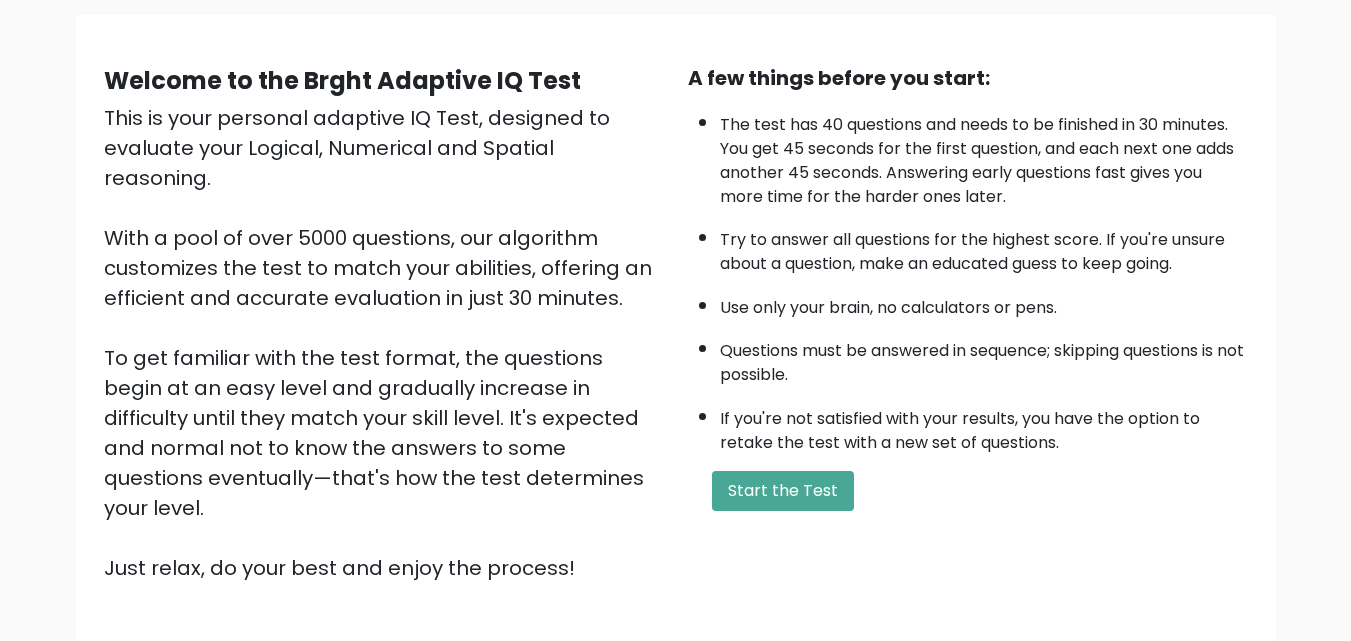 scroll, scrollTop: 175, scrollLeft: 0, axis: vertical 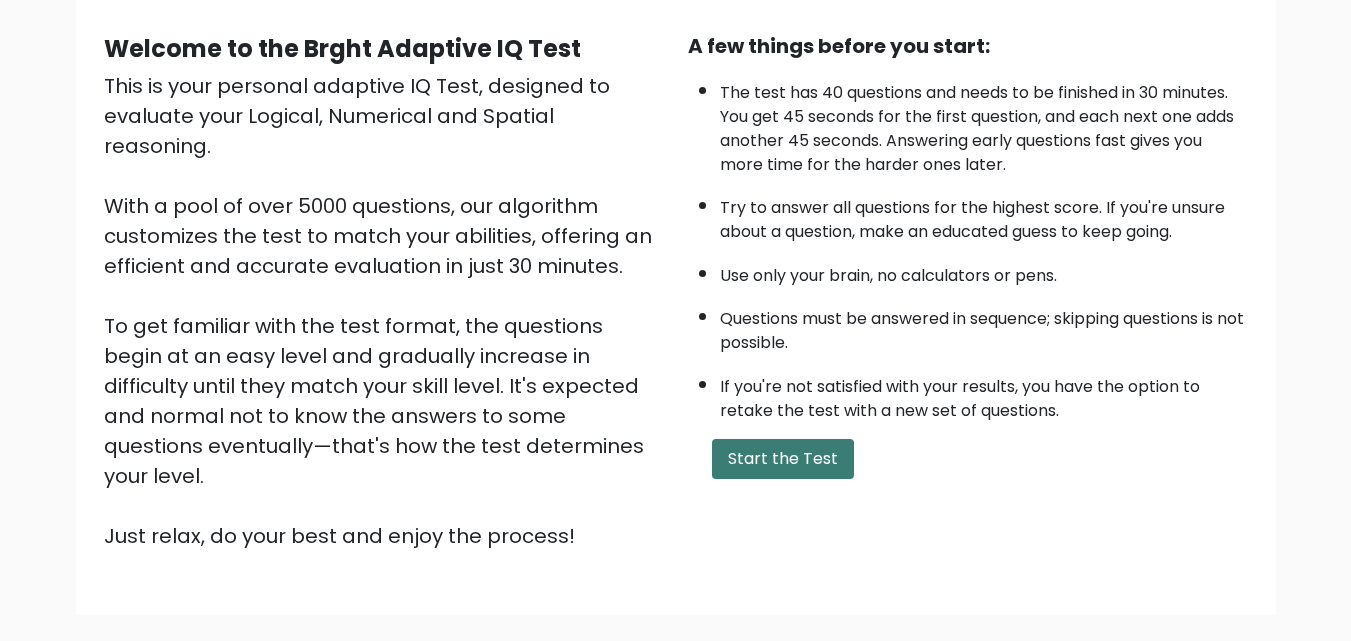 click on "Start the Test" at bounding box center [783, 459] 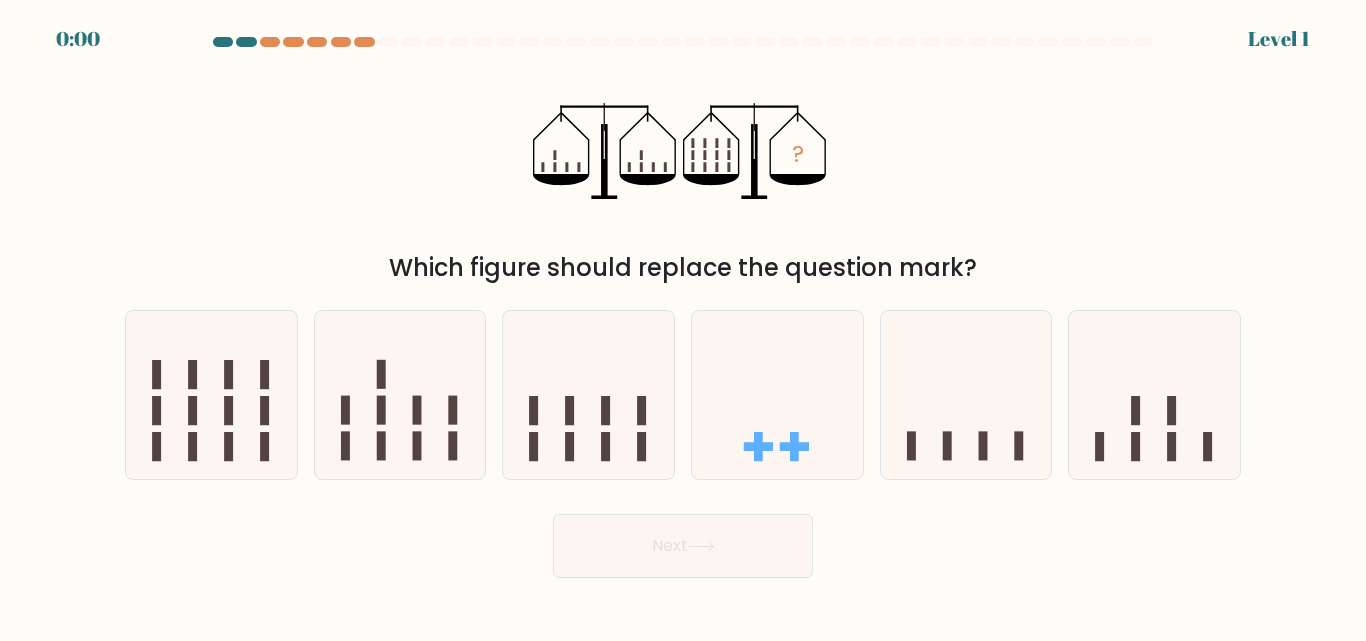 scroll, scrollTop: 0, scrollLeft: 0, axis: both 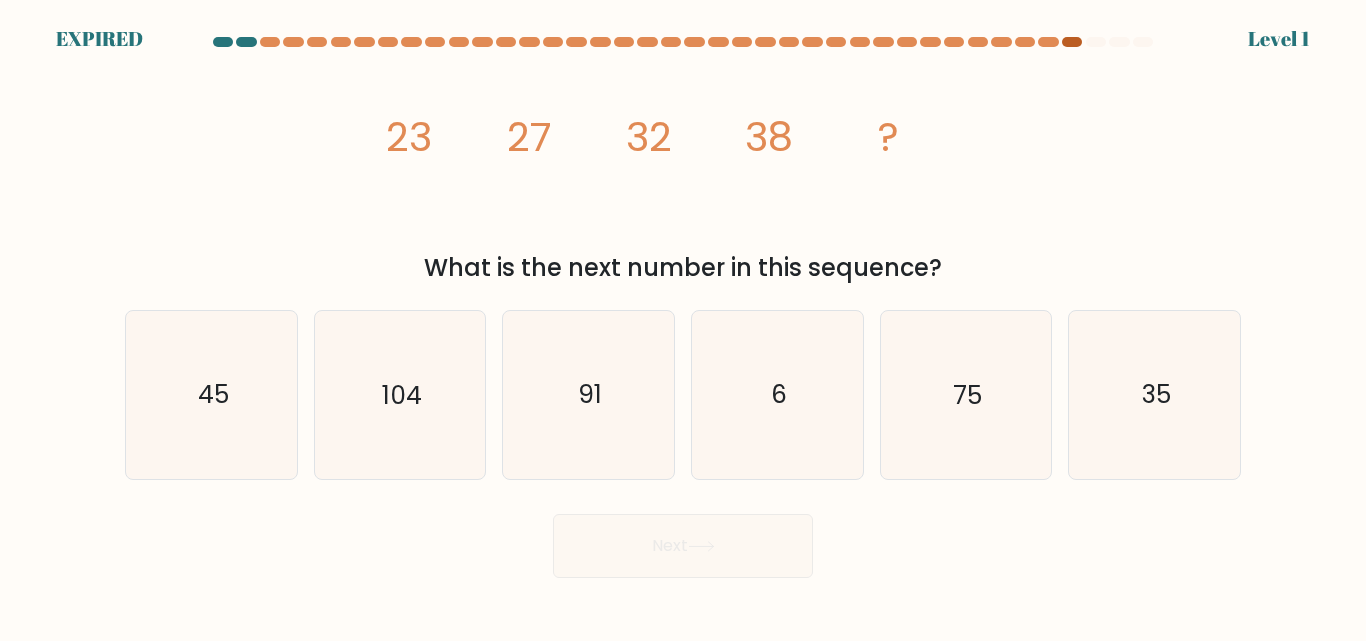 click at bounding box center [1072, 42] 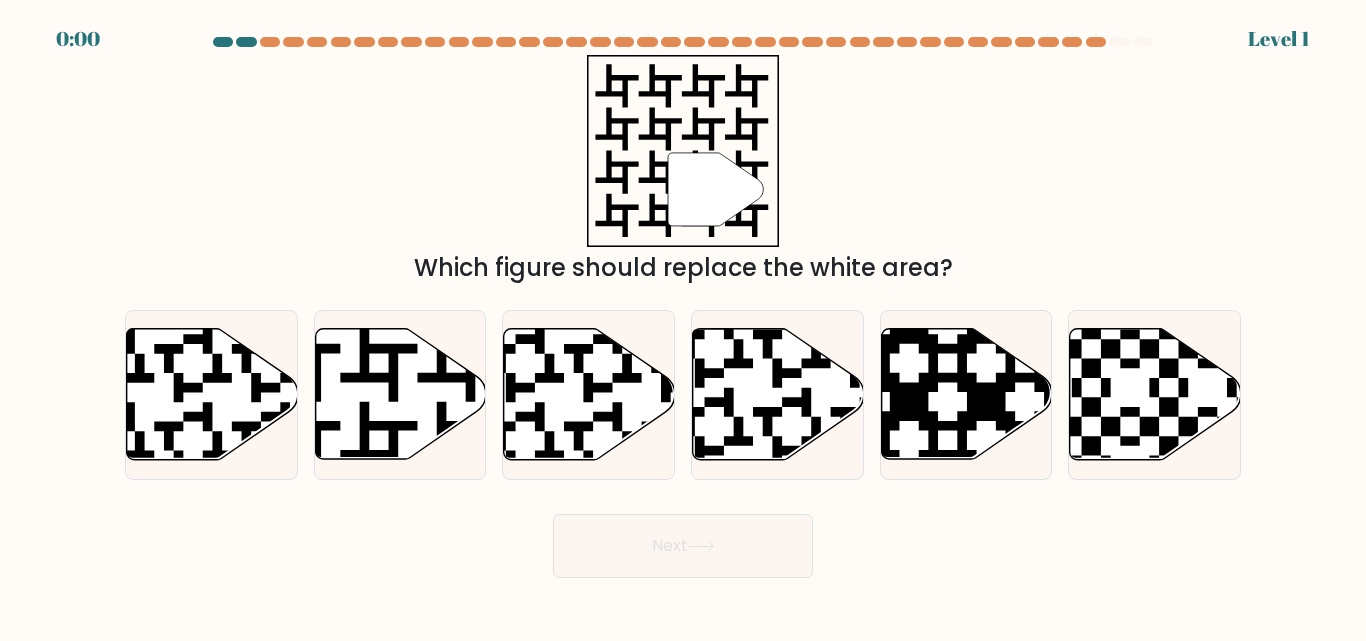 scroll, scrollTop: 0, scrollLeft: 0, axis: both 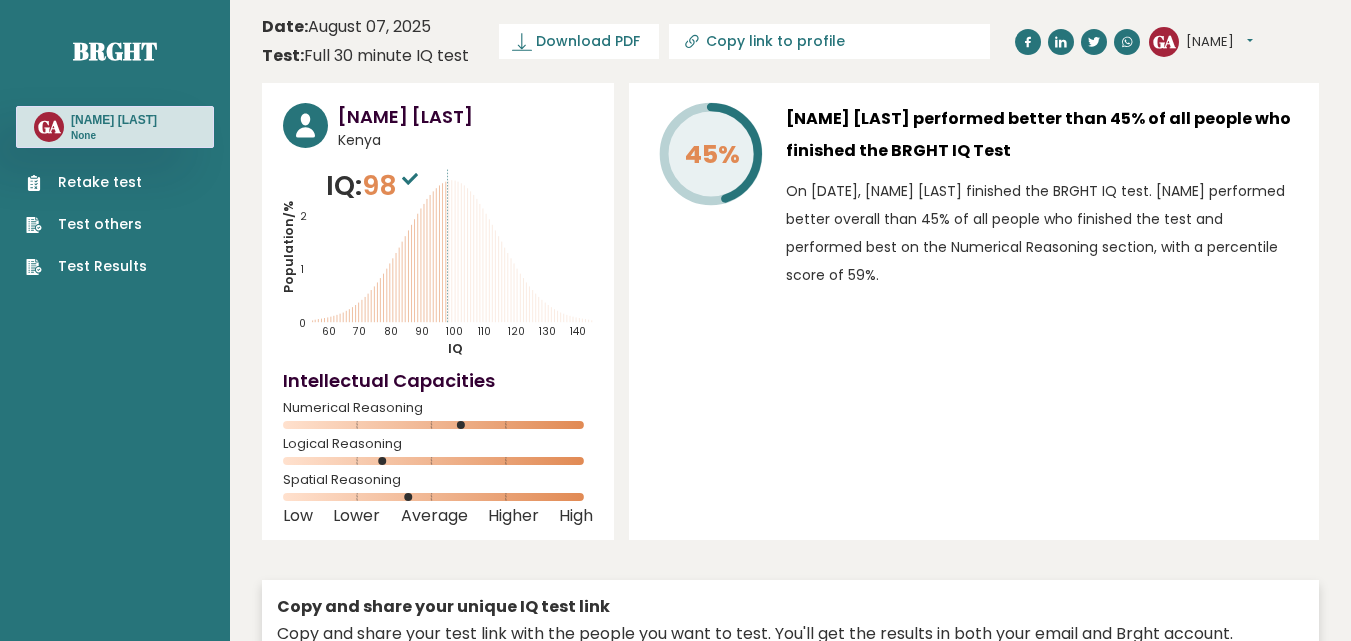 click on "Retake test" at bounding box center (86, 182) 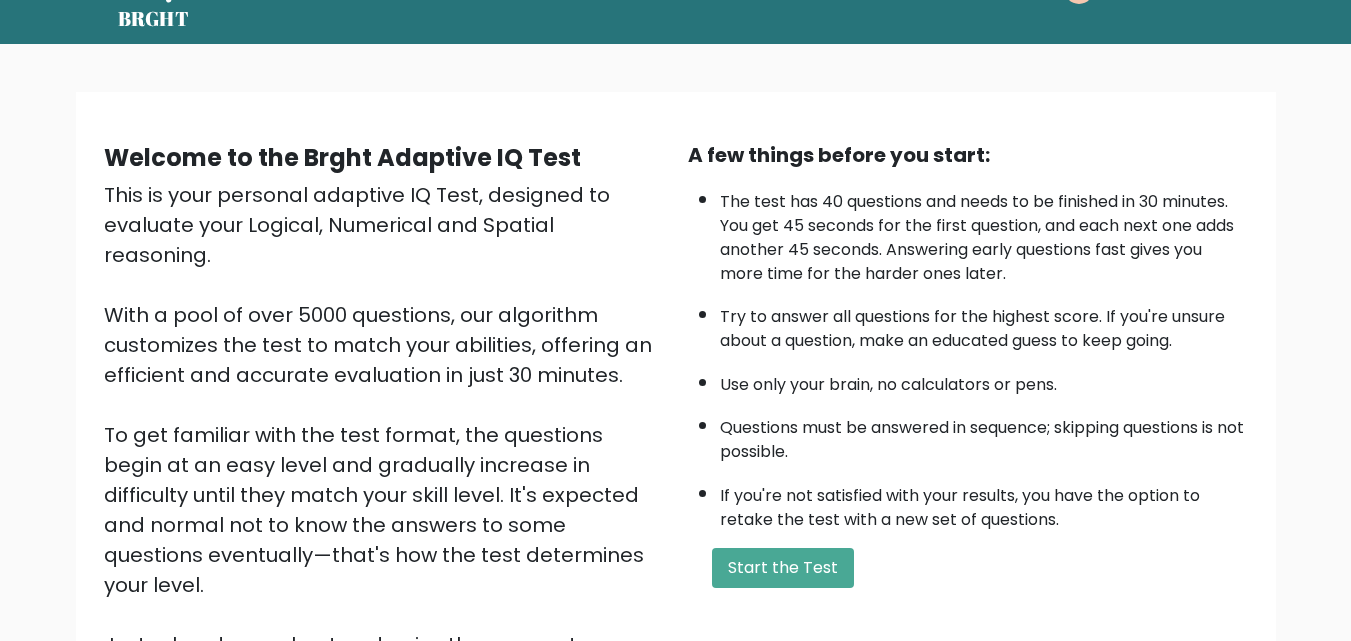 scroll, scrollTop: 200, scrollLeft: 0, axis: vertical 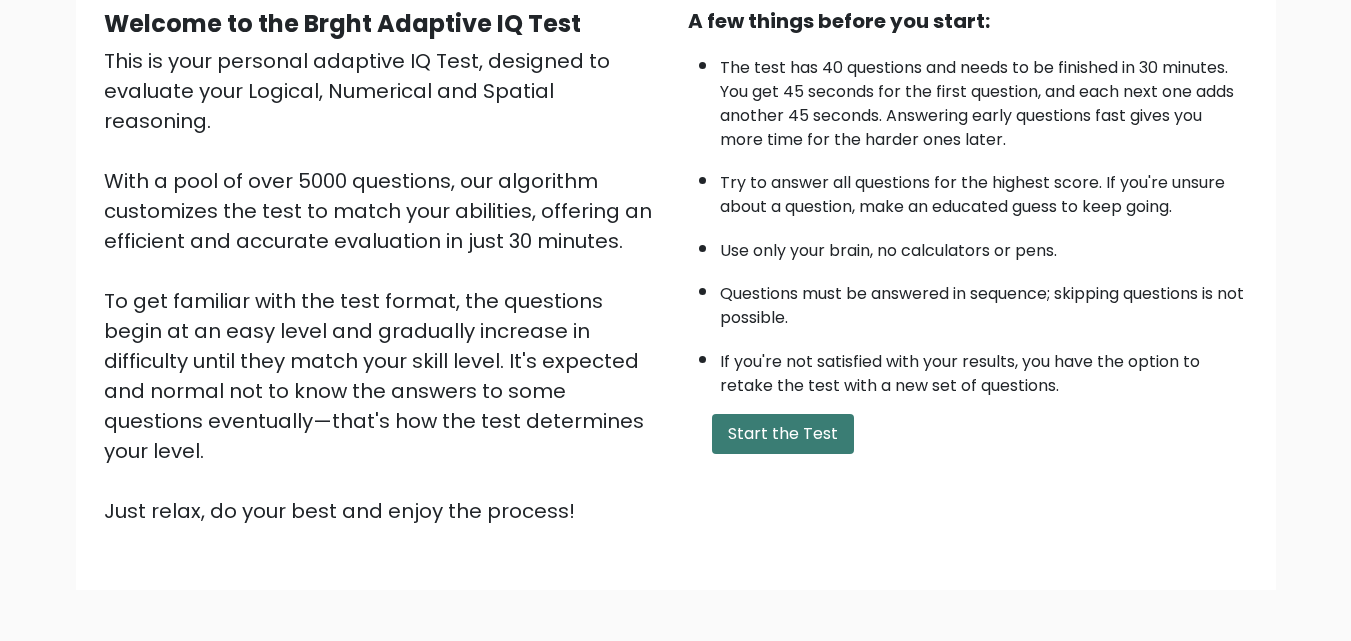 click on "Start the Test" at bounding box center [783, 434] 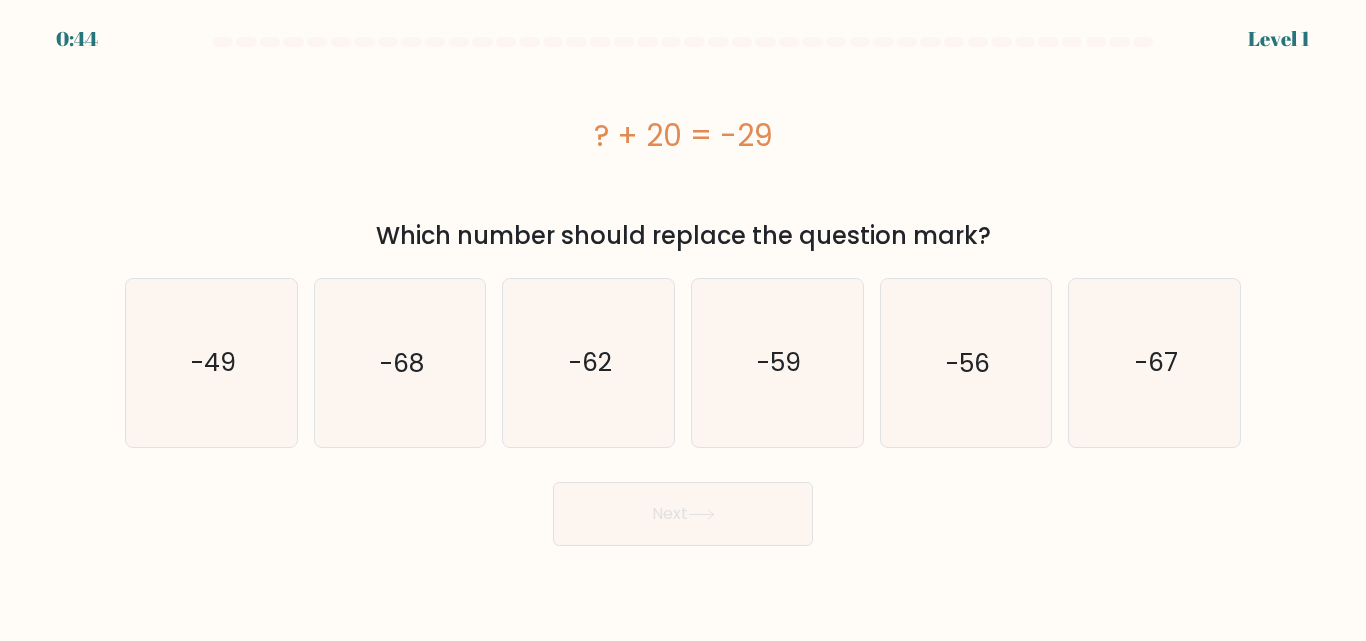 scroll, scrollTop: 0, scrollLeft: 0, axis: both 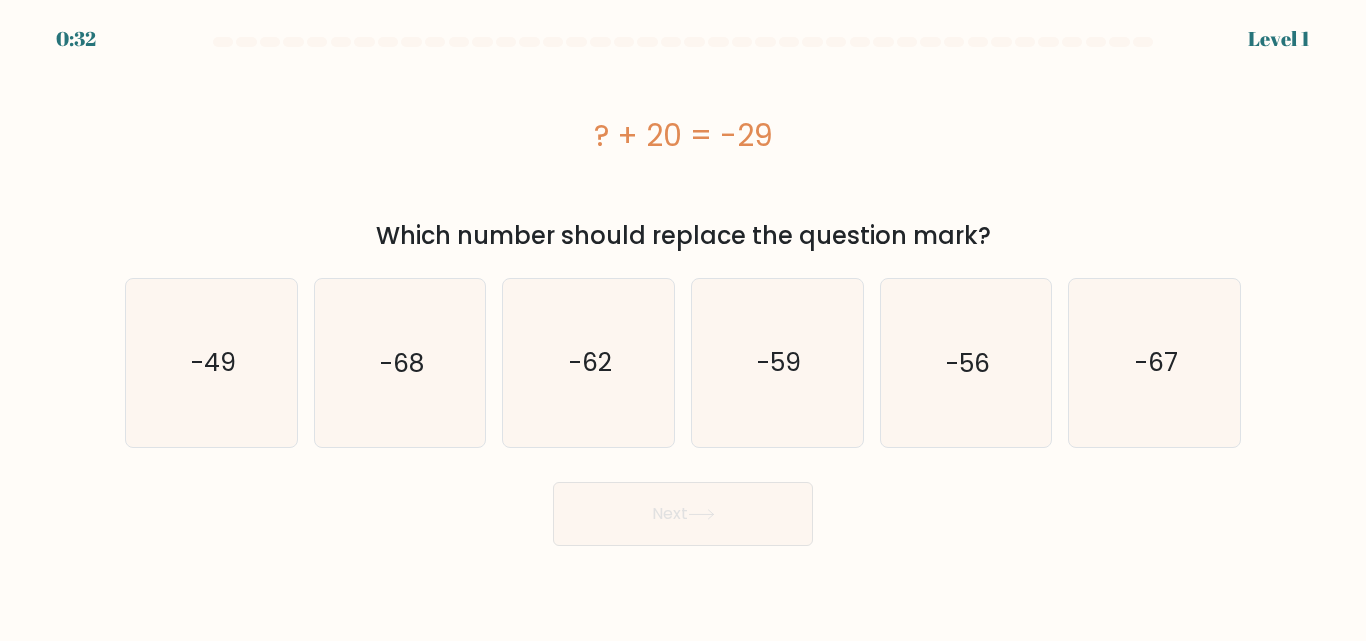 drag, startPoint x: 722, startPoint y: 140, endPoint x: 742, endPoint y: 140, distance: 20 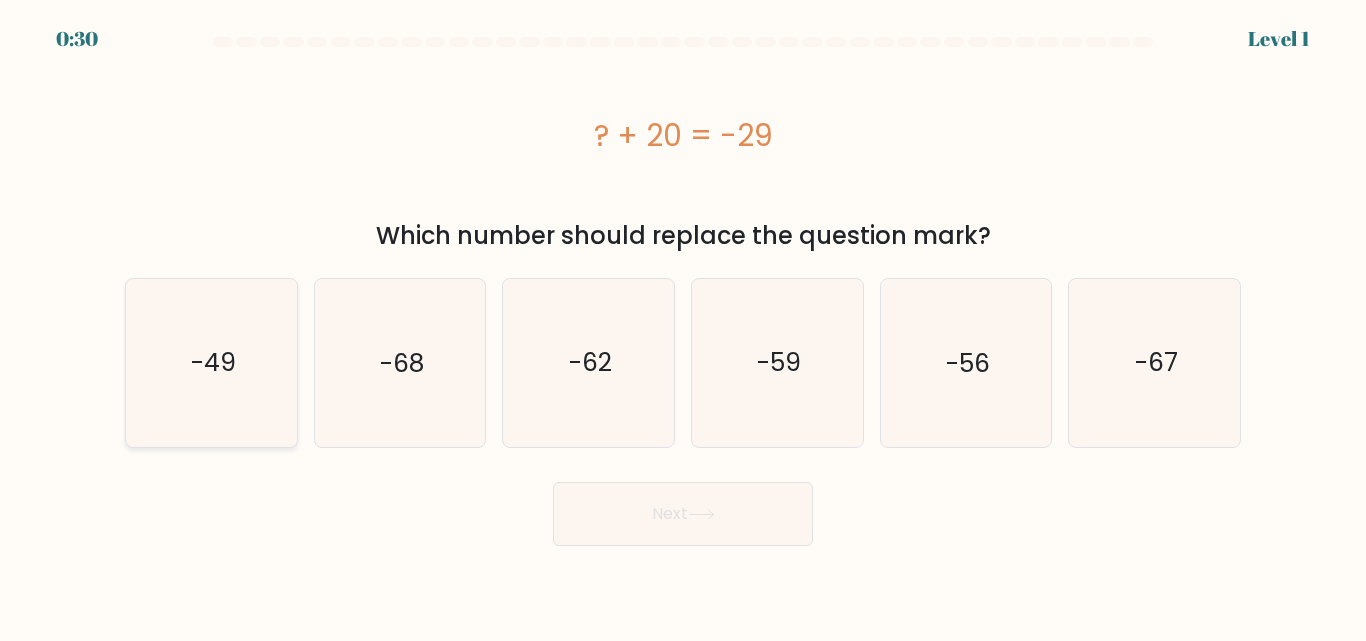 click on "-49" 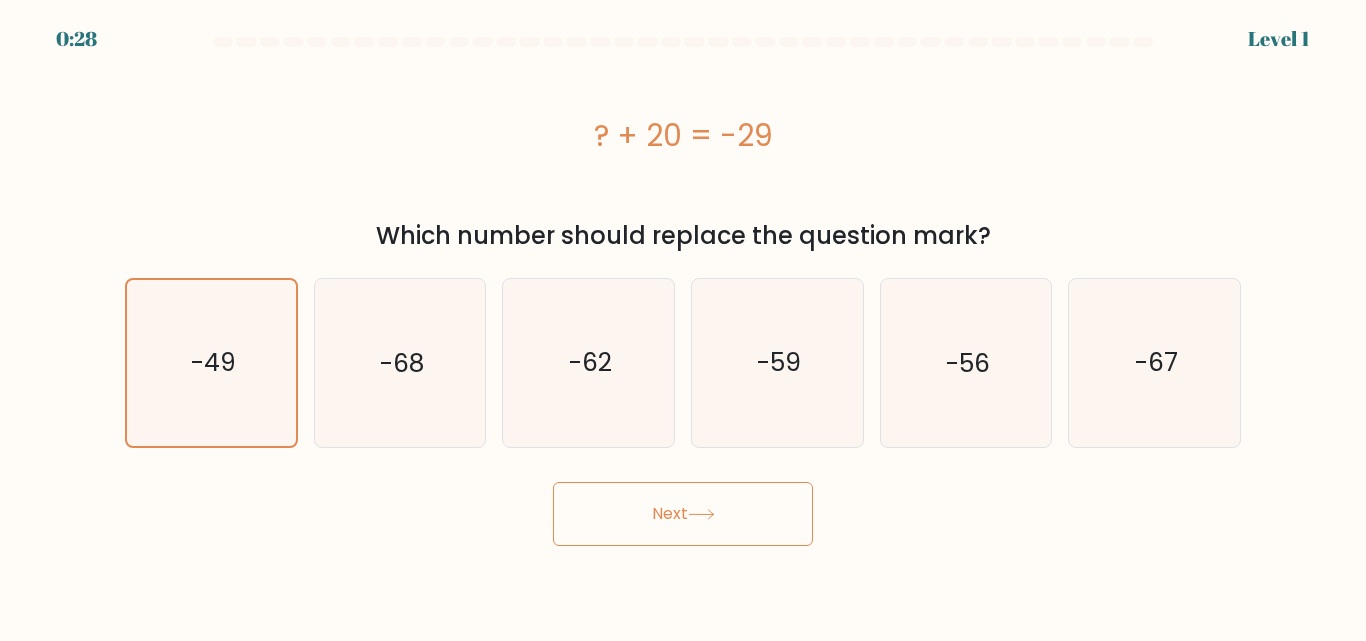 click on "Next" at bounding box center [683, 514] 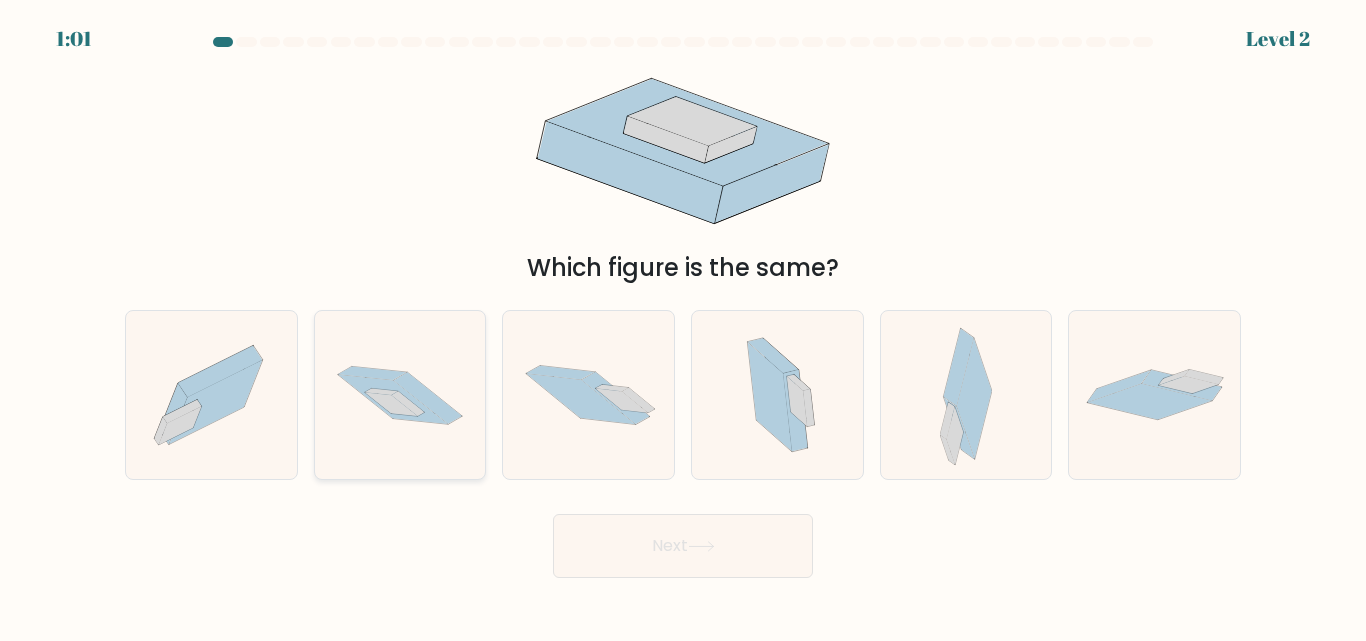 click 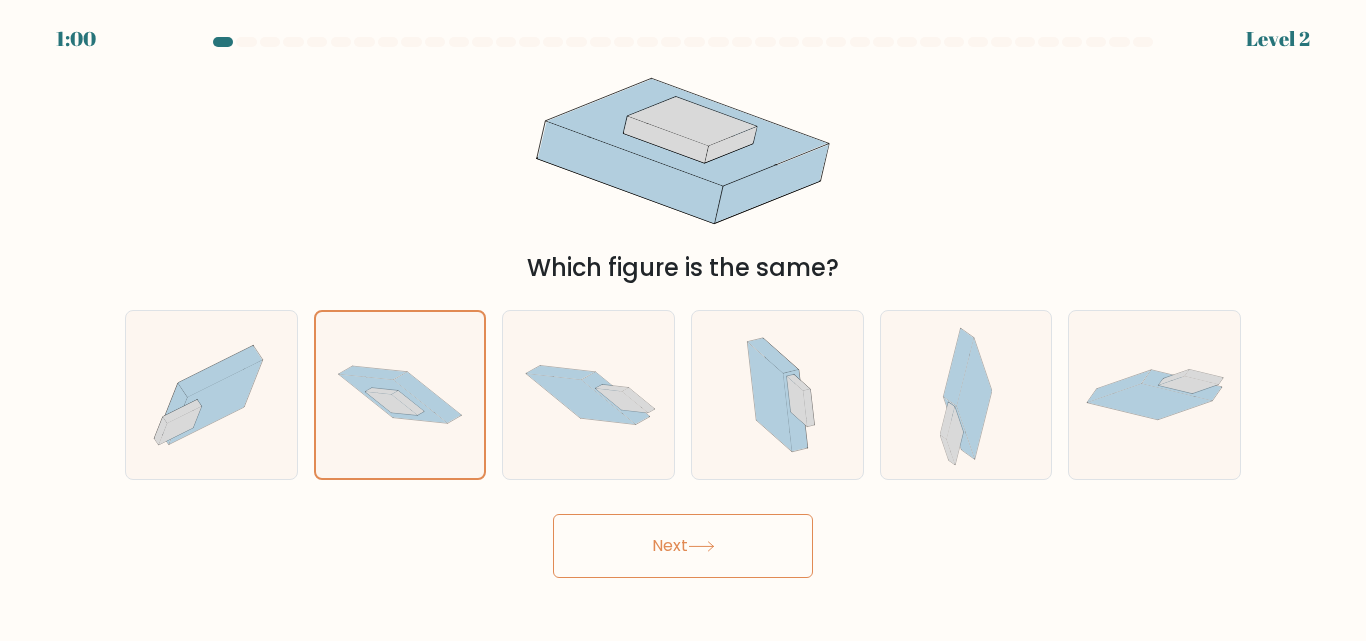 drag, startPoint x: 709, startPoint y: 557, endPoint x: 722, endPoint y: 543, distance: 19.104973 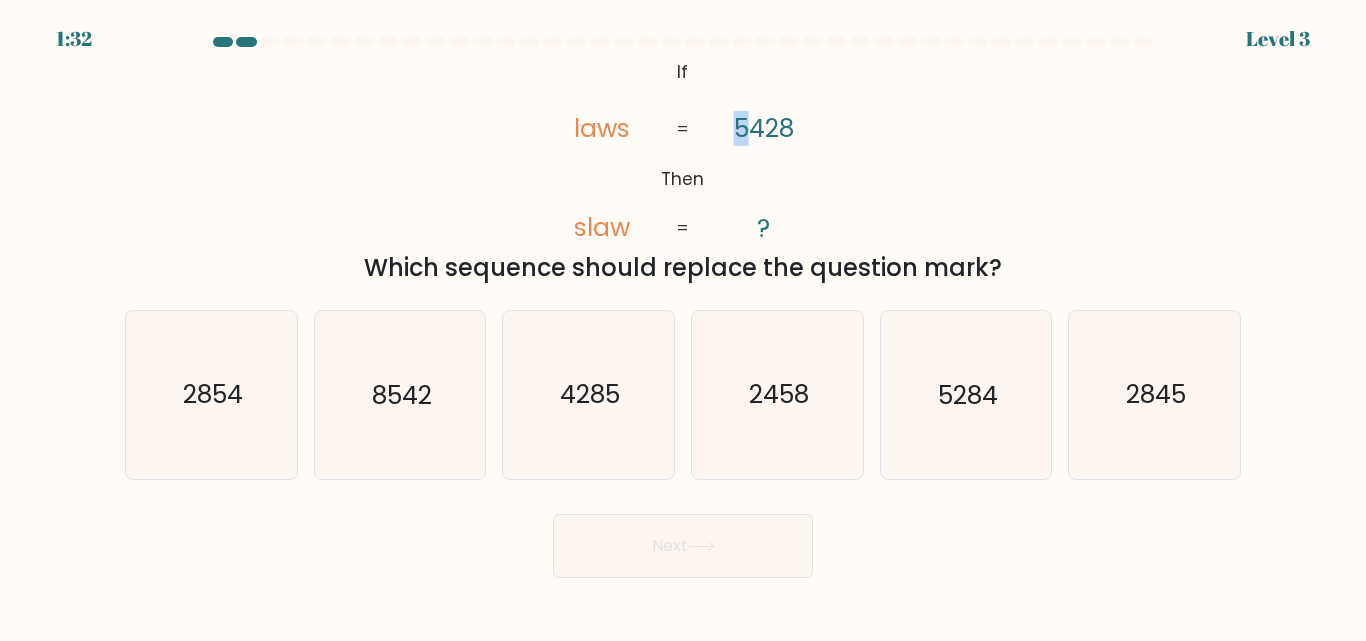 drag, startPoint x: 744, startPoint y: 125, endPoint x: 728, endPoint y: 125, distance: 16 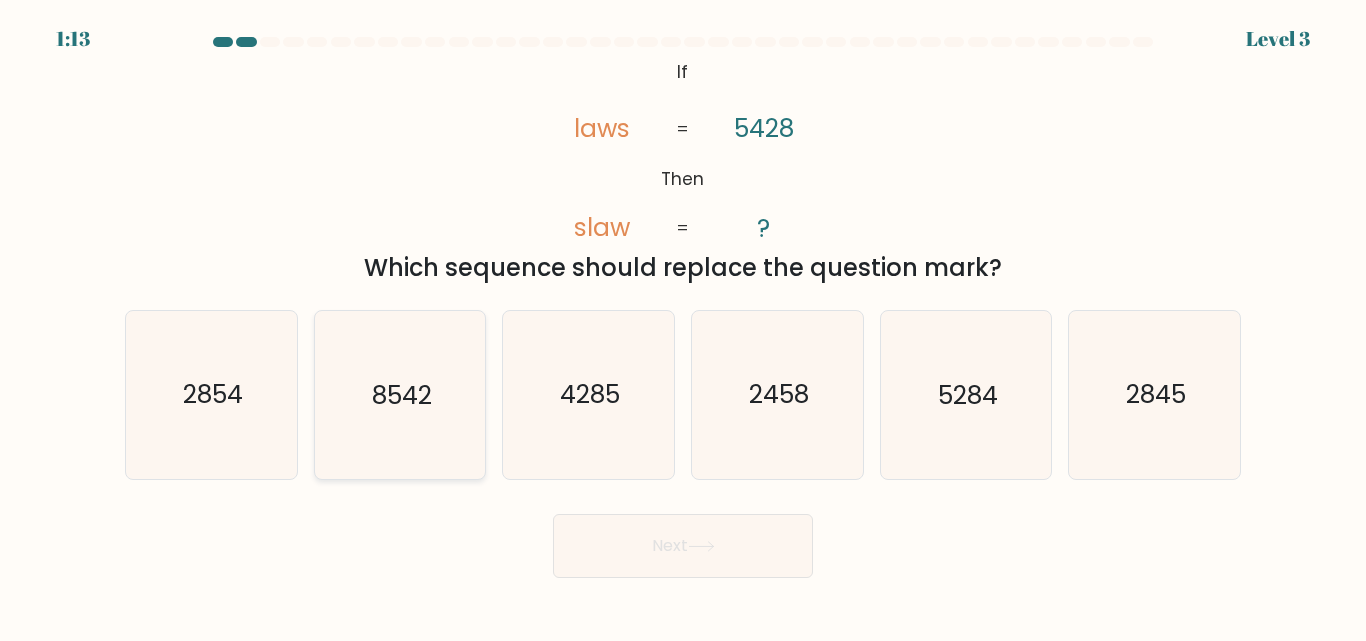 click on "8542" 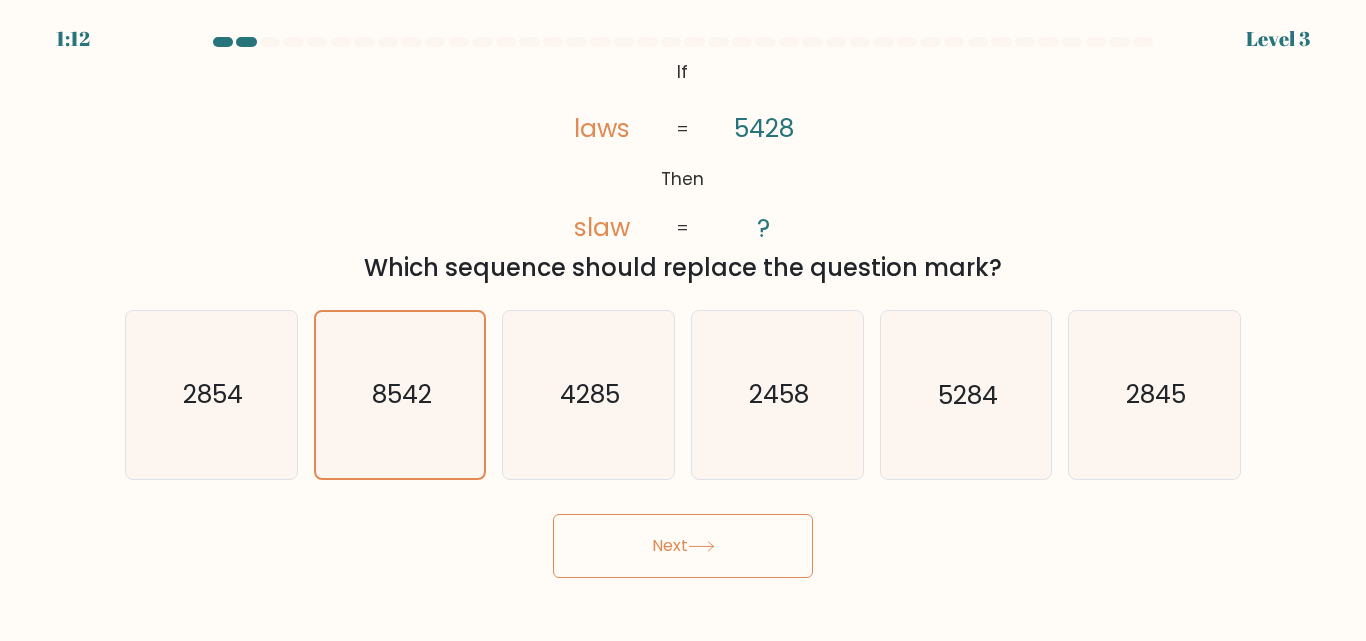 click on "Next" at bounding box center (683, 546) 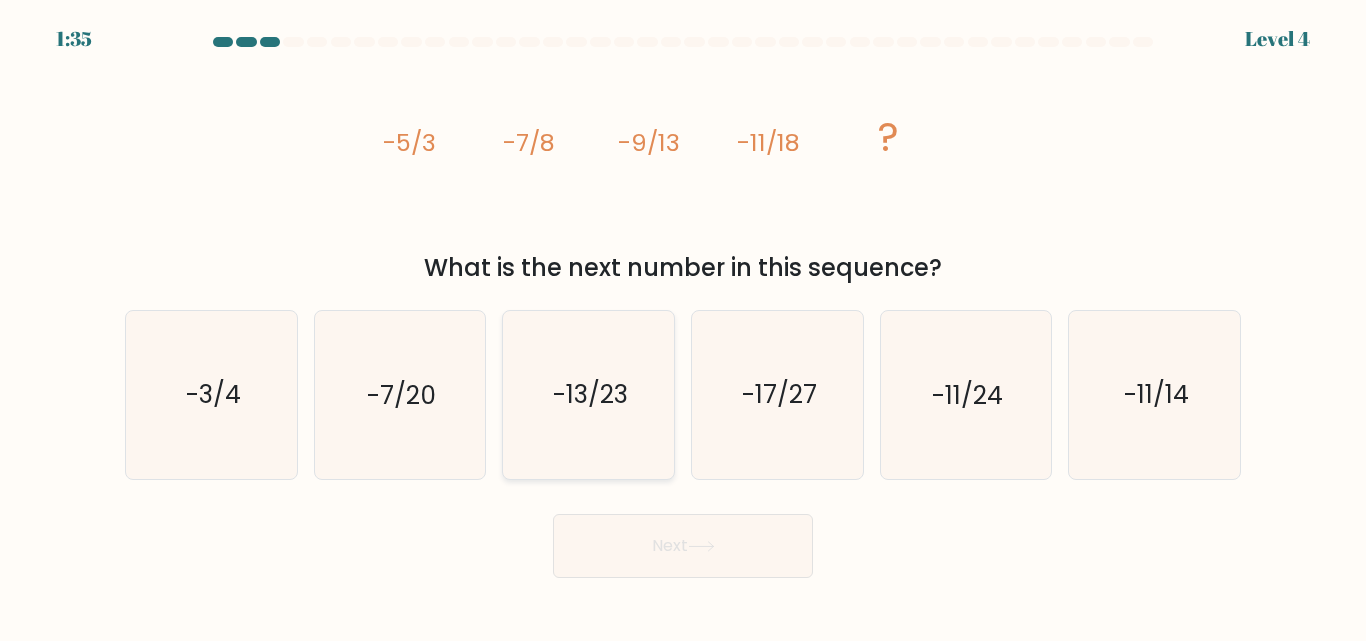 click on "-13/23" 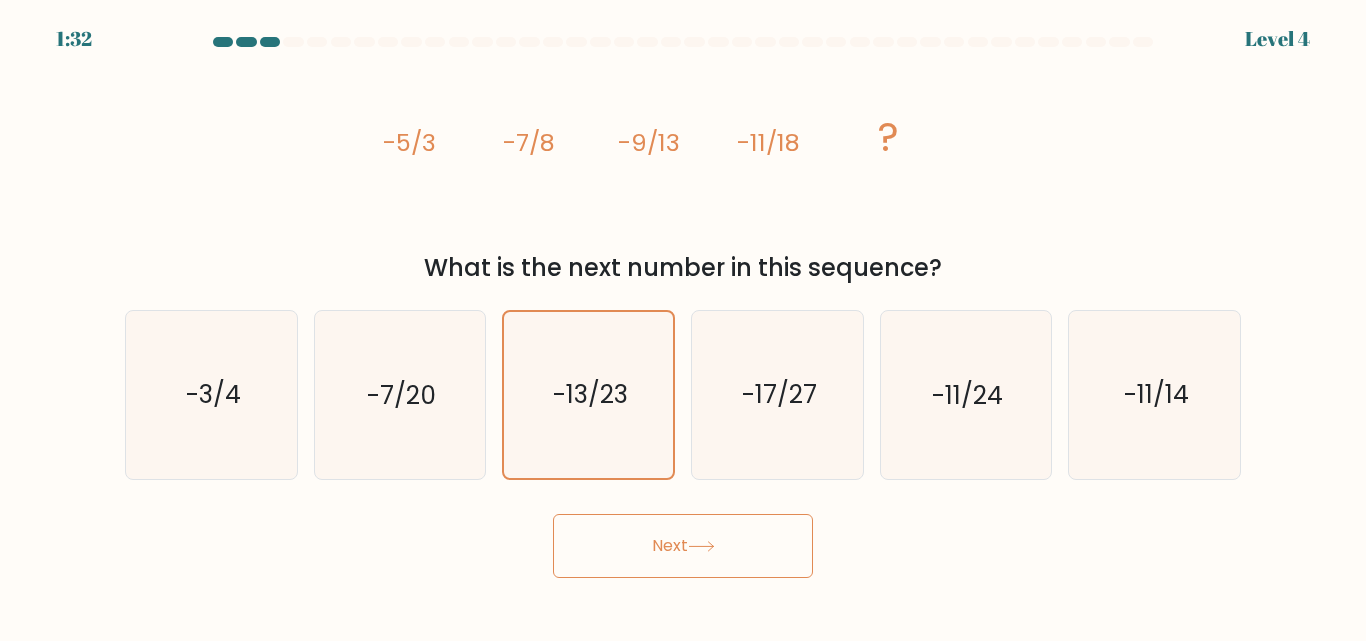 click on "Next" at bounding box center [683, 546] 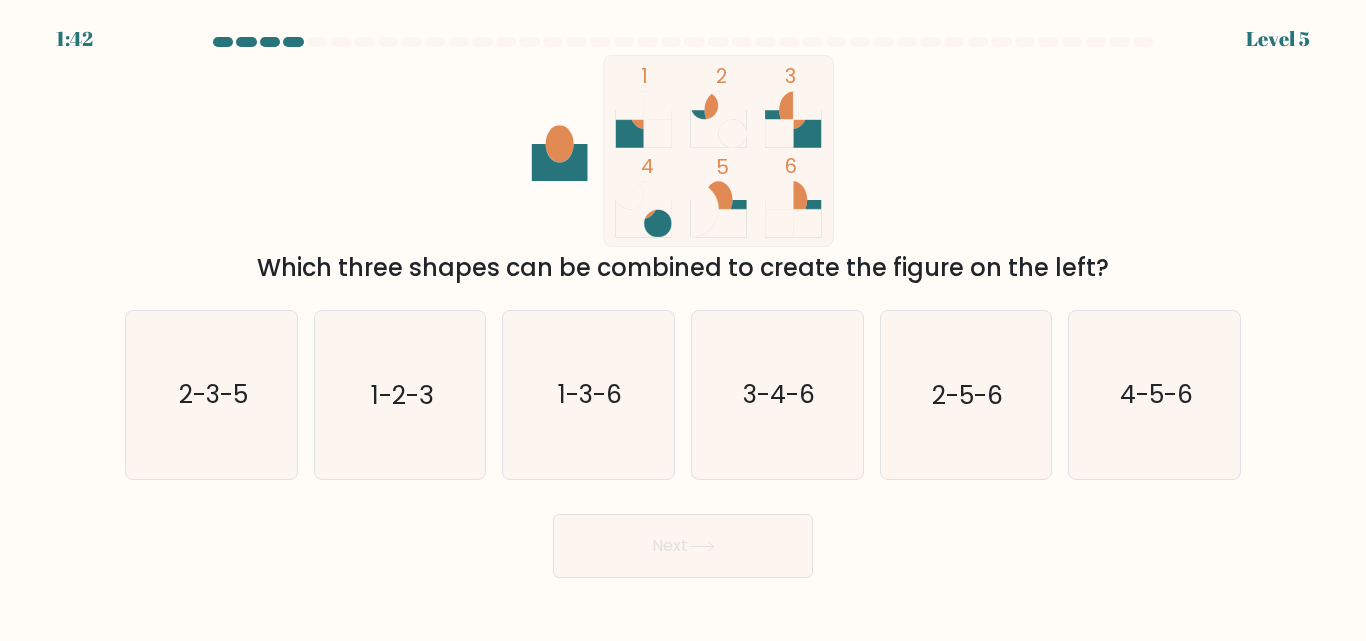 click 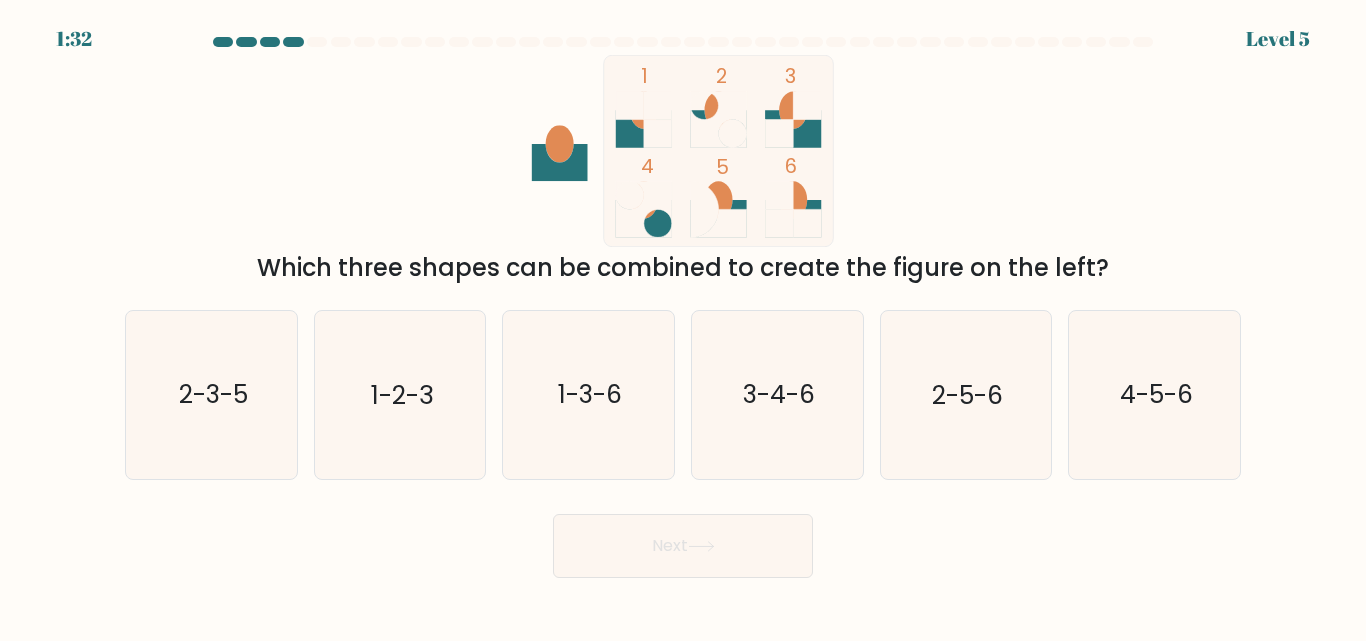 click 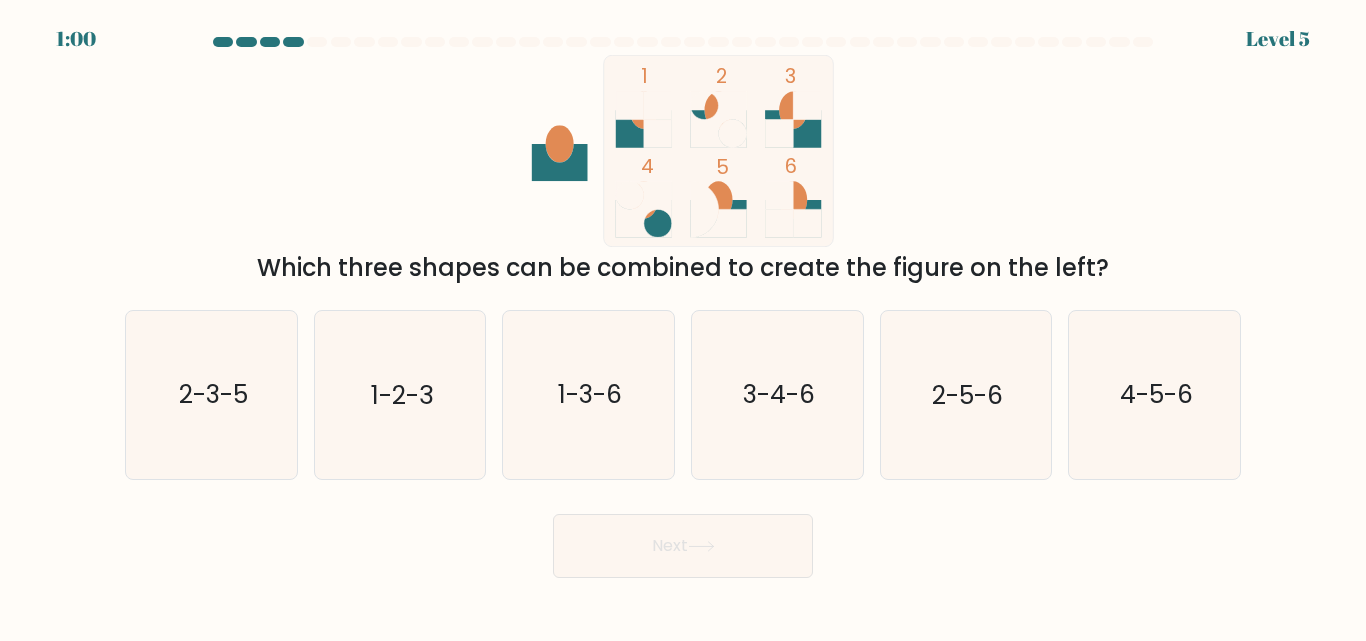 click 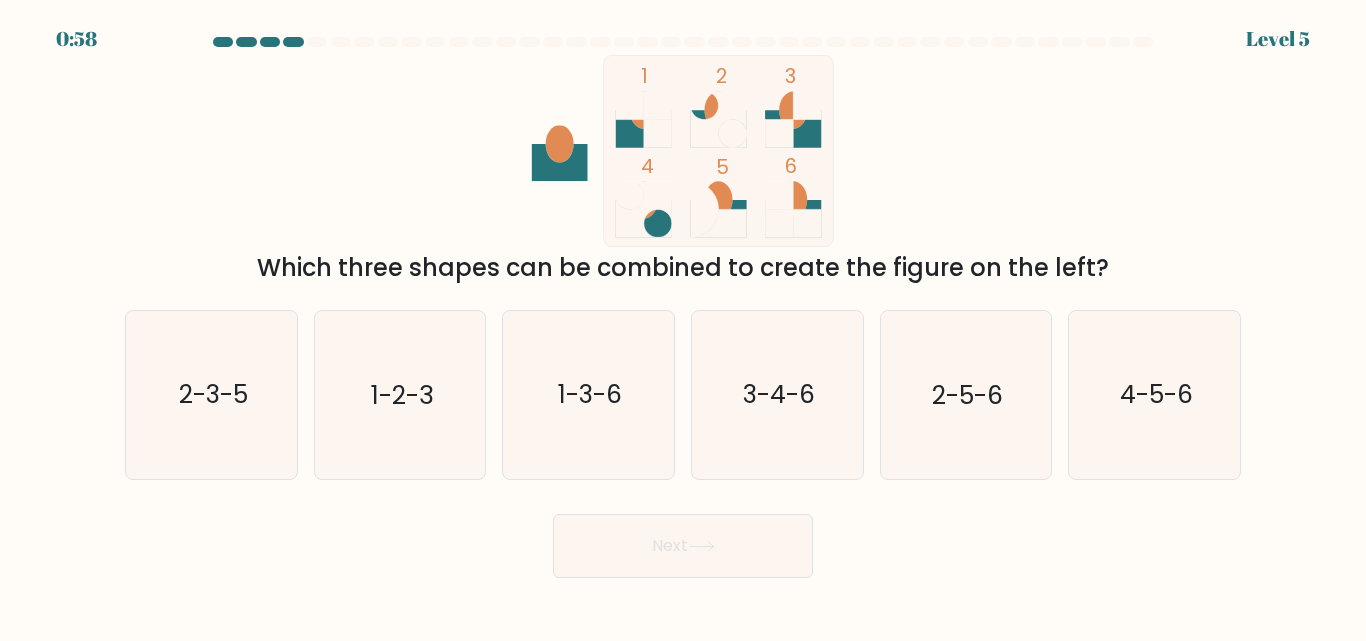 click 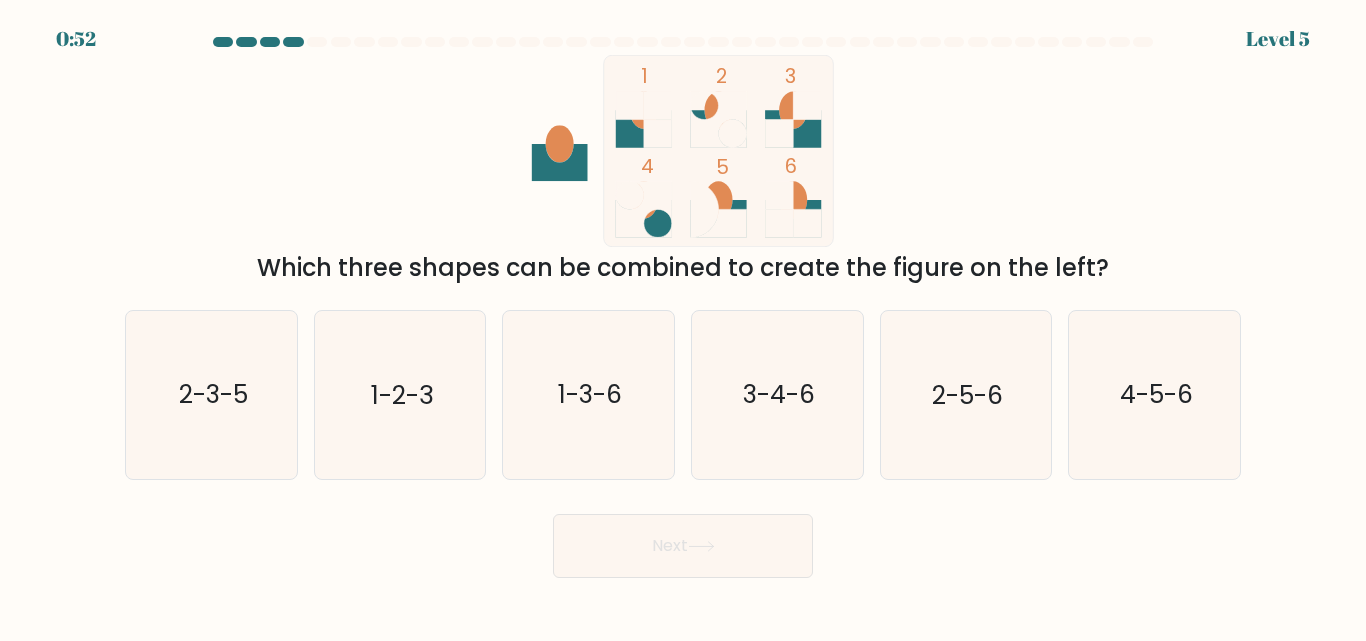 click 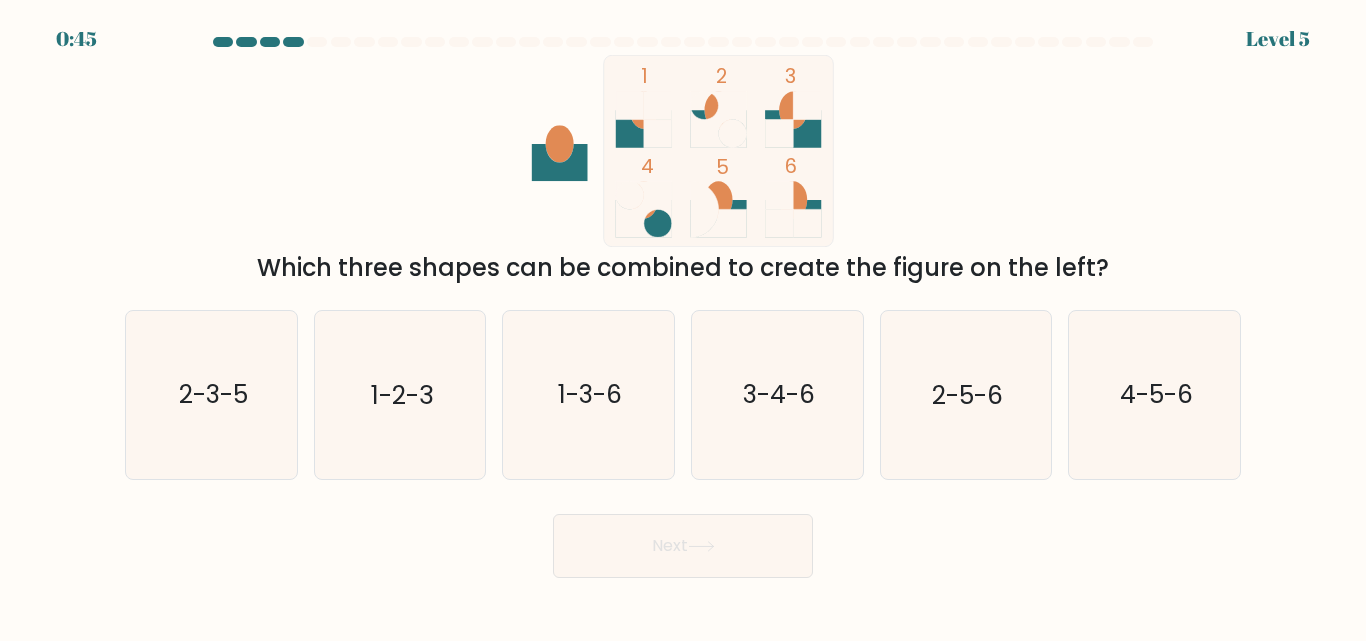 click 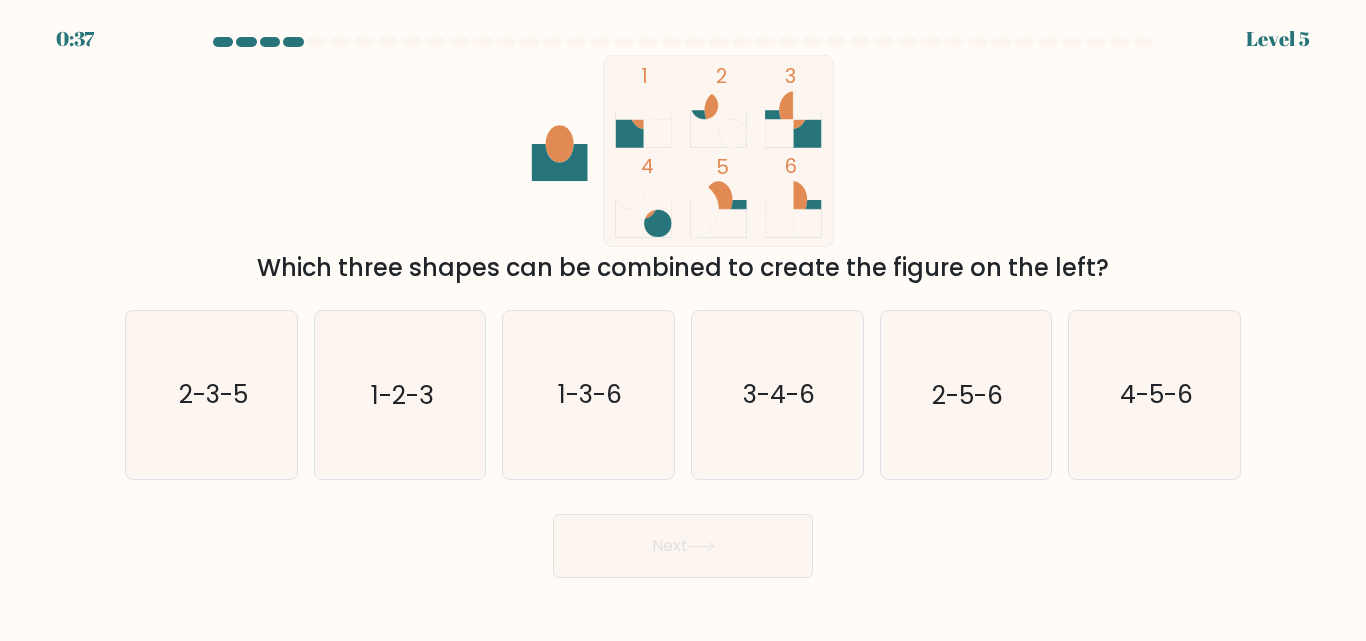 click 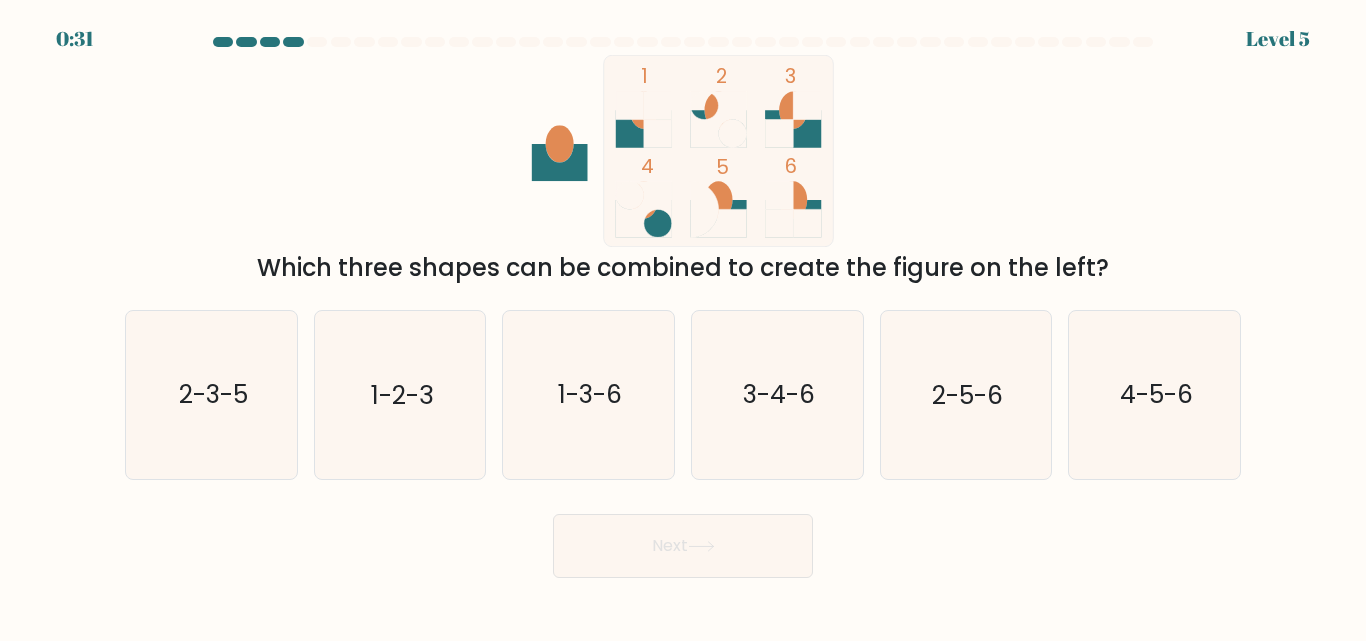 click 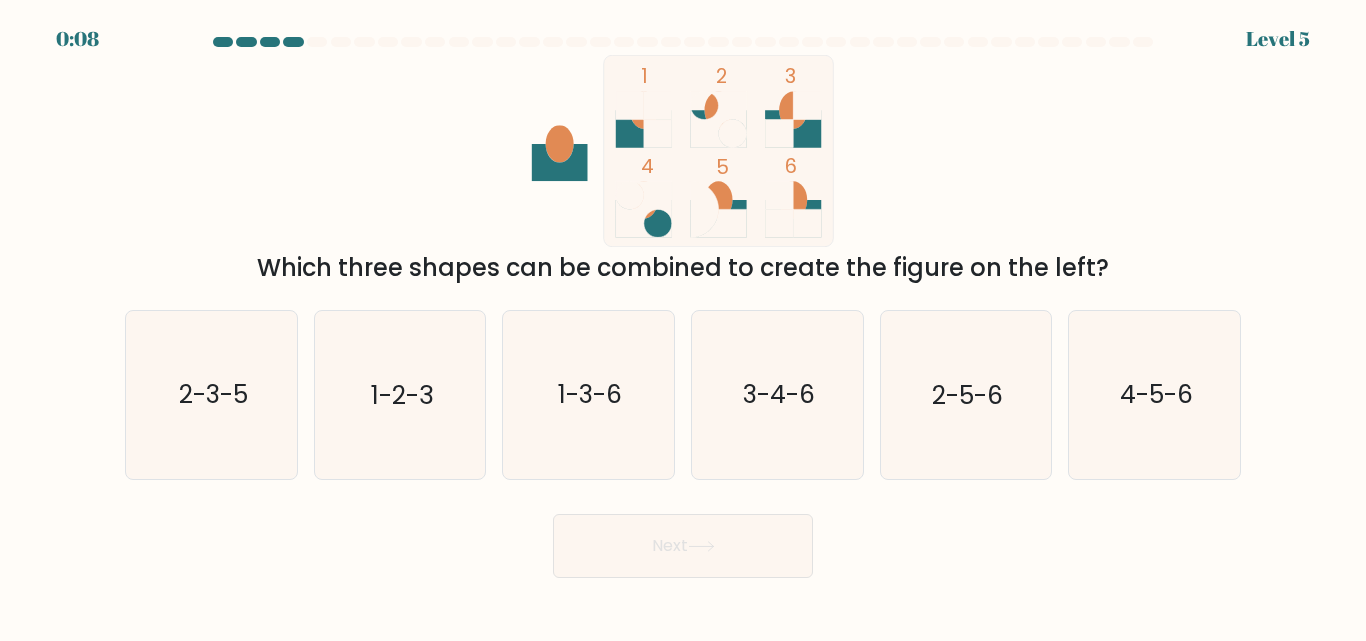 click 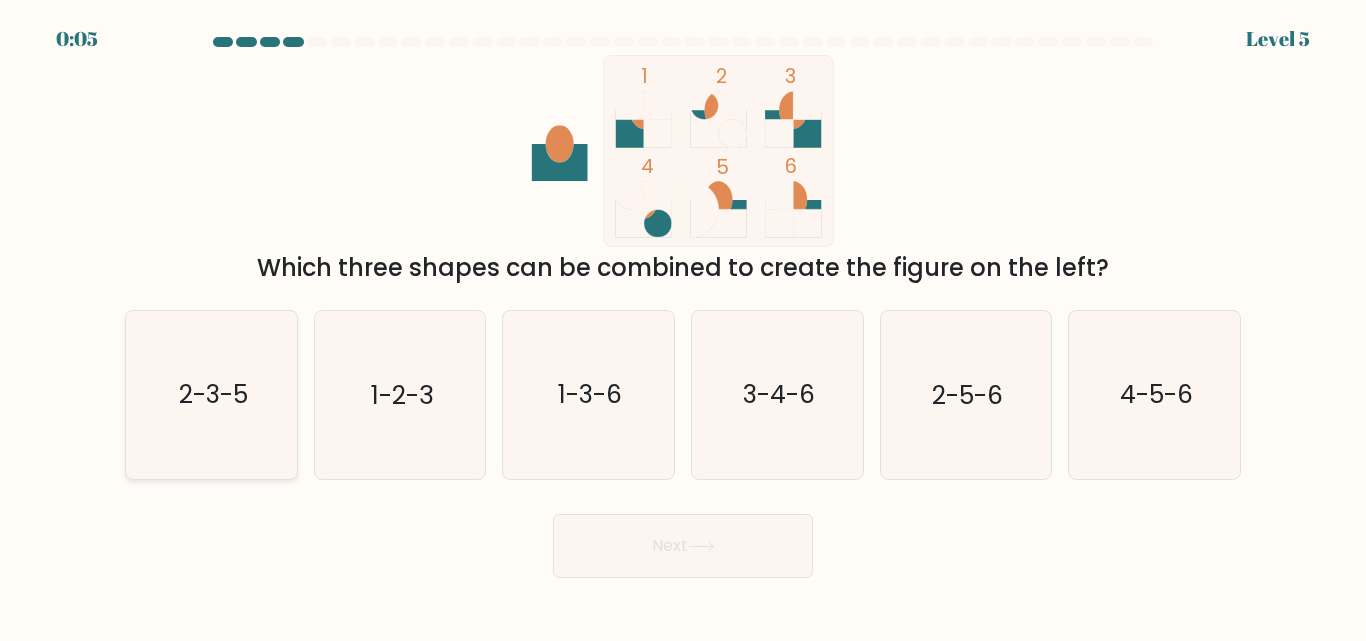 click on "2-3-5" 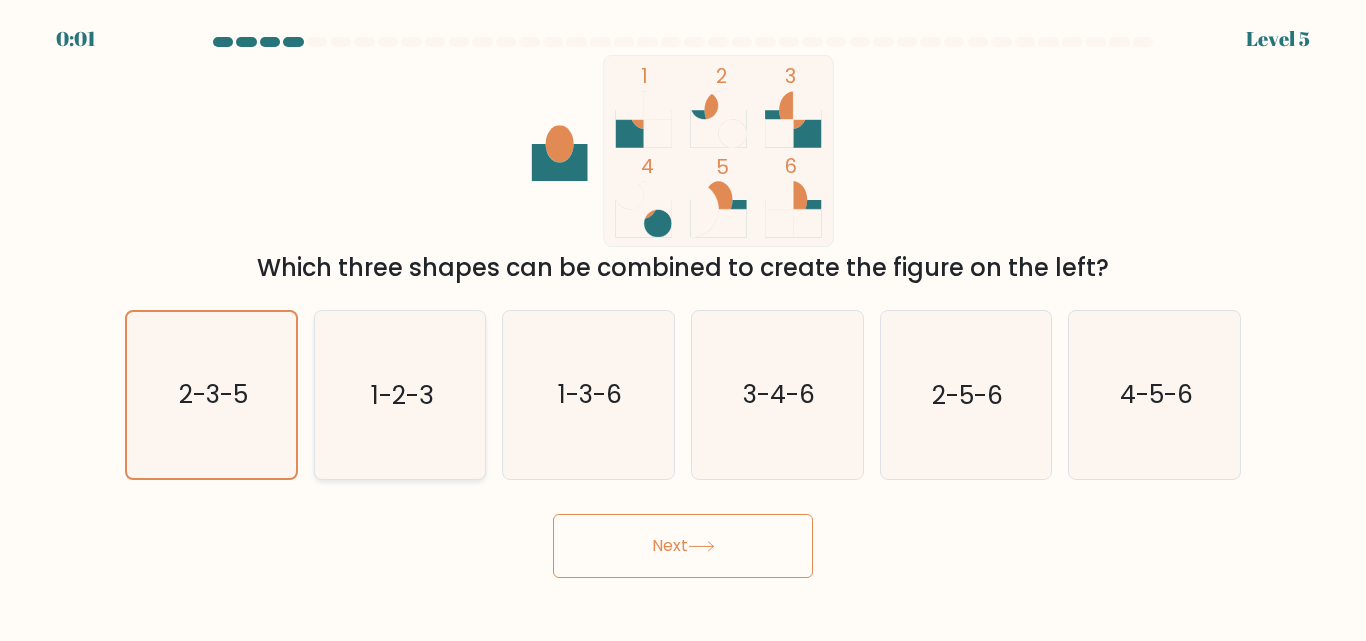 drag, startPoint x: 580, startPoint y: 374, endPoint x: 410, endPoint y: 374, distance: 170 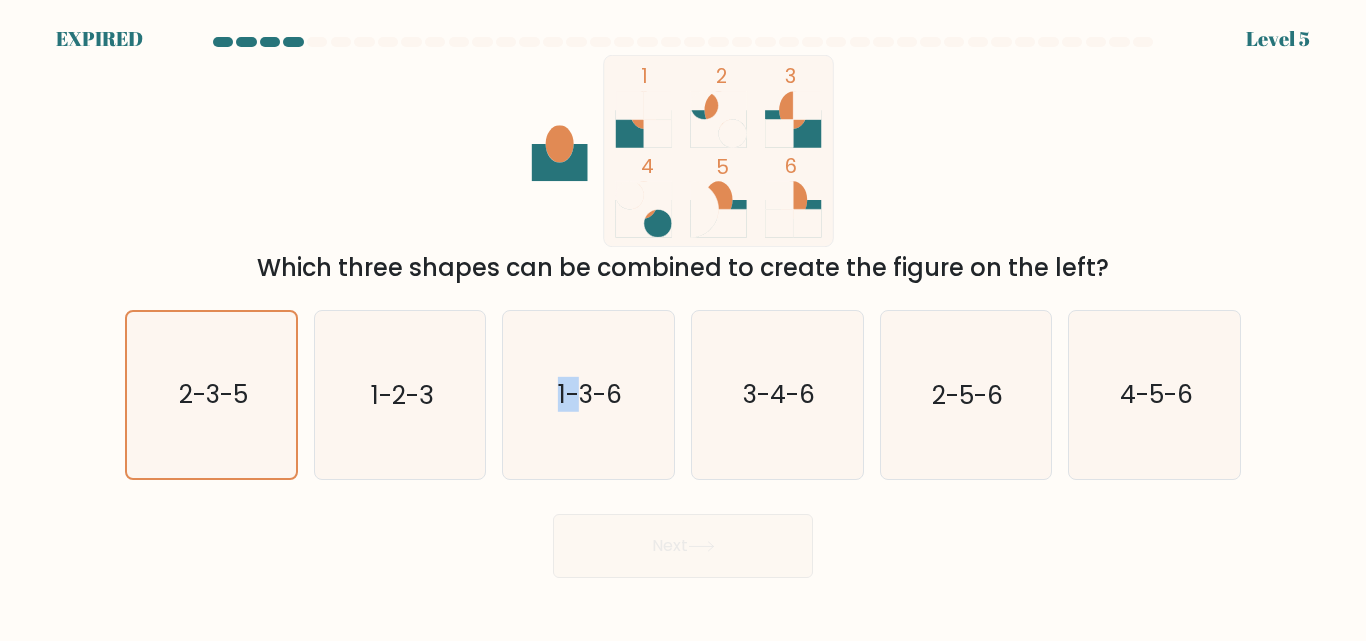 click on "Next" at bounding box center (683, 541) 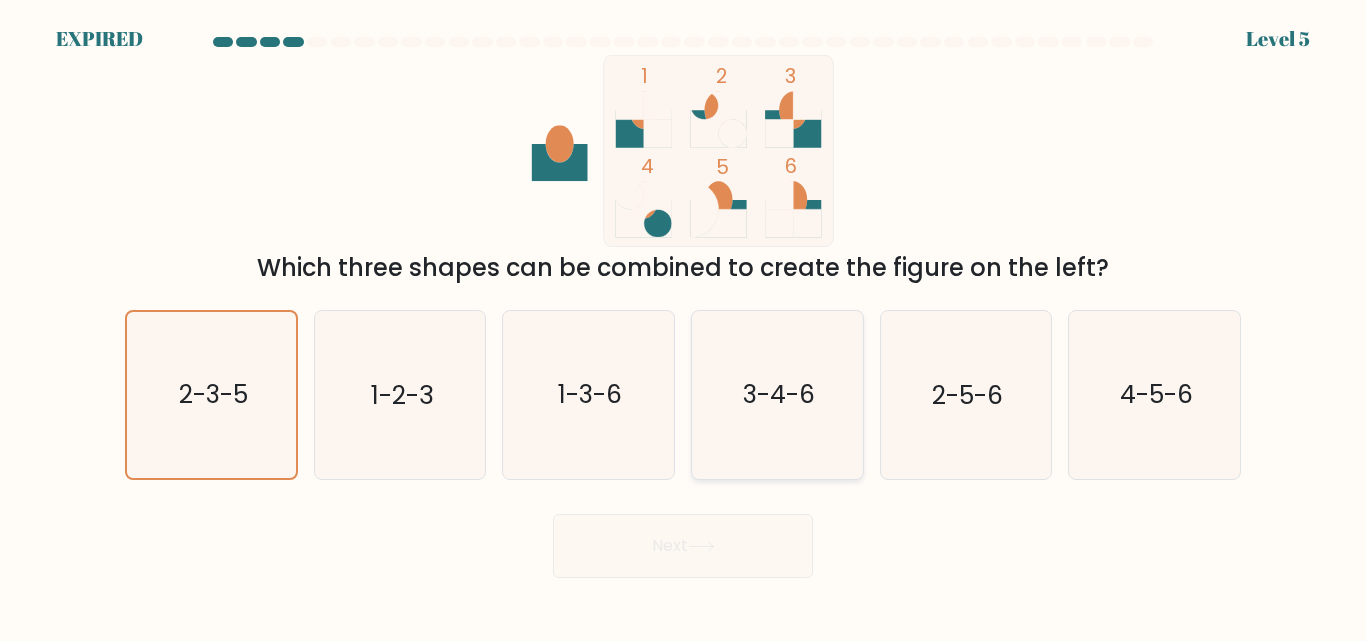 click on "3-4-6" 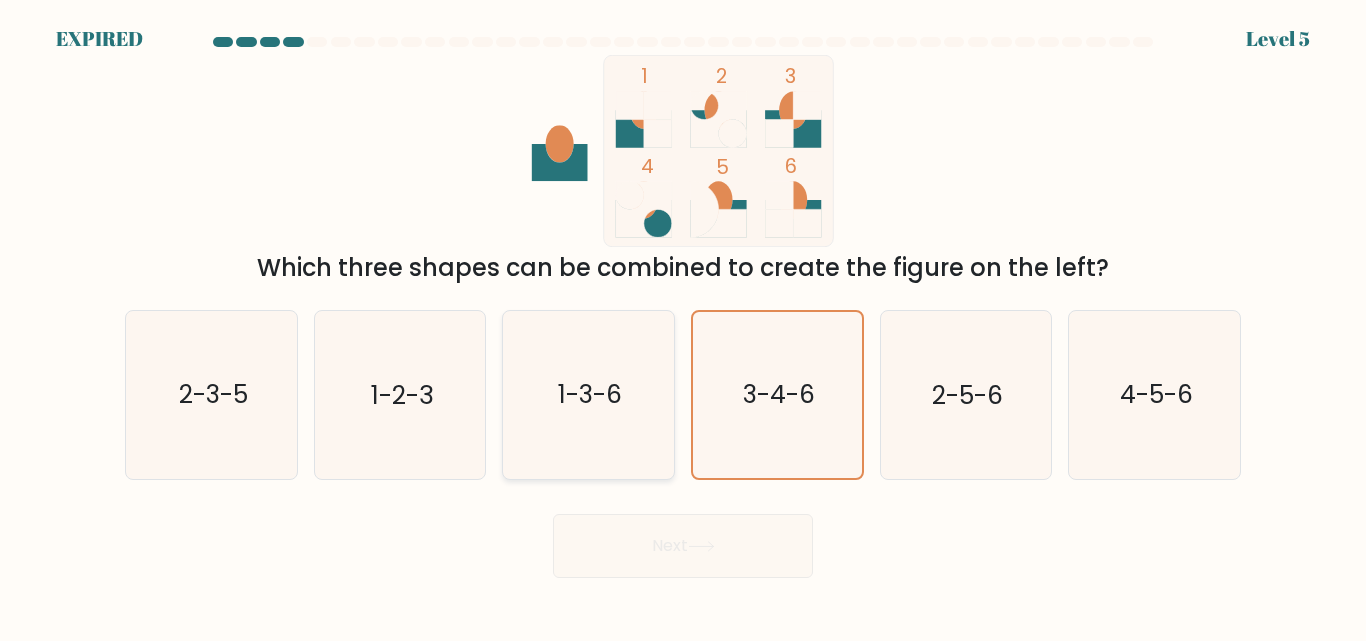 click on "1-3-6" 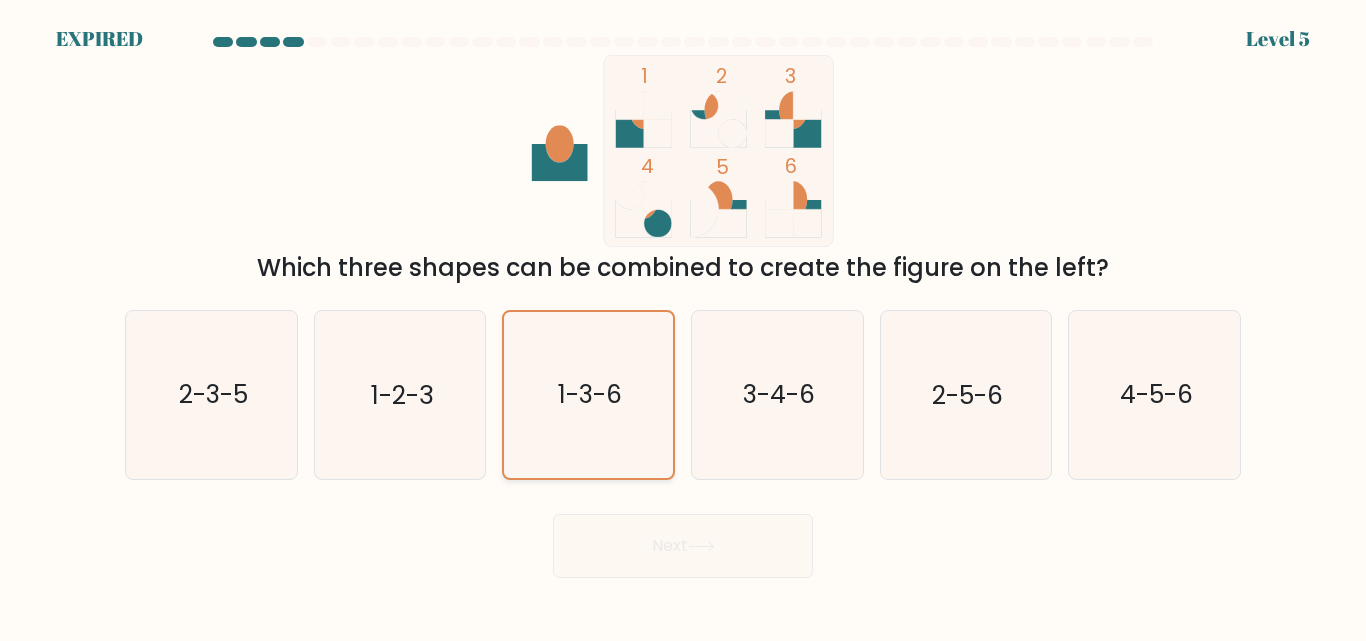 click on "1-3-6" 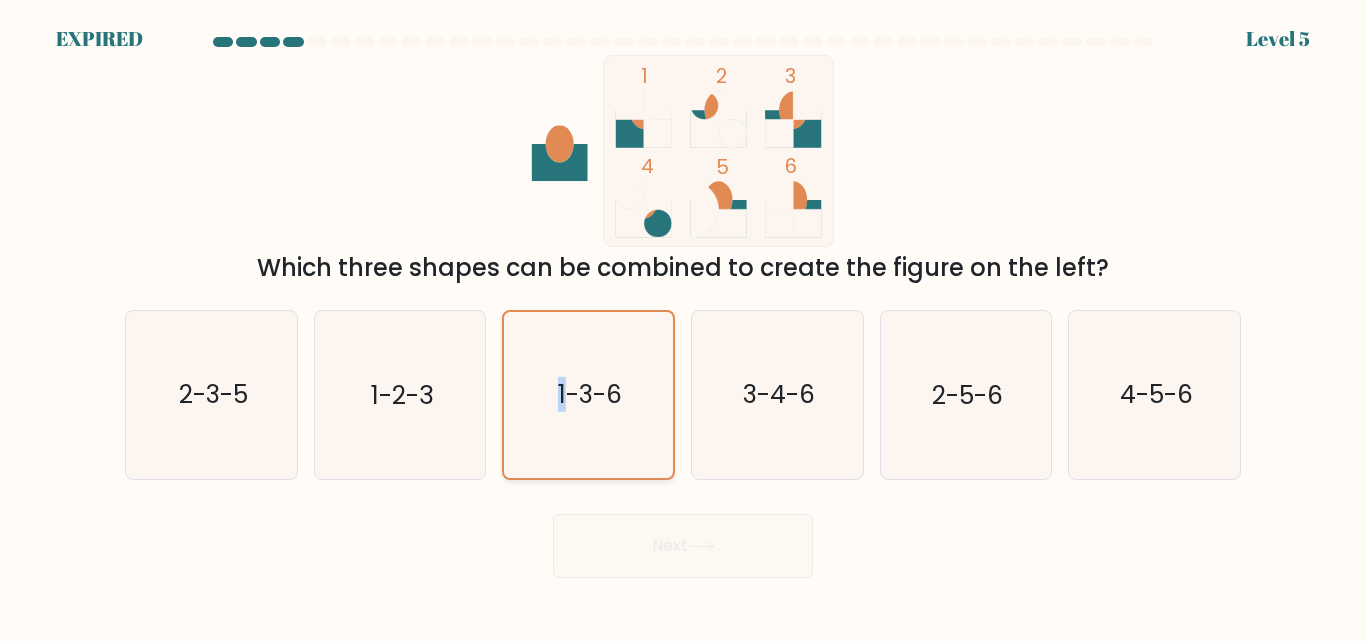 click on "1-3-6" 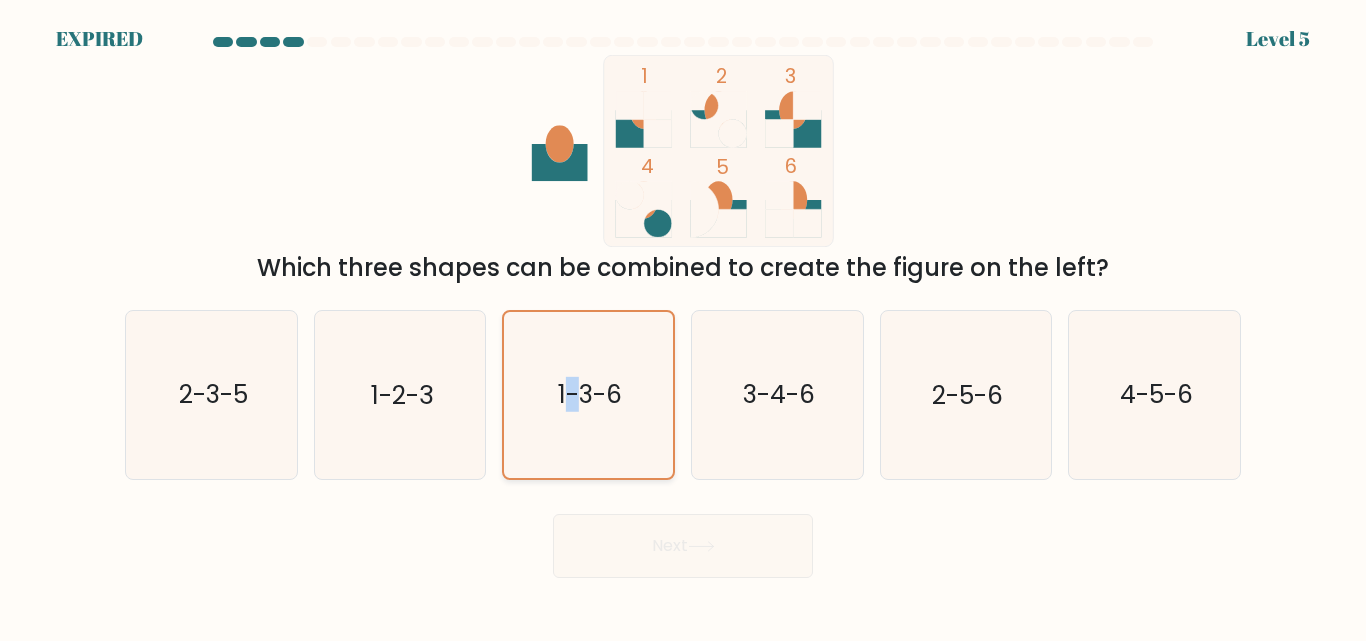 click on "1-3-6" 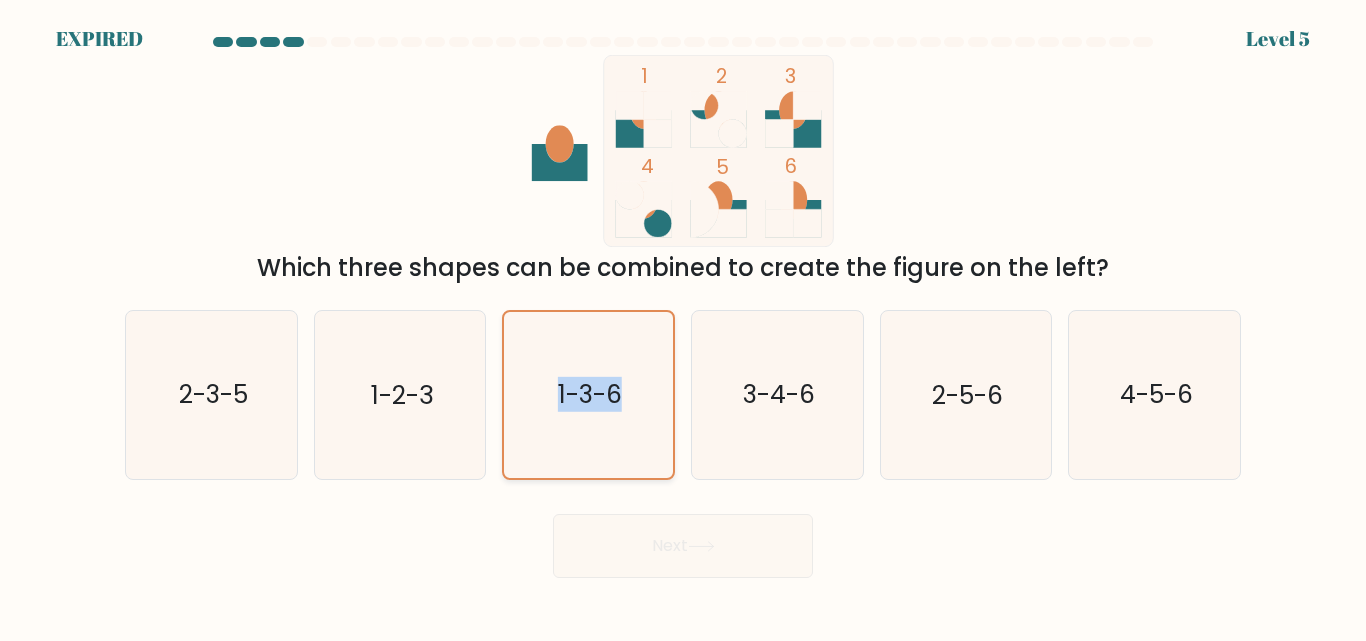 click on "1-3-6" 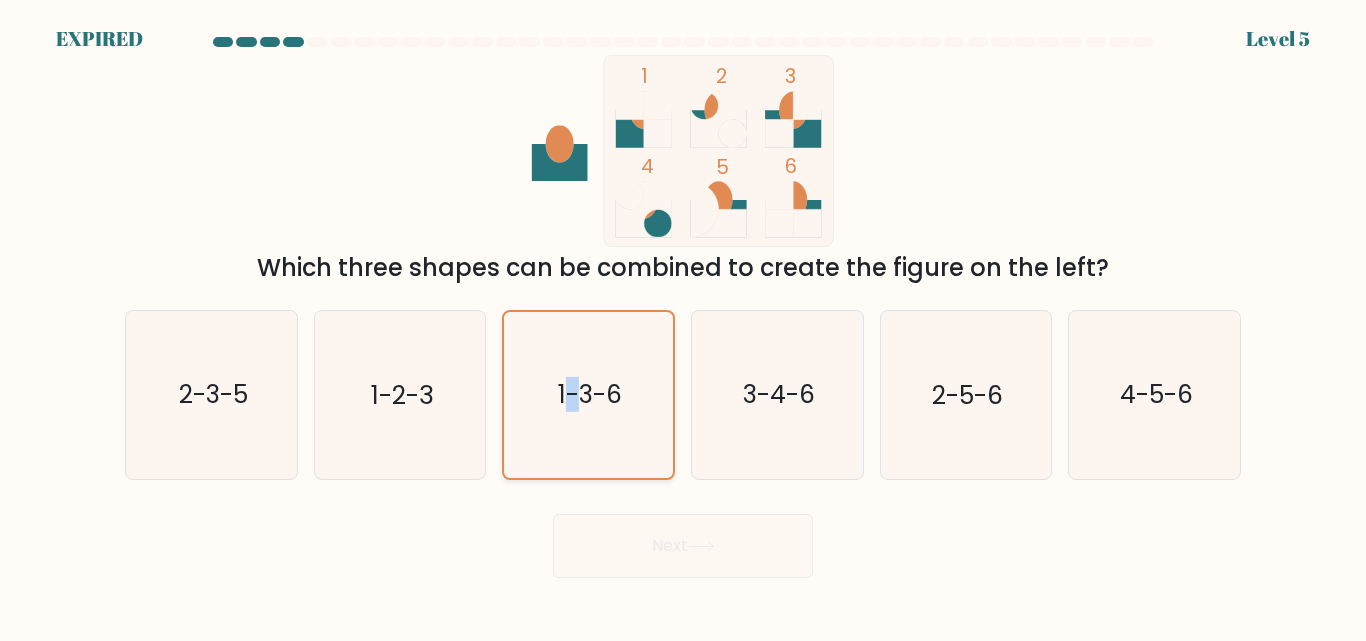 click on "1-3-6" 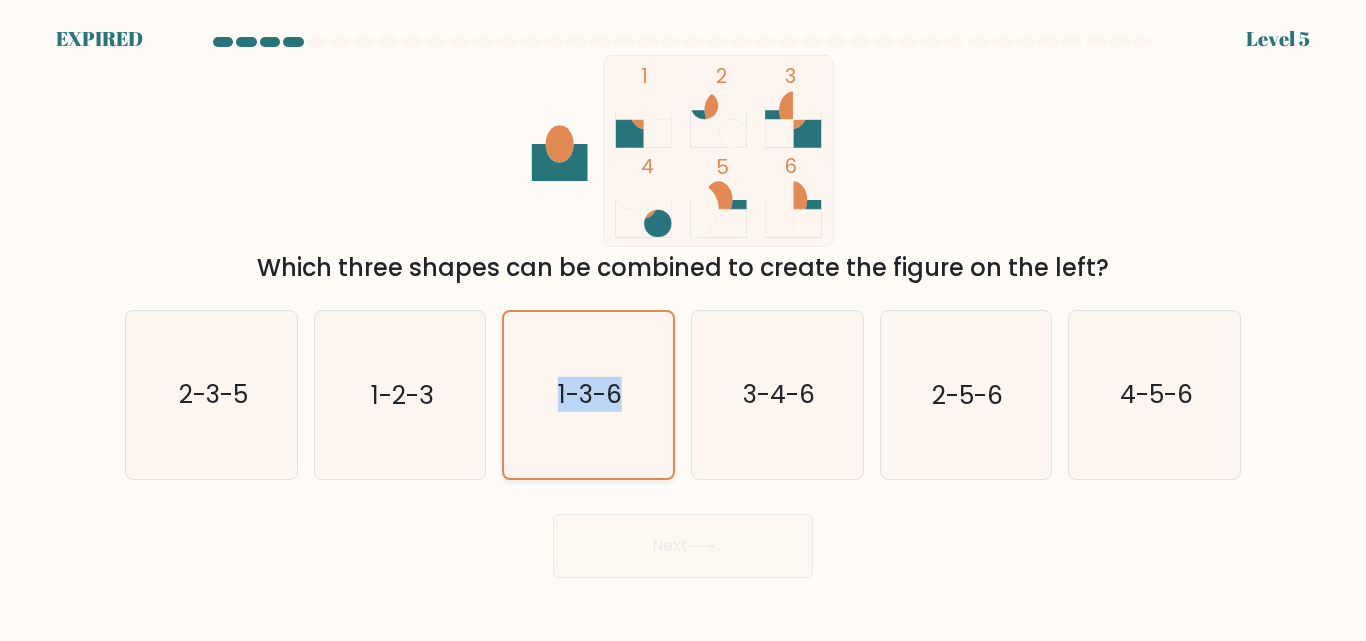 click on "1-3-6" 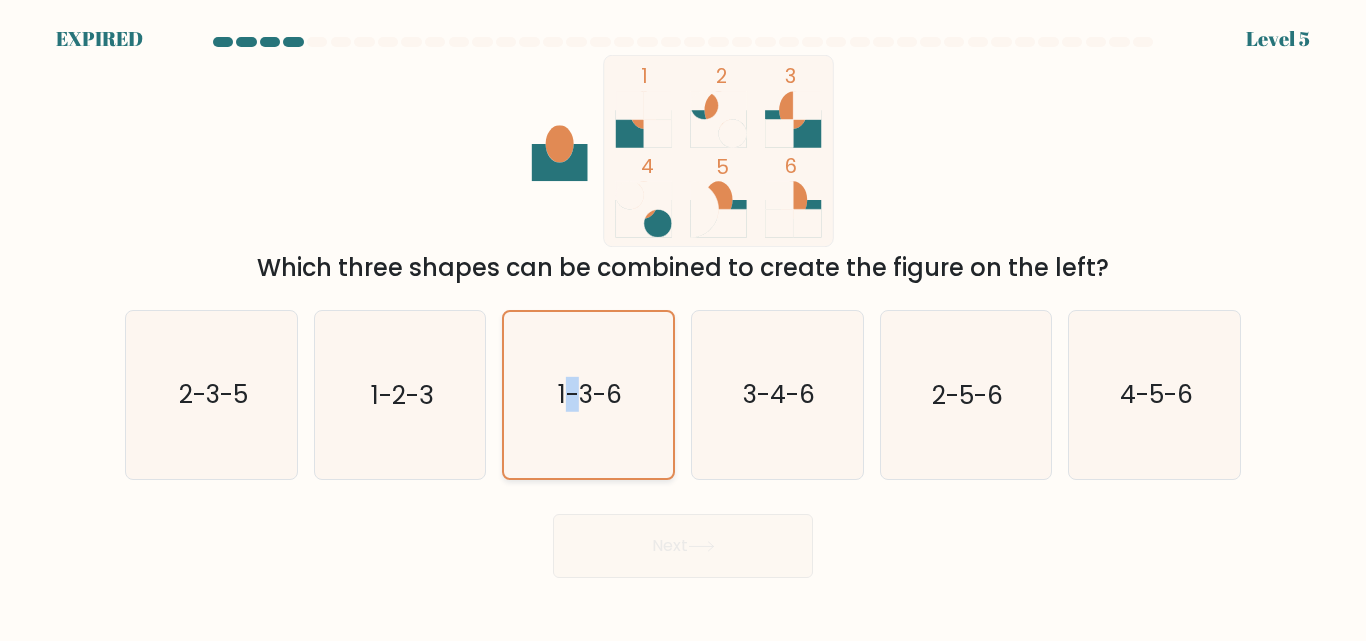 click on "1-3-6" 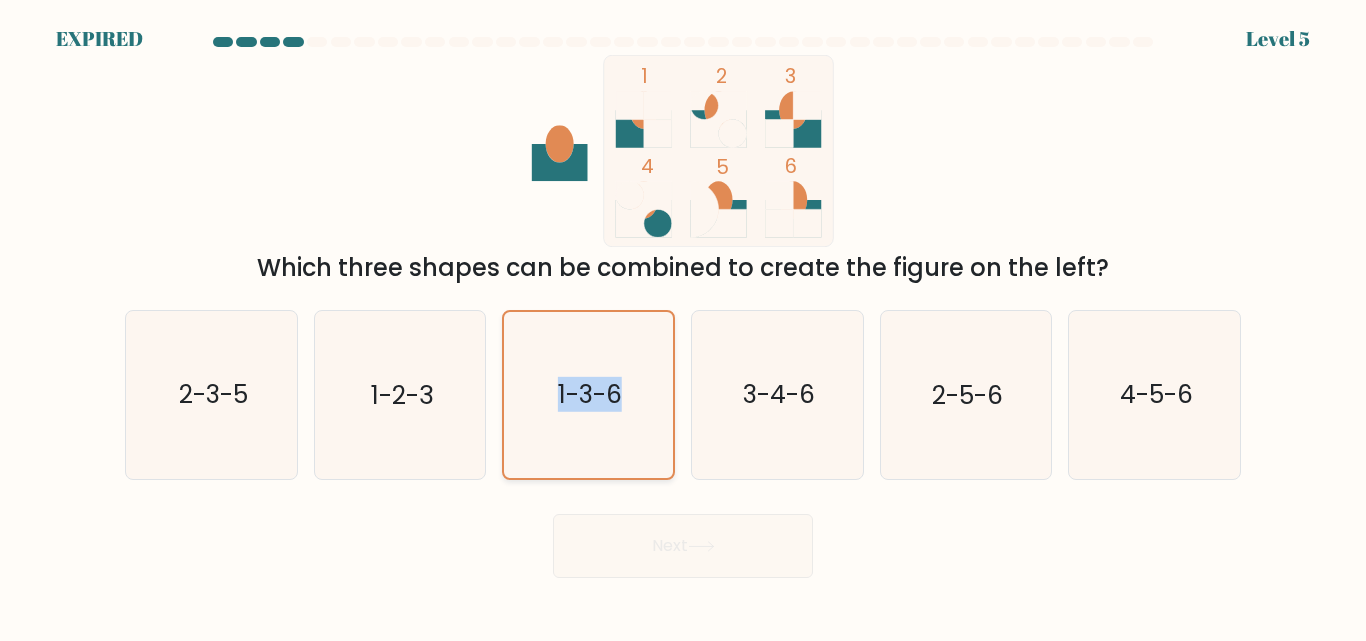 click on "1-3-6" 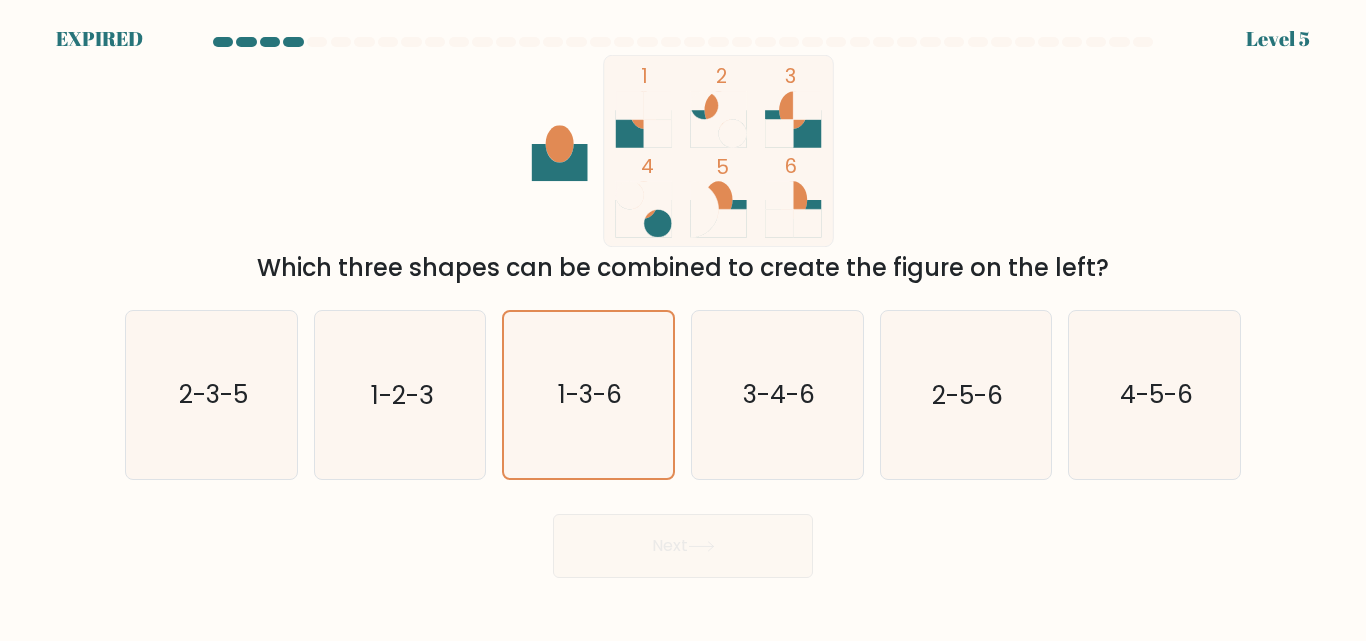 click 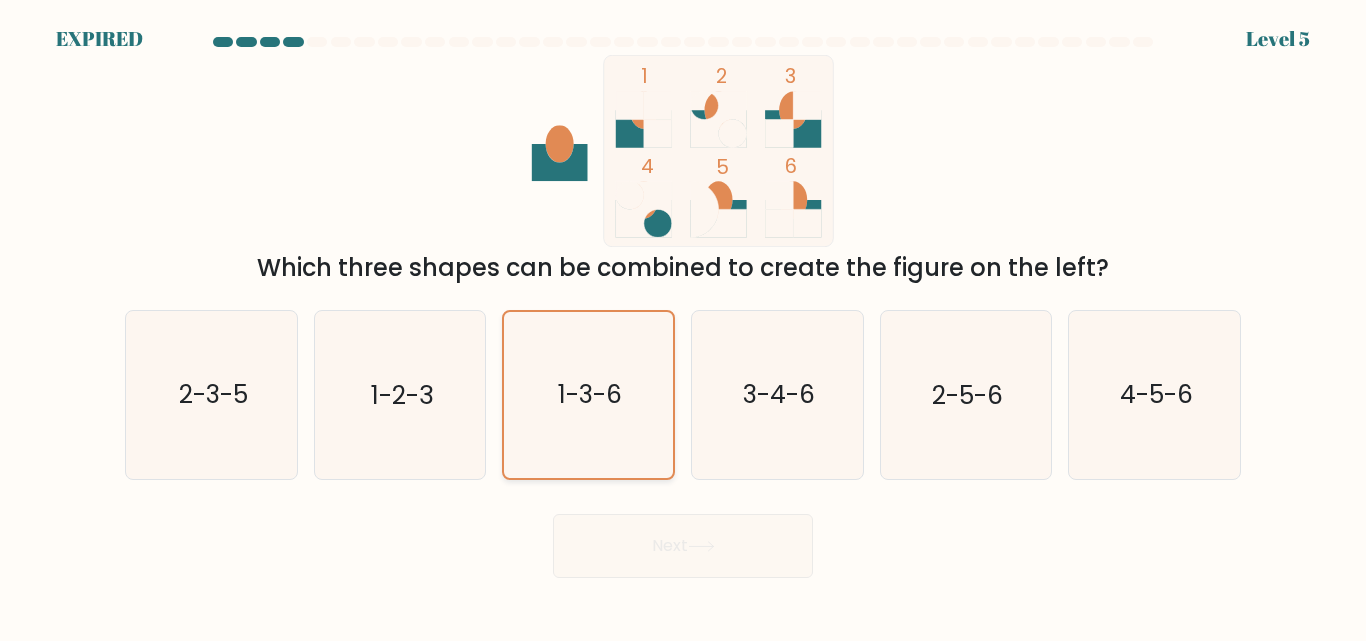 click on "1-3-6" 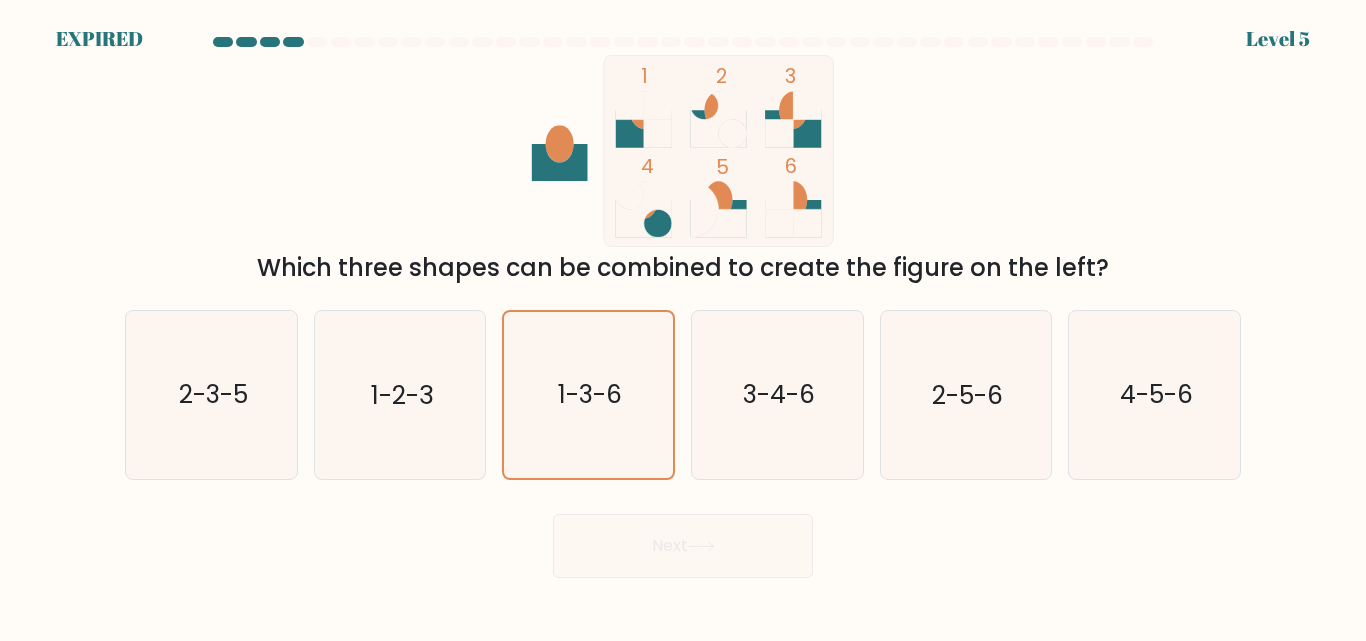click 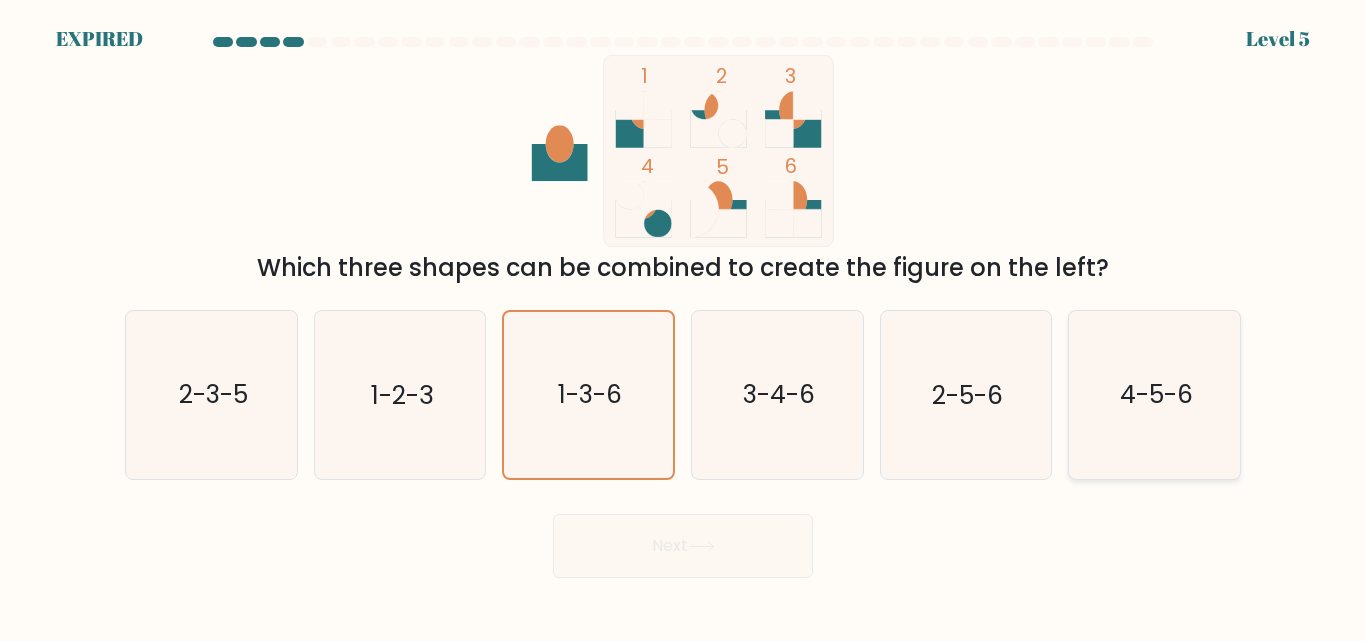 click on "1
2
3
4
5
6" 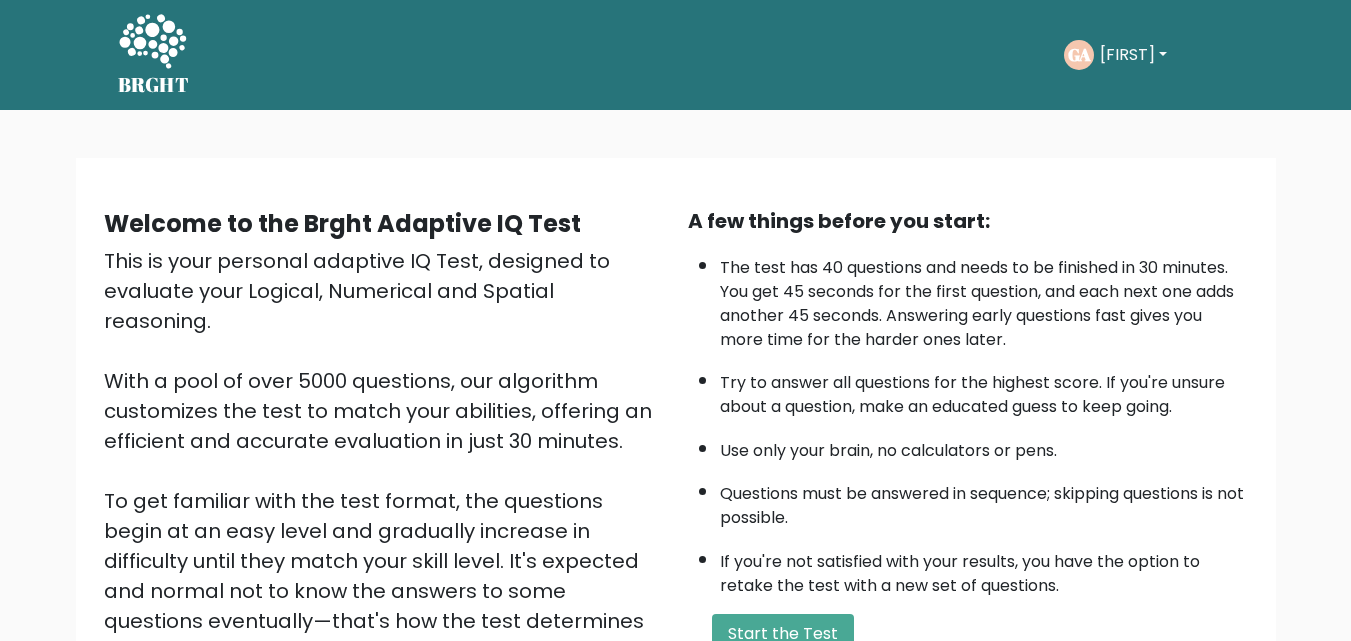 scroll, scrollTop: 275, scrollLeft: 0, axis: vertical 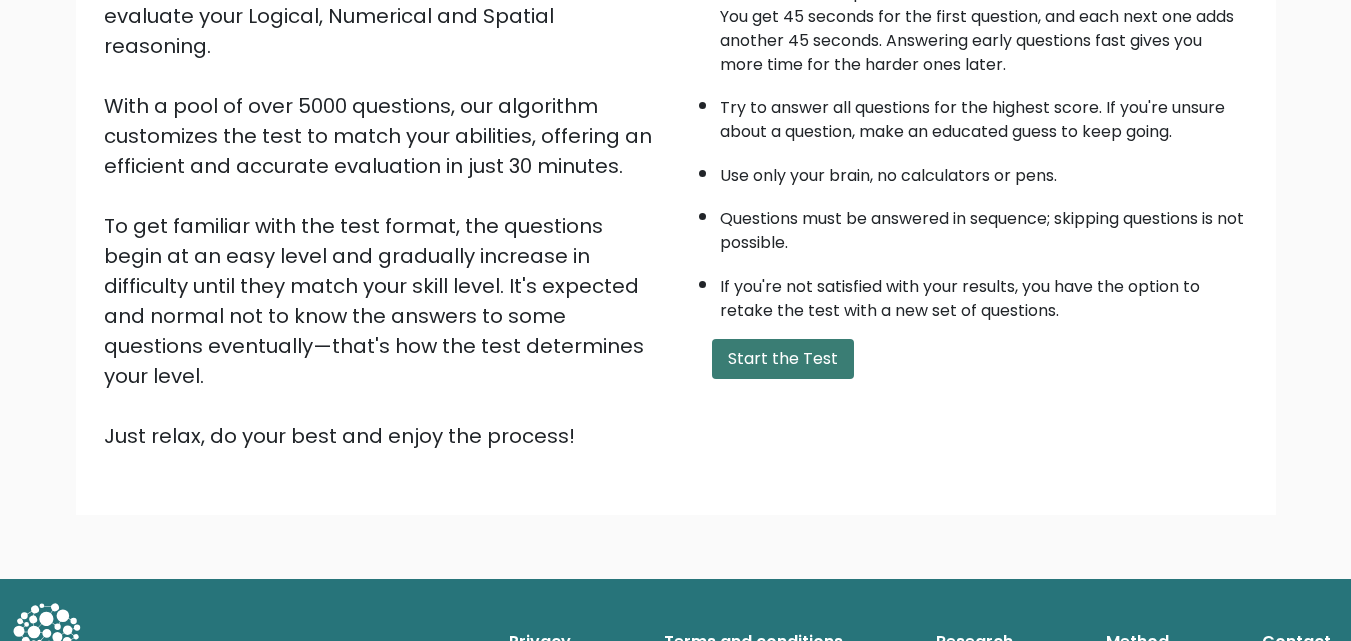 click on "Start the Test" at bounding box center [783, 359] 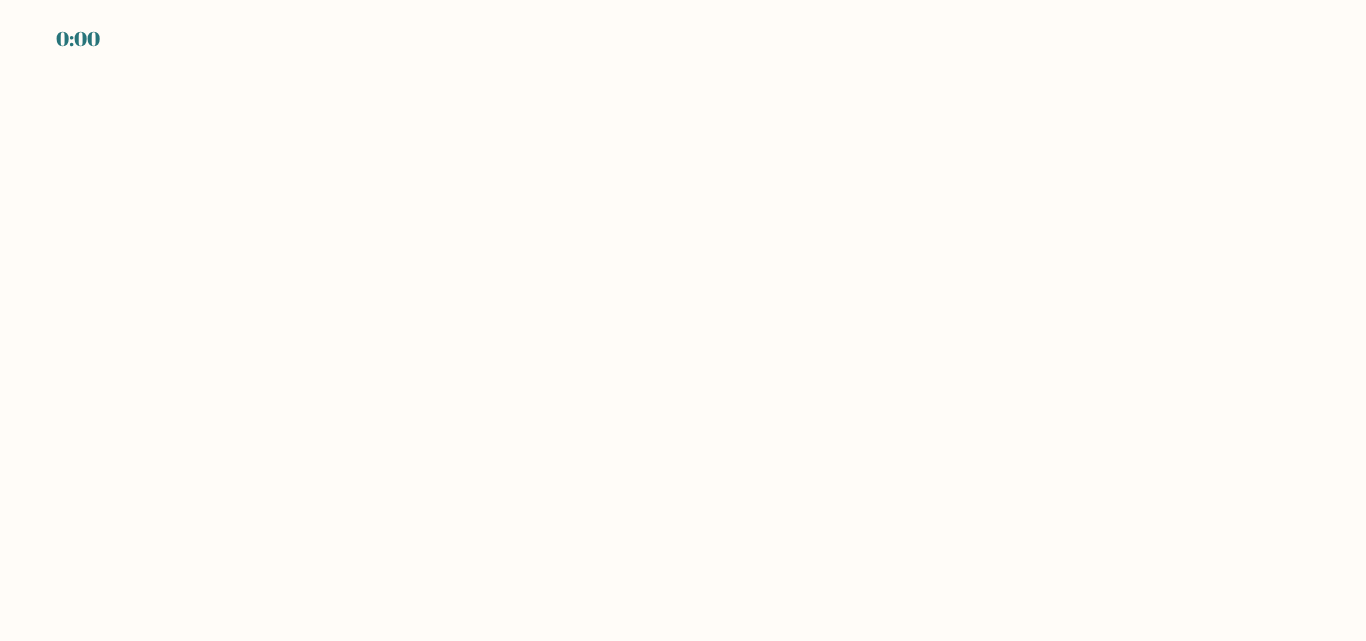 scroll, scrollTop: 0, scrollLeft: 0, axis: both 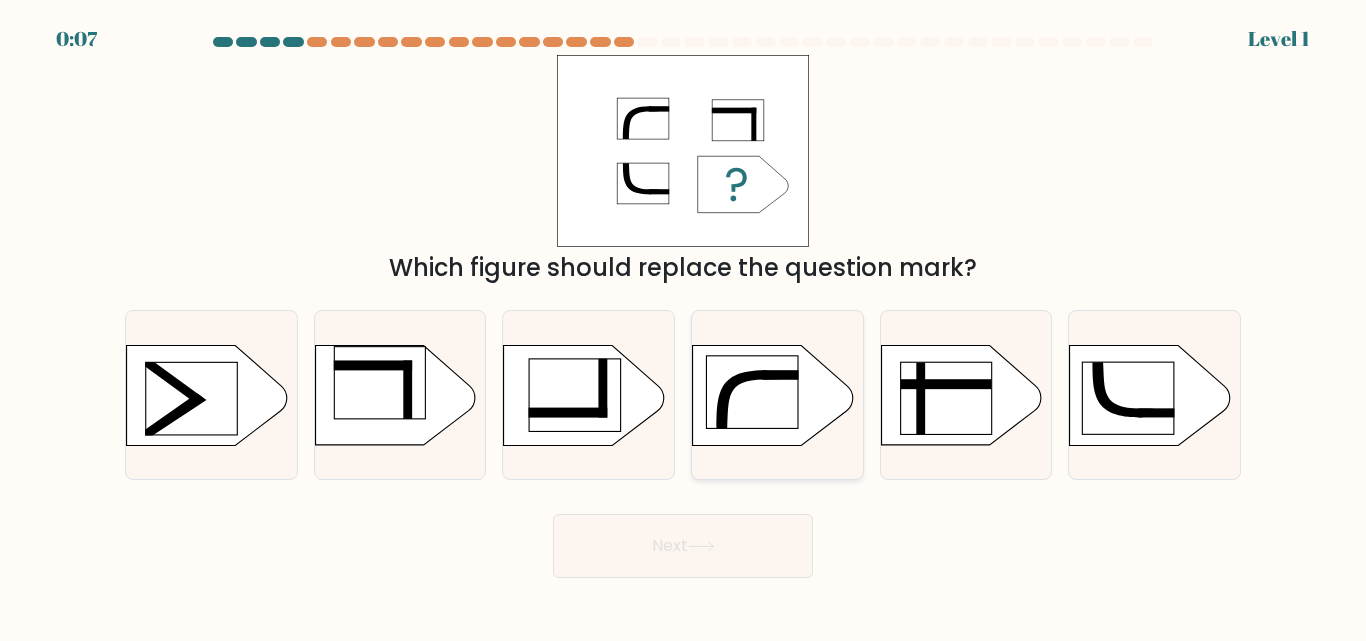 click 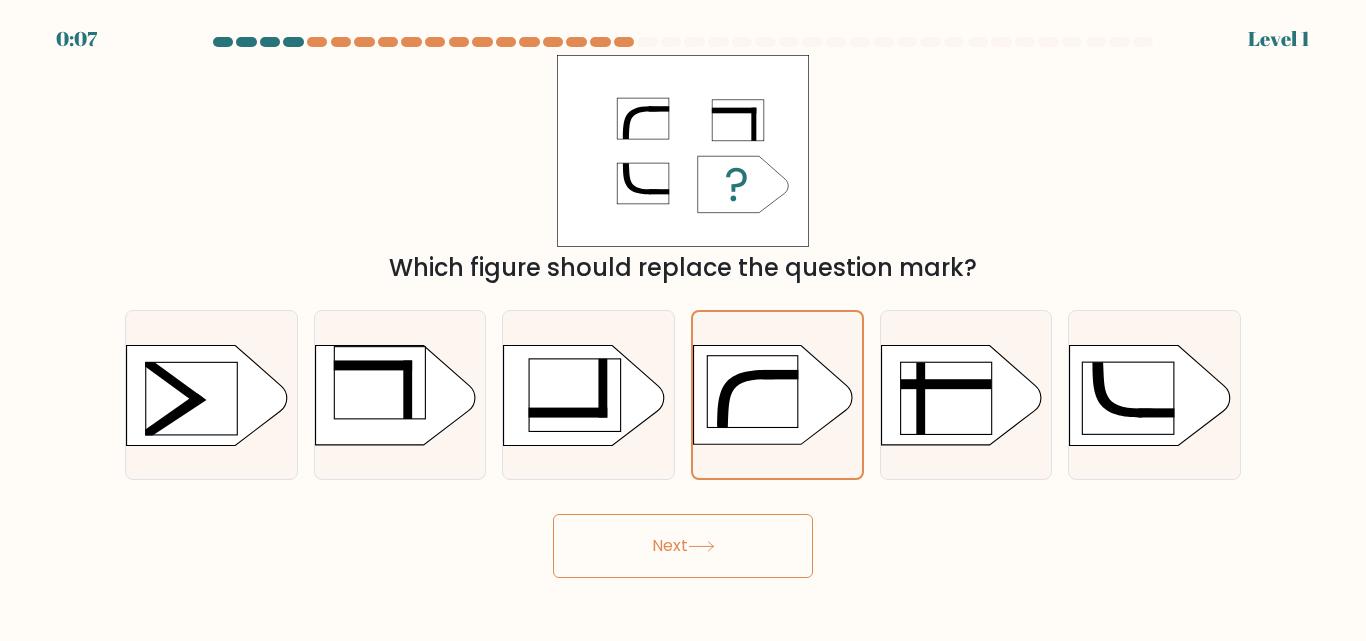 click on "Next" at bounding box center (683, 546) 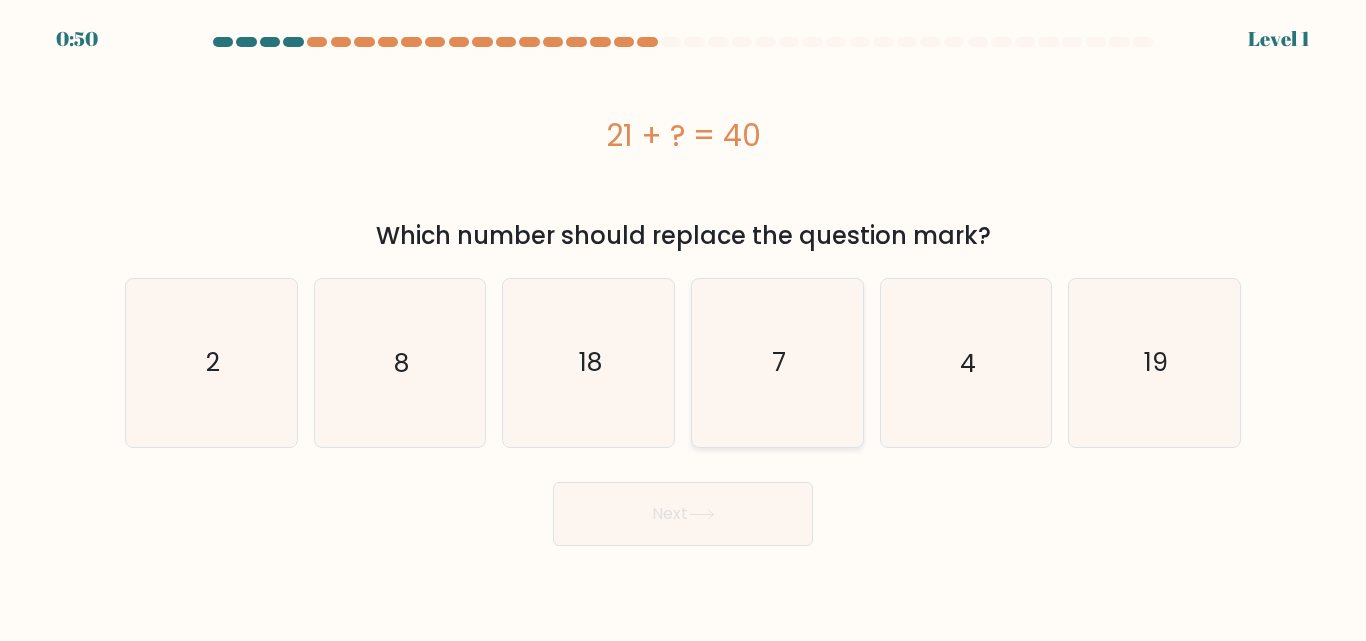 click on "7" 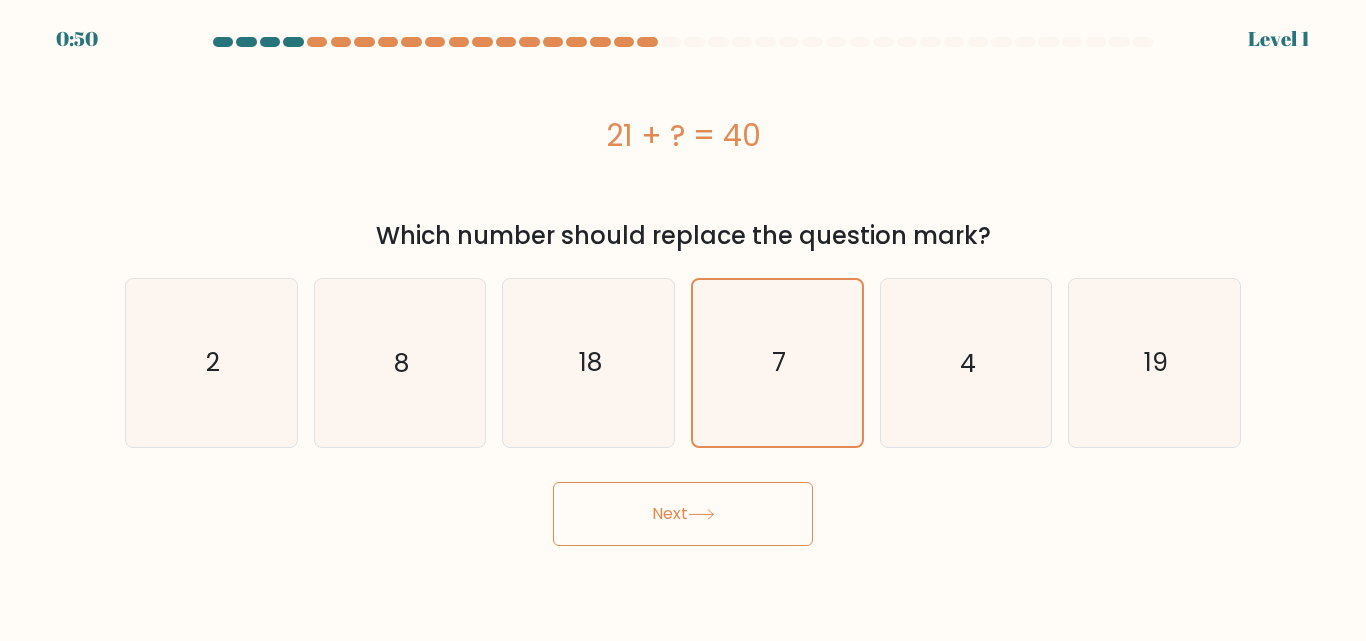 click on "0:50
Level 1
a." at bounding box center [683, 320] 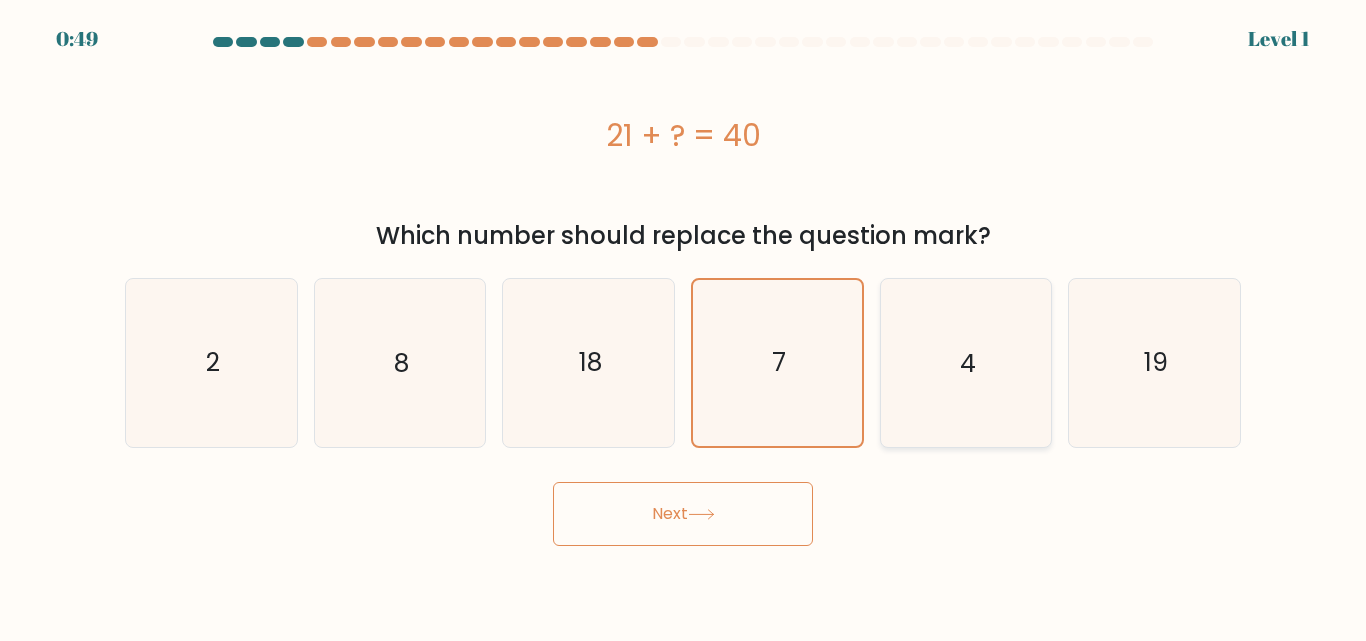 click on "4" 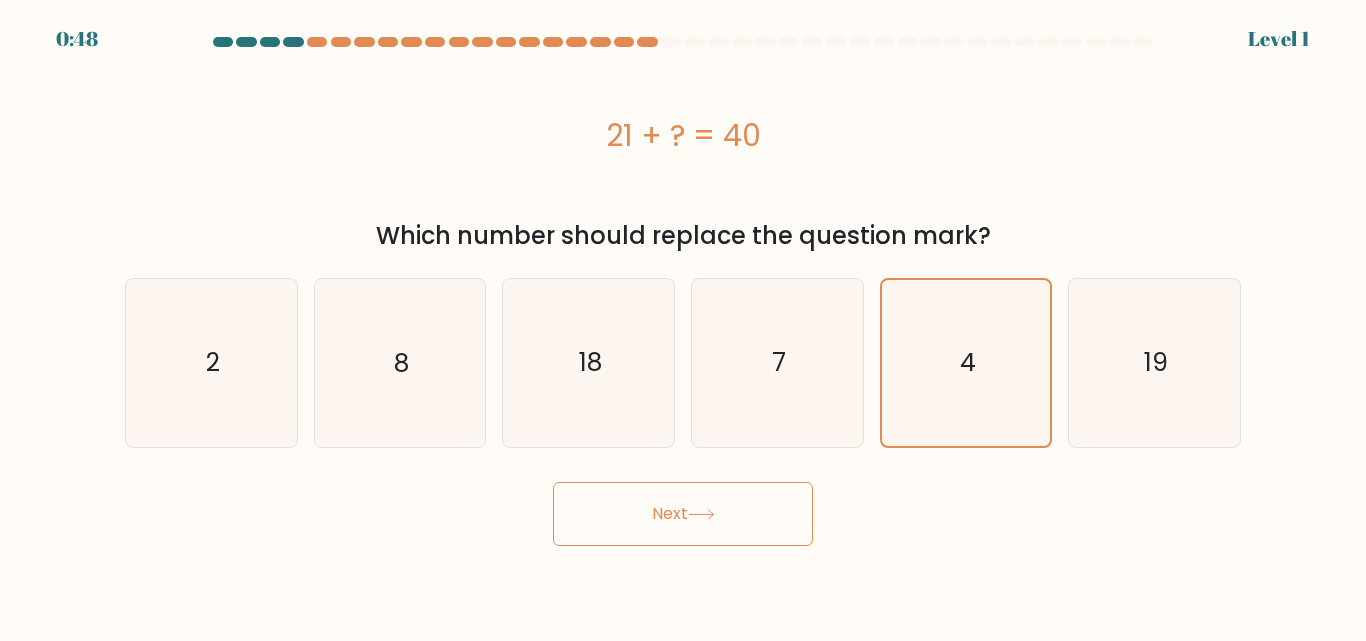 click on "Next" at bounding box center [683, 514] 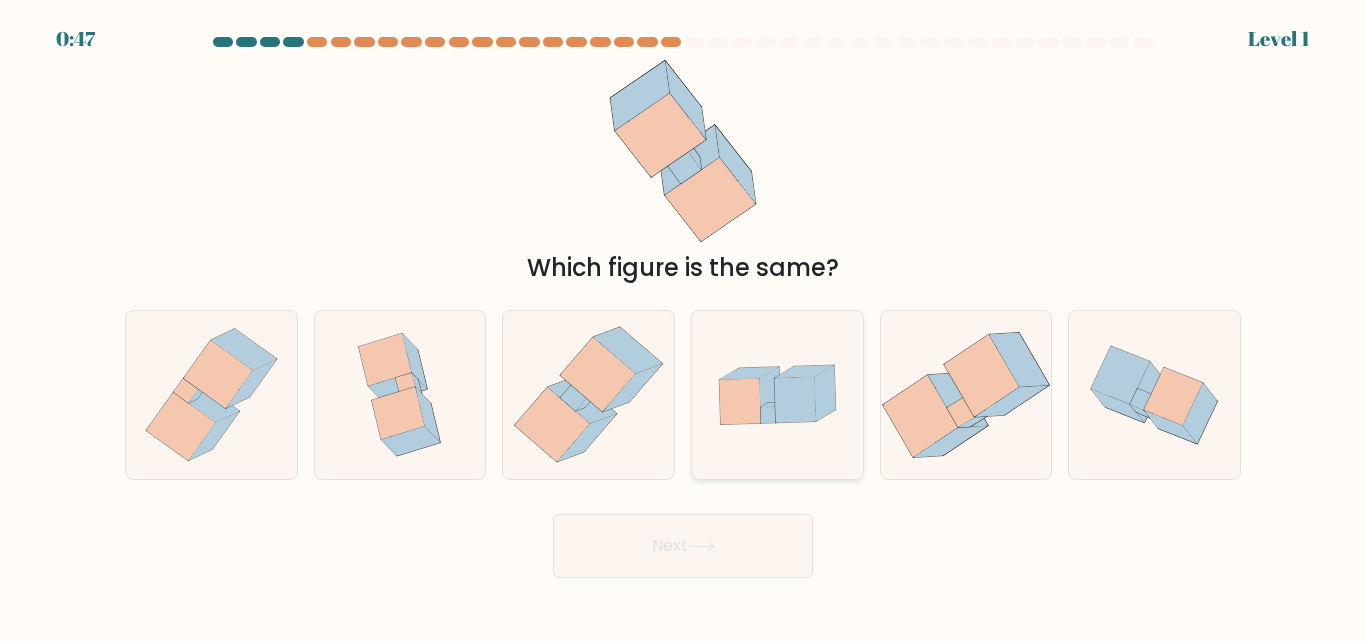 click 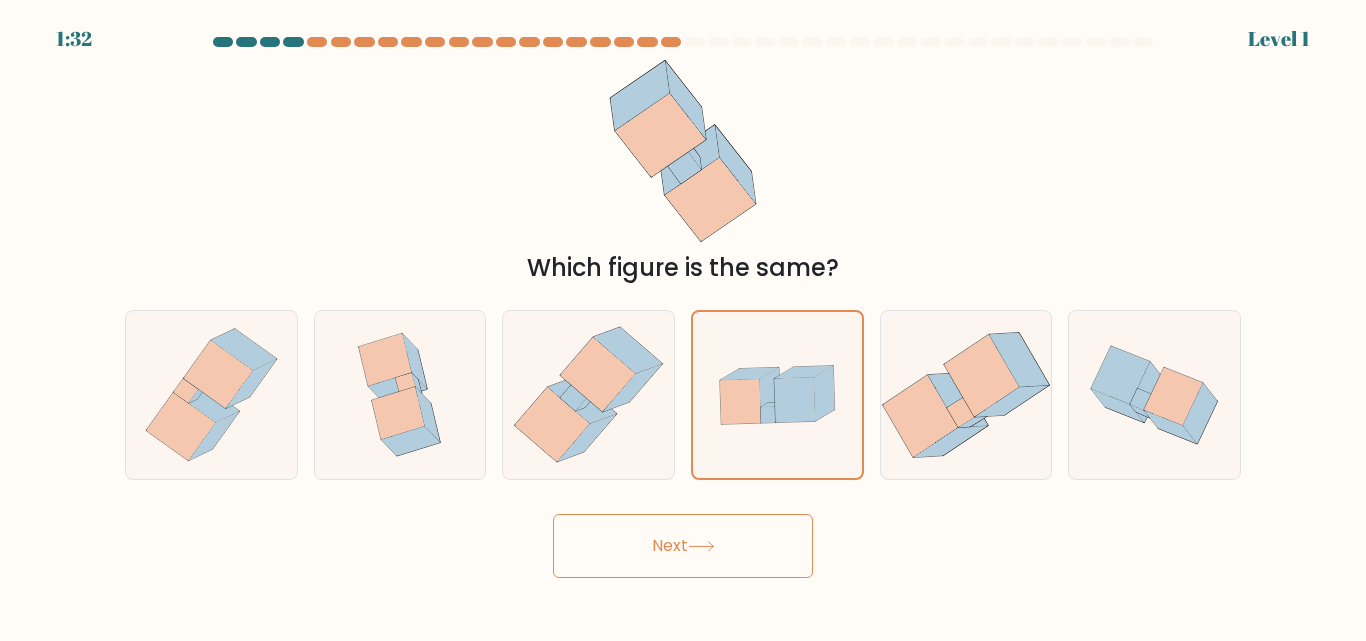 click on "Next" at bounding box center [683, 546] 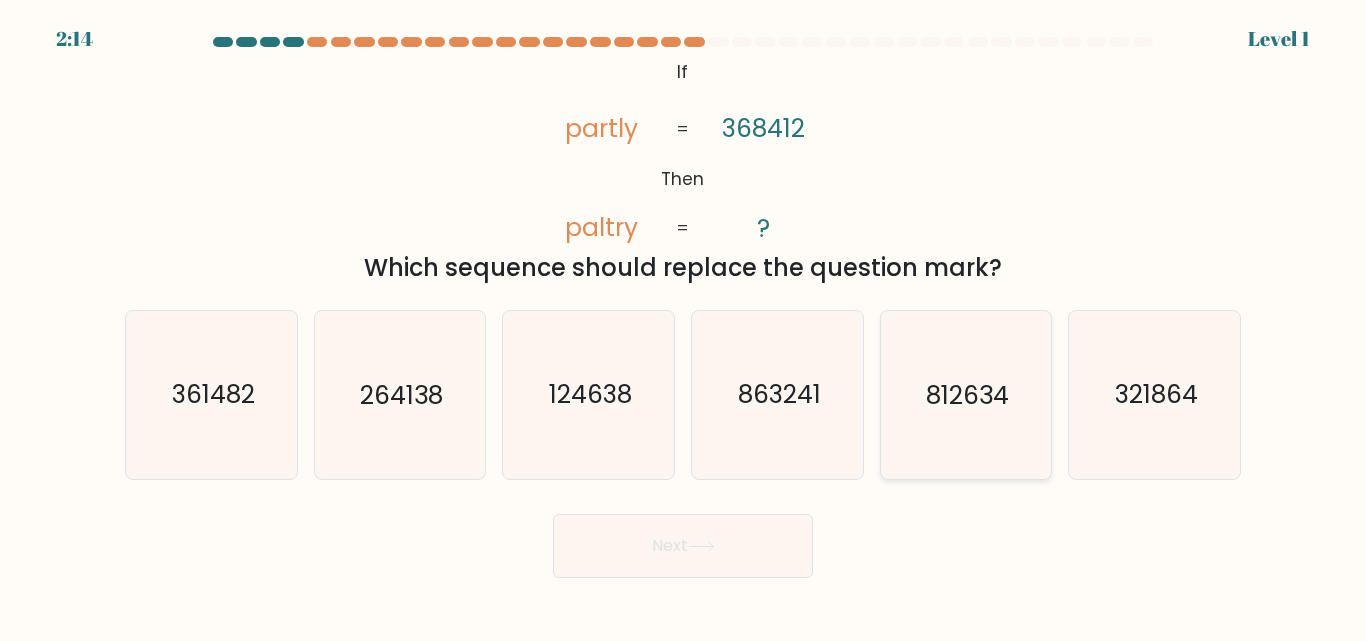 drag, startPoint x: 929, startPoint y: 394, endPoint x: 915, endPoint y: 414, distance: 24.41311 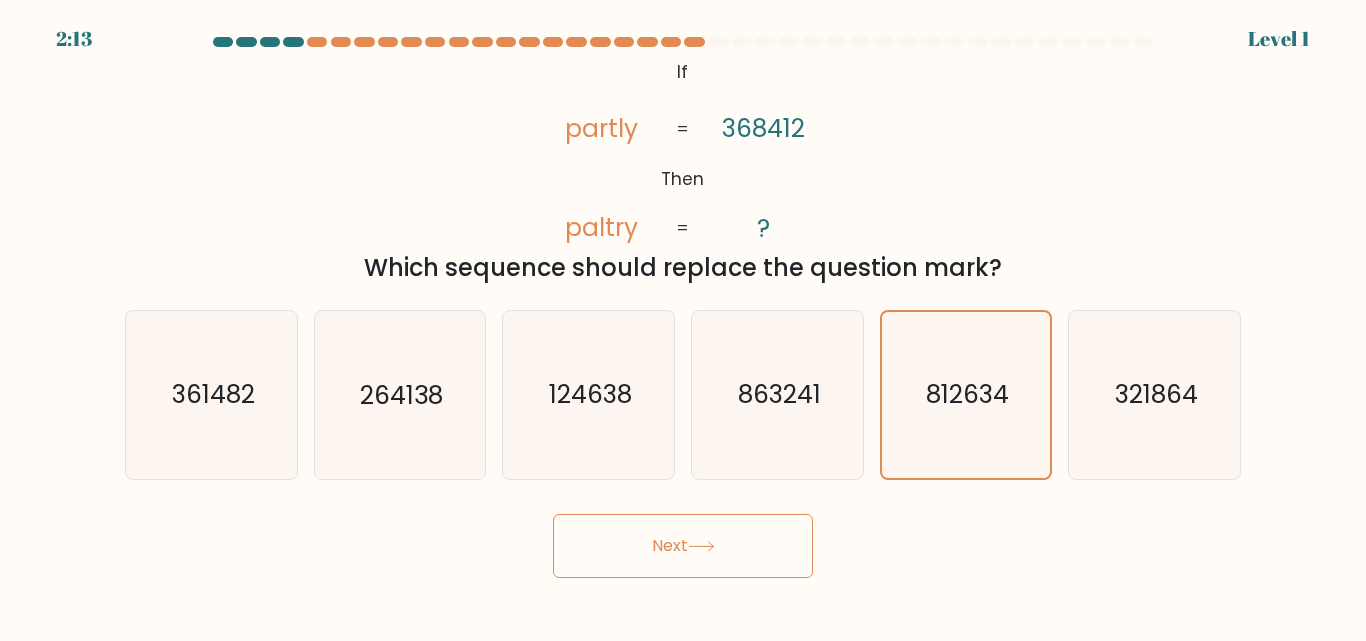 click on "Next" at bounding box center (683, 546) 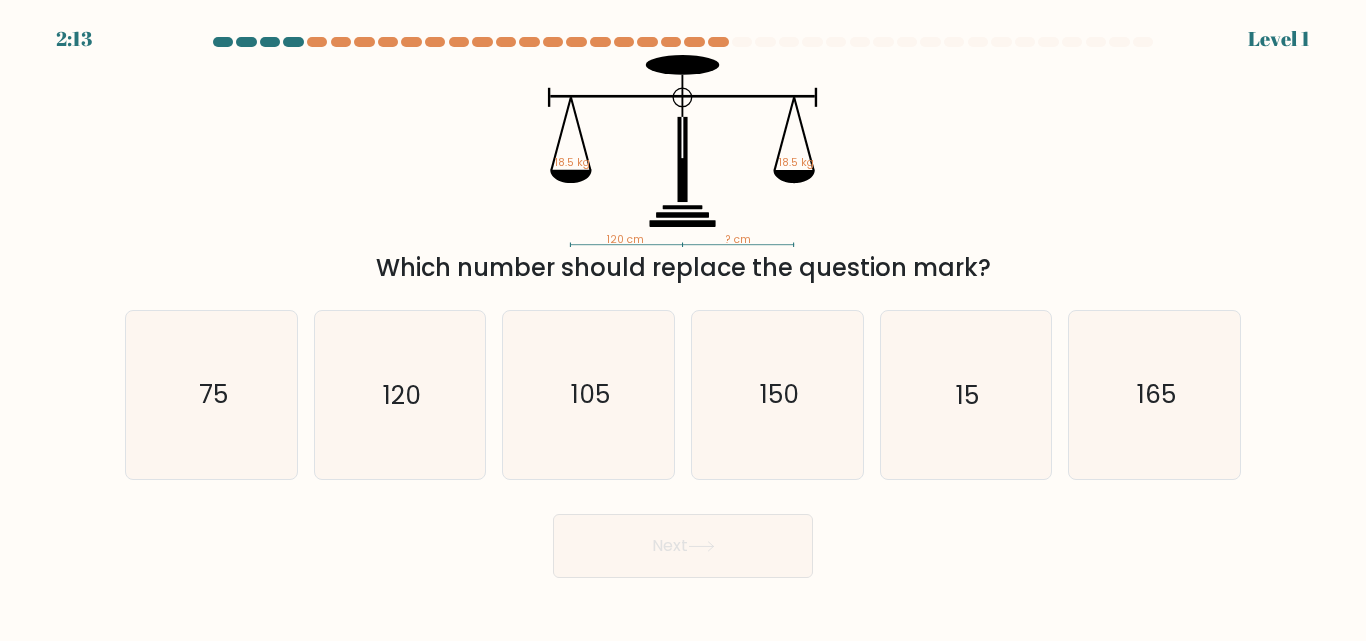 click on "105" 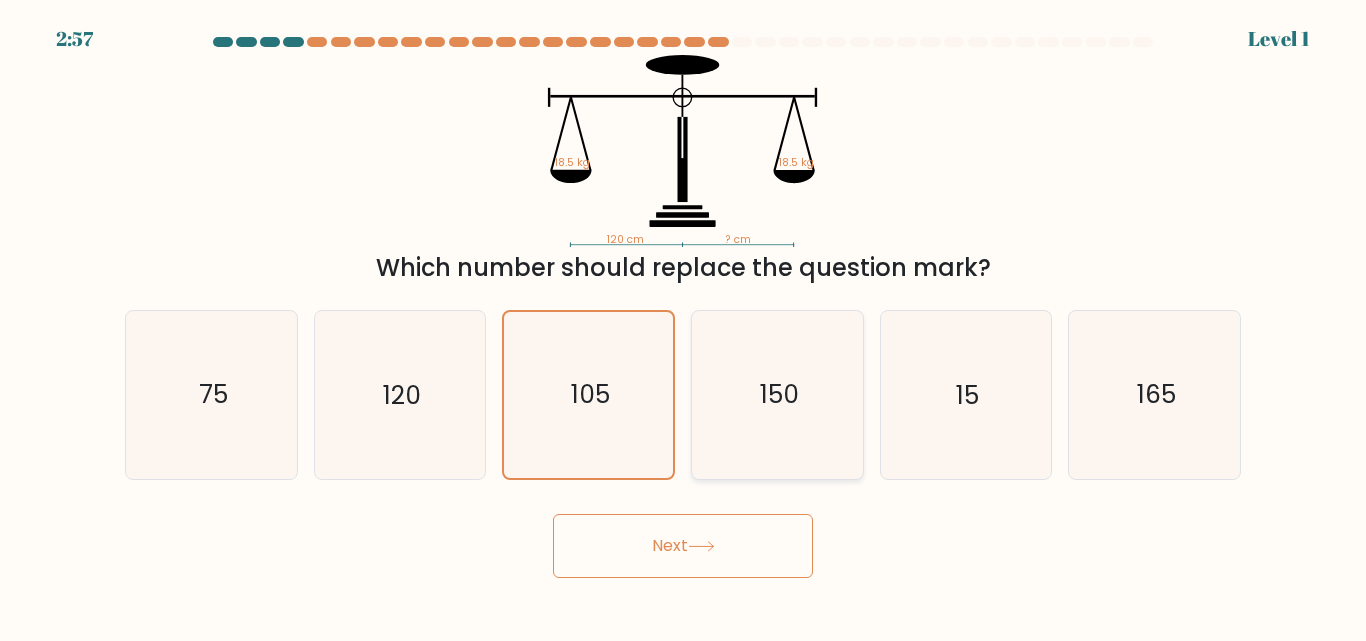drag, startPoint x: 640, startPoint y: 556, endPoint x: 786, endPoint y: 460, distance: 174.73409 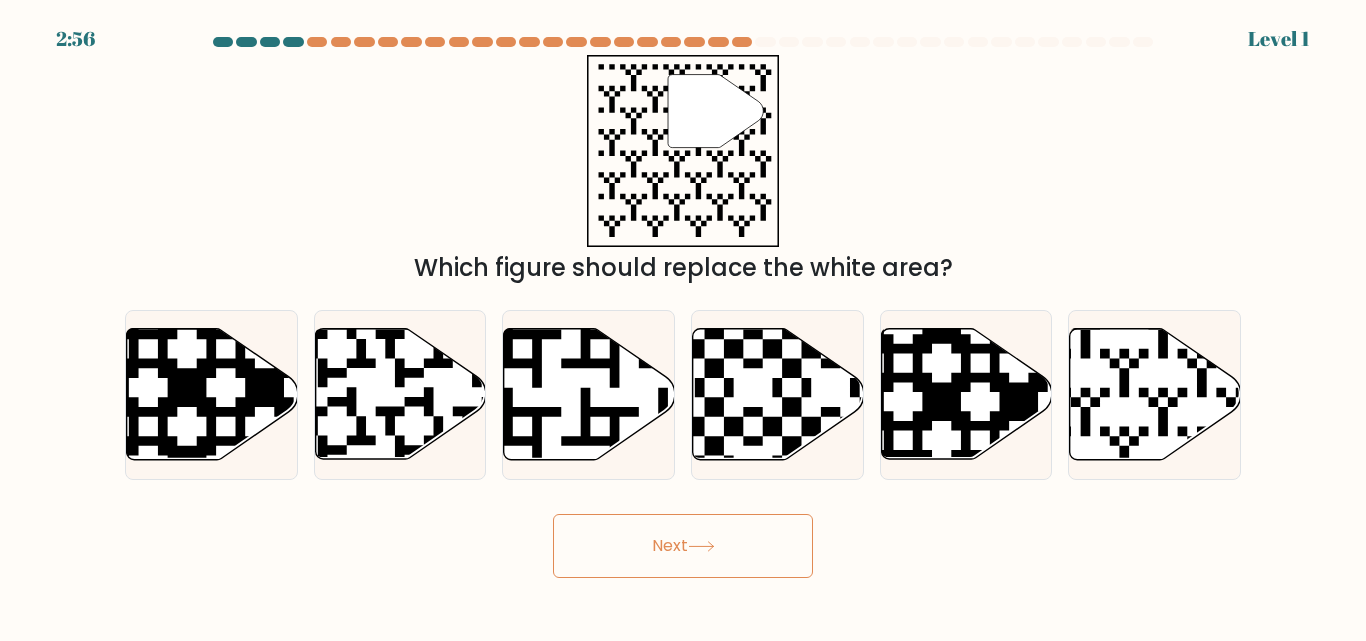 click 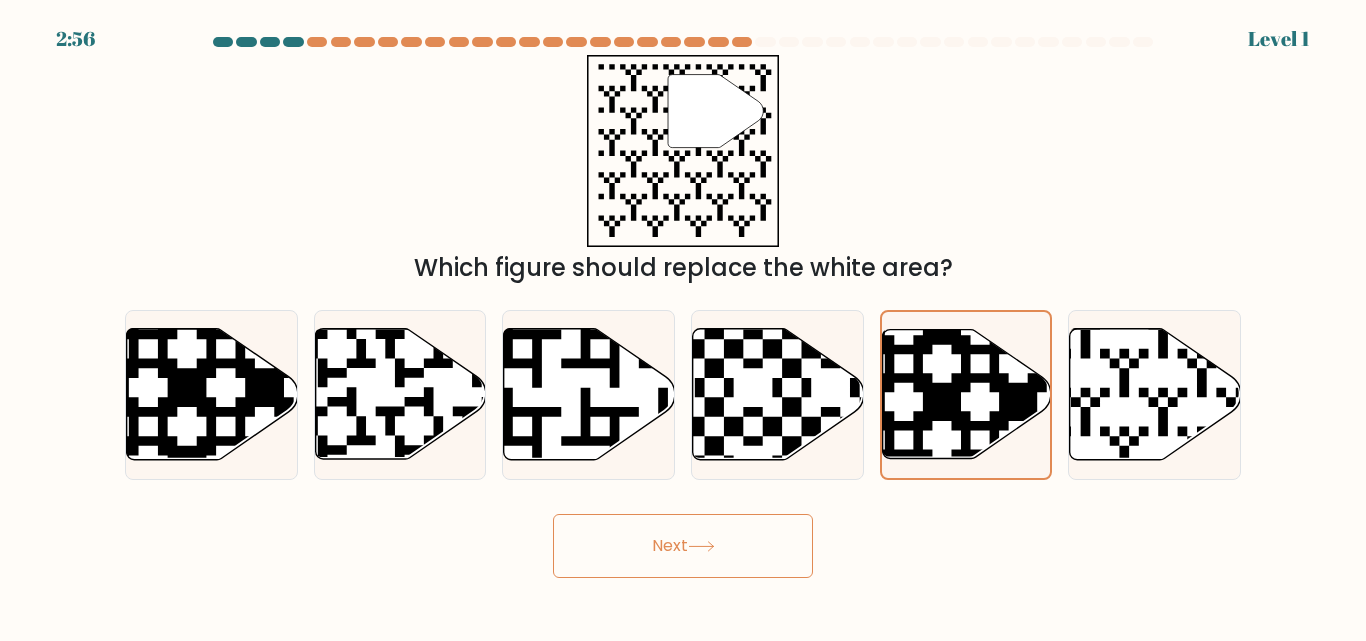 click on "Next" at bounding box center (683, 546) 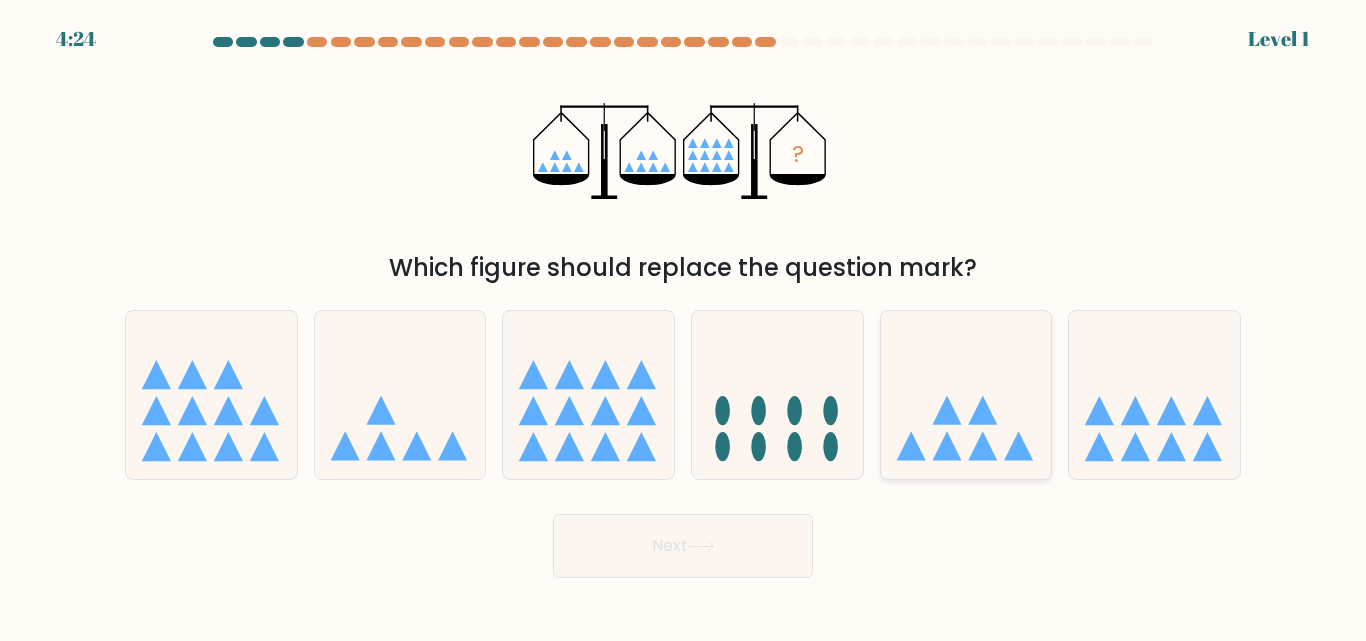 drag, startPoint x: 1024, startPoint y: 434, endPoint x: 969, endPoint y: 444, distance: 55.9017 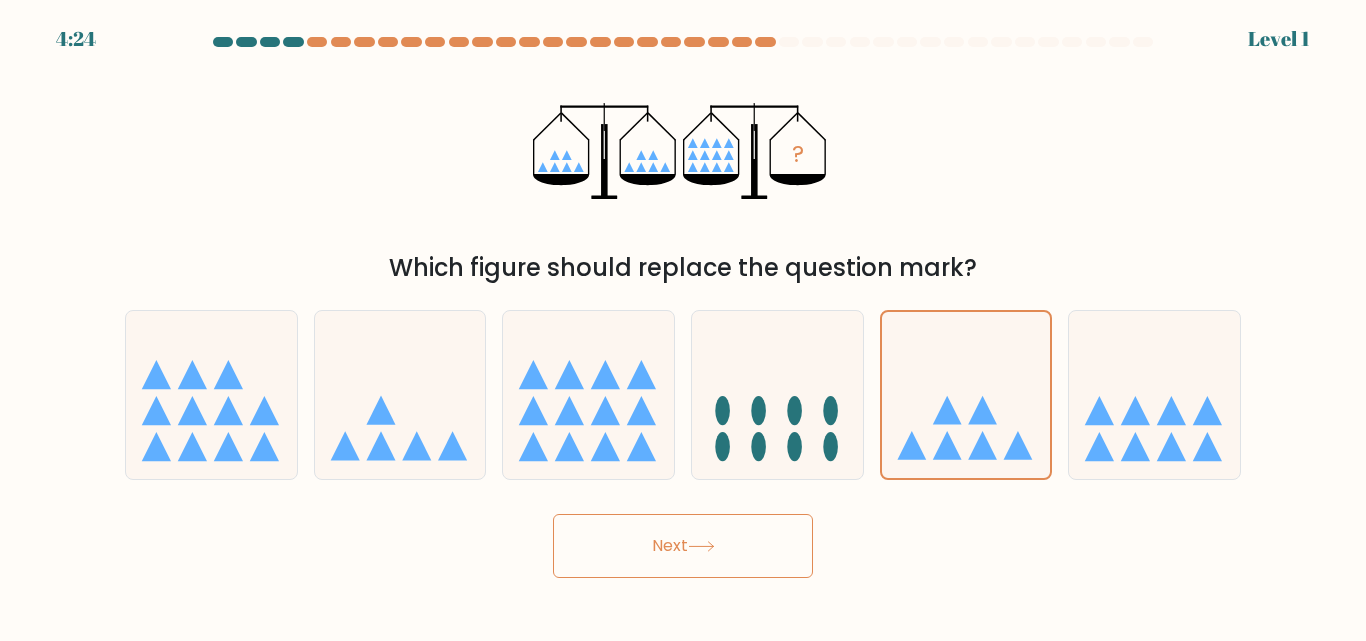 click on "Next" at bounding box center [683, 546] 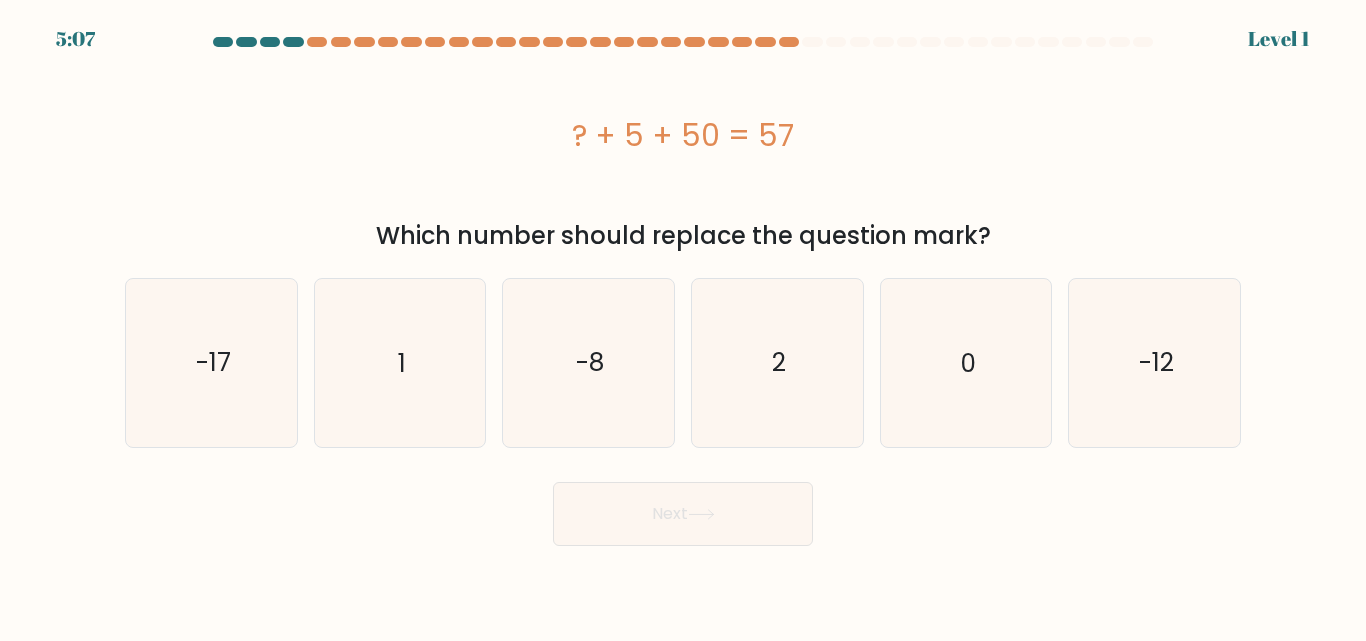 drag, startPoint x: 1137, startPoint y: 409, endPoint x: 971, endPoint y: 493, distance: 186.043 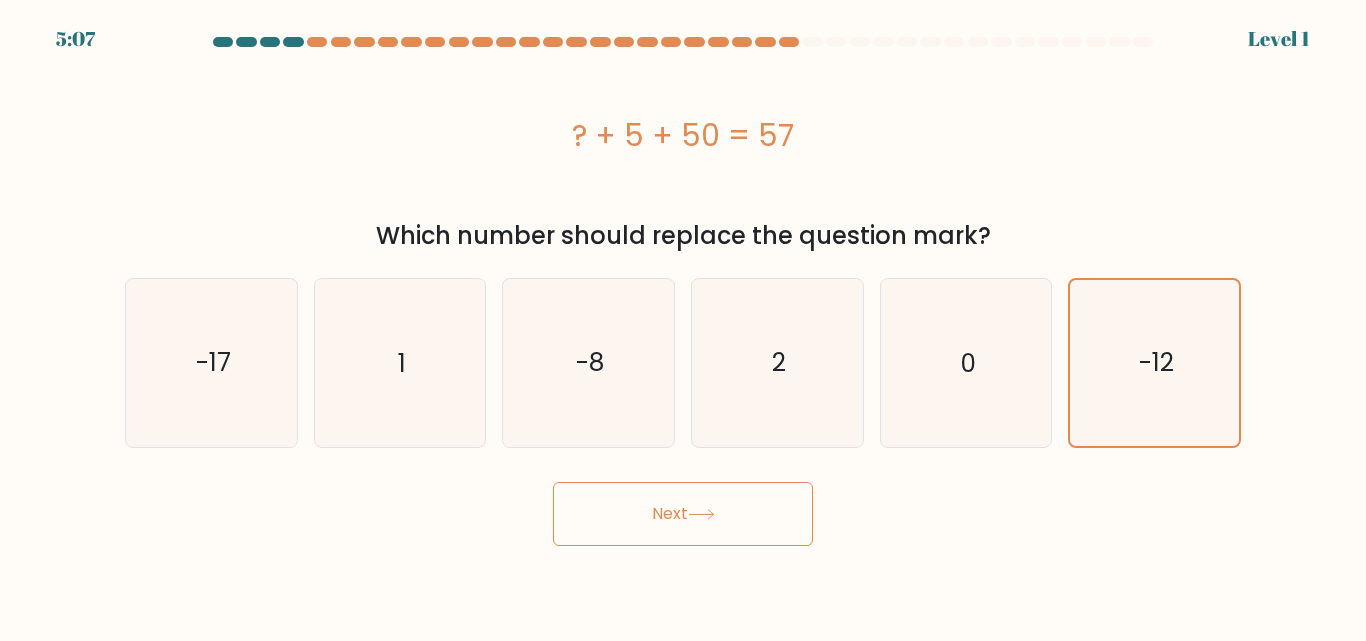 click on "Next" at bounding box center (683, 509) 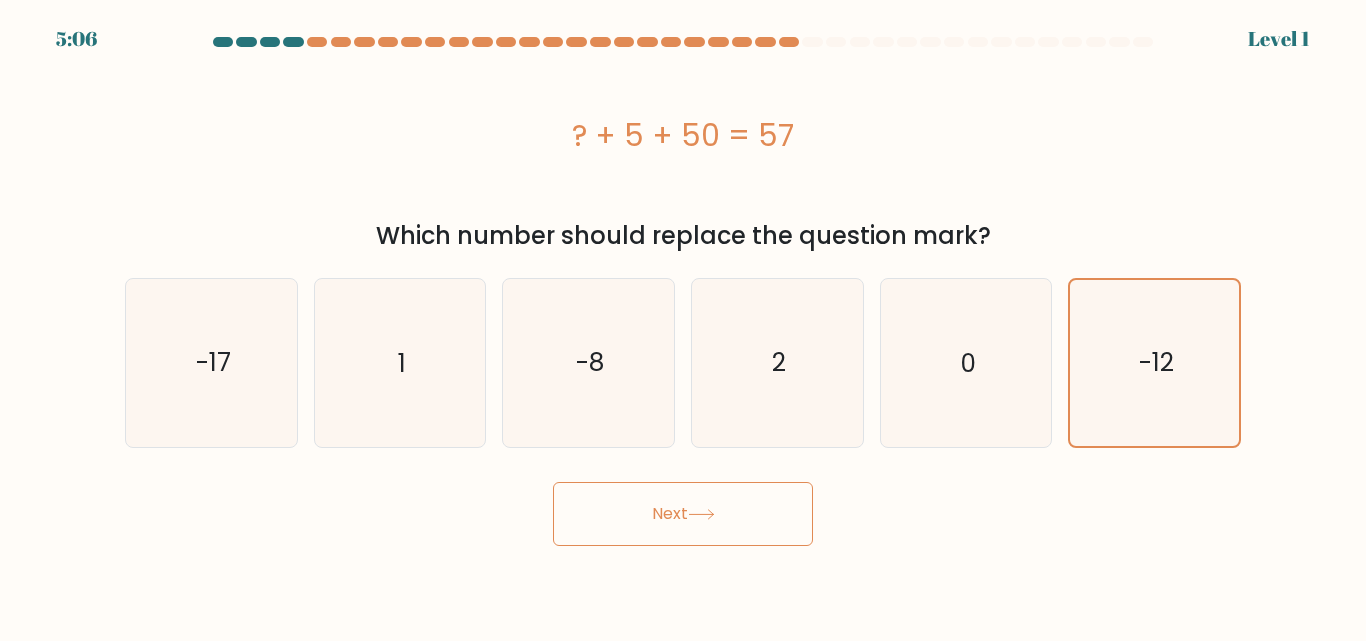 click on "Next" at bounding box center (683, 514) 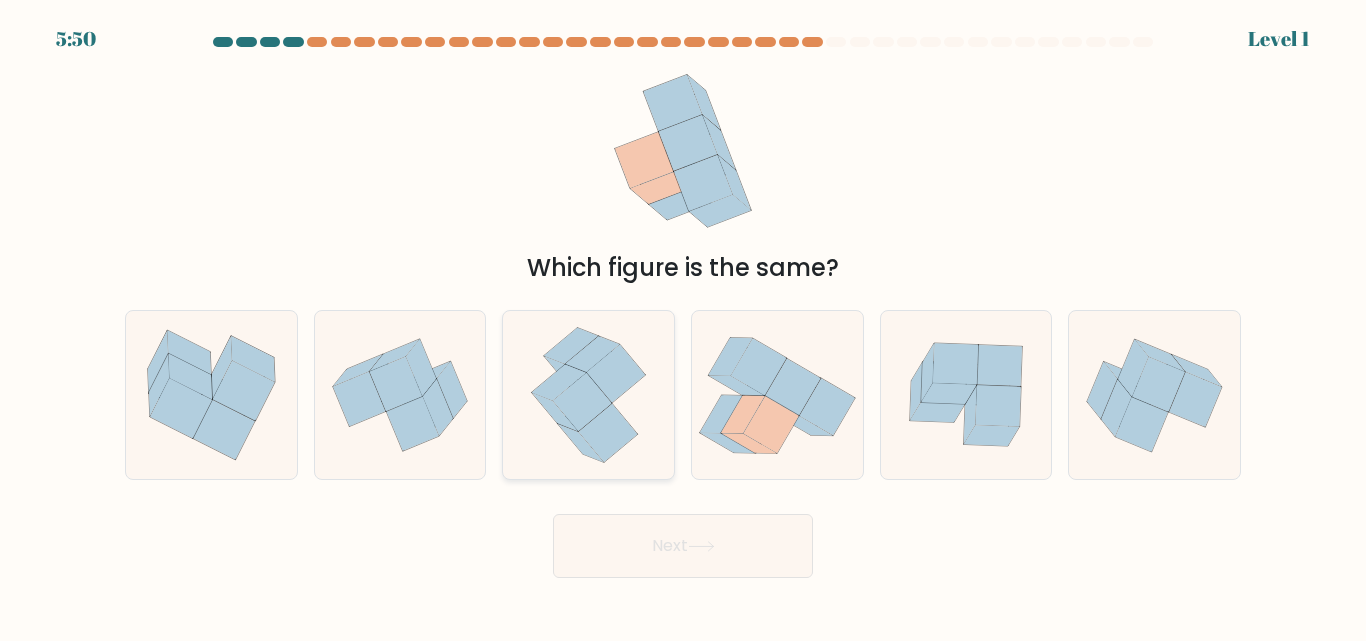 click 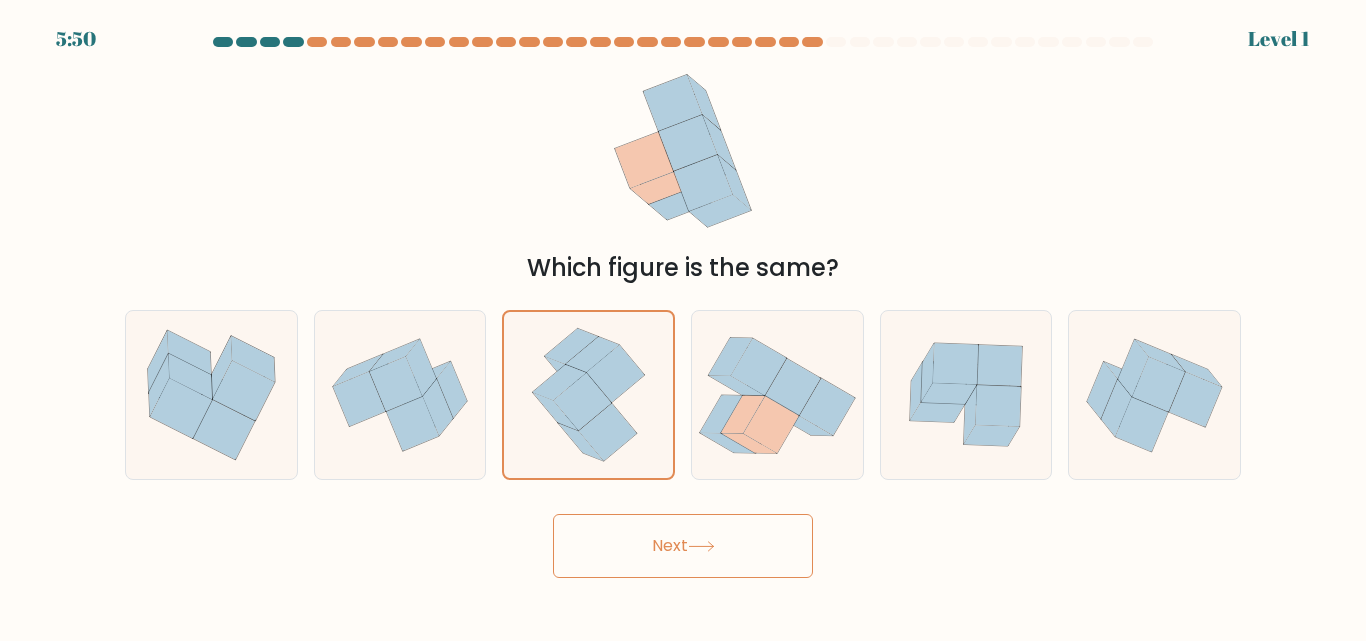 click on "Next" at bounding box center (683, 546) 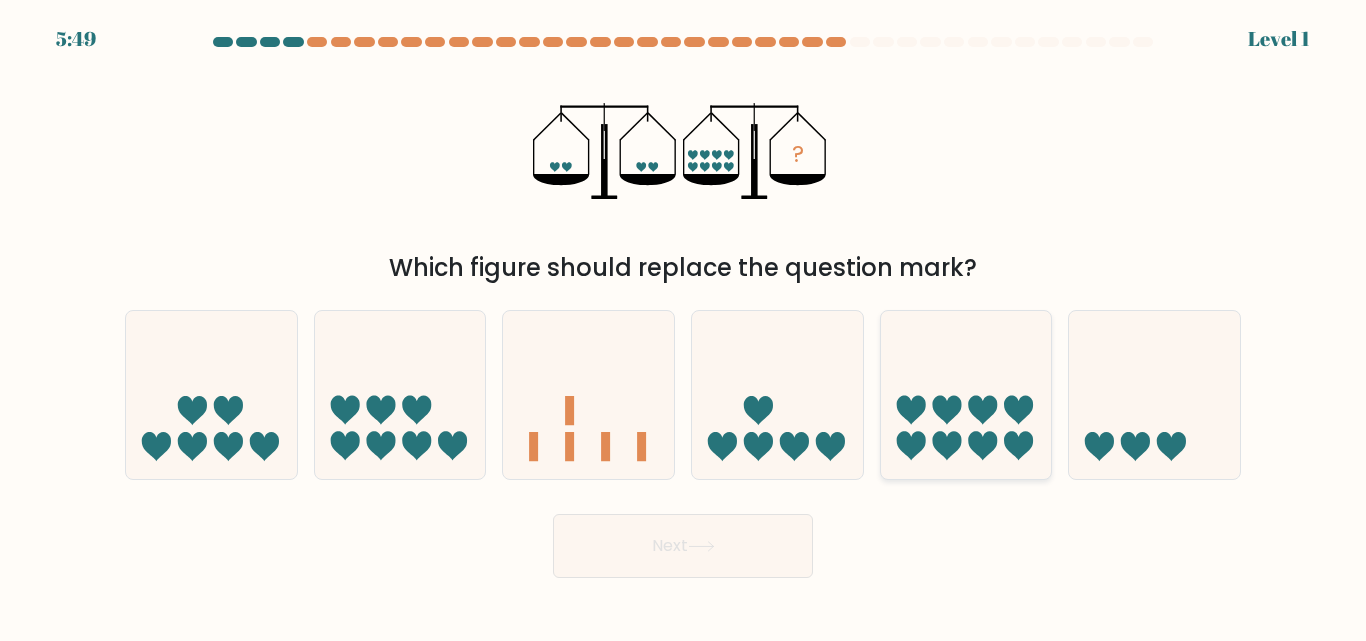 drag, startPoint x: 1044, startPoint y: 415, endPoint x: 962, endPoint y: 431, distance: 83.546394 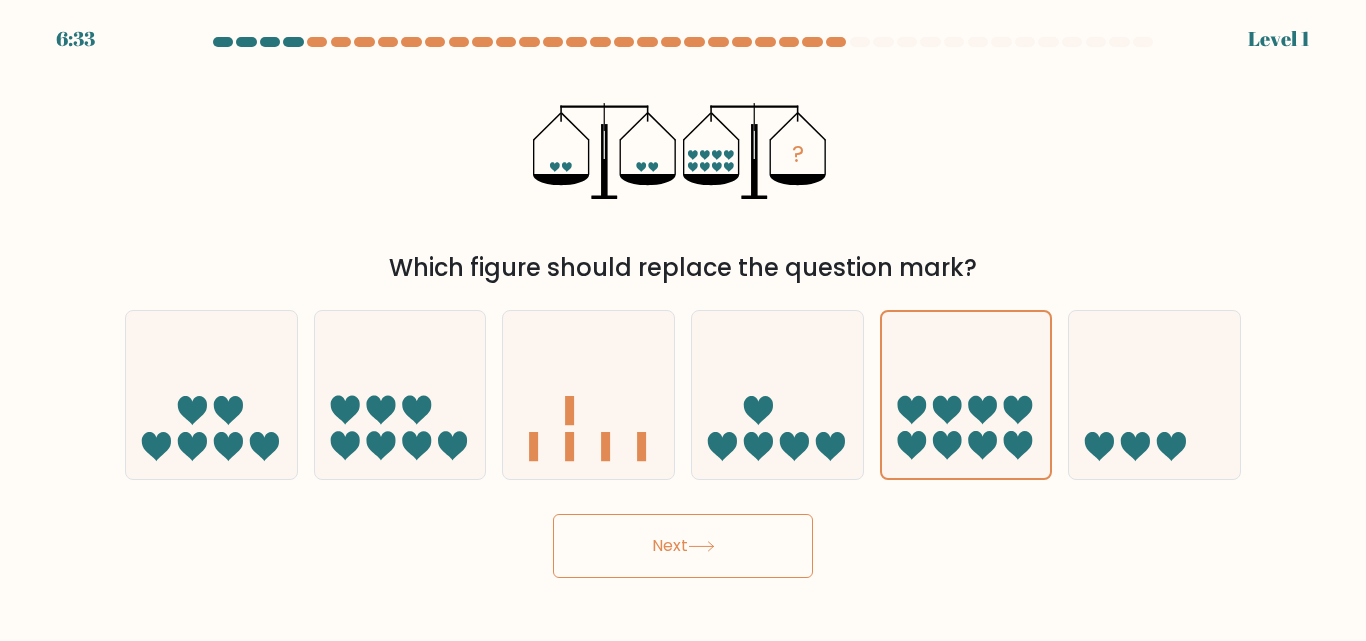 drag, startPoint x: 694, startPoint y: 556, endPoint x: 730, endPoint y: 507, distance: 60.80296 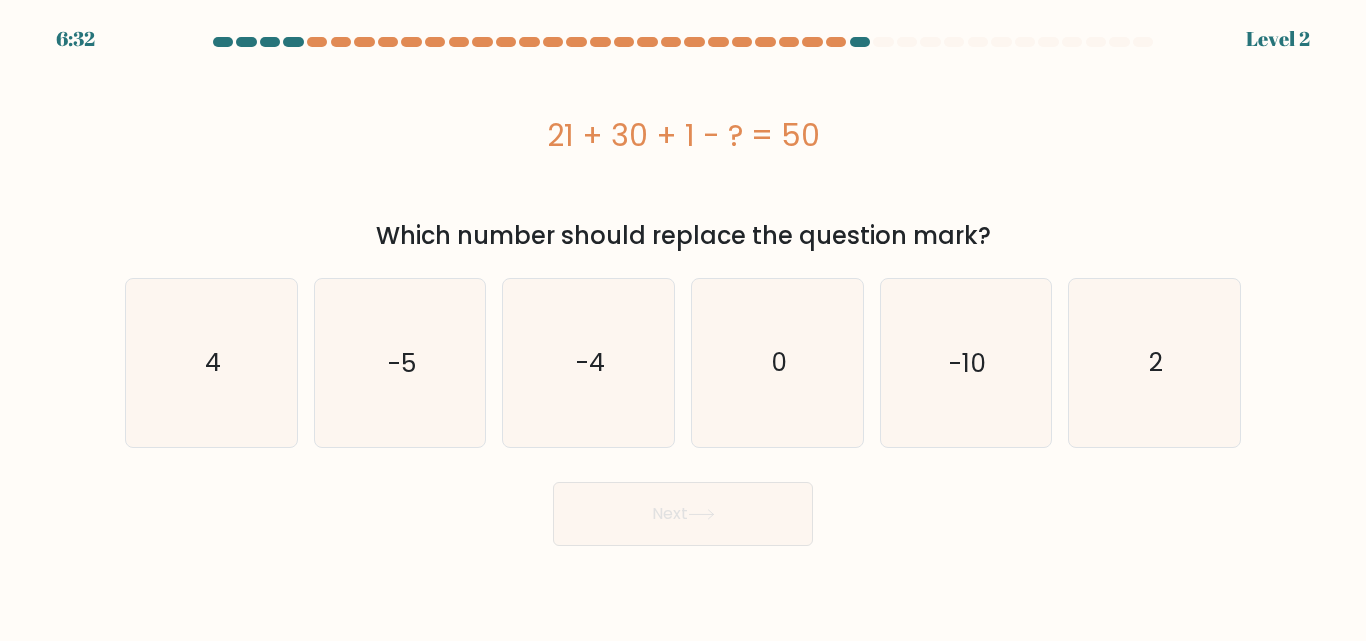 drag, startPoint x: 387, startPoint y: 373, endPoint x: 678, endPoint y: 633, distance: 390.232 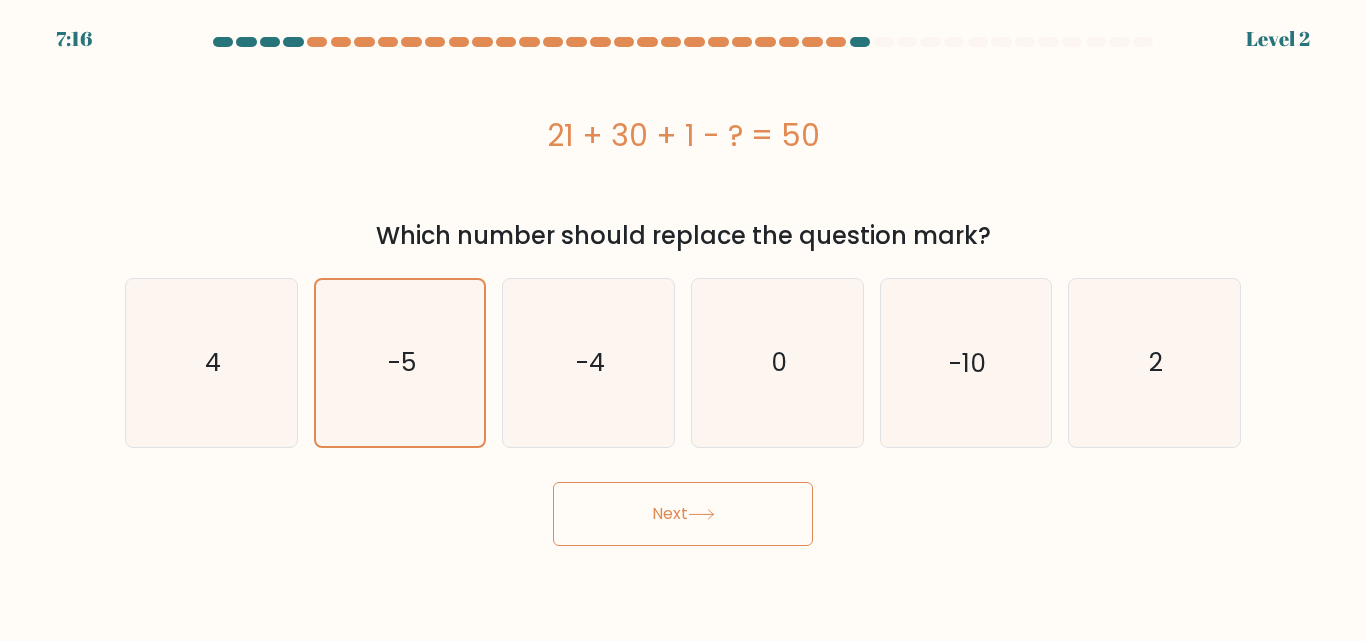 click on "Next" at bounding box center (683, 514) 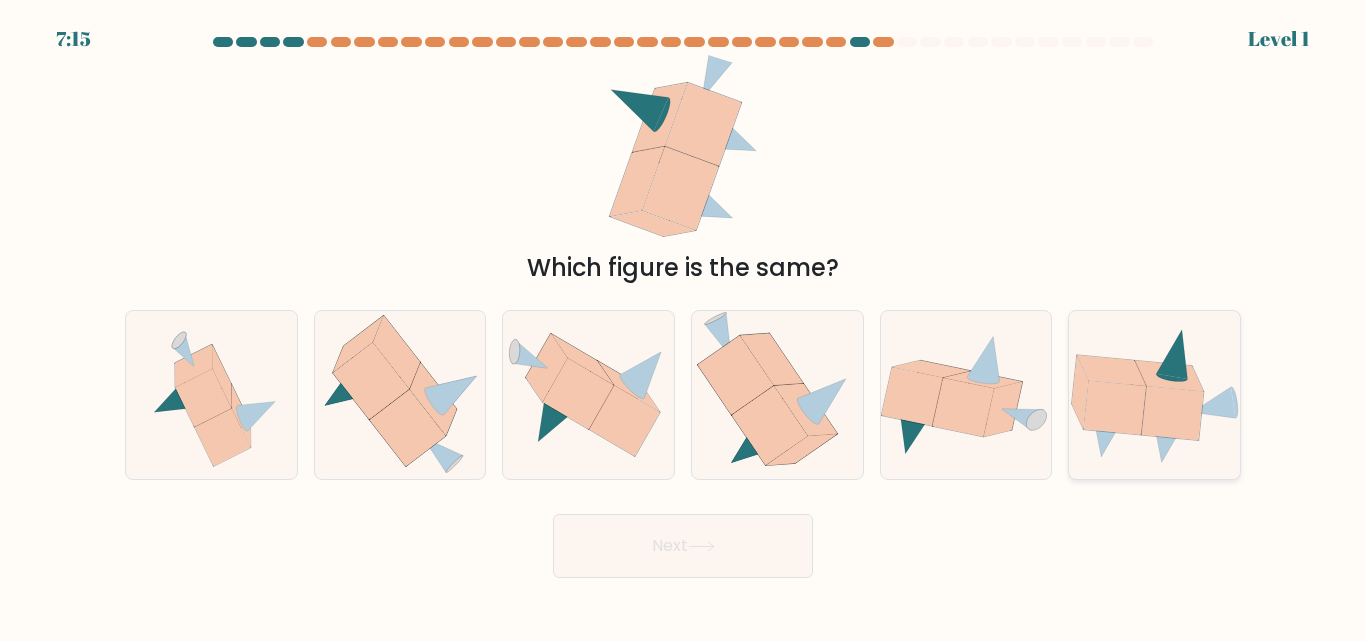 click 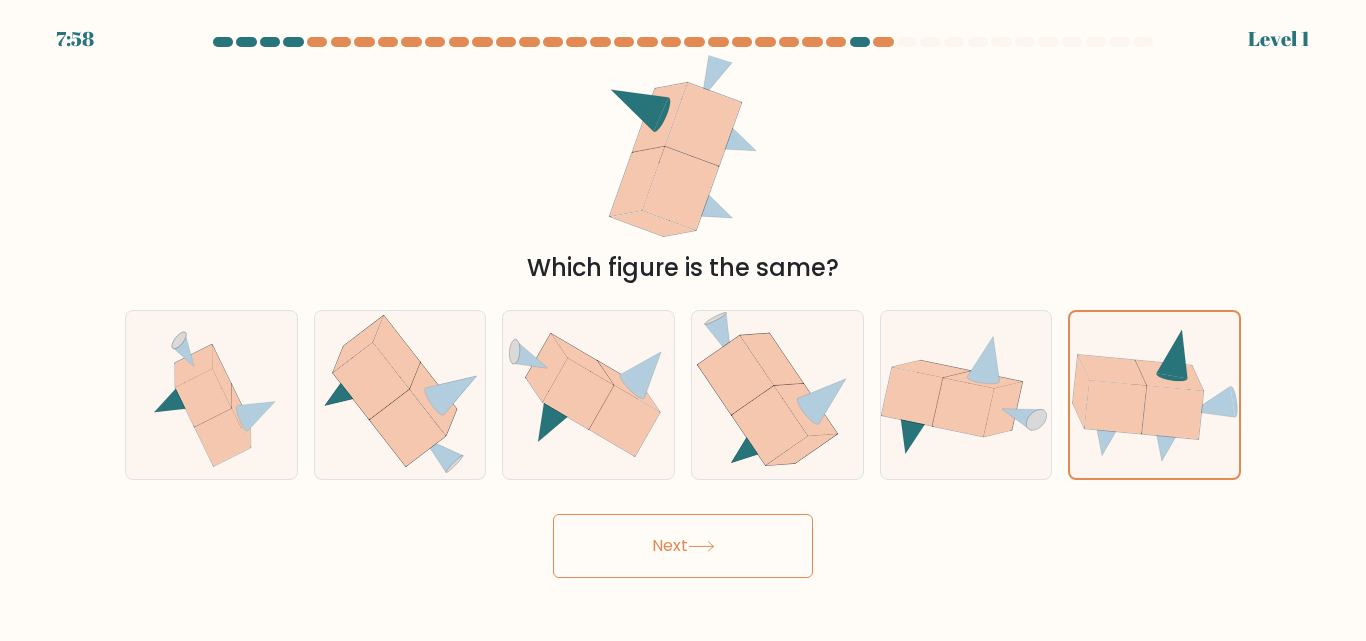 click on "Next" at bounding box center [683, 546] 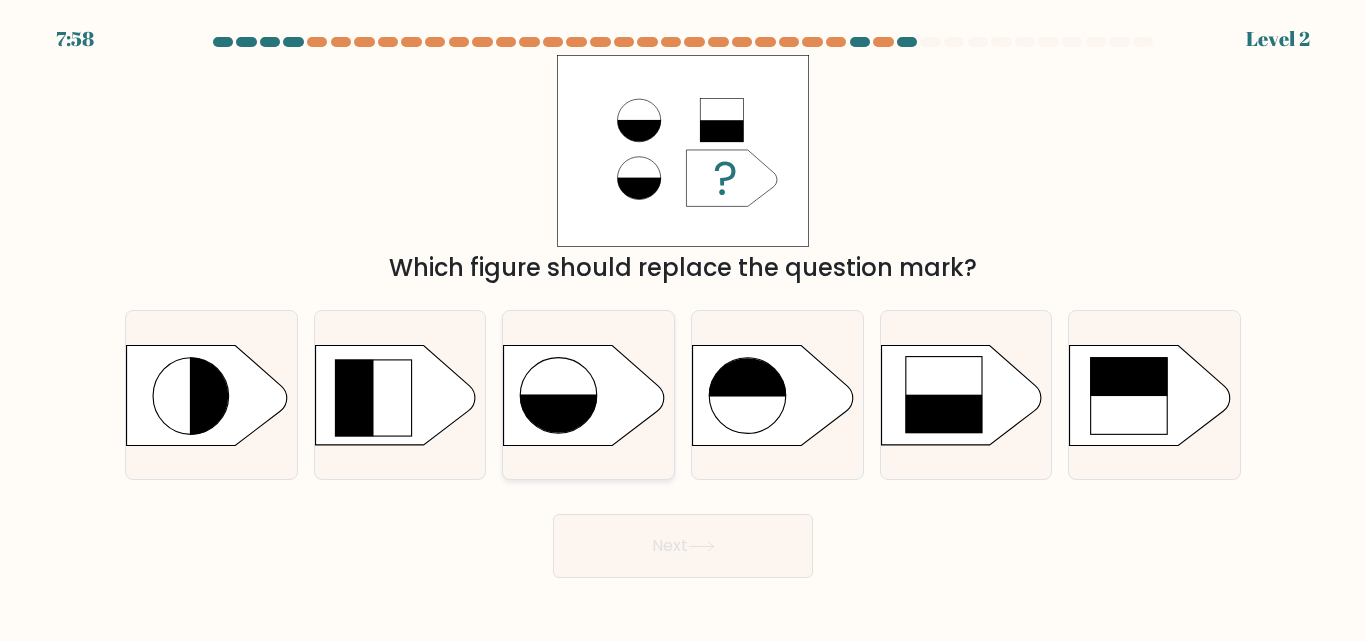 click 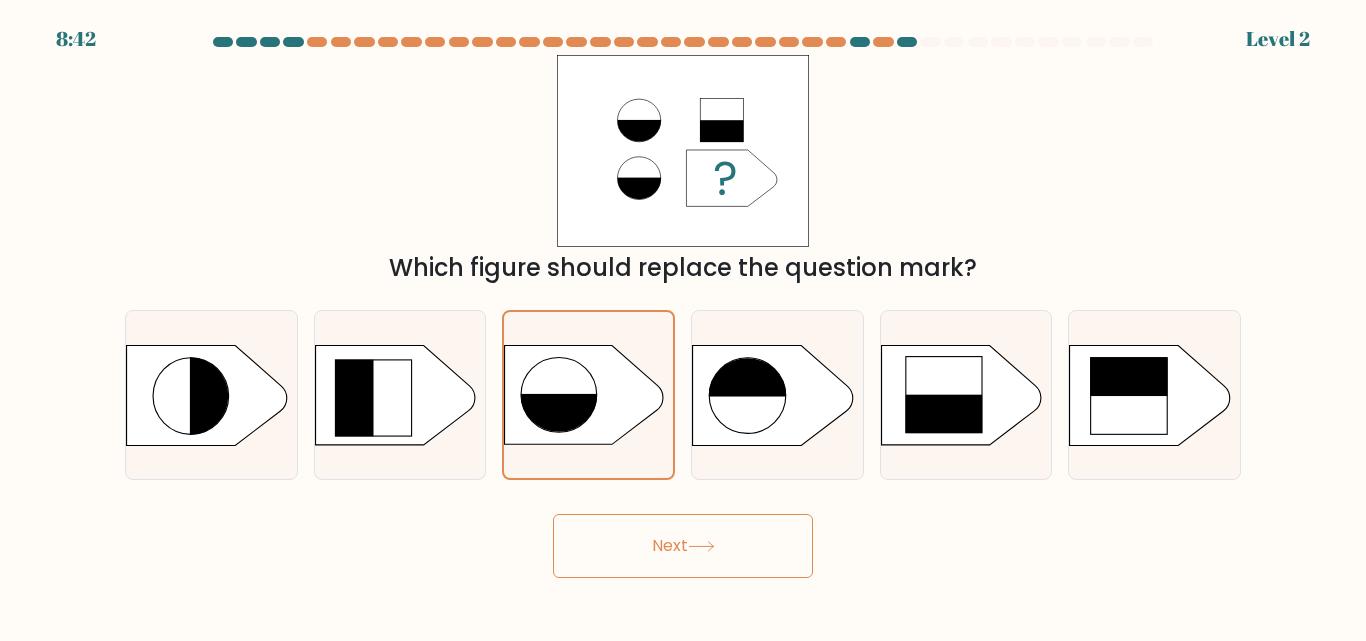 click on "Next" at bounding box center [683, 546] 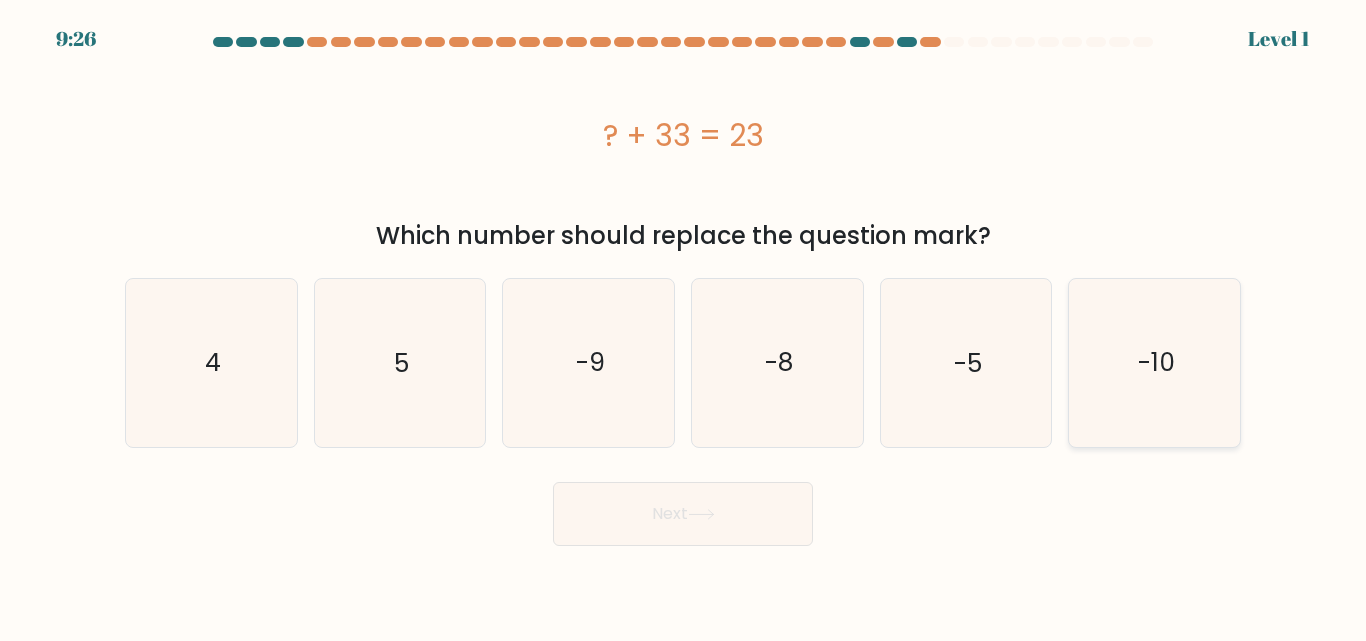 drag, startPoint x: 1173, startPoint y: 410, endPoint x: 1105, endPoint y: 437, distance: 73.1642 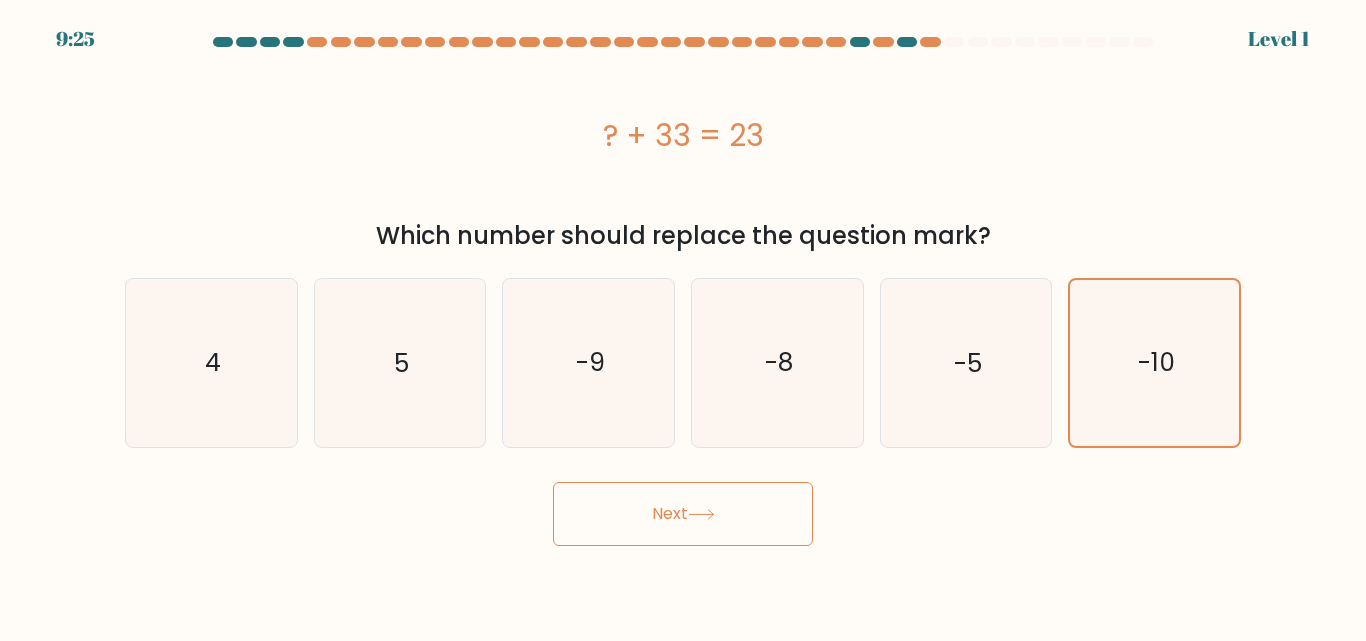 drag, startPoint x: 780, startPoint y: 513, endPoint x: 795, endPoint y: 482, distance: 34.43835 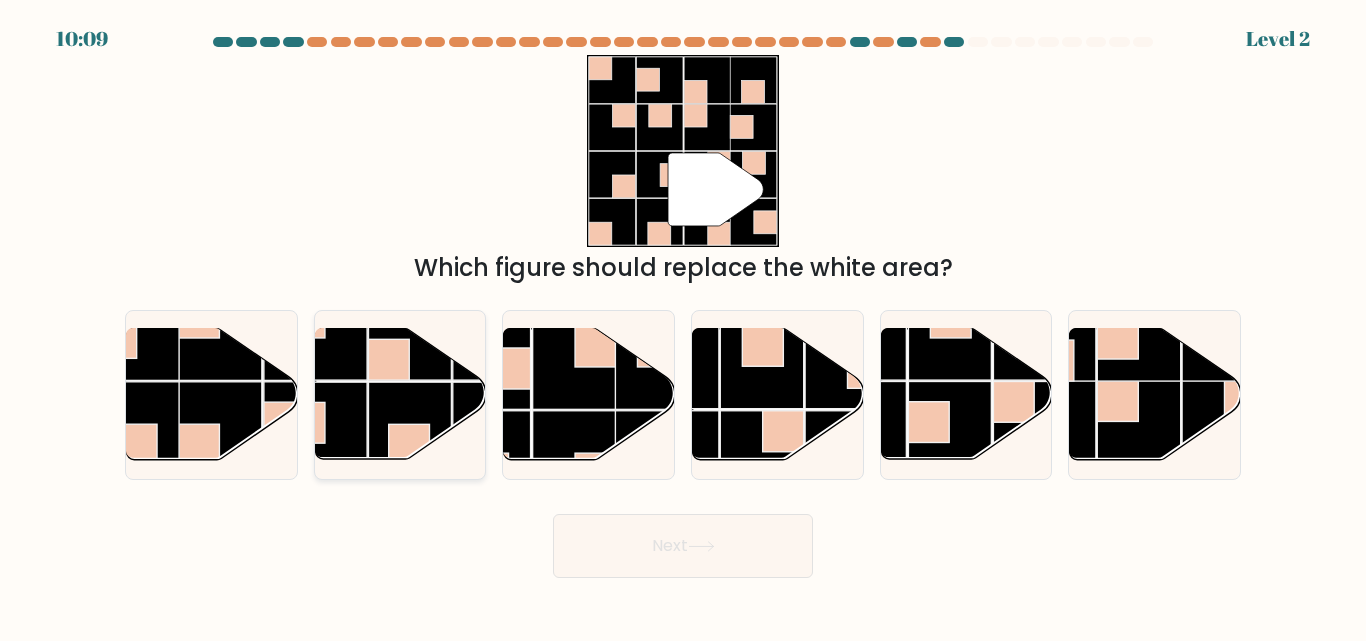 drag, startPoint x: 443, startPoint y: 376, endPoint x: 454, endPoint y: 396, distance: 22.825424 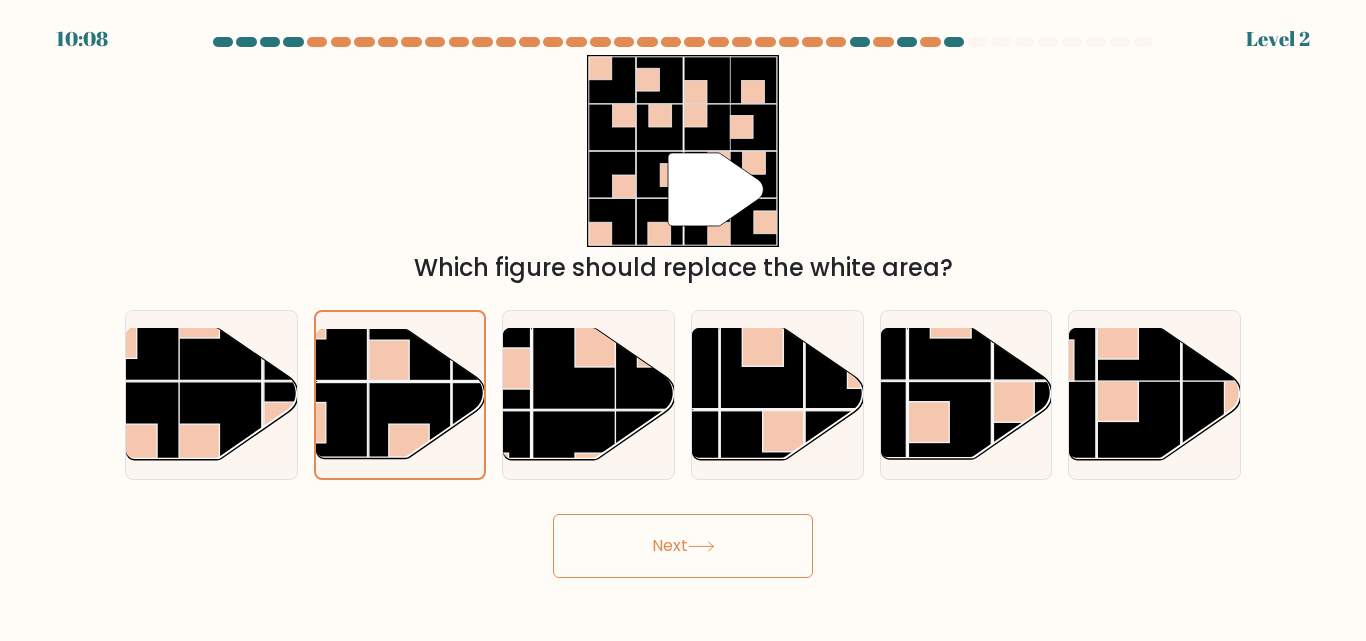 click on "Next" at bounding box center [683, 546] 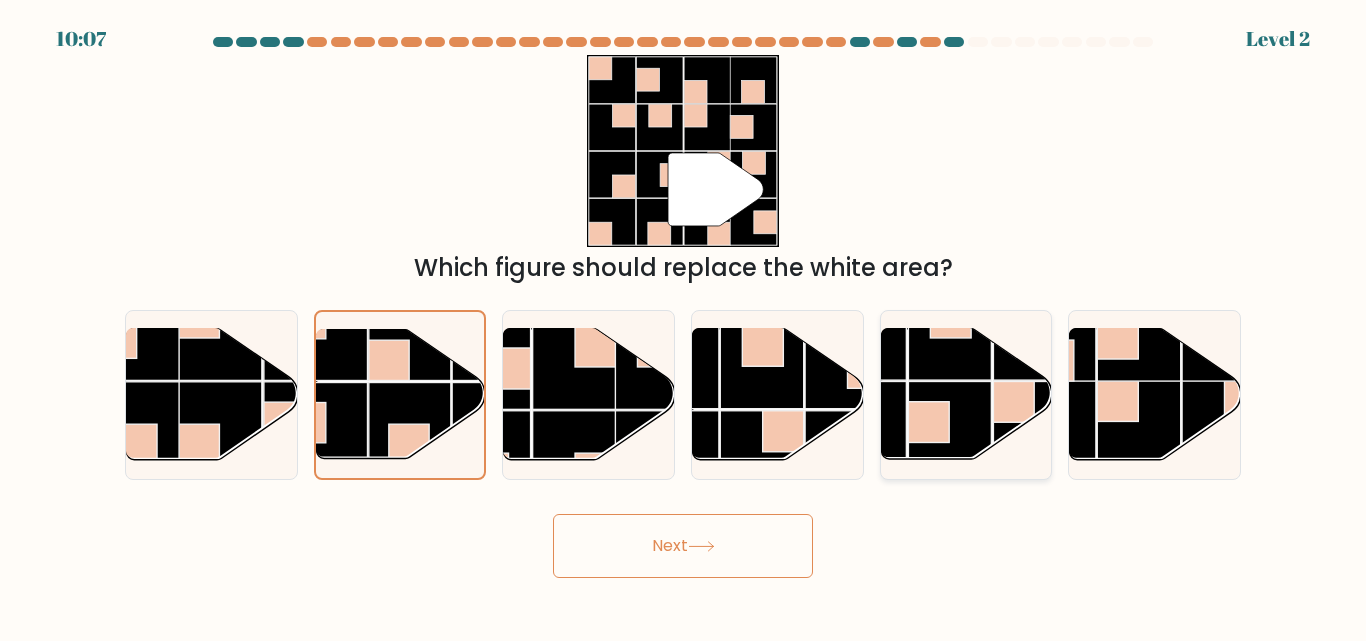 click 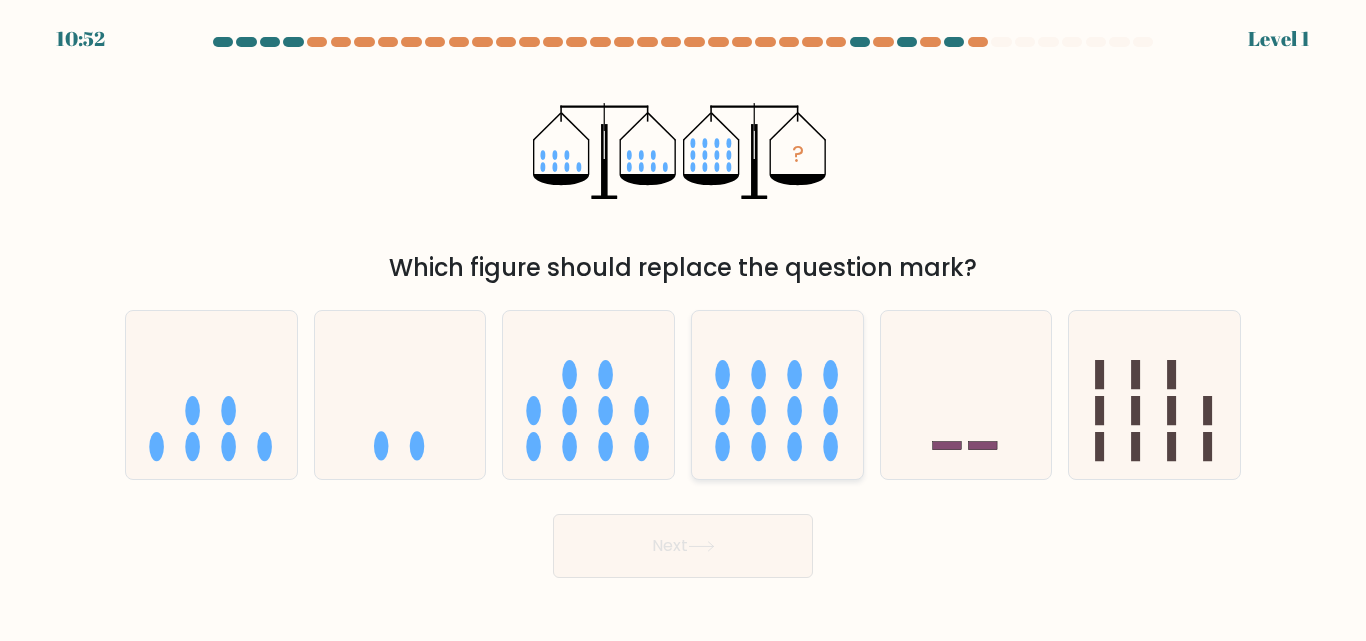 click 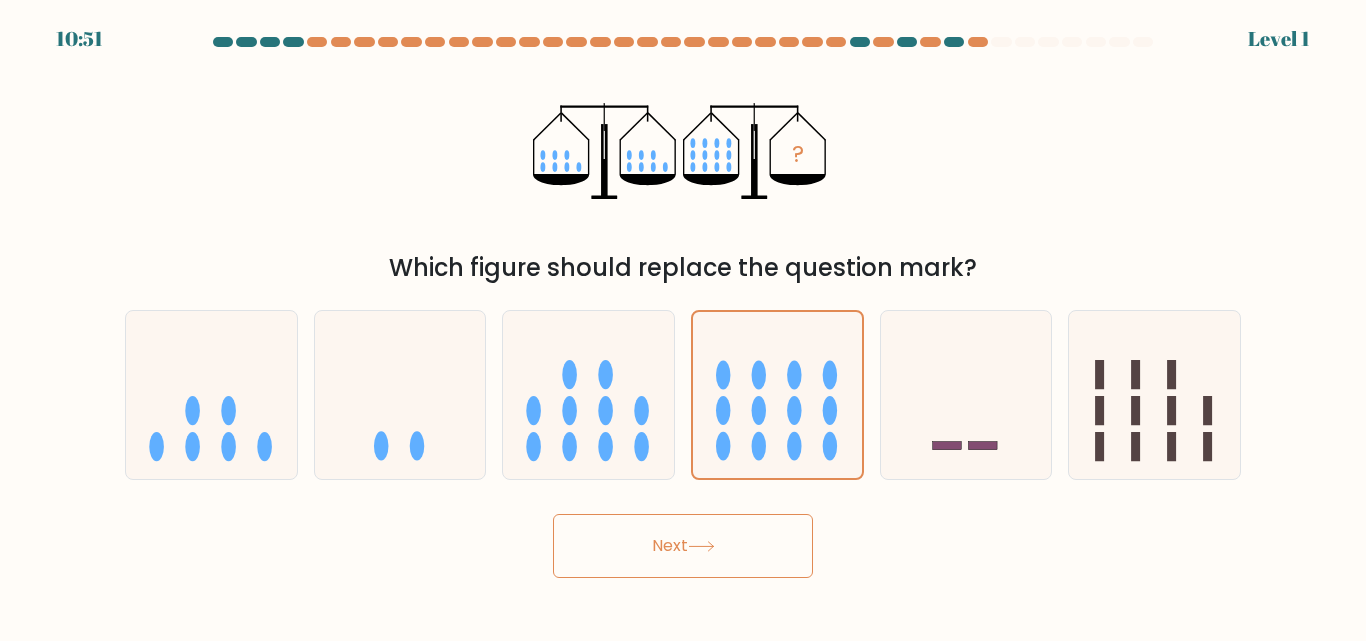 click on "Next" at bounding box center [683, 546] 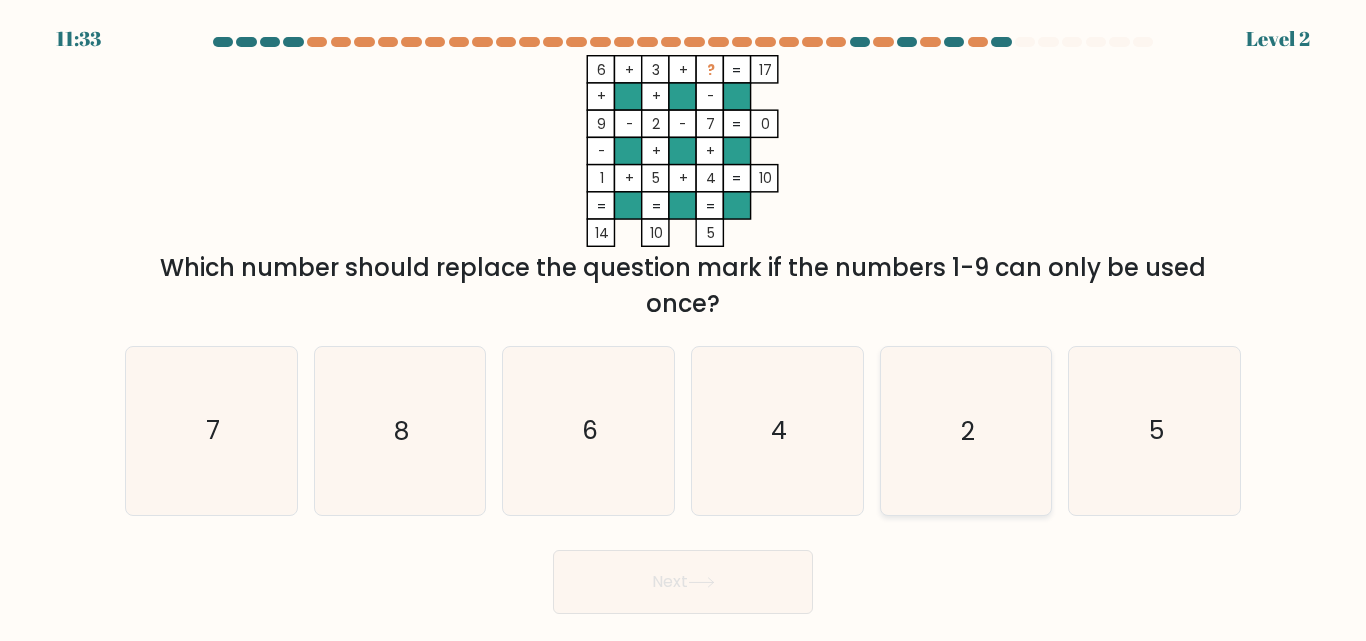 drag, startPoint x: 1086, startPoint y: 433, endPoint x: 980, endPoint y: 505, distance: 128.14055 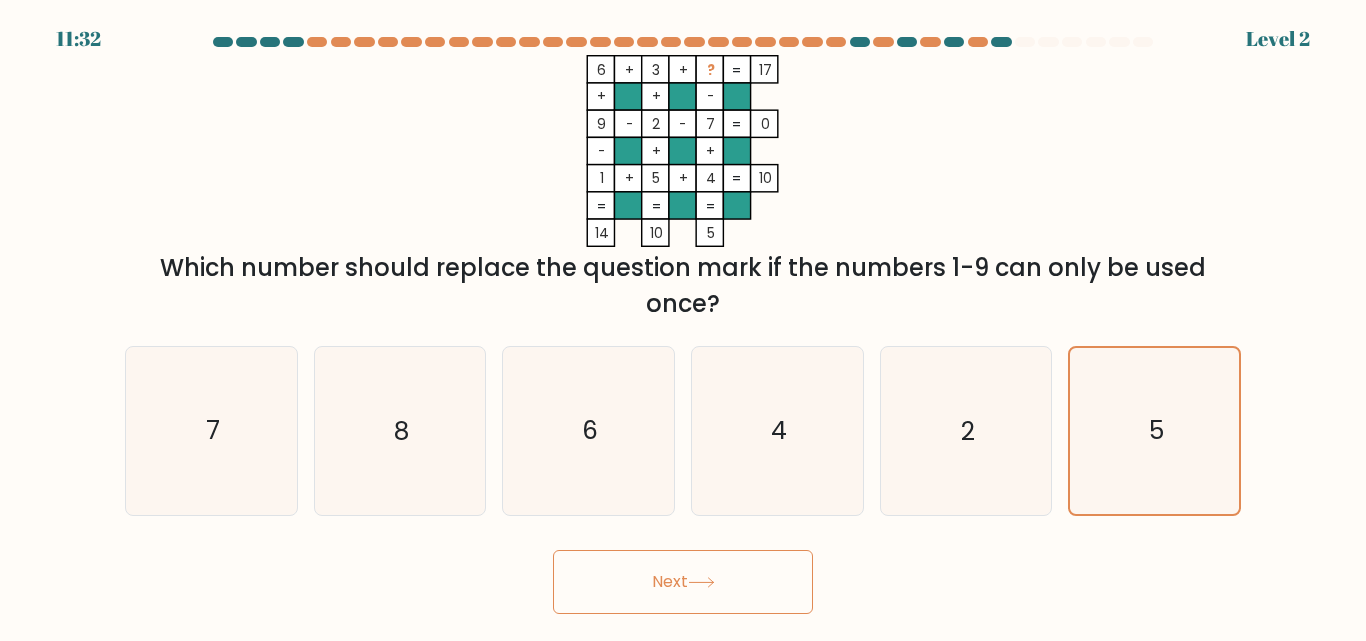 click on "Next" at bounding box center [683, 582] 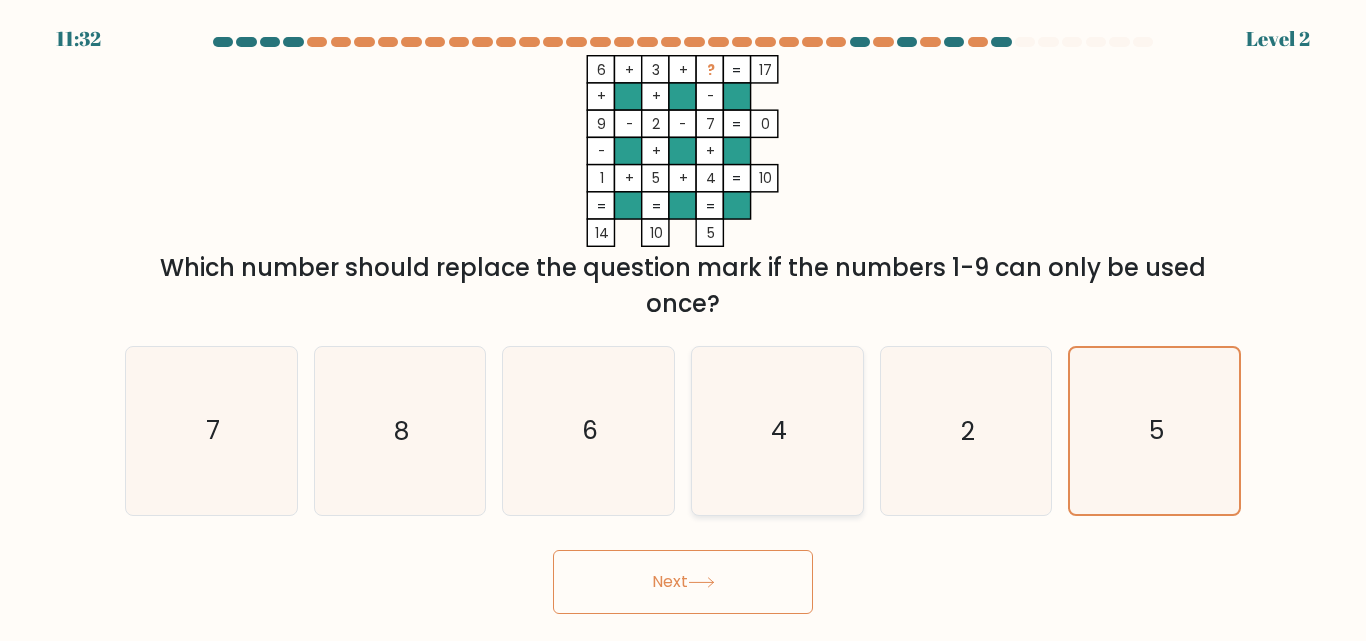 click on "4" 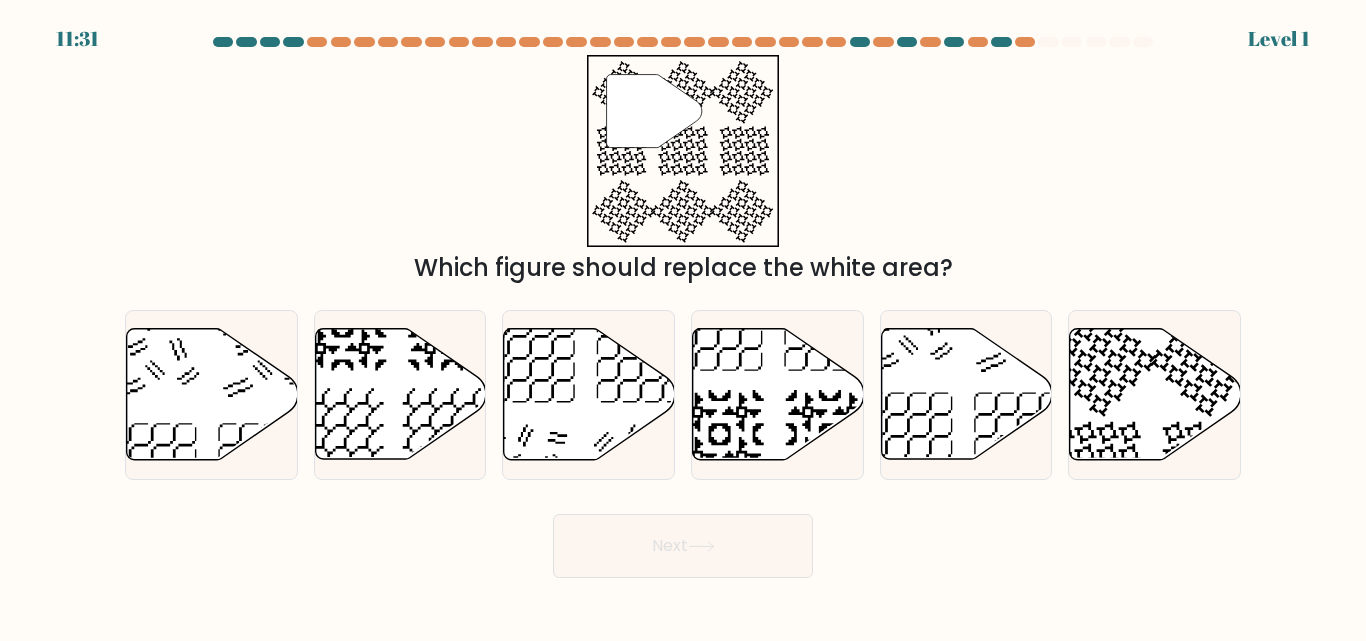 click on "Next" at bounding box center (683, 546) 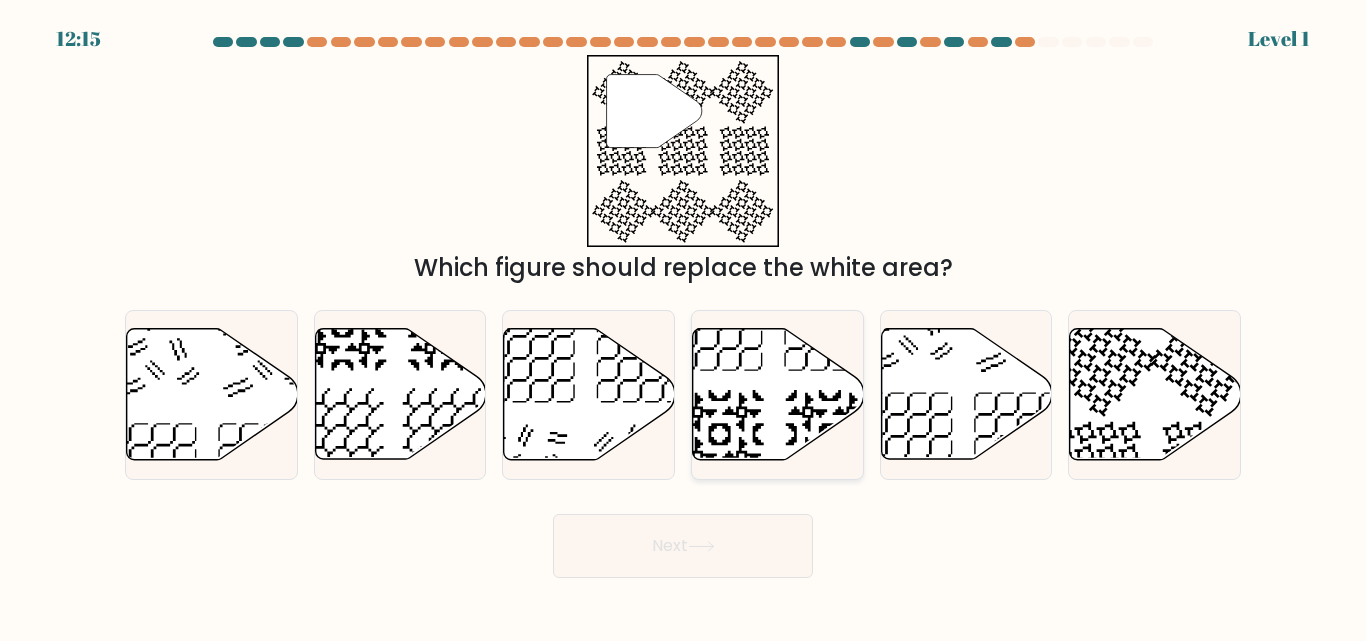 click 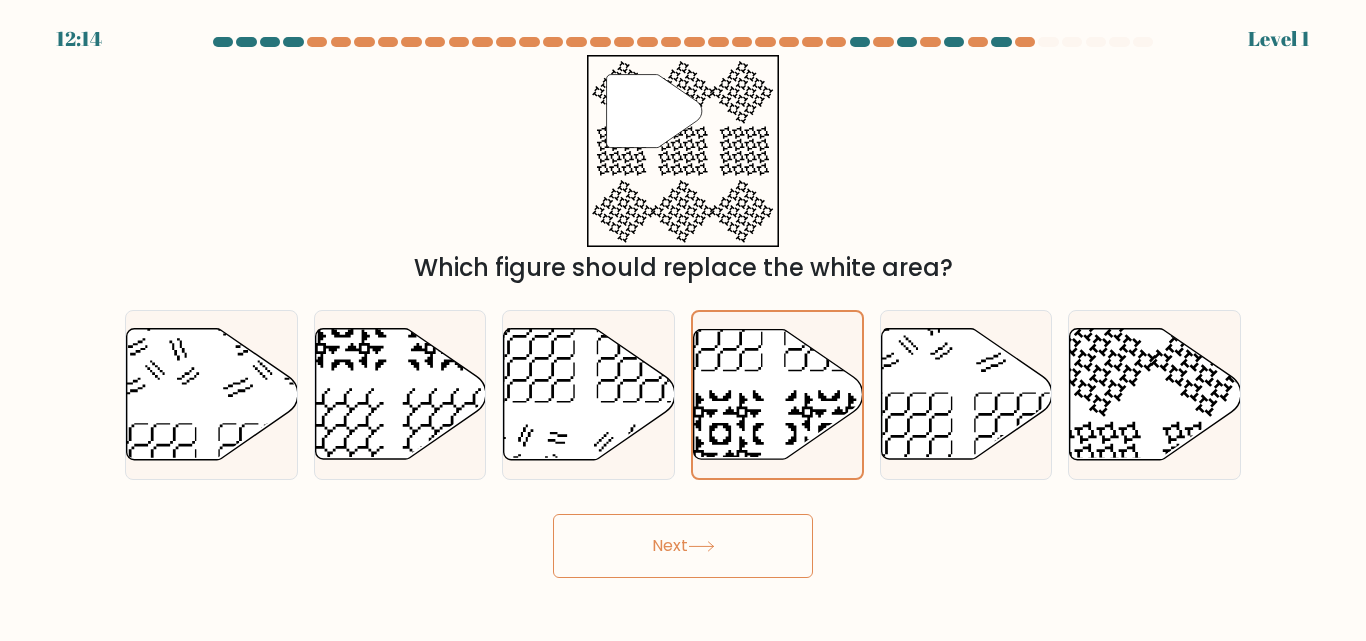 click on "Next" at bounding box center [683, 546] 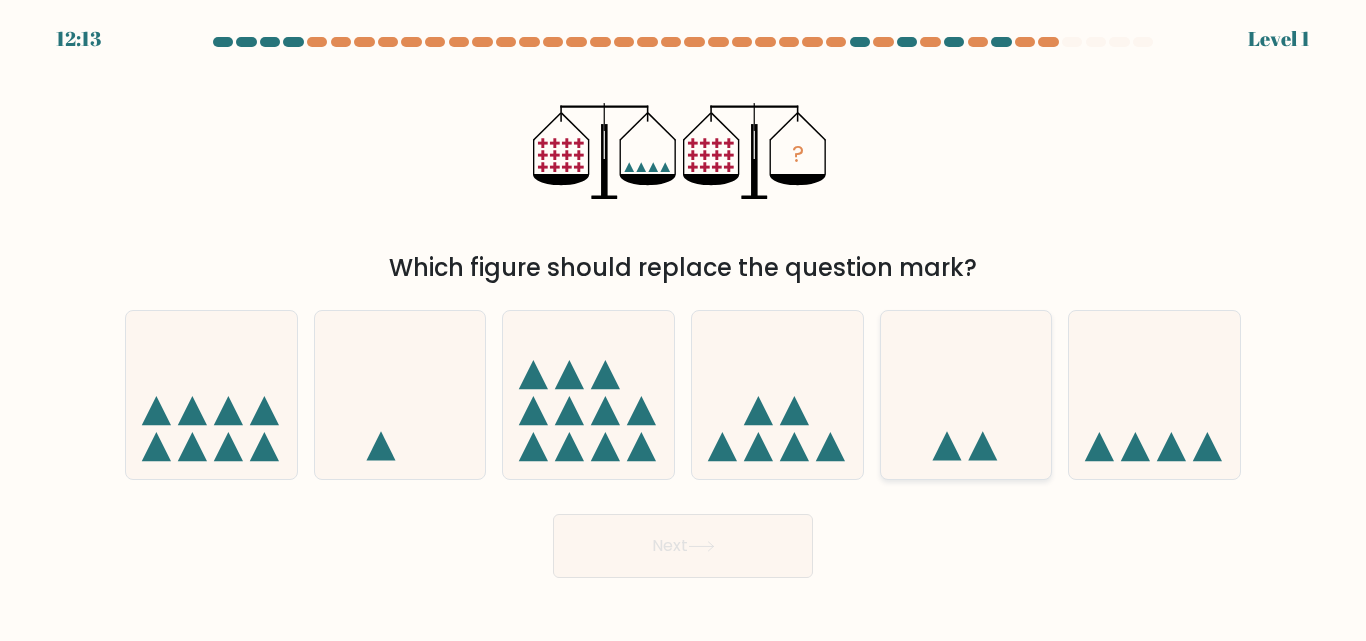 click 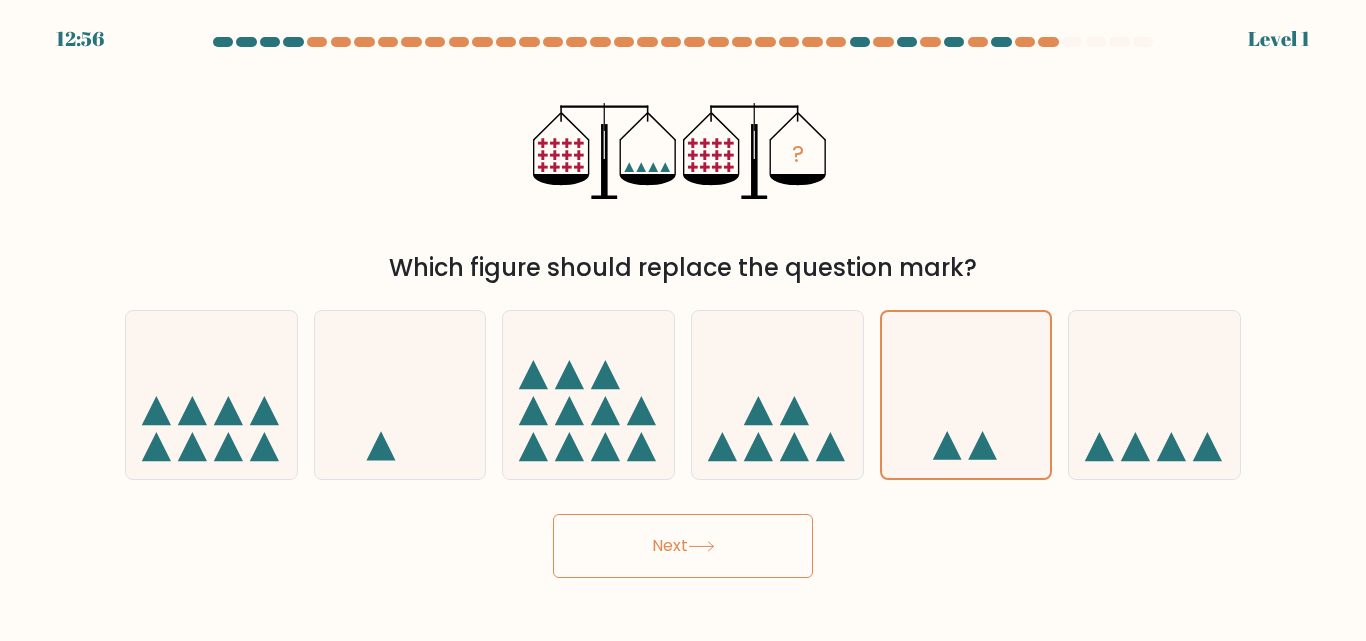 click on "Next" at bounding box center (683, 546) 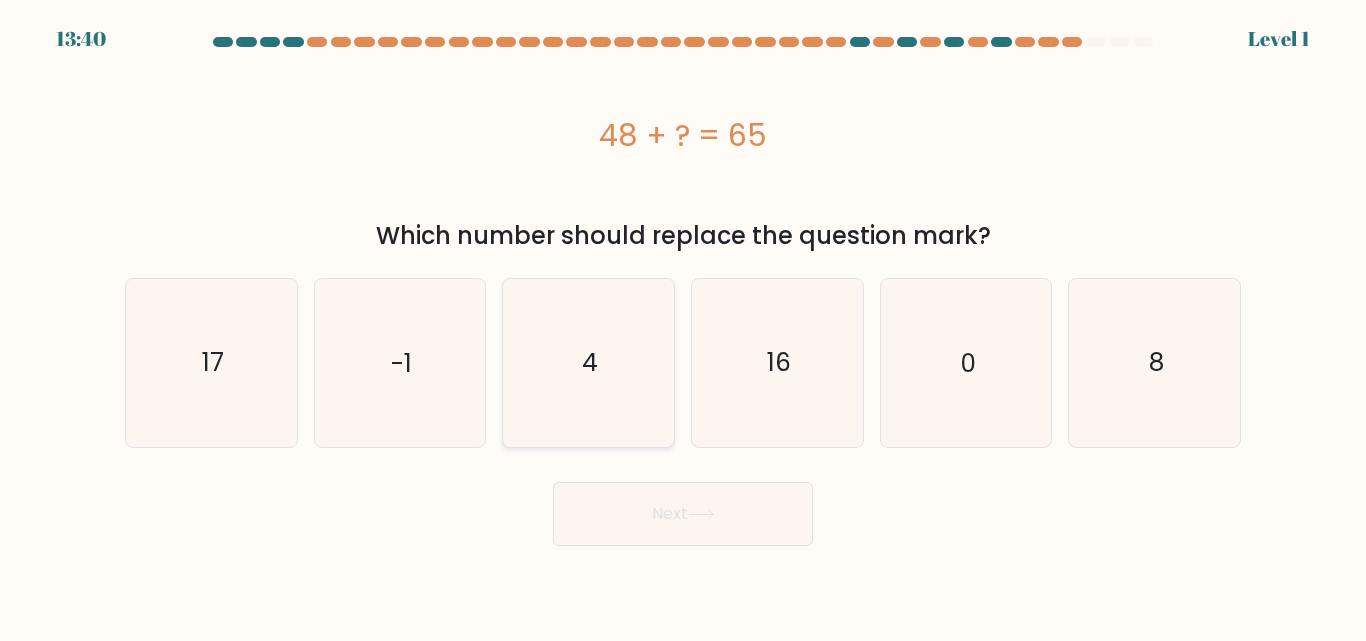 click on "4" 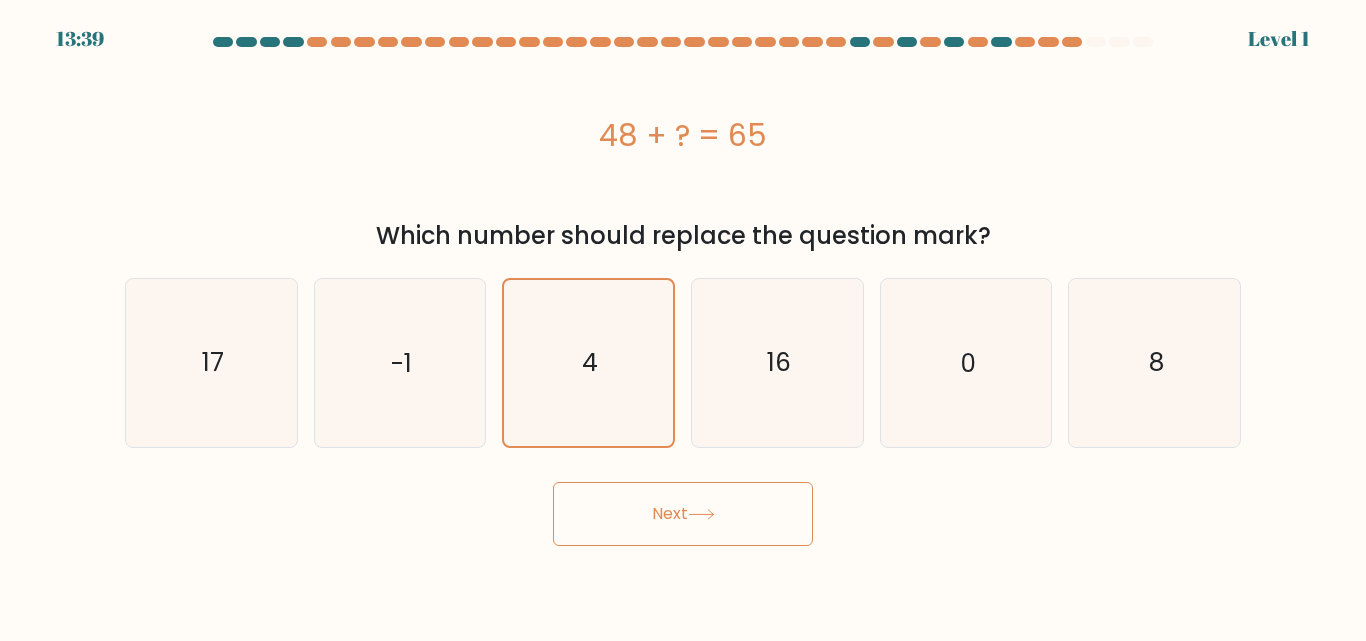 click on "Next" at bounding box center [683, 514] 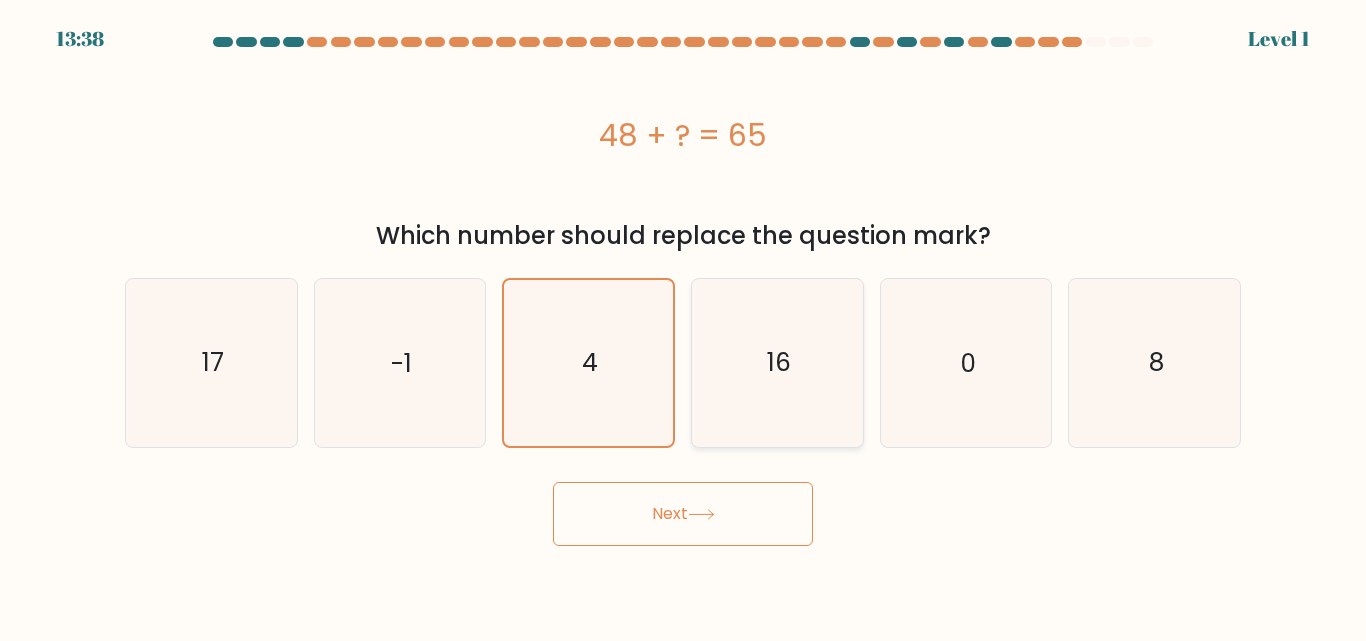 click on "16" 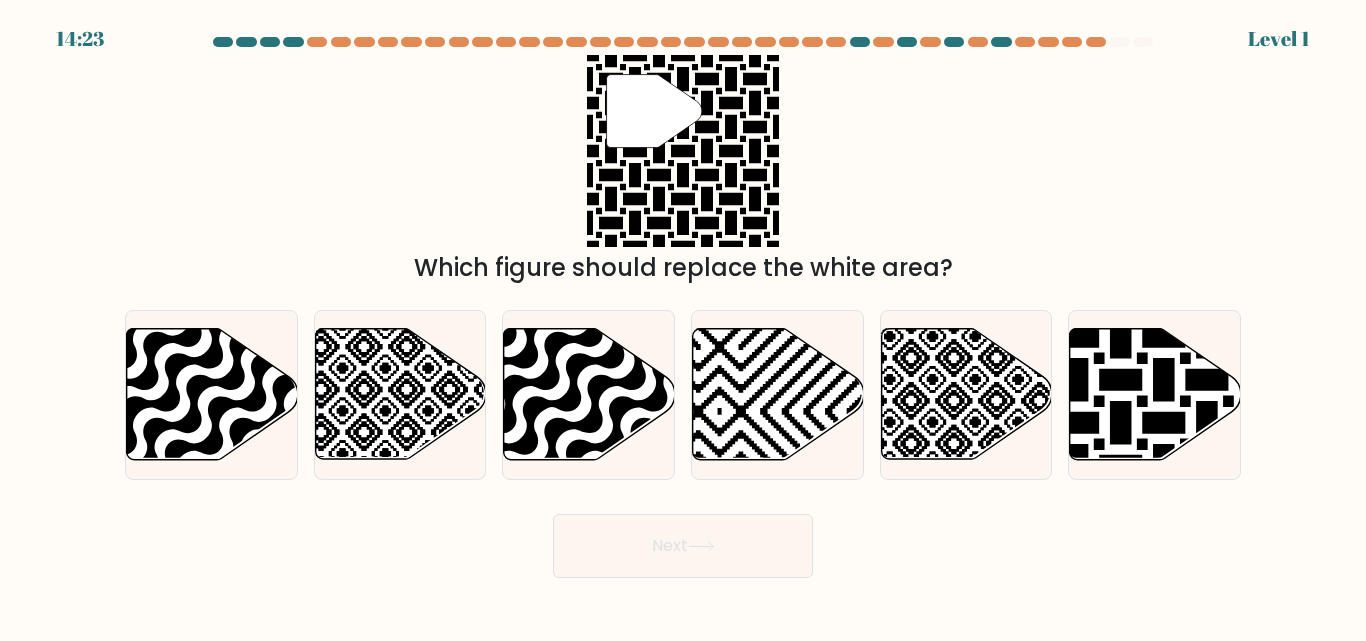 click on "Next" at bounding box center [683, 546] 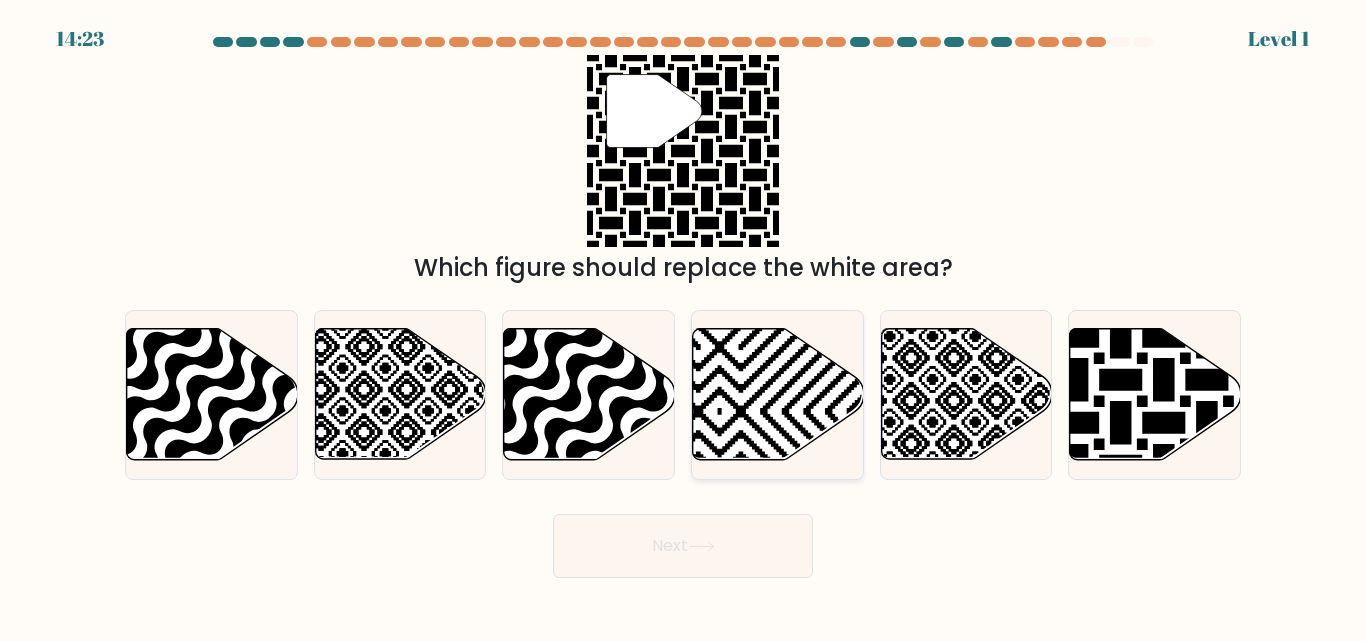 click 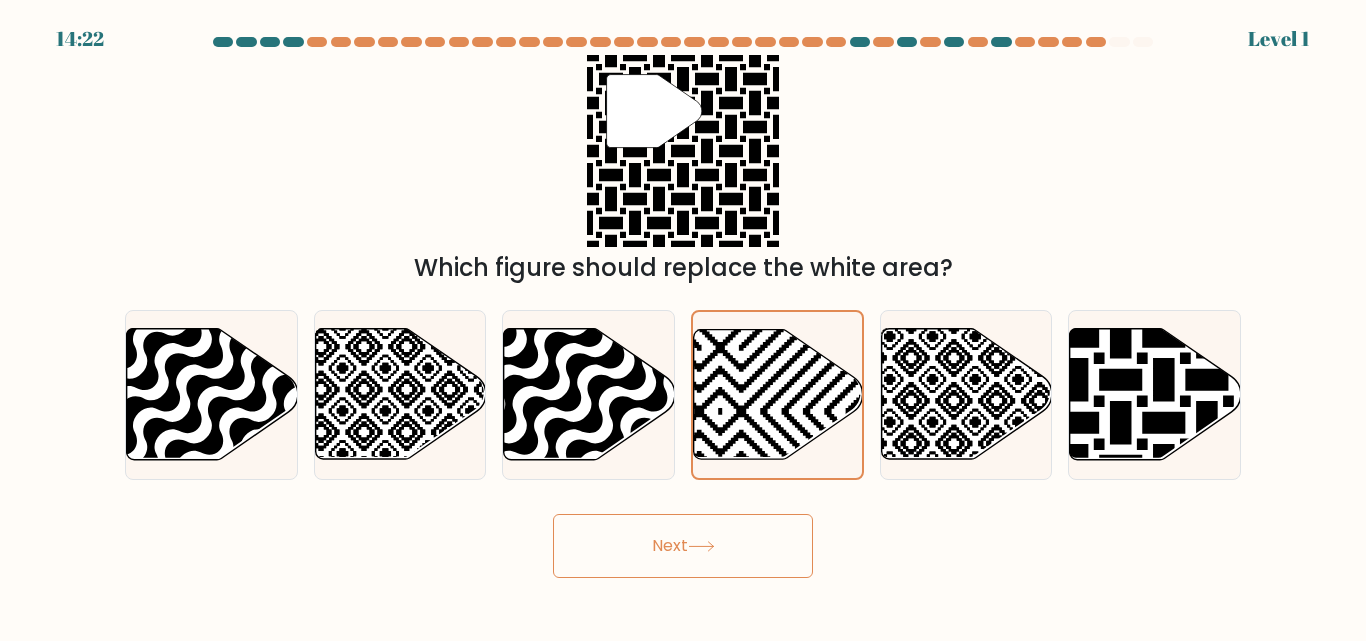 click on "Next" at bounding box center [683, 546] 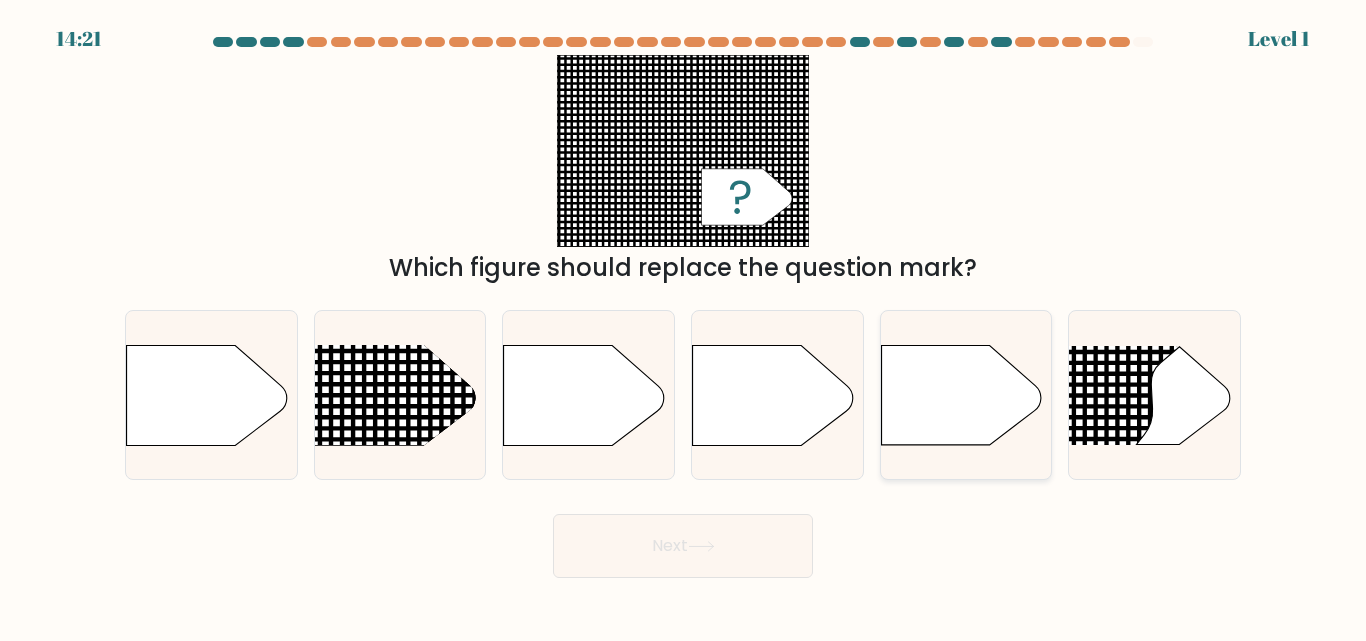 click 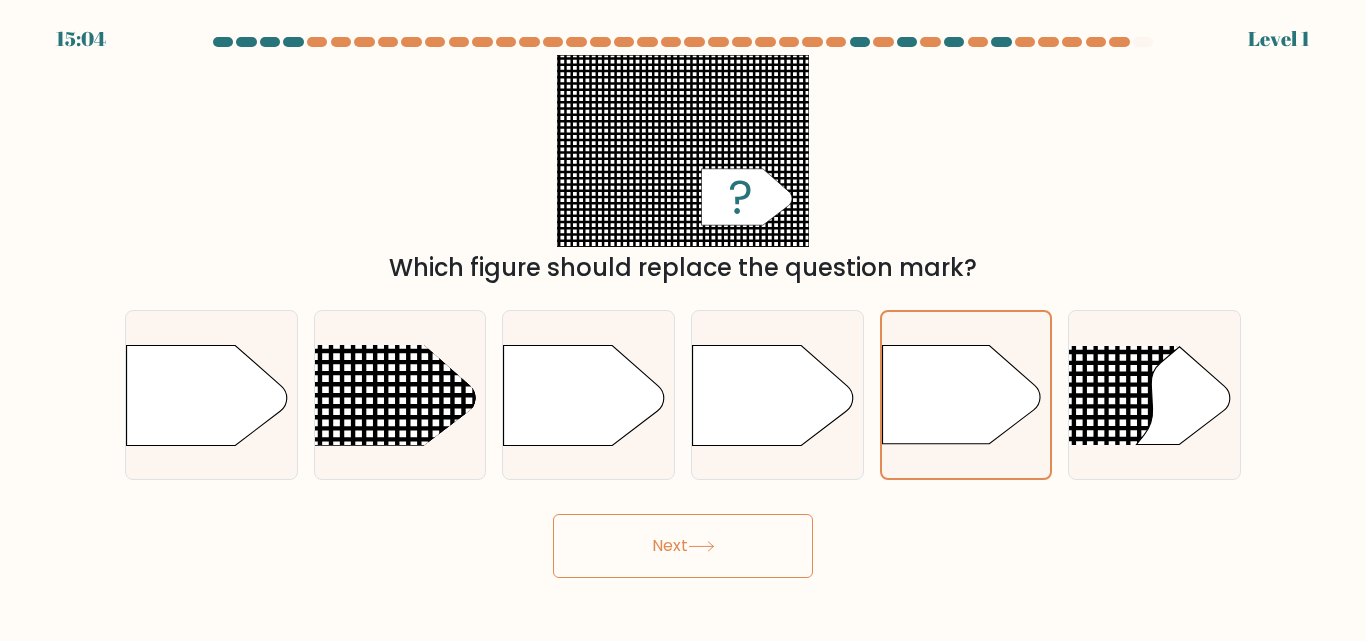 click on "Next" at bounding box center (683, 546) 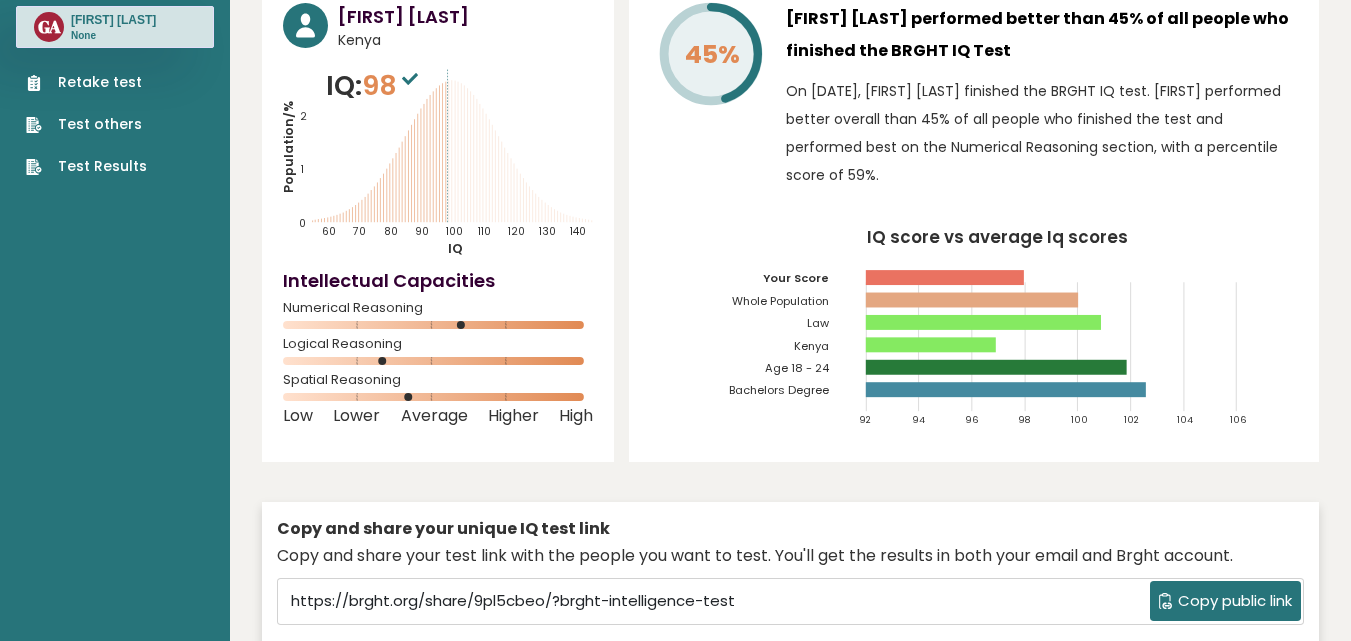 scroll, scrollTop: 0, scrollLeft: 0, axis: both 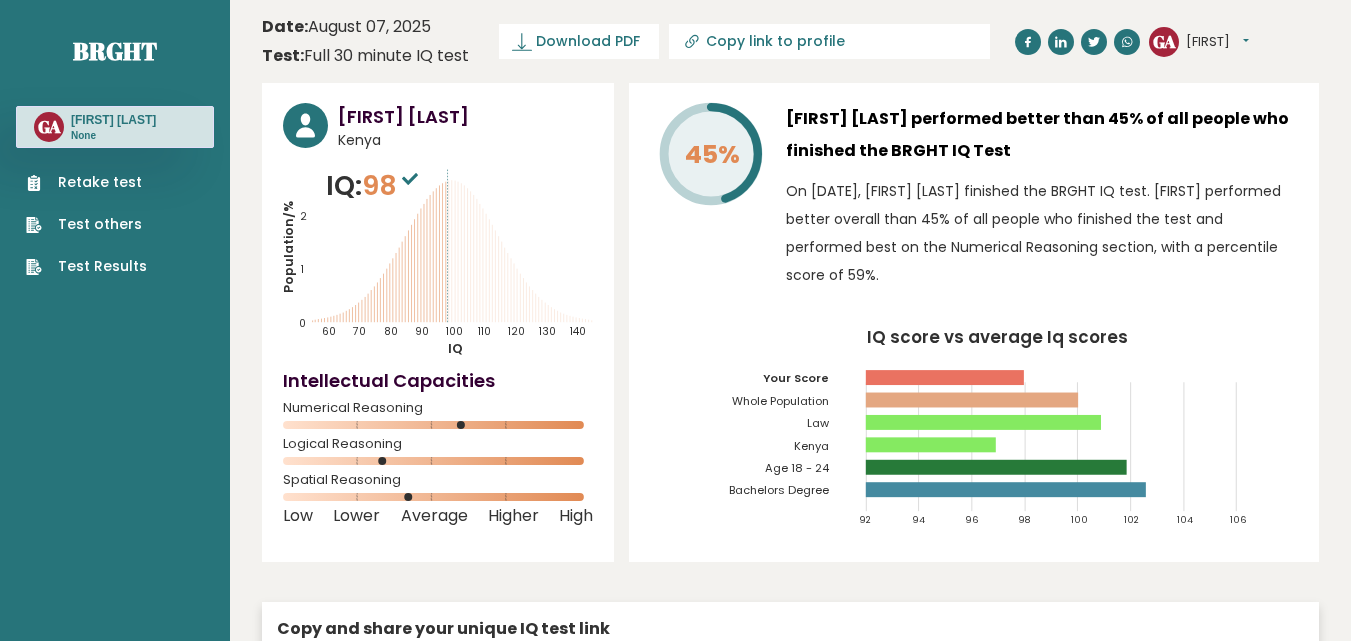 click on "Retake test" at bounding box center [86, 182] 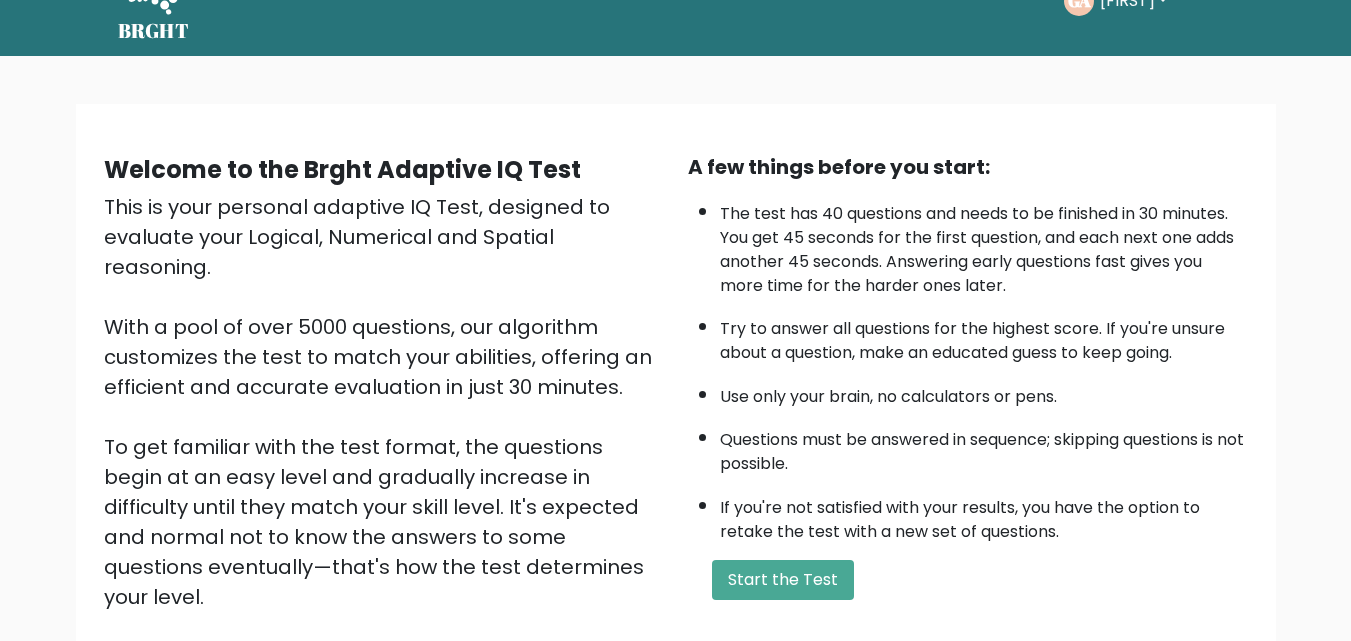 scroll, scrollTop: 275, scrollLeft: 0, axis: vertical 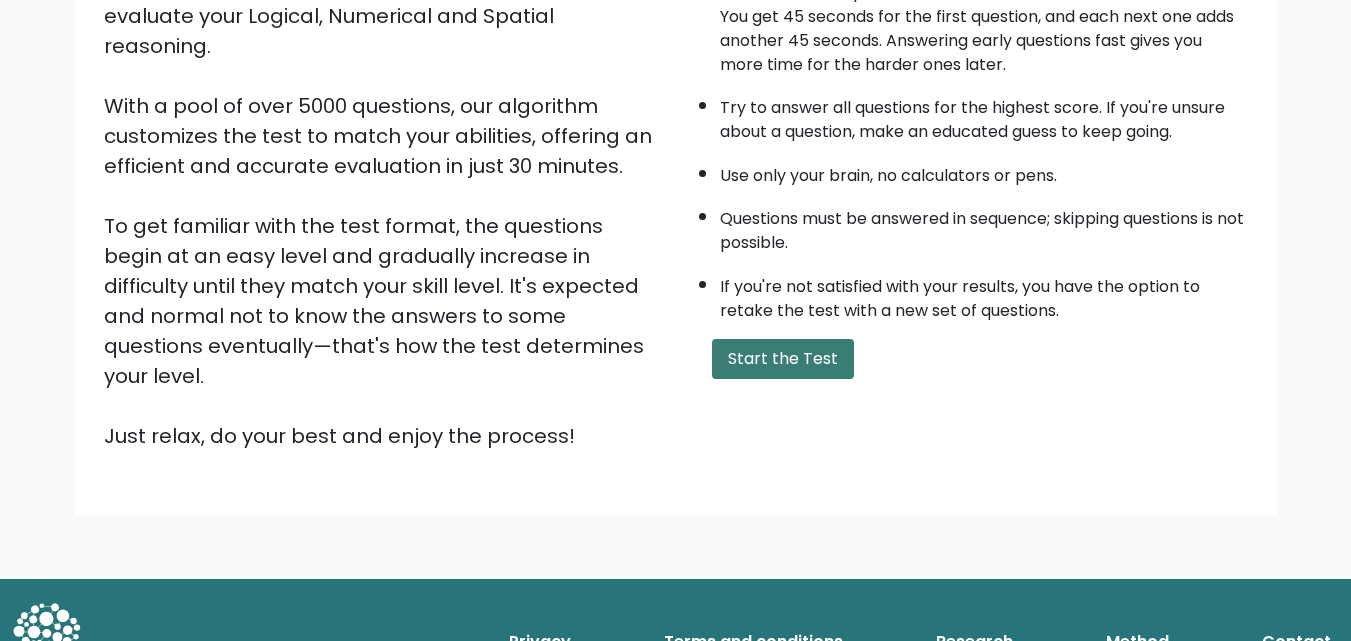 click on "Start the Test" at bounding box center [783, 359] 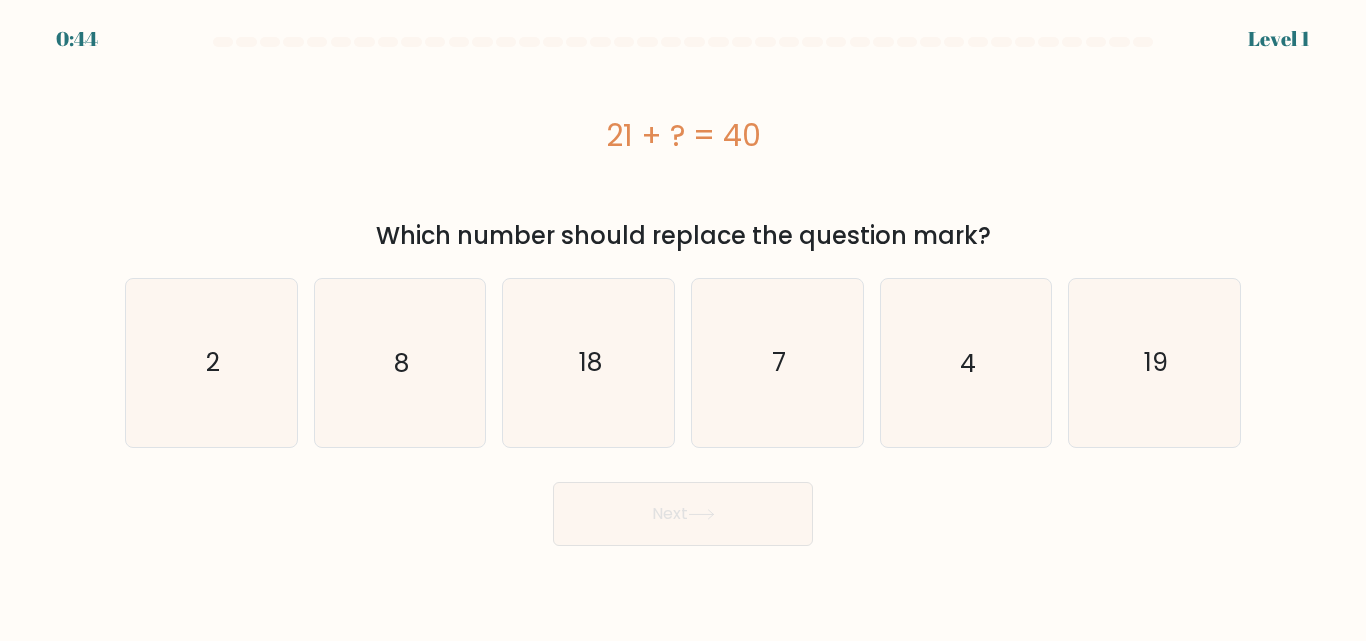 scroll, scrollTop: 0, scrollLeft: 0, axis: both 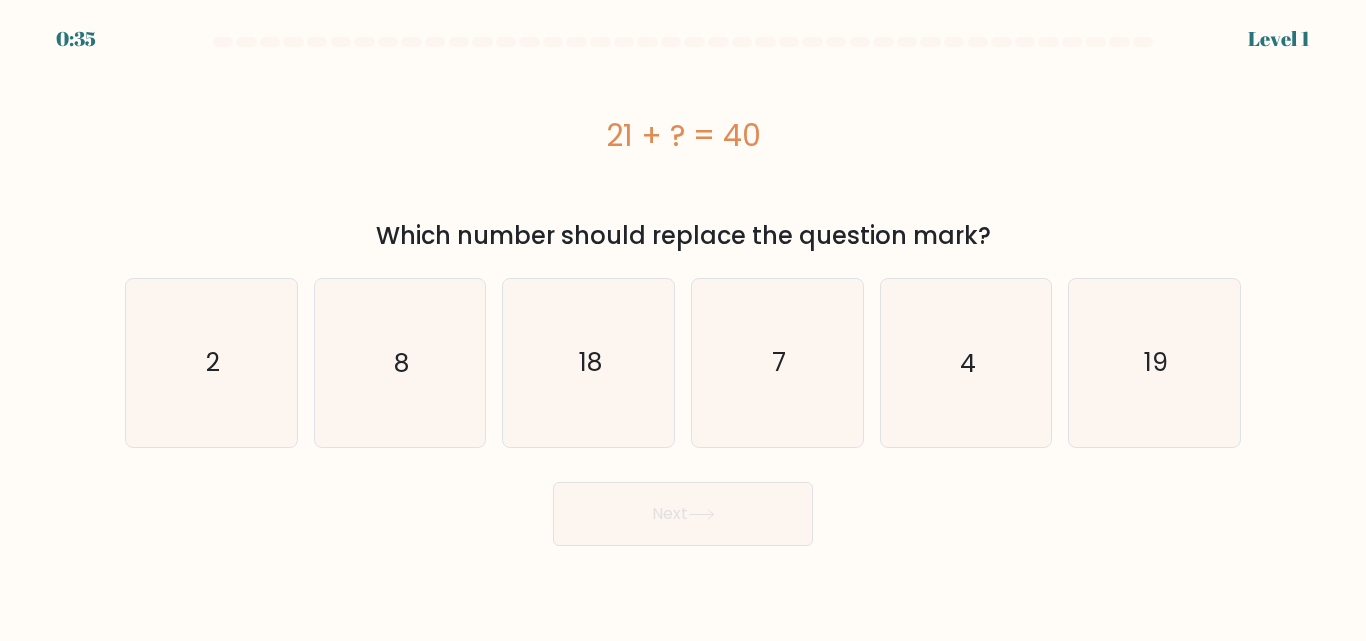 click on "a. 2" at bounding box center [683, 291] 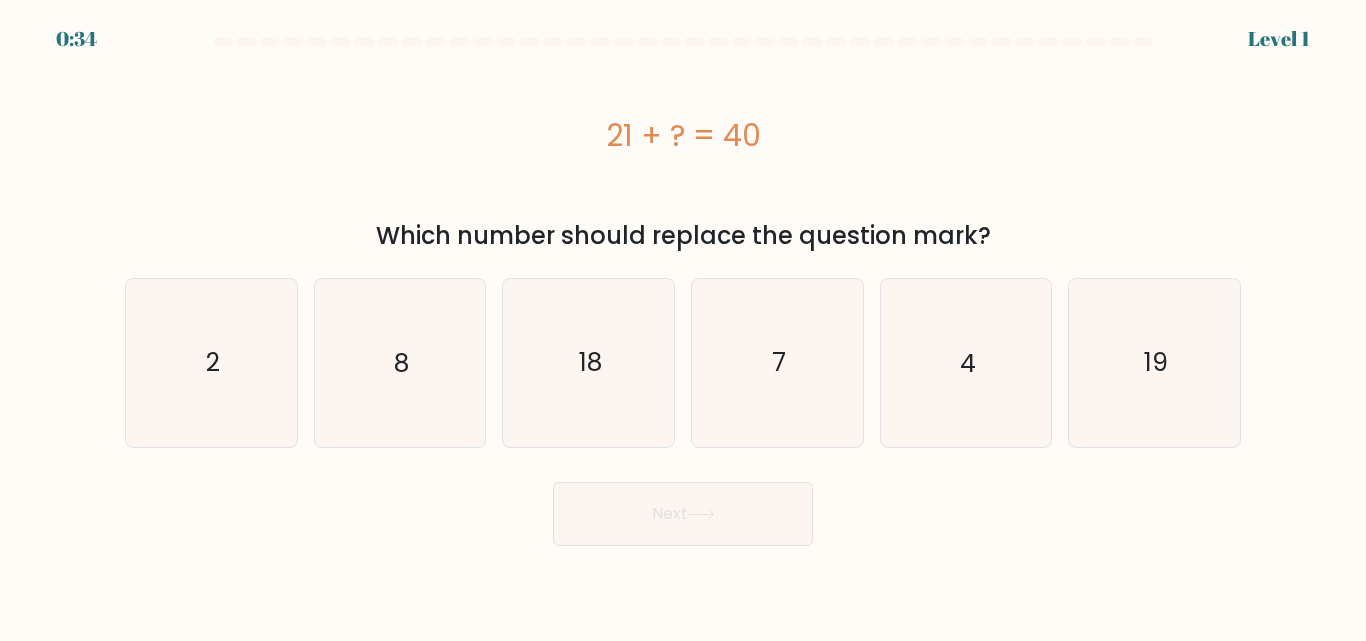 click on "a. 2" at bounding box center [683, 291] 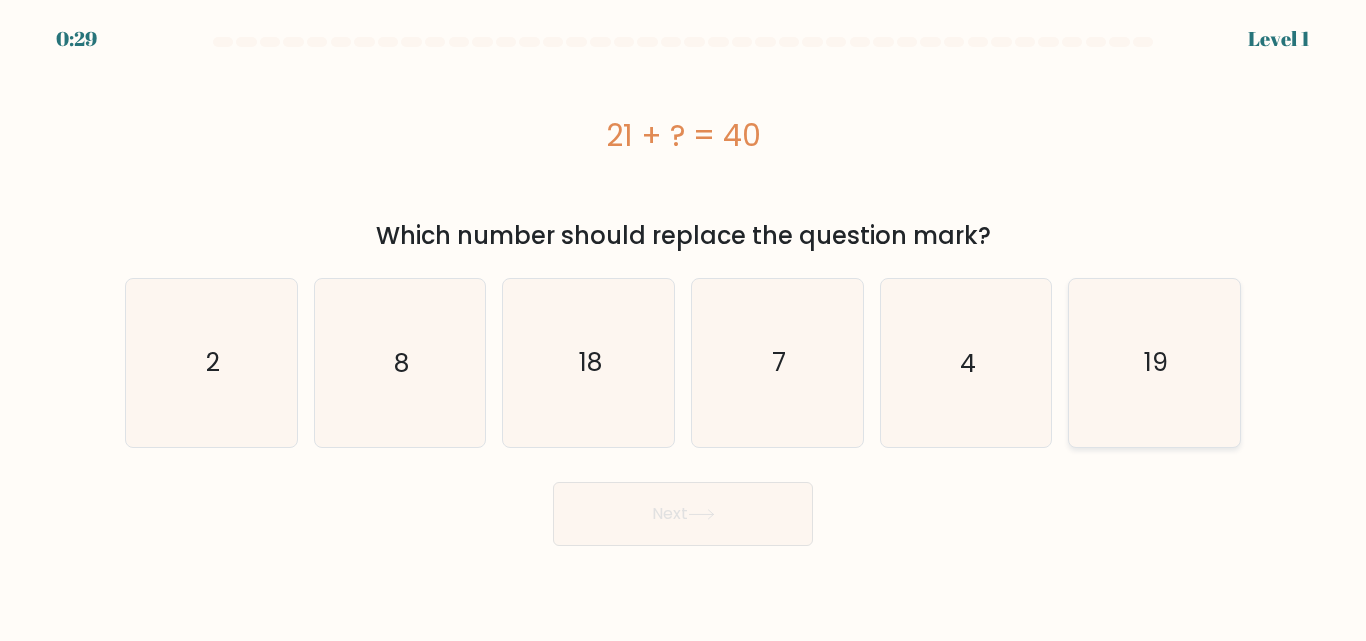 click on "19" 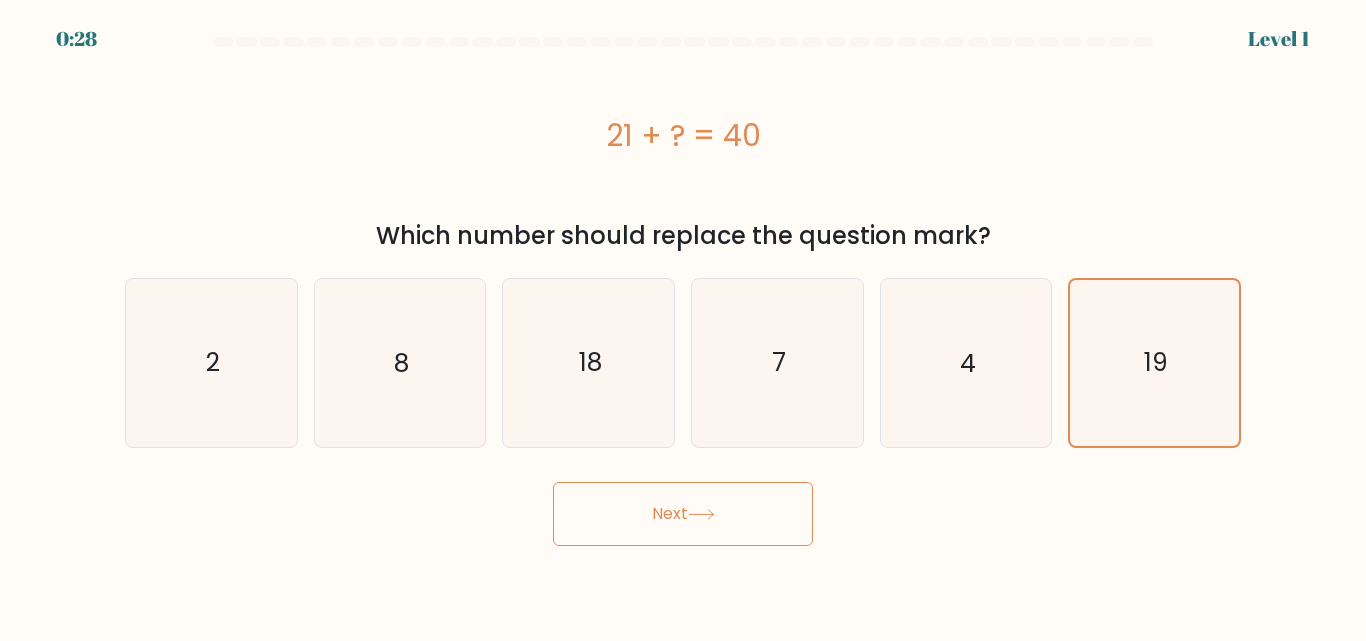 click on "Next" at bounding box center (683, 514) 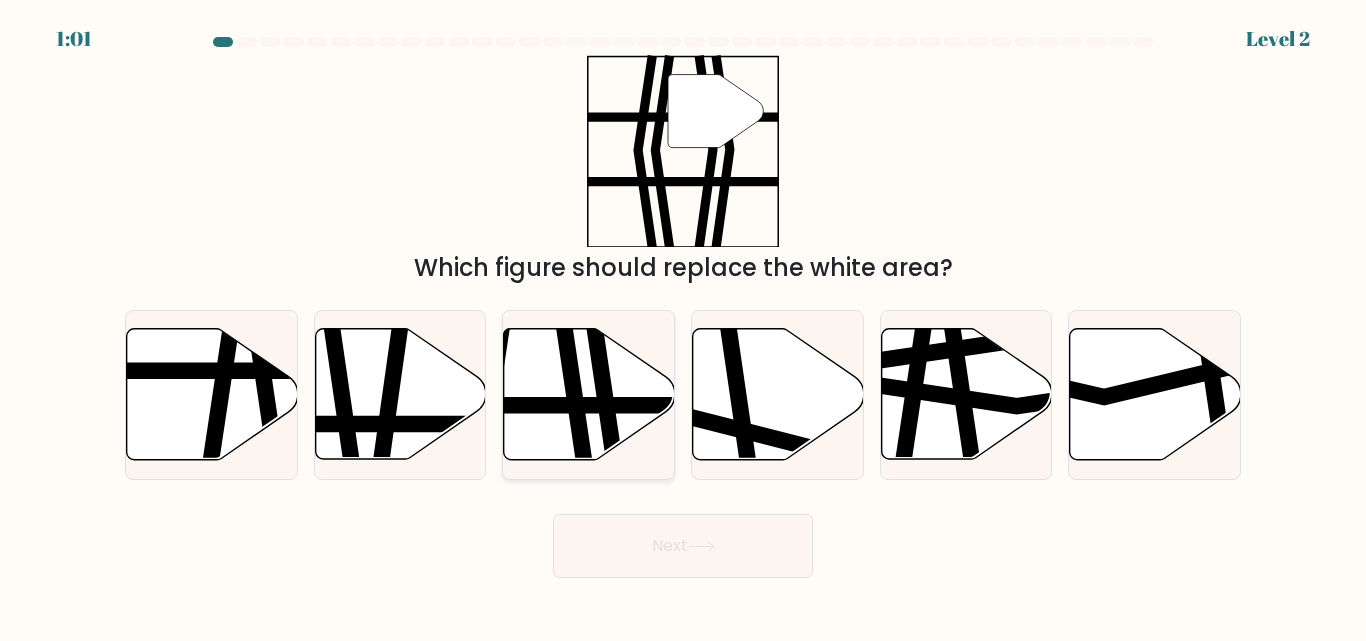 click 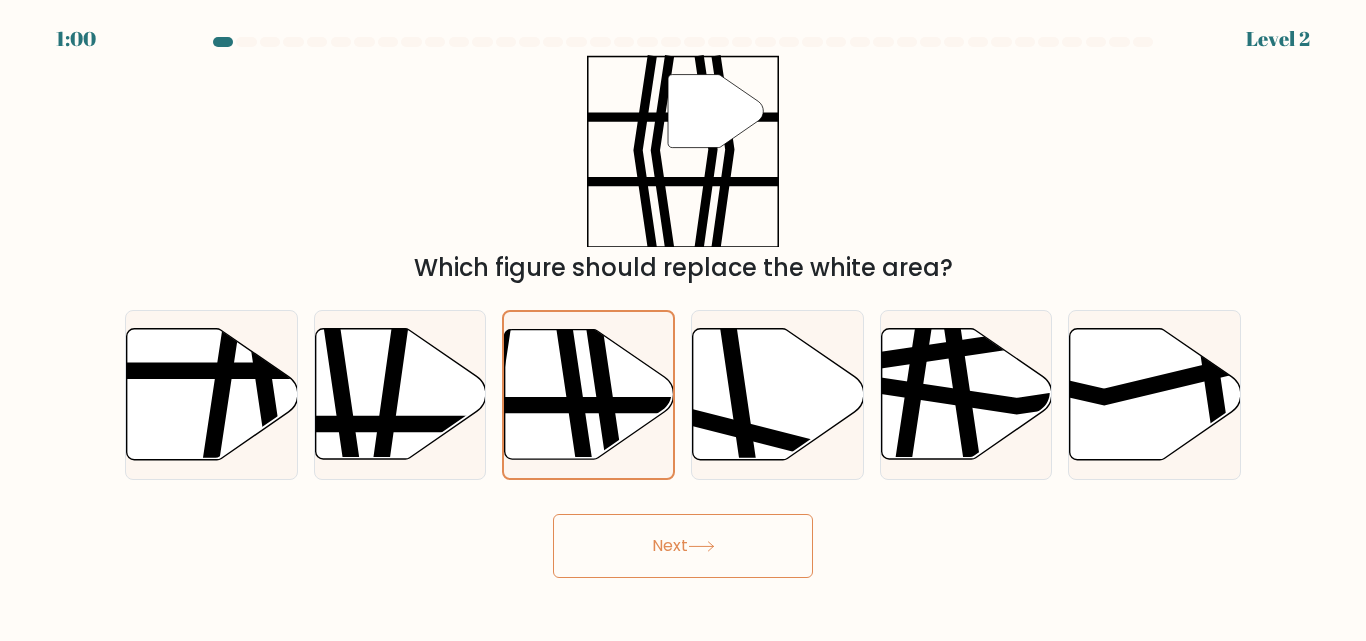 click on "Next" at bounding box center [683, 546] 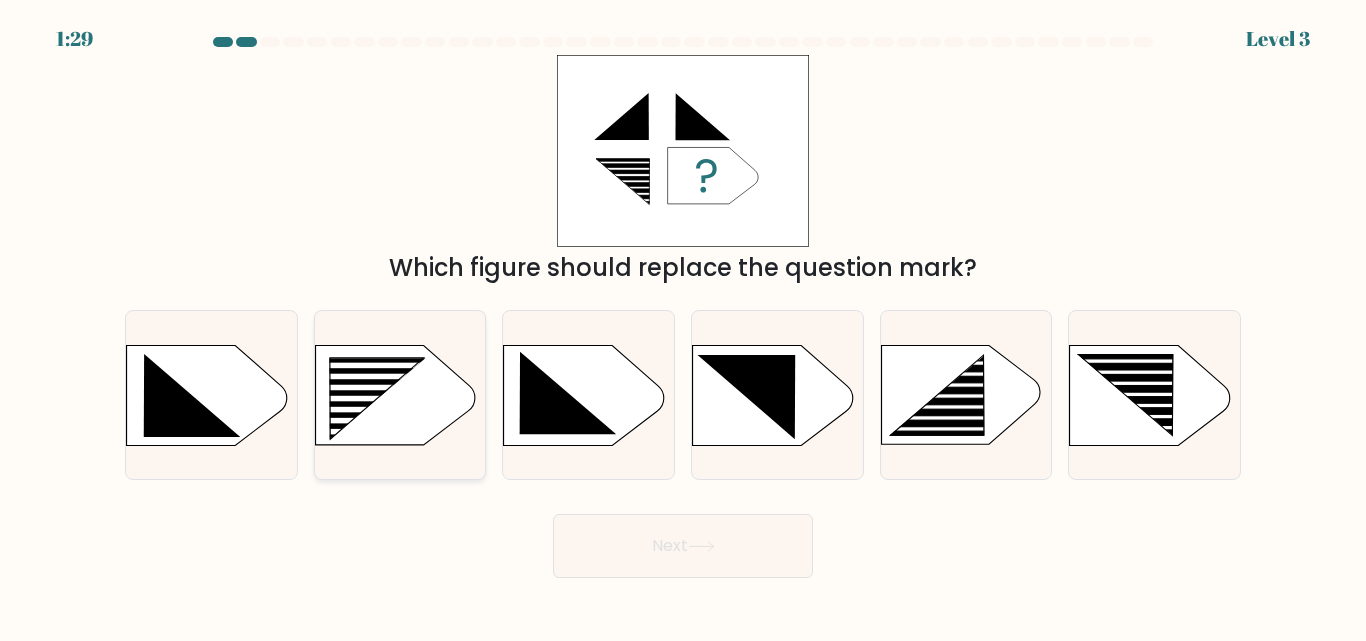 click 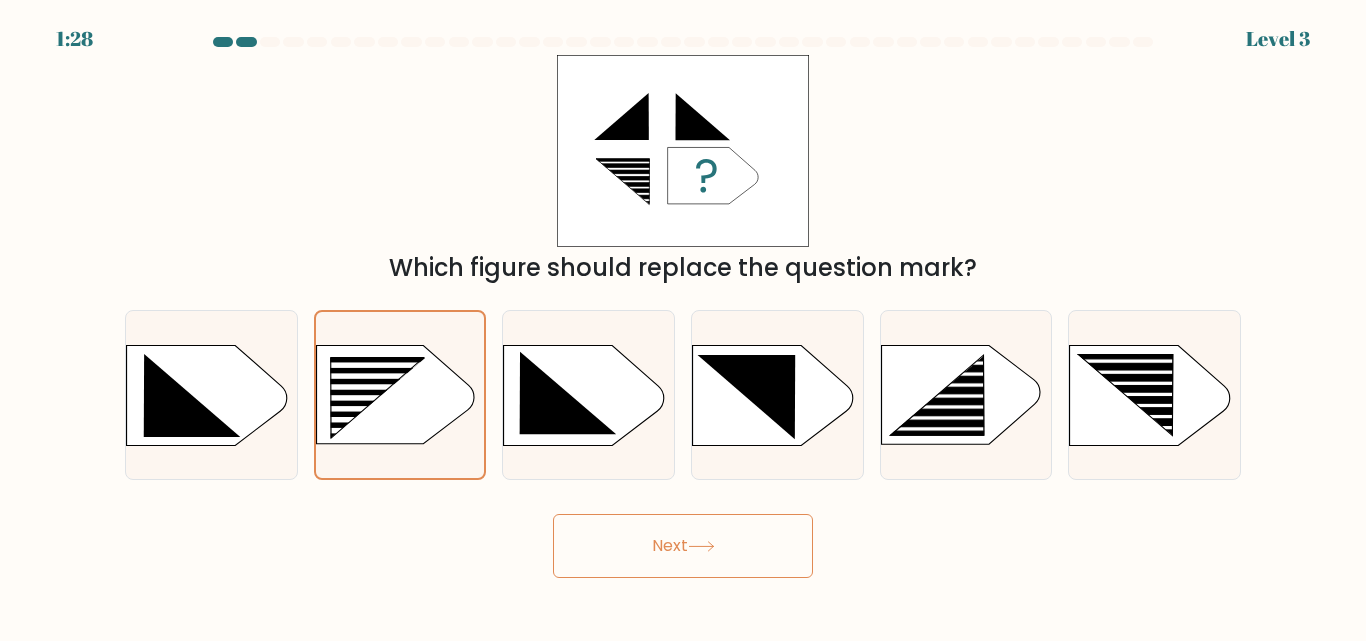 click on "Next" at bounding box center (683, 546) 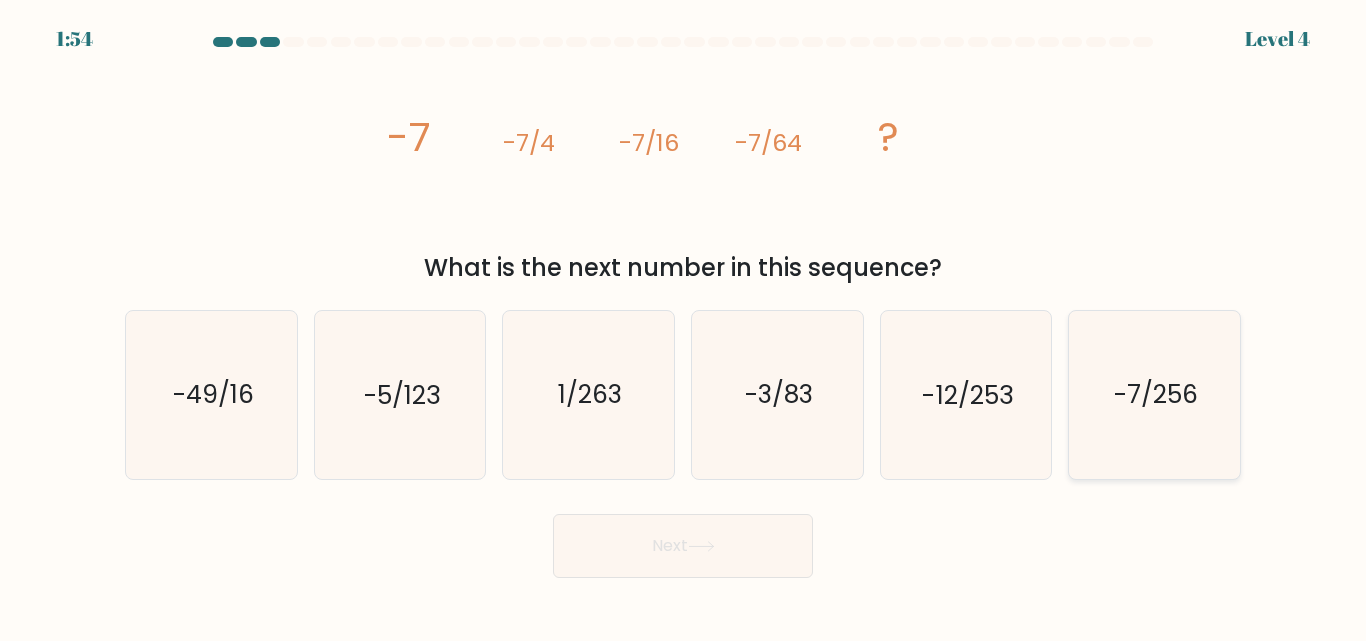 click on "-7/256" 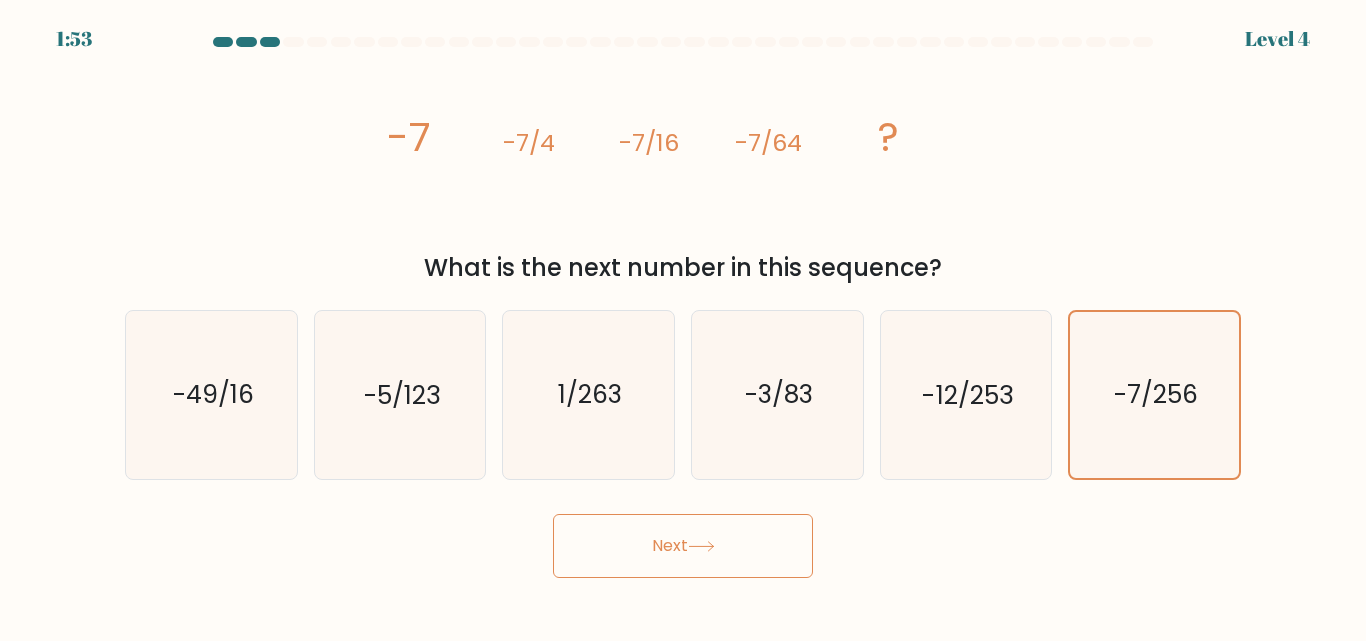 click on "Next" at bounding box center [683, 546] 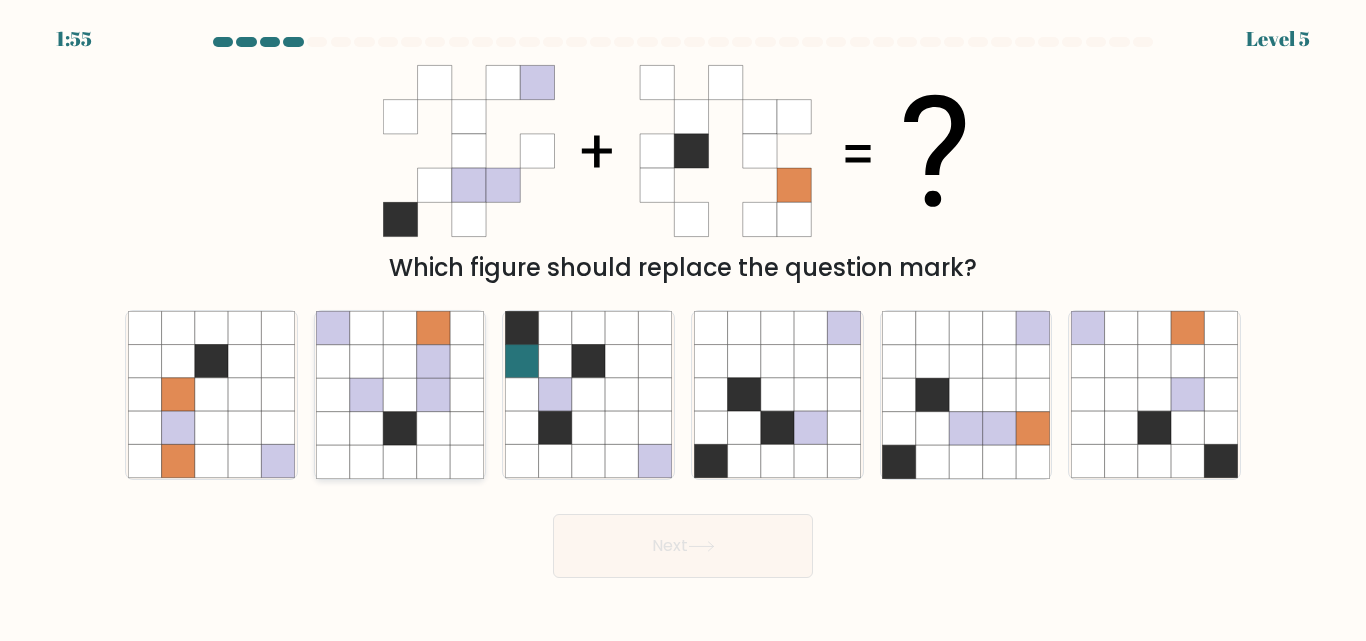 click 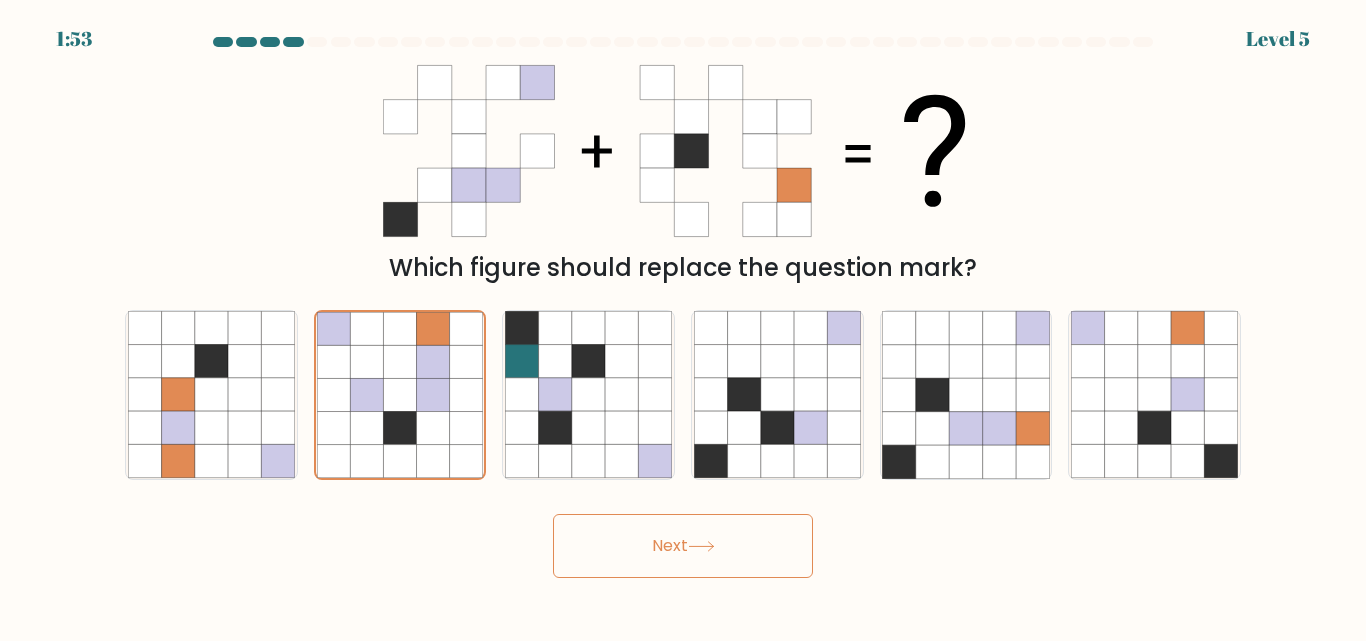 click on "Next" at bounding box center [683, 546] 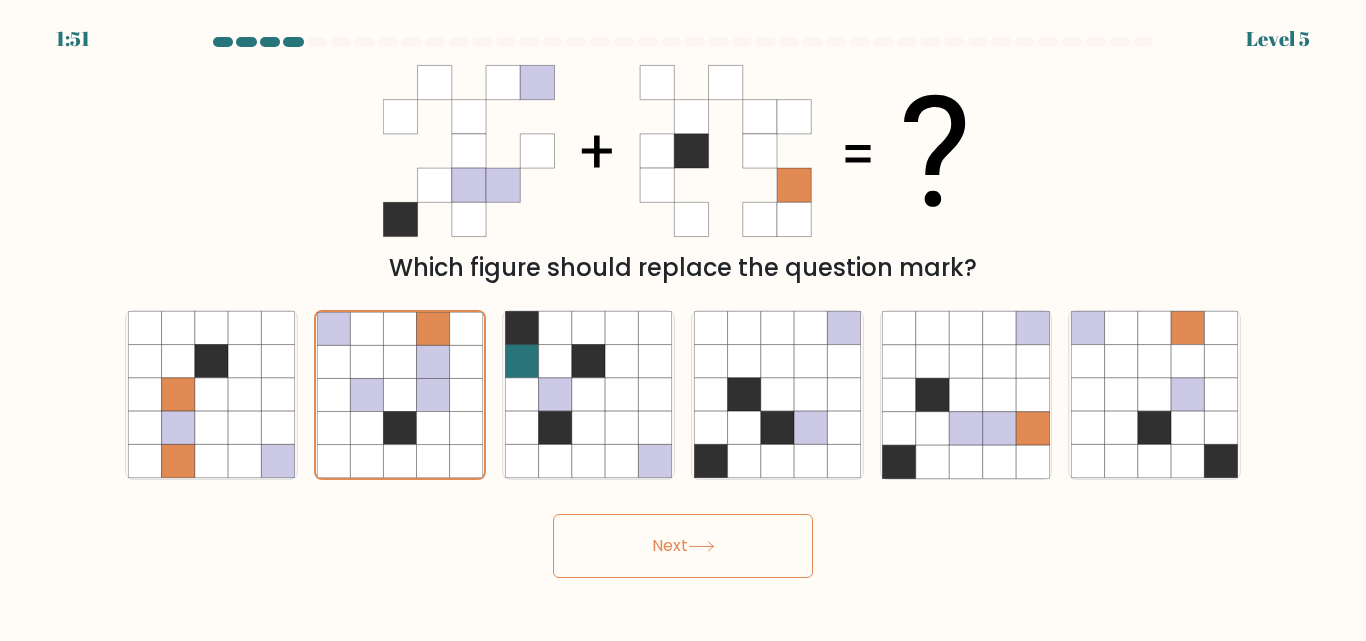 click 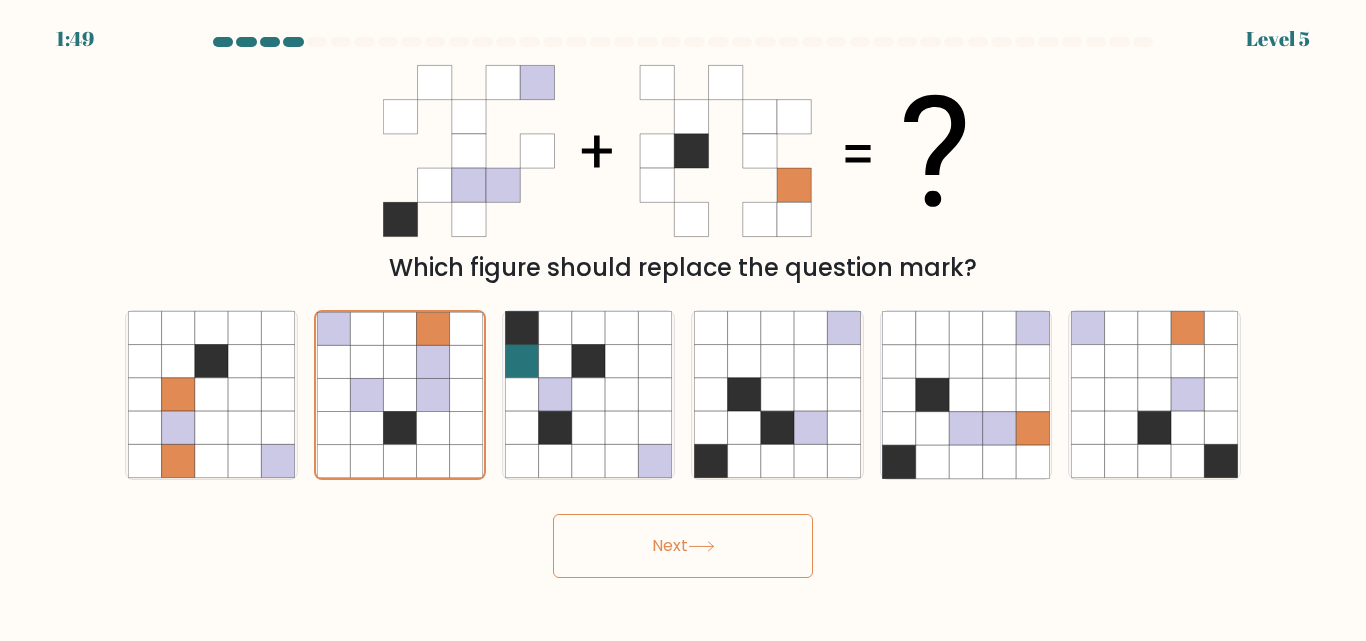 click on "Next" at bounding box center (683, 546) 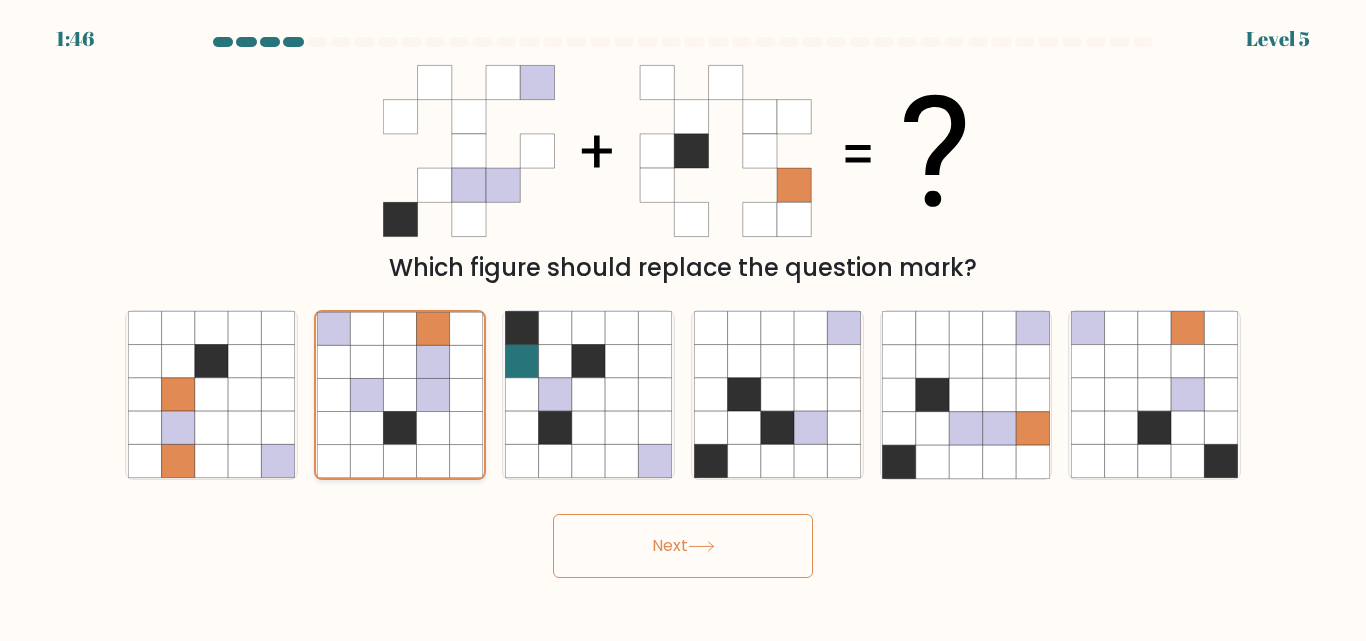 click 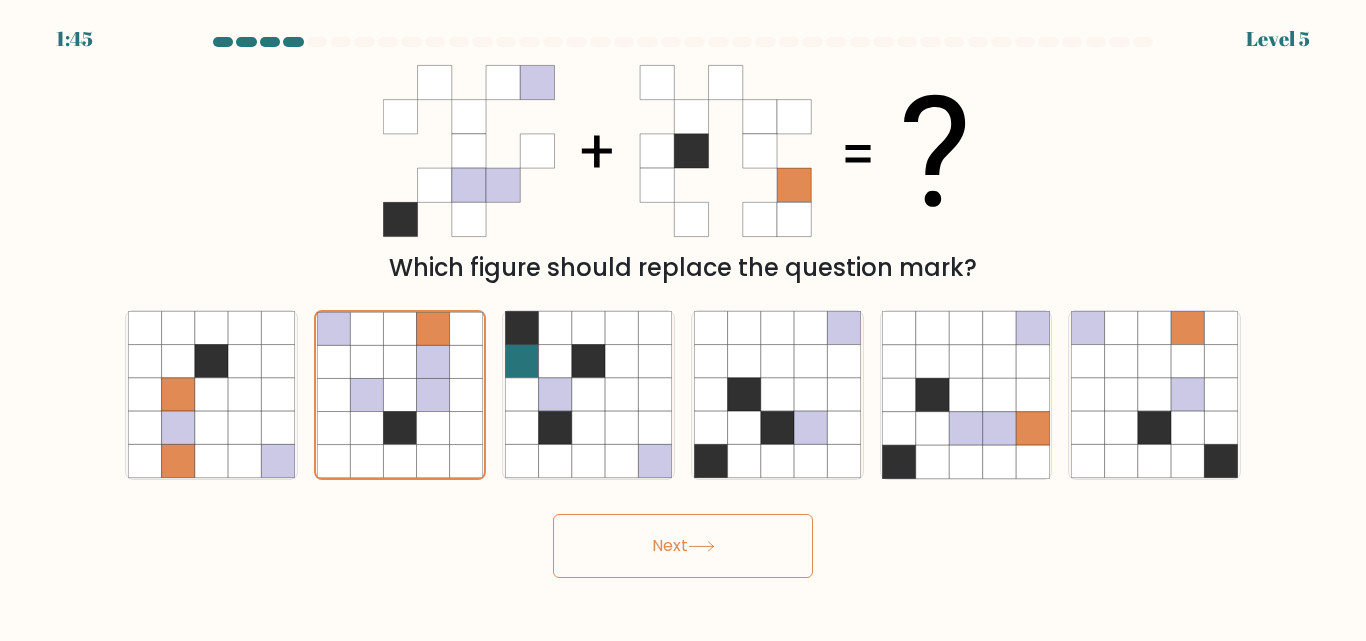 click on "Next" at bounding box center [683, 546] 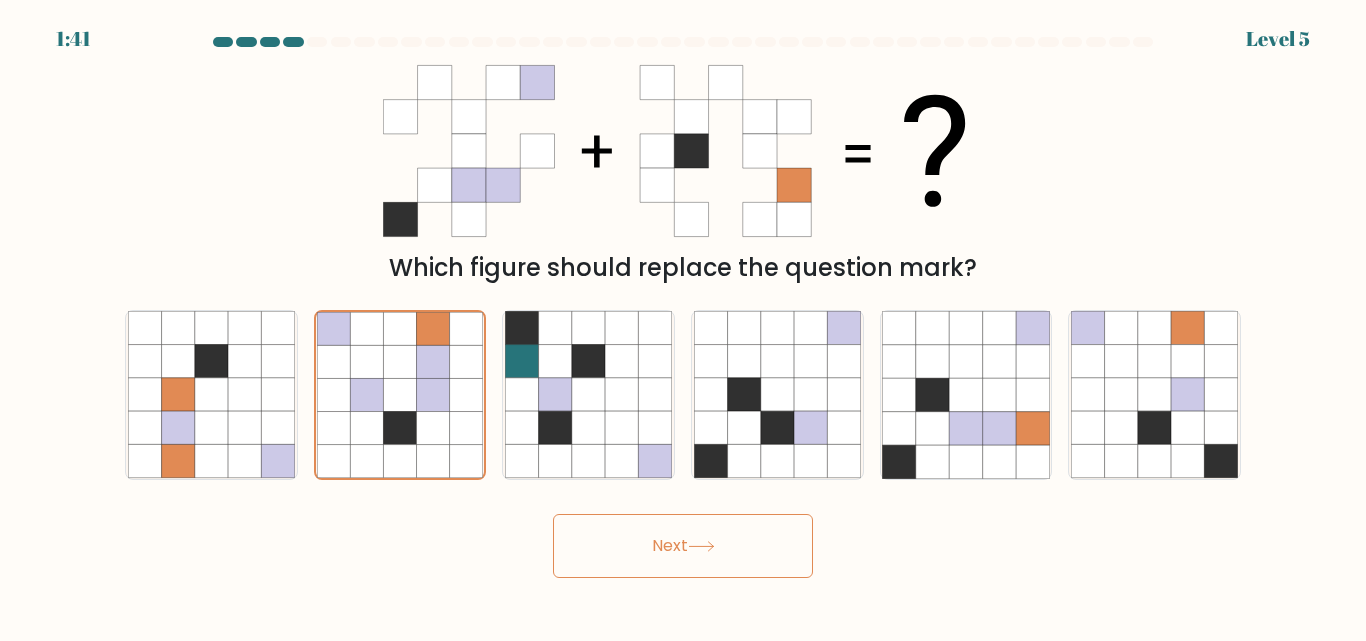 click on "Next" at bounding box center [683, 546] 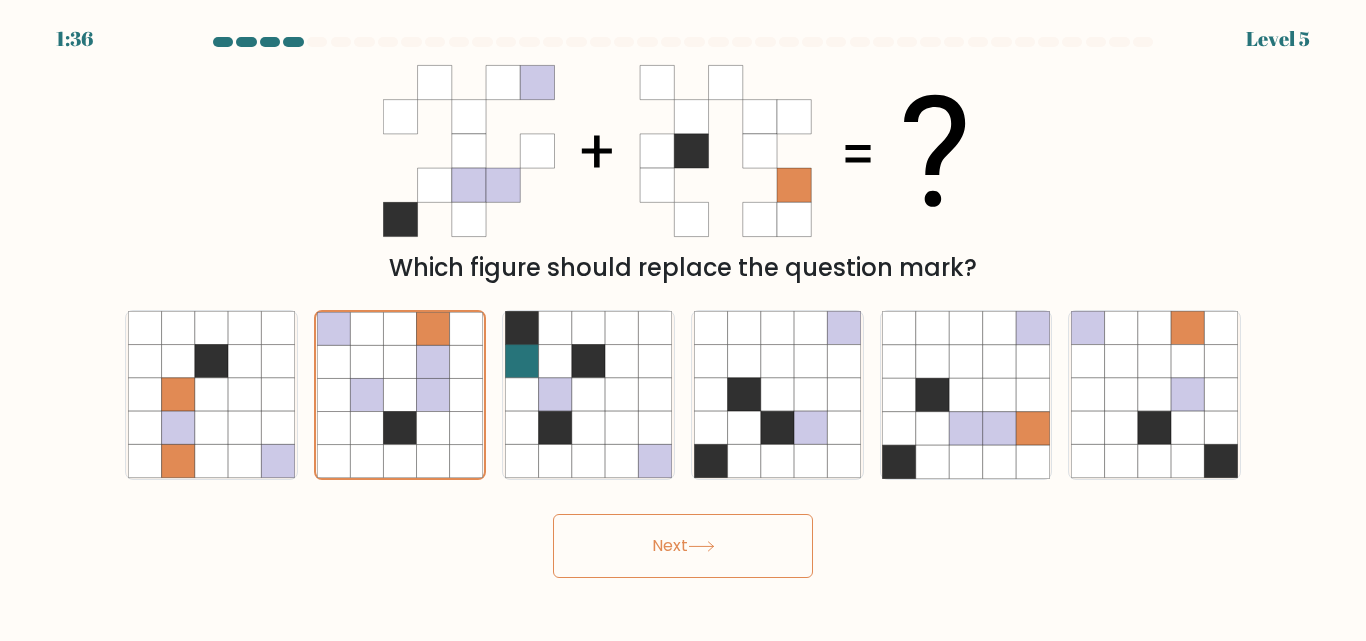 click on "Next" at bounding box center [683, 546] 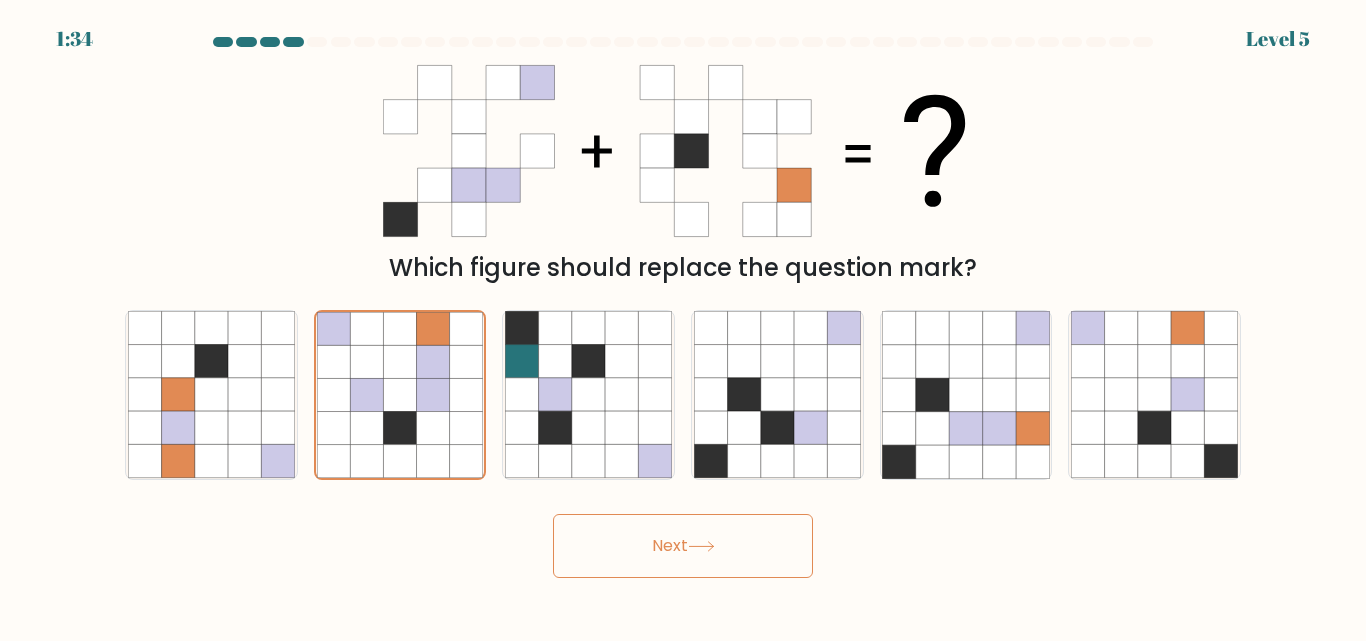 click on "Next" at bounding box center (683, 546) 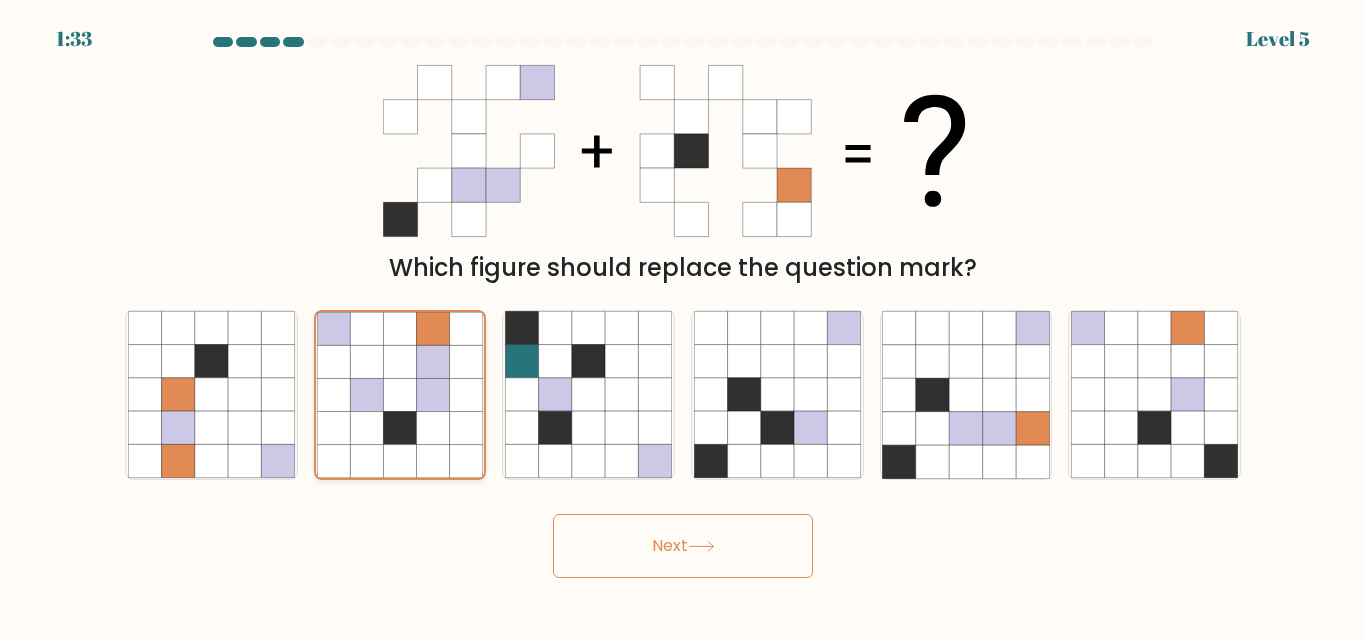 click 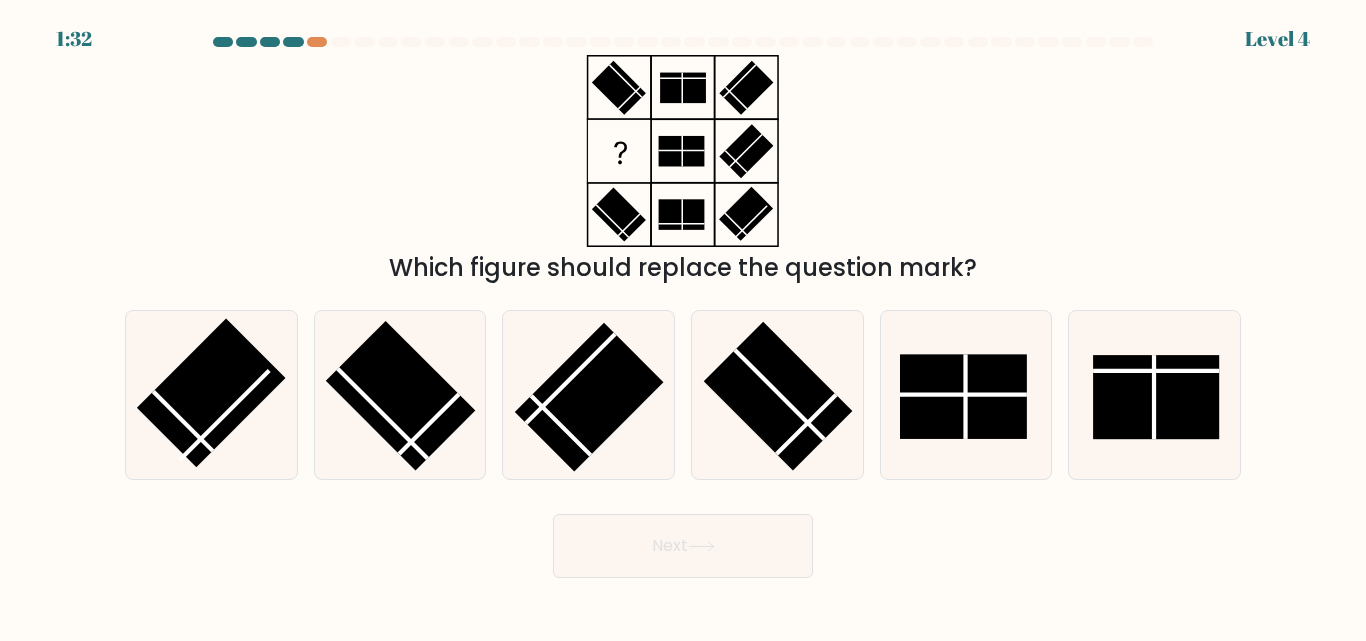 click on "Next" at bounding box center (683, 546) 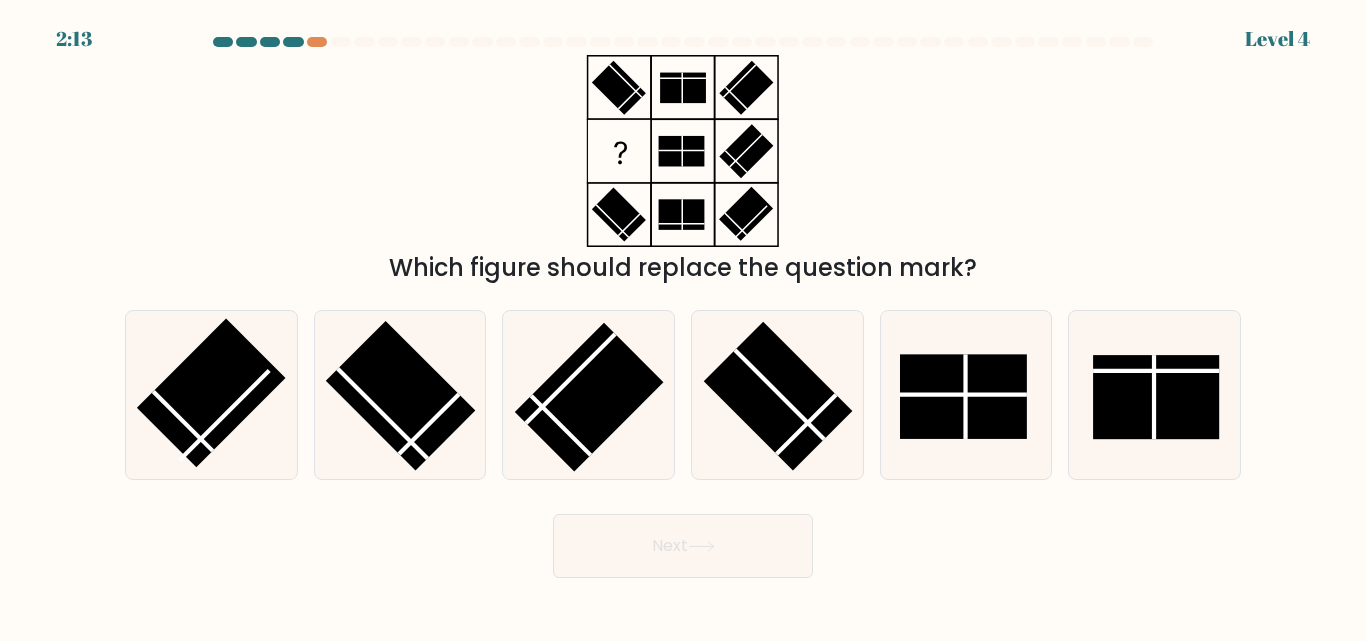 click on "Which figure should replace the question mark?" at bounding box center (683, 170) 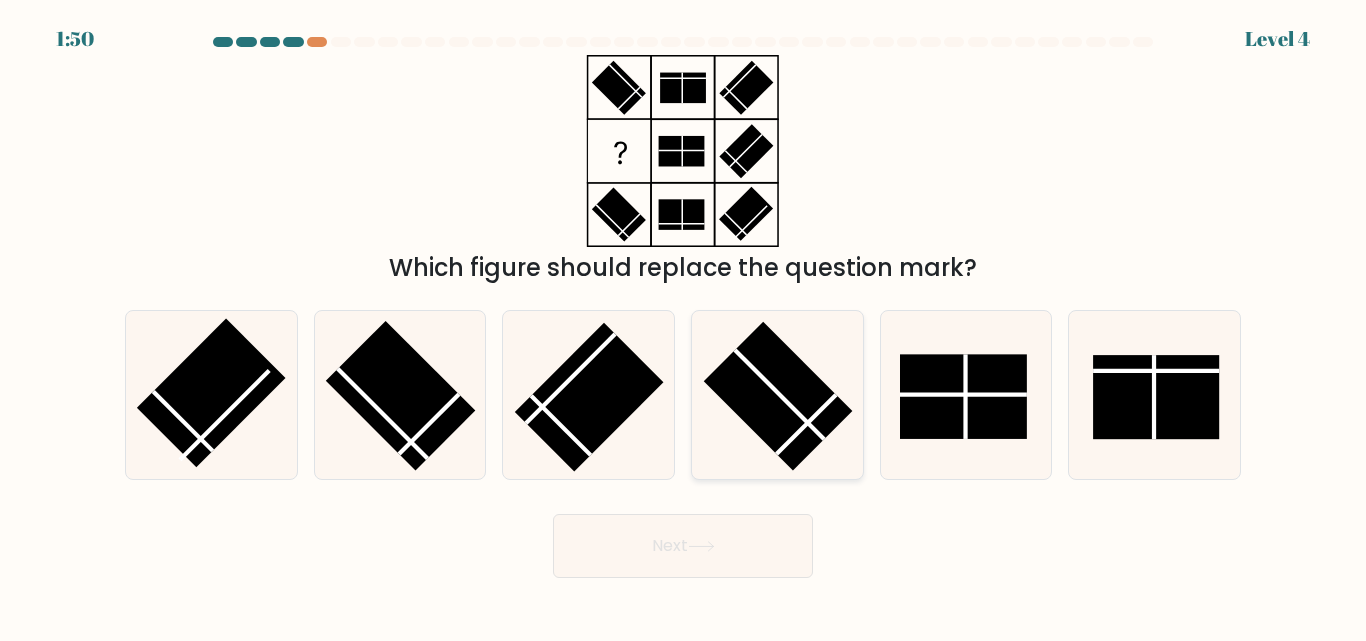 click 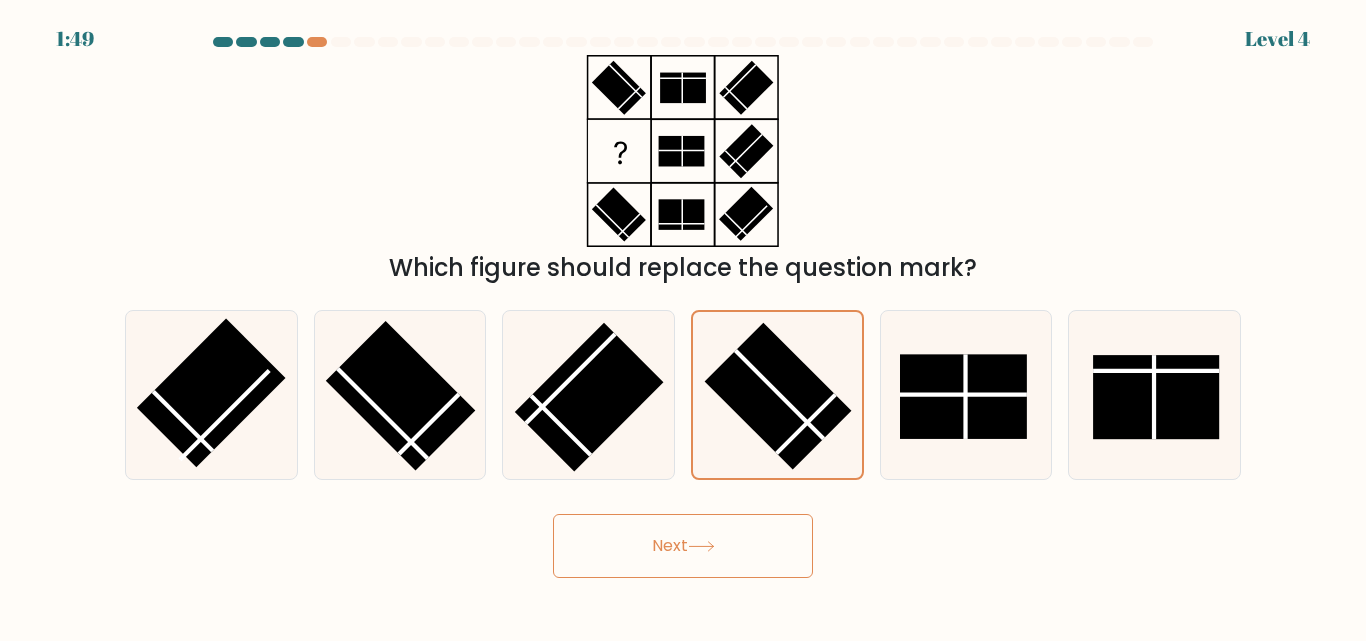click 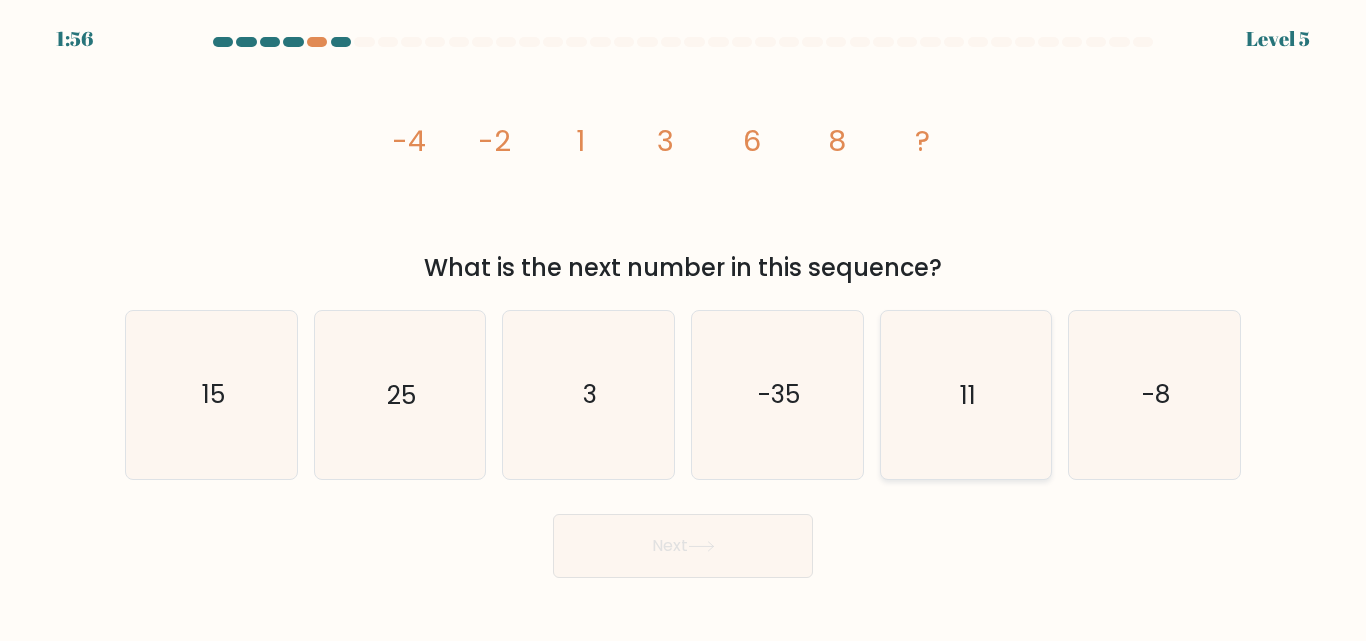 click on "11" 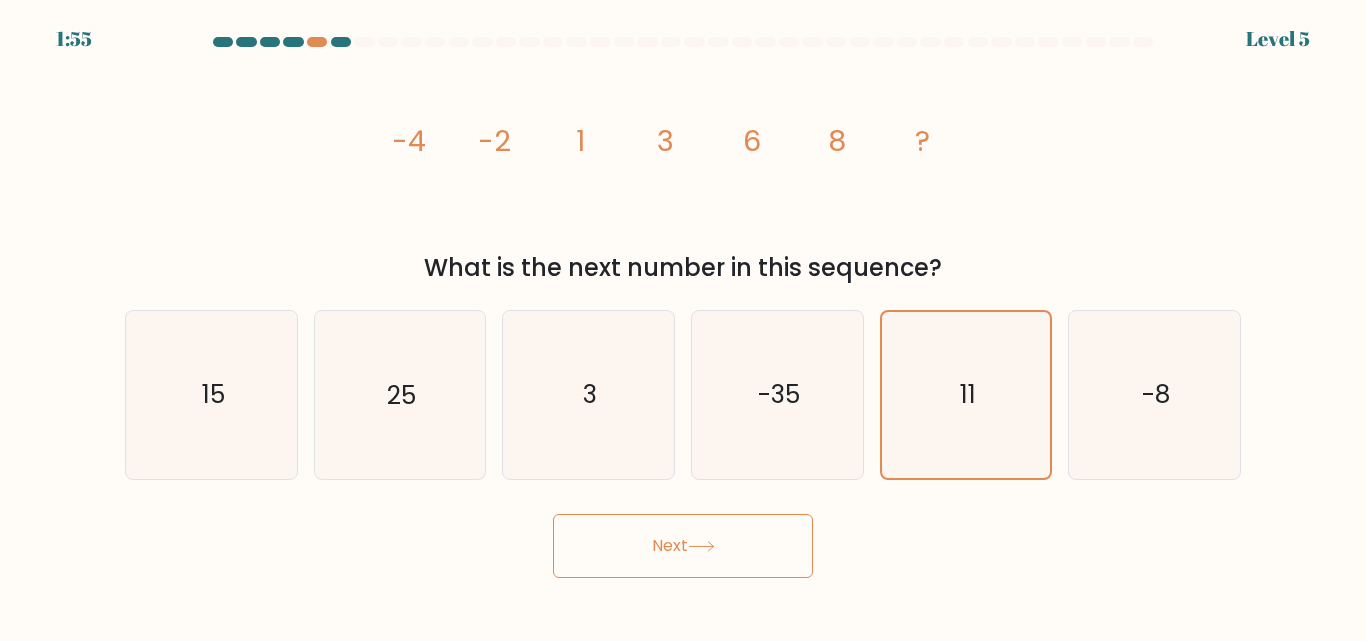 click on "Next" at bounding box center (683, 546) 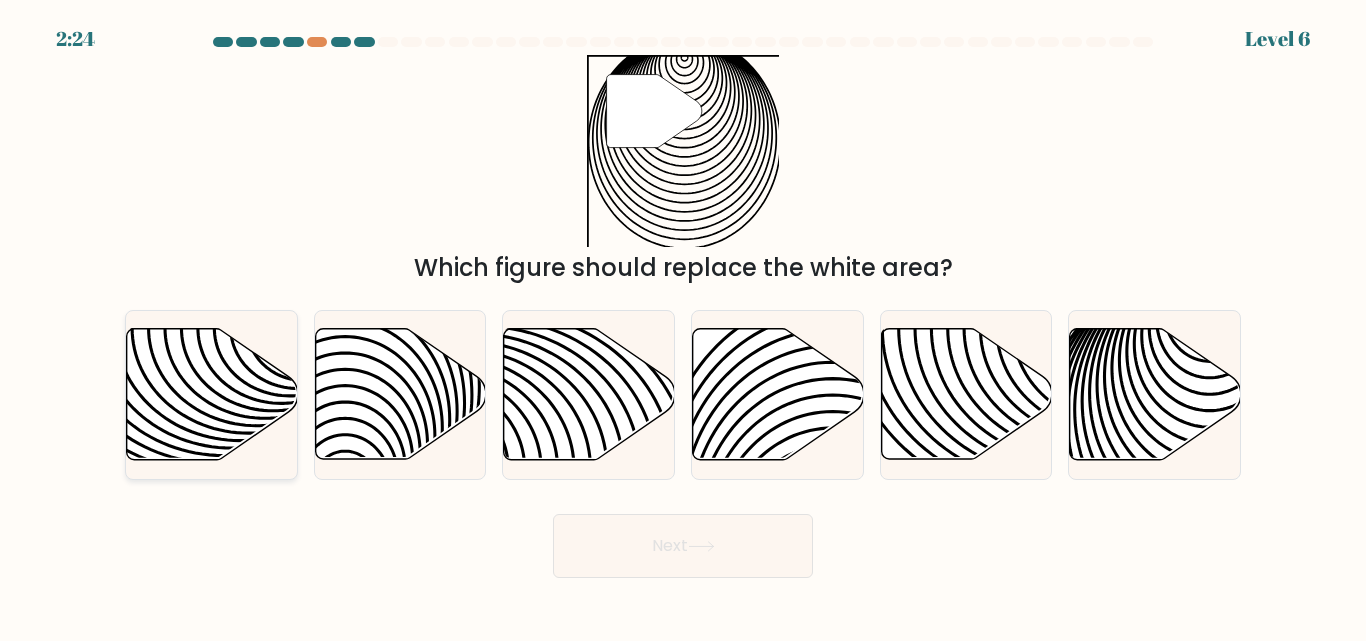 click 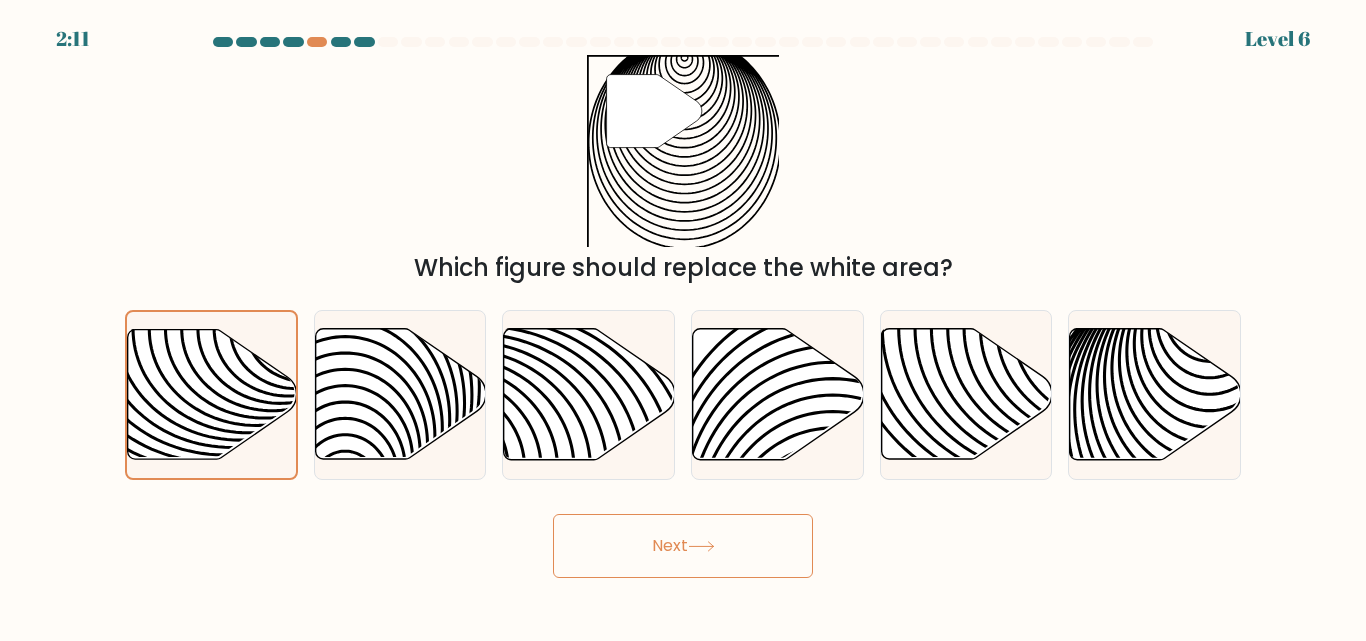click on "Next" at bounding box center [683, 546] 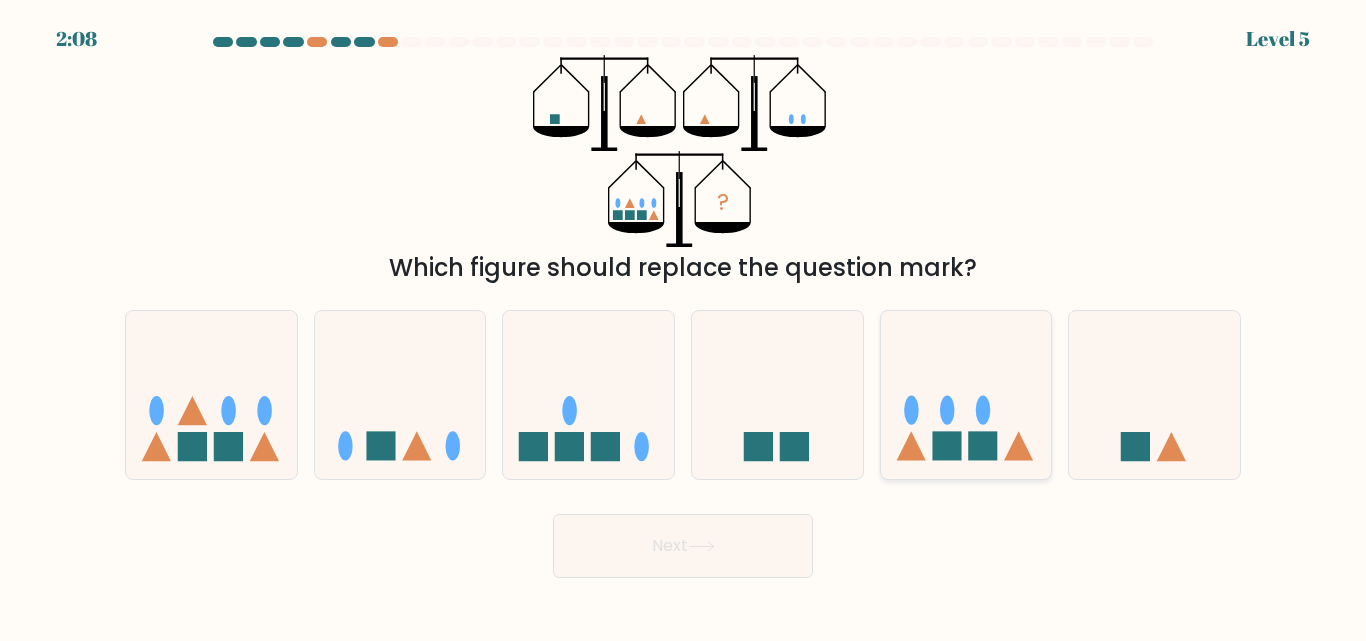 click 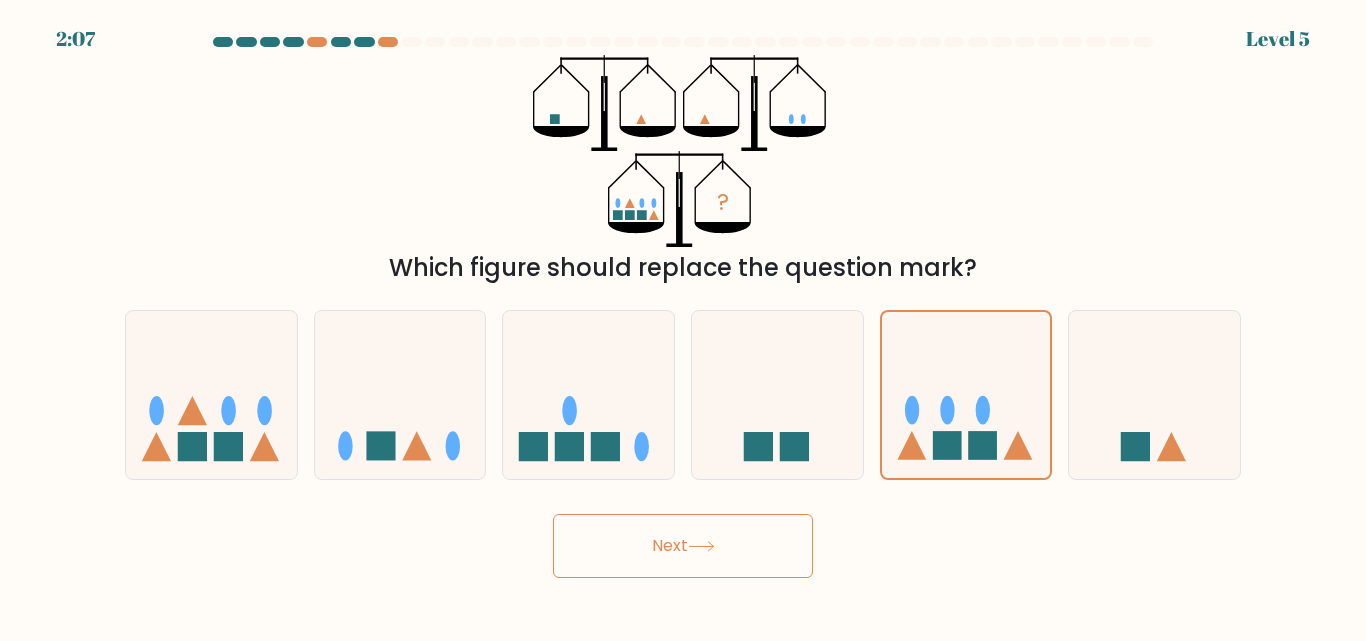 click on "Next" at bounding box center [683, 546] 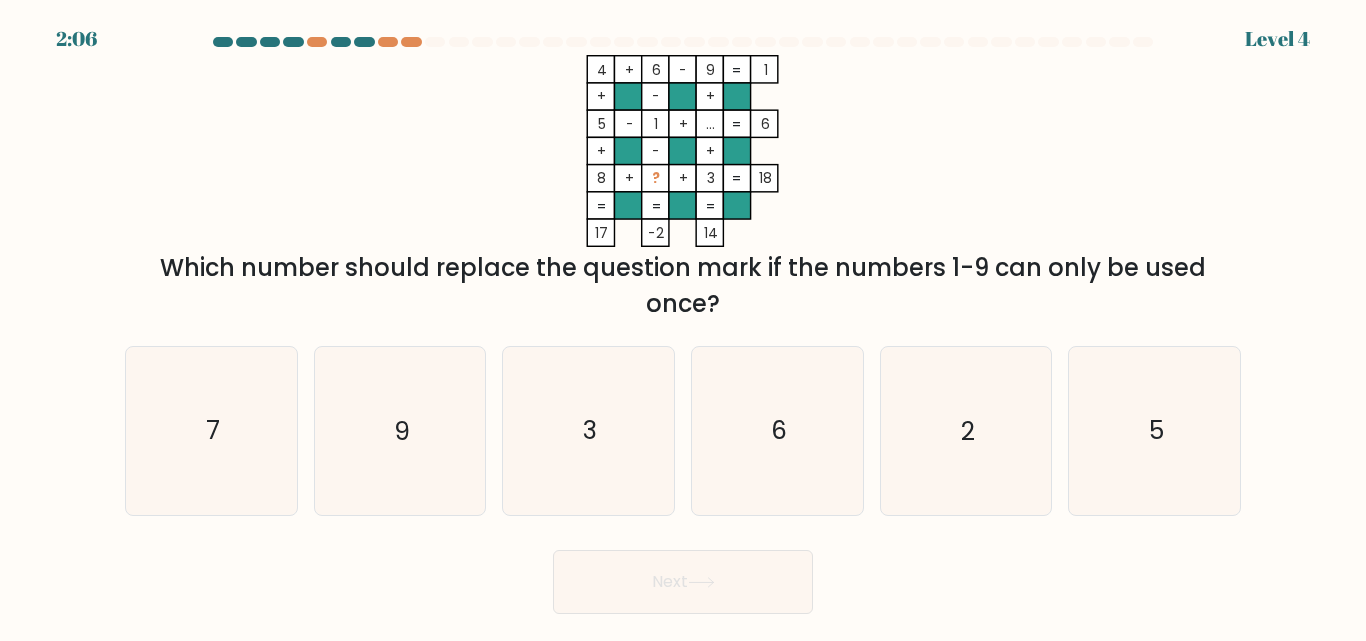 drag, startPoint x: 310, startPoint y: 46, endPoint x: 557, endPoint y: 114, distance: 256.1894 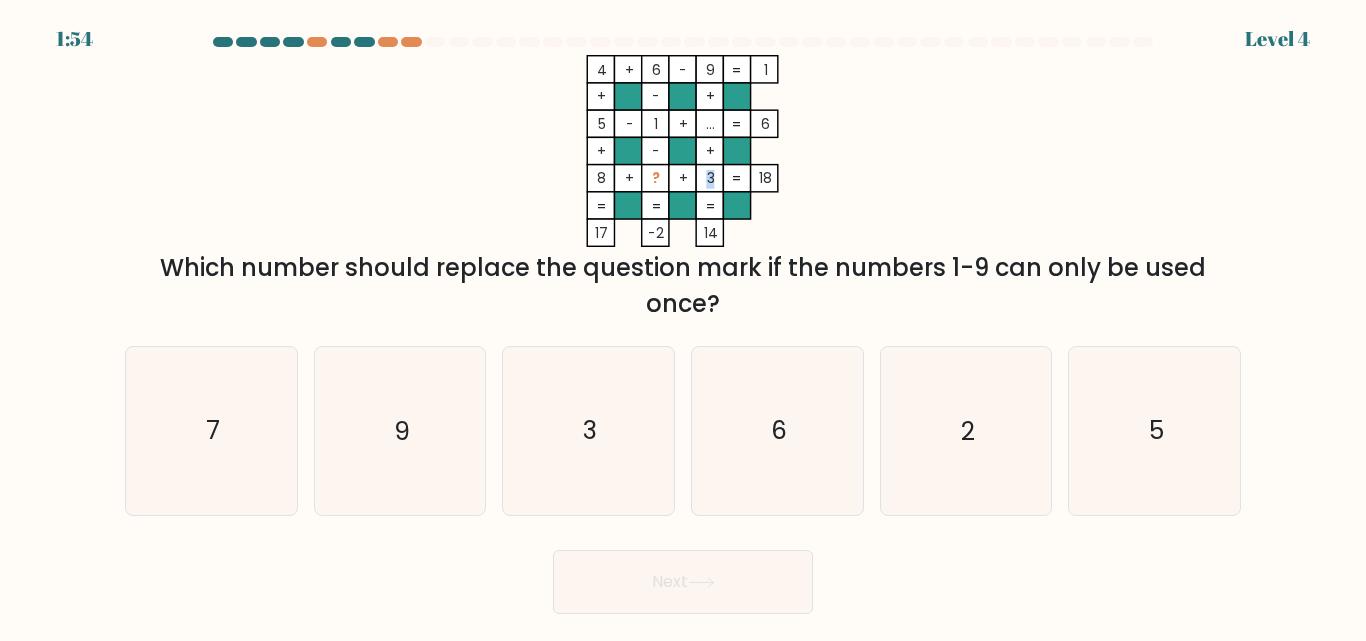 drag, startPoint x: 715, startPoint y: 180, endPoint x: 695, endPoint y: 182, distance: 20.09975 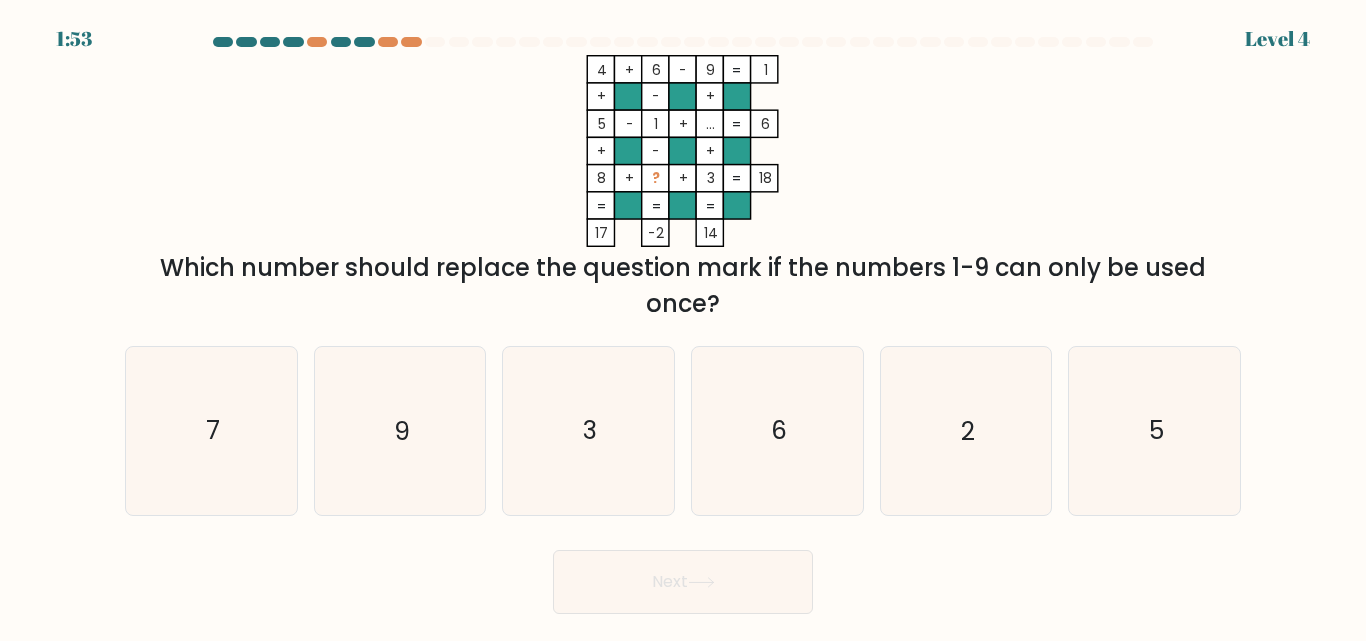 click 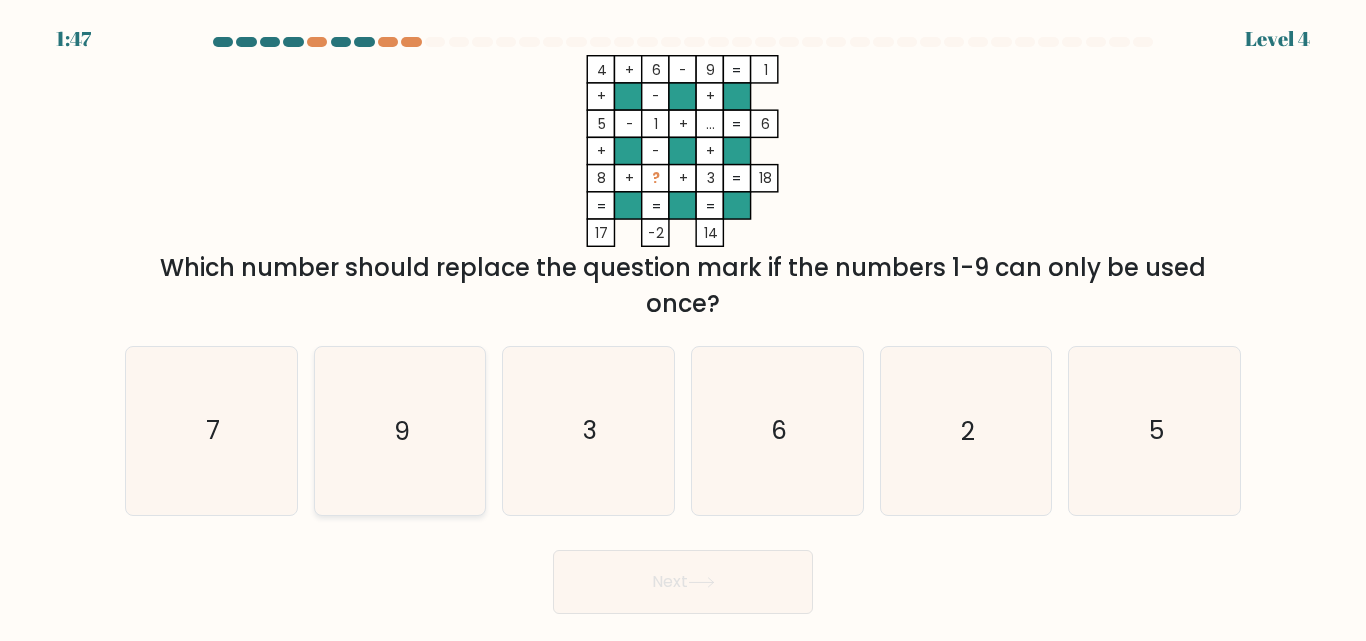 click on "9" 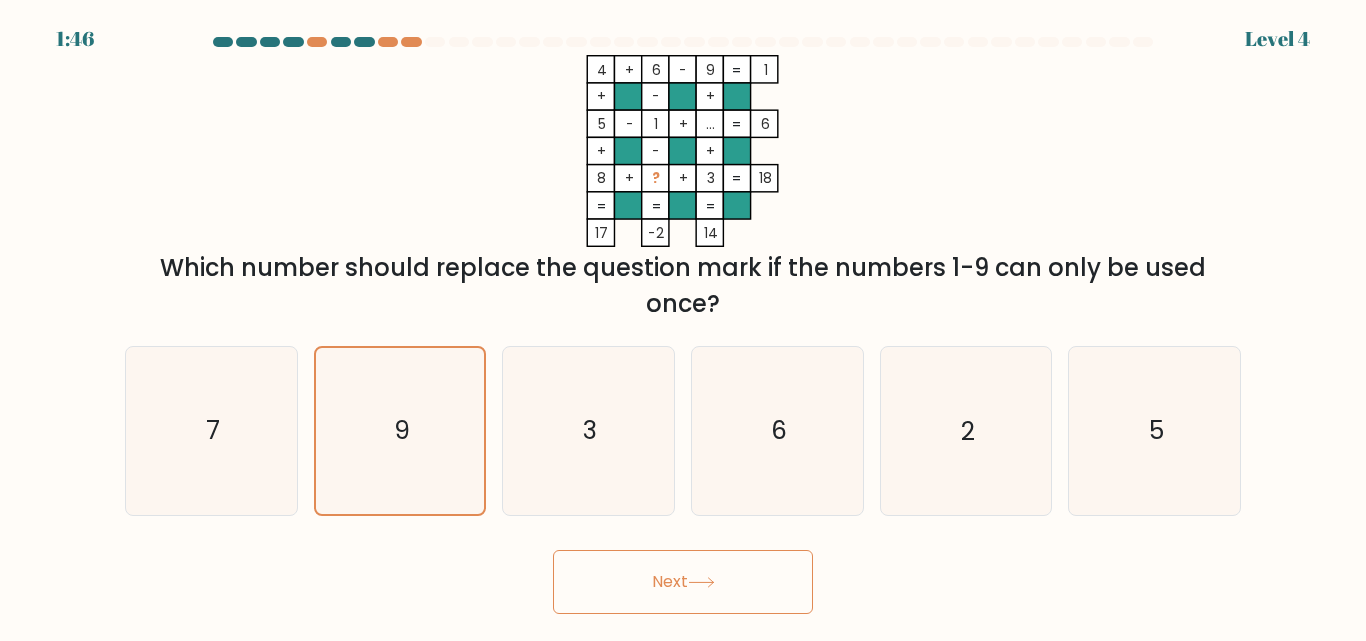 click on "Next" at bounding box center (683, 582) 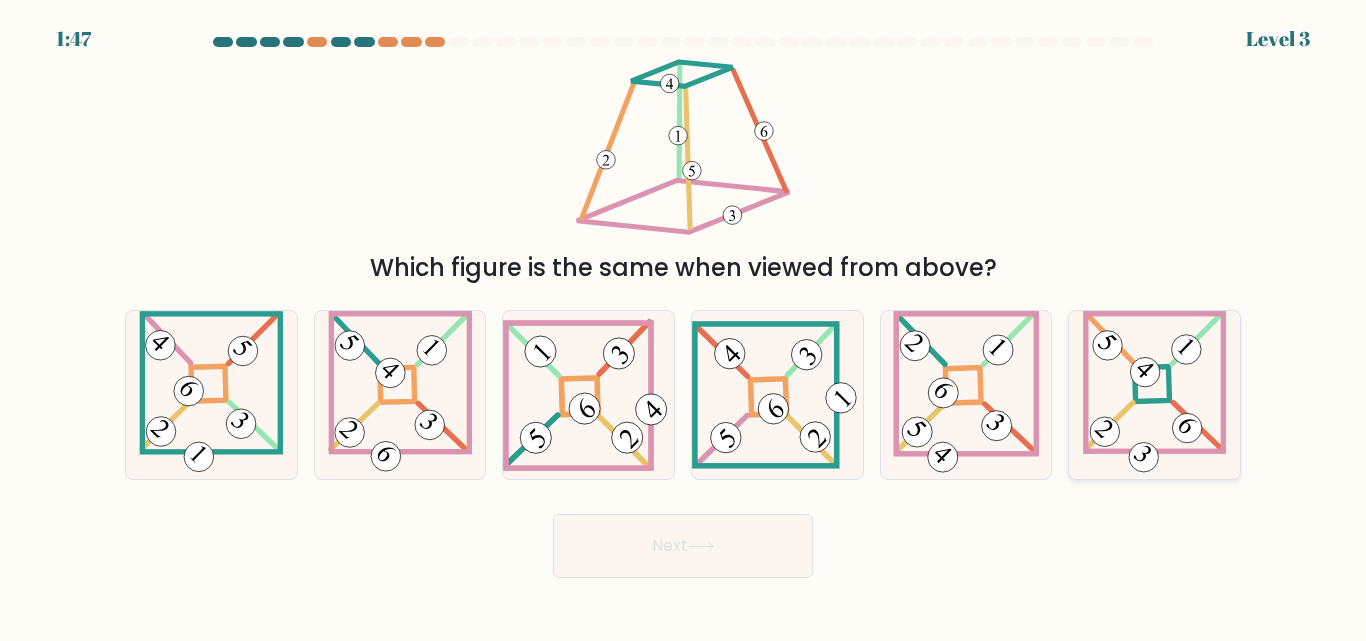 click 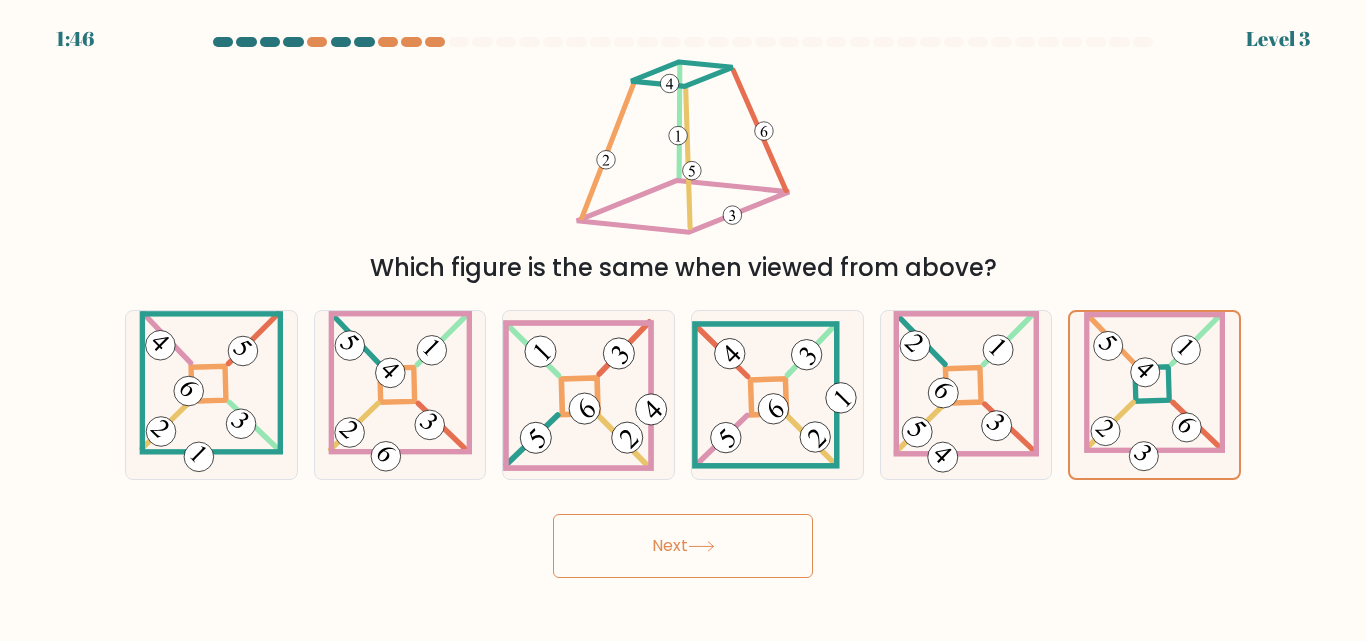 click on "Next" at bounding box center (683, 546) 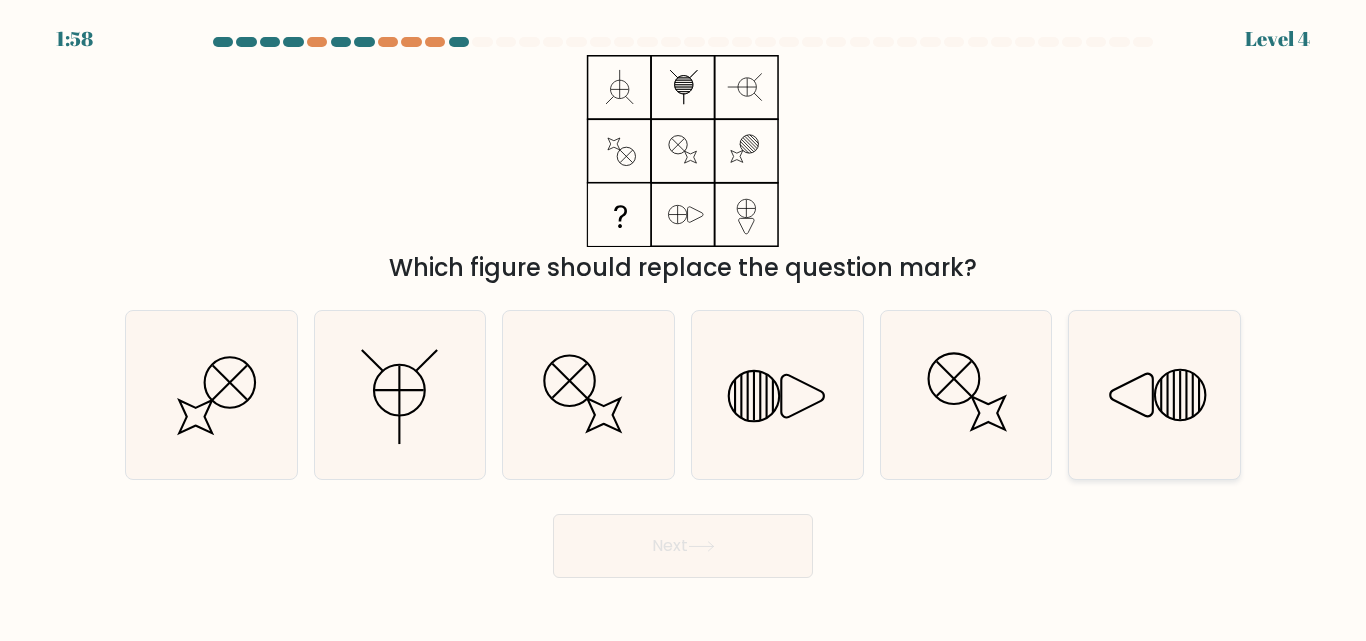 click 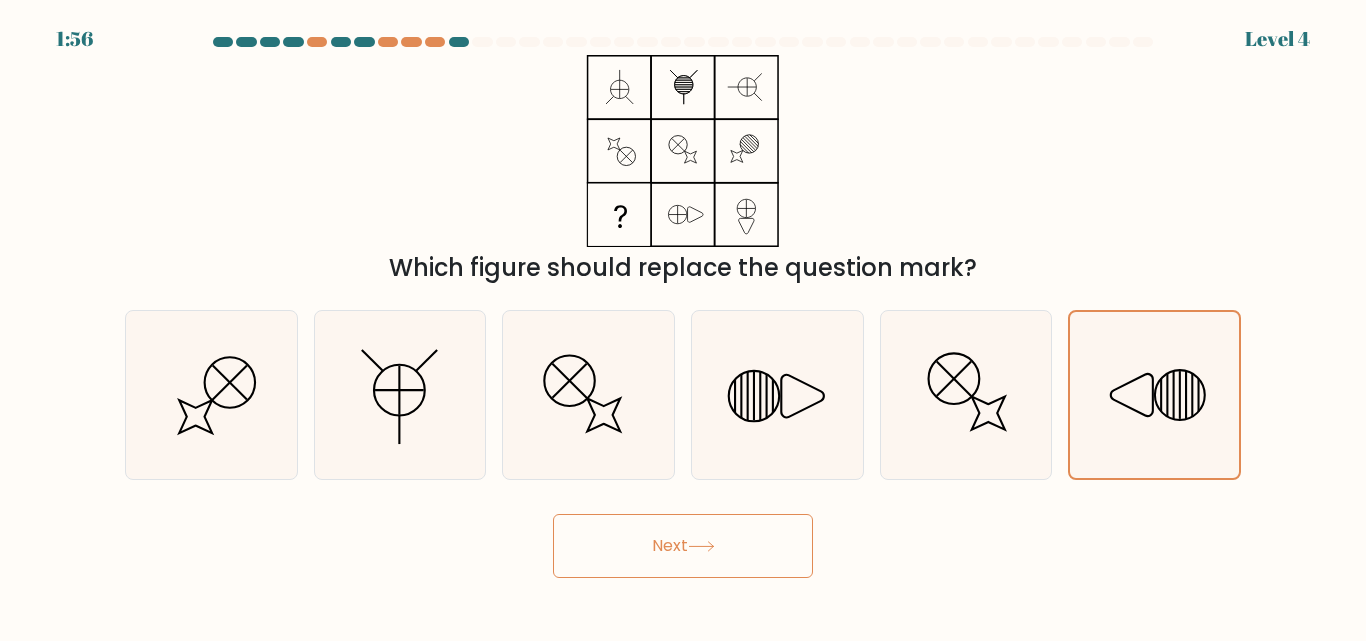 click on "Next" at bounding box center [683, 546] 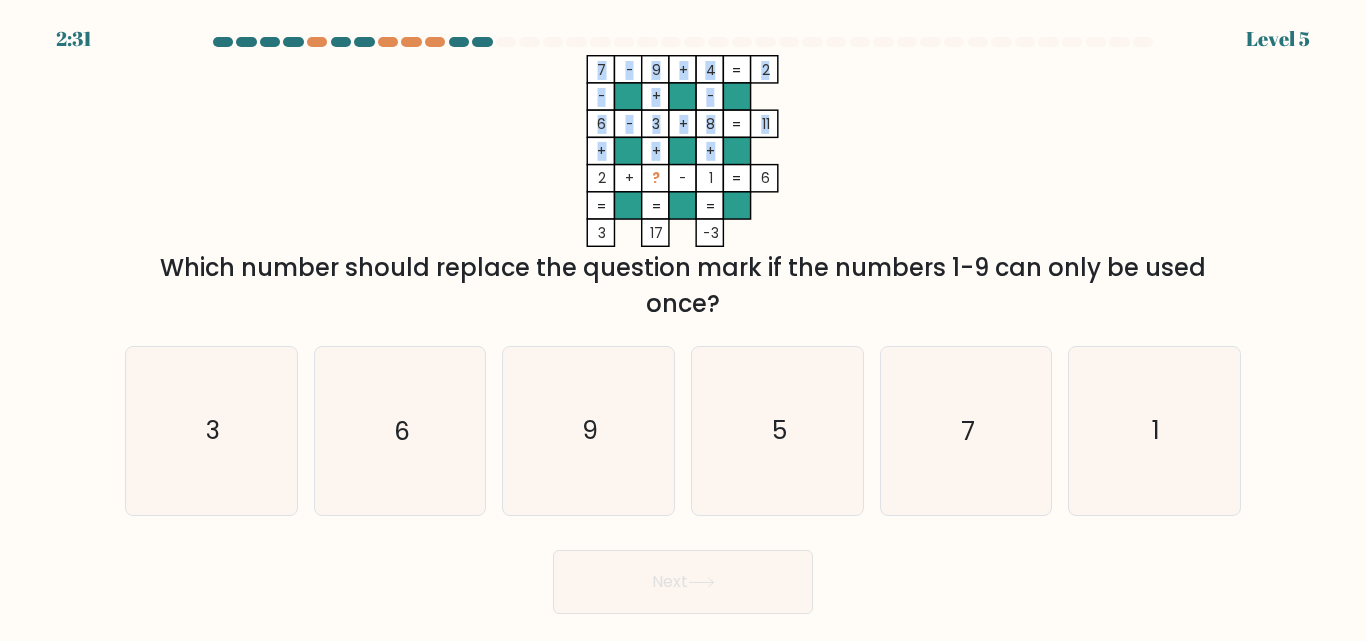 click on "7    -    9    +    4    2    -    +    -    6    -    3    +    8    11    +    +    +    2    +    ?    -    1    =   6    =   =   =   =   3    17    -3    =" 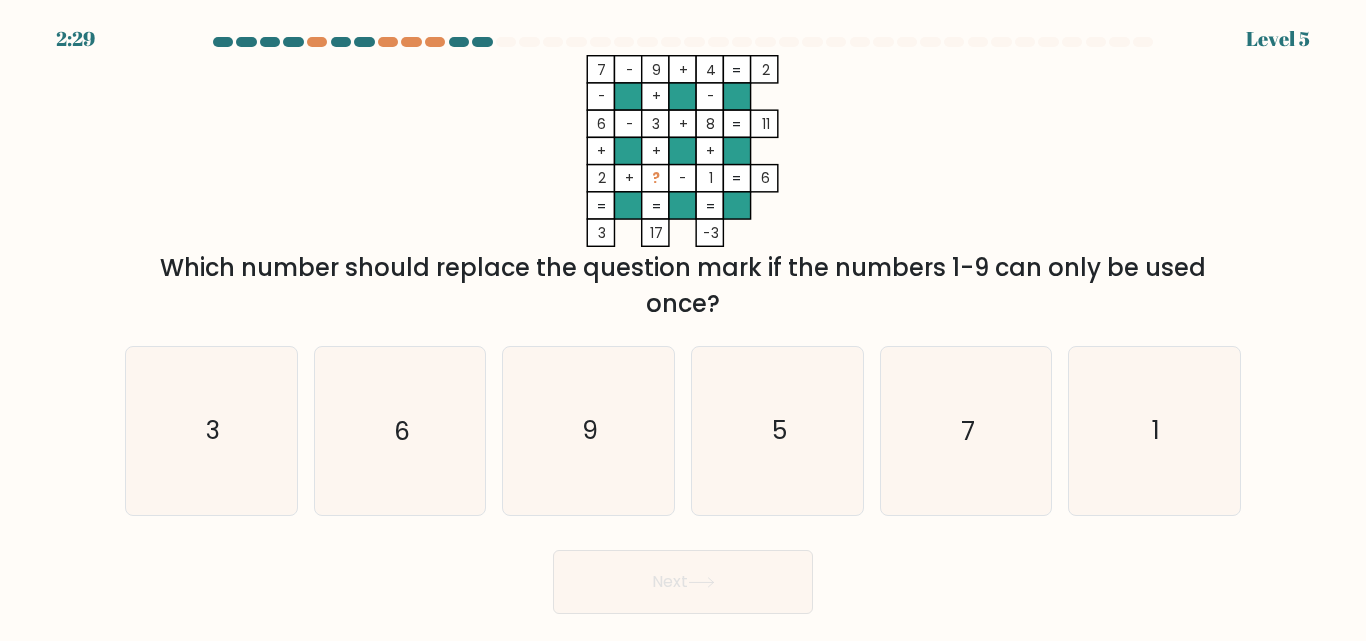 click 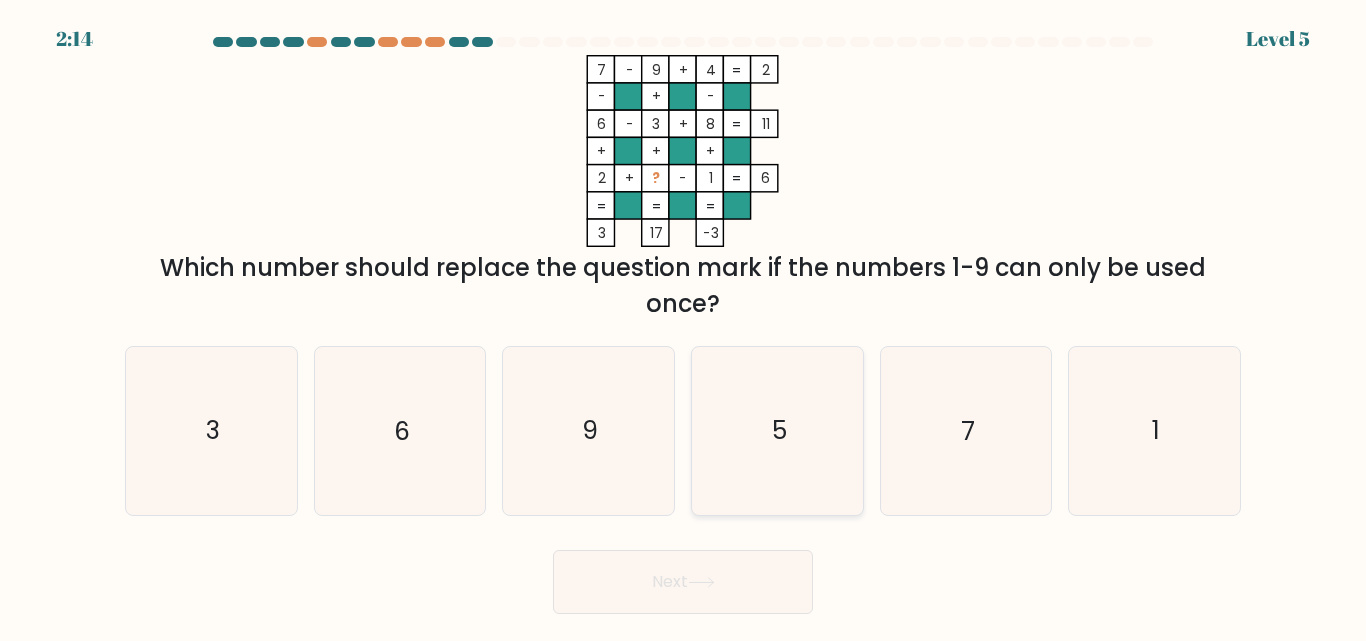click on "5" 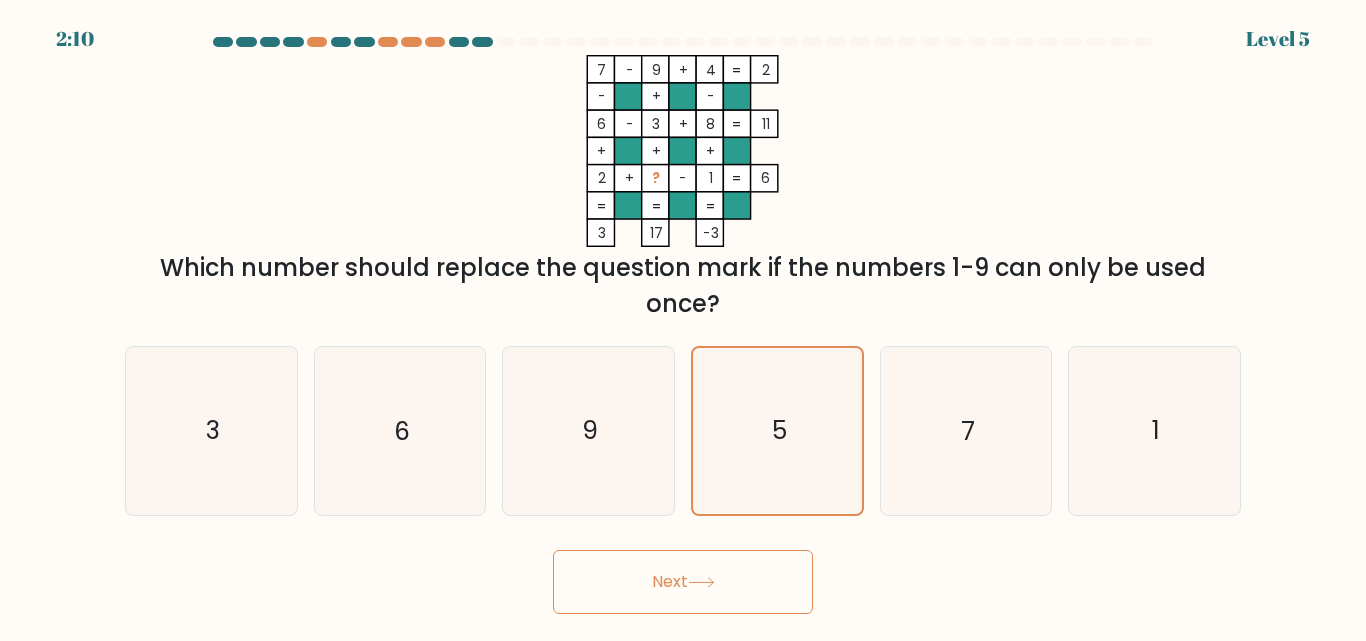 click on "Next" at bounding box center [683, 582] 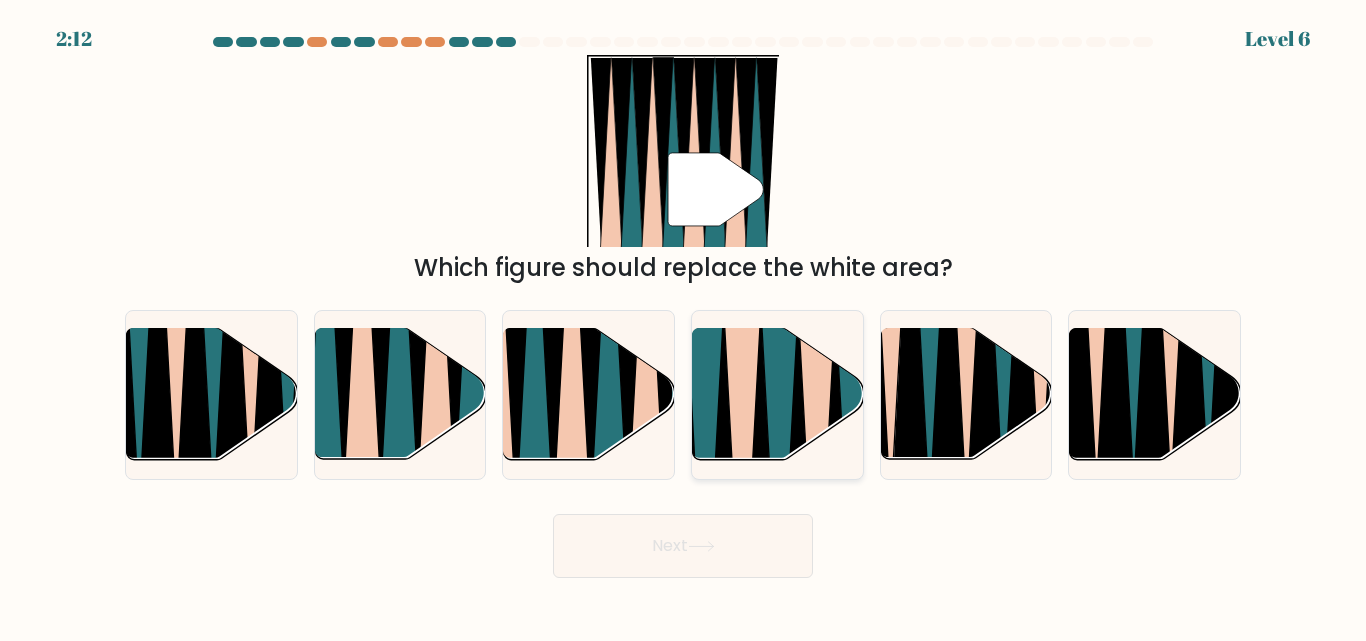click 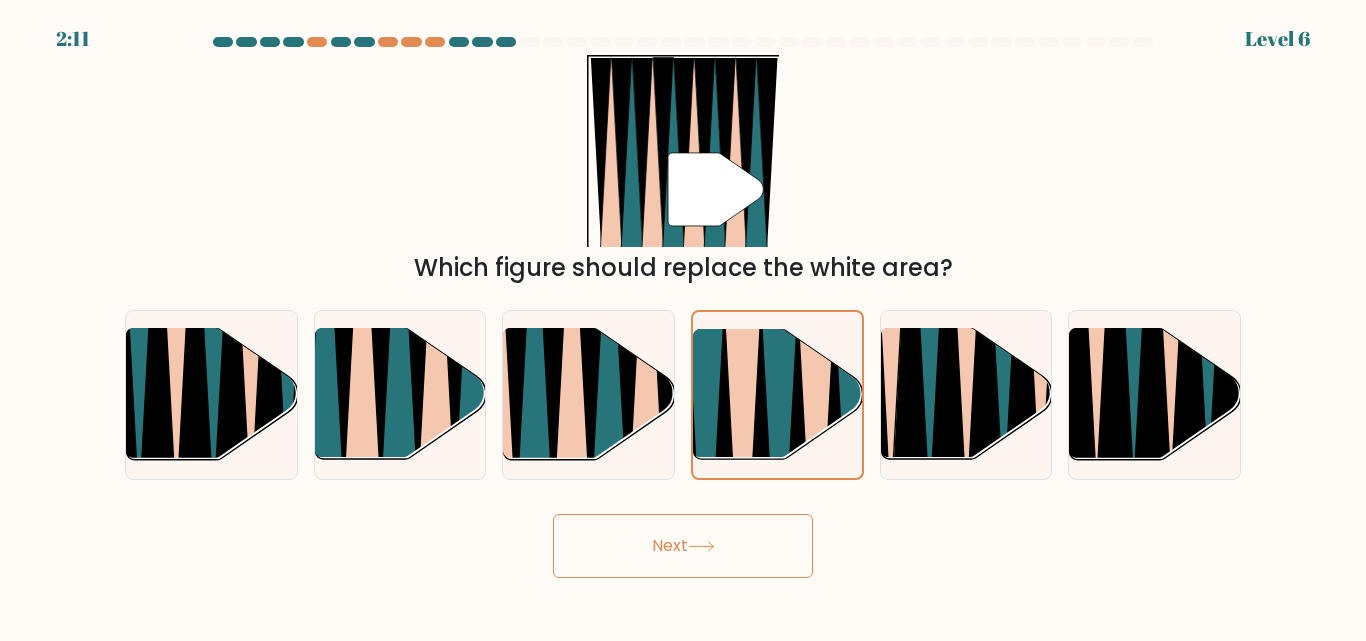 click on "Next" at bounding box center [683, 546] 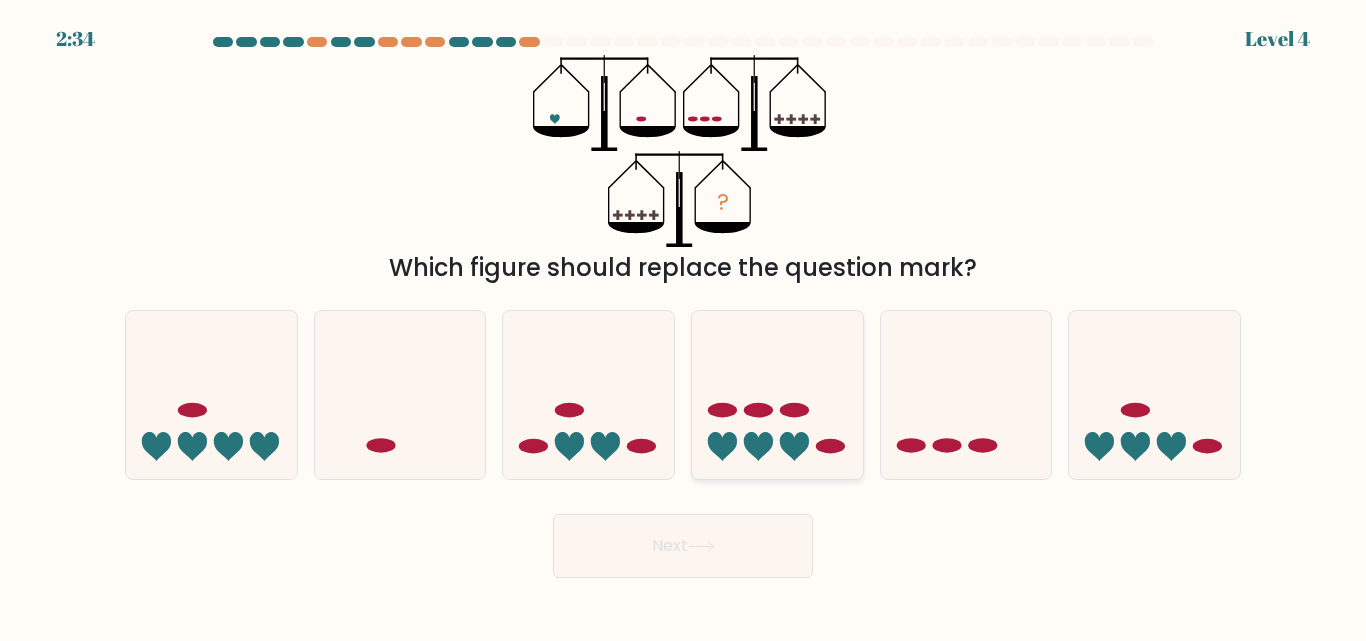 drag, startPoint x: 908, startPoint y: 432, endPoint x: 832, endPoint y: 458, distance: 80.32434 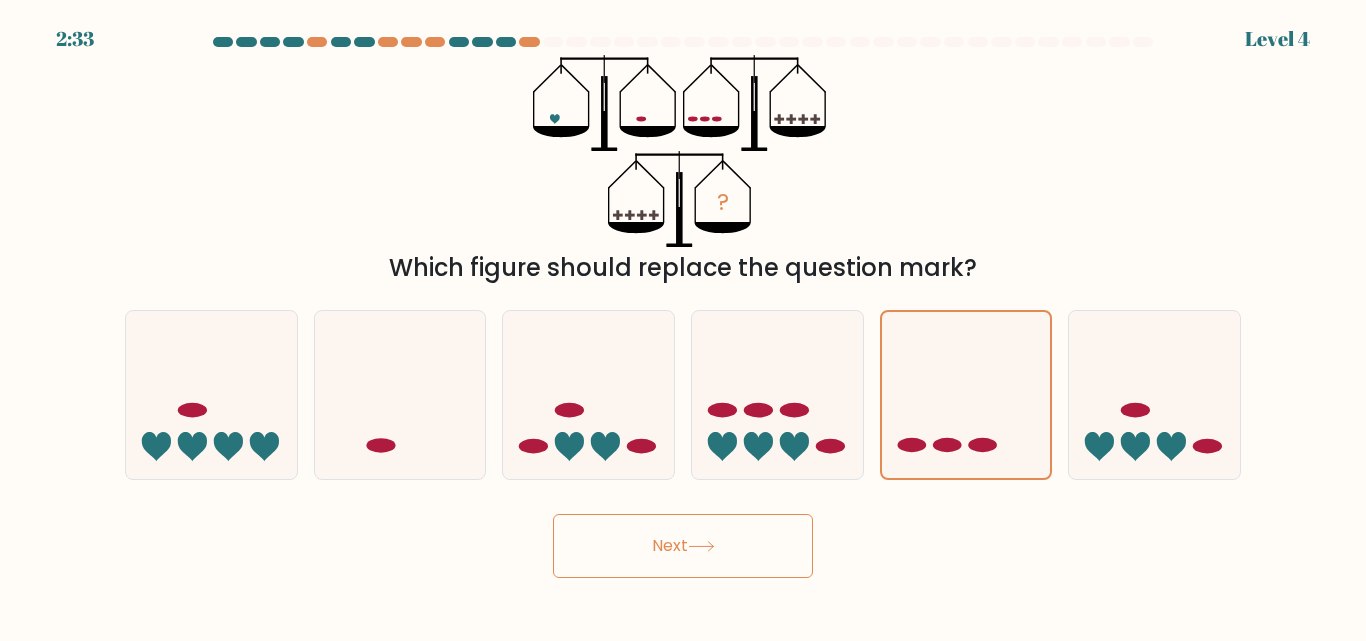 click on "Next" at bounding box center (683, 546) 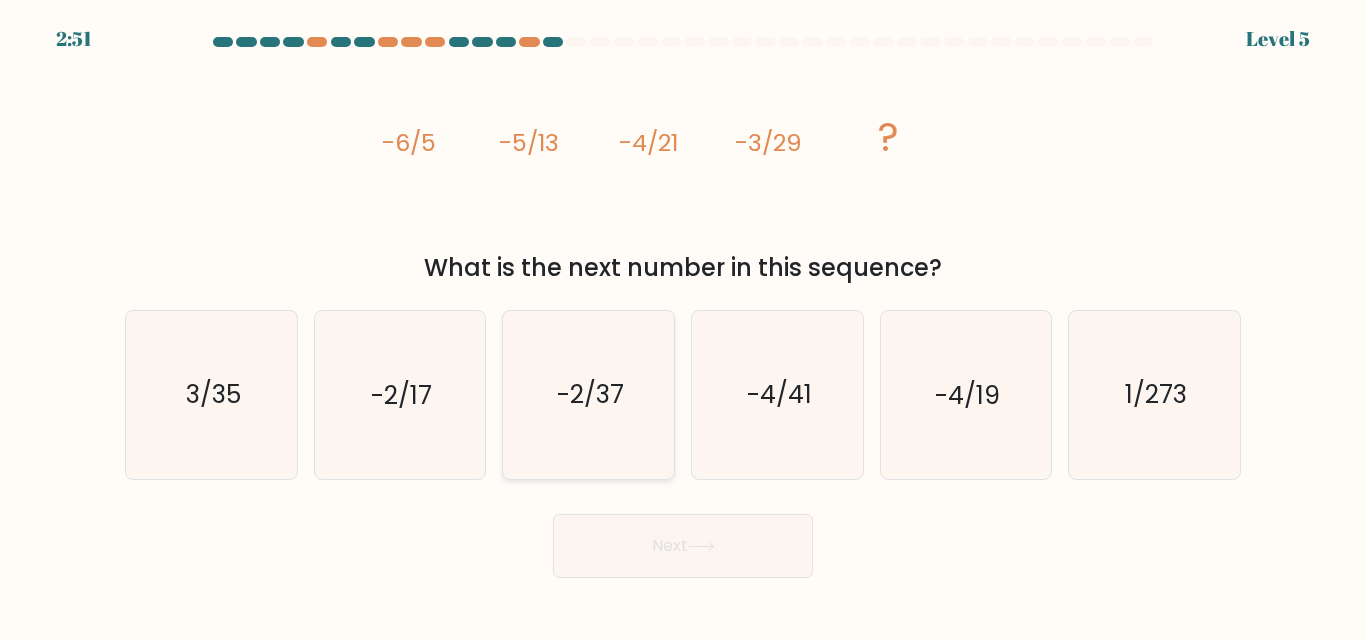 click on "-2/37" 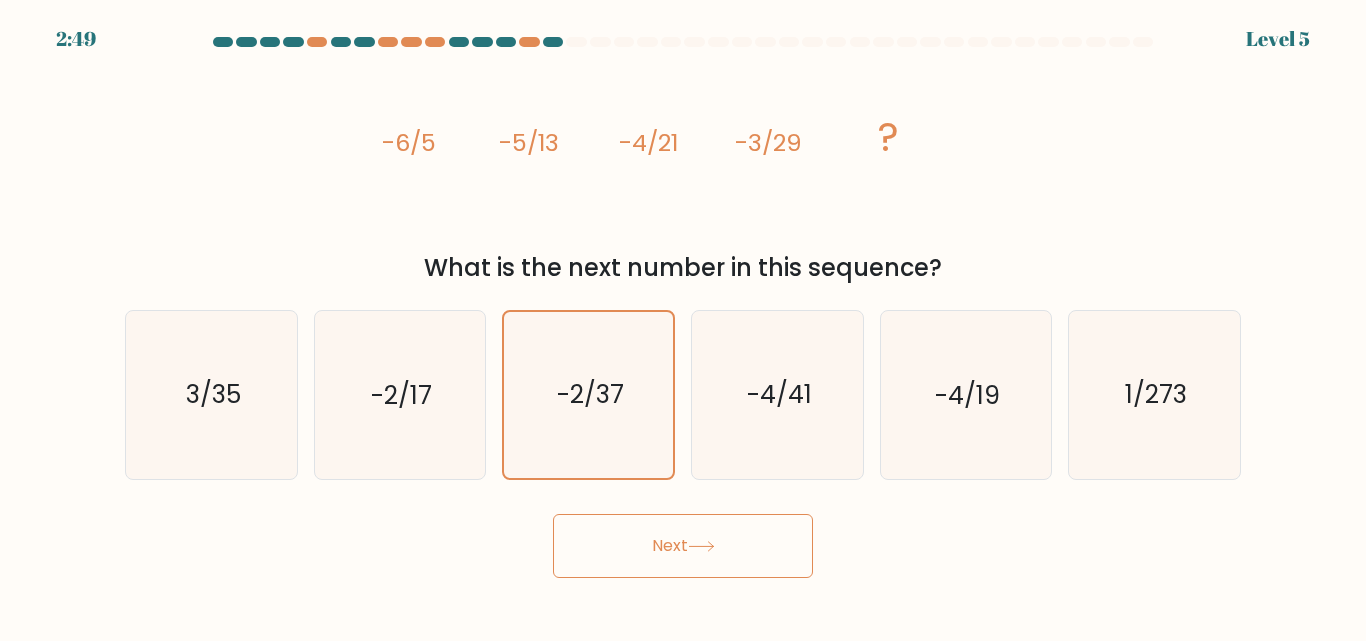 click on "Next" at bounding box center (683, 546) 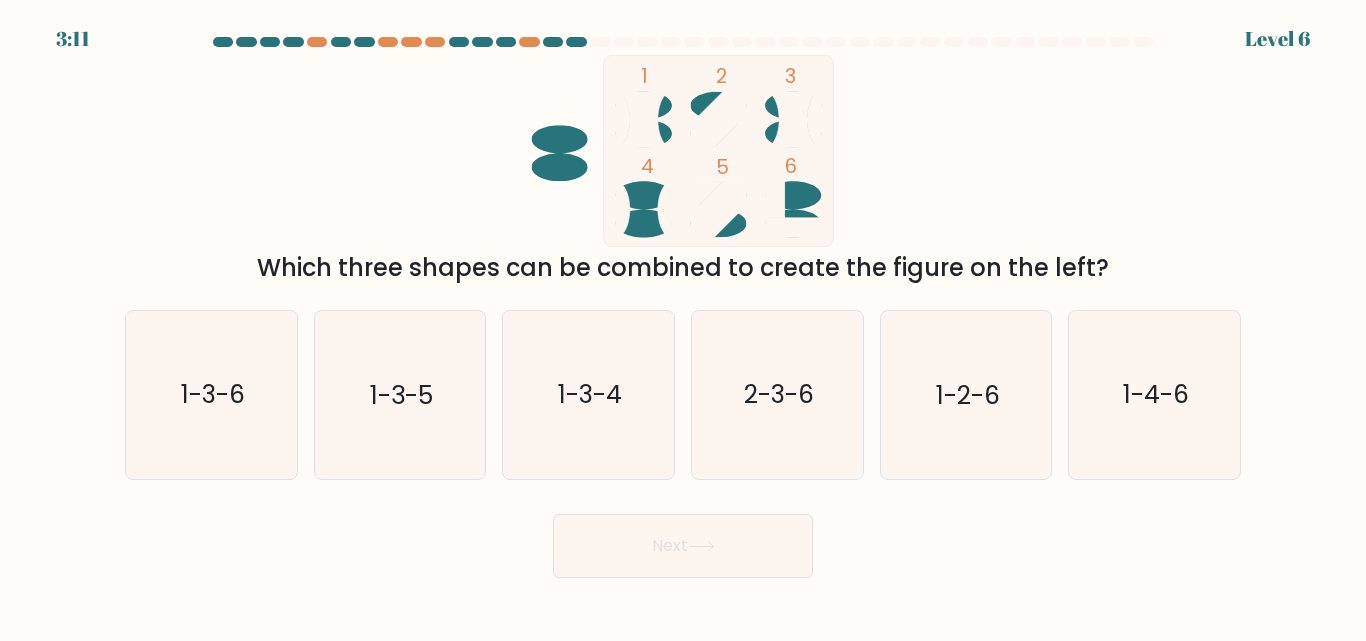 click 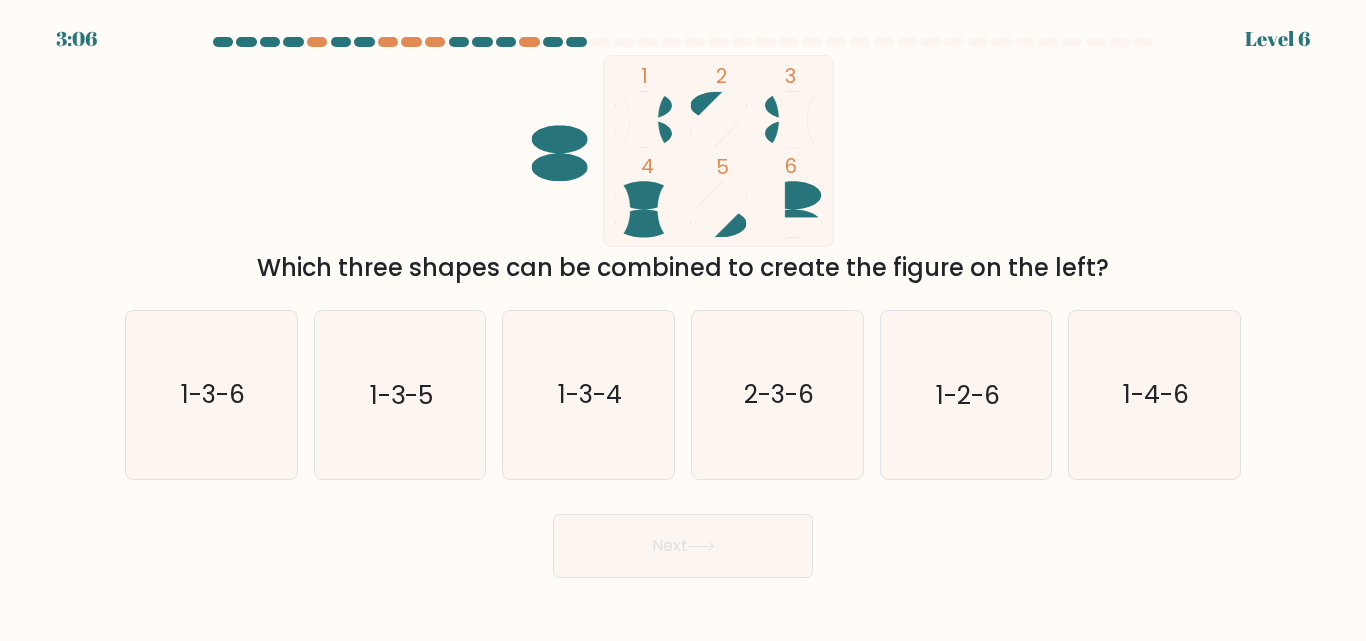 click 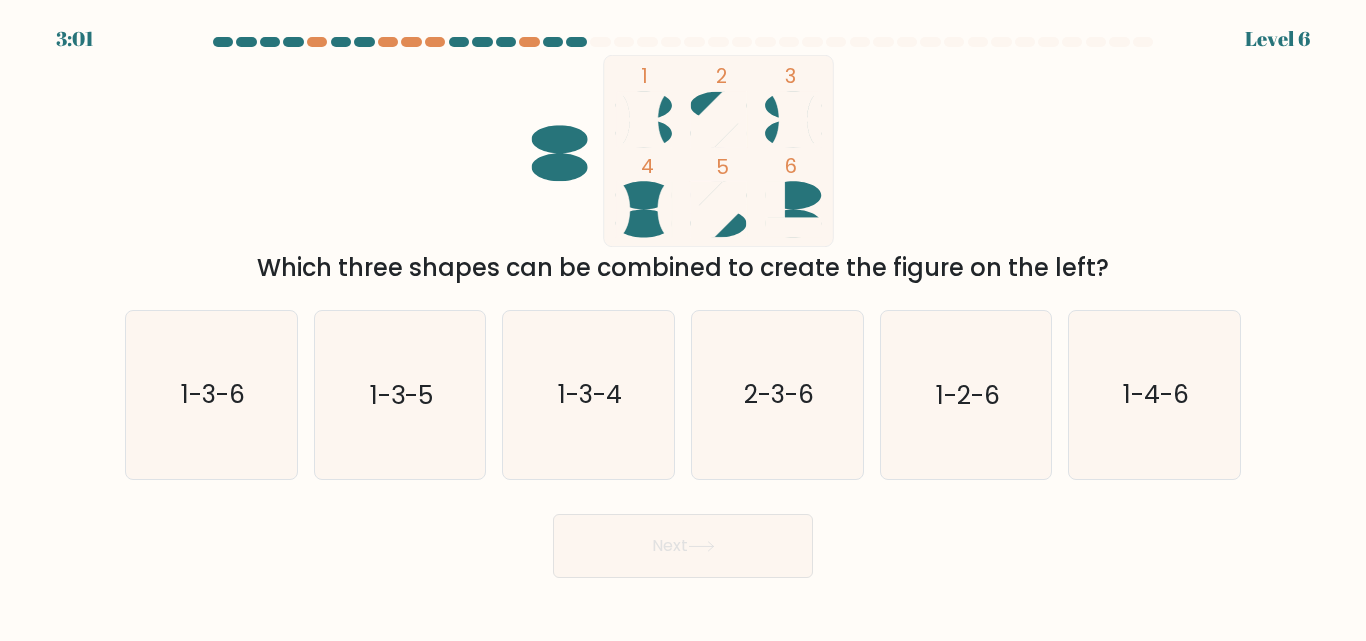 click 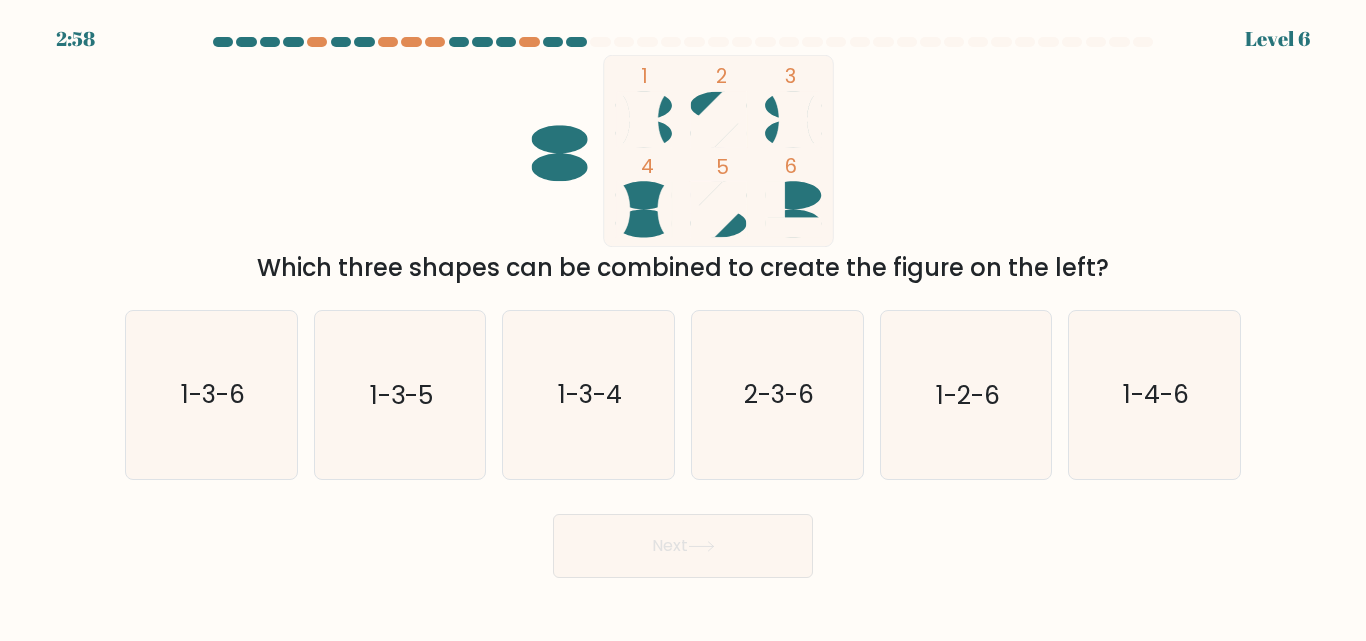 click on "1
2
3
4
5
6" 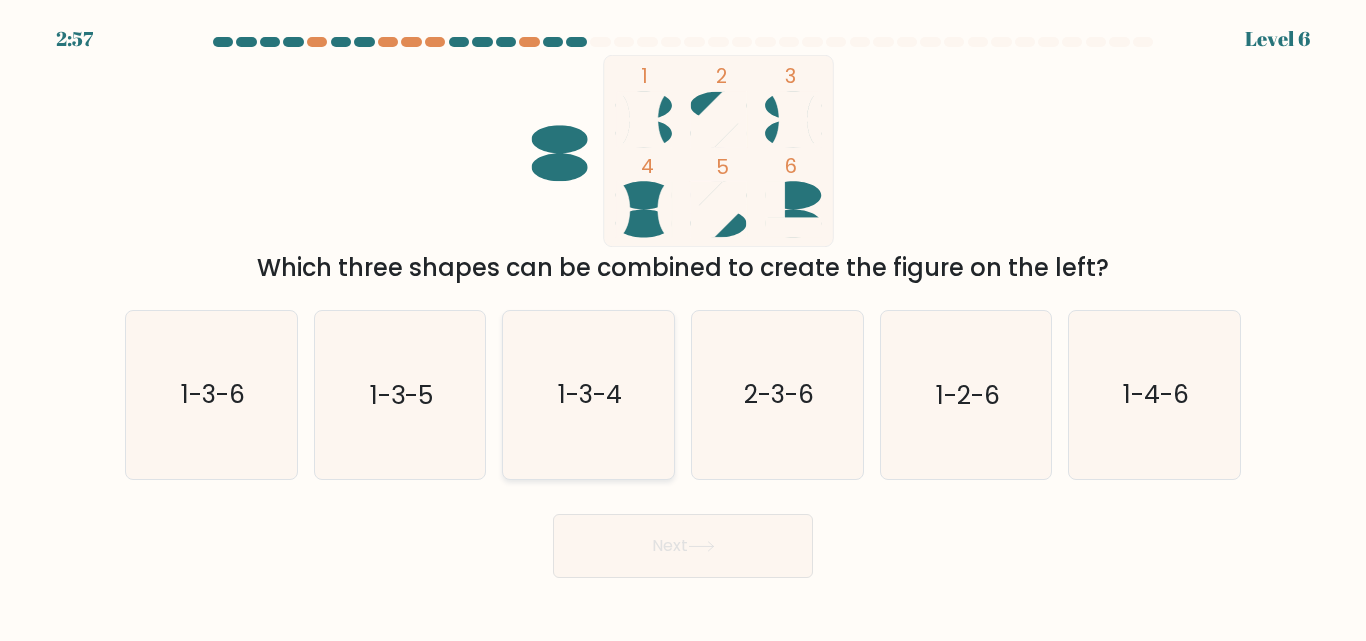 click on "1-3-4" 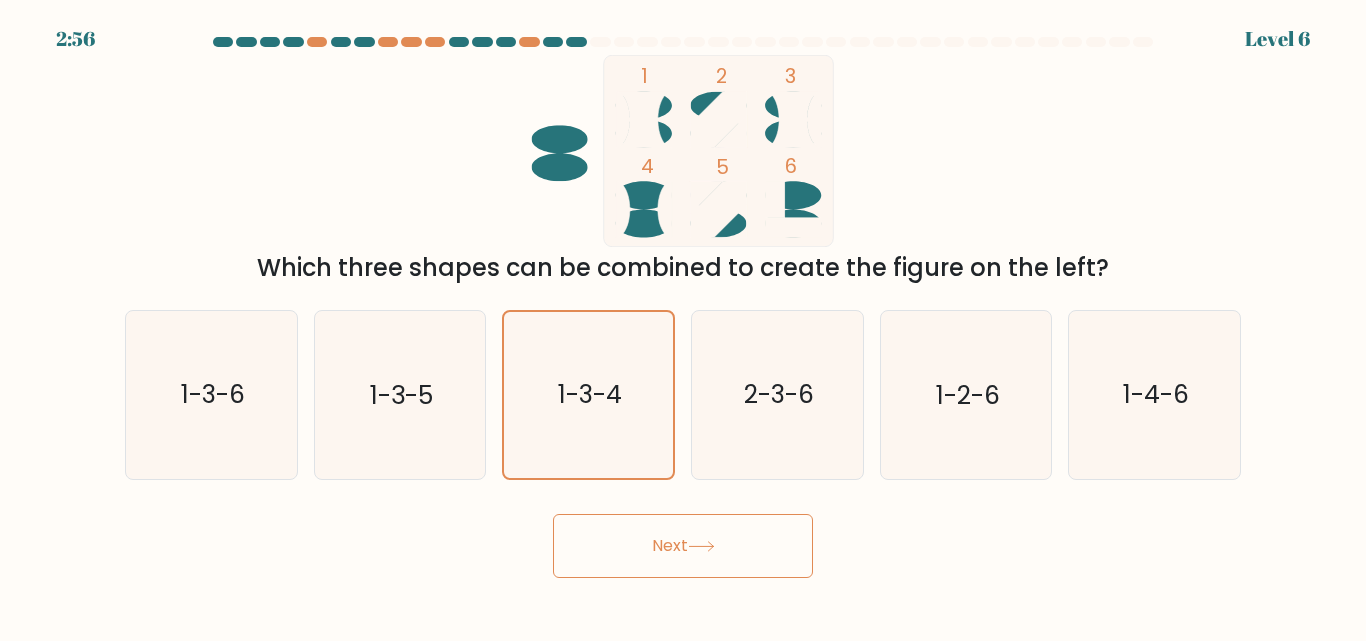 click on "Next" at bounding box center (683, 546) 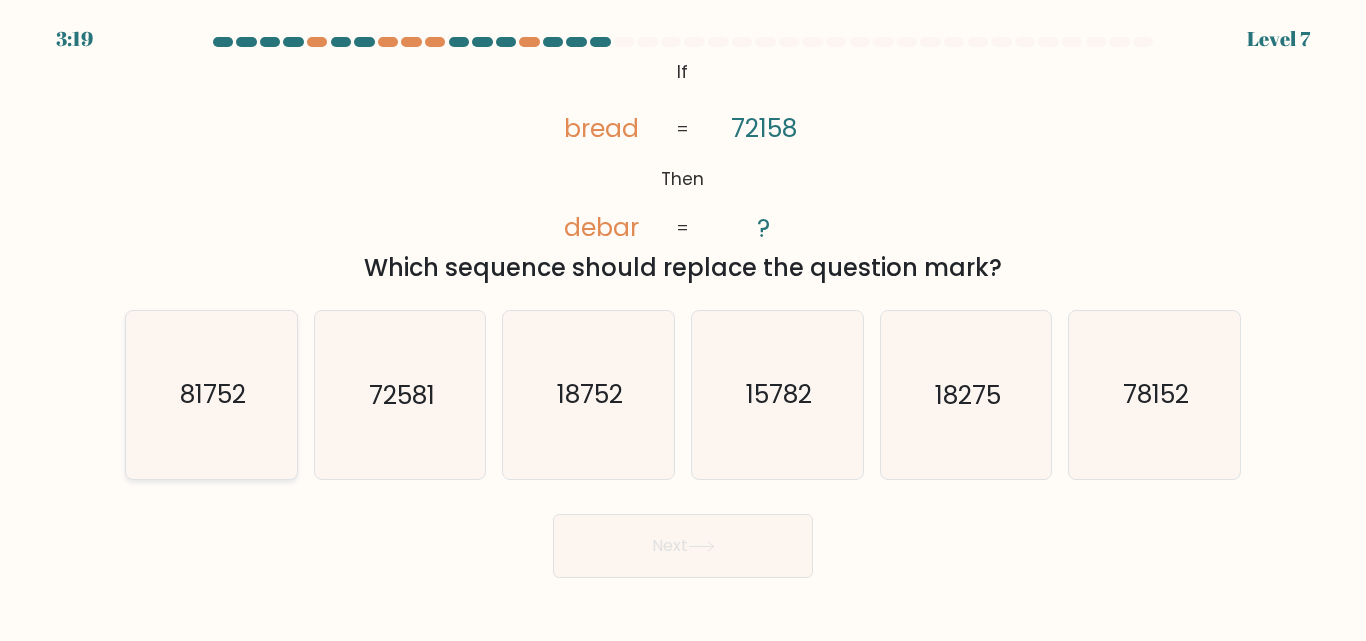 click on "81752" 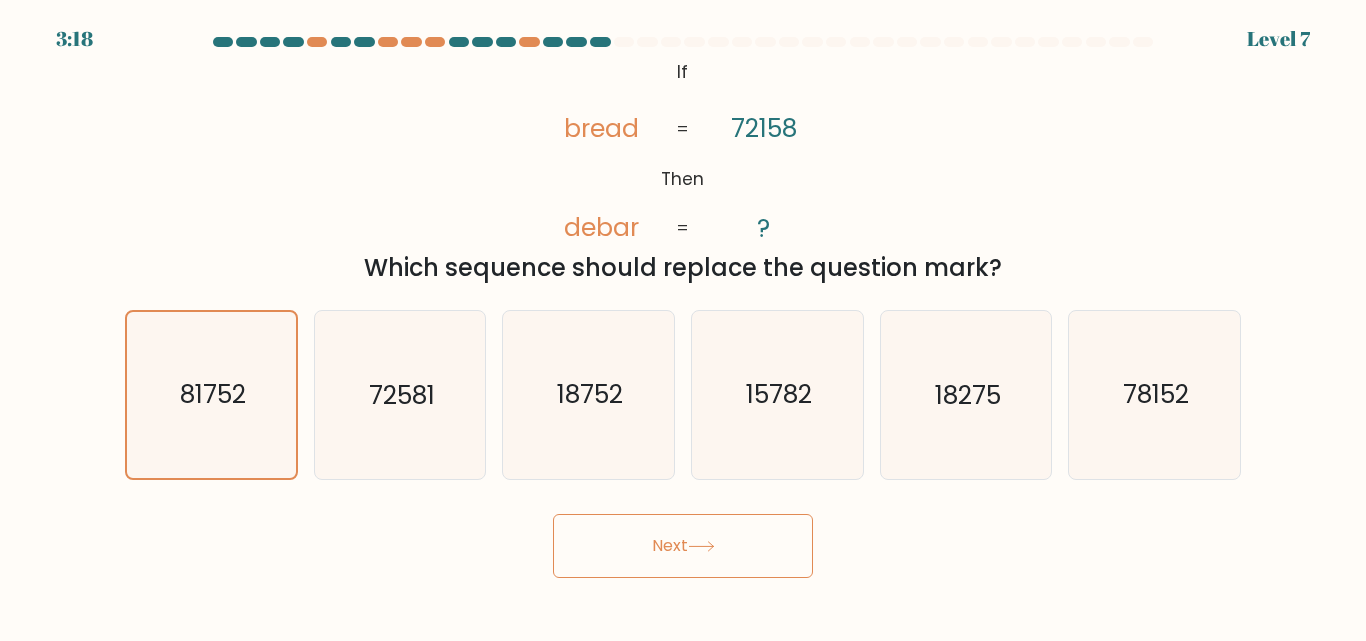 click on "Next" at bounding box center [683, 546] 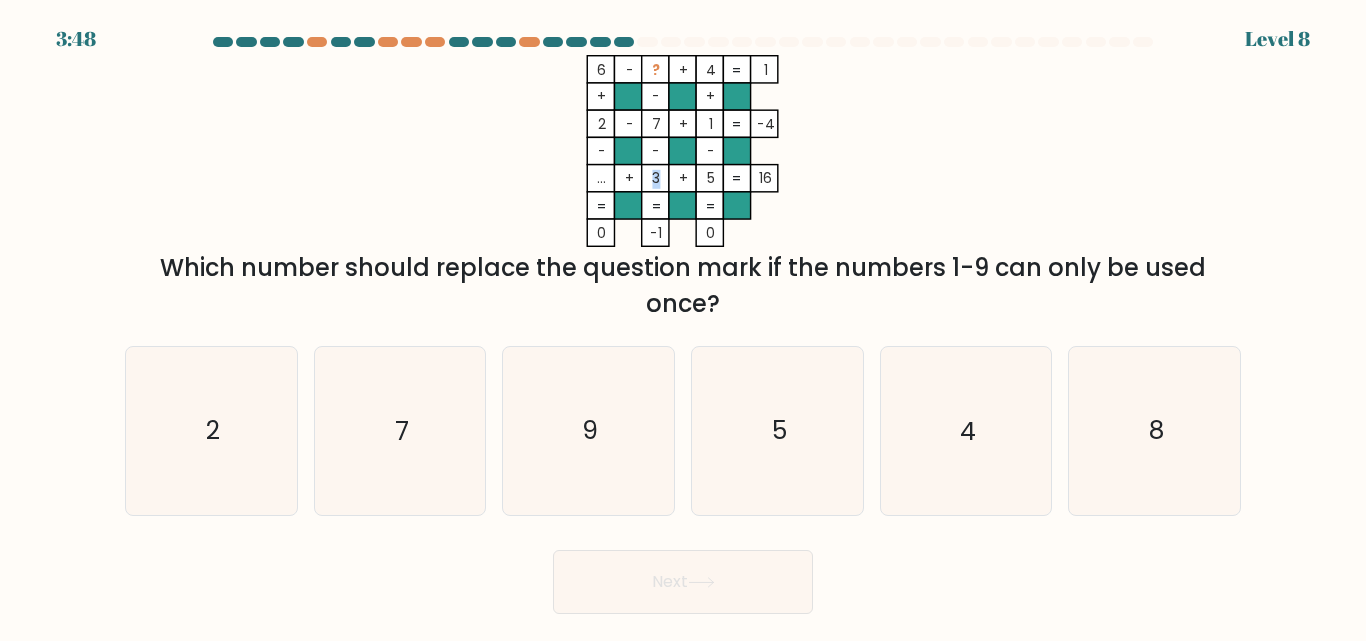 click on "3" 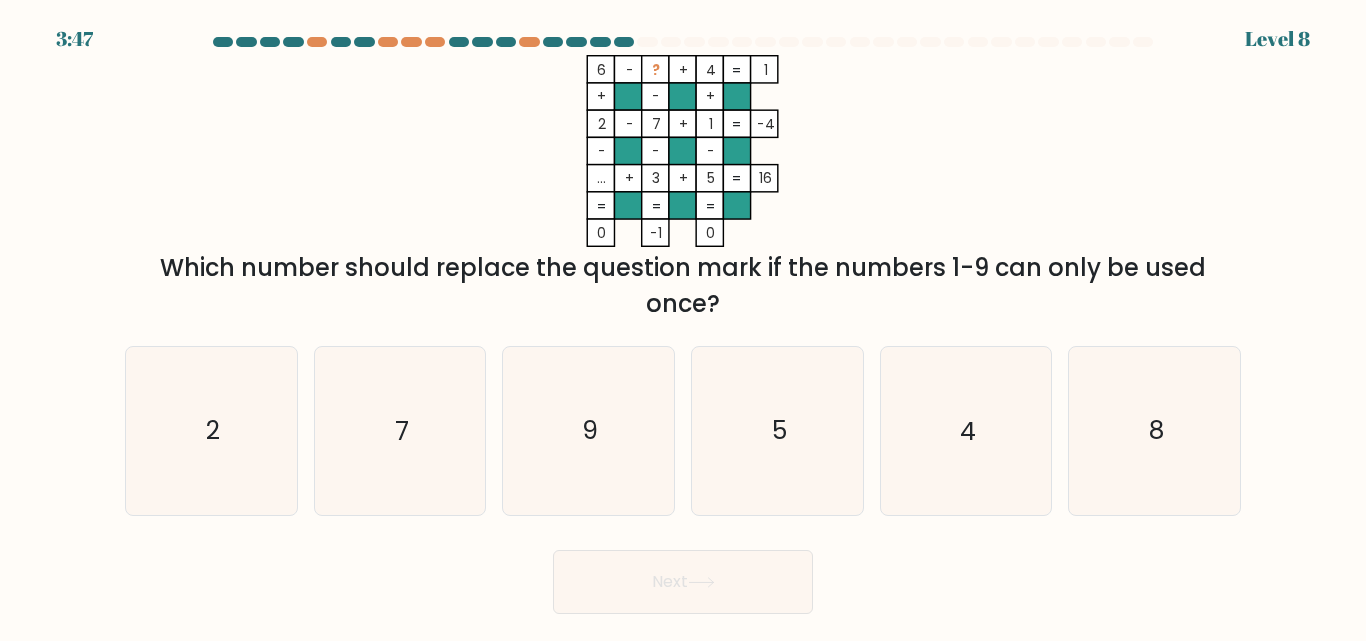 click on "7" 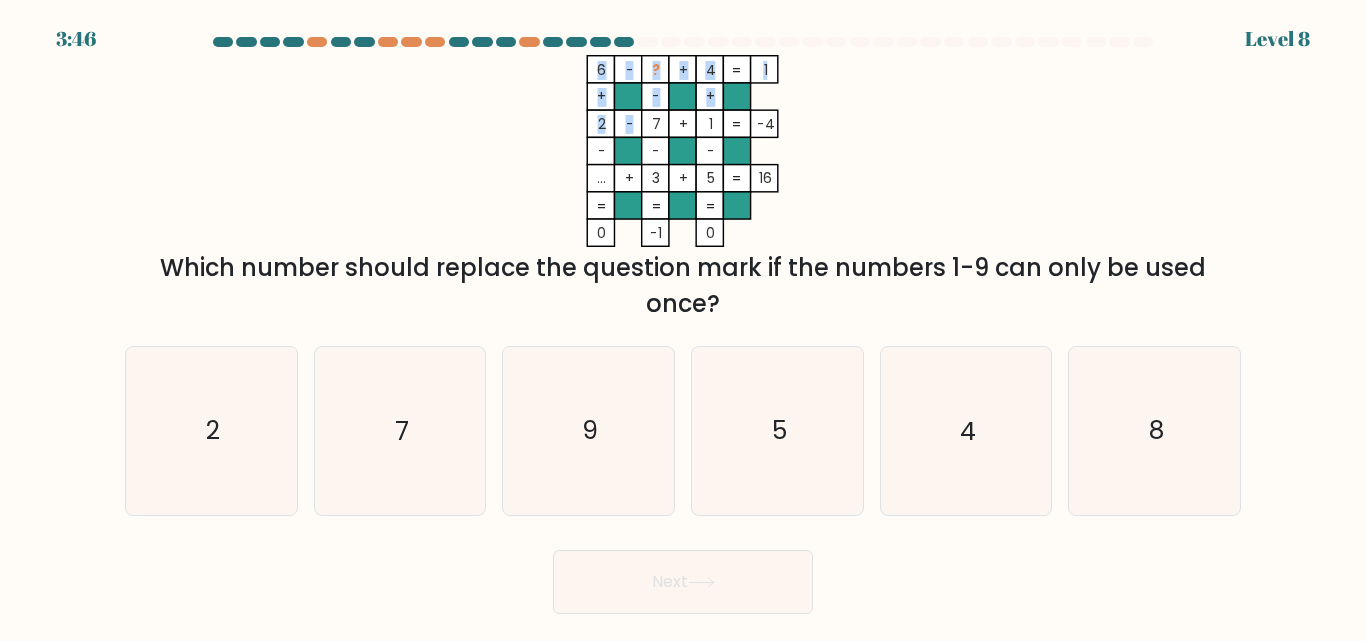 click on "6    -    ?    +    4    1    +    -    +    2    -    7    +    1    -4    -    -    -    ...    +    3    +    5    =   16    =   =   =   =   0    -1    0    =" 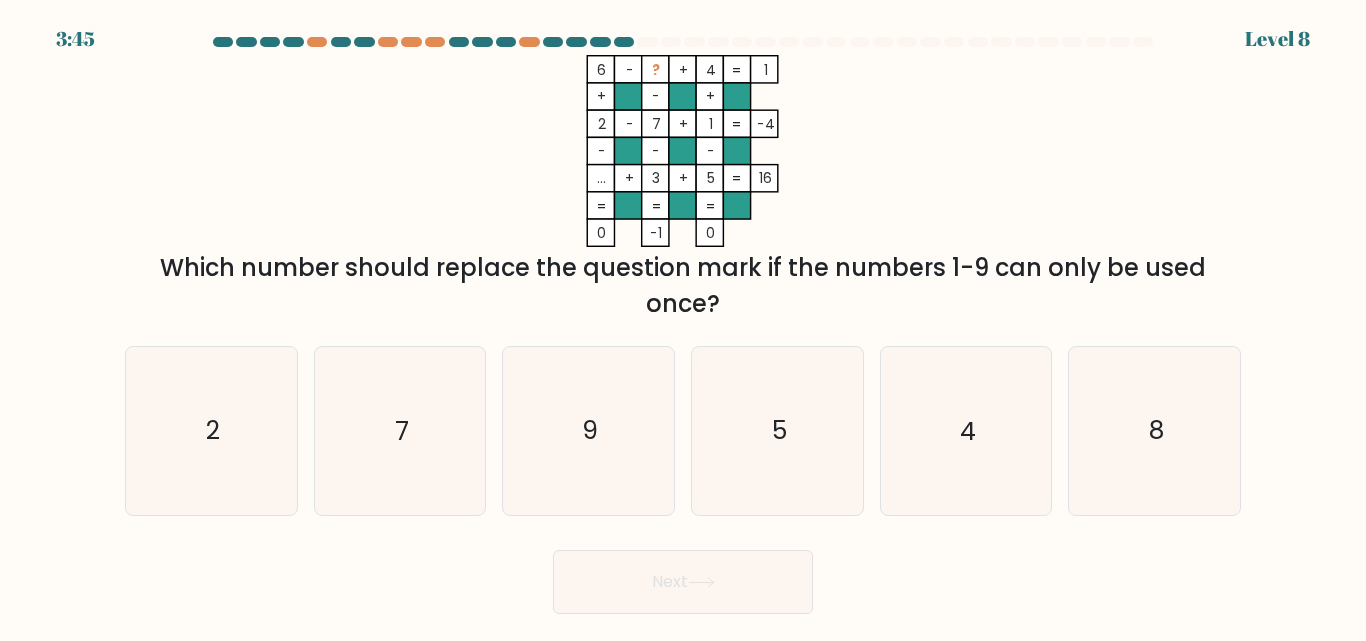 click 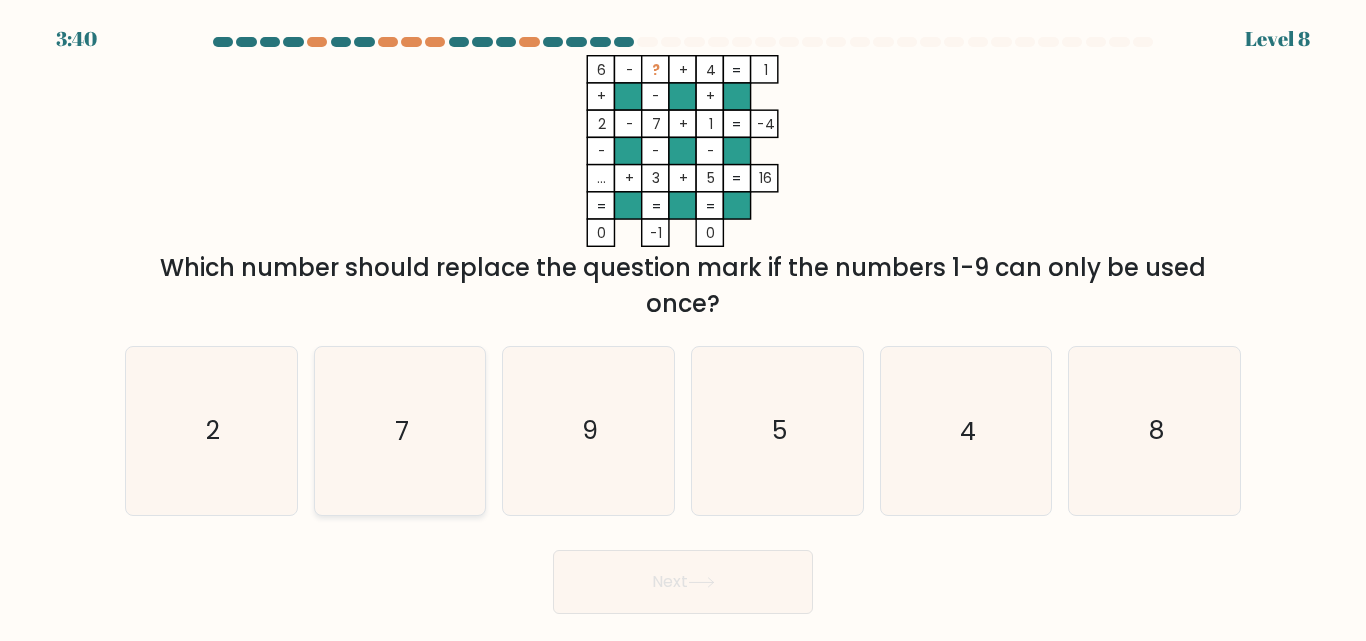 click on "7" 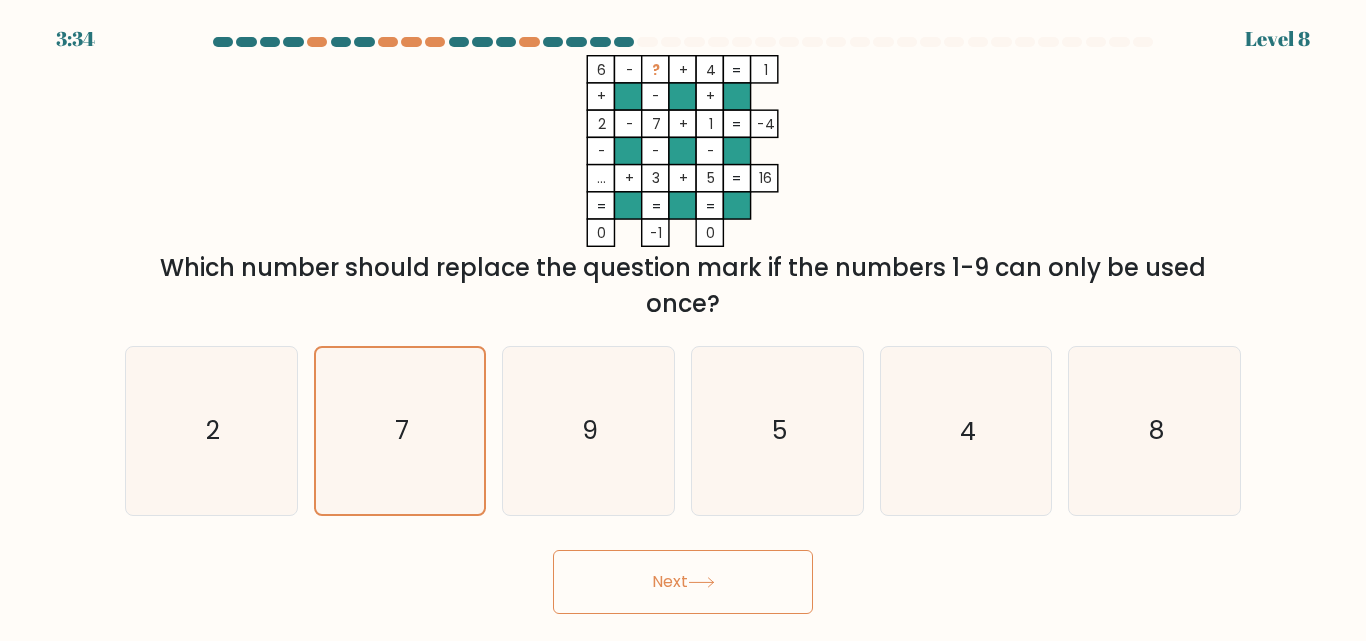 click on "7" 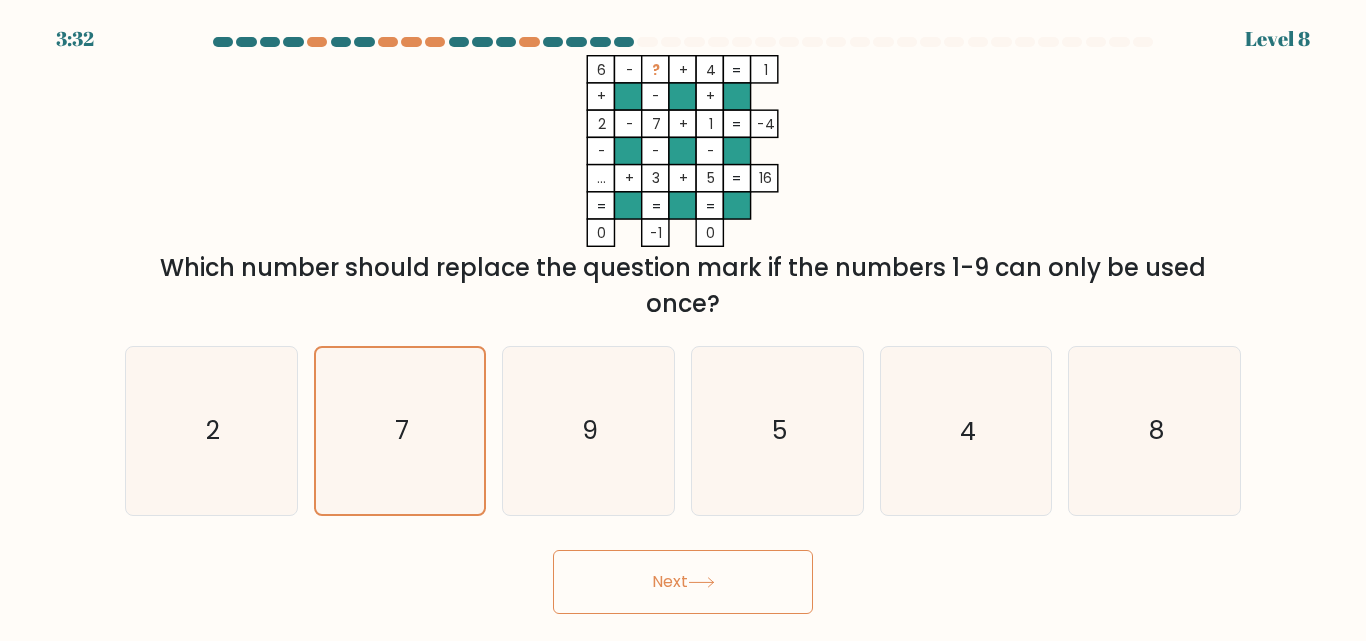 click on "-" 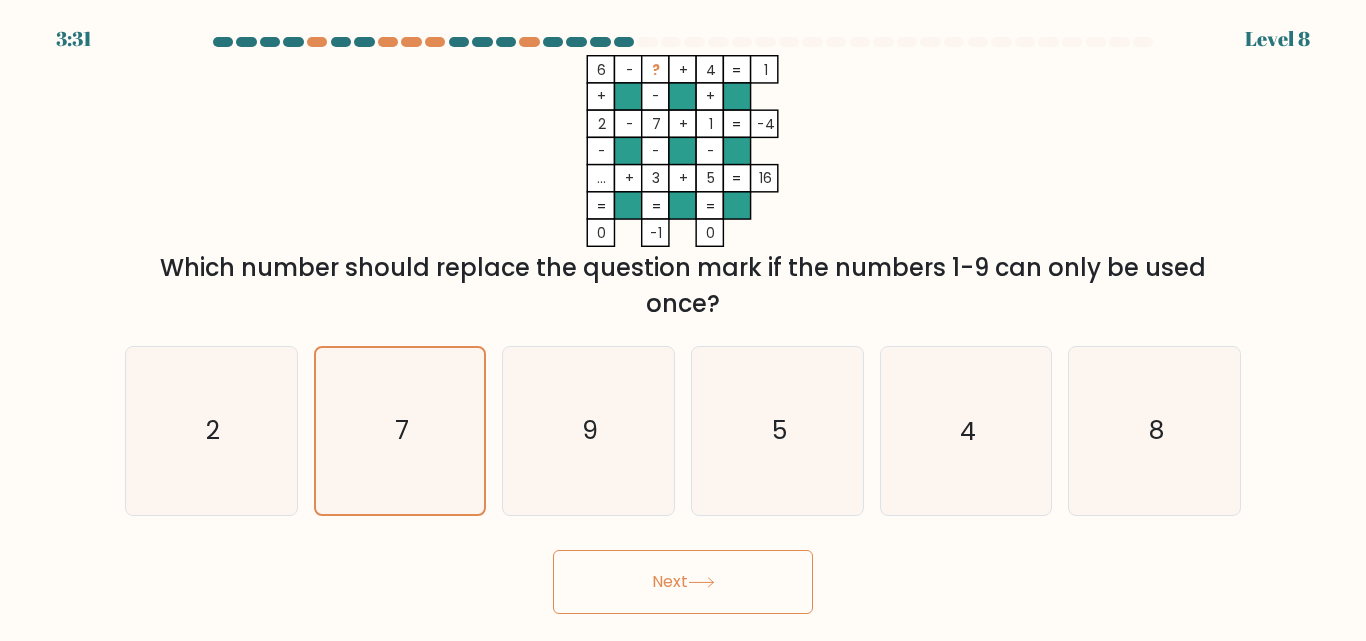click on "3" 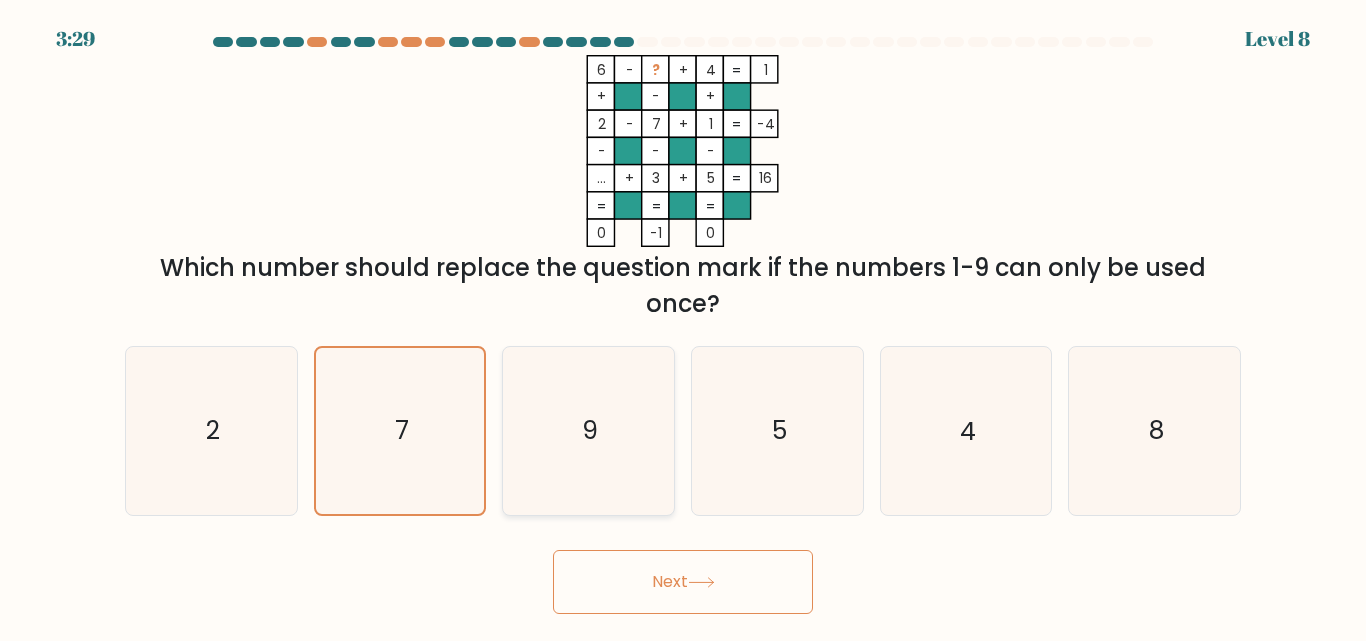click on "9" 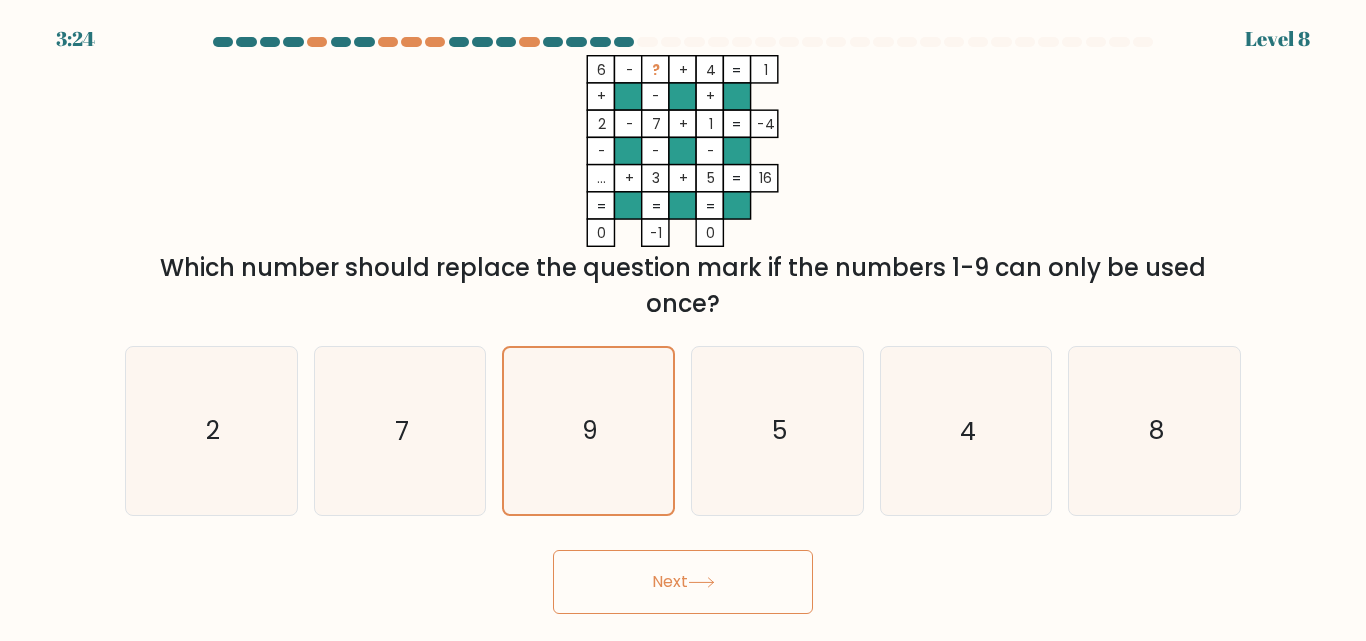 click on "Next" at bounding box center (683, 582) 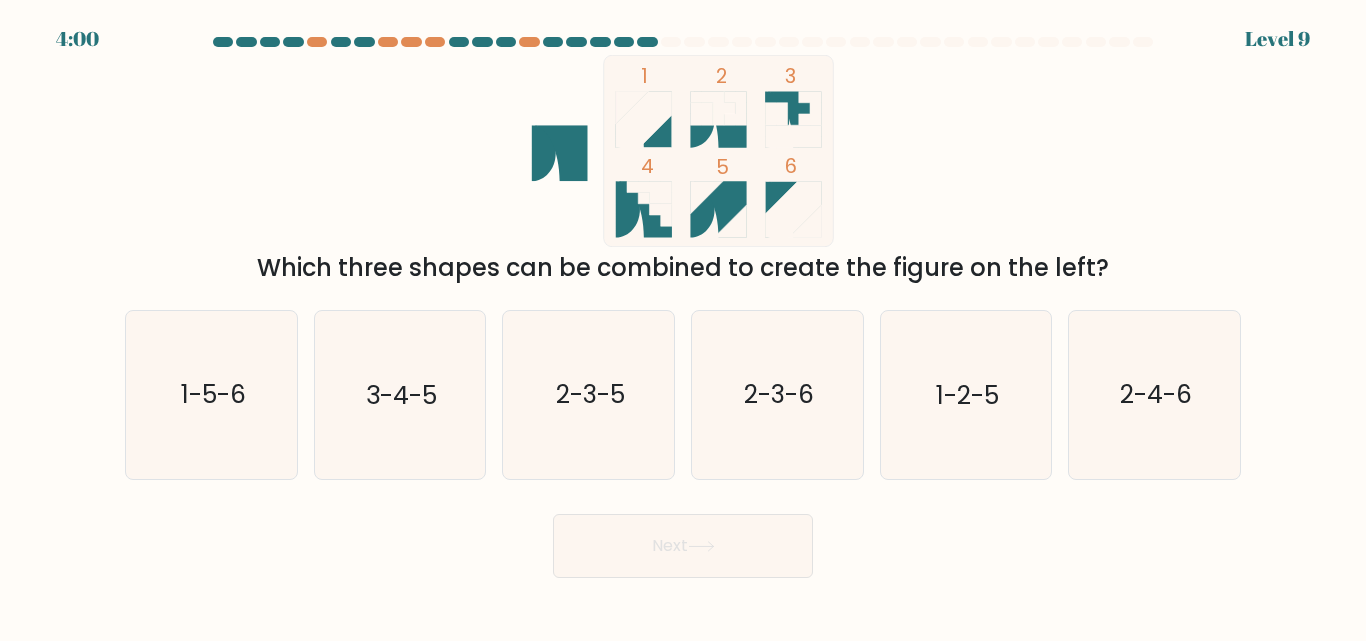drag, startPoint x: 1036, startPoint y: 274, endPoint x: 1061, endPoint y: 264, distance: 26.925823 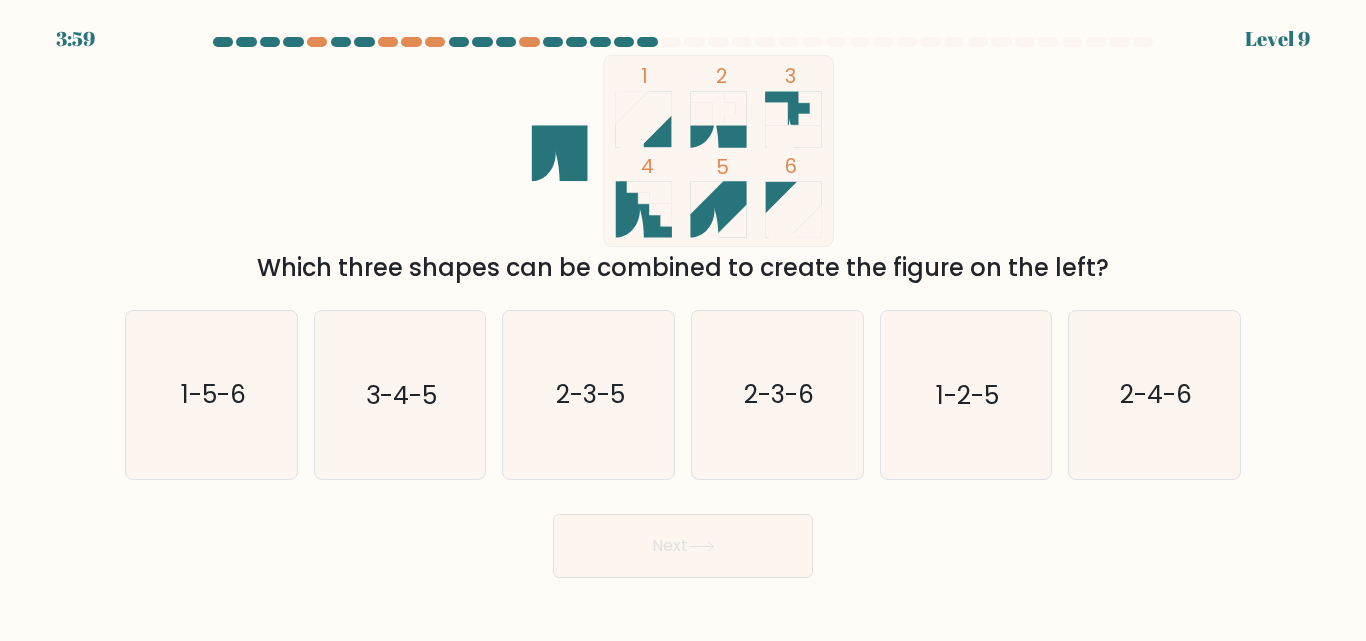 click on "1
2
3
4
5
6" 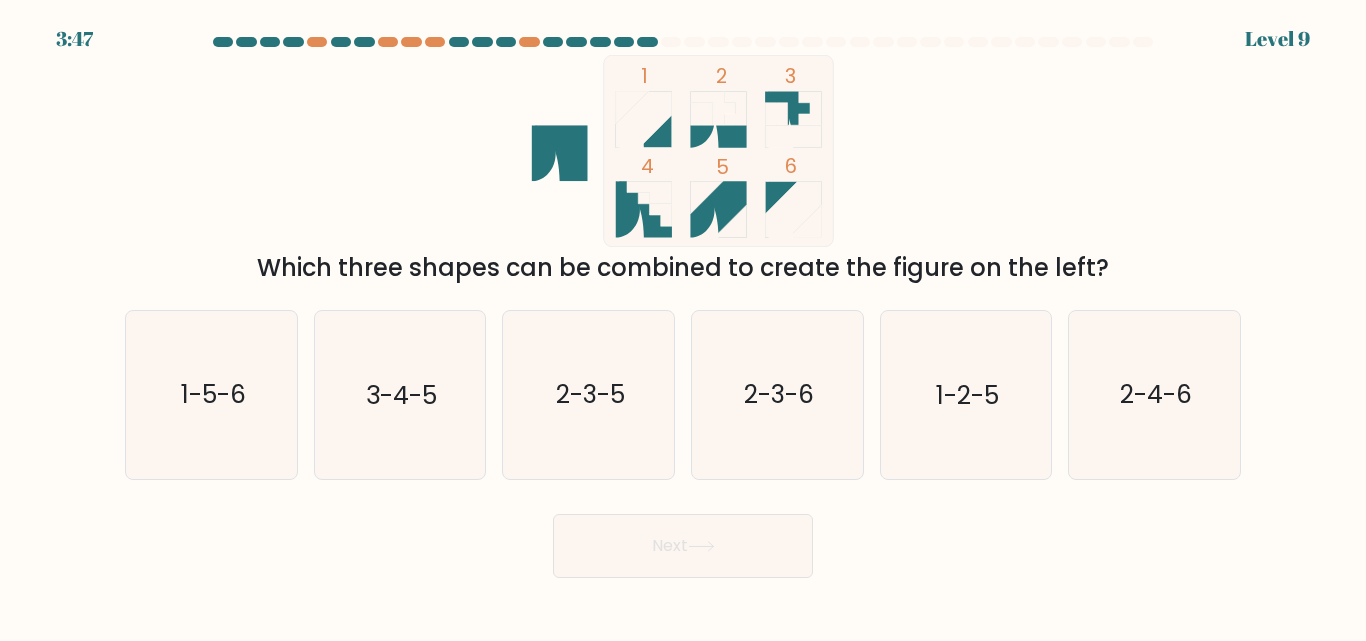 click 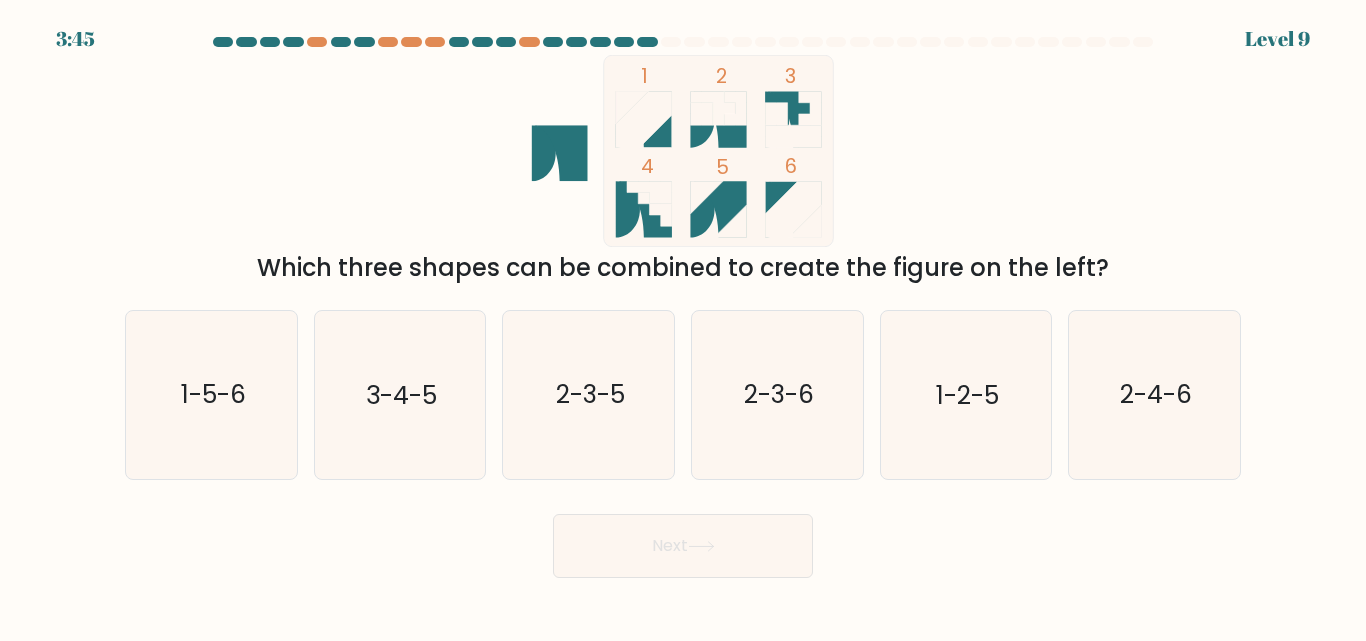 click 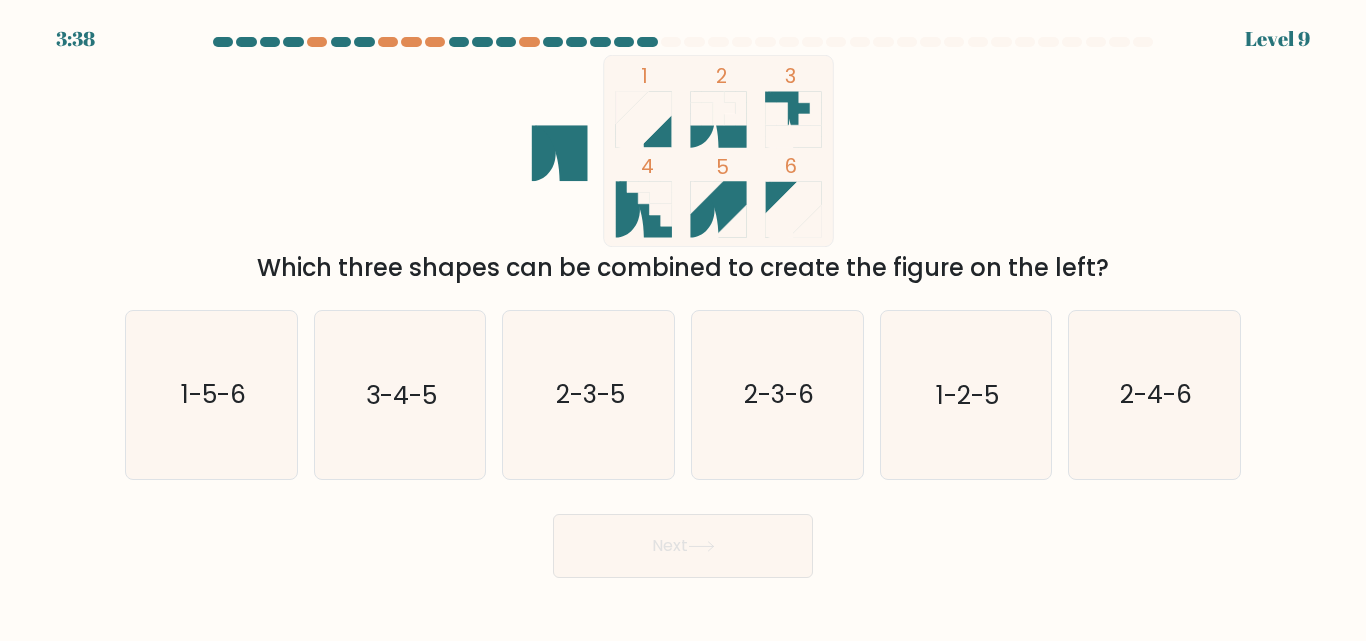 click 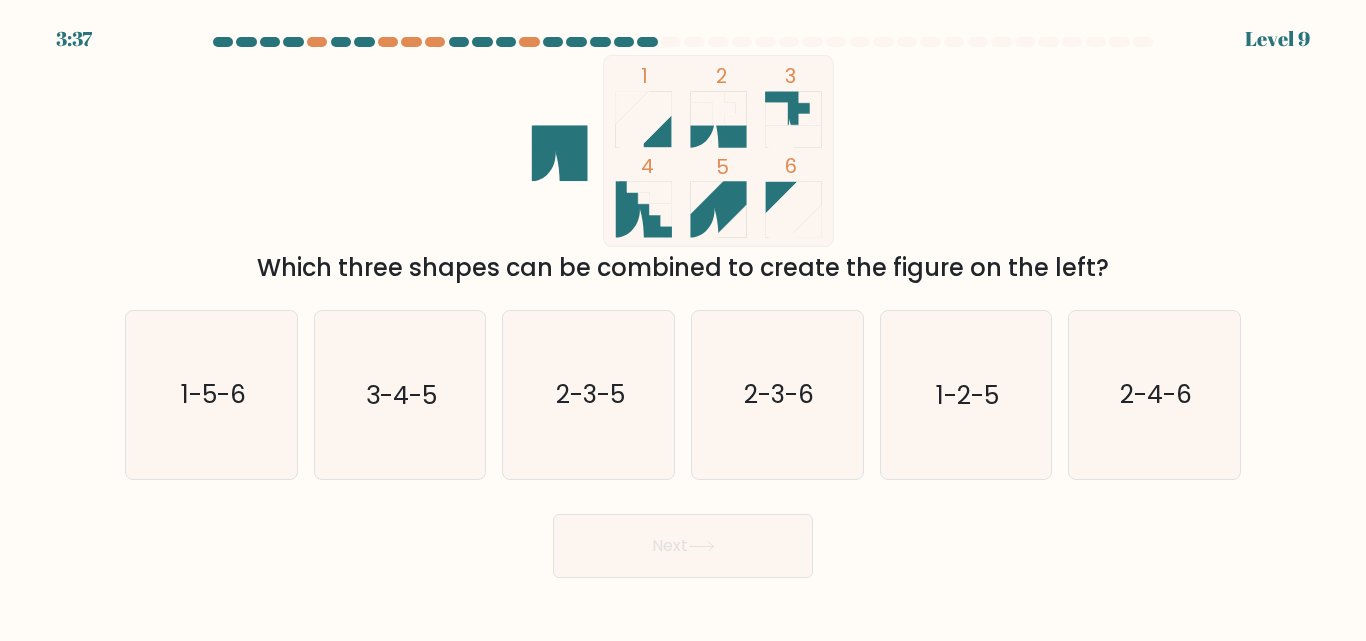 click 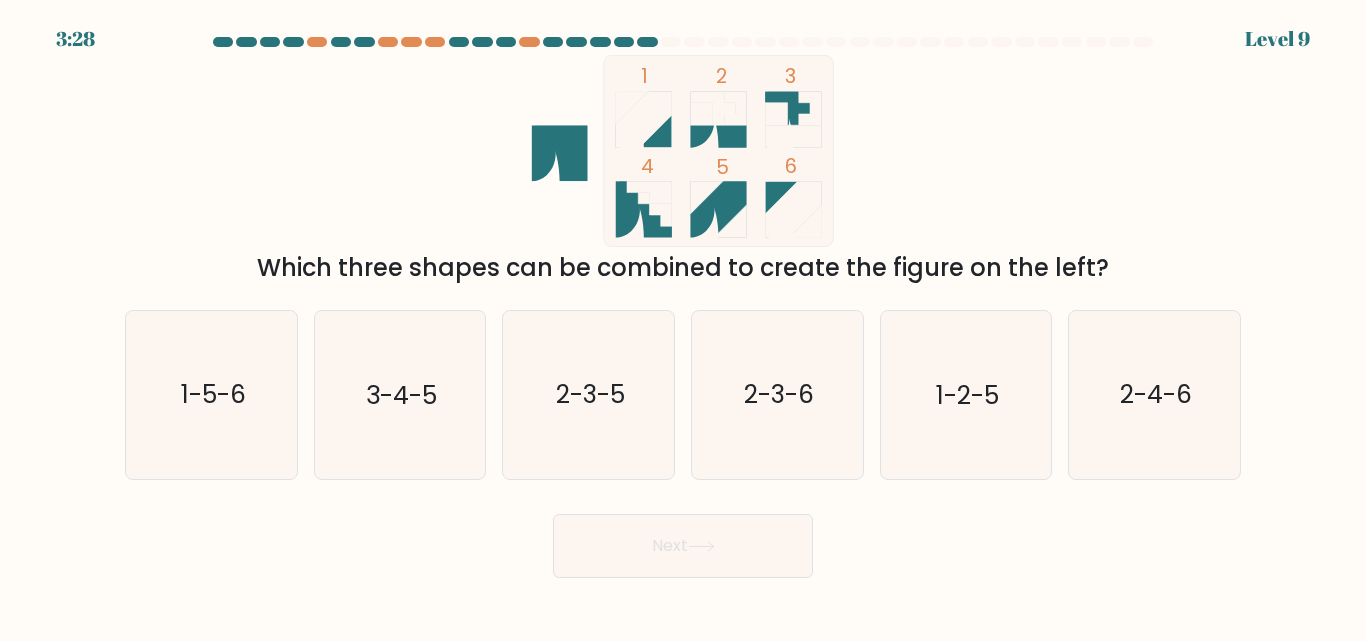 click 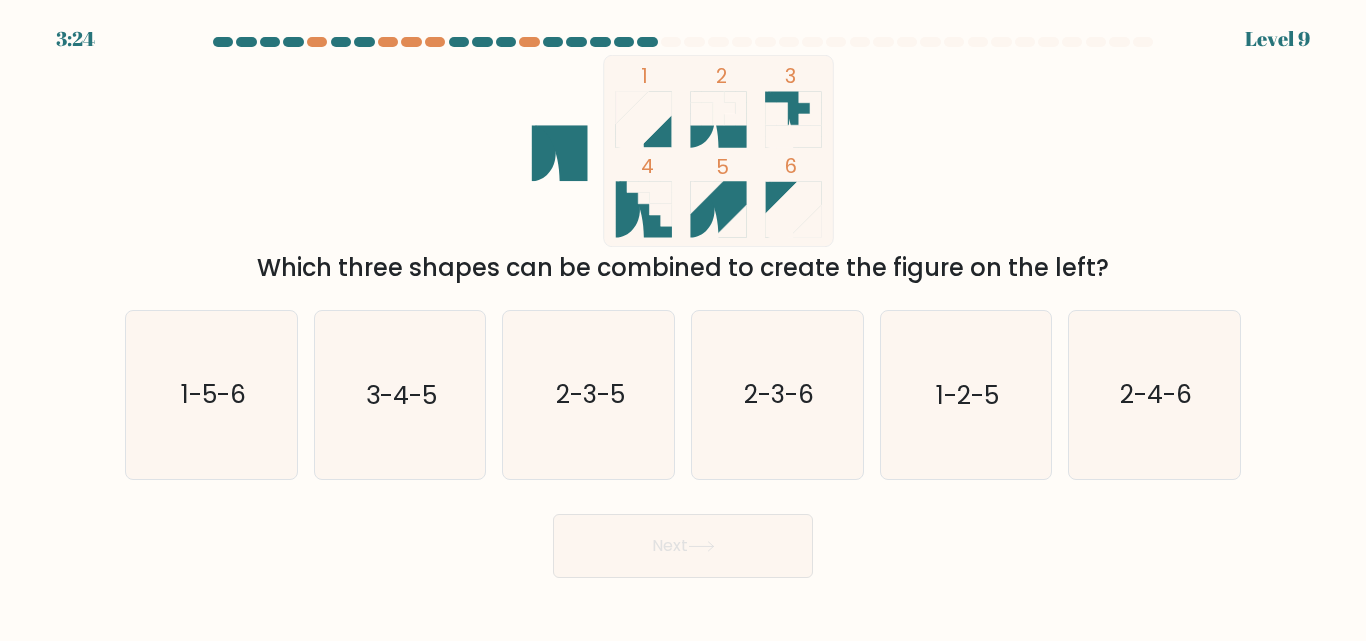 click 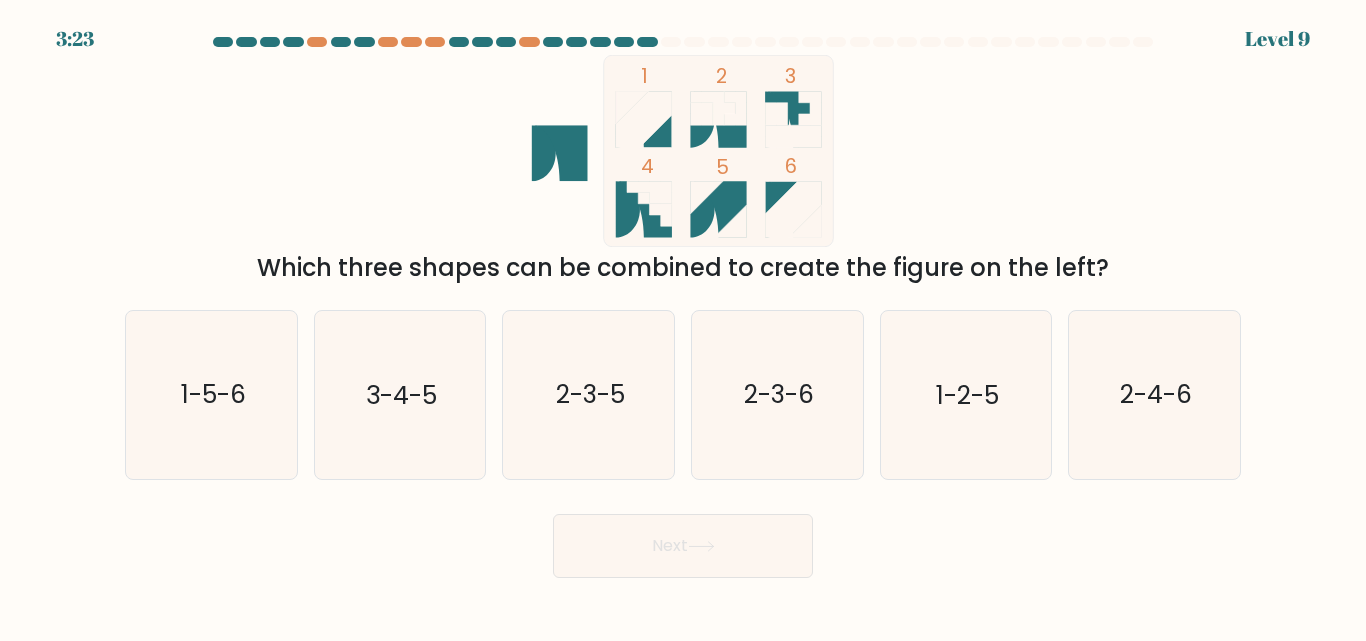 click 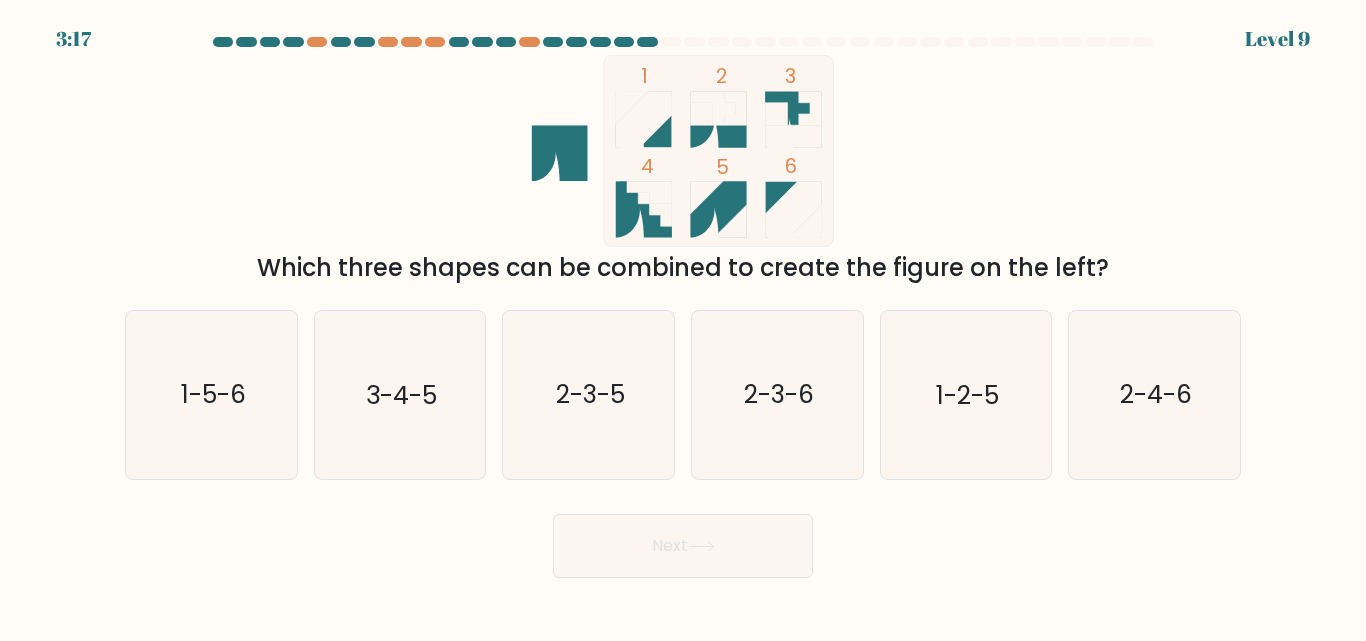 click 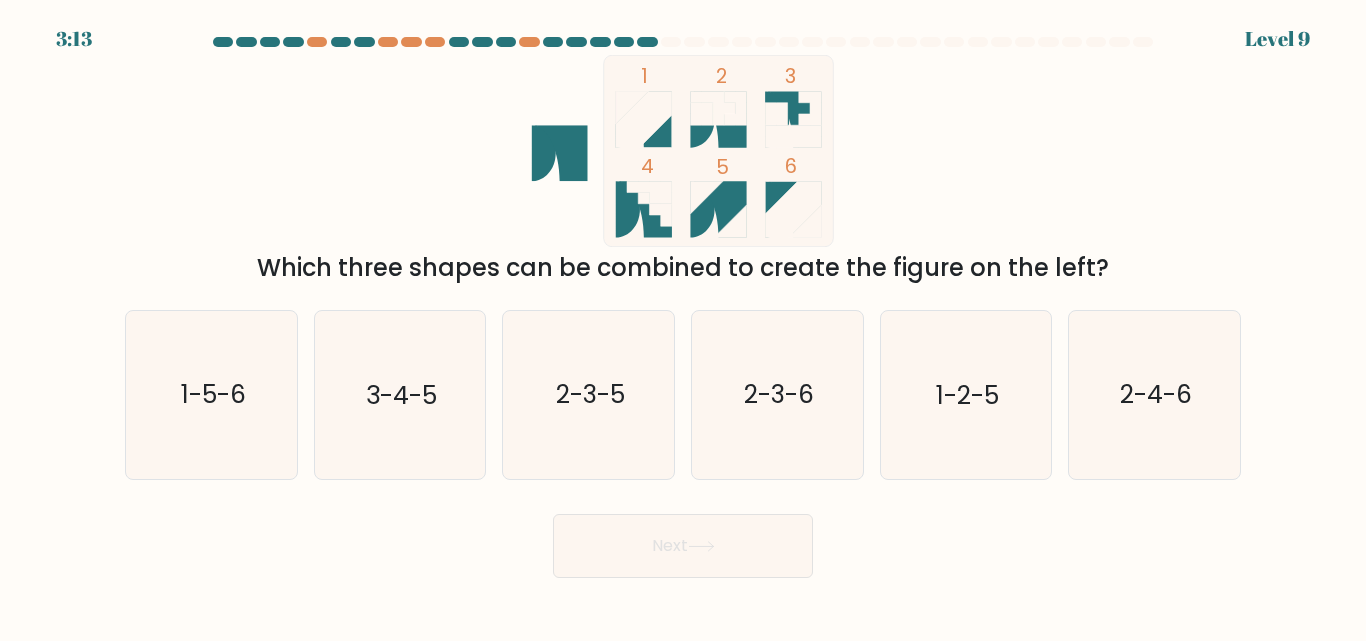 click 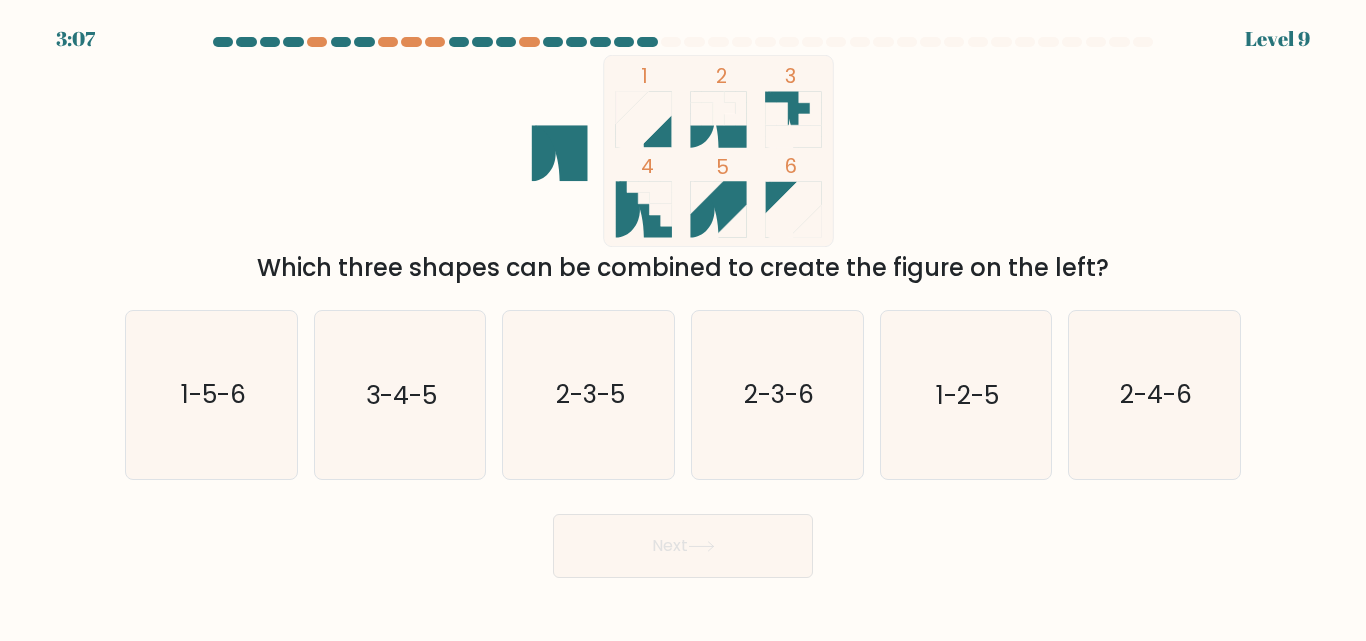 click 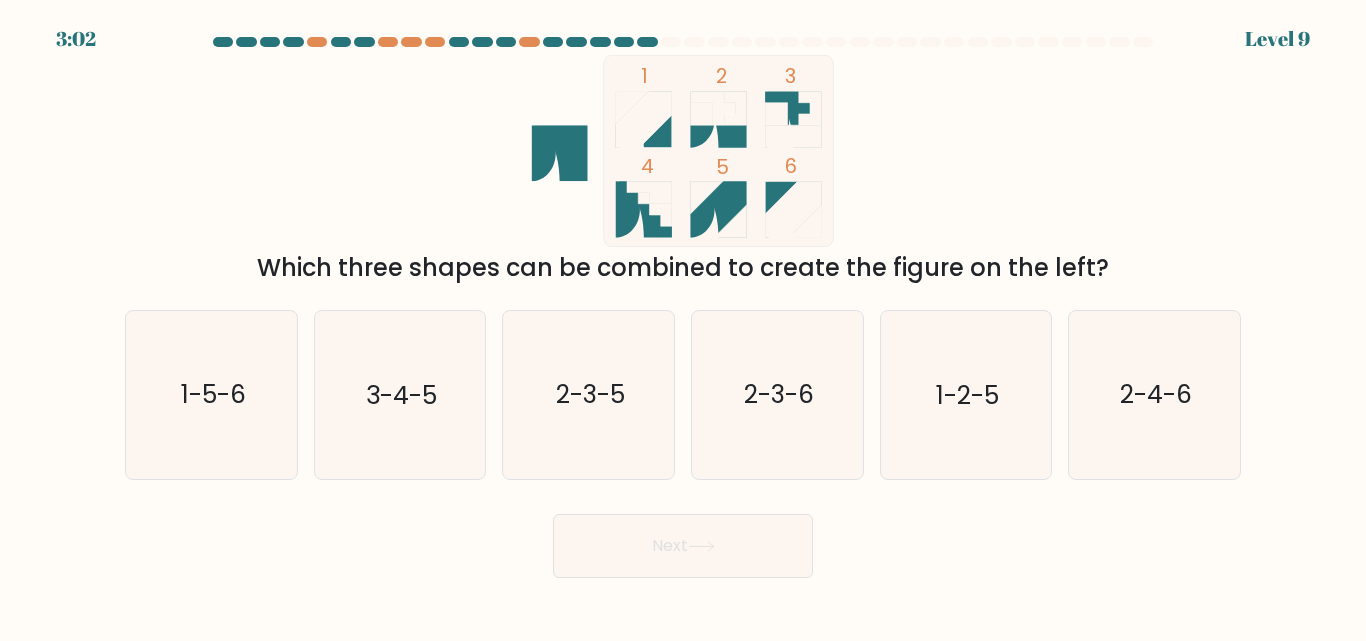click 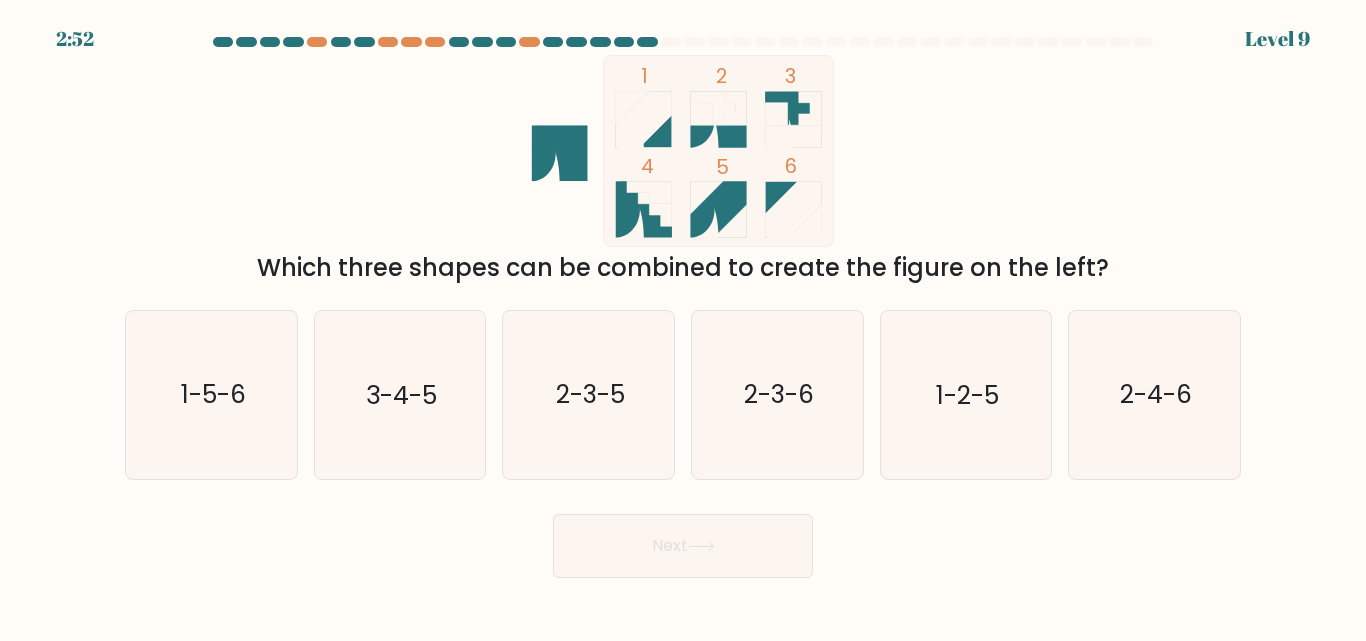 click 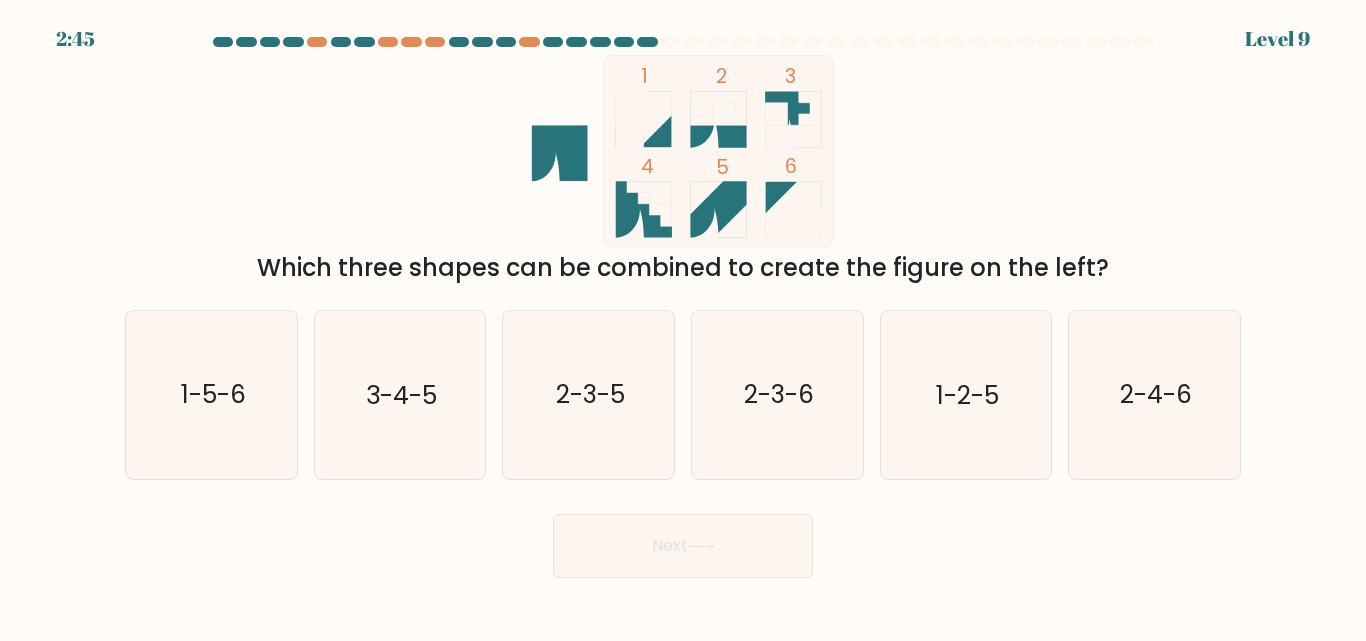 click 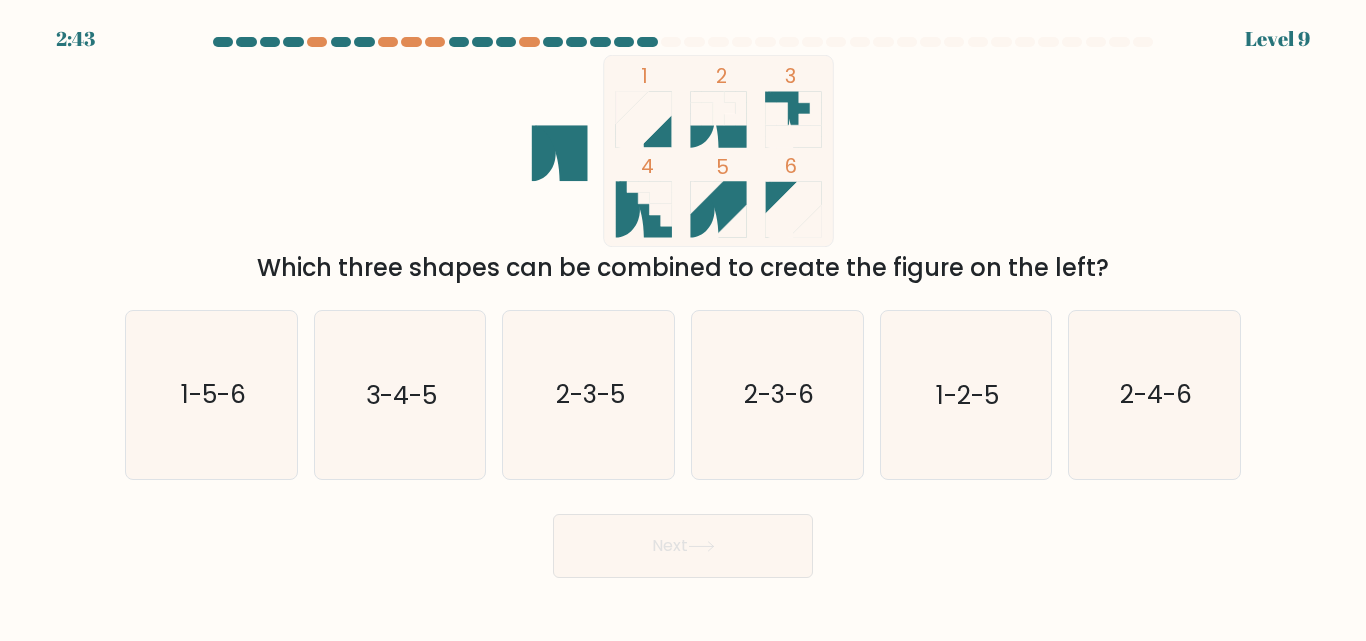click 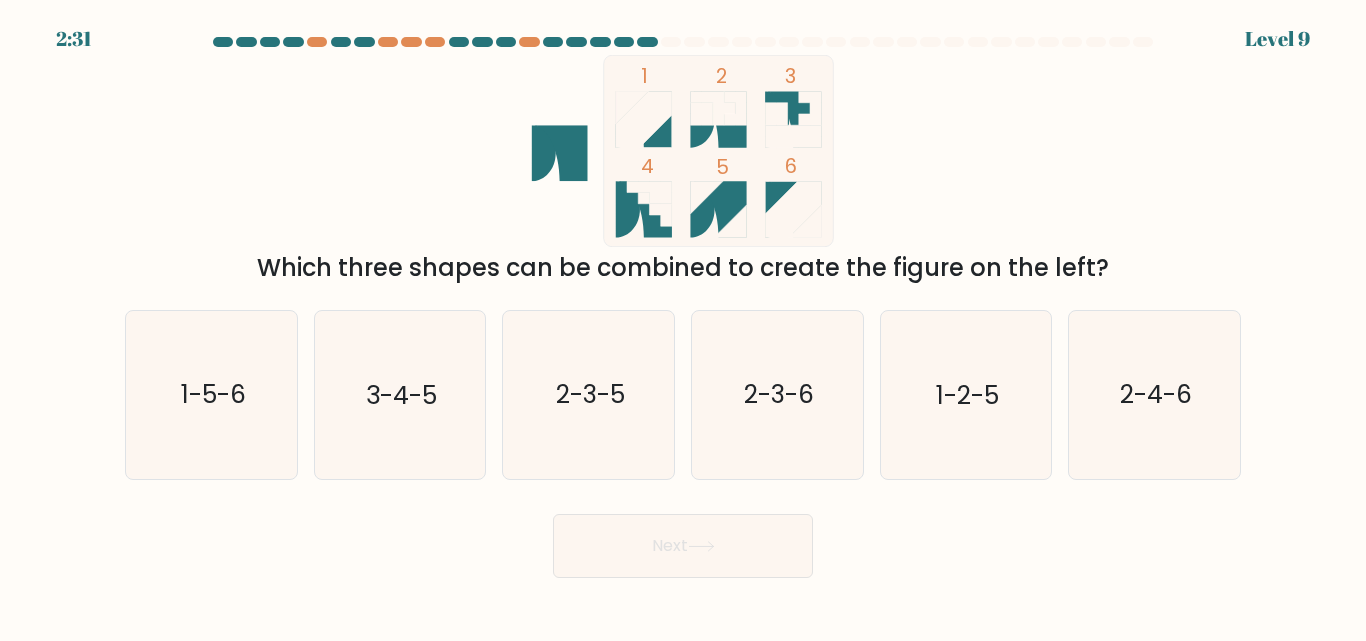 click 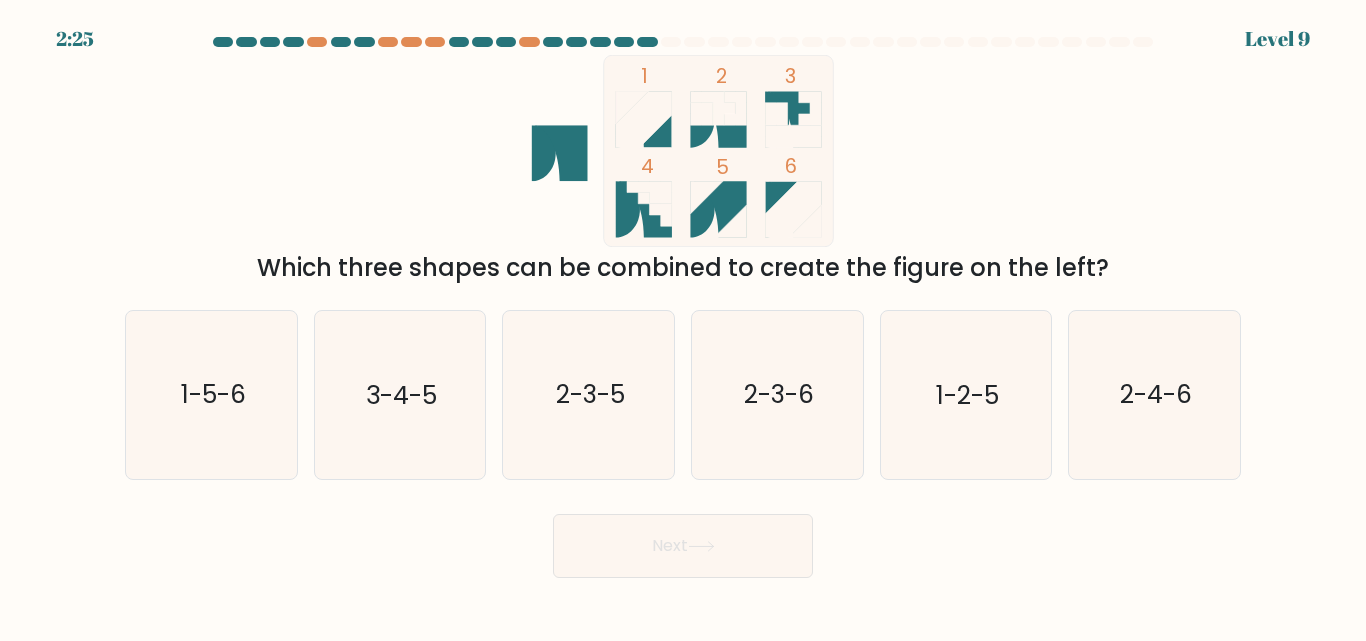 click 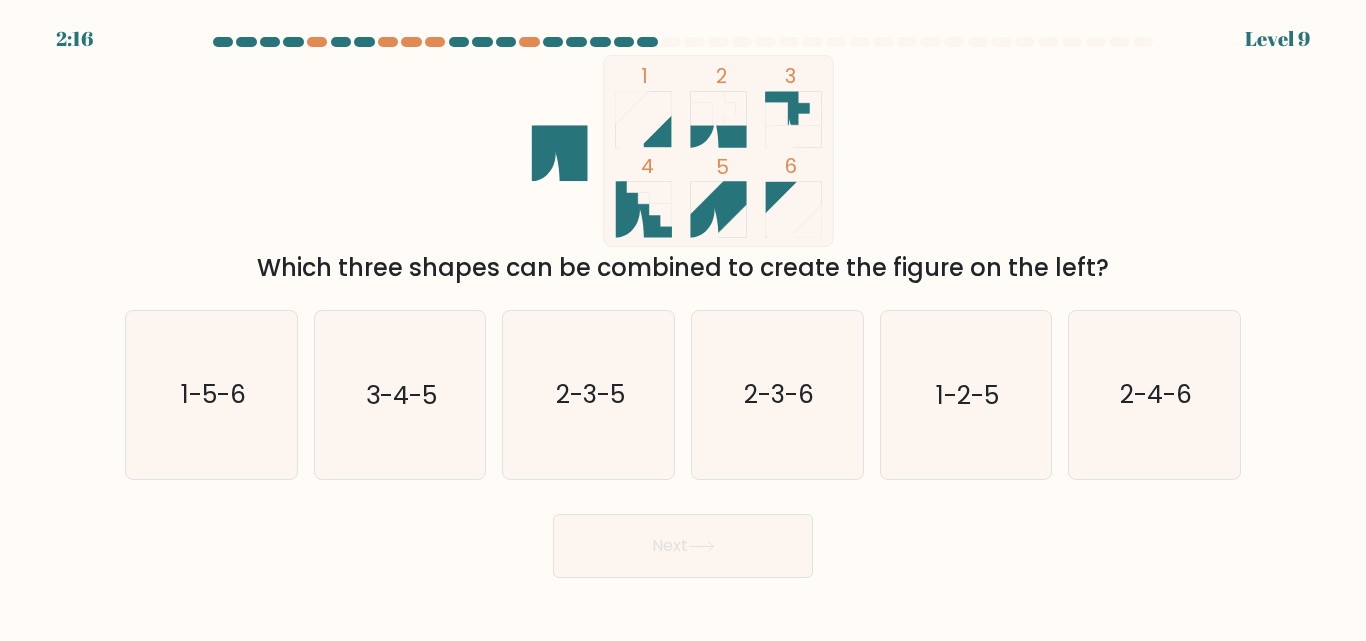 click 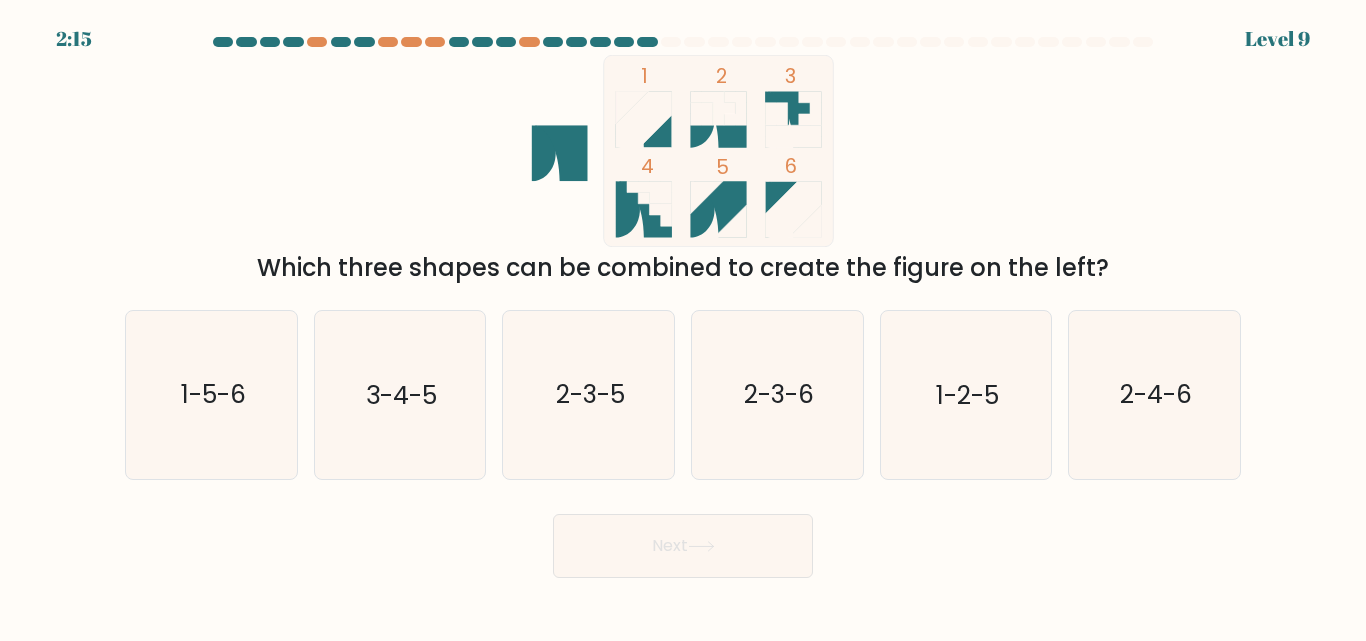 click 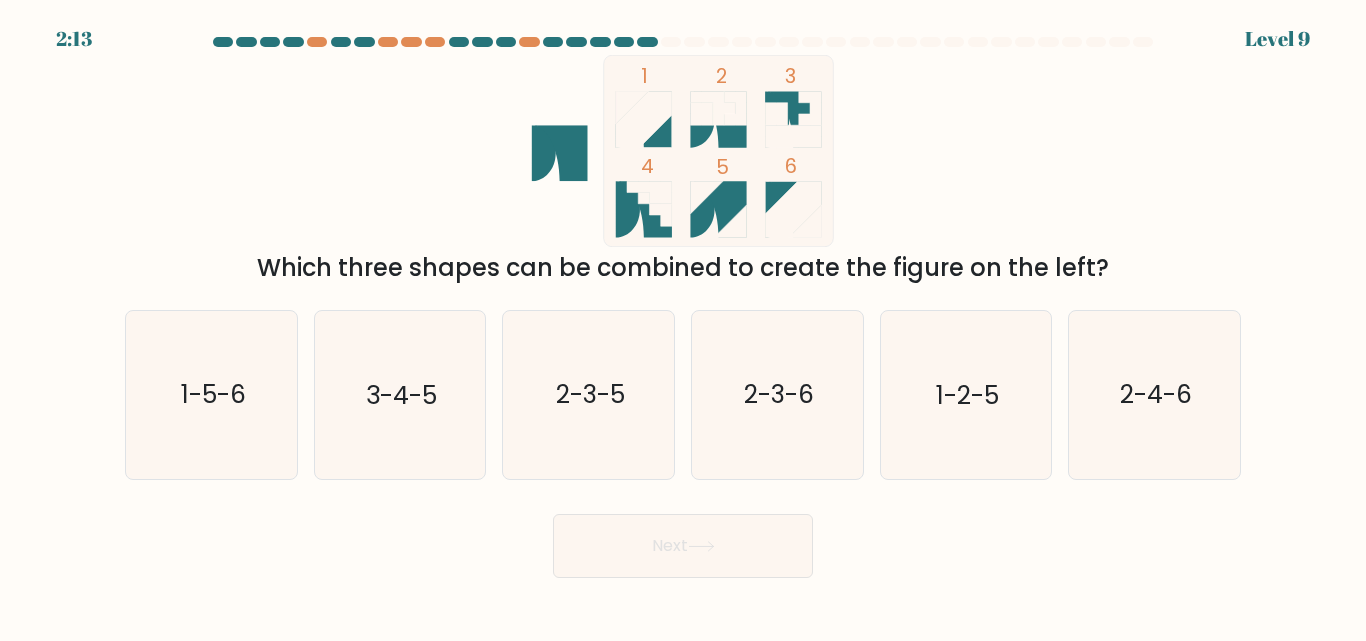 drag, startPoint x: 700, startPoint y: 197, endPoint x: 719, endPoint y: 200, distance: 19.235384 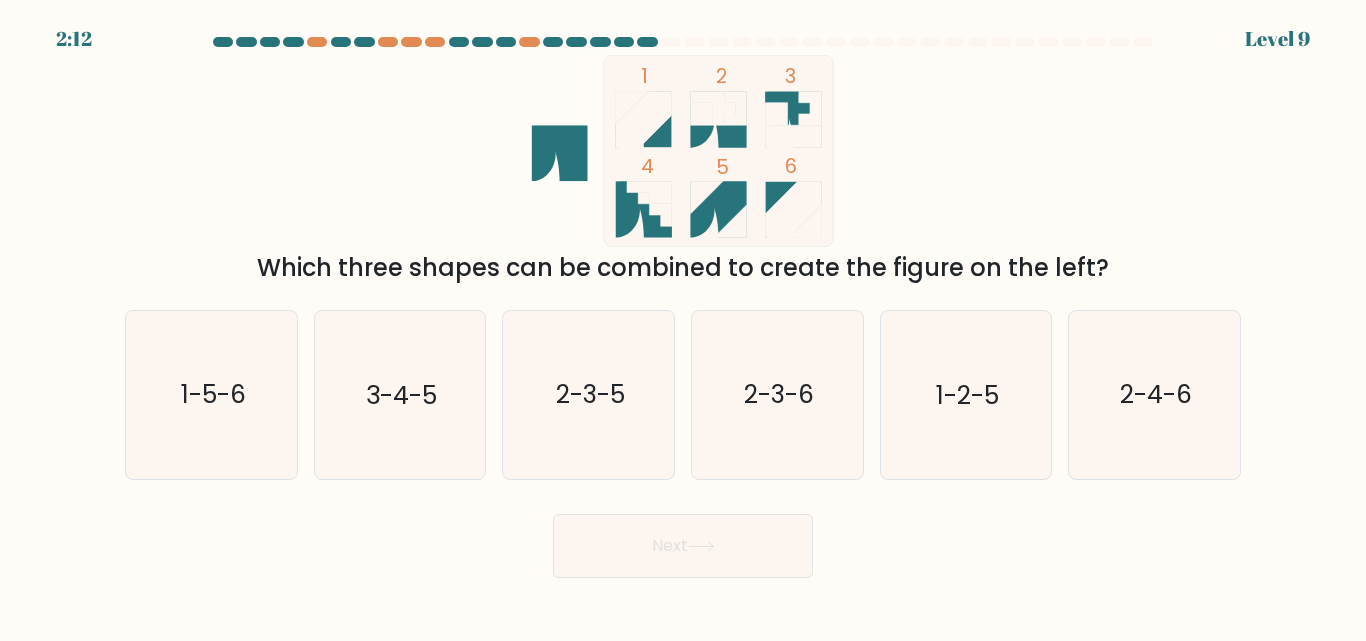 click 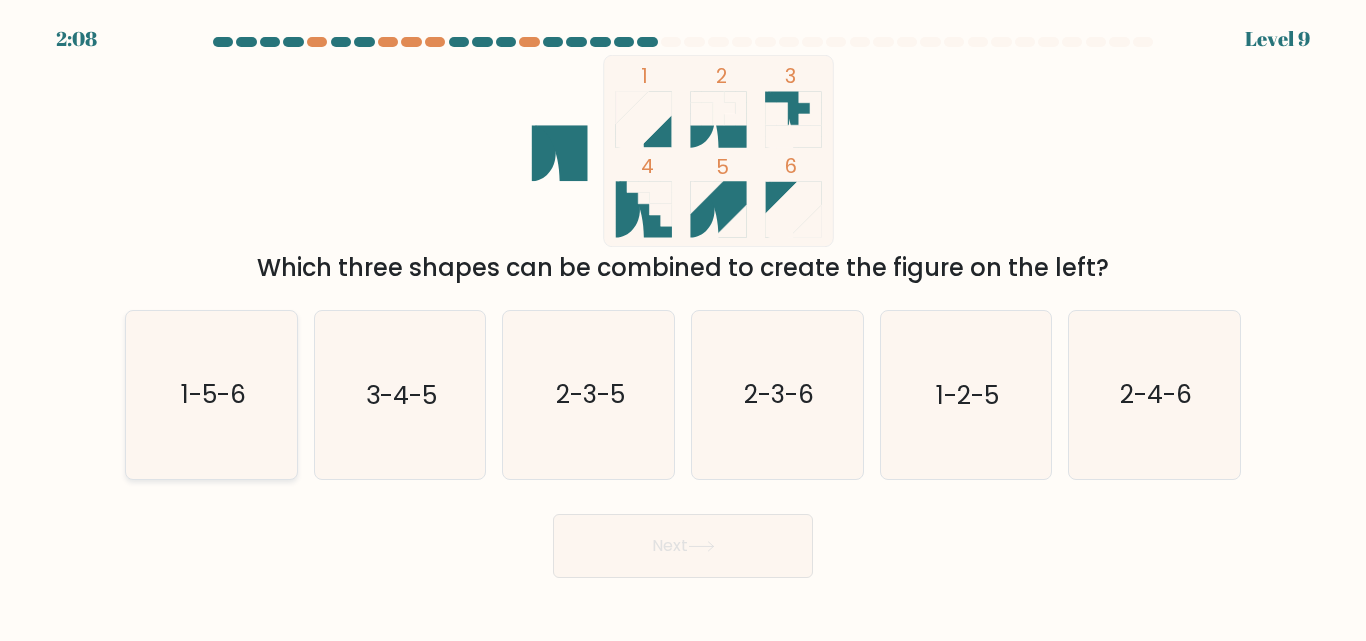 click on "1-5-6" 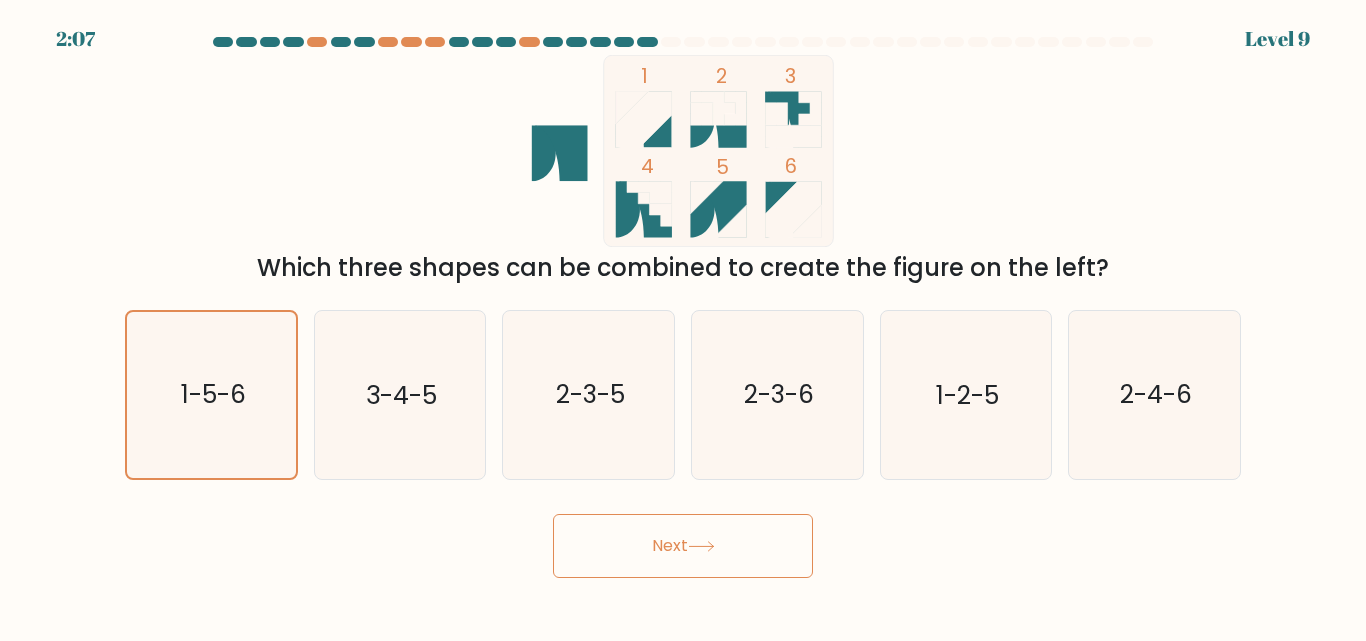 click on "Next" at bounding box center [683, 546] 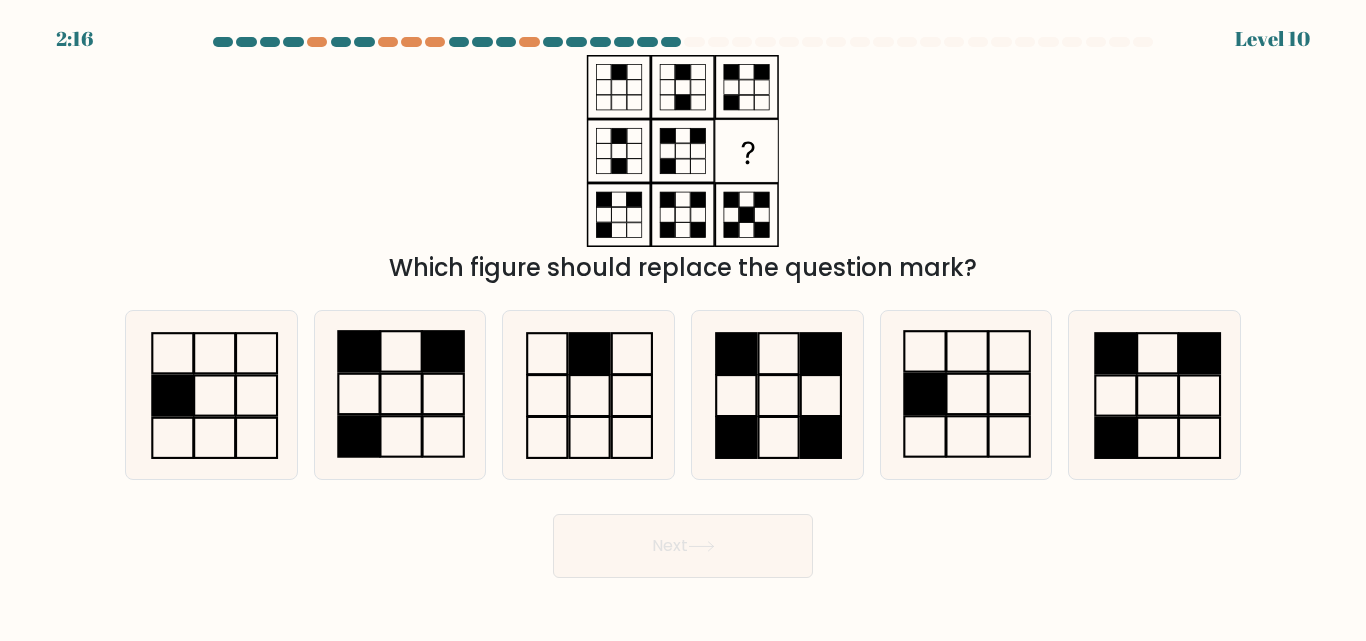 click 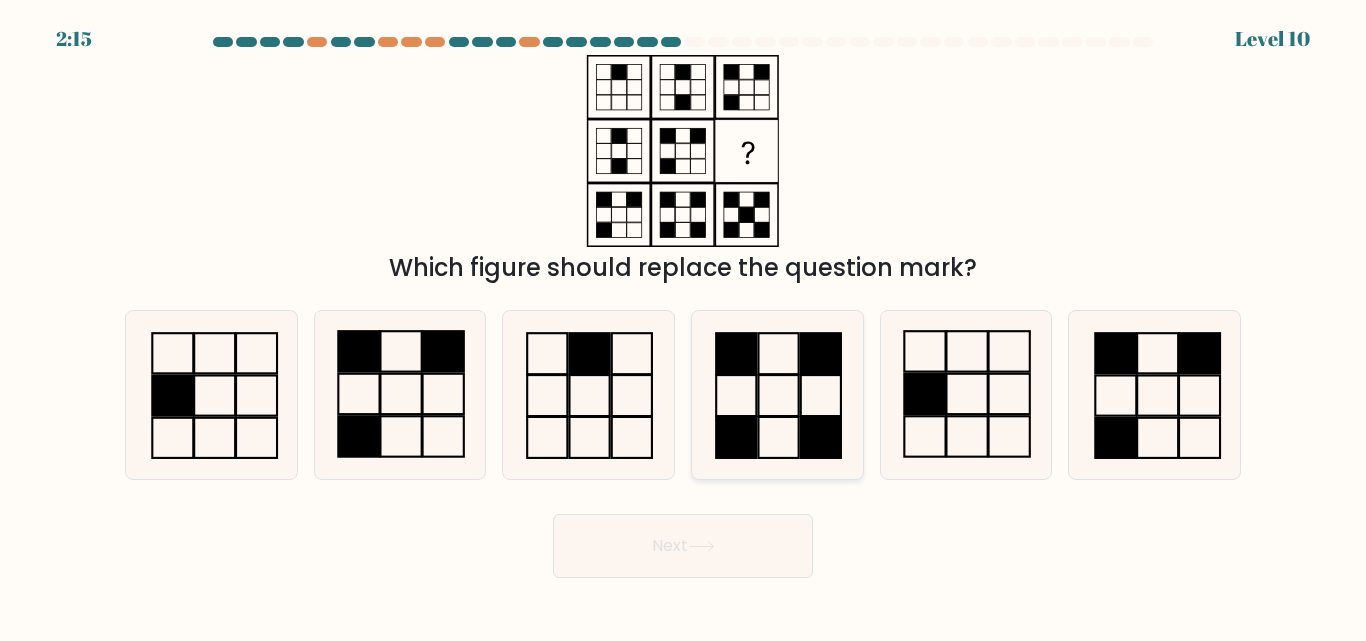 click 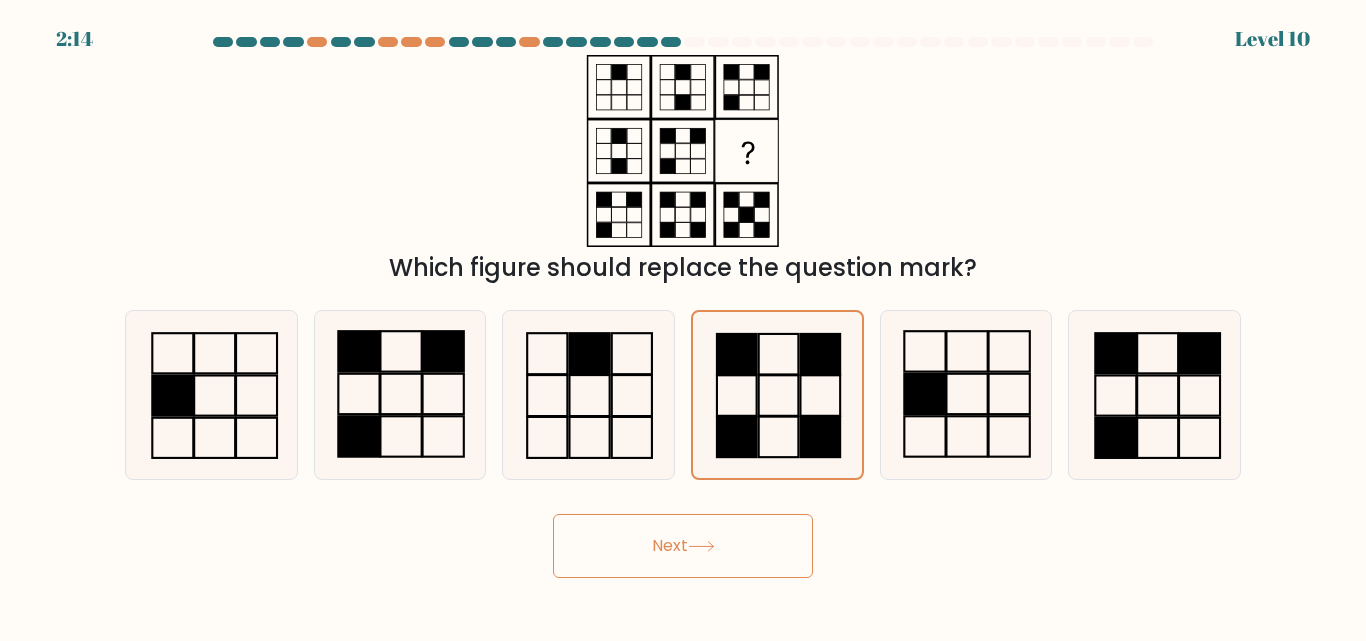 click 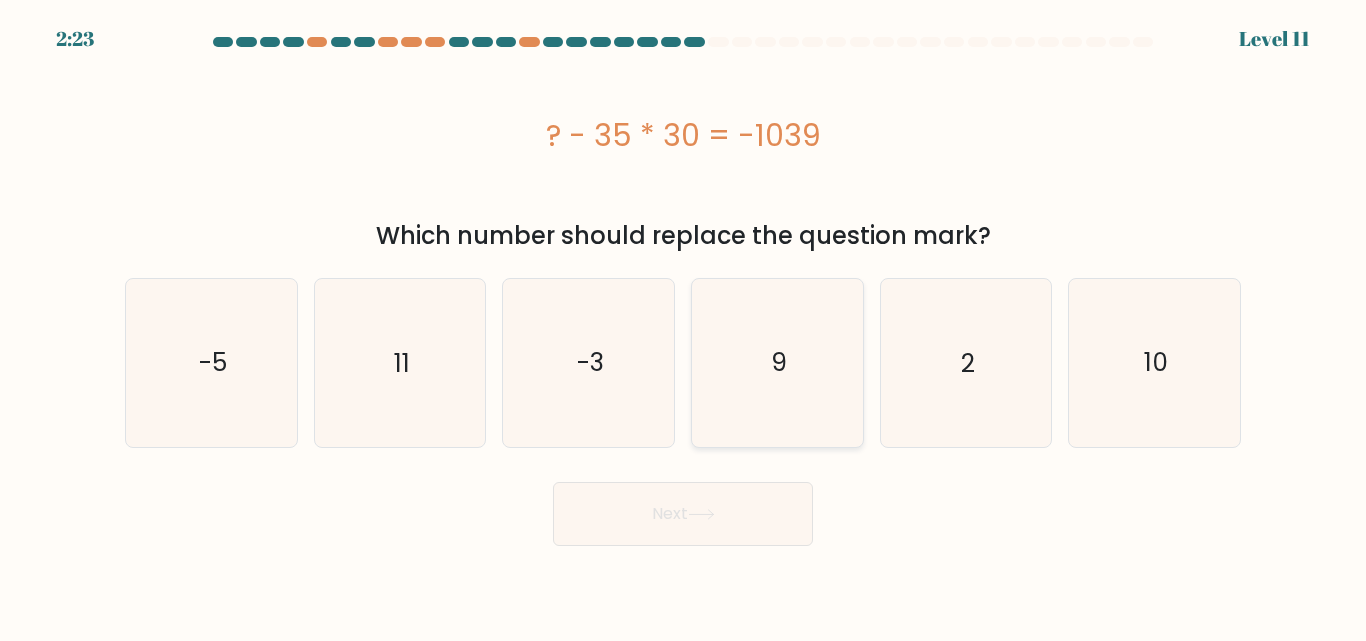 click on "9" 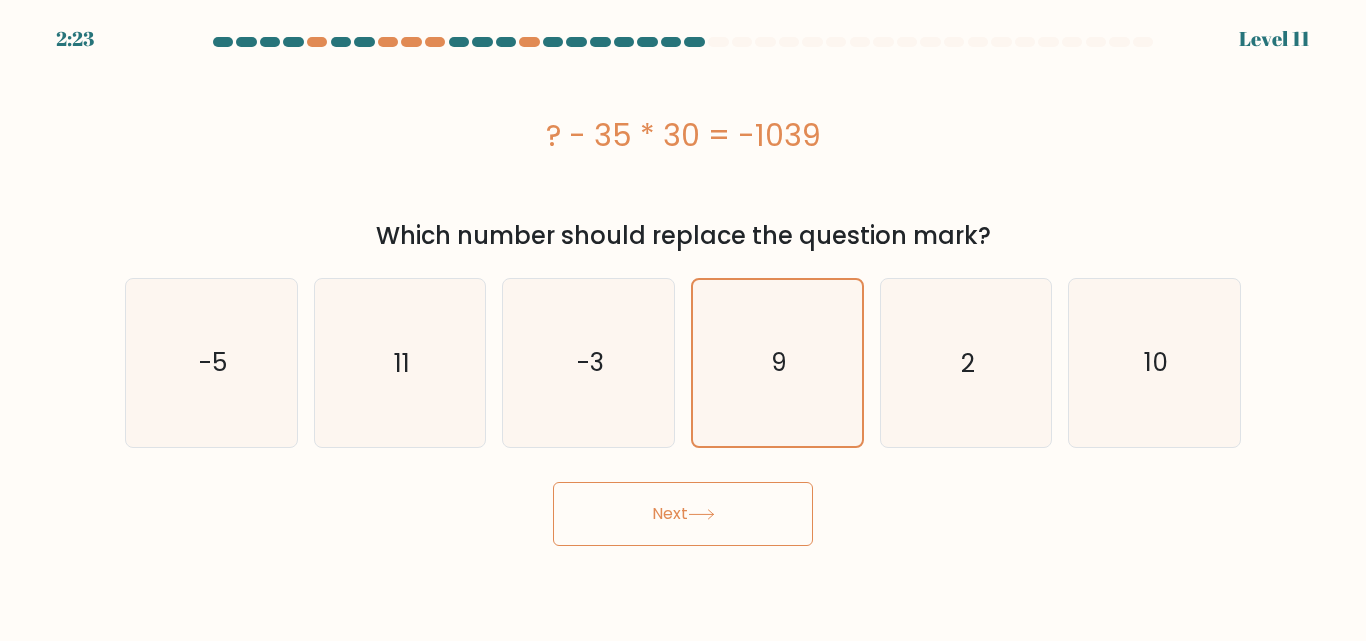 click on "Next" at bounding box center (683, 514) 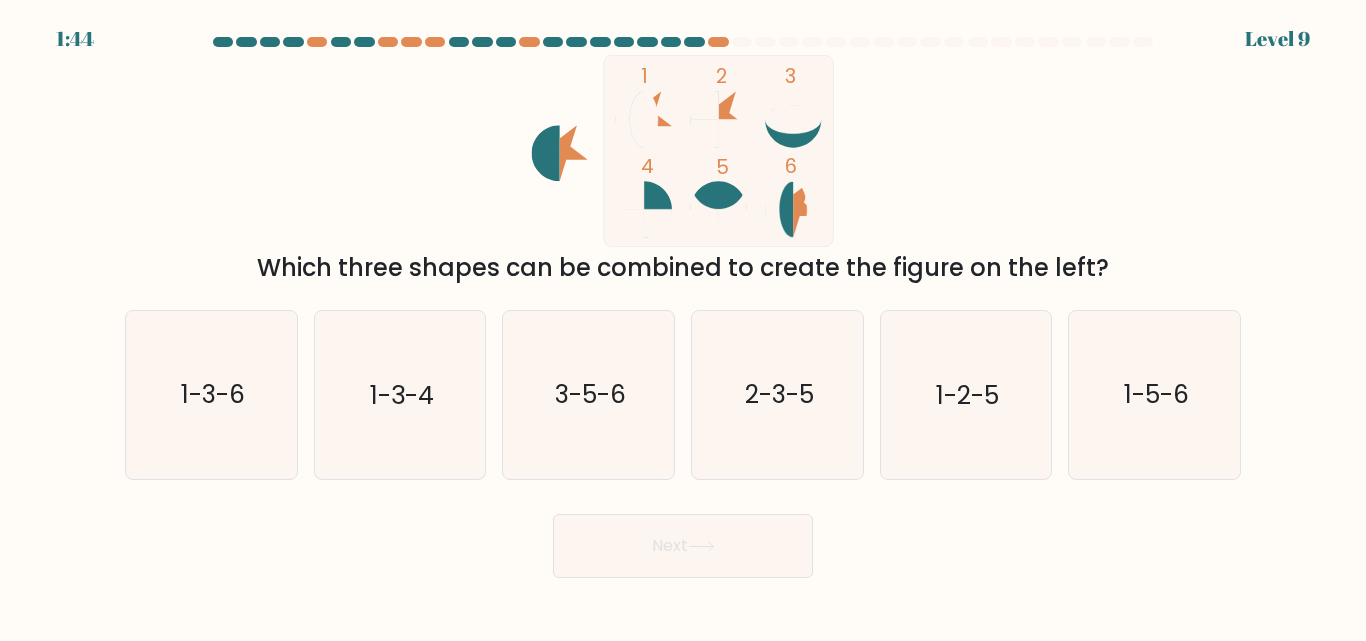 click 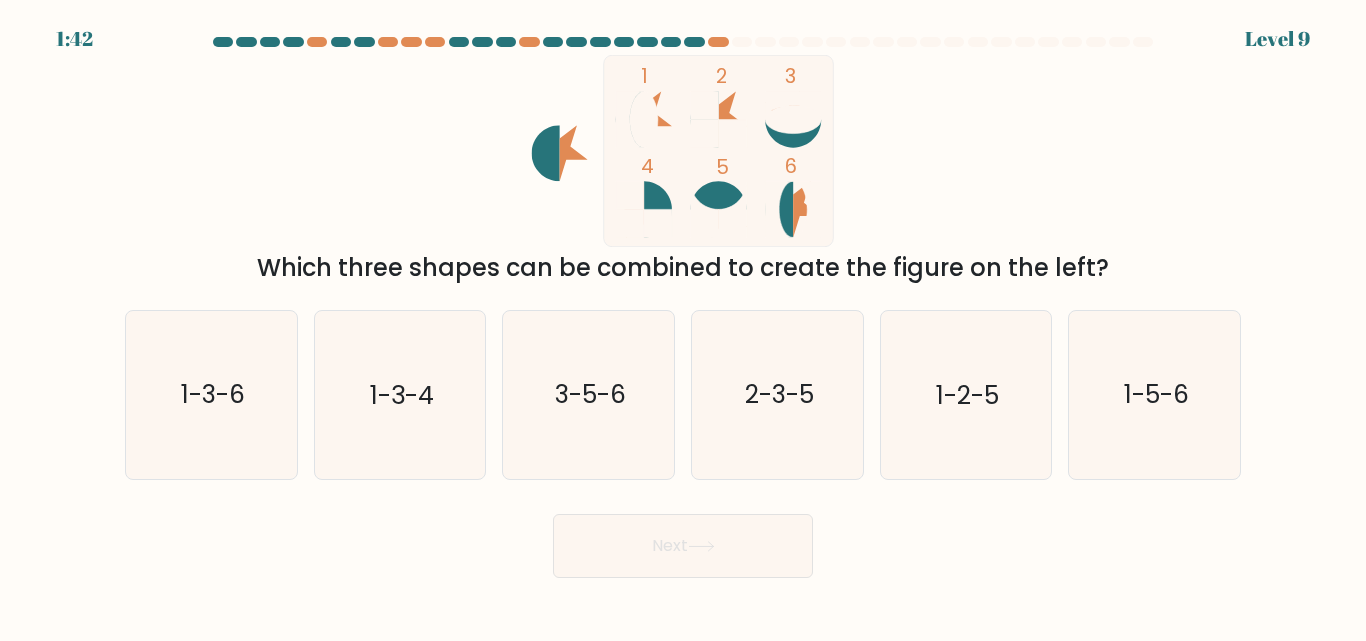 click 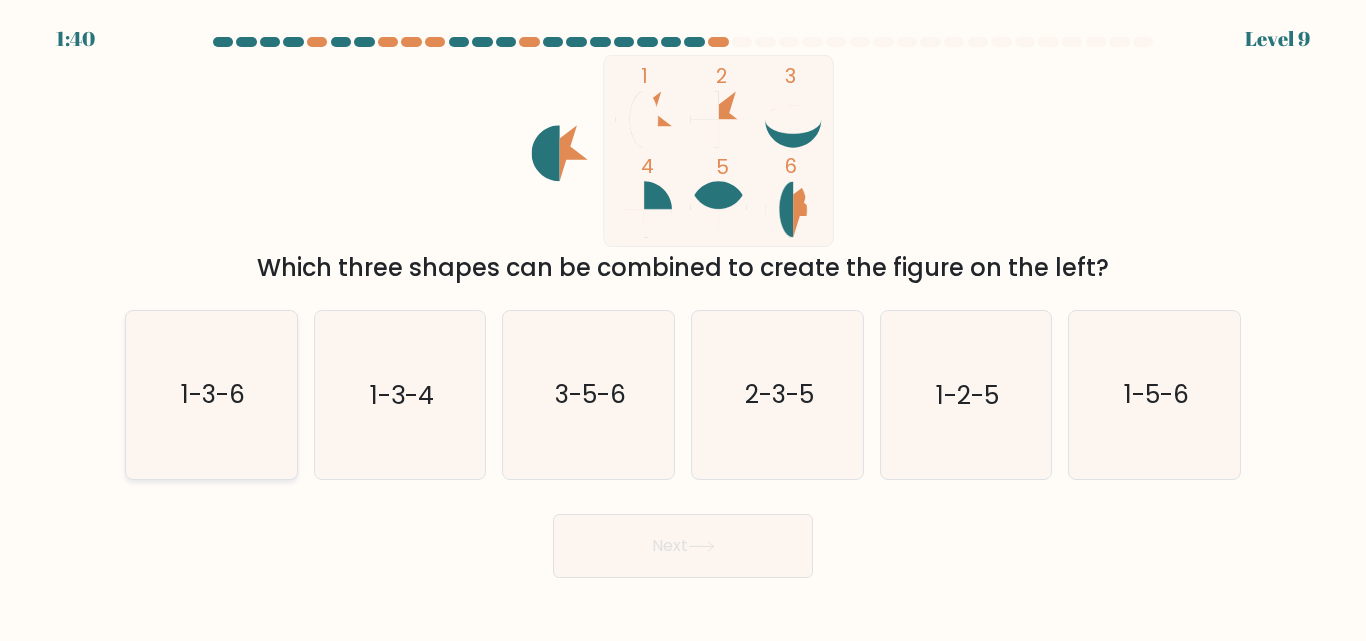 click on "1-3-6" 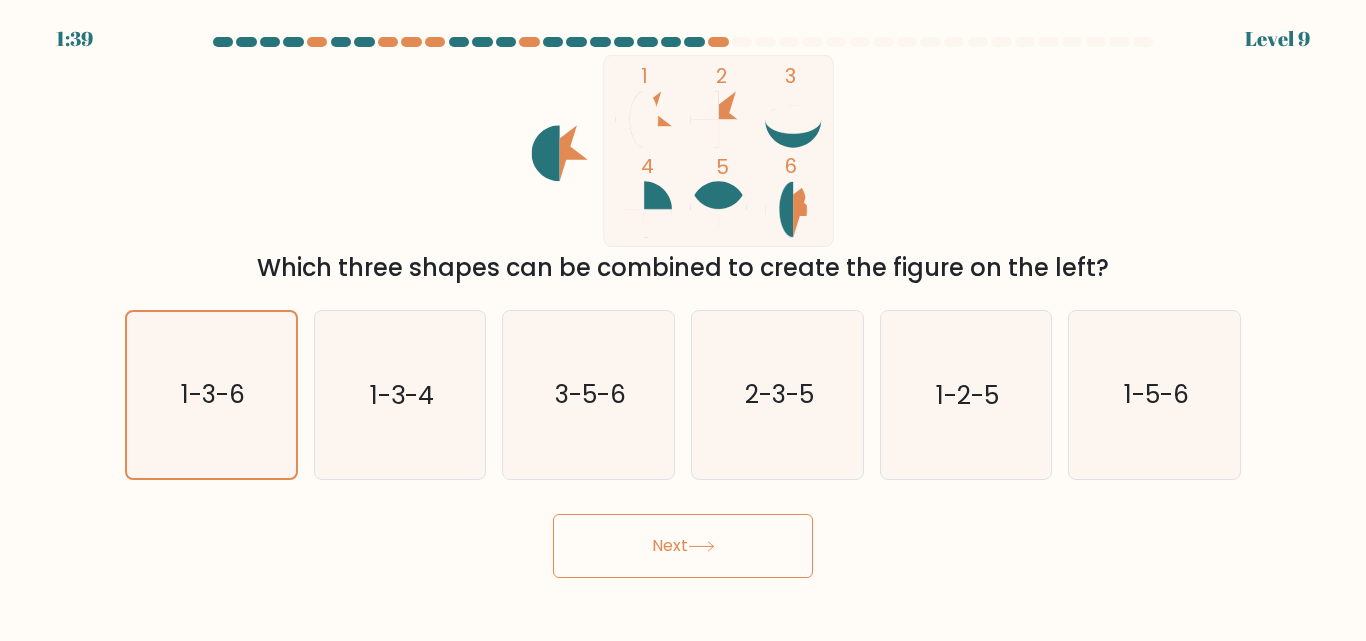 click on "Next" at bounding box center (683, 546) 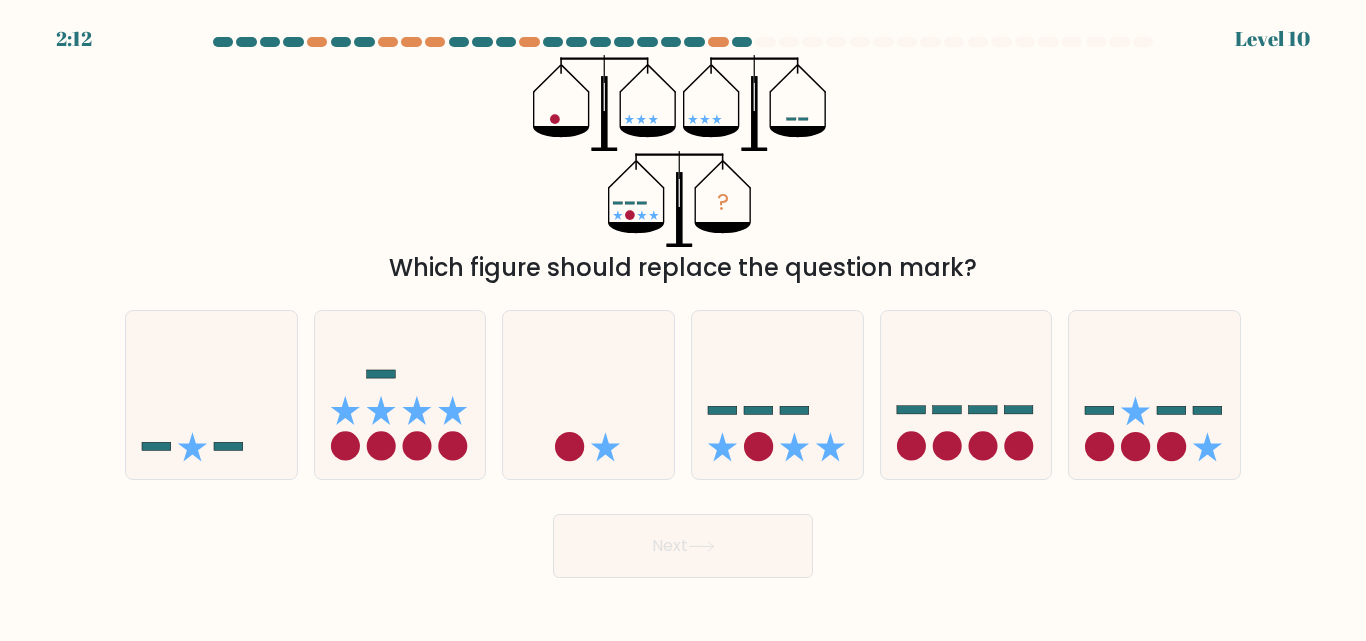 drag, startPoint x: 532, startPoint y: 123, endPoint x: 614, endPoint y: 126, distance: 82.05486 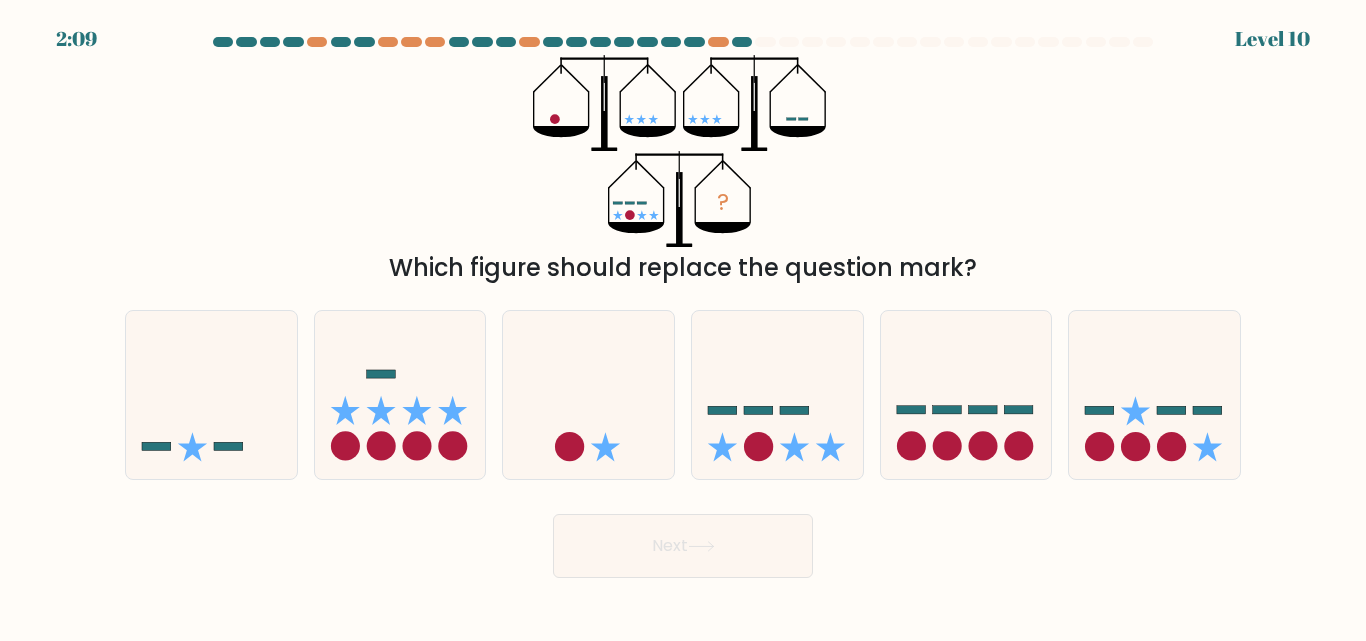 drag, startPoint x: 648, startPoint y: 113, endPoint x: 663, endPoint y: 132, distance: 24.207438 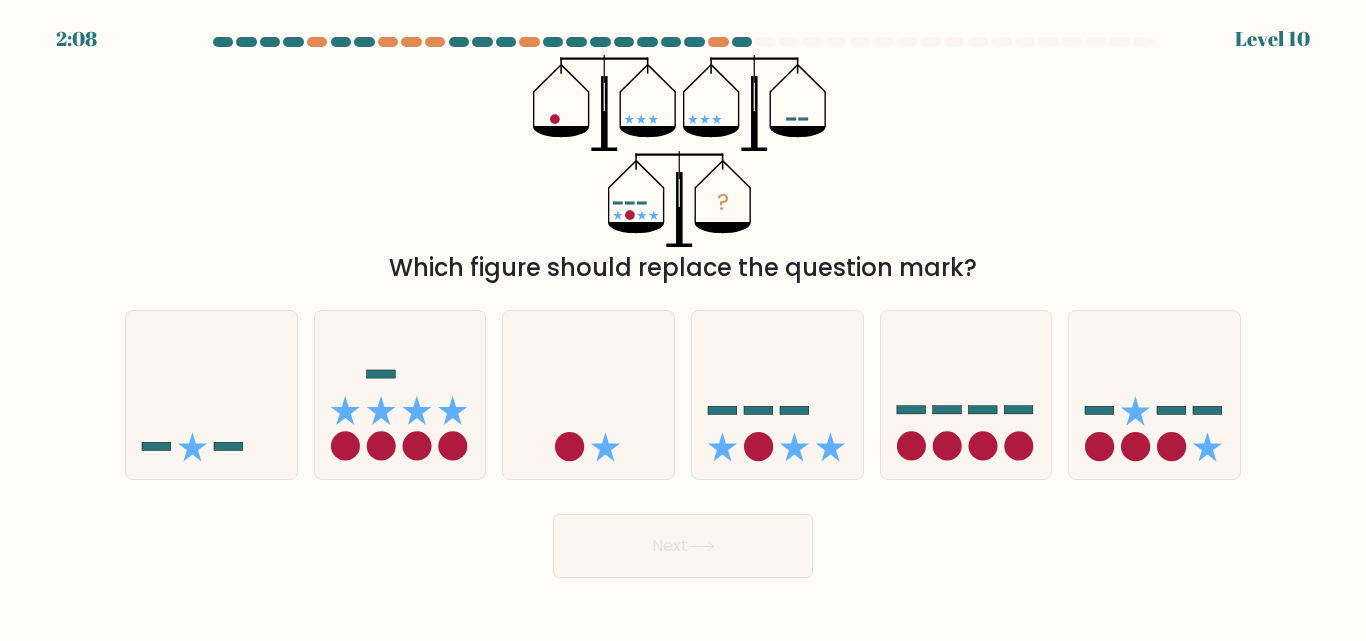 drag, startPoint x: 561, startPoint y: 124, endPoint x: 585, endPoint y: 125, distance: 24.020824 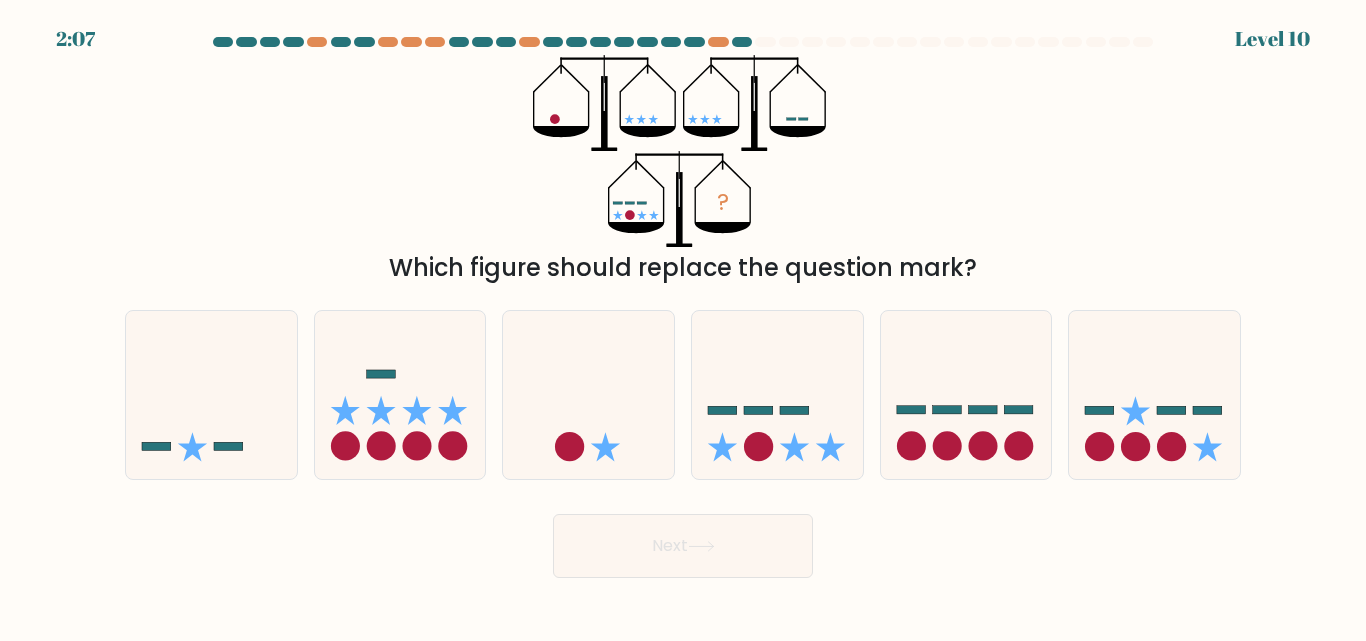 drag, startPoint x: 628, startPoint y: 111, endPoint x: 649, endPoint y: 151, distance: 45.17743 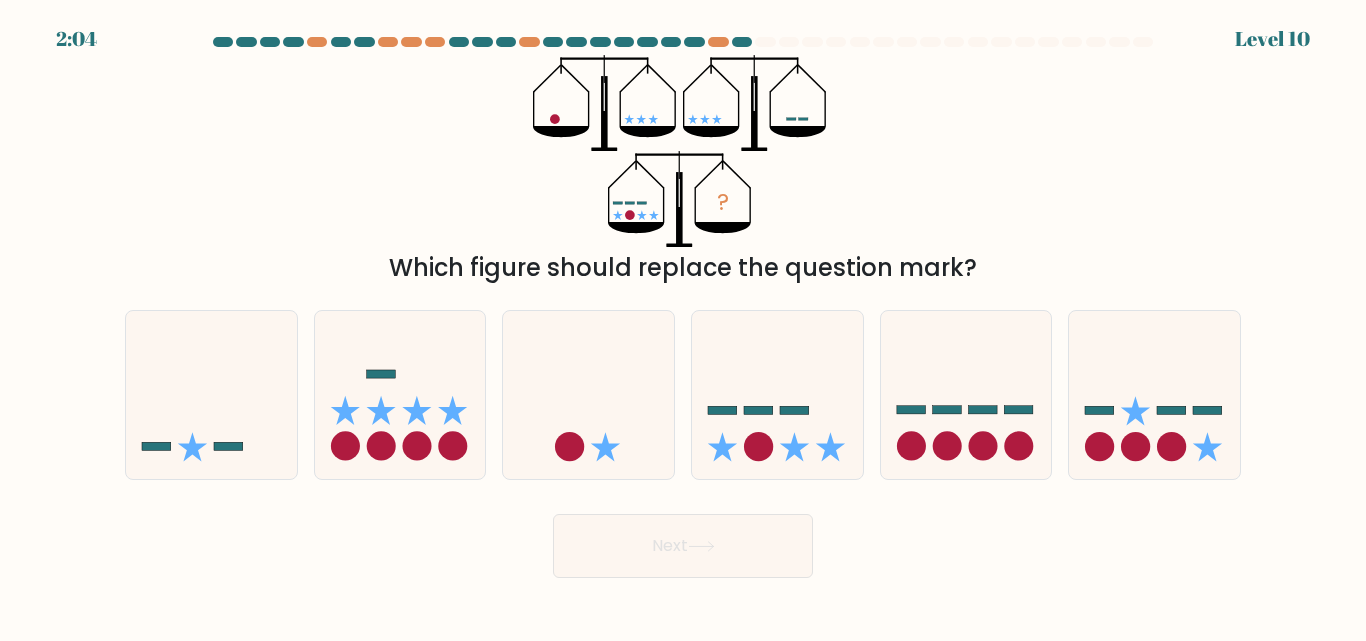 click on "?" 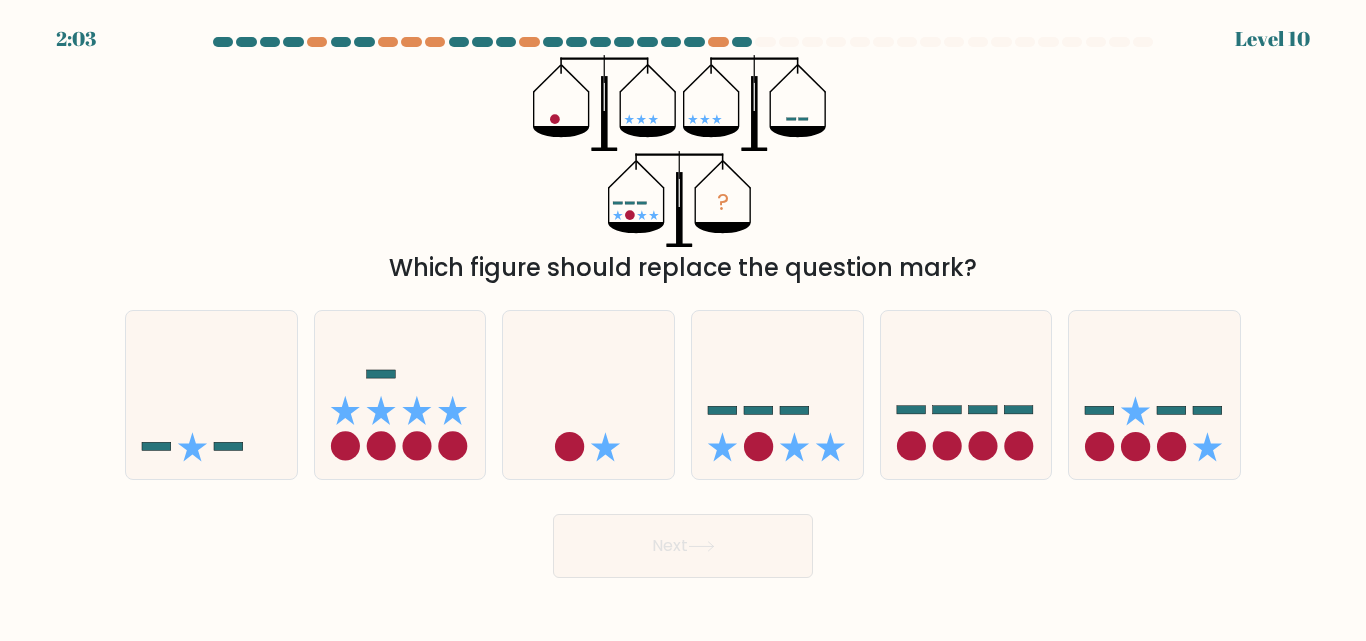 click on "?" 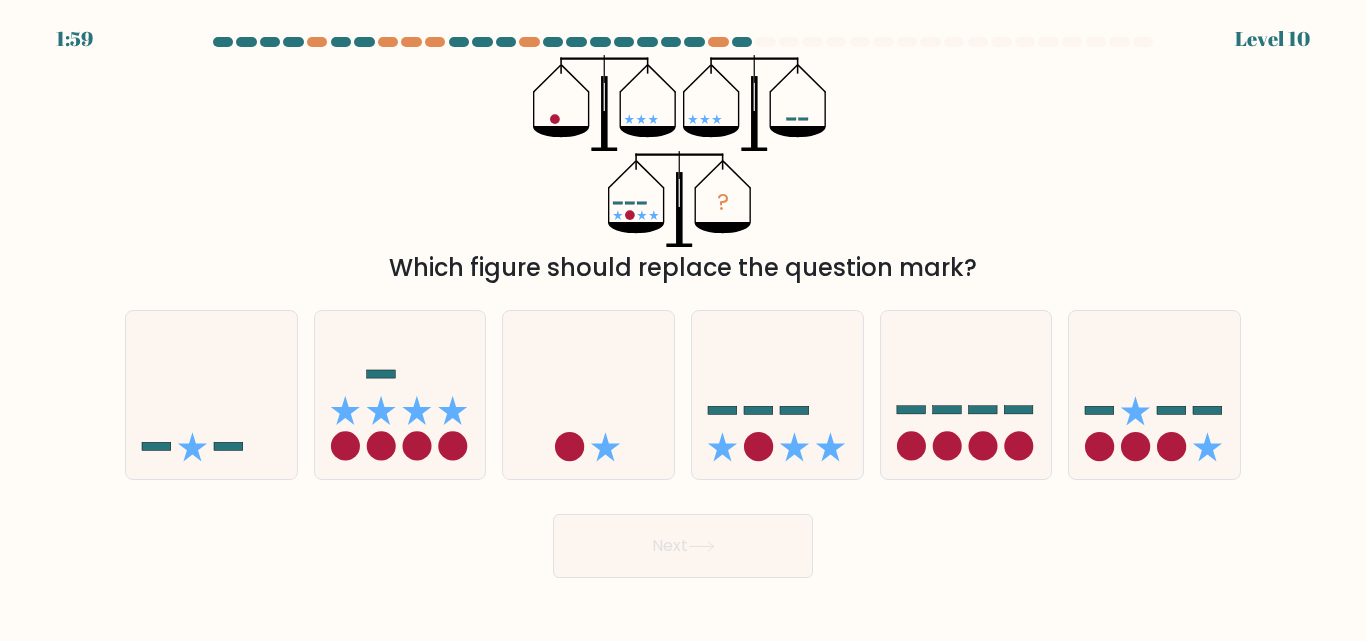click 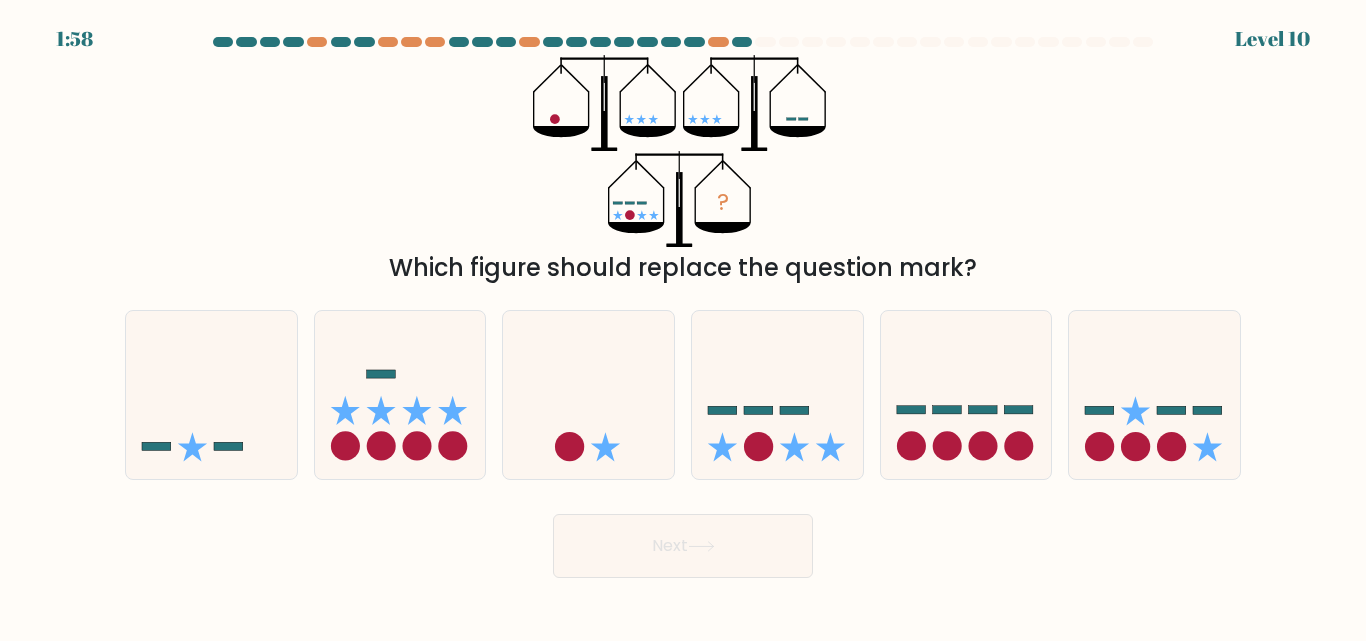 click 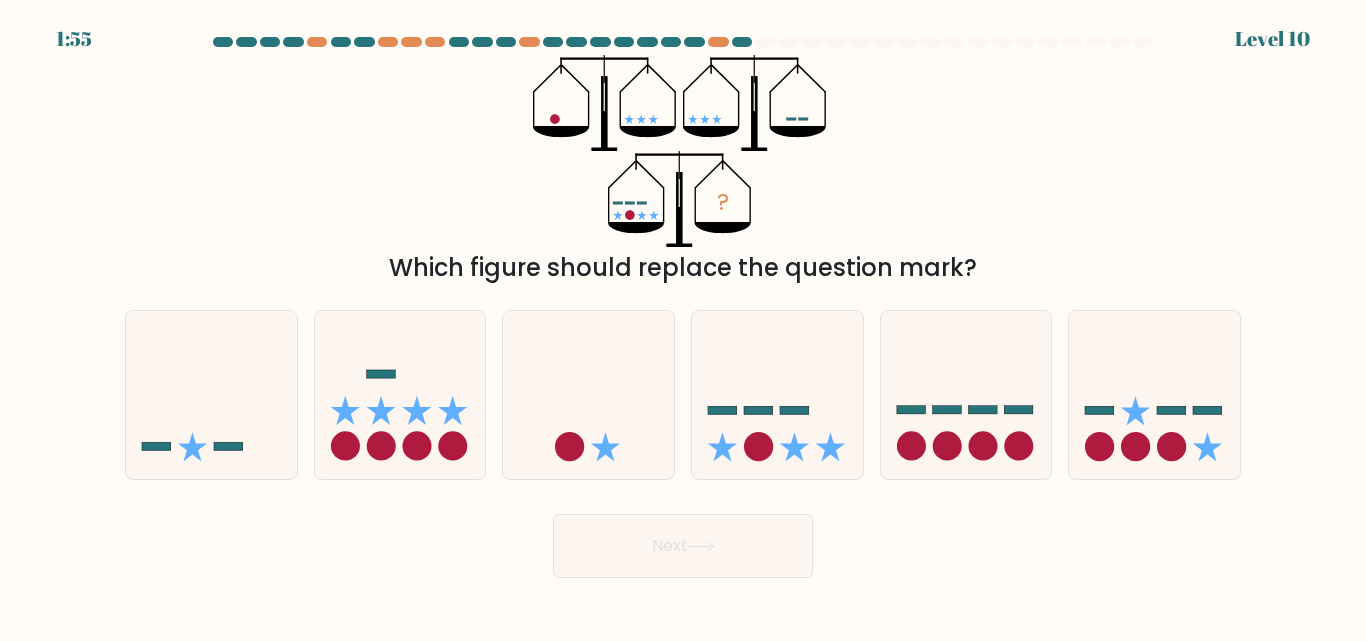 drag, startPoint x: 700, startPoint y: 126, endPoint x: 715, endPoint y: 126, distance: 15 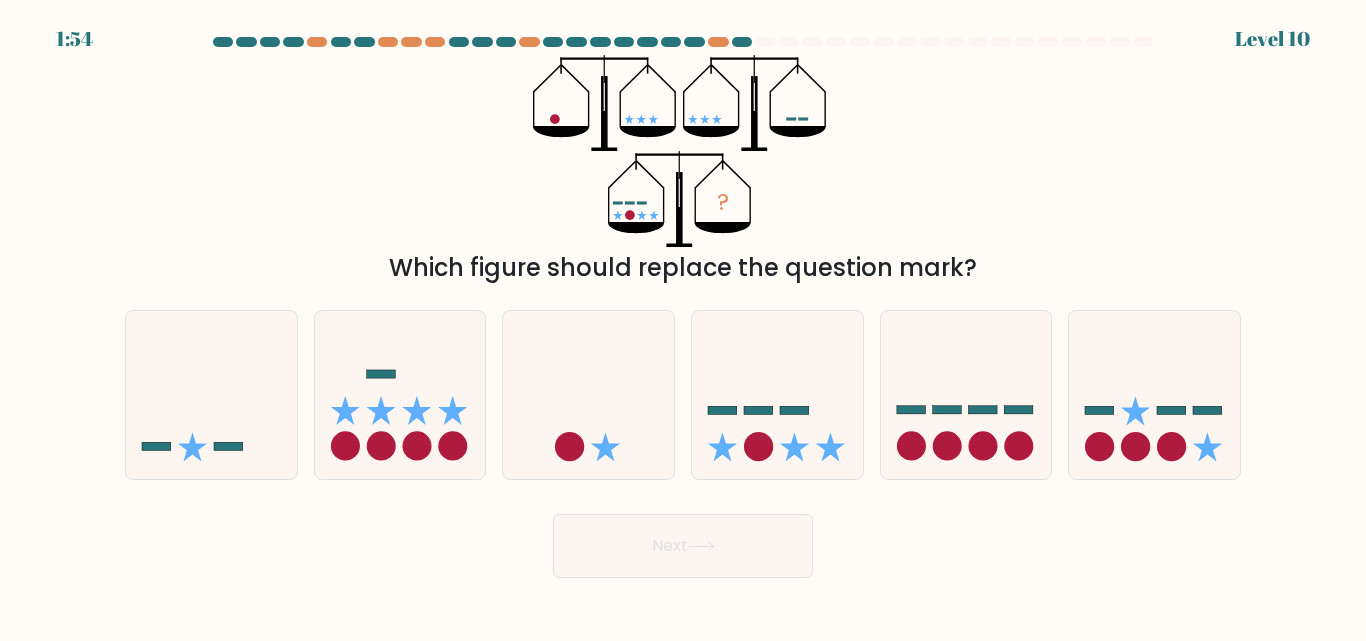 drag, startPoint x: 795, startPoint y: 110, endPoint x: 805, endPoint y: 120, distance: 14.142136 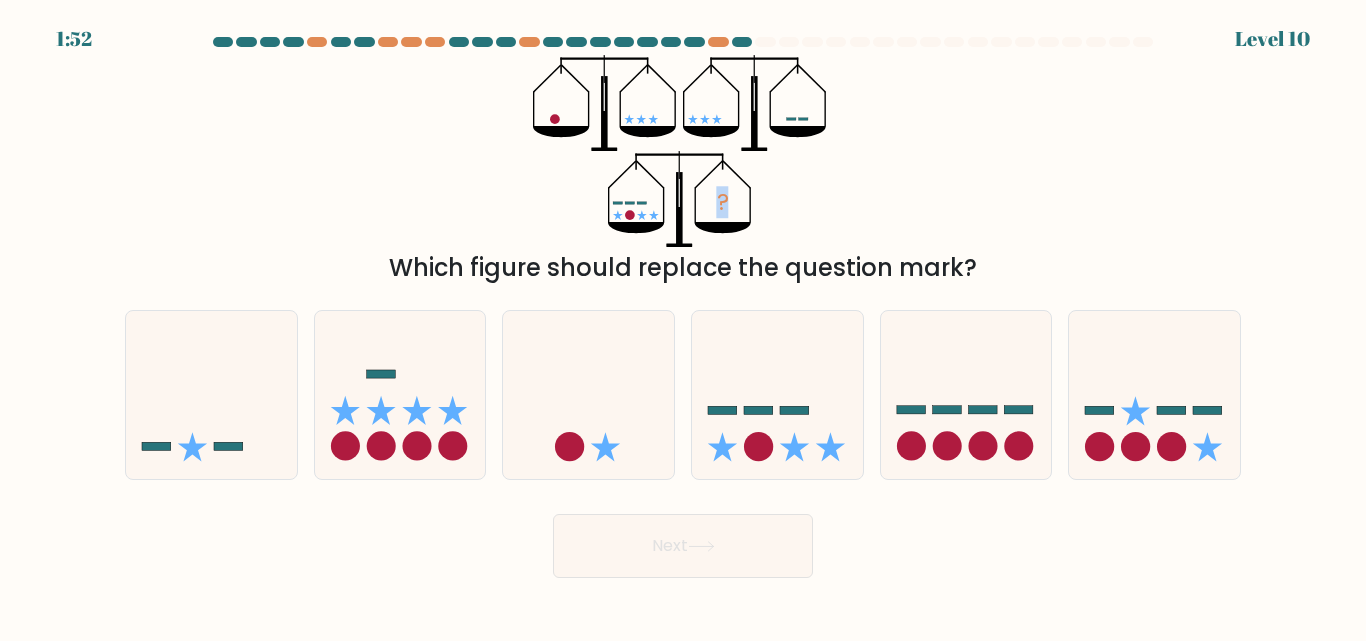 click on "?" 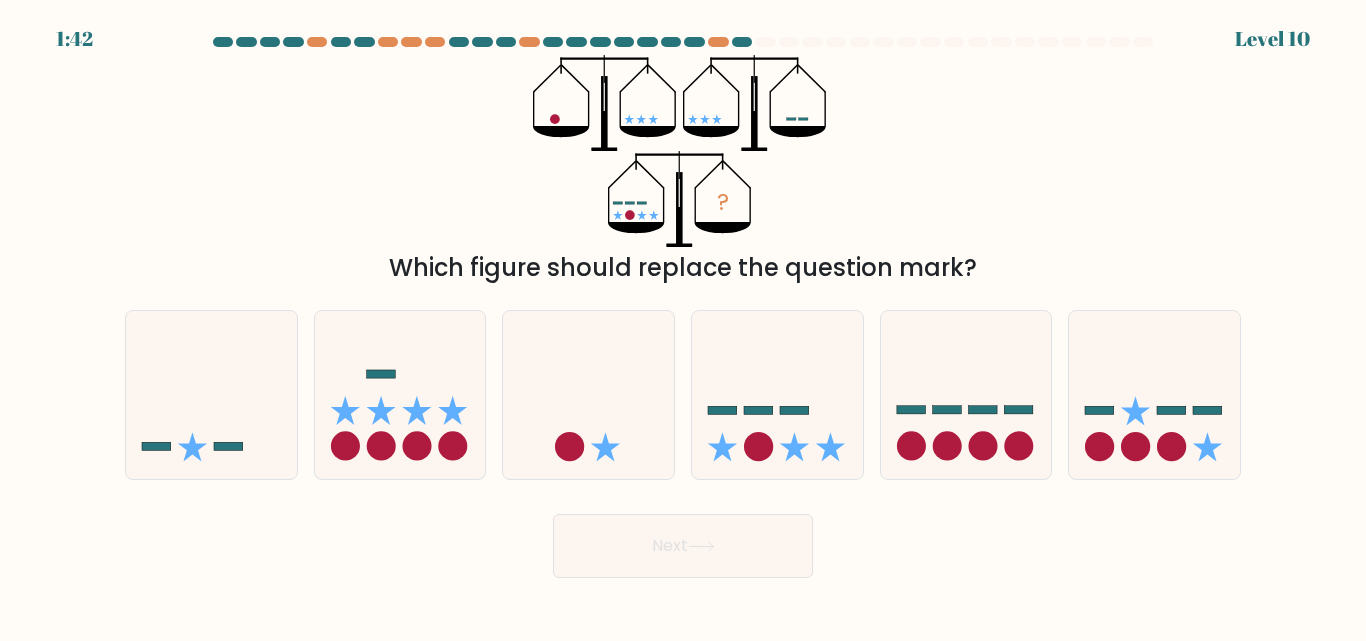 click on "?" 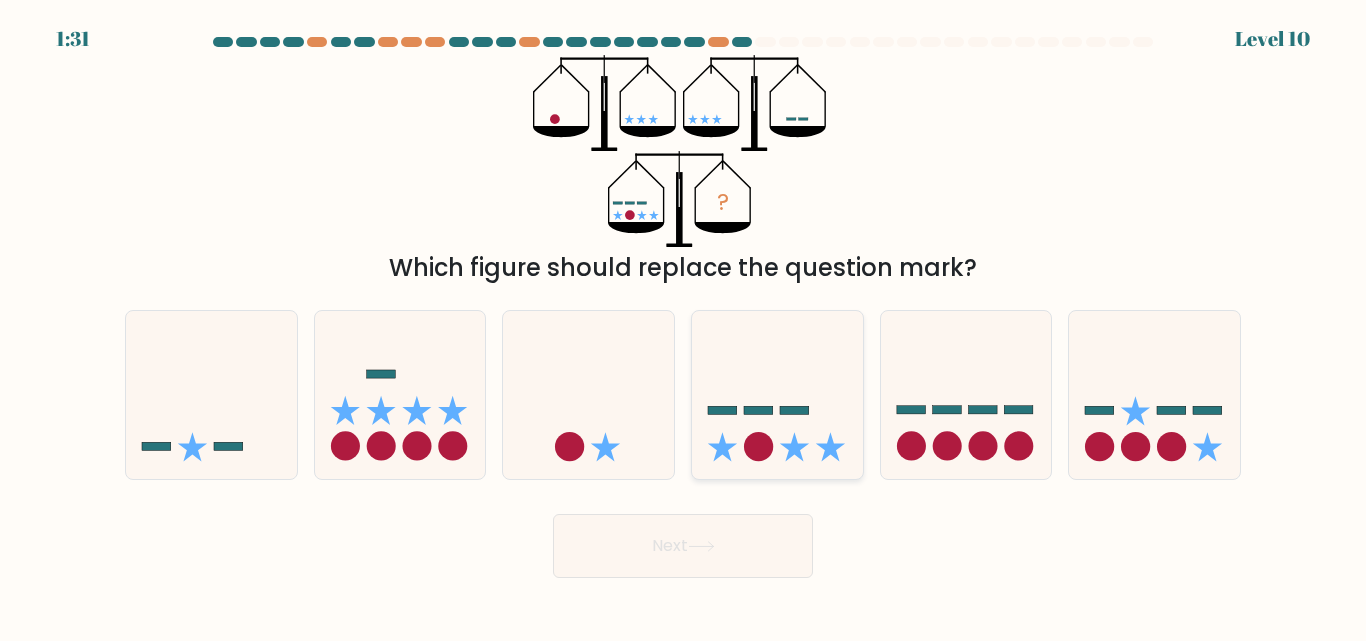 click 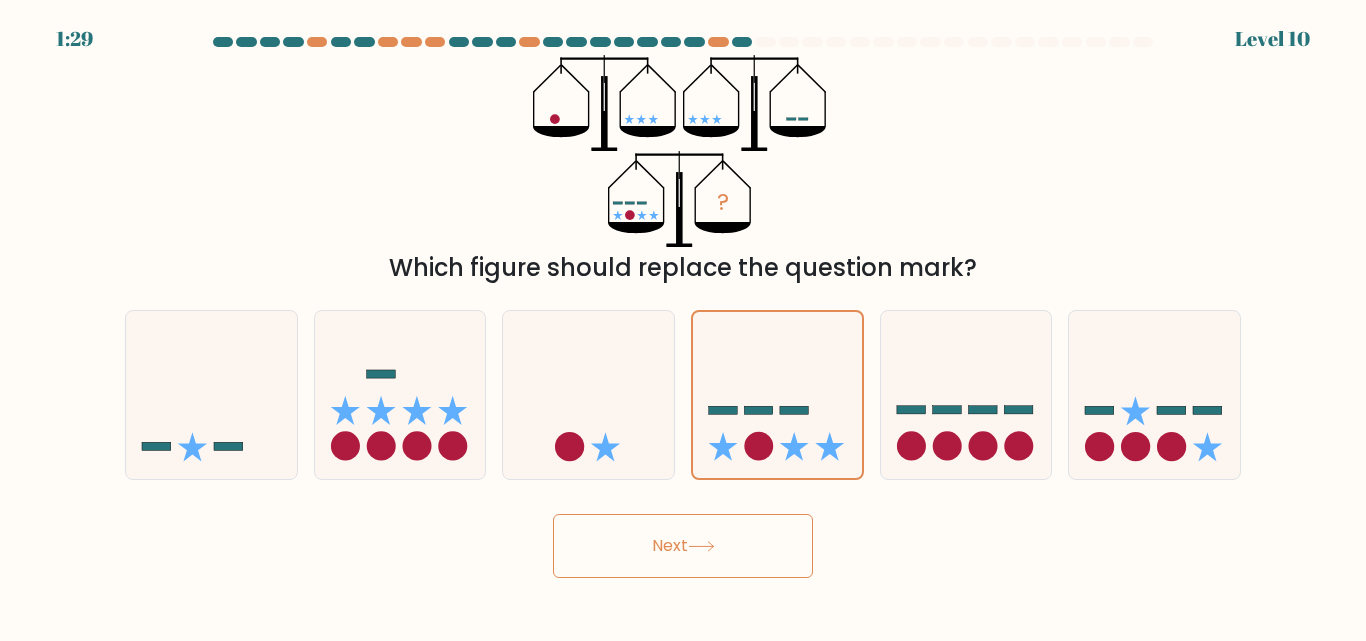 click on "?" 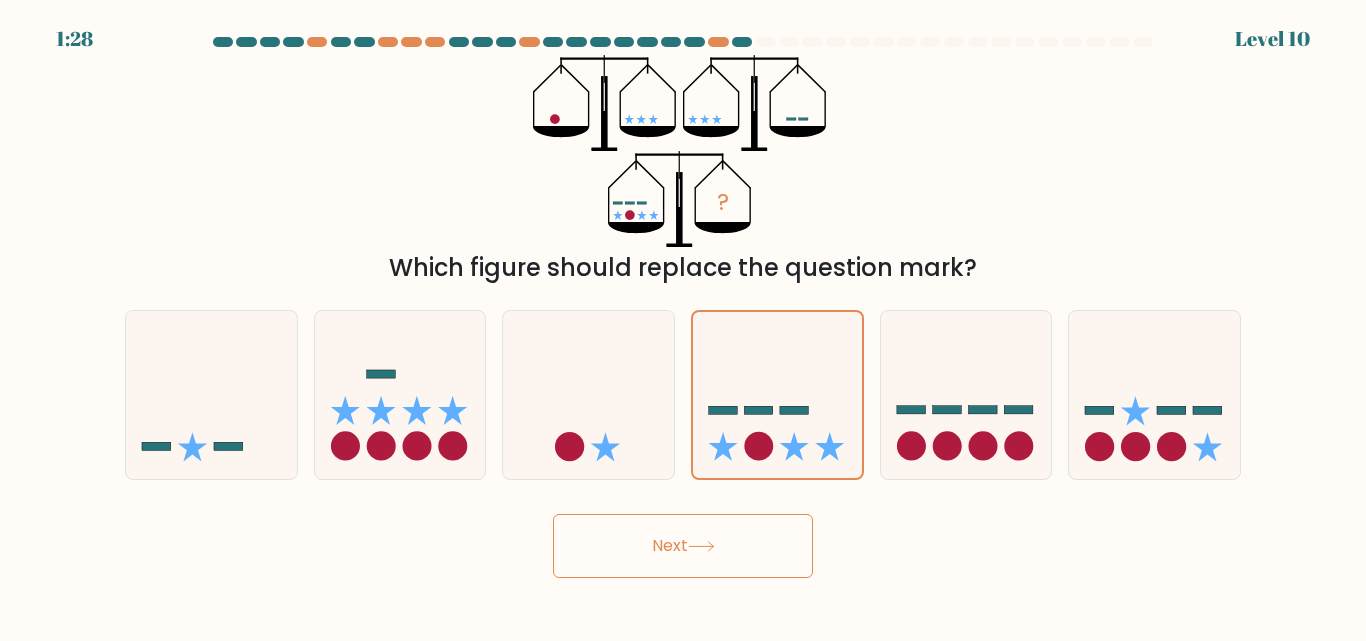 click on "?" 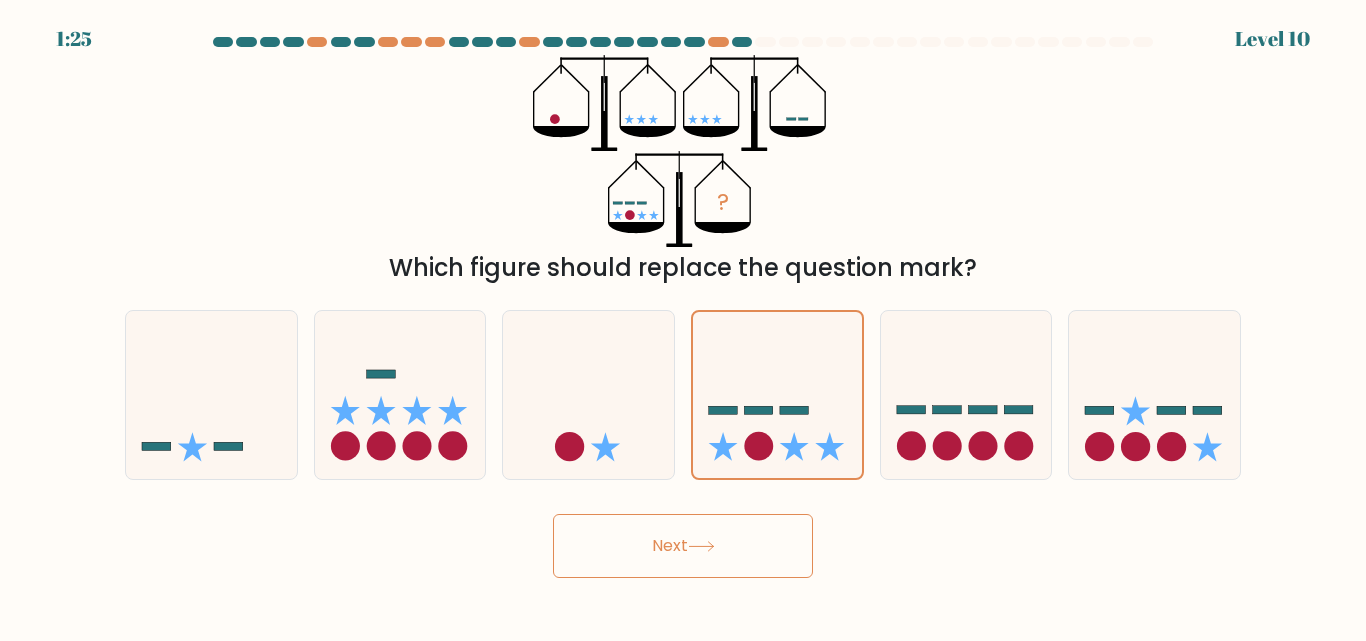 click on "?" 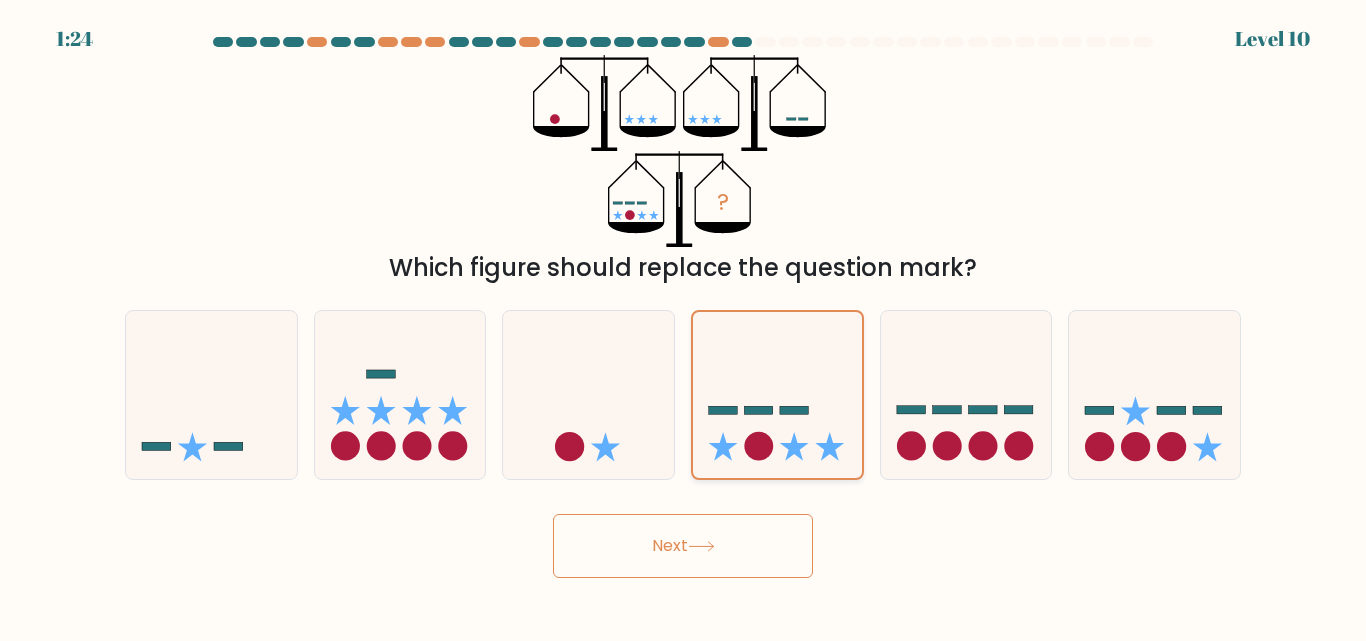 click 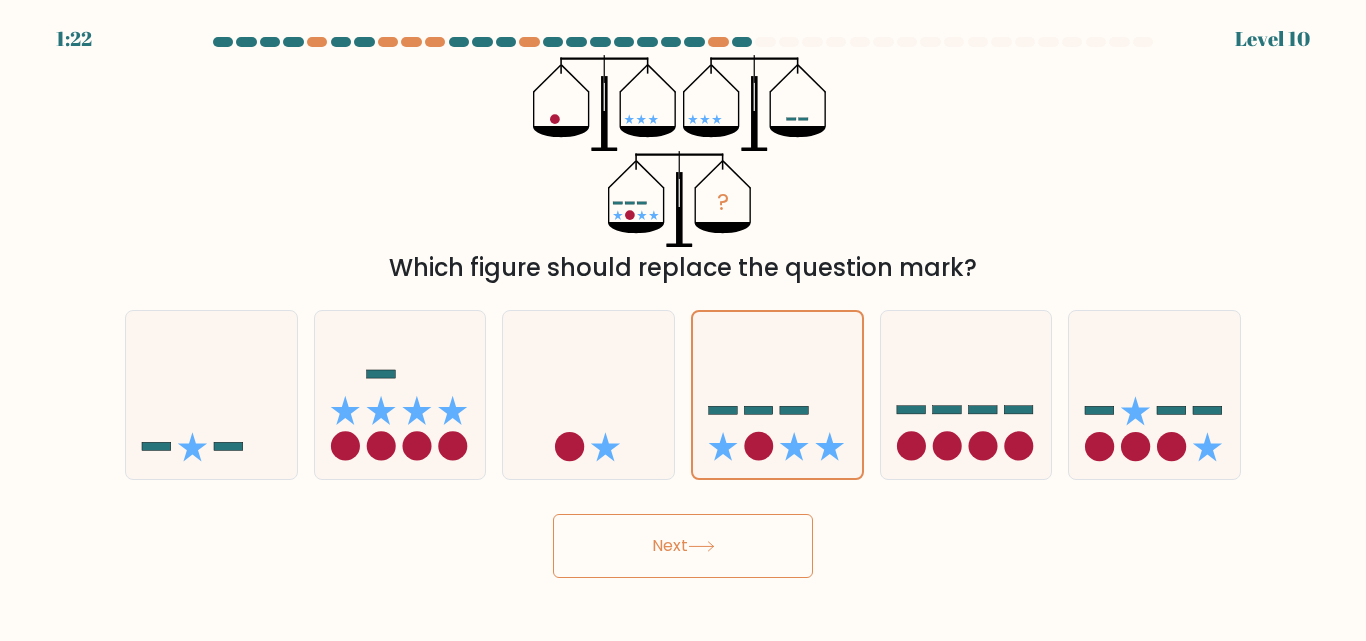 click on "1:22
Level 10" at bounding box center (683, 320) 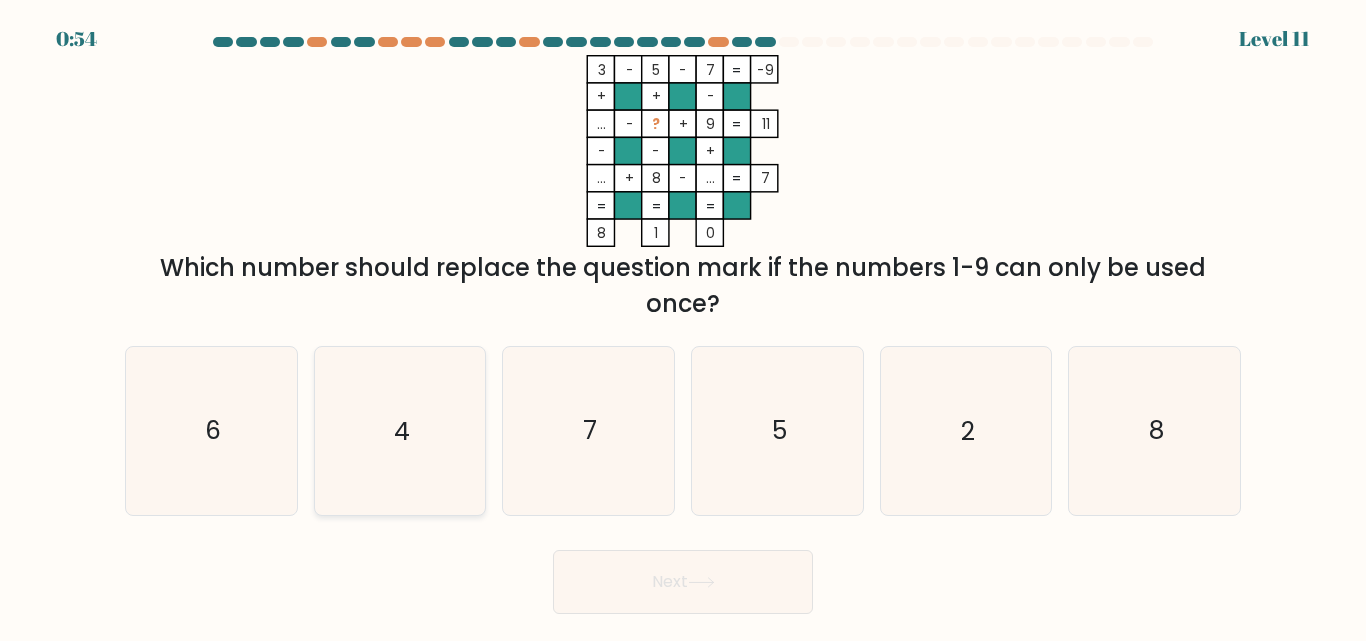 click on "4" 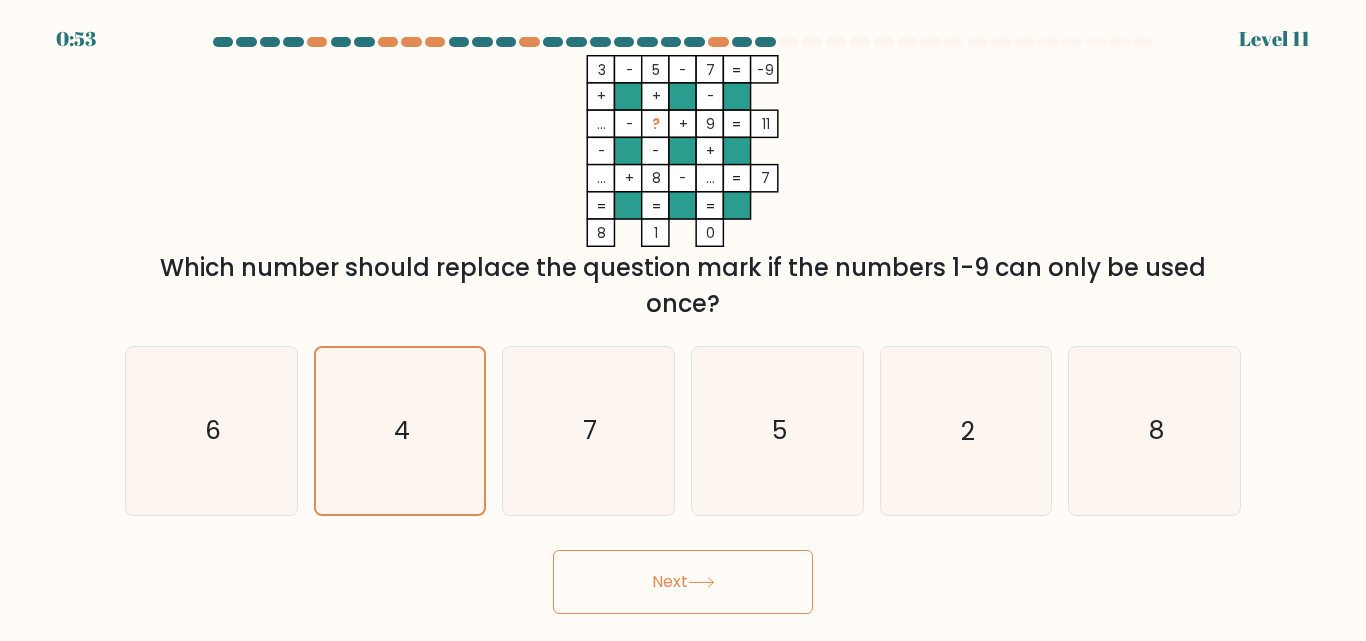click on "Next" at bounding box center [683, 582] 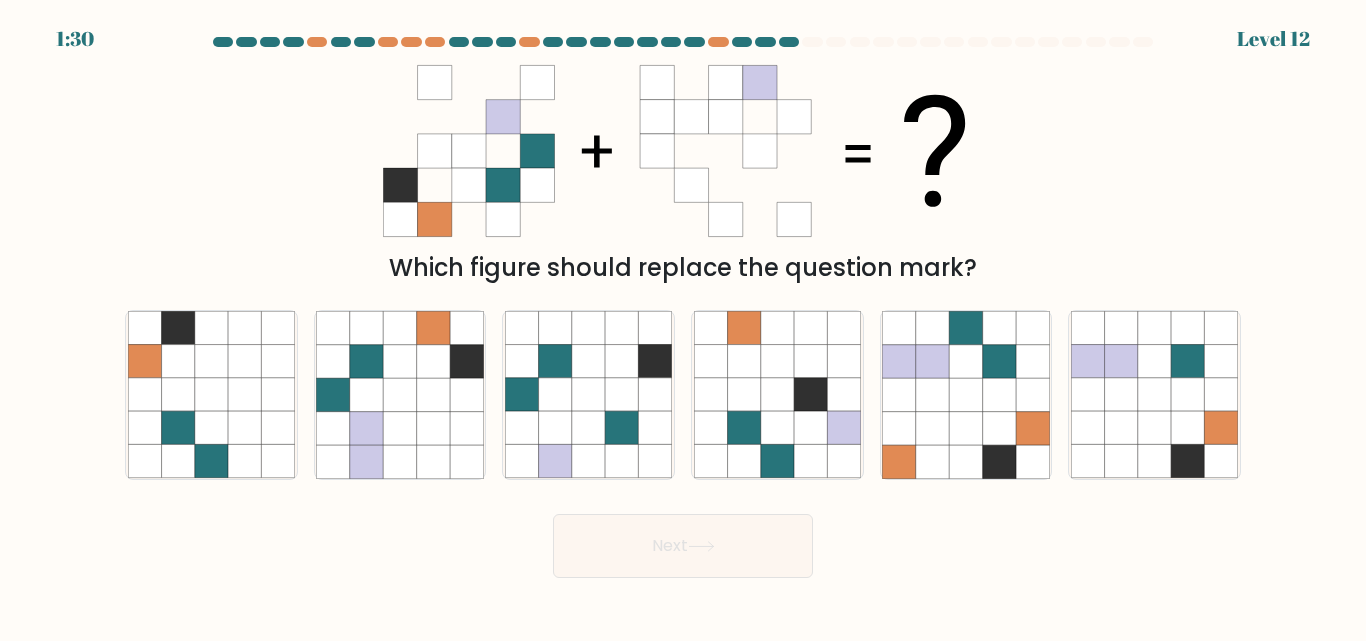 click 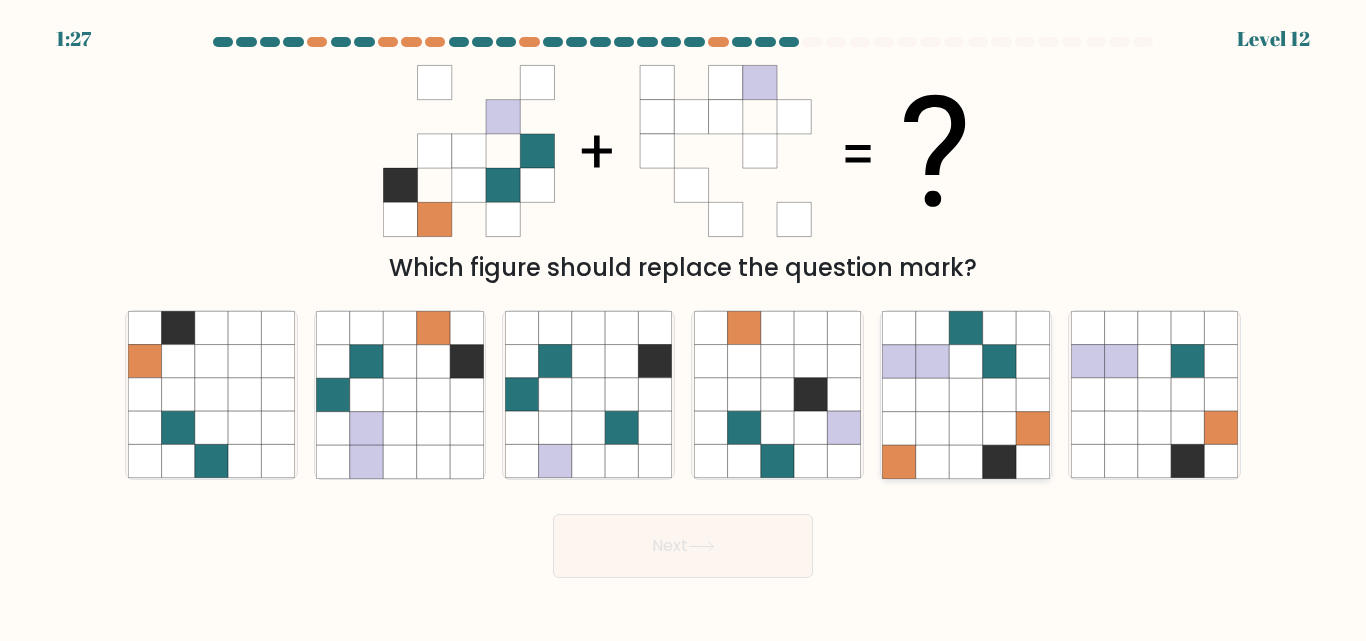 click 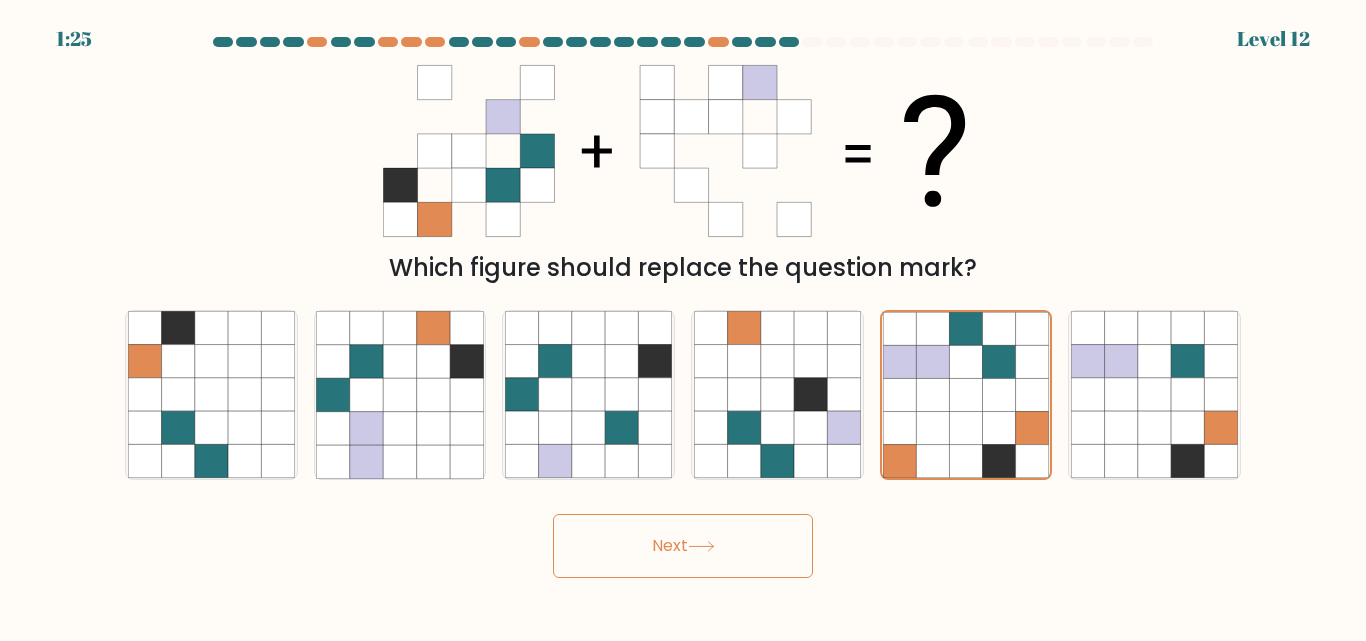 click on "Next" at bounding box center [683, 546] 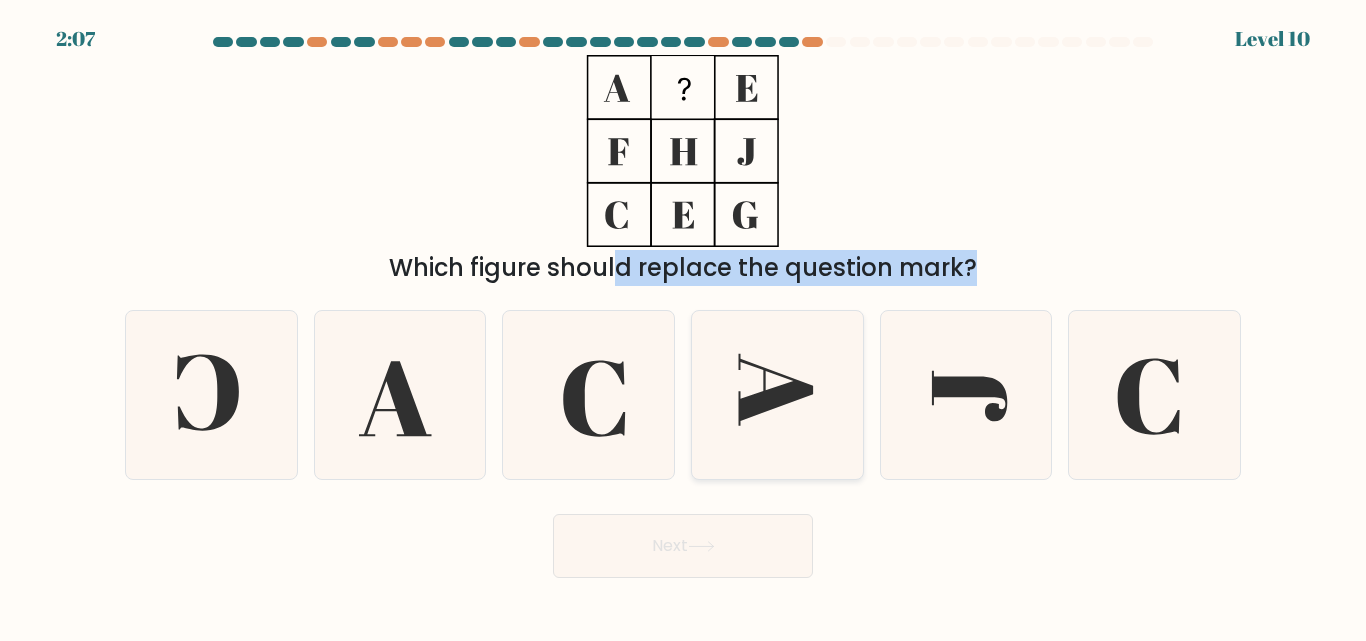 drag, startPoint x: 450, startPoint y: 273, endPoint x: 786, endPoint y: 311, distance: 338.14197 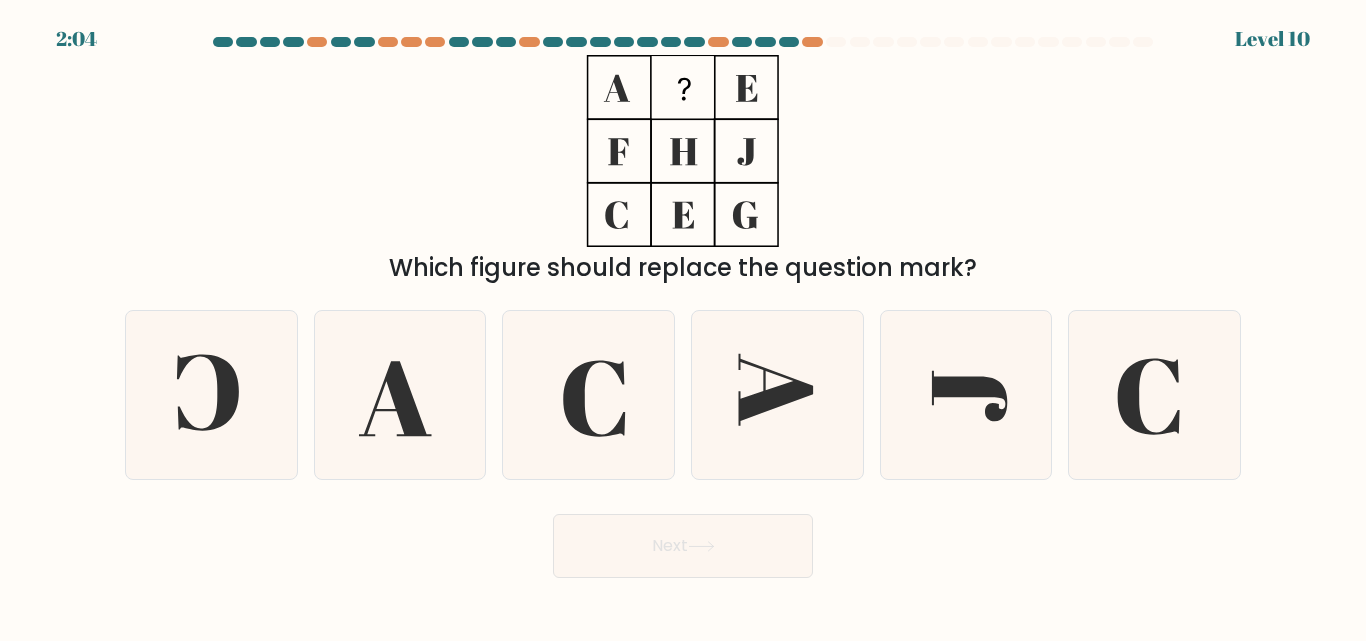 click 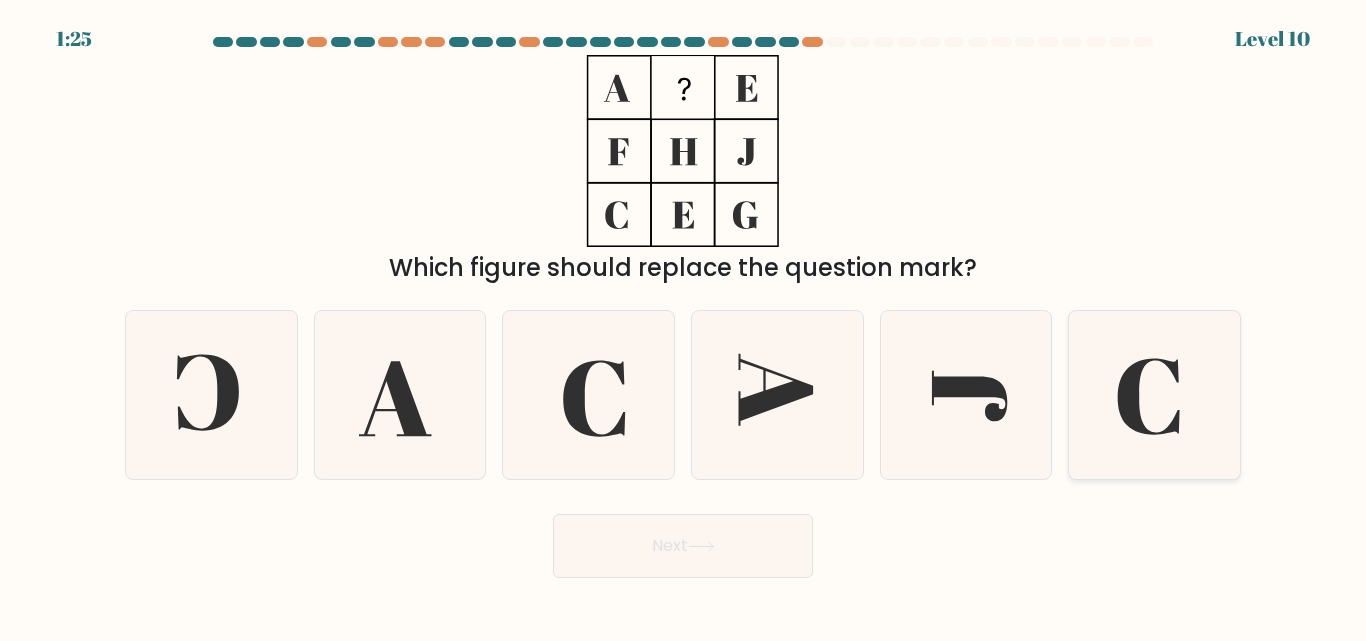 click 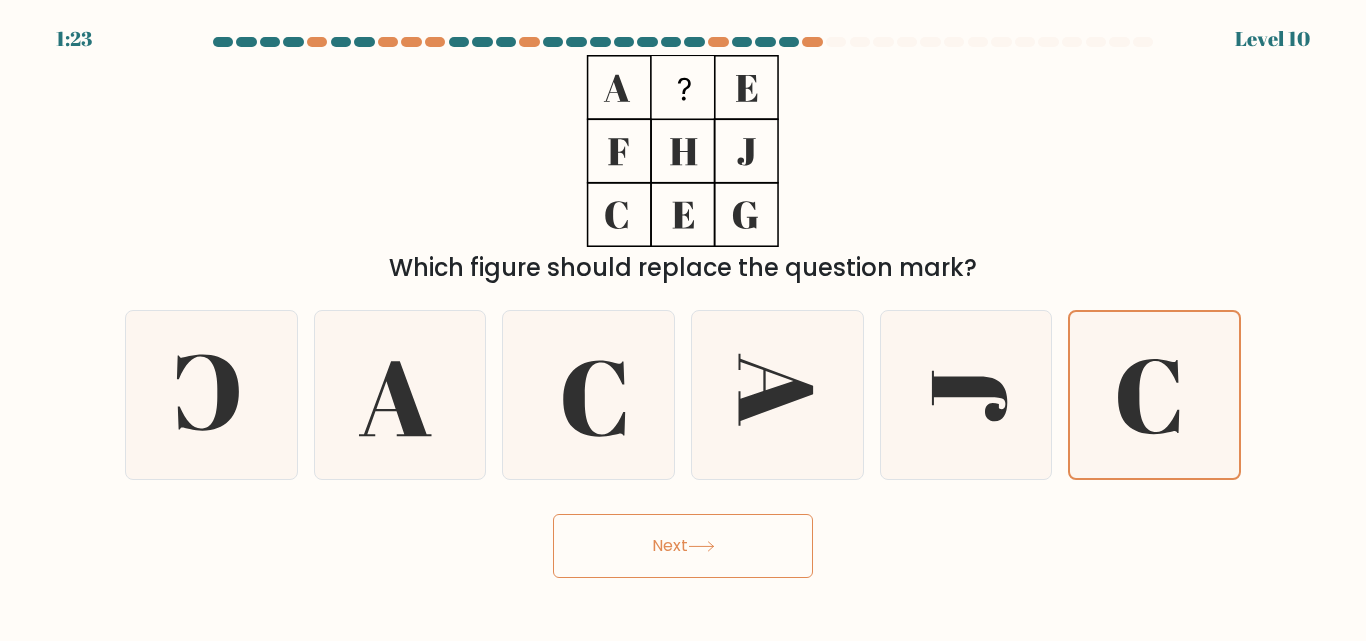 click on "Next" at bounding box center (683, 546) 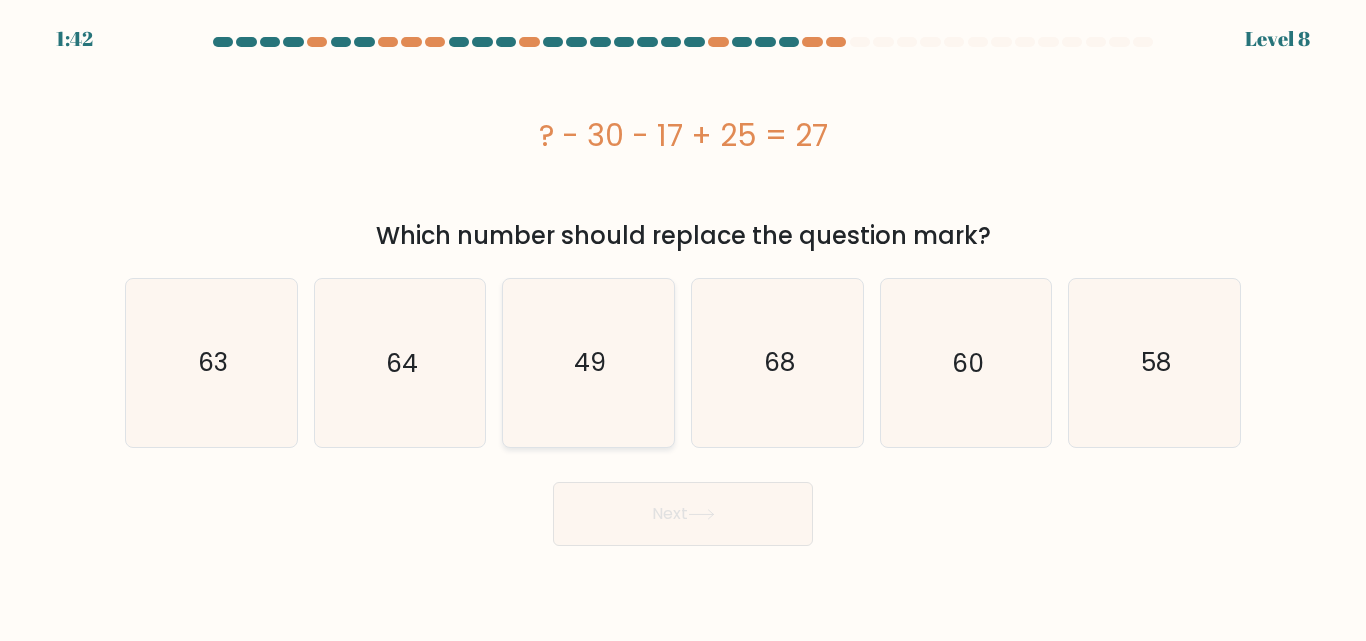 click on "49" 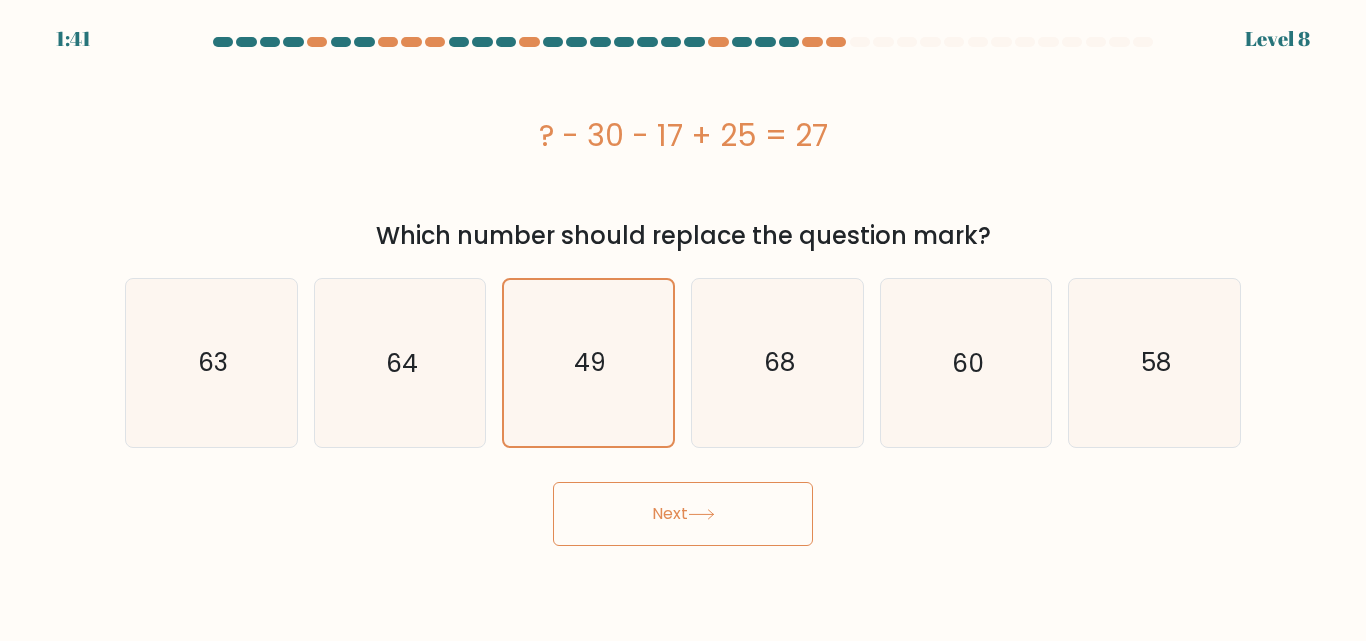 click on "Next" at bounding box center [683, 514] 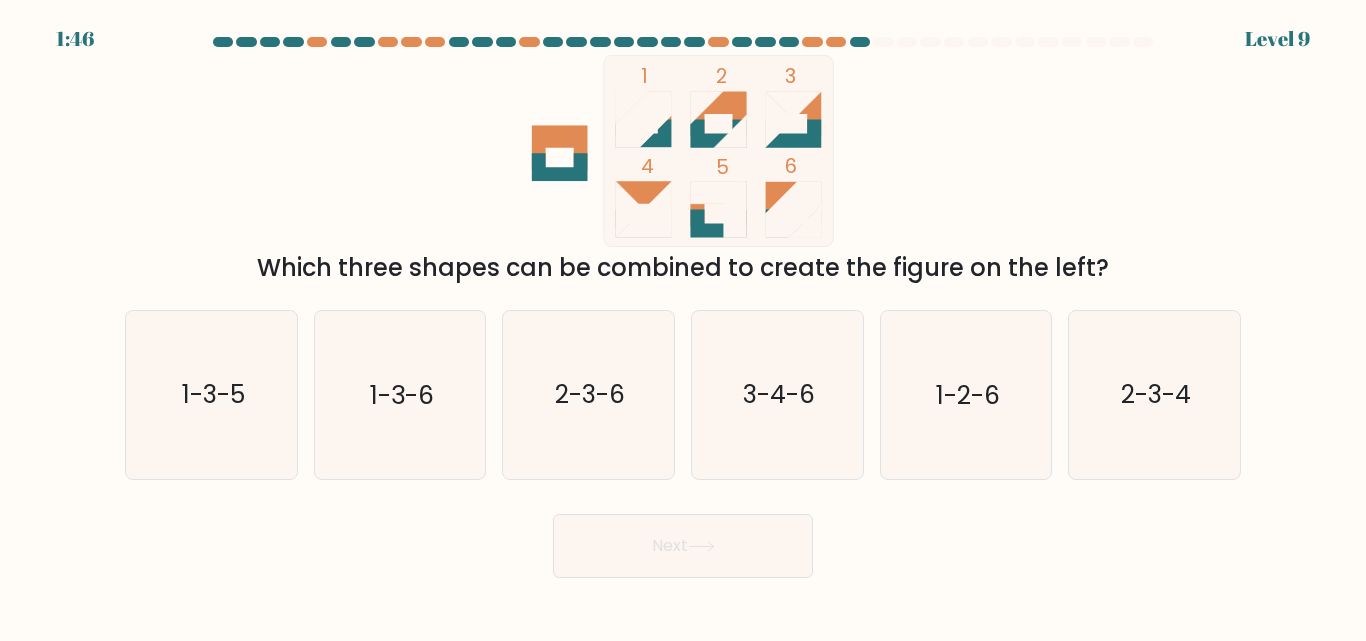 drag, startPoint x: 655, startPoint y: 130, endPoint x: 672, endPoint y: 130, distance: 17 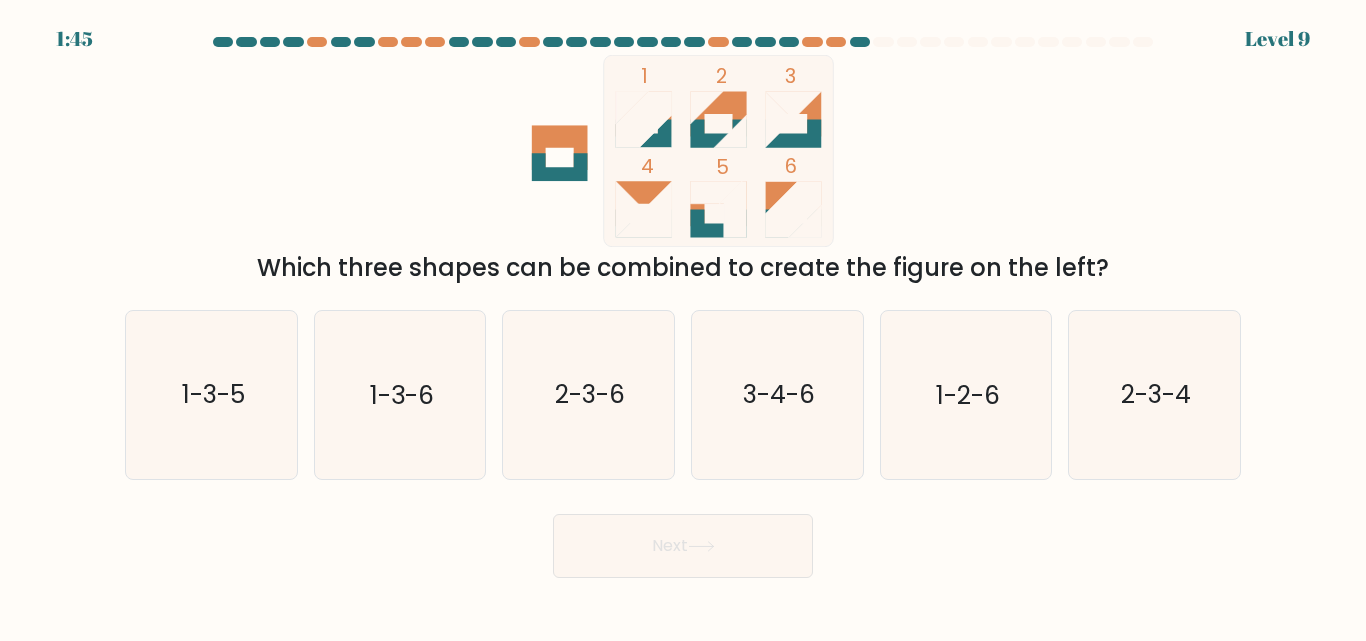 click 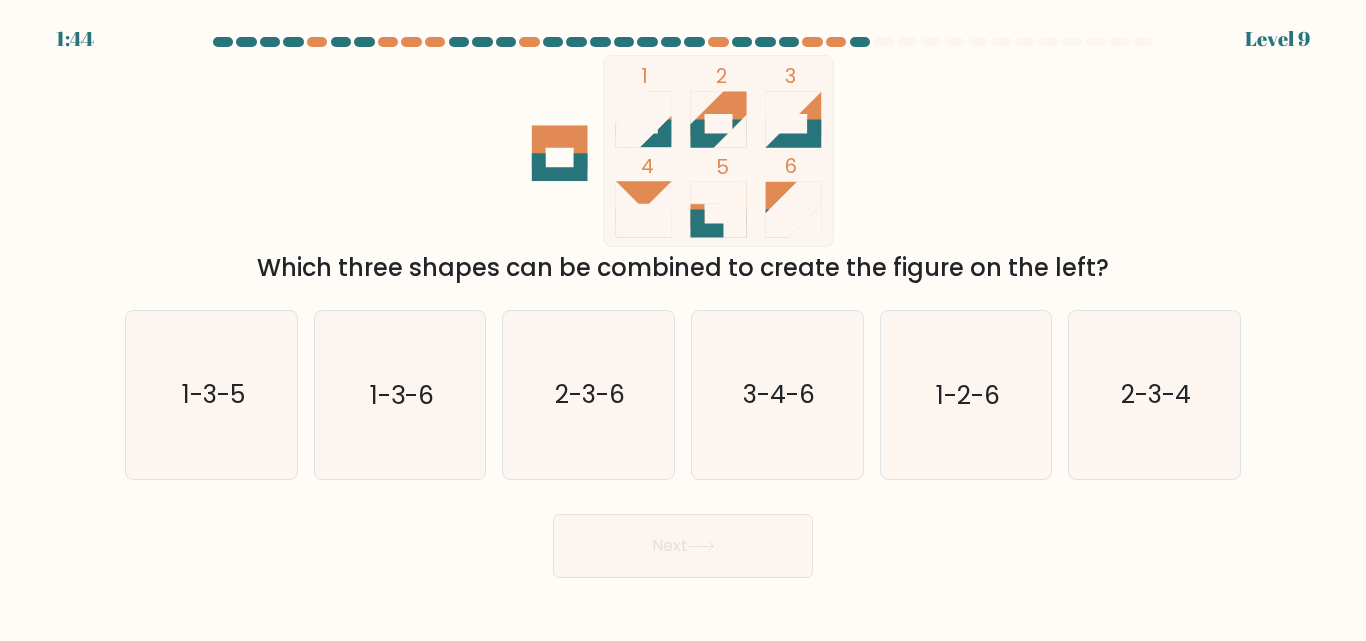 drag, startPoint x: 651, startPoint y: 121, endPoint x: 676, endPoint y: 119, distance: 25.079872 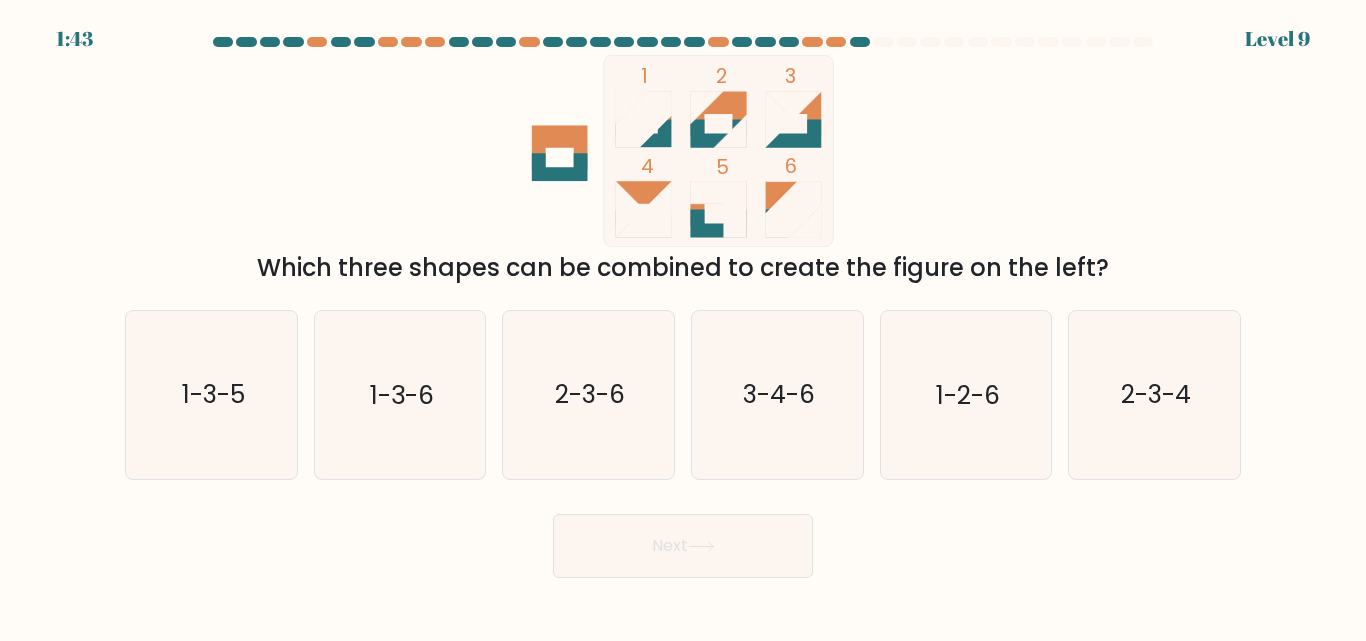 click 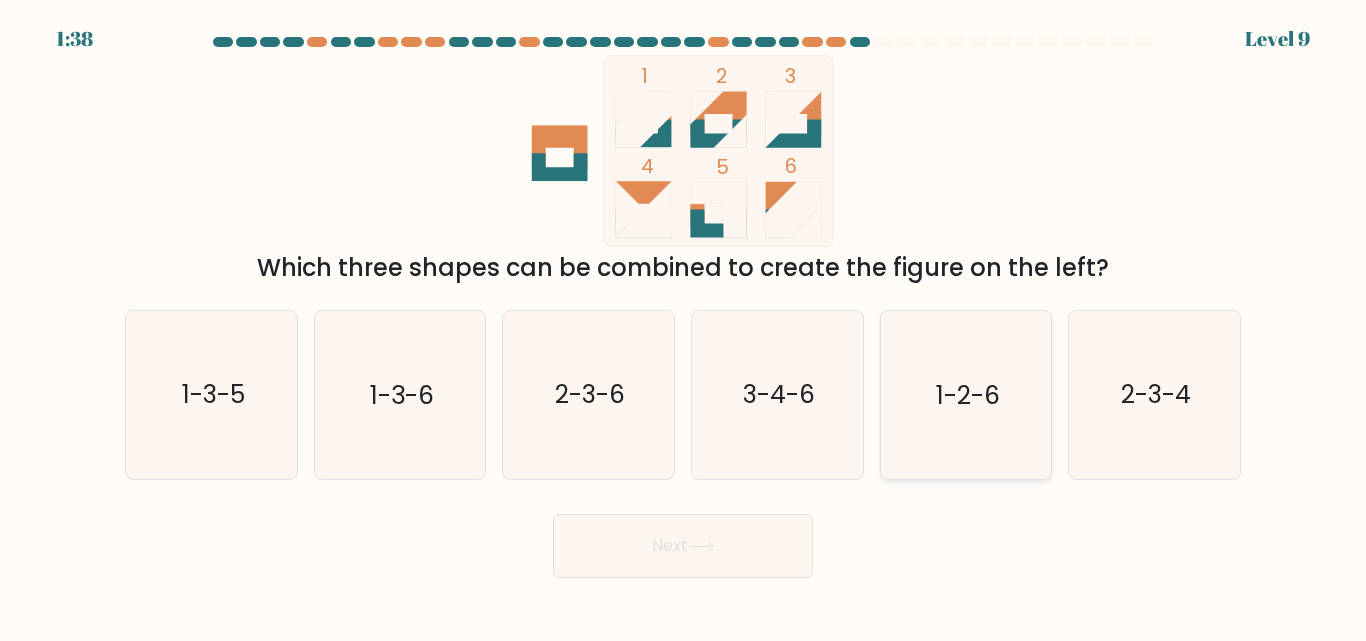 click on "1-2-6" 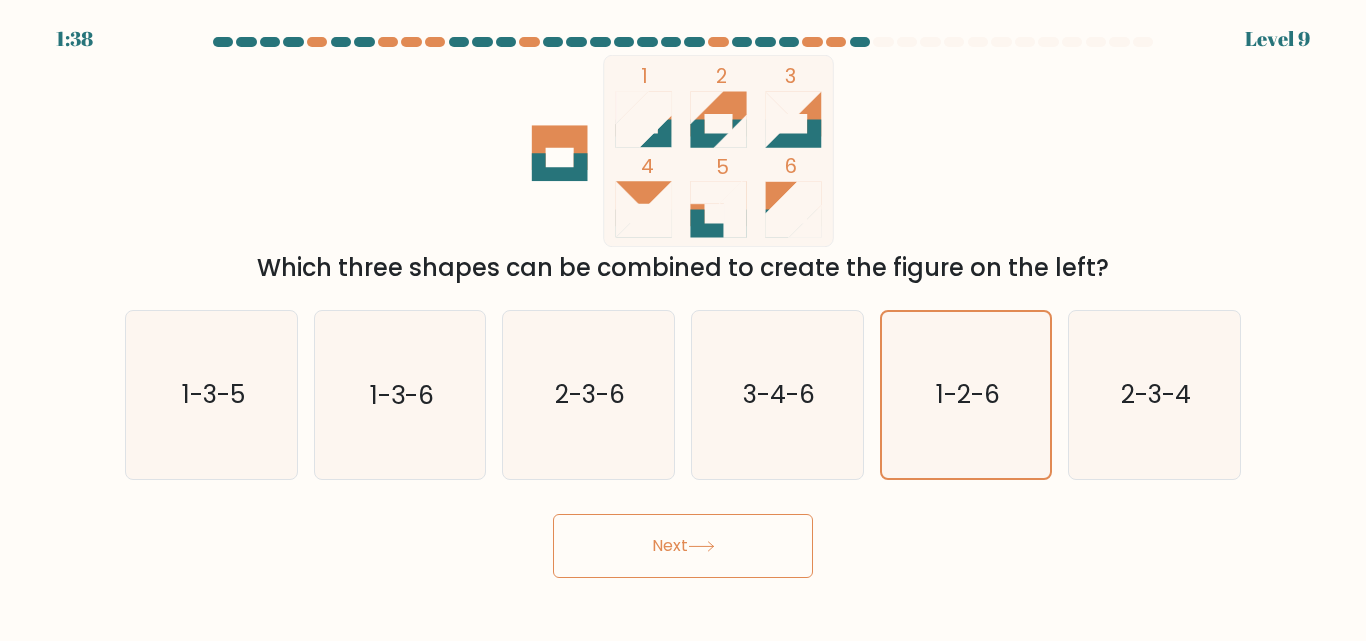 click on "Next" at bounding box center (683, 546) 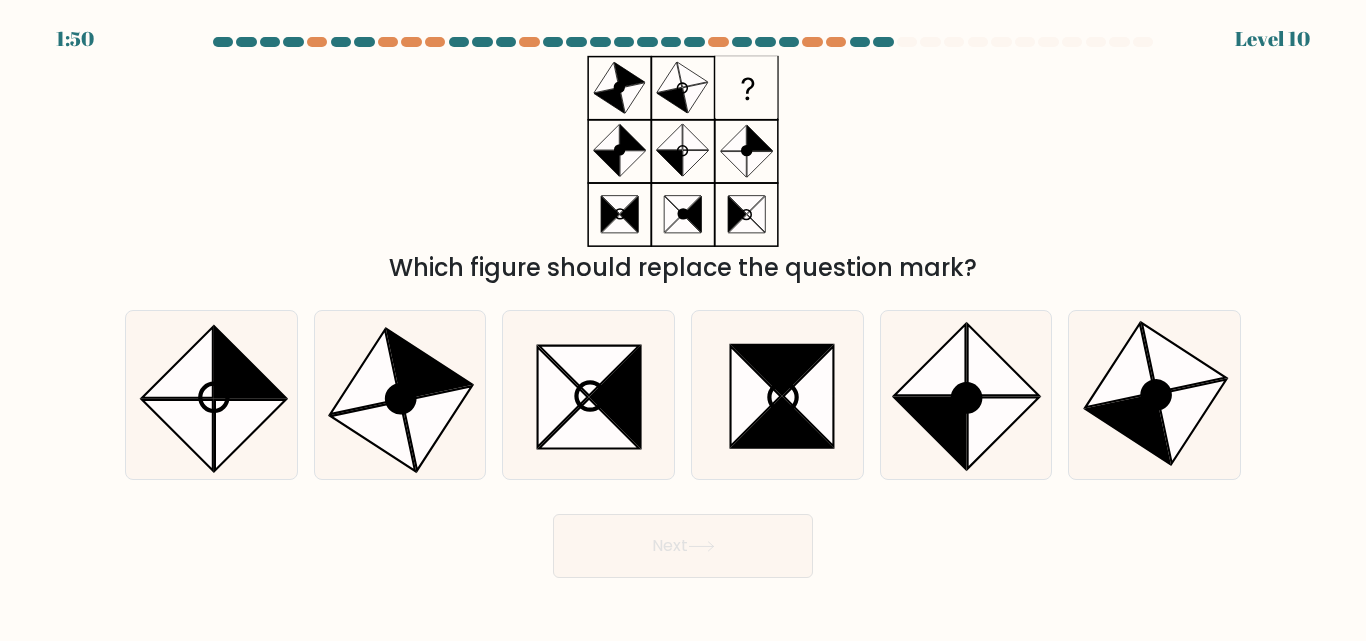 click 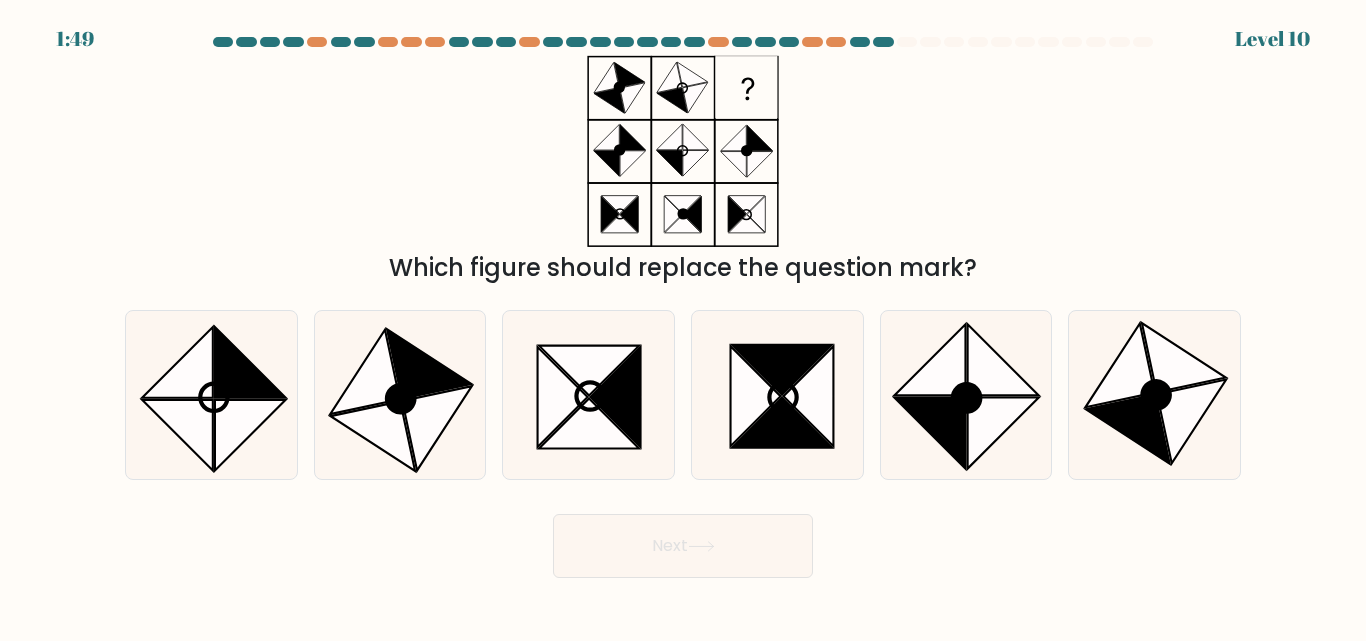 click 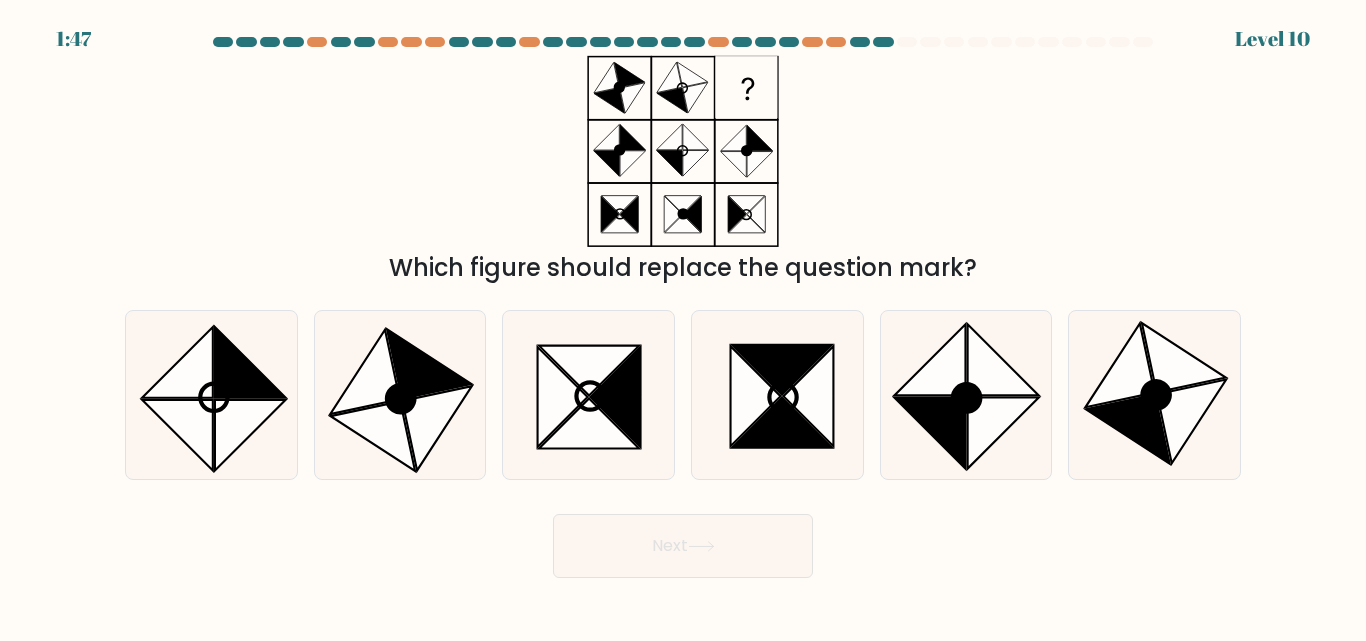 click 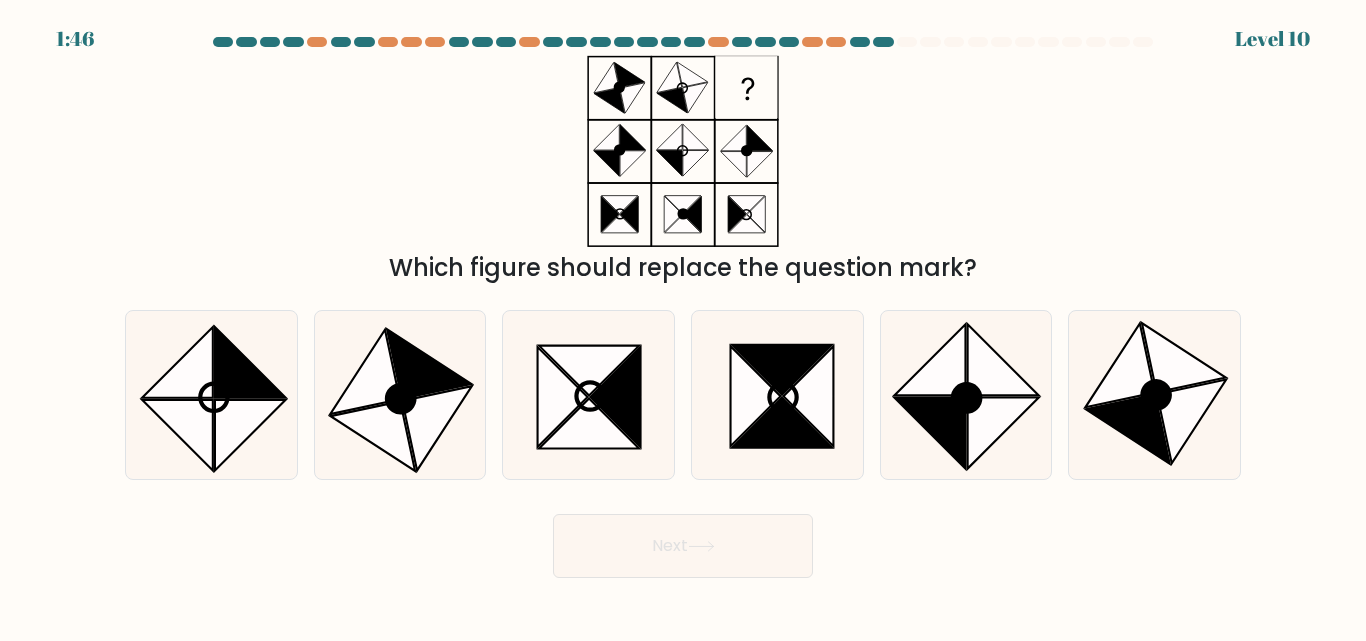 click 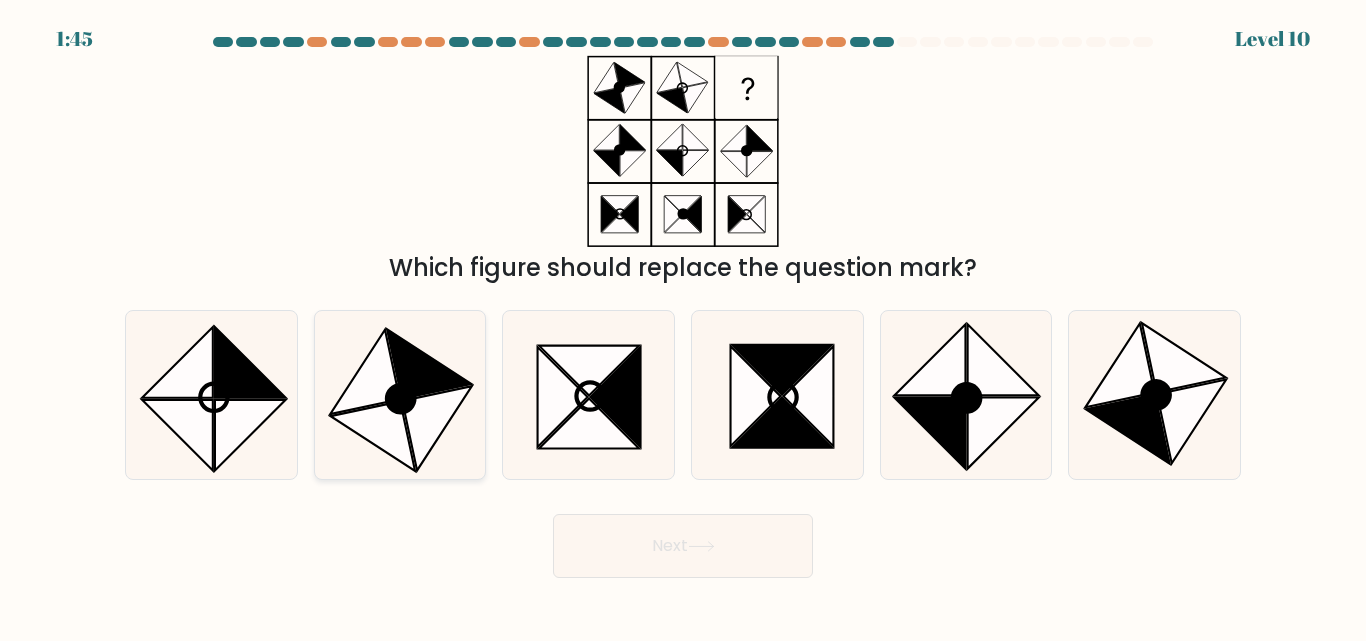 click 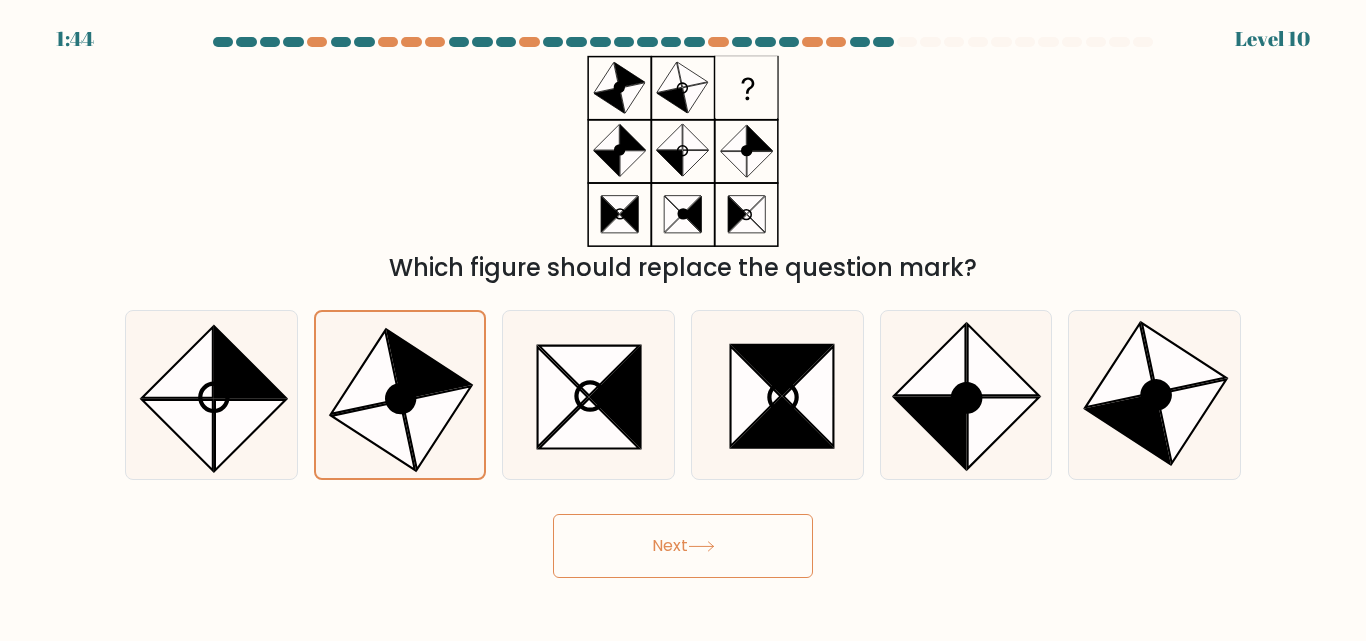 click on "Next" at bounding box center [683, 546] 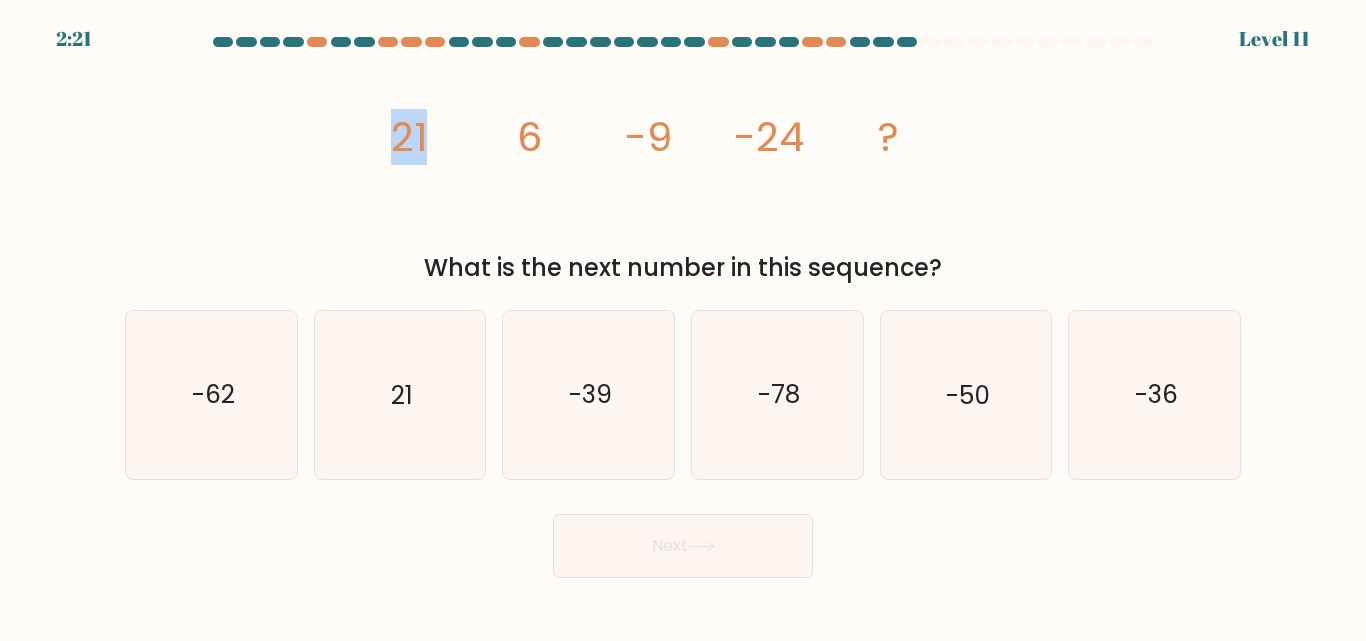 drag, startPoint x: 445, startPoint y: 142, endPoint x: 376, endPoint y: 155, distance: 70.21396 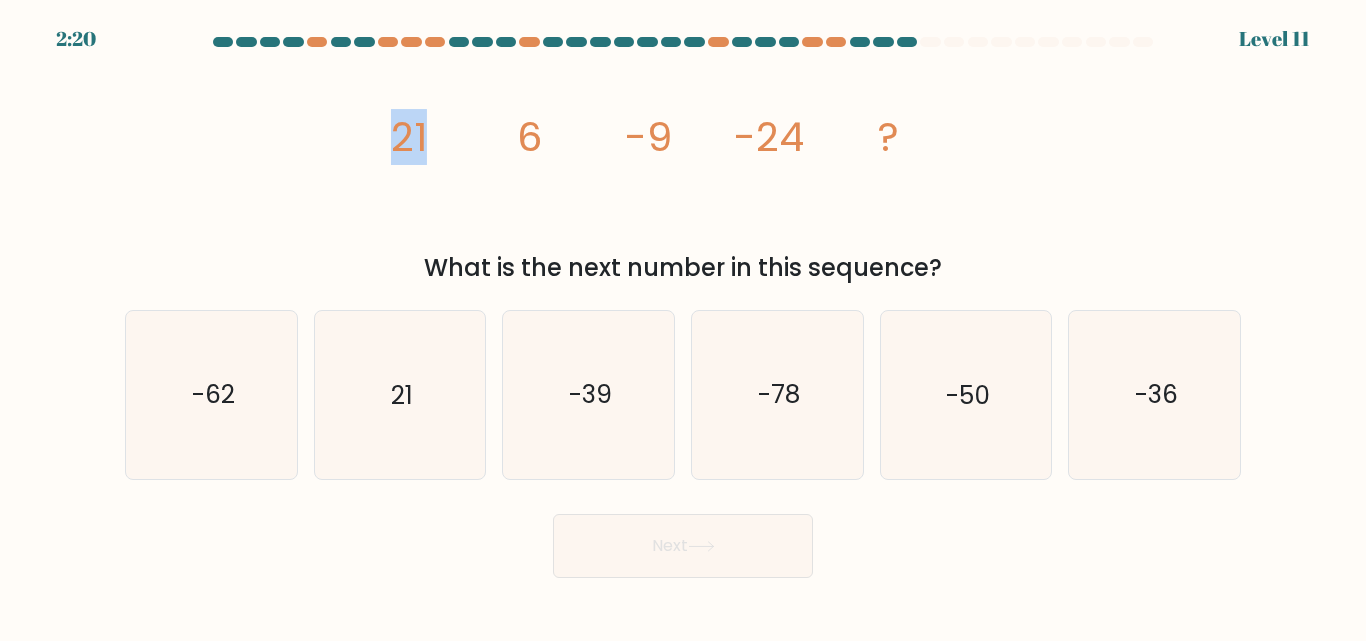 click on "image/svg+xml
21
6
-9
-24
?" 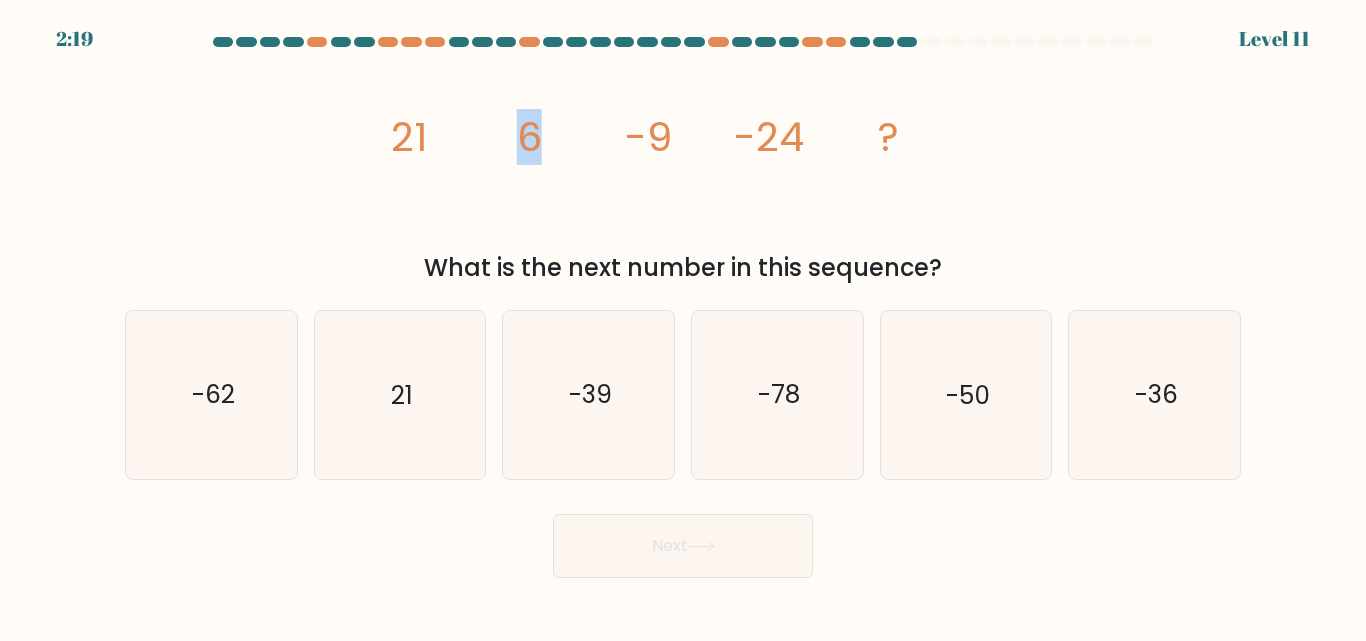 drag, startPoint x: 538, startPoint y: 134, endPoint x: 494, endPoint y: 146, distance: 45.607018 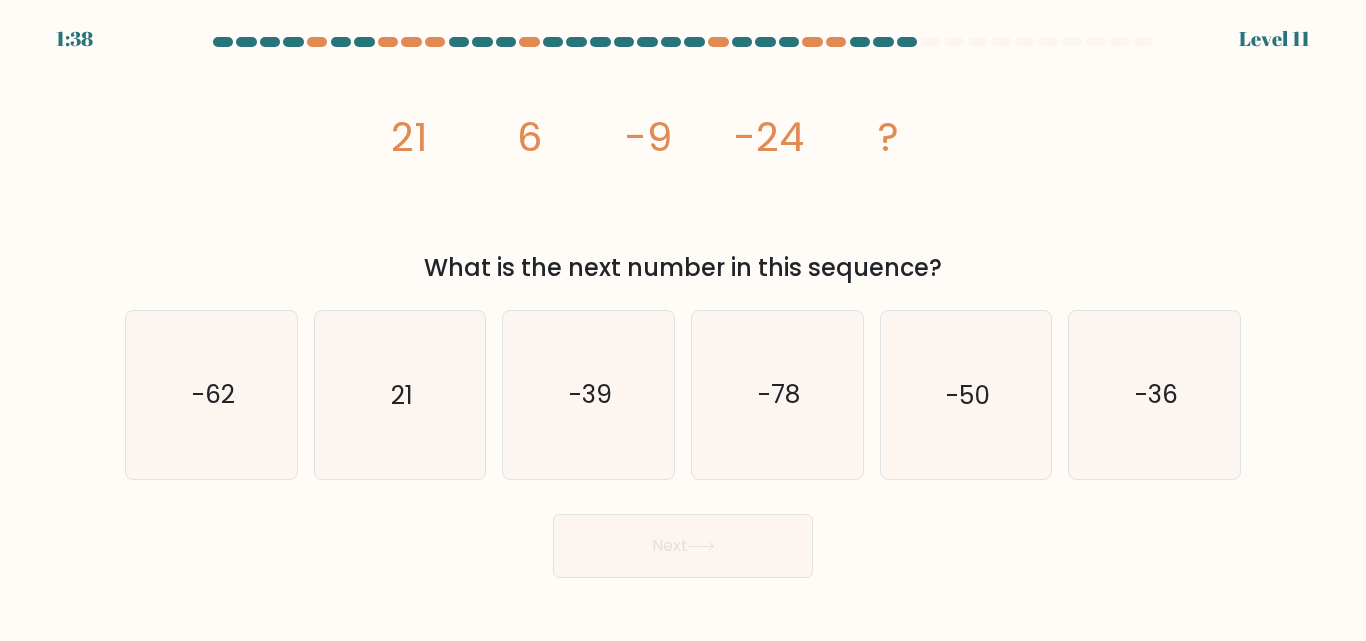 click on "image/svg+xml
21
6
-9
-24
?
What is the next number in this sequence?" at bounding box center (683, 170) 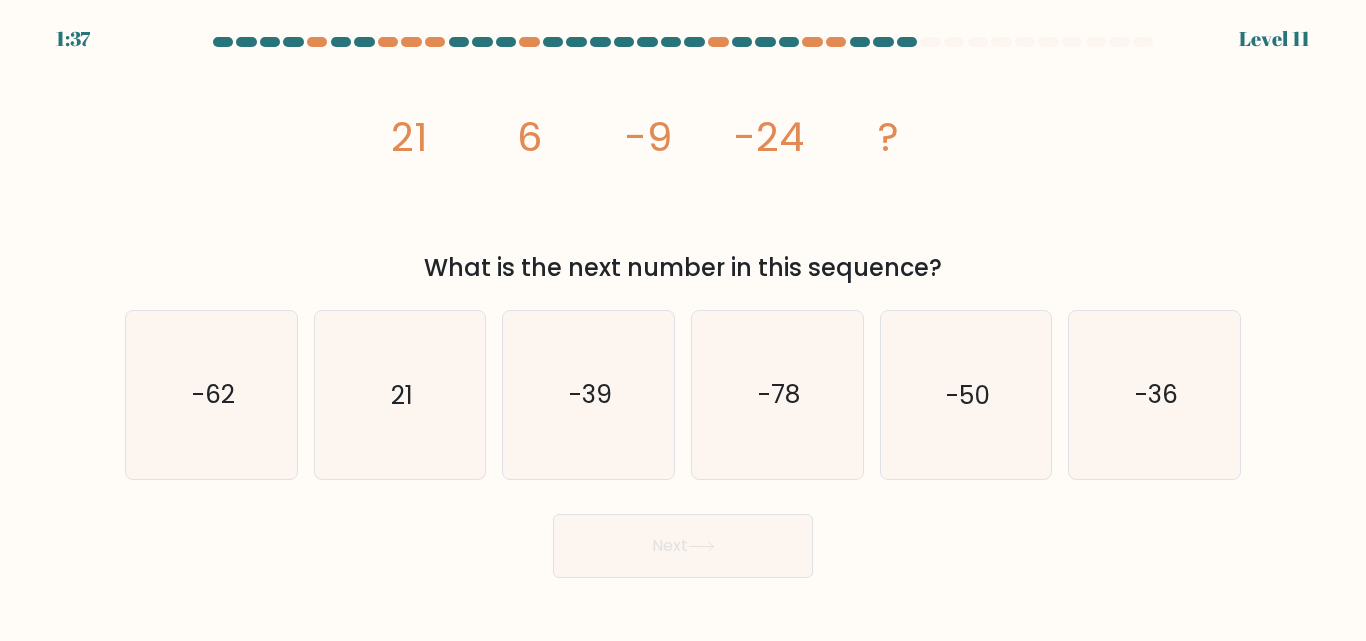 click on "6" 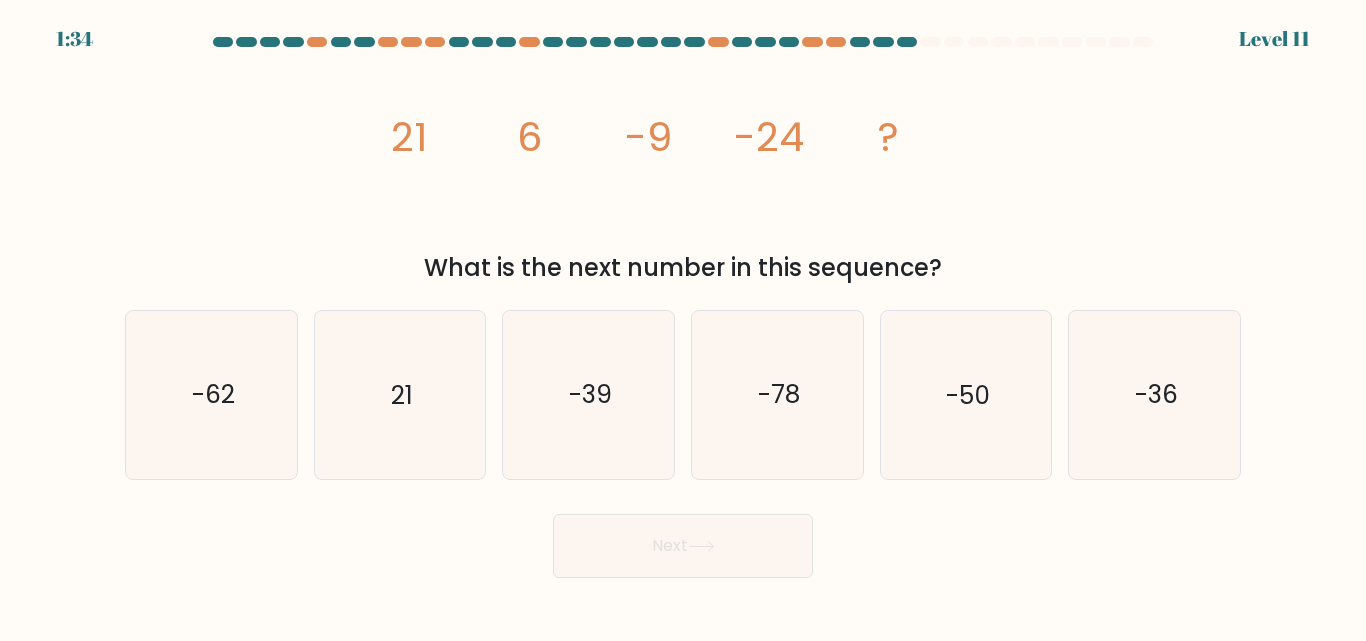 drag, startPoint x: 411, startPoint y: 146, endPoint x: 473, endPoint y: 141, distance: 62.201286 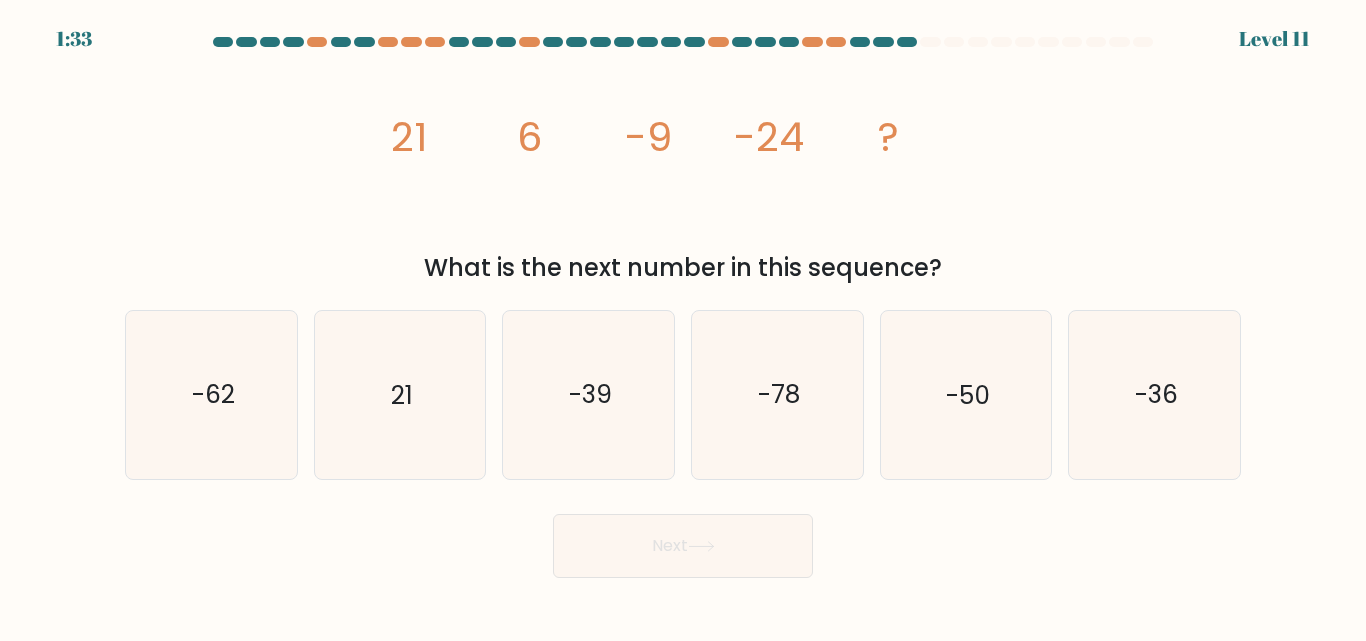 drag, startPoint x: 523, startPoint y: 141, endPoint x: 467, endPoint y: 136, distance: 56.22277 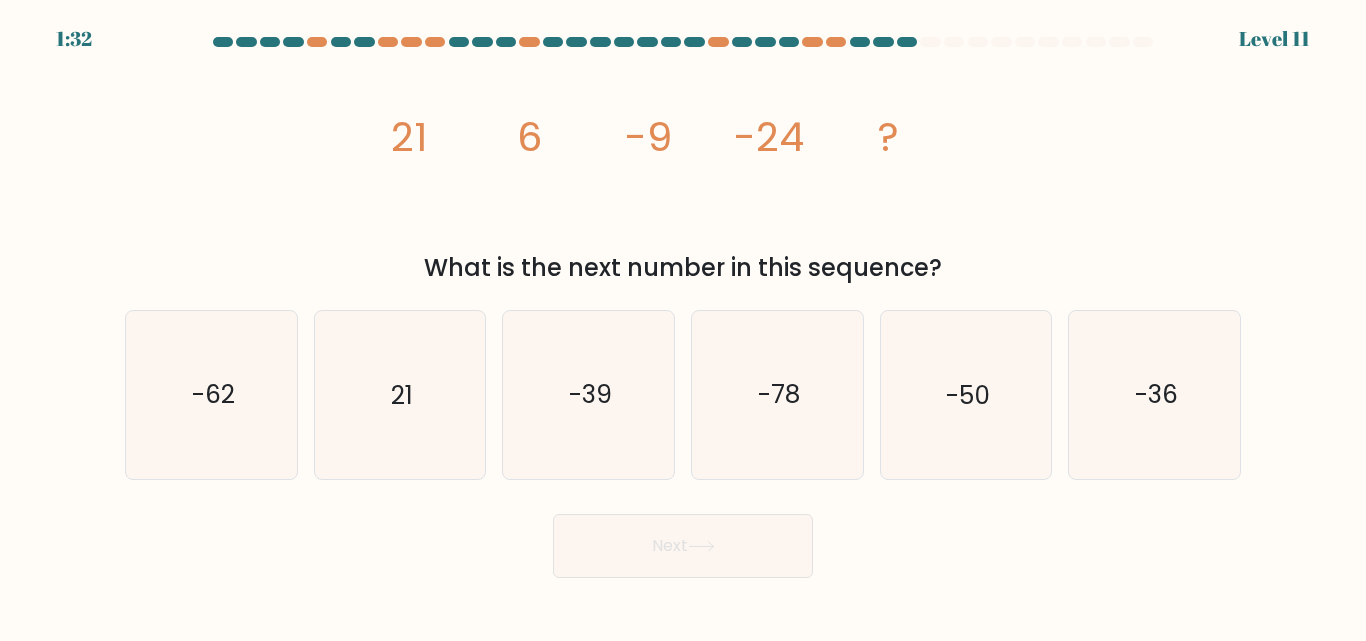 click on "6" 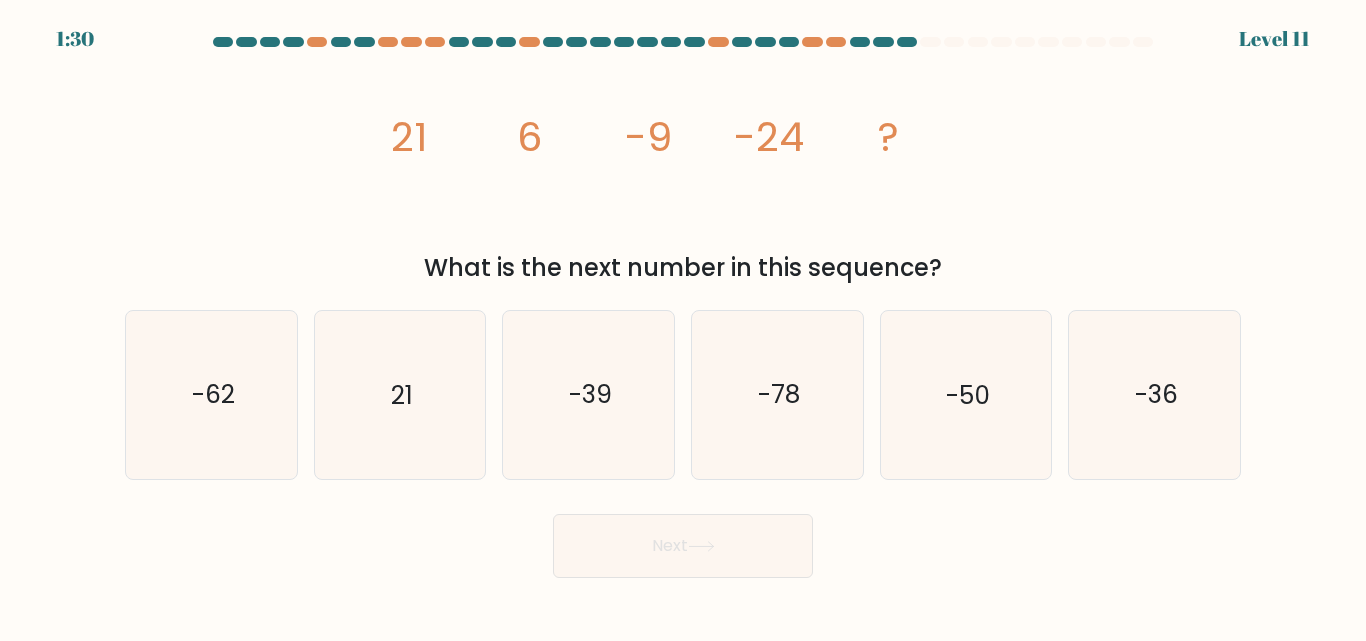 click on "21" 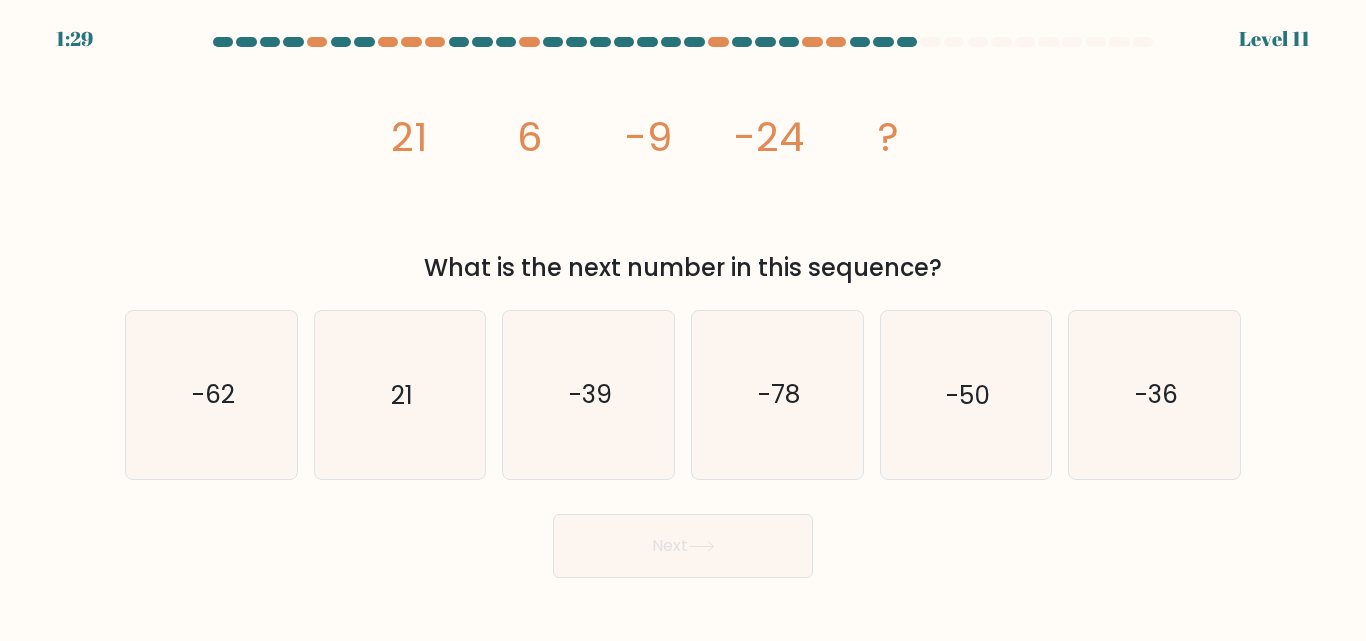 click on "6" 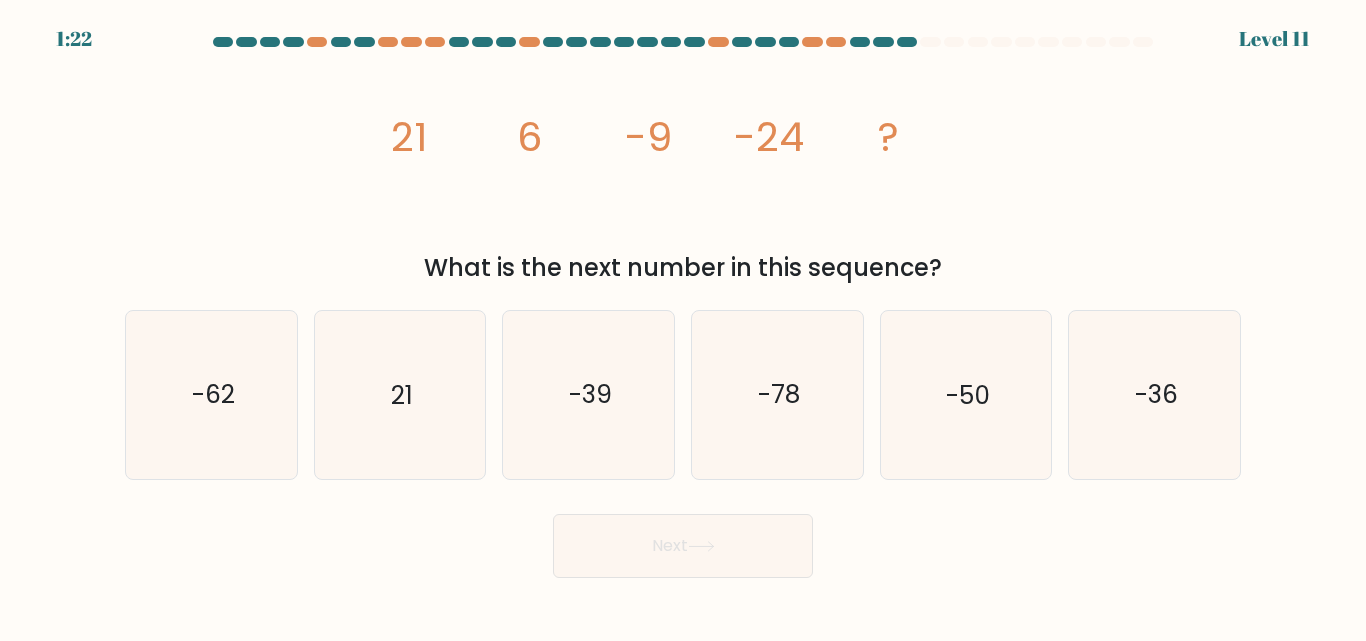 click on "6" 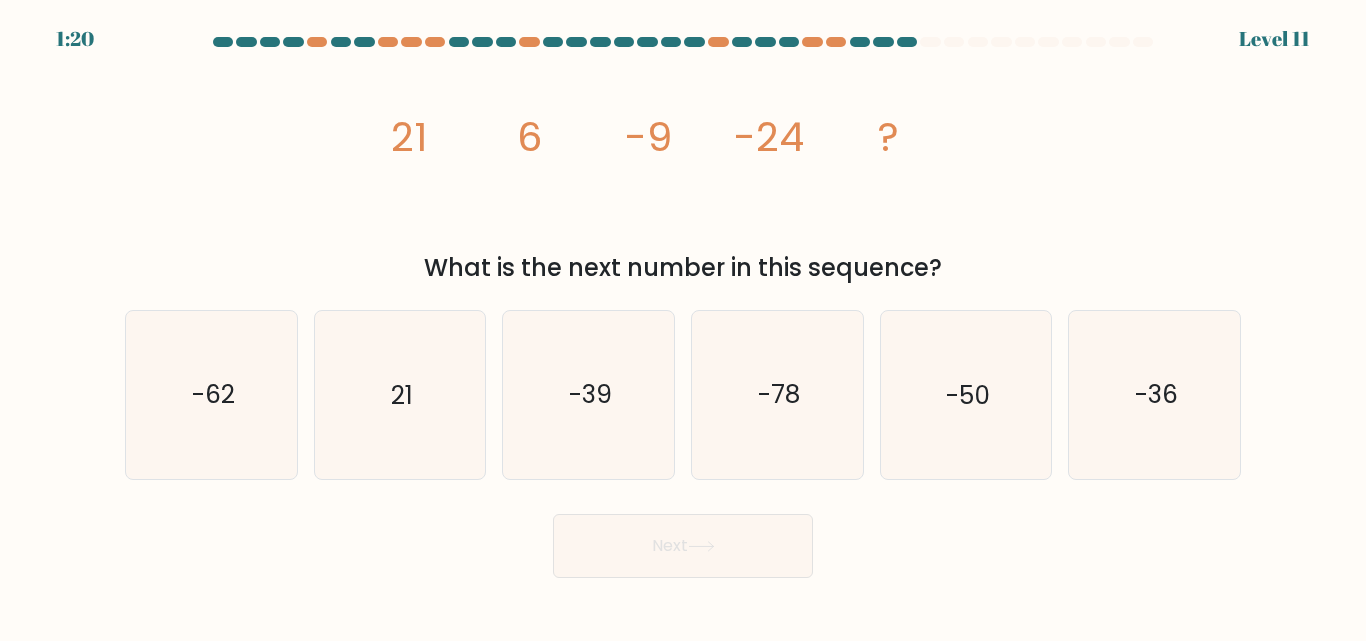 click on "6" 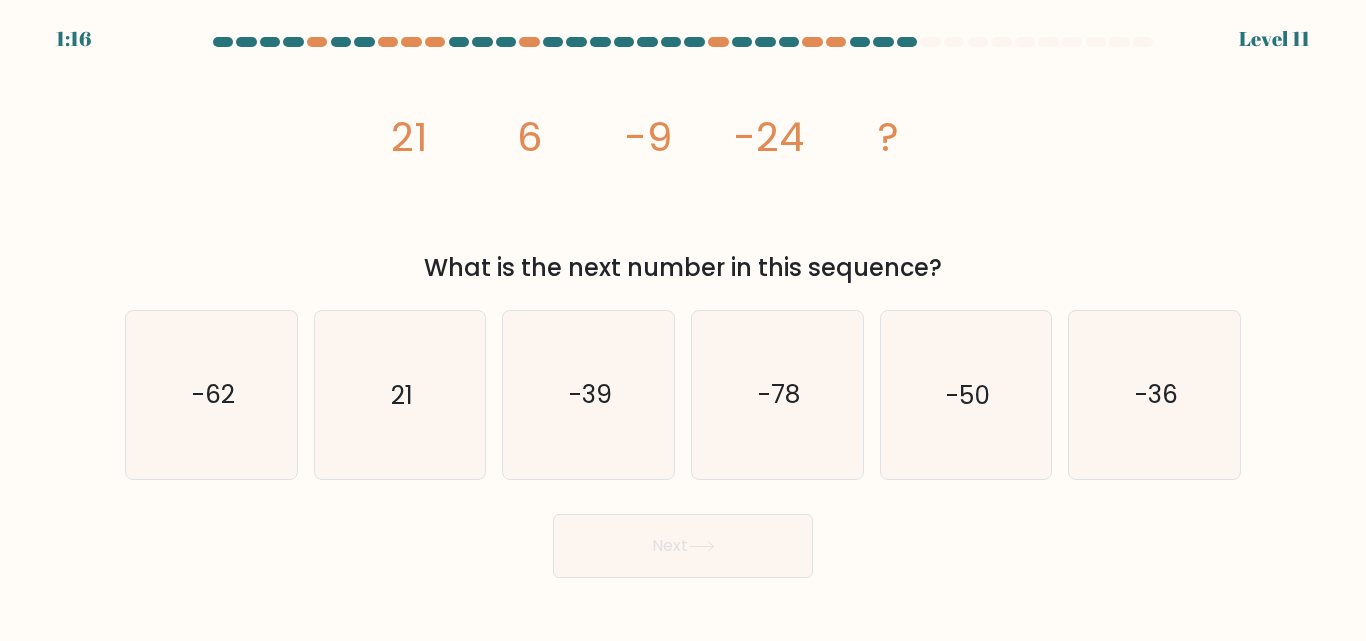 click on "6" 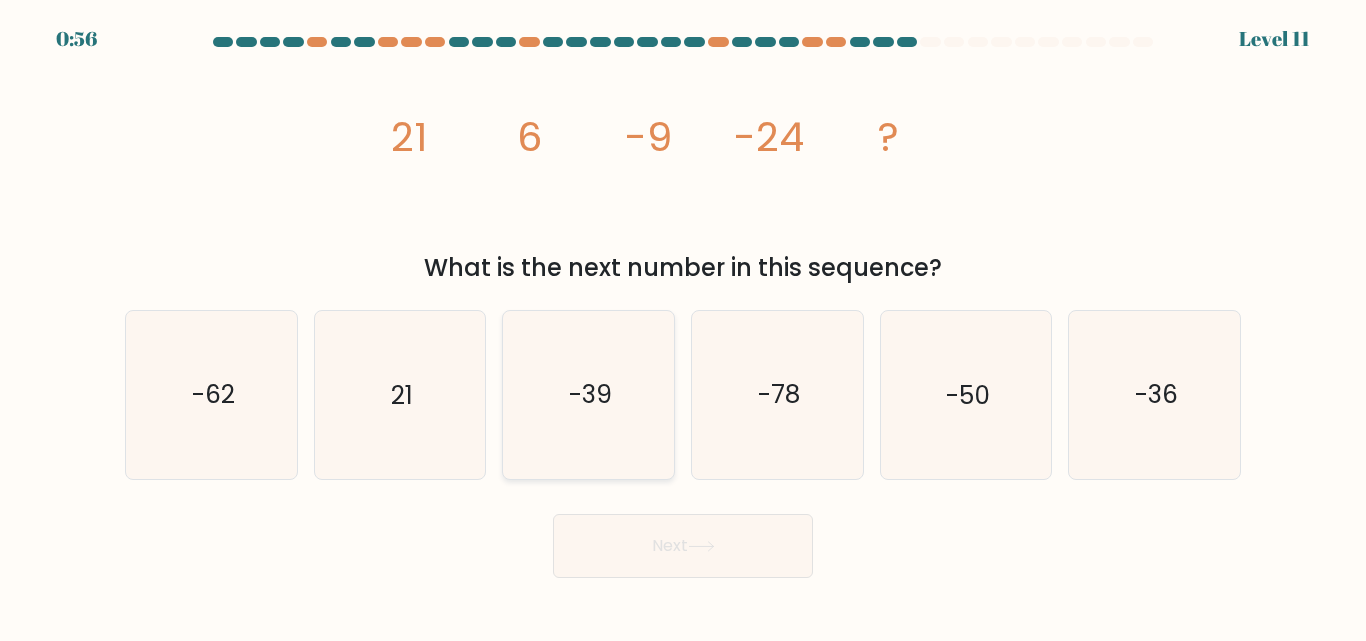 click on "-39" 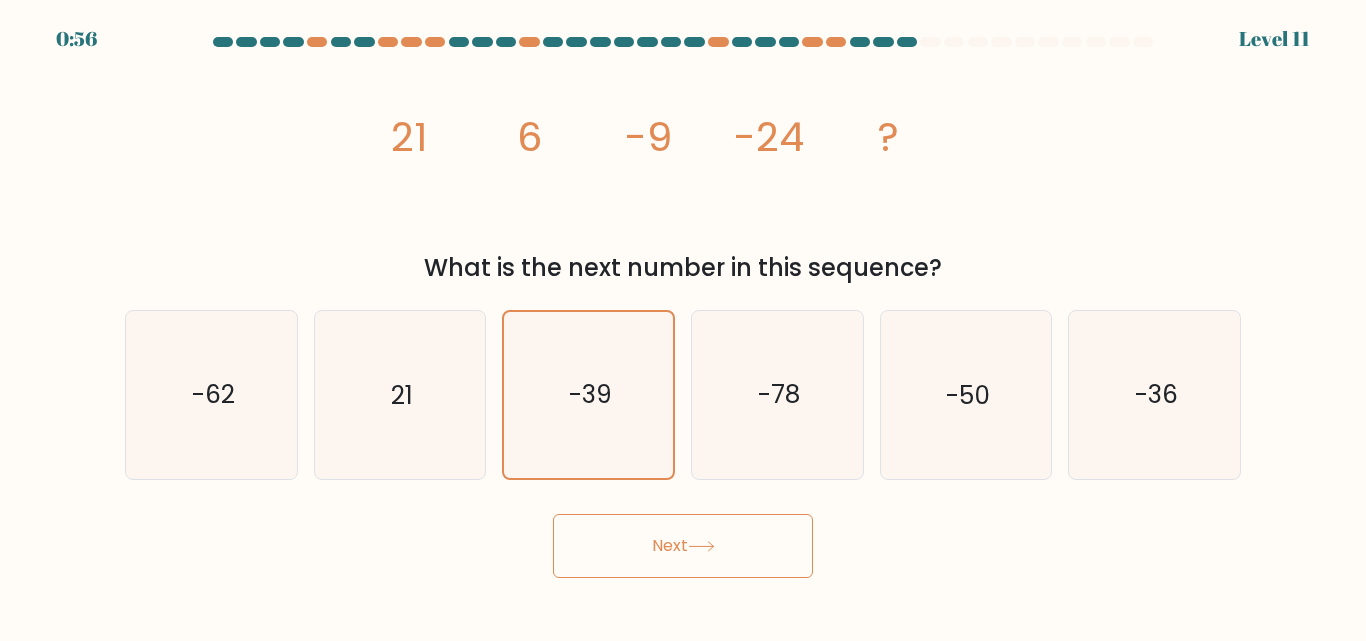 click on "Next" at bounding box center [683, 546] 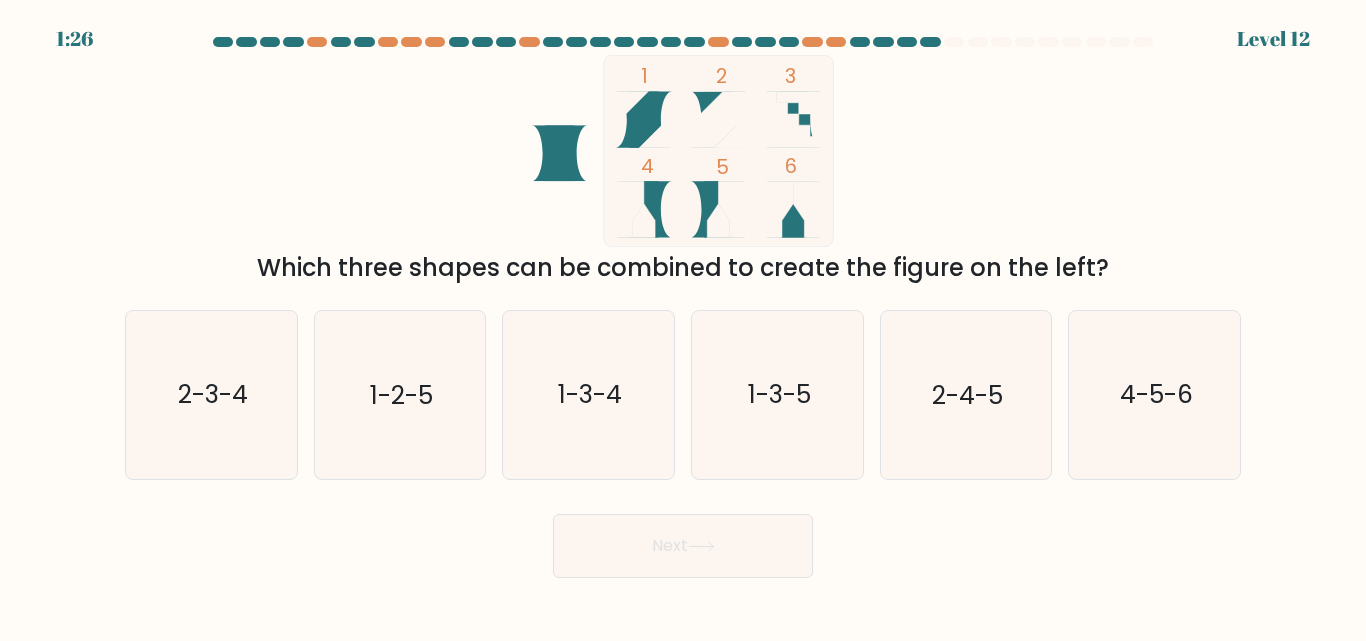 click 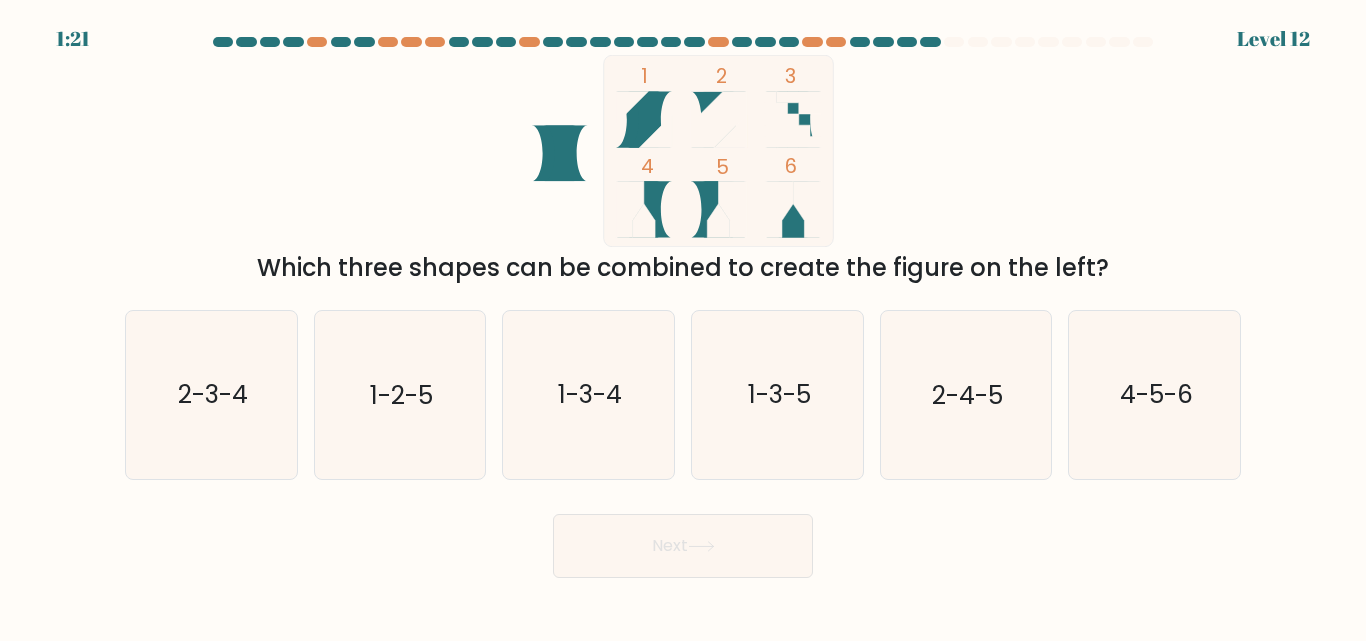 click 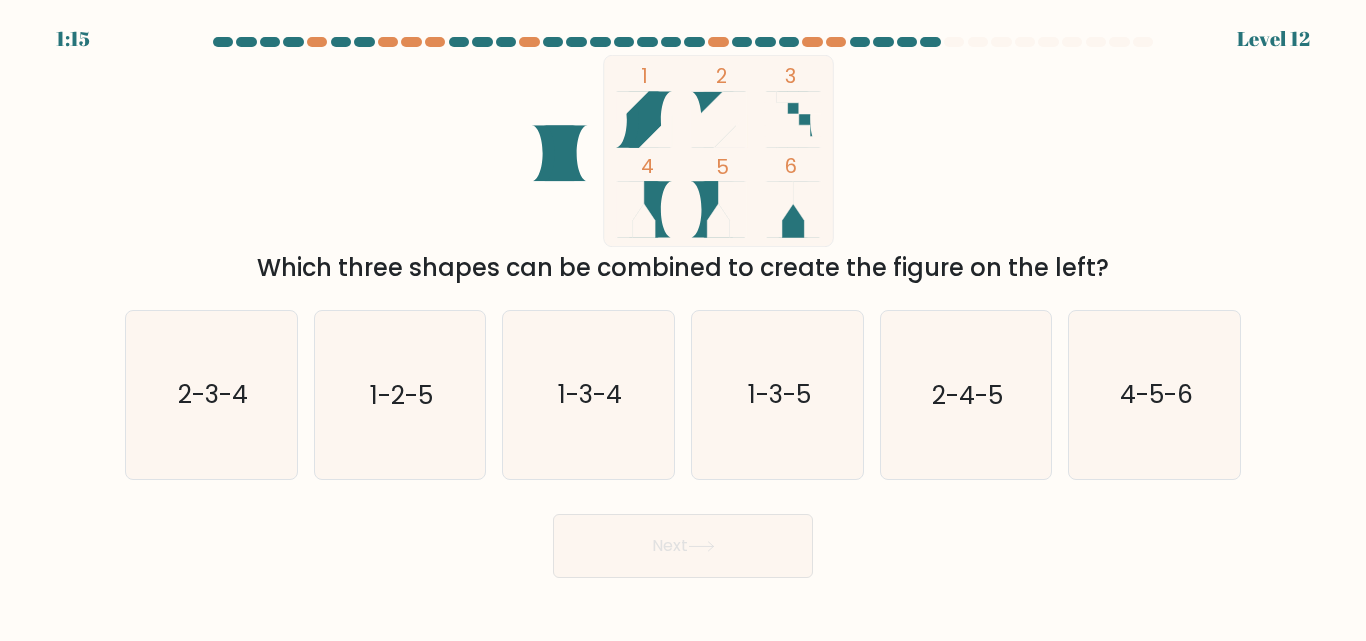 click on "1
2
3
4
5
6" 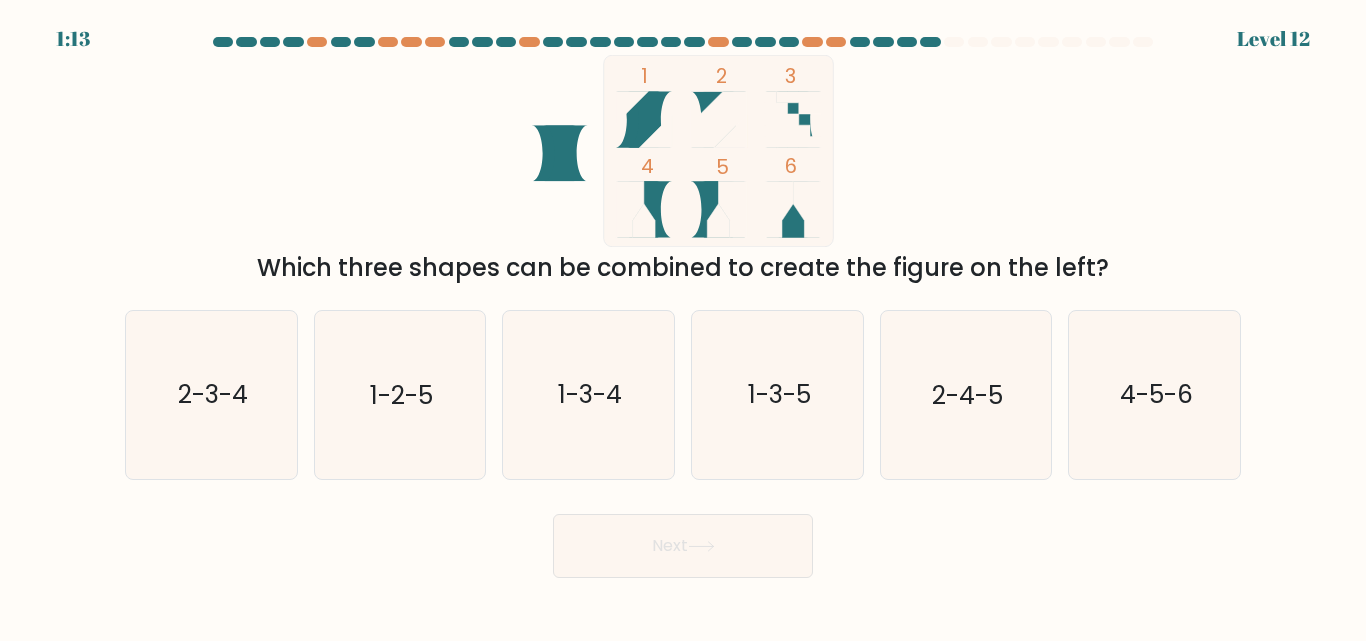click 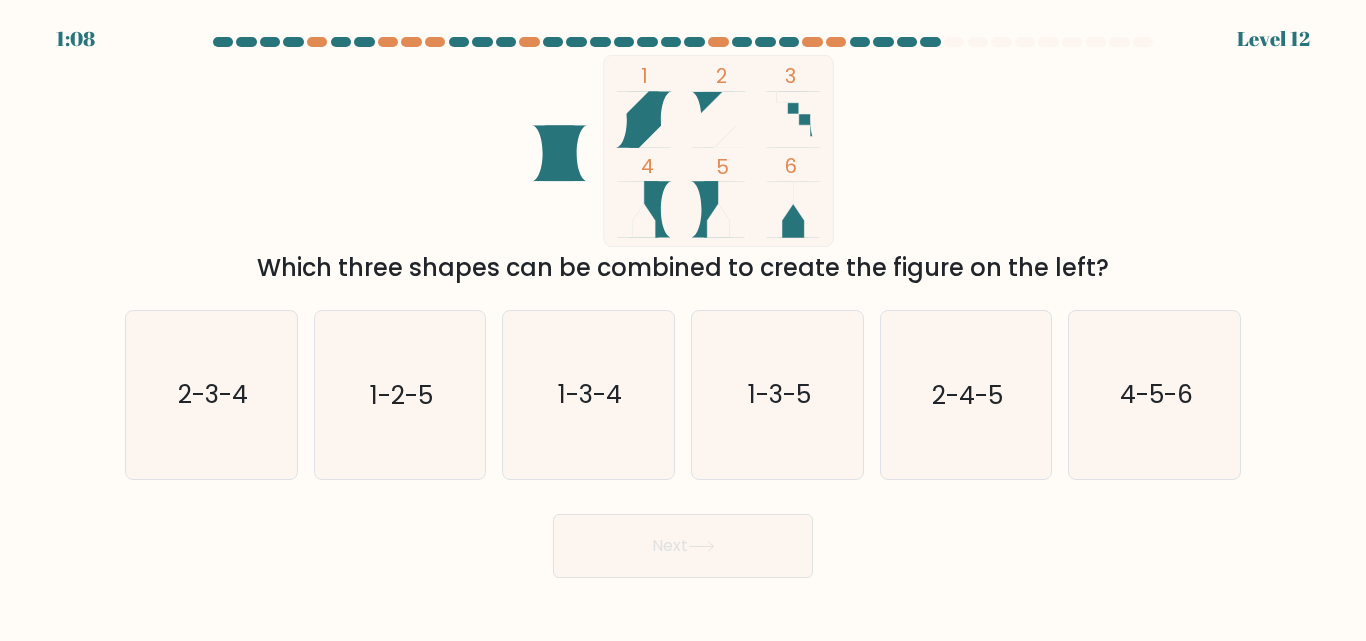 drag, startPoint x: 639, startPoint y: 202, endPoint x: 695, endPoint y: 202, distance: 56 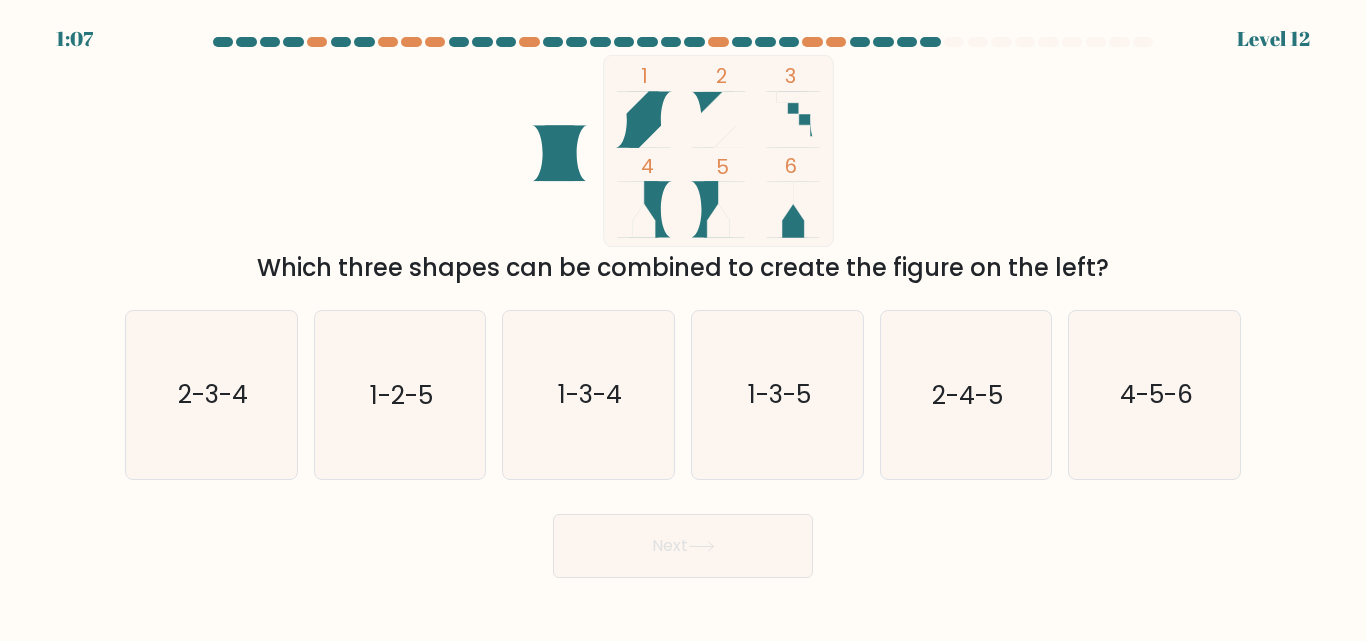 click on "1
2
3
4
5
6" 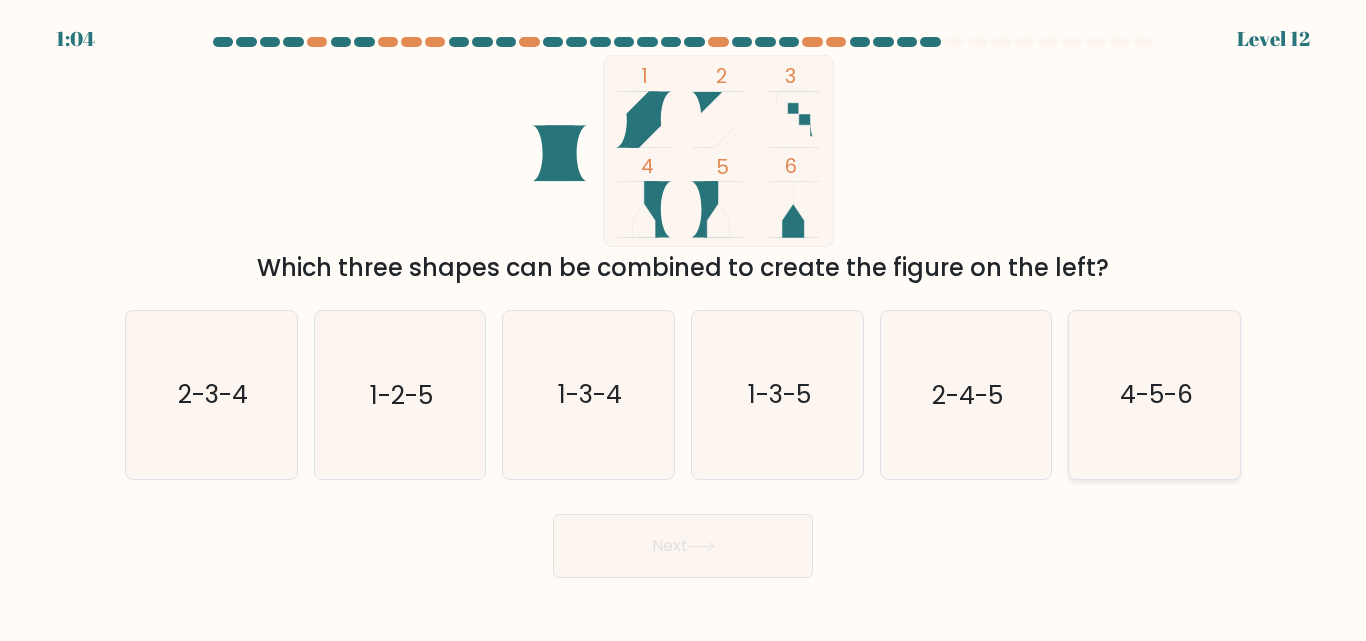 click on "4-5-6" 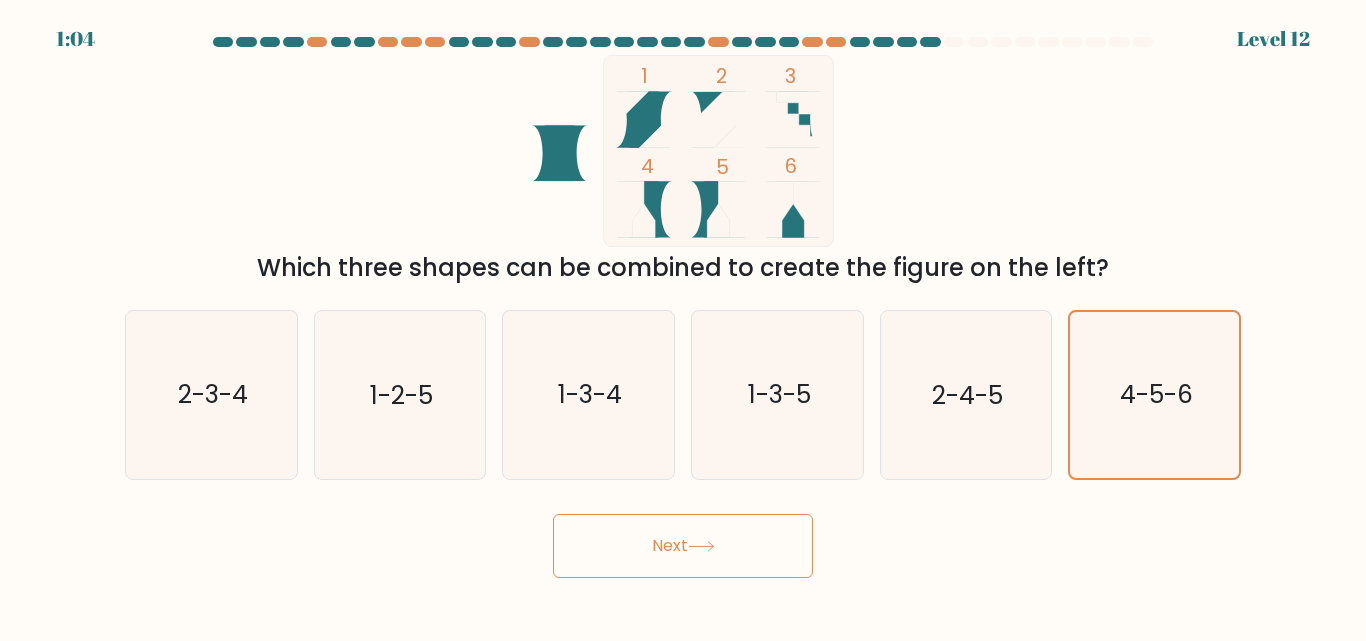 click 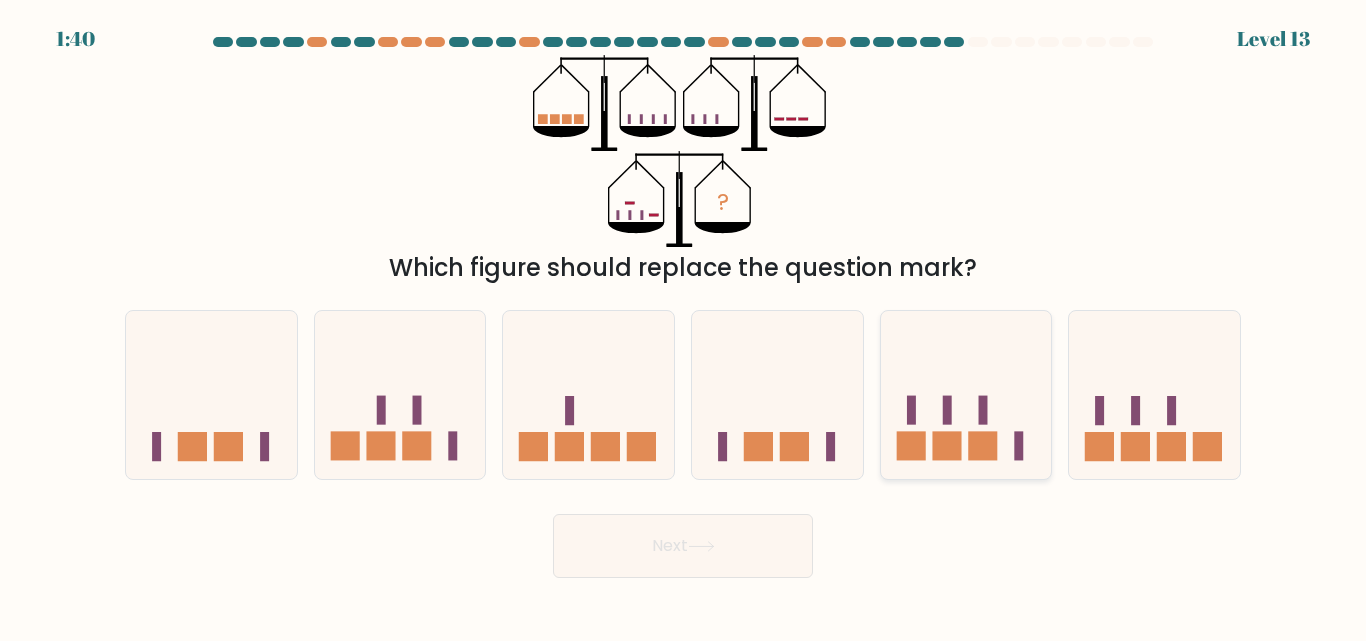 click 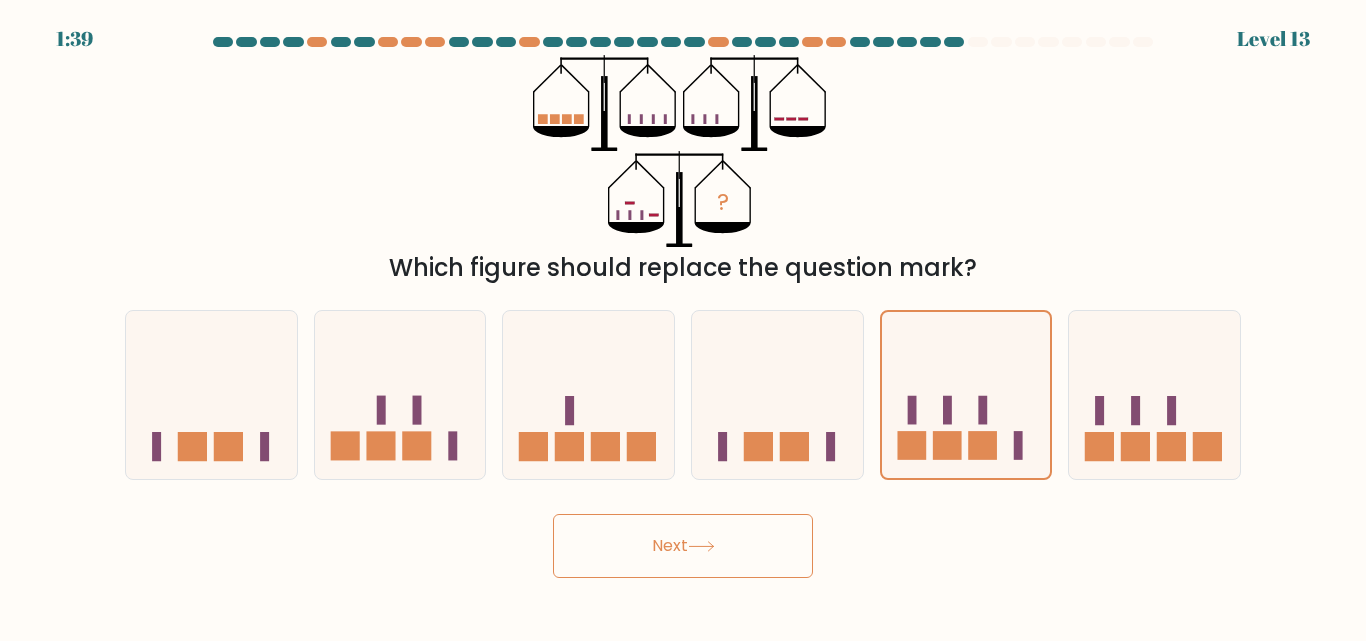 click on "Next" at bounding box center (683, 546) 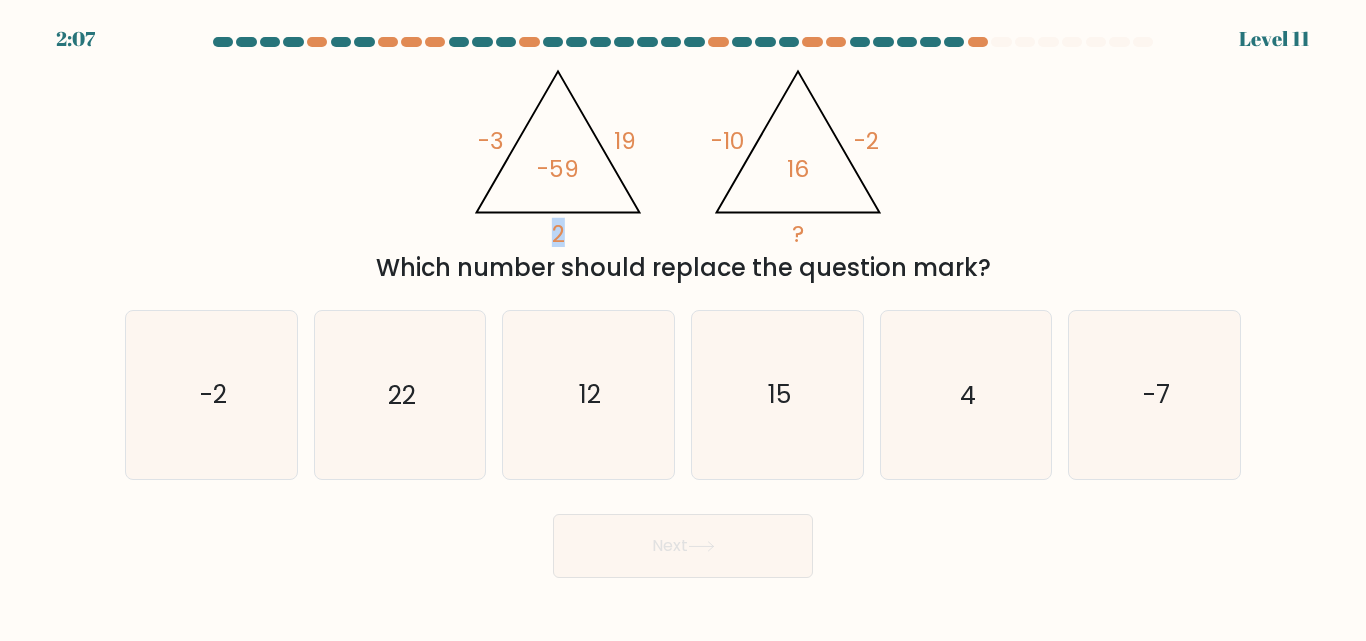 drag, startPoint x: 553, startPoint y: 233, endPoint x: 576, endPoint y: 230, distance: 23.194826 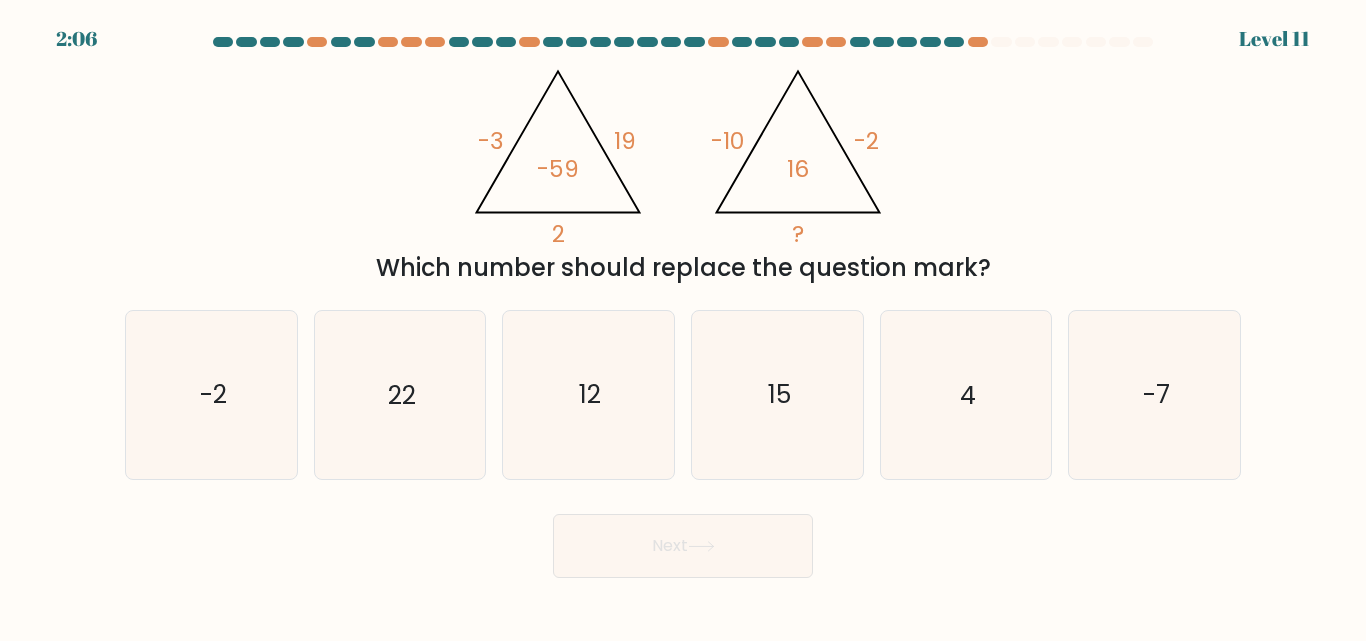 click on "19" 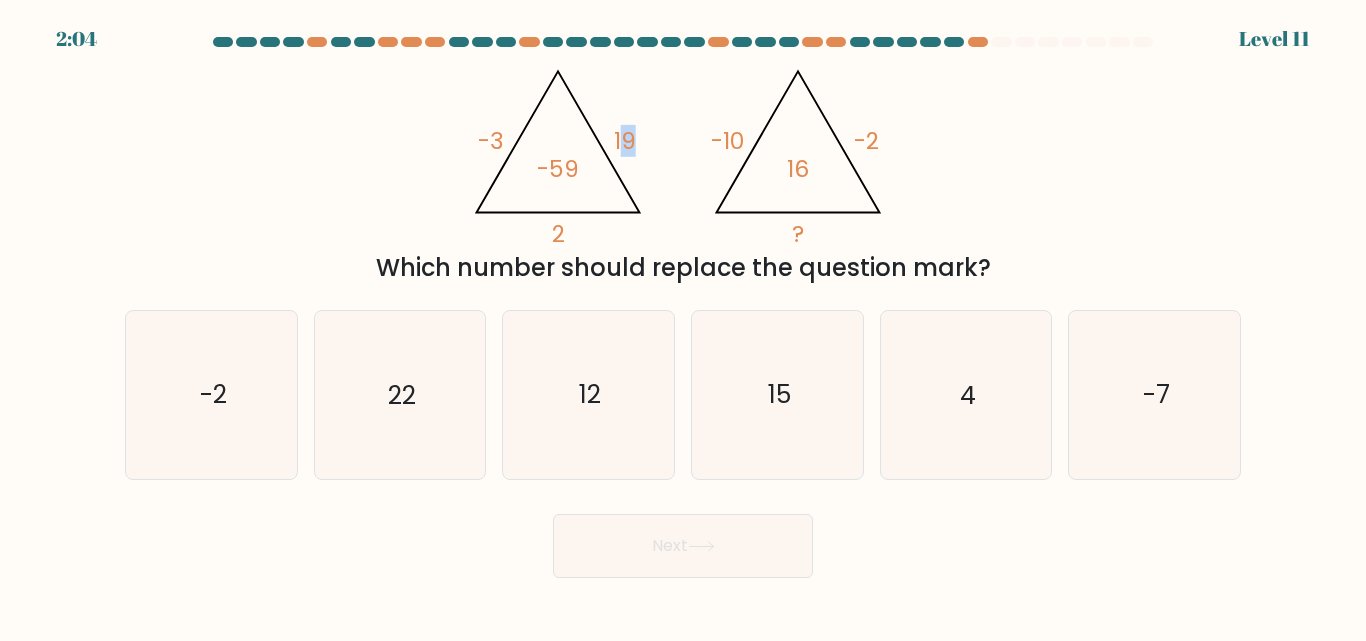 drag, startPoint x: 621, startPoint y: 146, endPoint x: 631, endPoint y: 148, distance: 10.198039 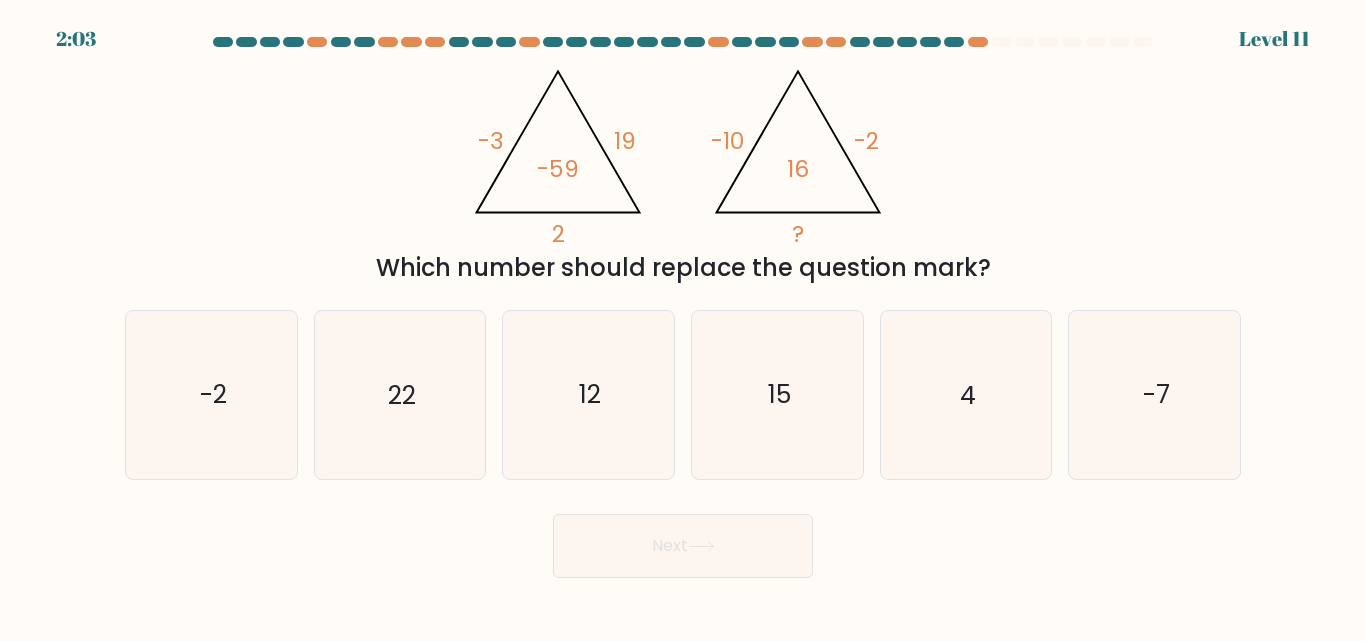 click on "@import url('https://fonts.googleapis.com/css?family=Abril+Fatface:400,100,100italic,300,300italic,400italic,500,500italic,700,700italic,900,900italic');                        -3       19       2       -59                                       @import url('https://fonts.googleapis.com/css?family=Abril+Fatface:400,100,100italic,300,300italic,400italic,500,500italic,700,700italic,900,900italic');                        -10       -2       ?       16
Which number should replace the question mark?" at bounding box center (683, 170) 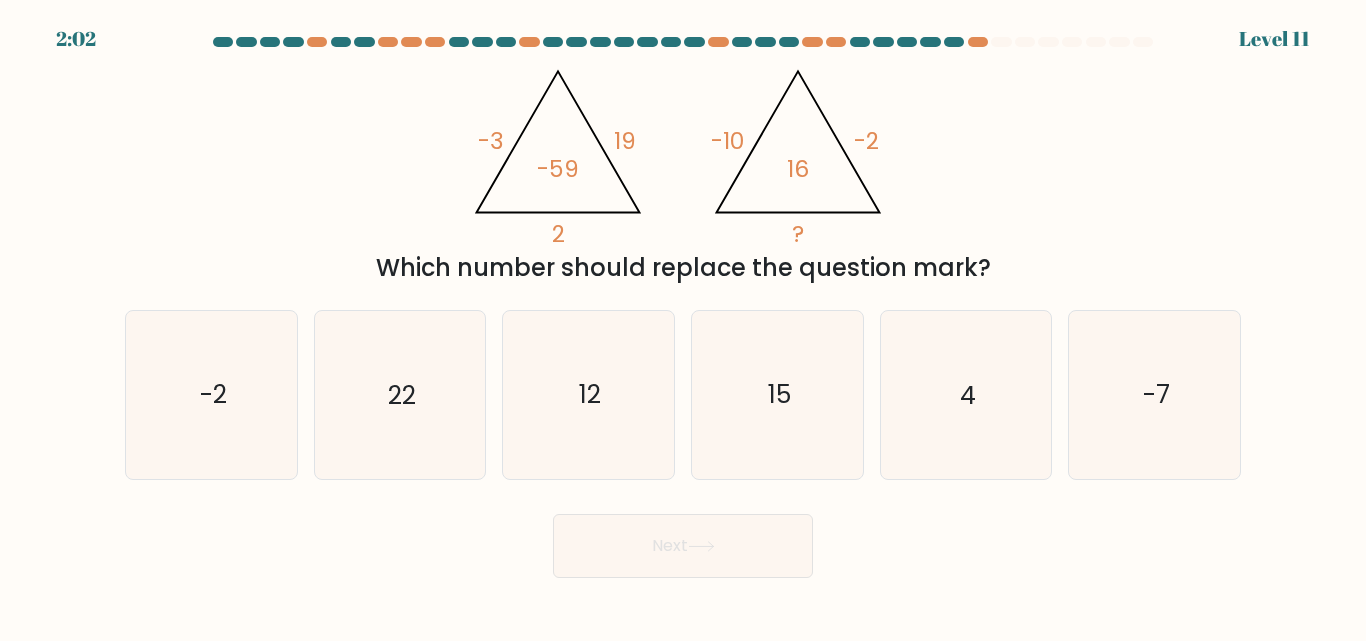 click on "@import url('https://fonts.googleapis.com/css?family=Abril+Fatface:400,100,100italic,300,300italic,400italic,500,500italic,700,700italic,900,900italic');                        -3       19       2       -59                                       @import url('https://fonts.googleapis.com/css?family=Abril+Fatface:400,100,100italic,300,300italic,400italic,500,500italic,700,700italic,900,900italic');                        -10       -2       ?       16" 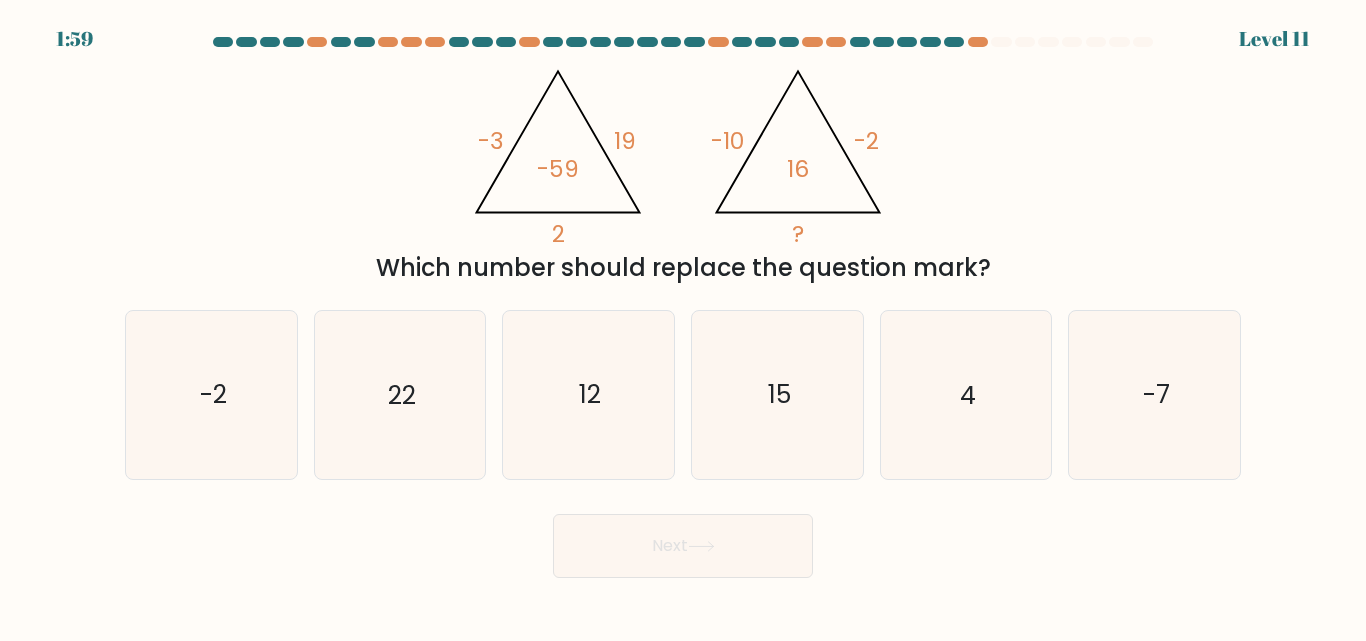 click on "@import url('https://fonts.googleapis.com/css?family=Abril+Fatface:400,100,100italic,300,300italic,400italic,500,500italic,700,700italic,900,900italic');                        -3       19       2       -59                                       @import url('https://fonts.googleapis.com/css?family=Abril+Fatface:400,100,100italic,300,300italic,400italic,500,500italic,700,700italic,900,900italic');                        -10       -2       ?       16" 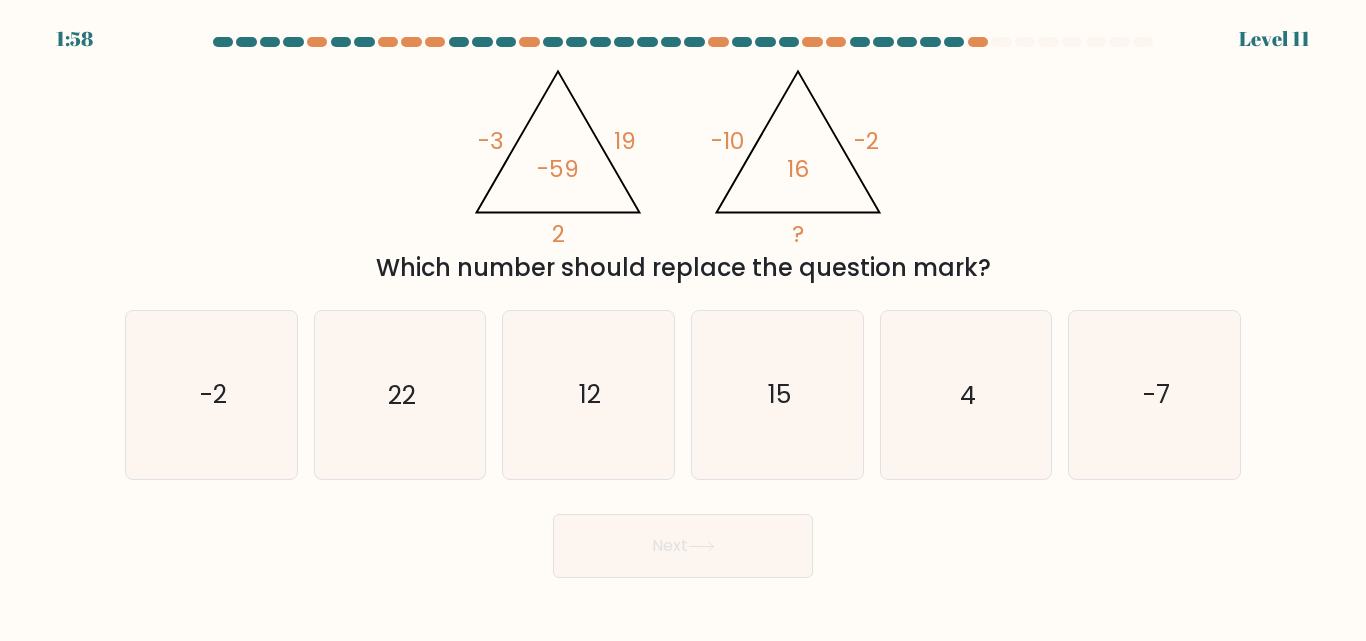drag, startPoint x: 566, startPoint y: 238, endPoint x: 631, endPoint y: 170, distance: 94.06912 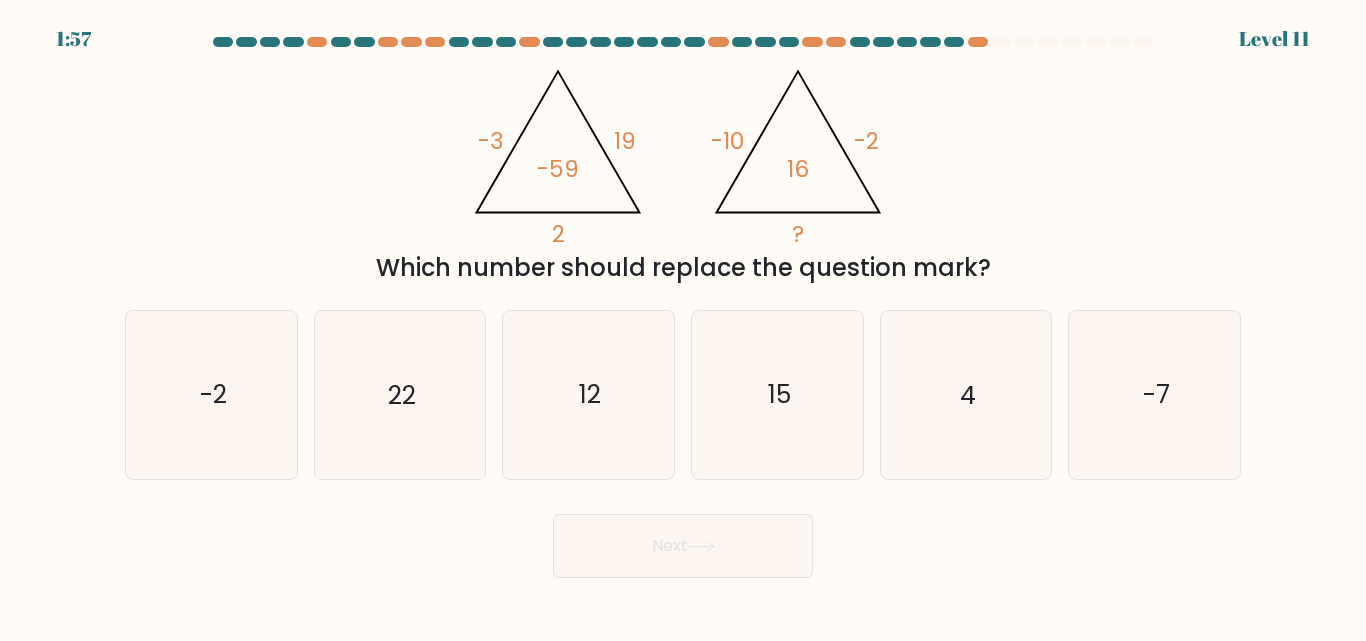 drag, startPoint x: 636, startPoint y: 150, endPoint x: 626, endPoint y: 167, distance: 19.723083 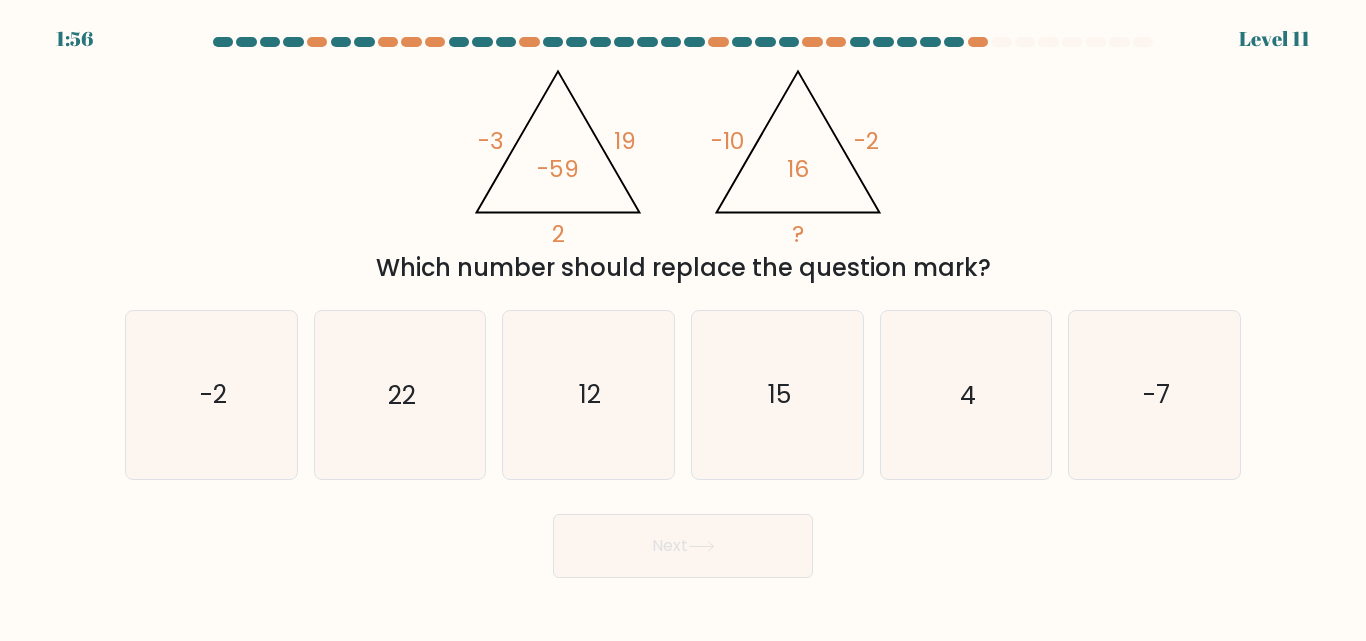 click on "@import url('https://fonts.googleapis.com/css?family=Abril+Fatface:400,100,100italic,300,300italic,400italic,500,500italic,700,700italic,900,900italic');                        -3       19       2       -59                                       @import url('https://fonts.googleapis.com/css?family=Abril+Fatface:400,100,100italic,300,300italic,400italic,500,500italic,700,700italic,900,900italic');                        -10       -2       ?       16" 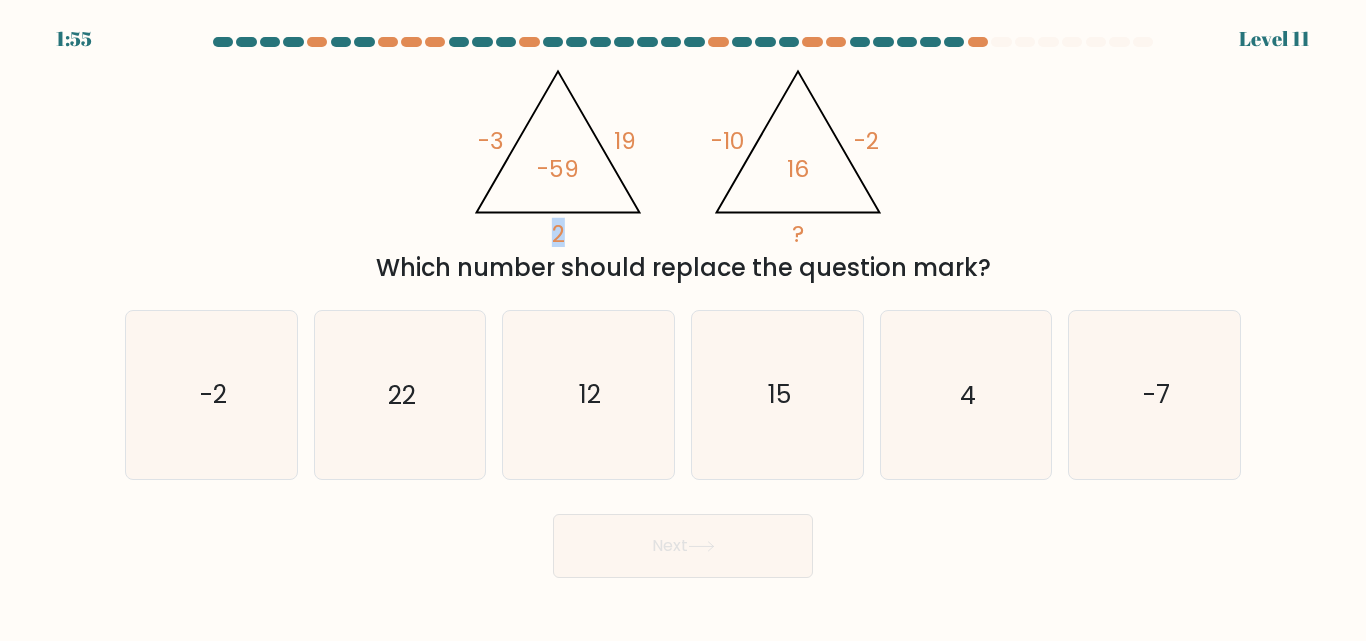 drag, startPoint x: 591, startPoint y: 226, endPoint x: 573, endPoint y: 241, distance: 23.43075 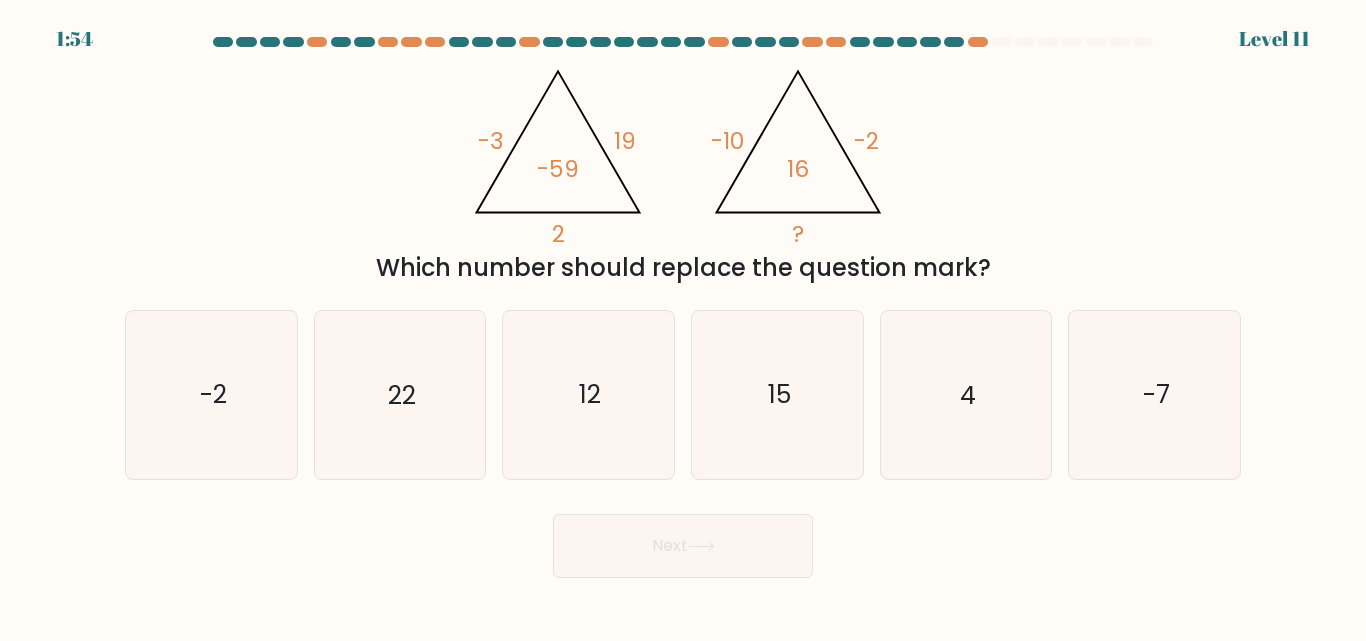 click on "Which number should replace the question mark?" at bounding box center (683, 268) 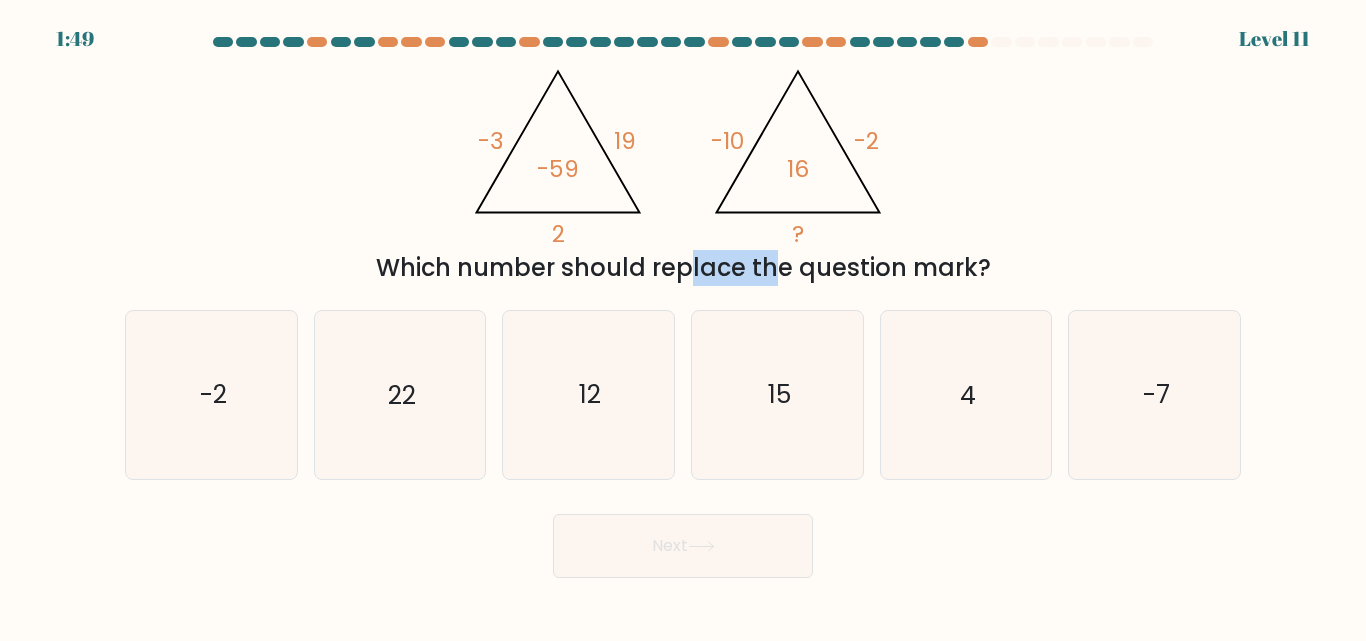 drag, startPoint x: 613, startPoint y: 256, endPoint x: 516, endPoint y: 251, distance: 97.128784 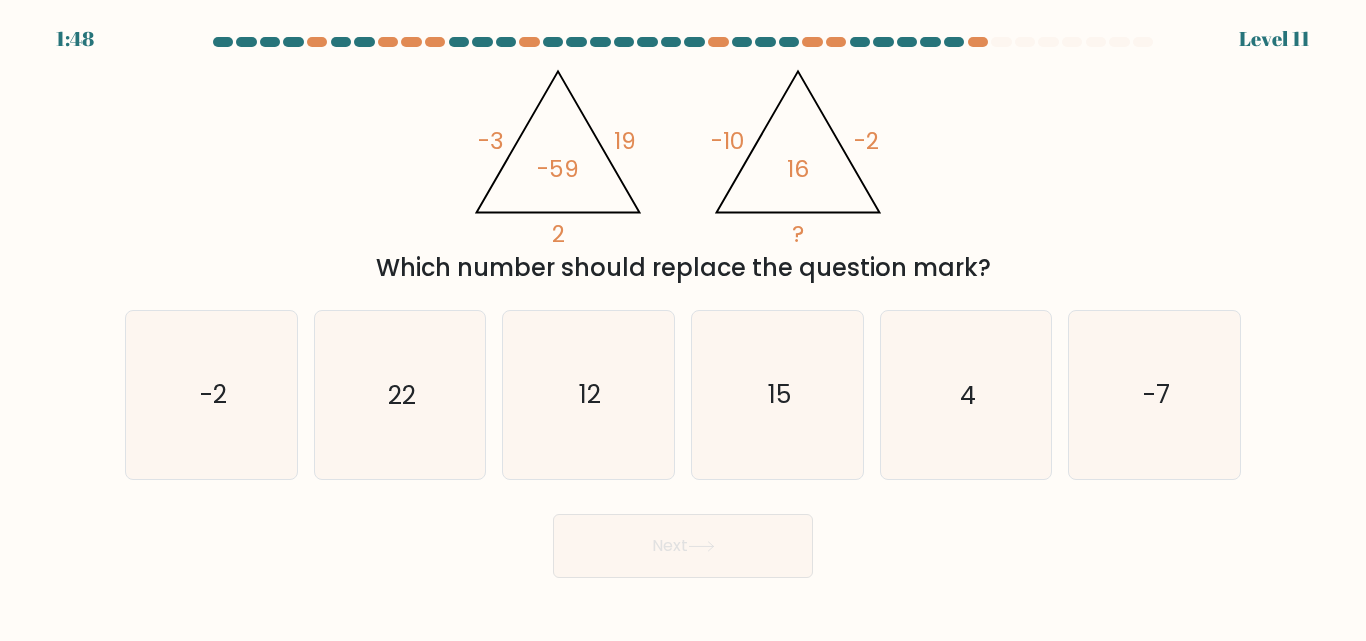 click on "@import url('https://fonts.googleapis.com/css?family=Abril+Fatface:400,100,100italic,300,300italic,400italic,500,500italic,700,700italic,900,900italic');                        -3       19       2       -59                                       @import url('https://fonts.googleapis.com/css?family=Abril+Fatface:400,100,100italic,300,300italic,400italic,500,500italic,700,700italic,900,900italic');                        -10       -2       ?       16" 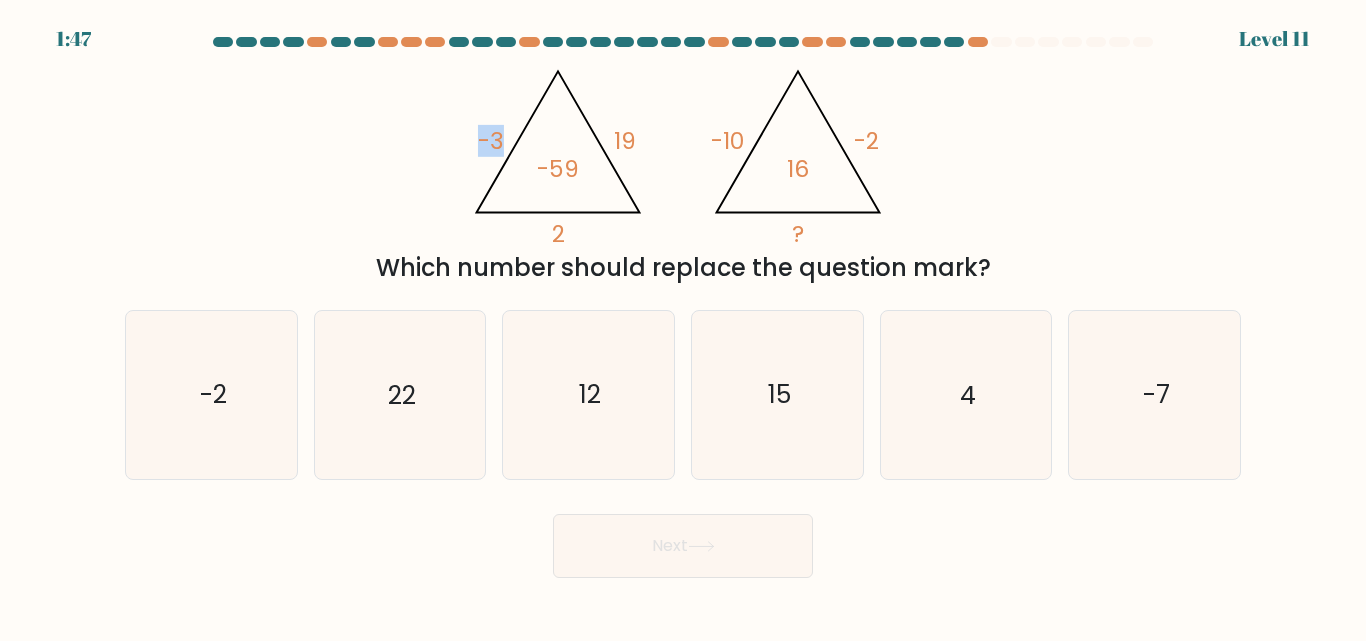 drag, startPoint x: 471, startPoint y: 153, endPoint x: 507, endPoint y: 148, distance: 36.345562 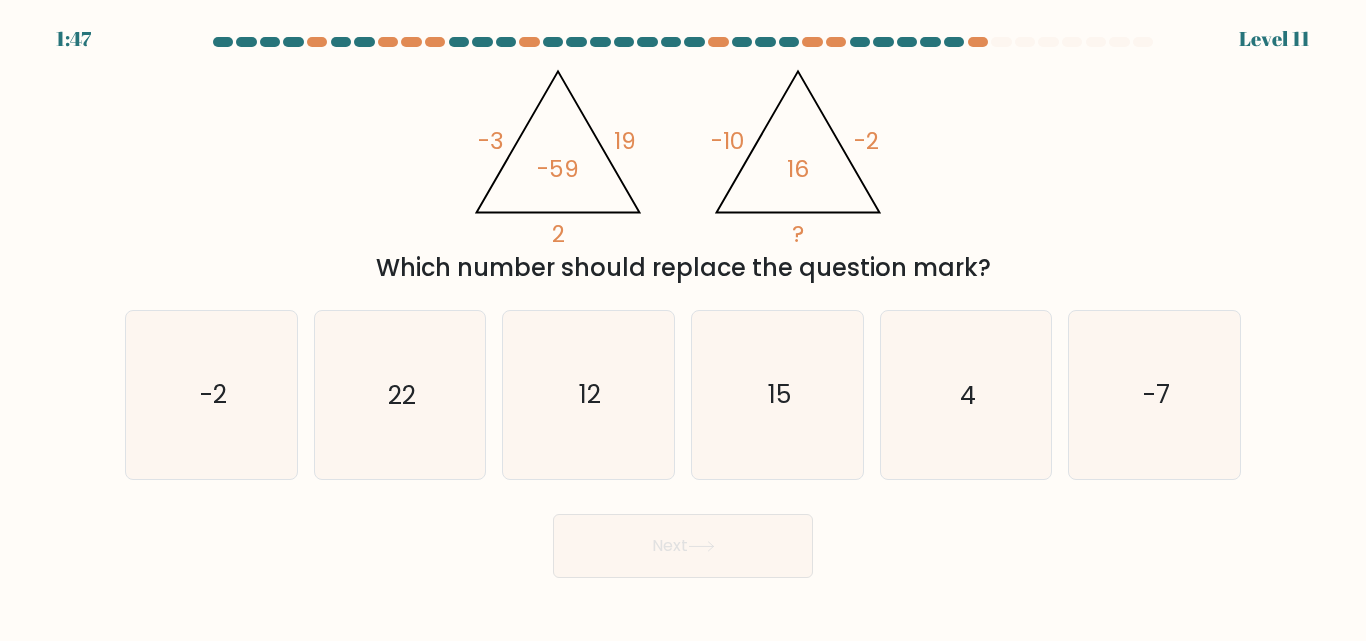 click on "@import url('https://fonts.googleapis.com/css?family=Abril+Fatface:400,100,100italic,300,300italic,400italic,500,500italic,700,700italic,900,900italic');                        -3       19       2       -59                                       @import url('https://fonts.googleapis.com/css?family=Abril+Fatface:400,100,100italic,300,300italic,400italic,500,500italic,700,700italic,900,900italic');                        -10       -2       ?       16" 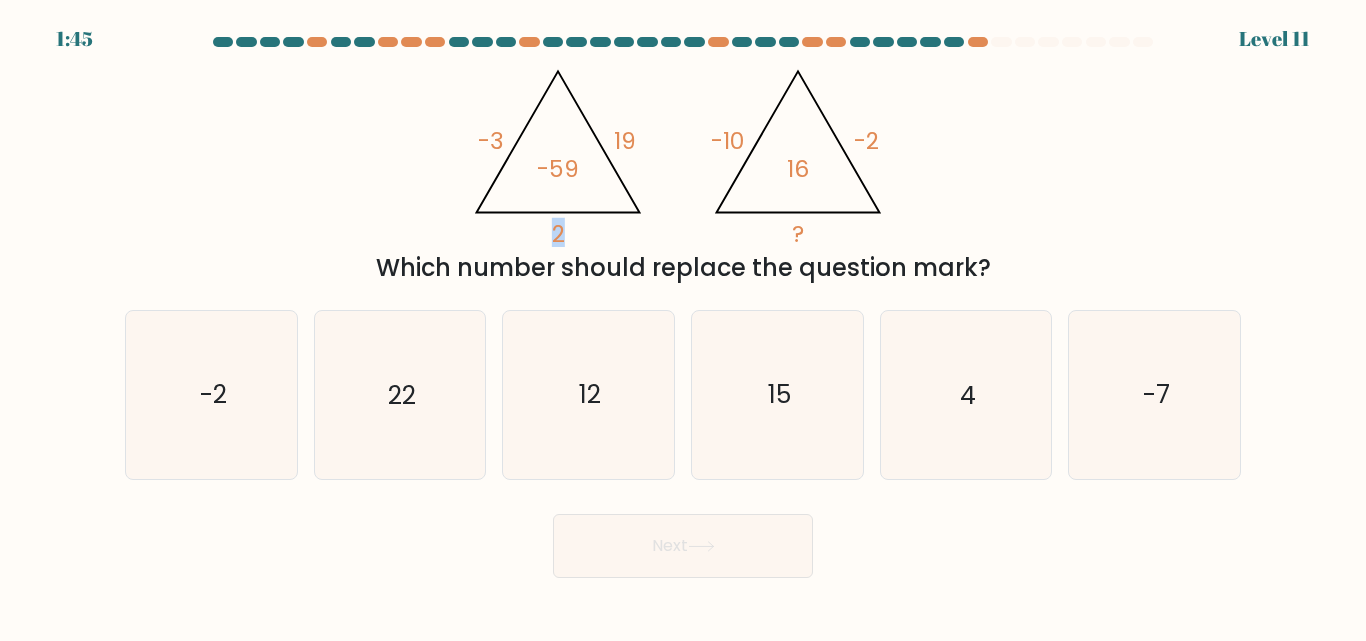 drag, startPoint x: 548, startPoint y: 236, endPoint x: 560, endPoint y: 236, distance: 12 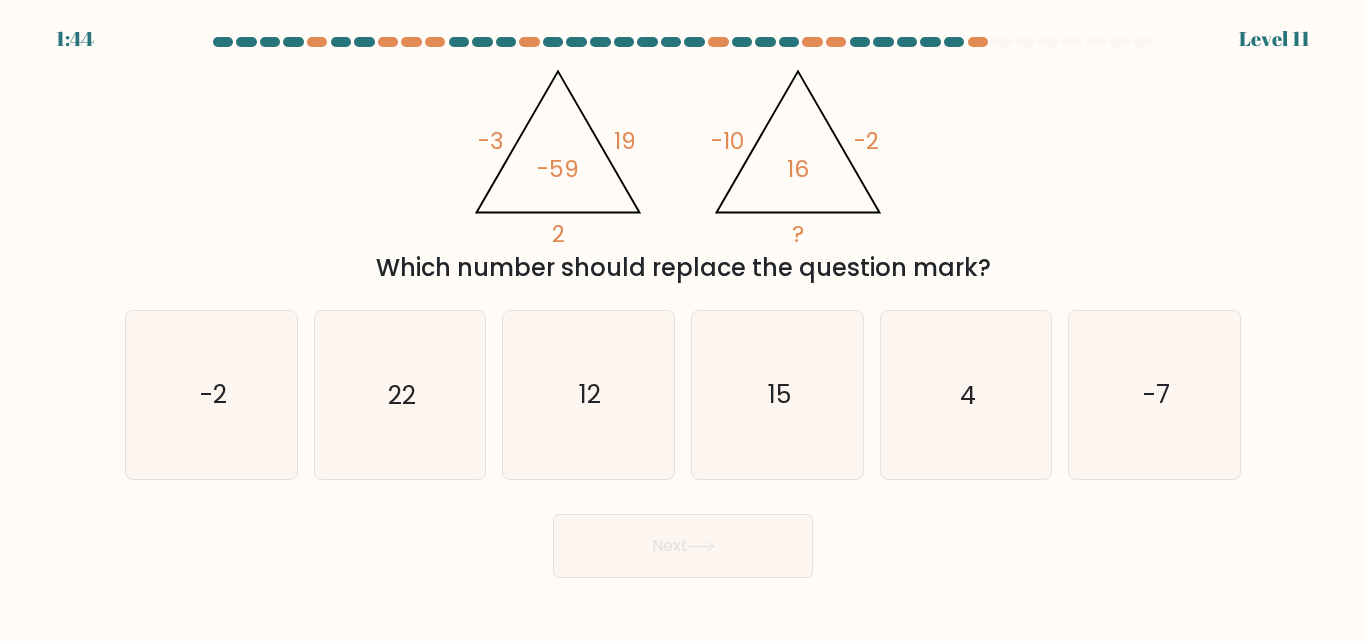 click on "@import url('https://fonts.googleapis.com/css?family=Abril+Fatface:400,100,100italic,300,300italic,400italic,500,500italic,700,700italic,900,900italic');                        -3       19       2       -59                                       @import url('https://fonts.googleapis.com/css?family=Abril+Fatface:400,100,100italic,300,300italic,400italic,500,500italic,700,700italic,900,900italic');                        -10       -2       ?       16" 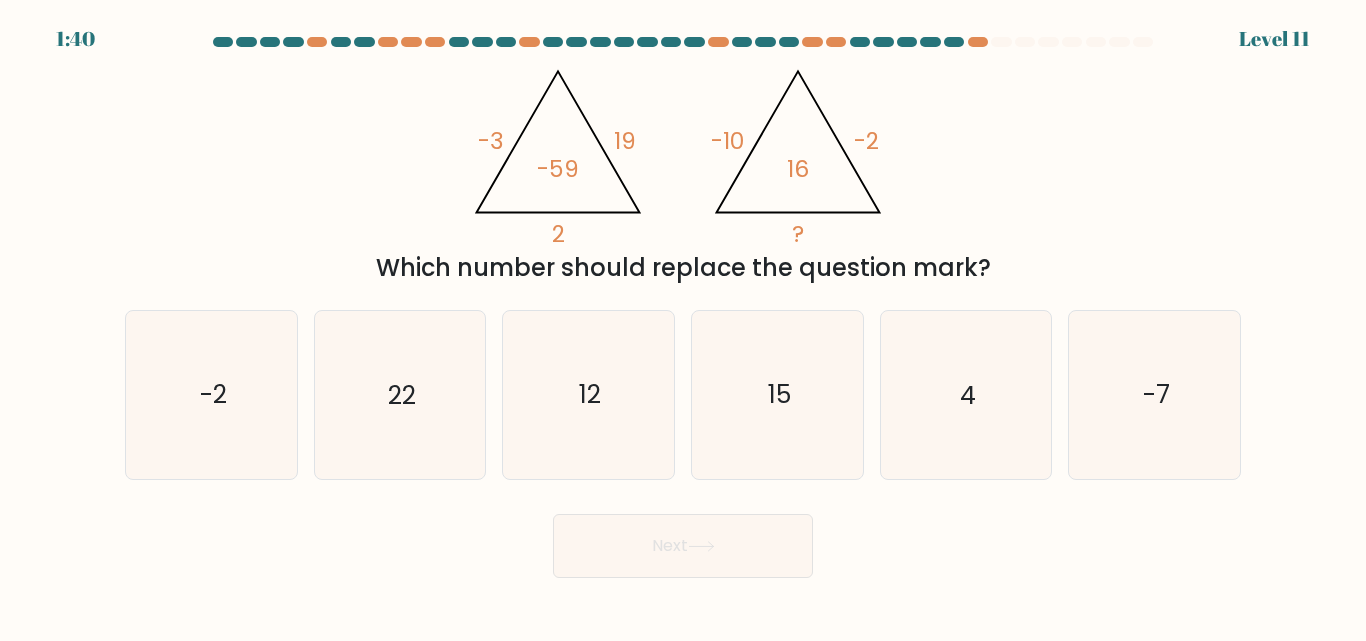click on "@import url('https://fonts.googleapis.com/css?family=Abril+Fatface:400,100,100italic,300,300italic,400italic,500,500italic,700,700italic,900,900italic');                        -3       19       2       -59                                       @import url('https://fonts.googleapis.com/css?family=Abril+Fatface:400,100,100italic,300,300italic,400italic,500,500italic,700,700italic,900,900italic');                        -10       -2       ?       16" 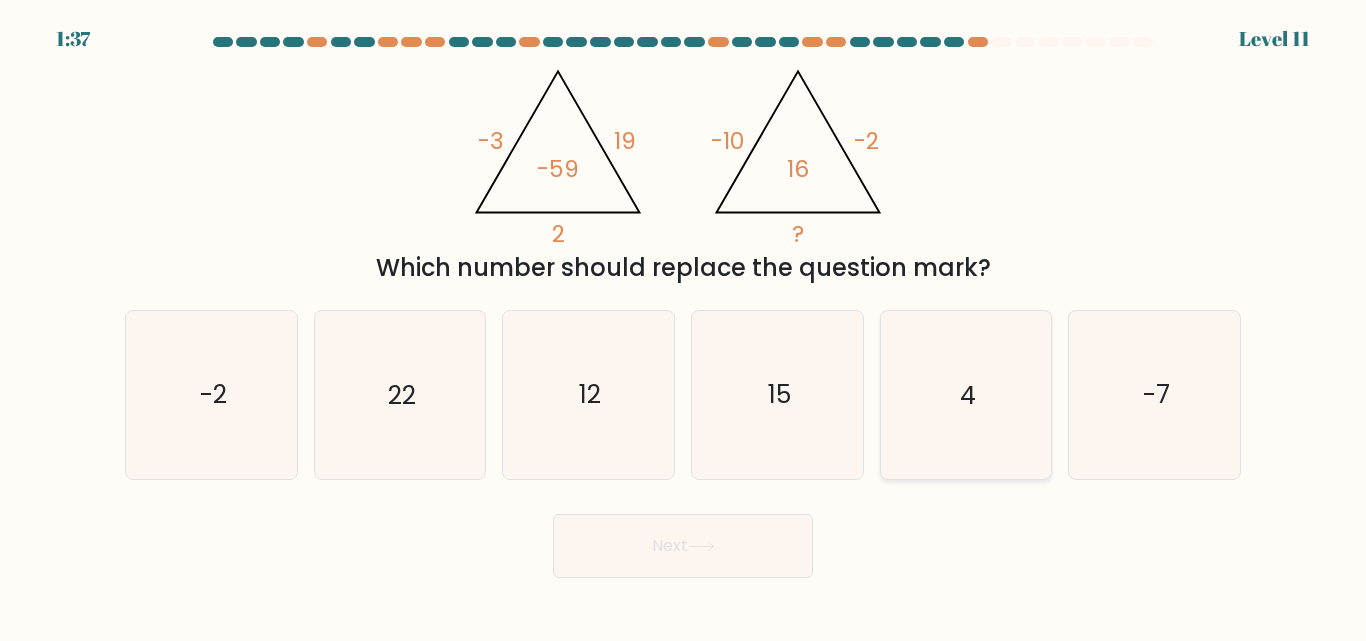 click on "4" 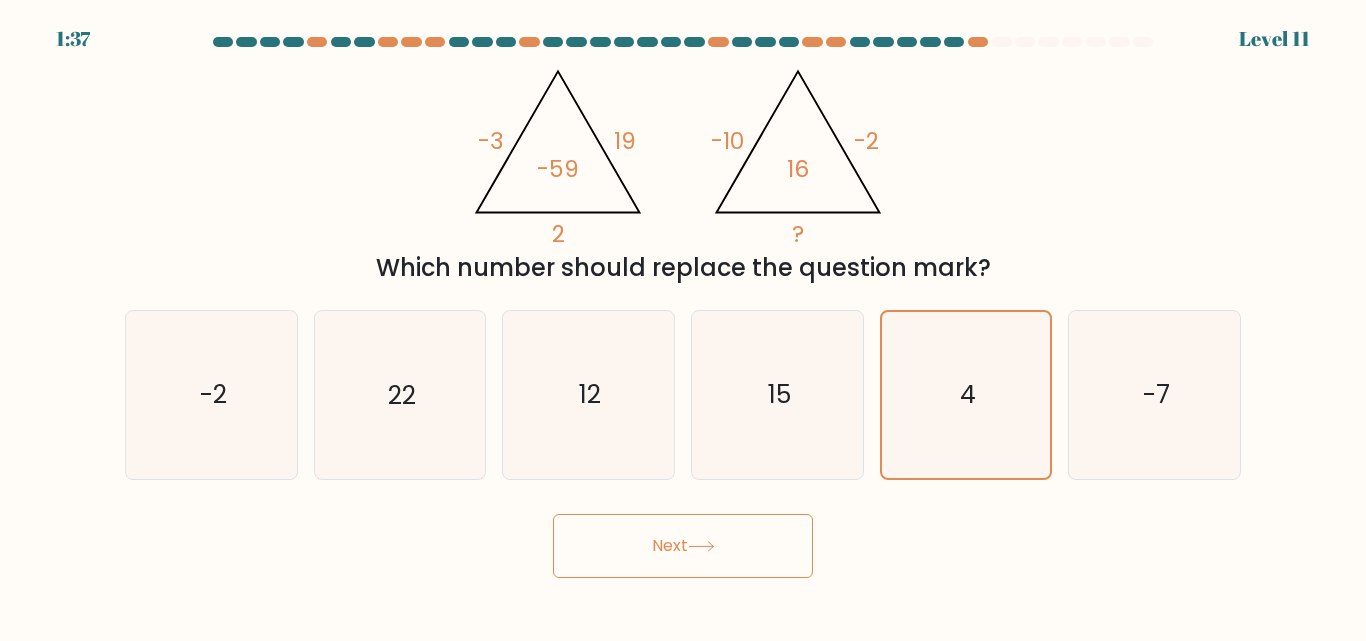 click on "Next" at bounding box center [683, 546] 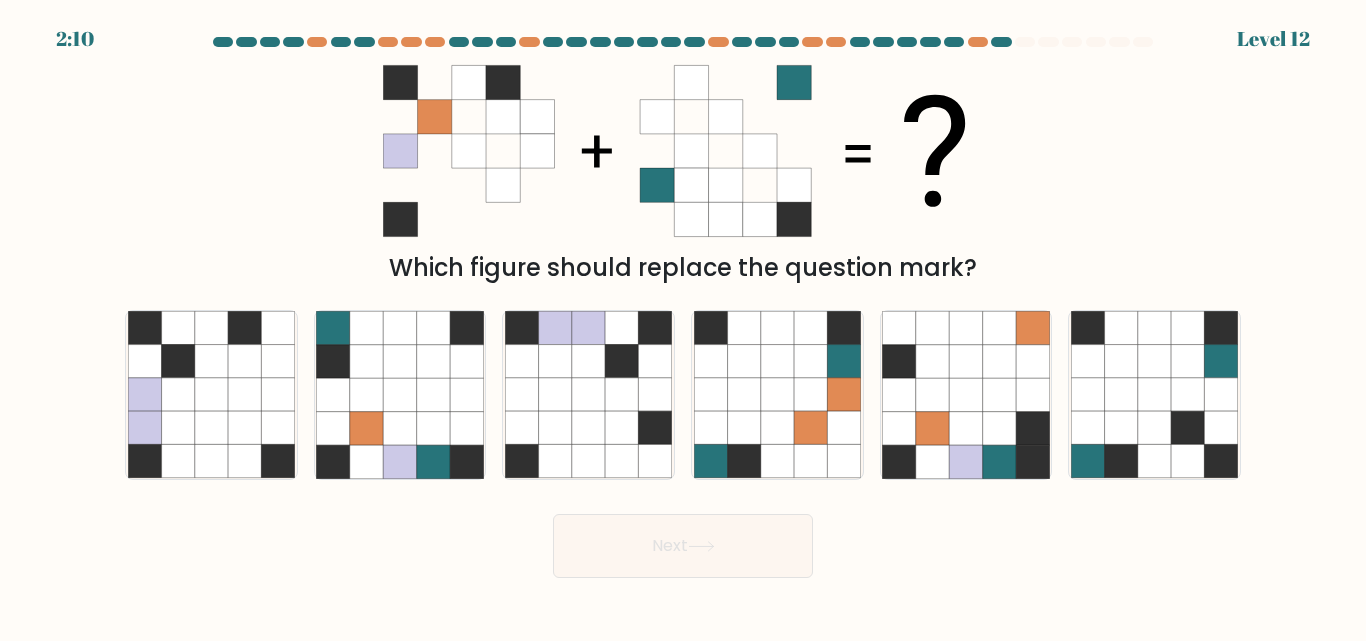 click 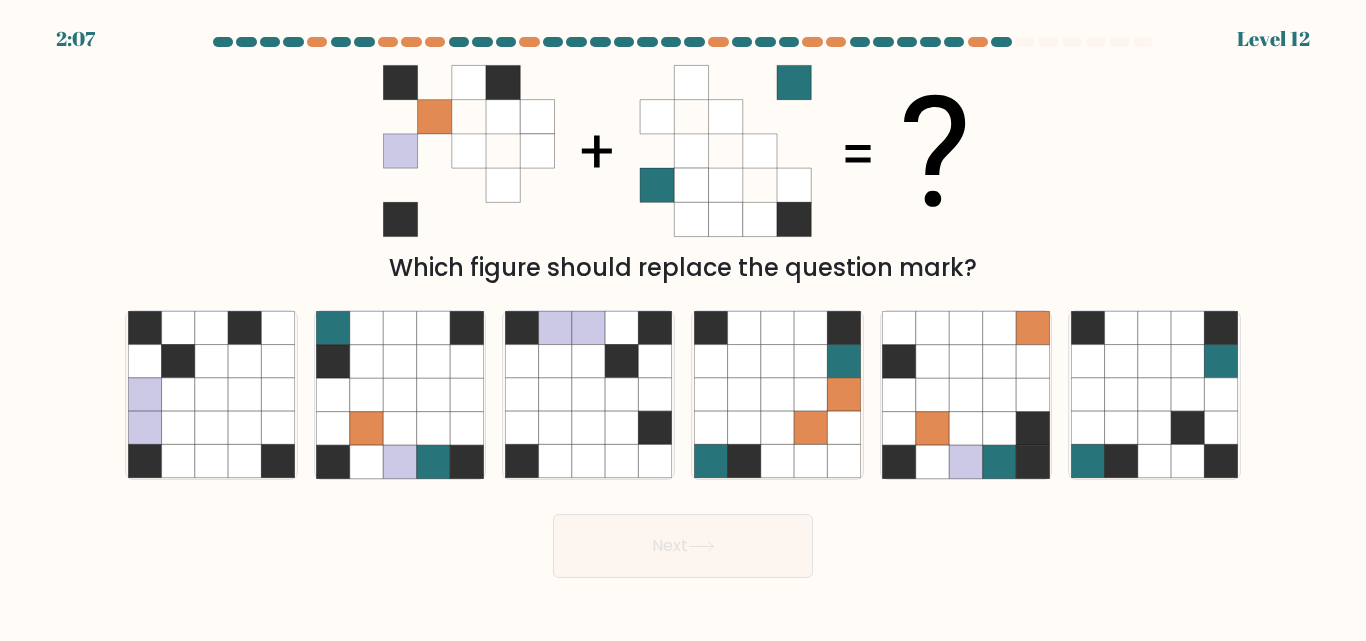 click 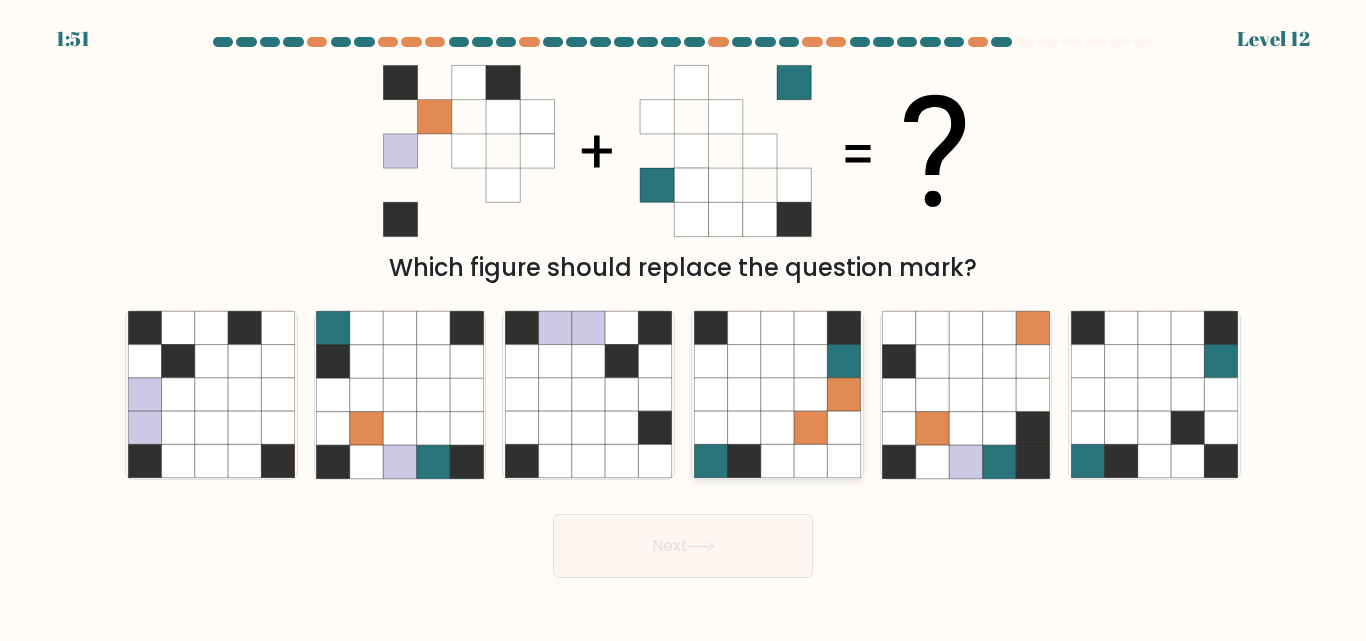 click 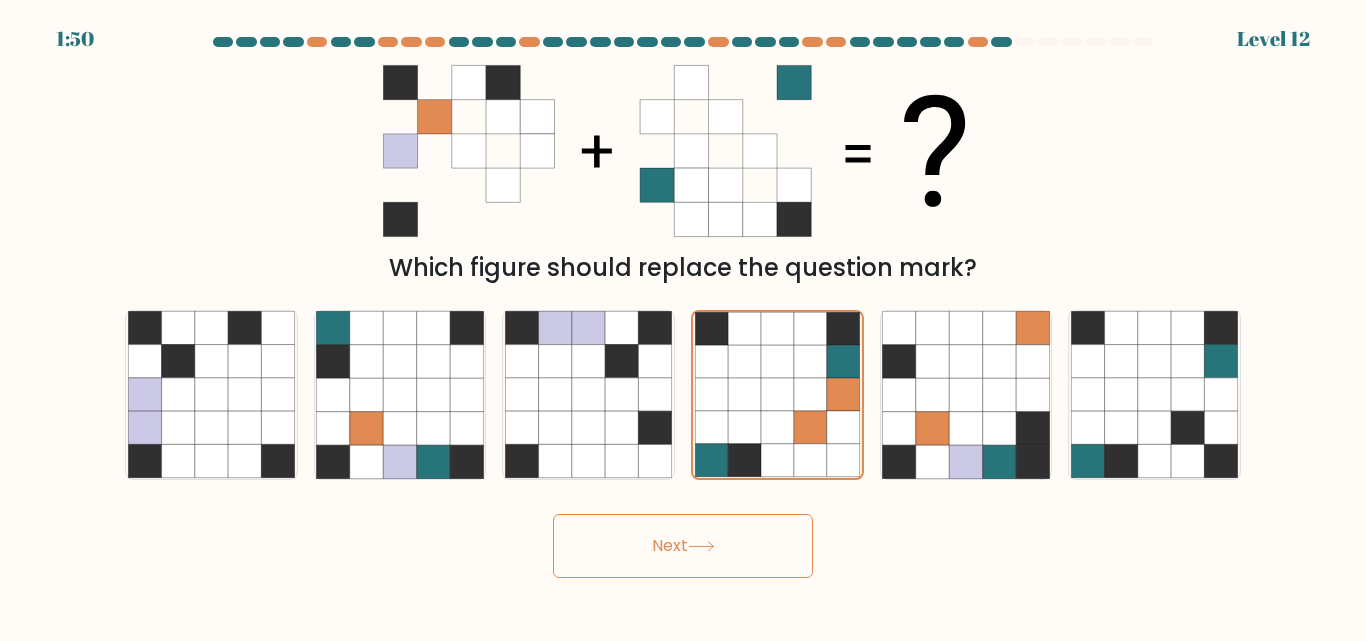click on "Next" at bounding box center [683, 546] 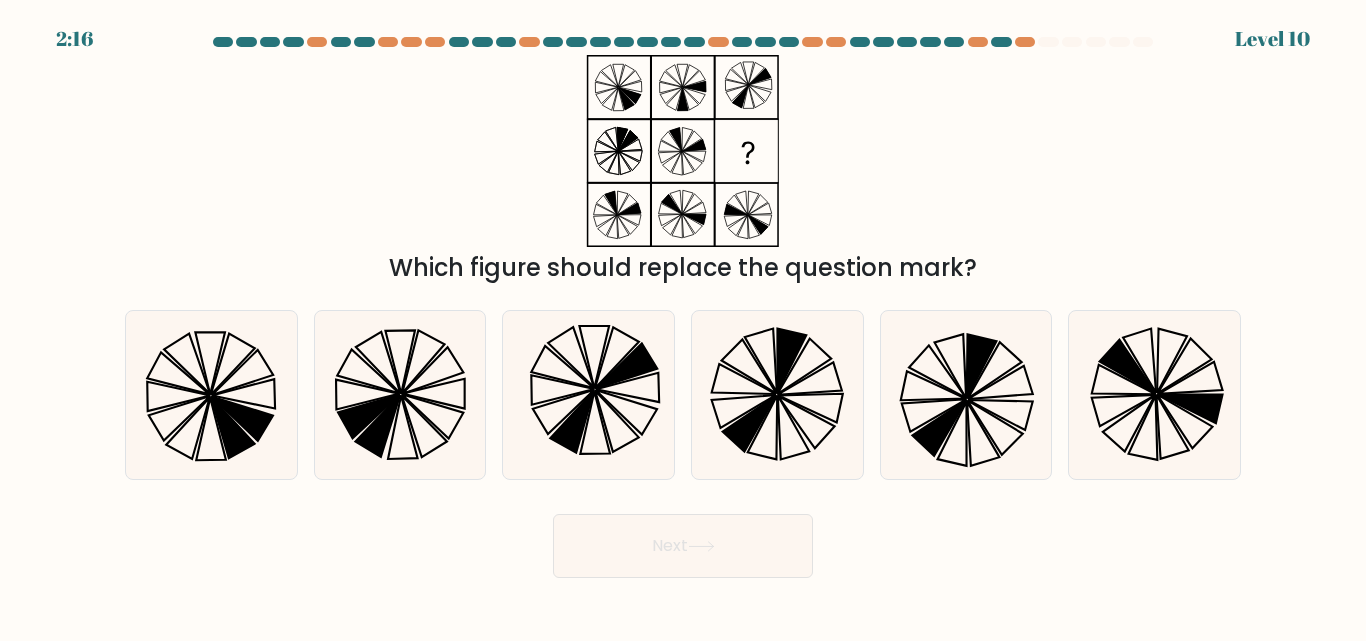 click 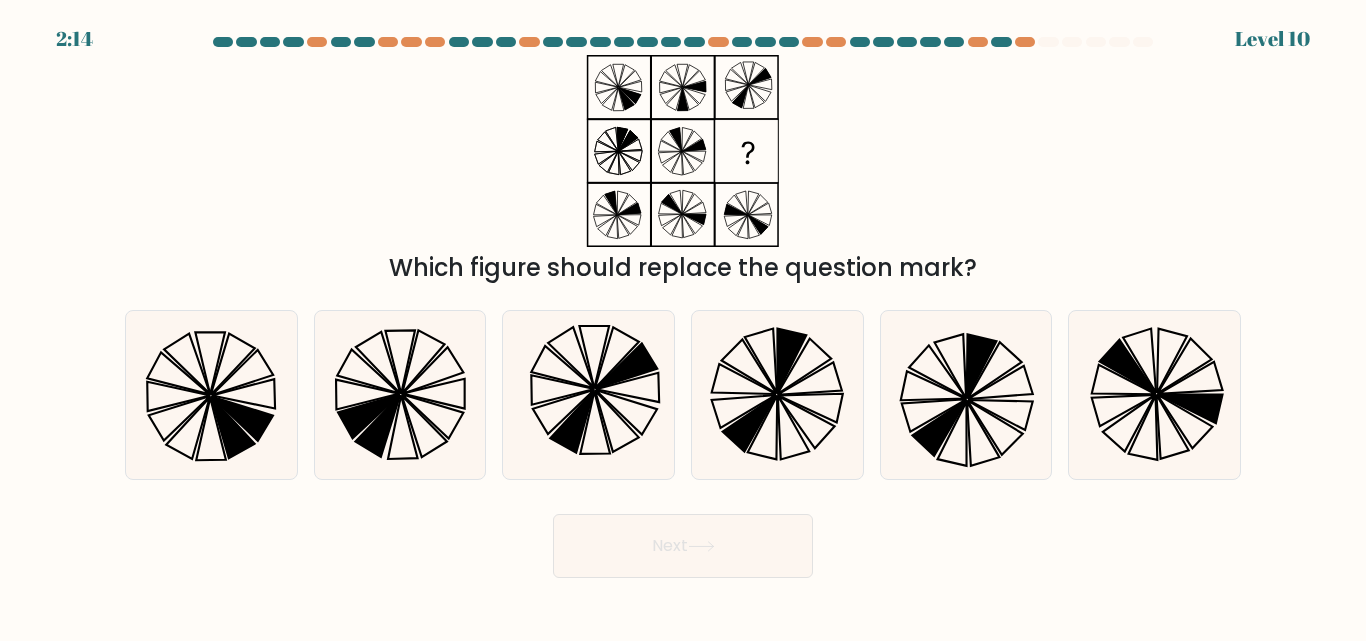 click 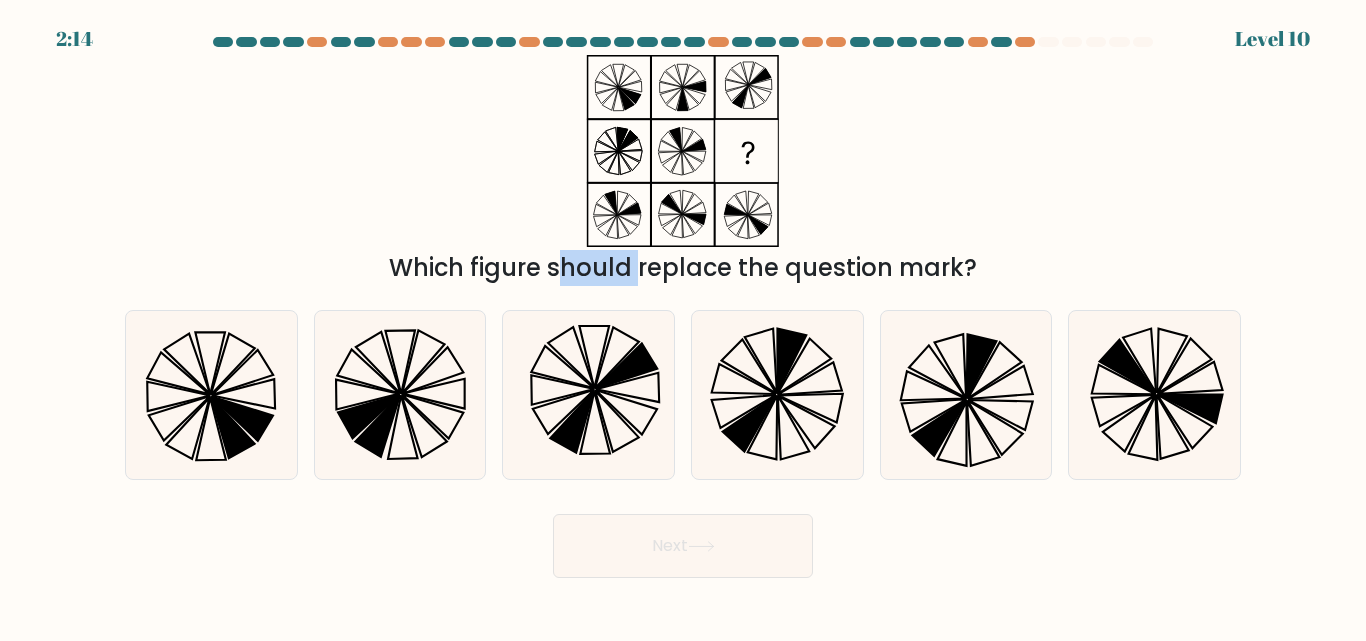 click 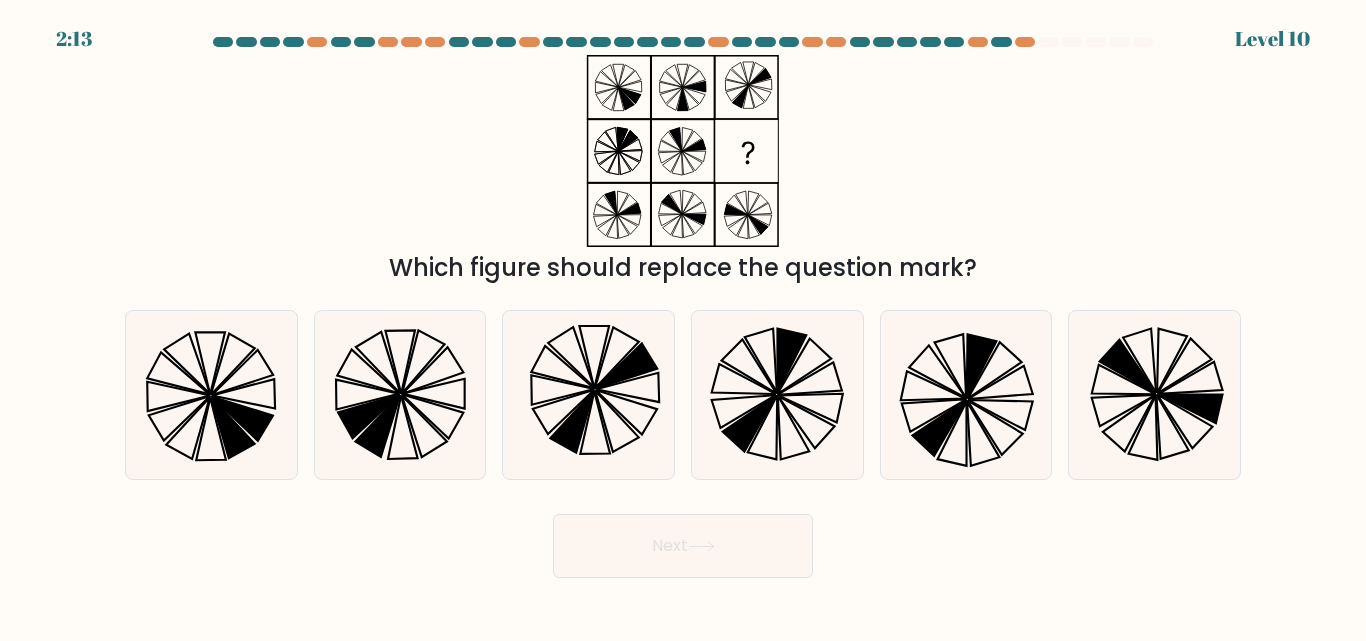 click 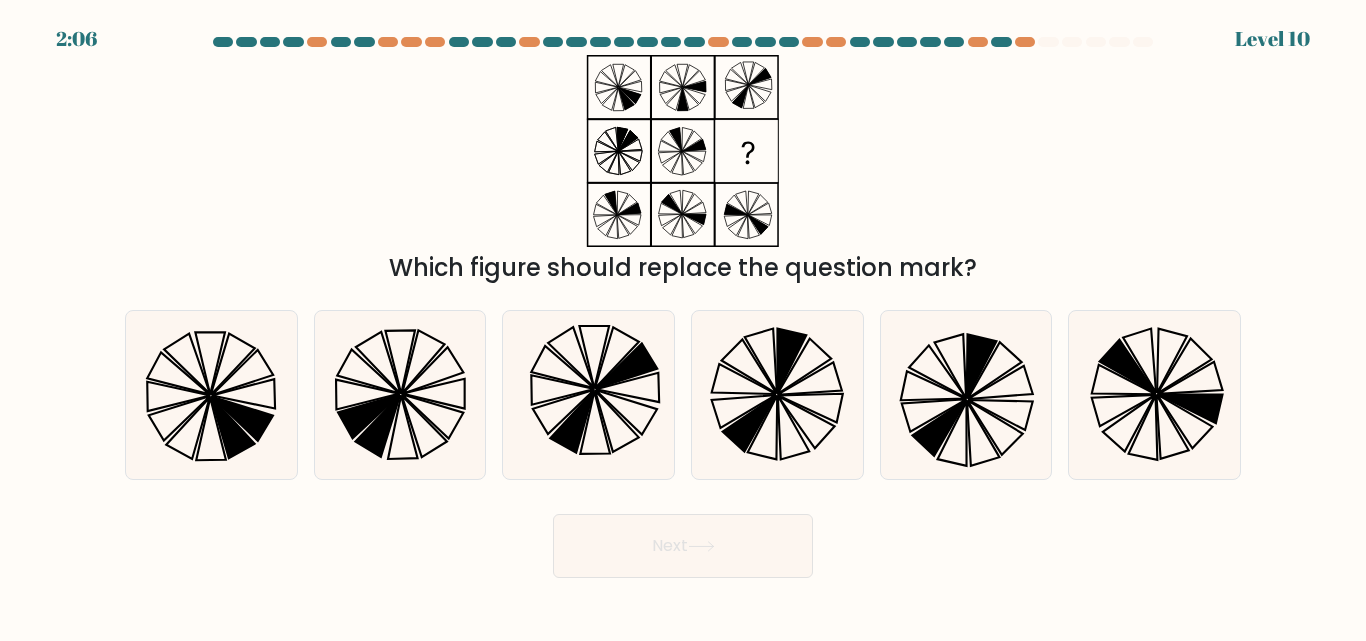 click 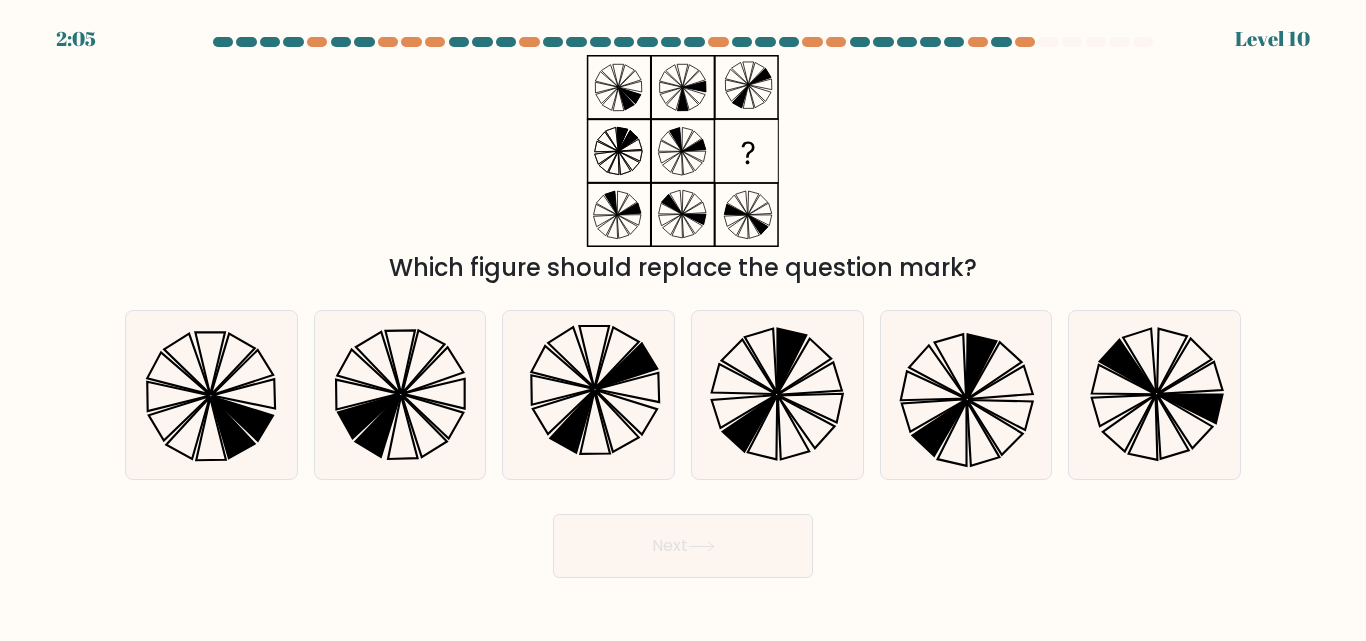 click 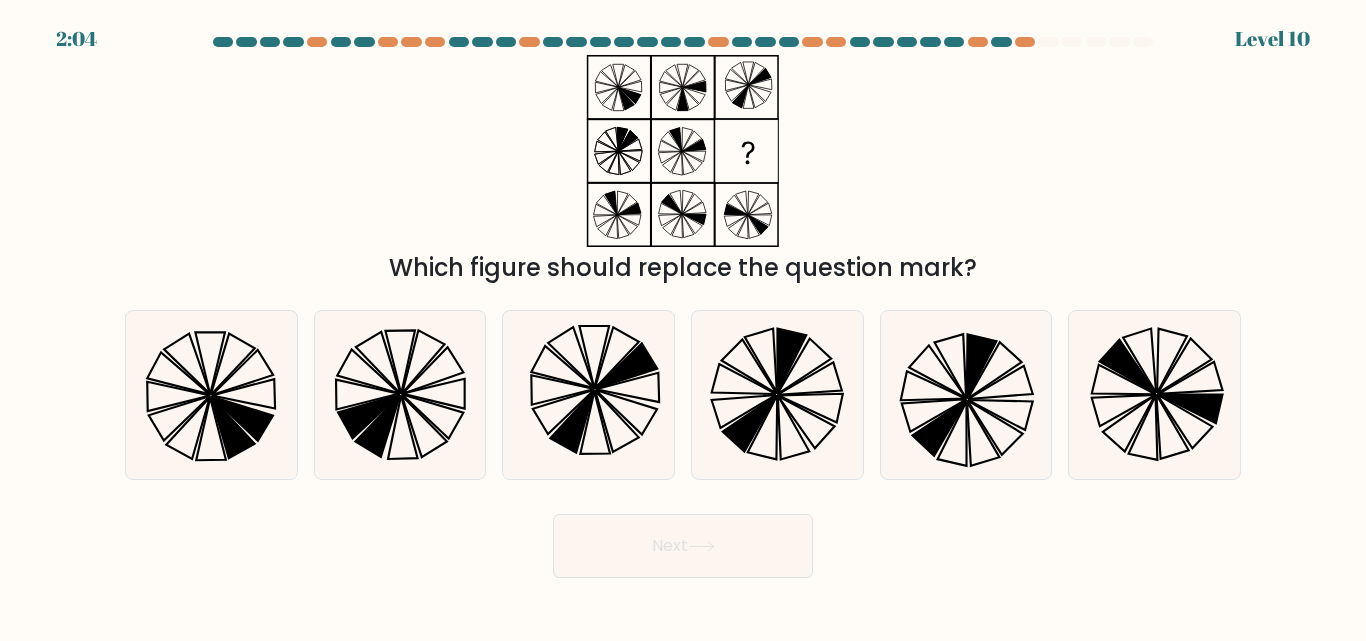 click 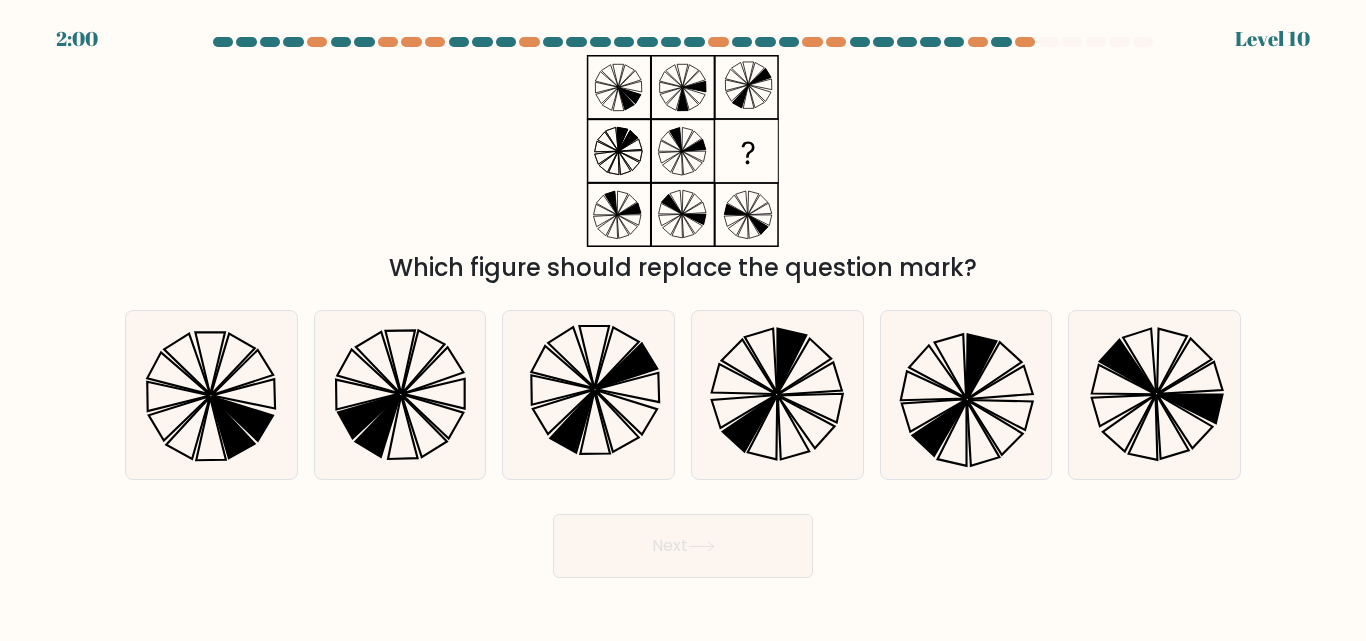 click 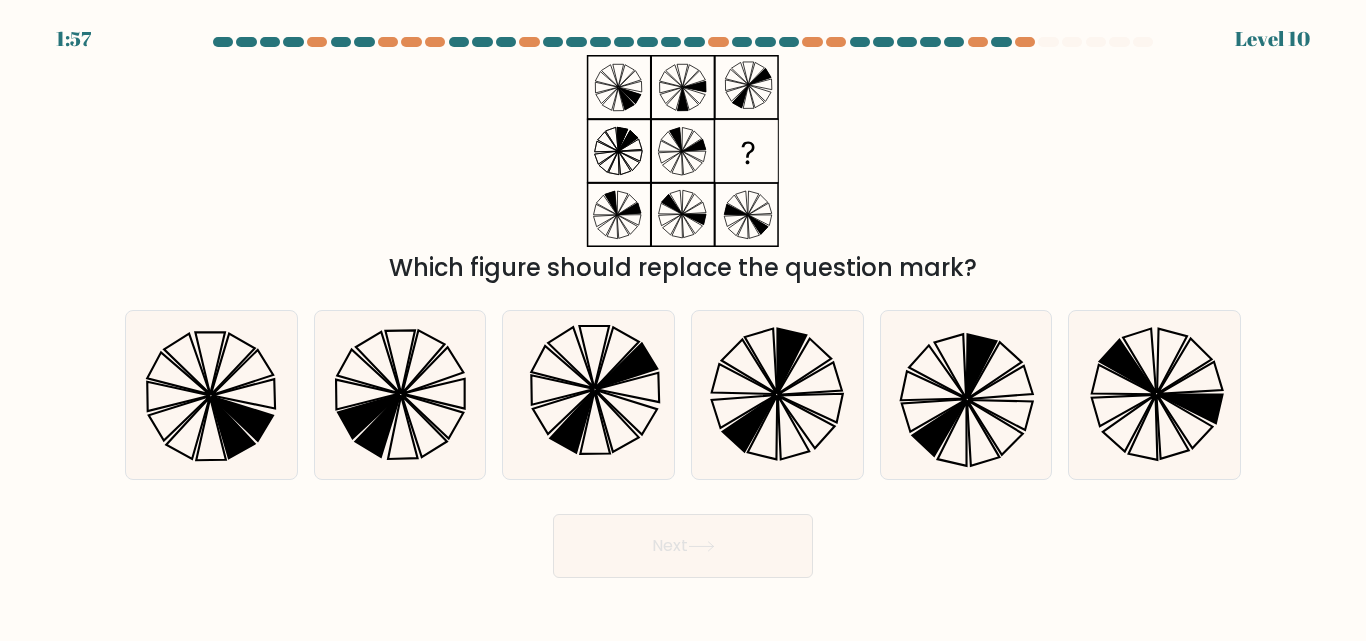 click 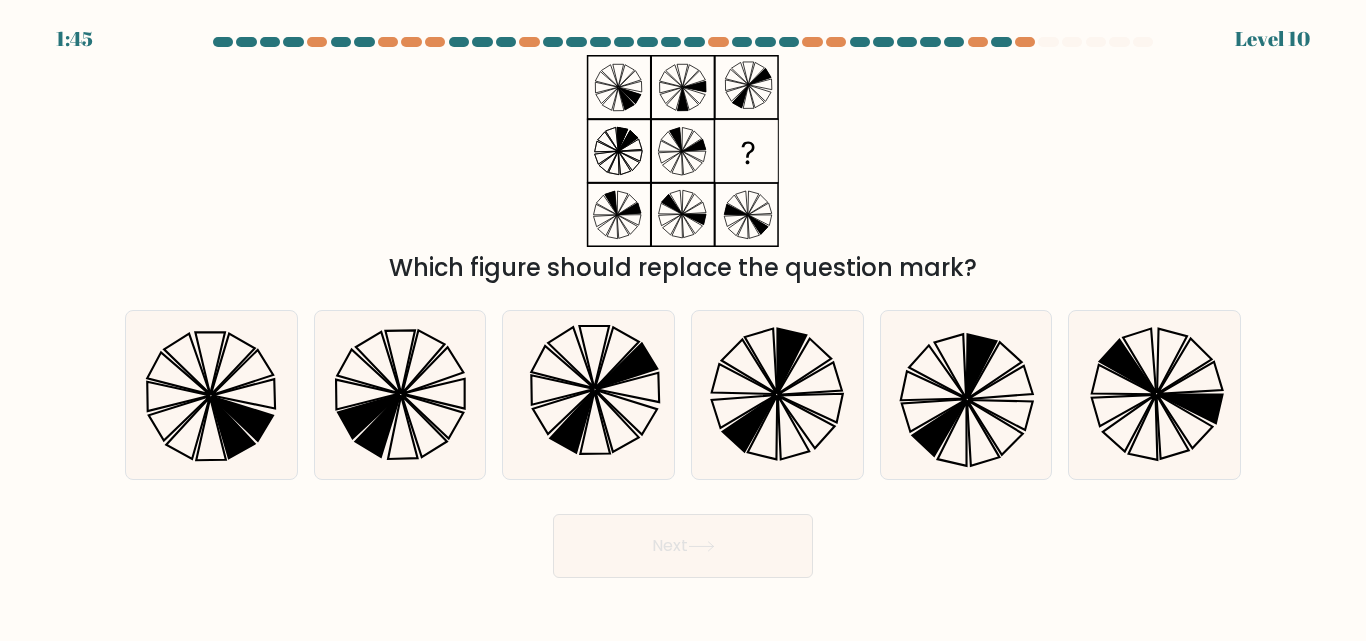 click 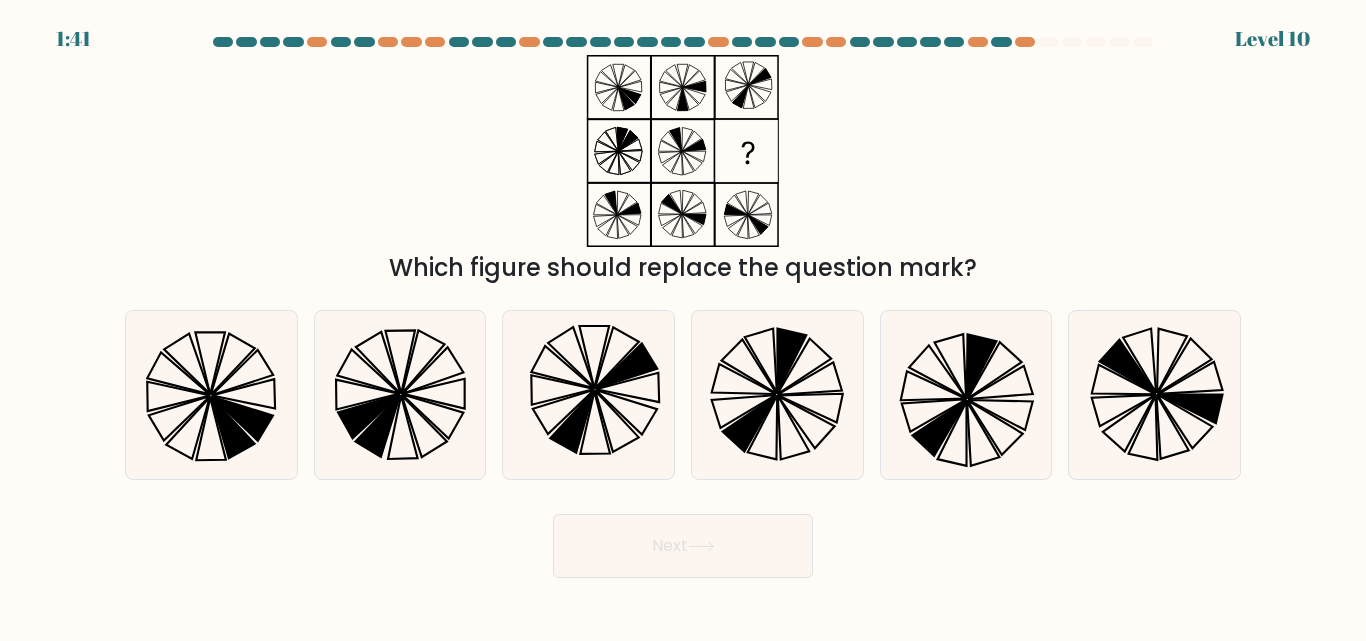 click 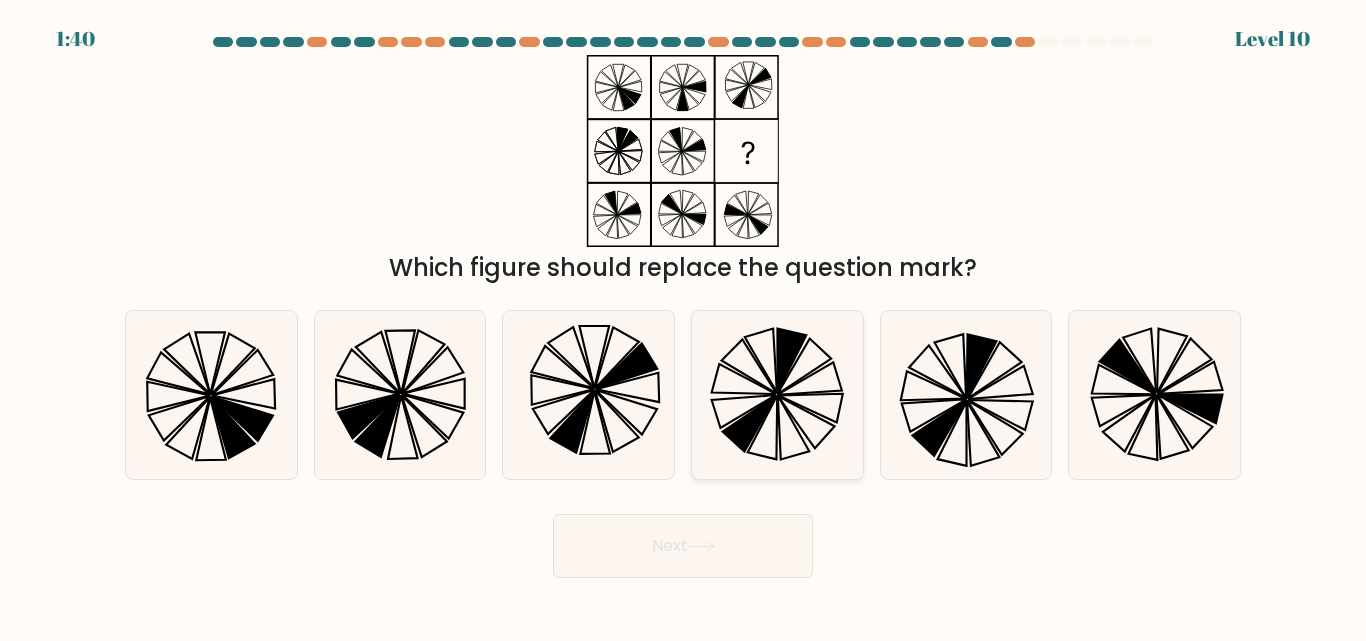 click 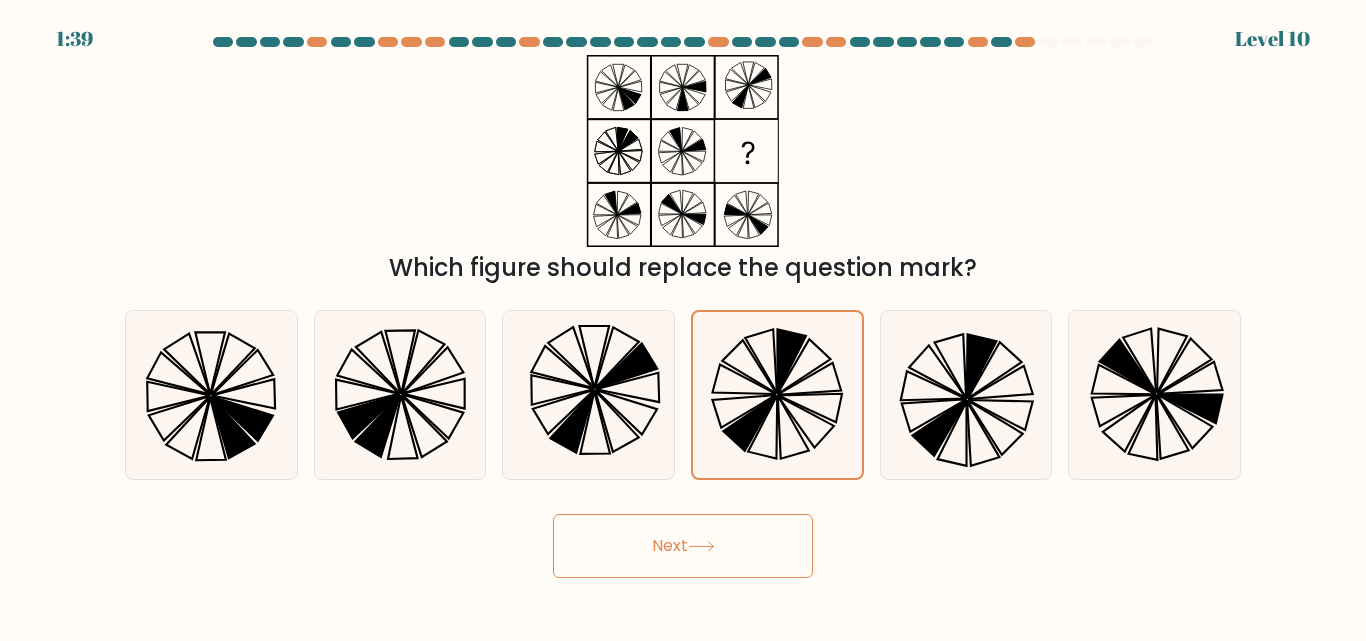 click on "Next" at bounding box center (683, 546) 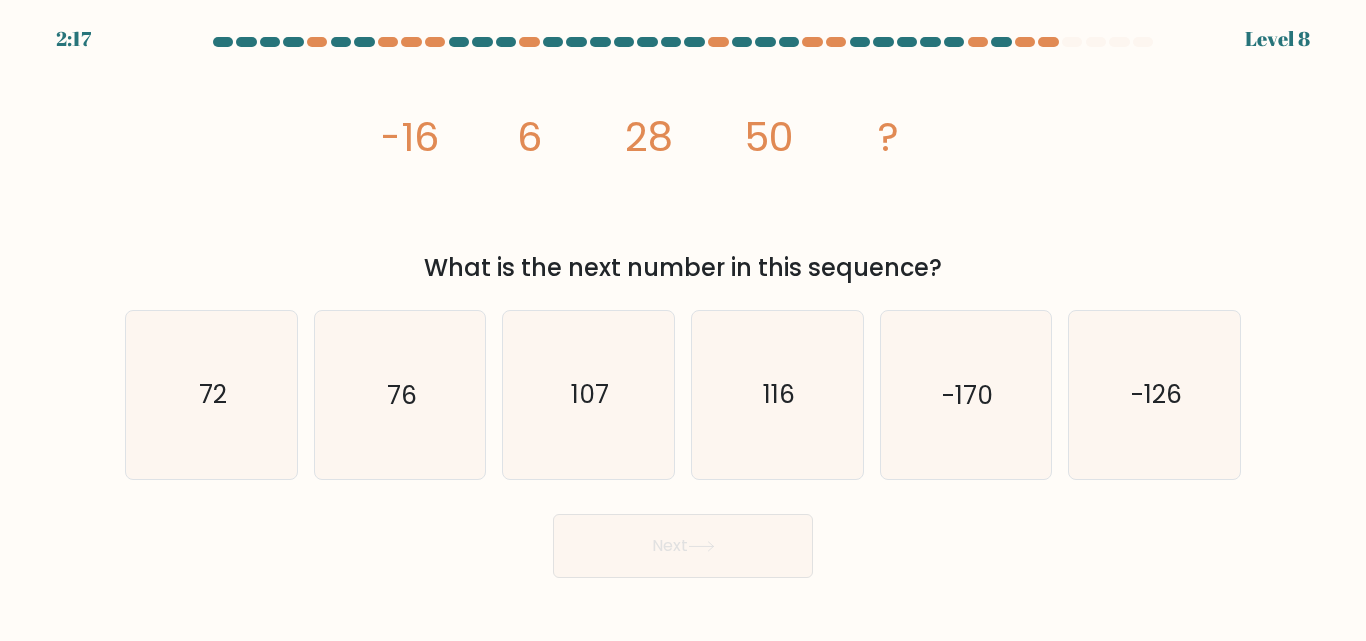 click on "6" 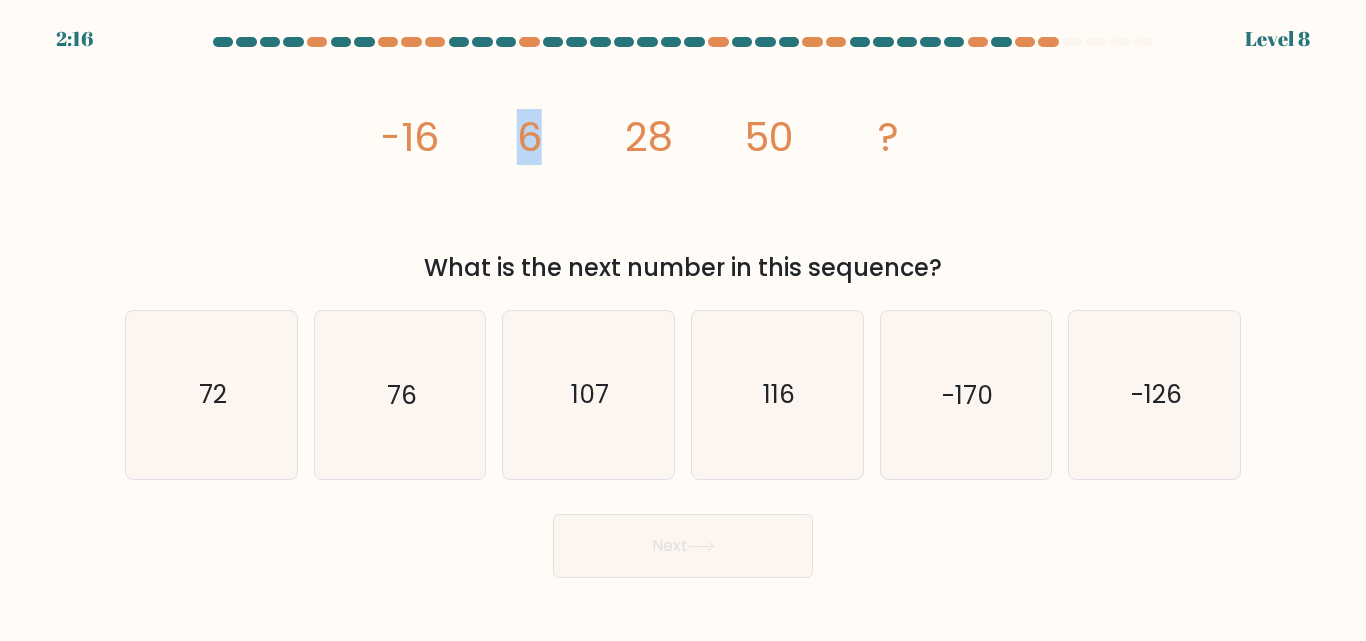 drag, startPoint x: 522, startPoint y: 139, endPoint x: 599, endPoint y: 169, distance: 82.637764 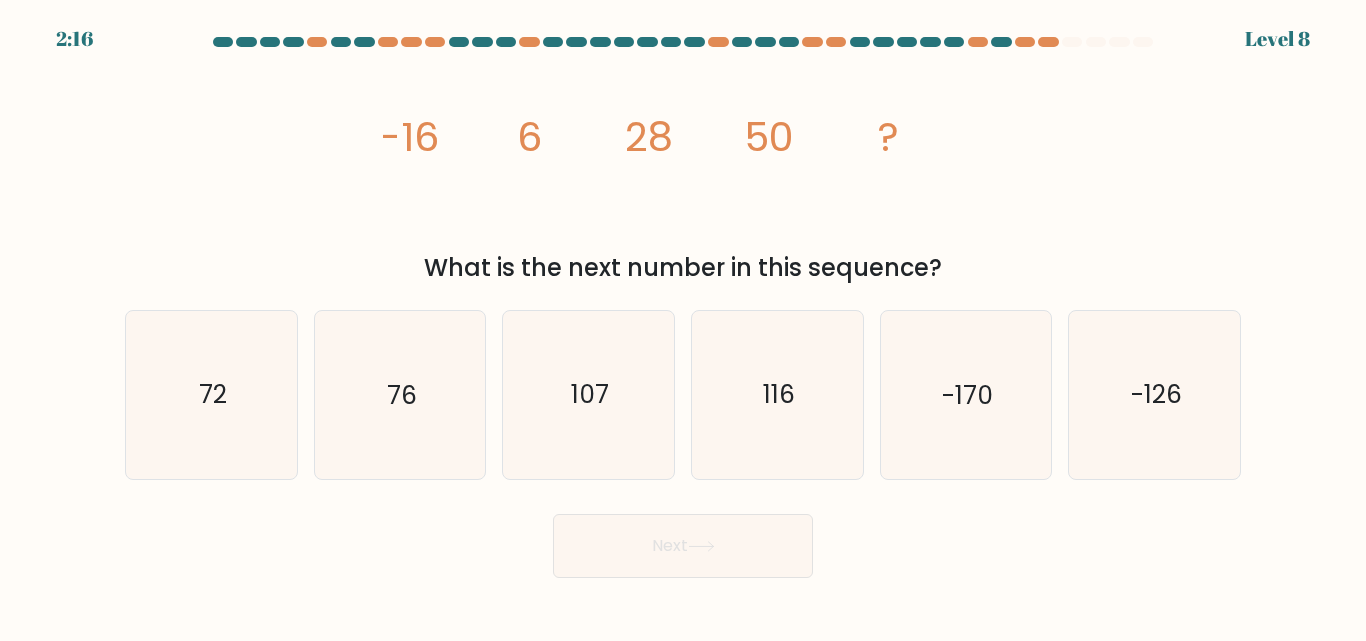 click on "image/svg+xml
-16
6
28
50
?" 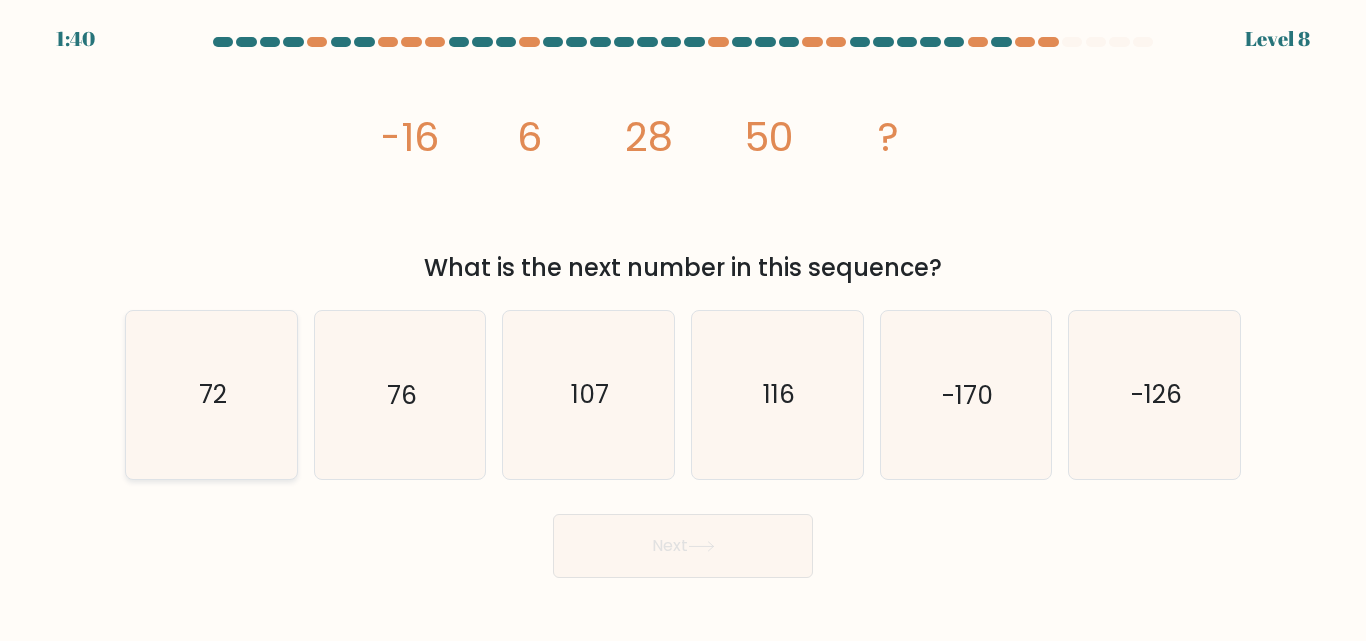 drag, startPoint x: 233, startPoint y: 411, endPoint x: 246, endPoint y: 410, distance: 13.038404 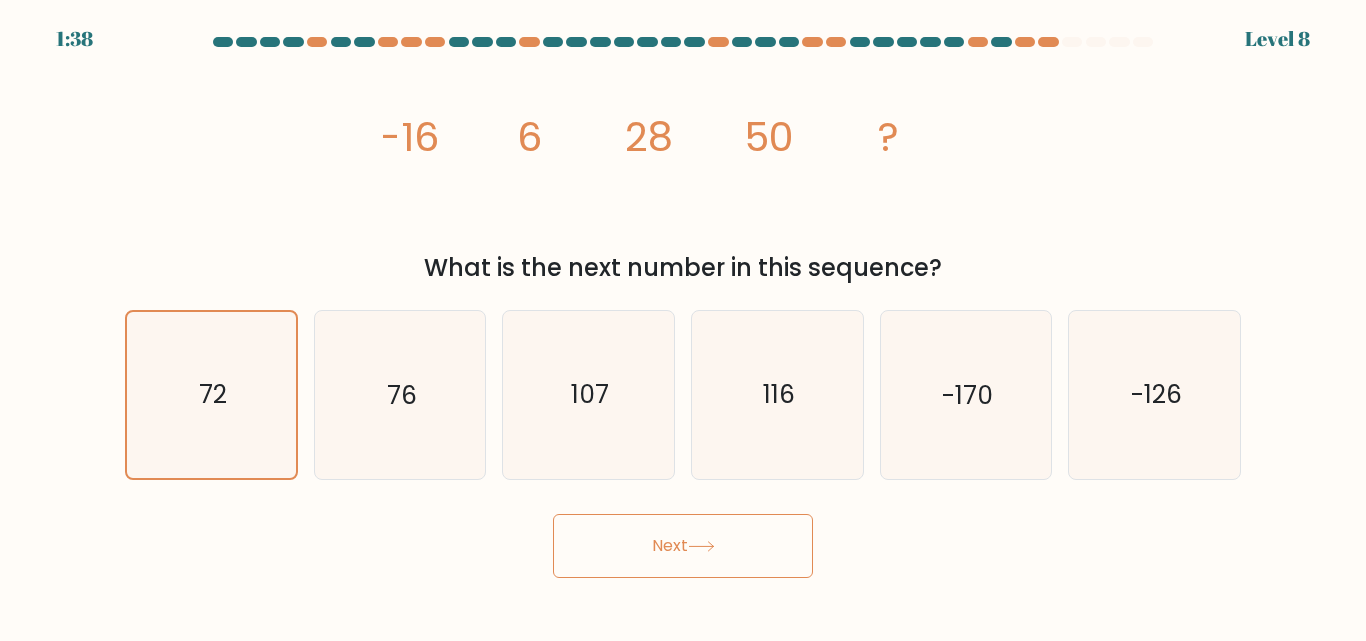 click on "Next" at bounding box center (683, 546) 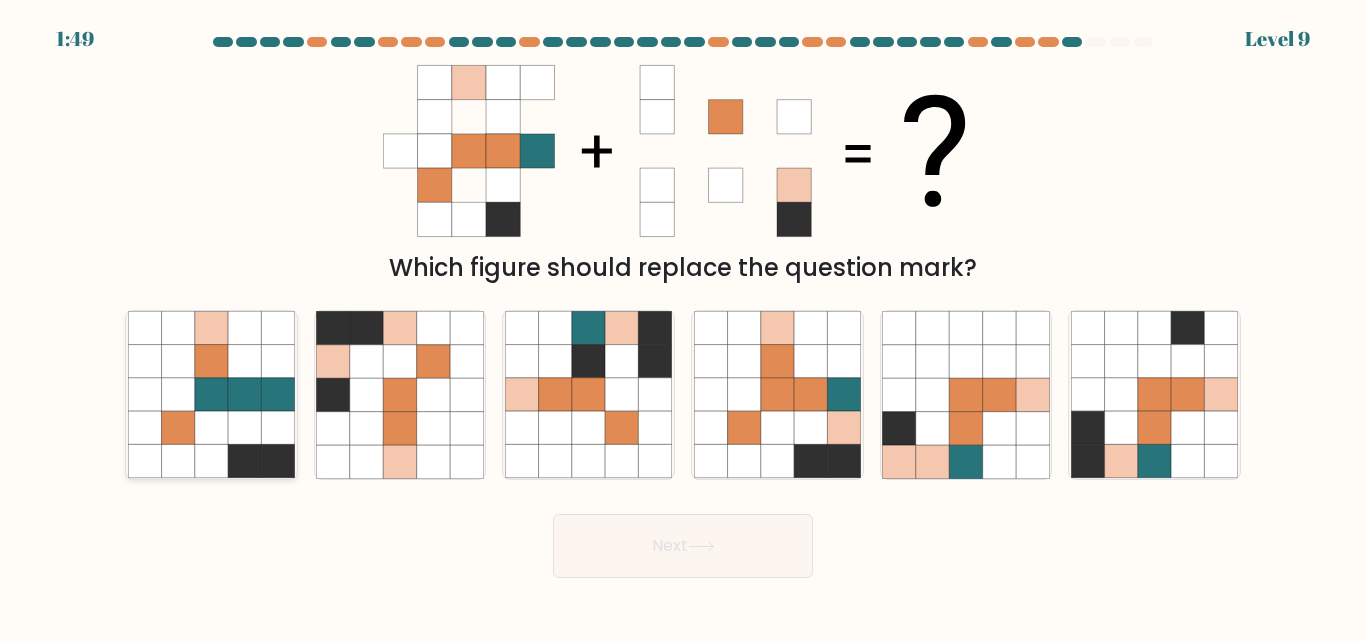 click 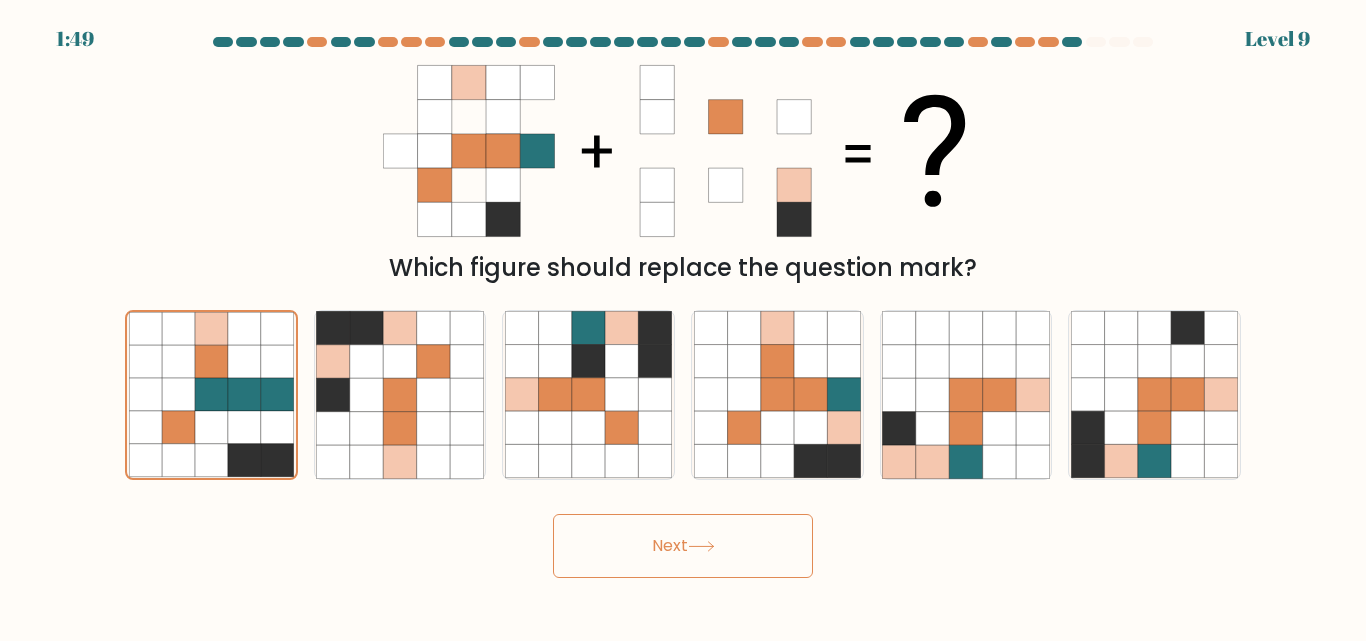click on "Next" at bounding box center [683, 546] 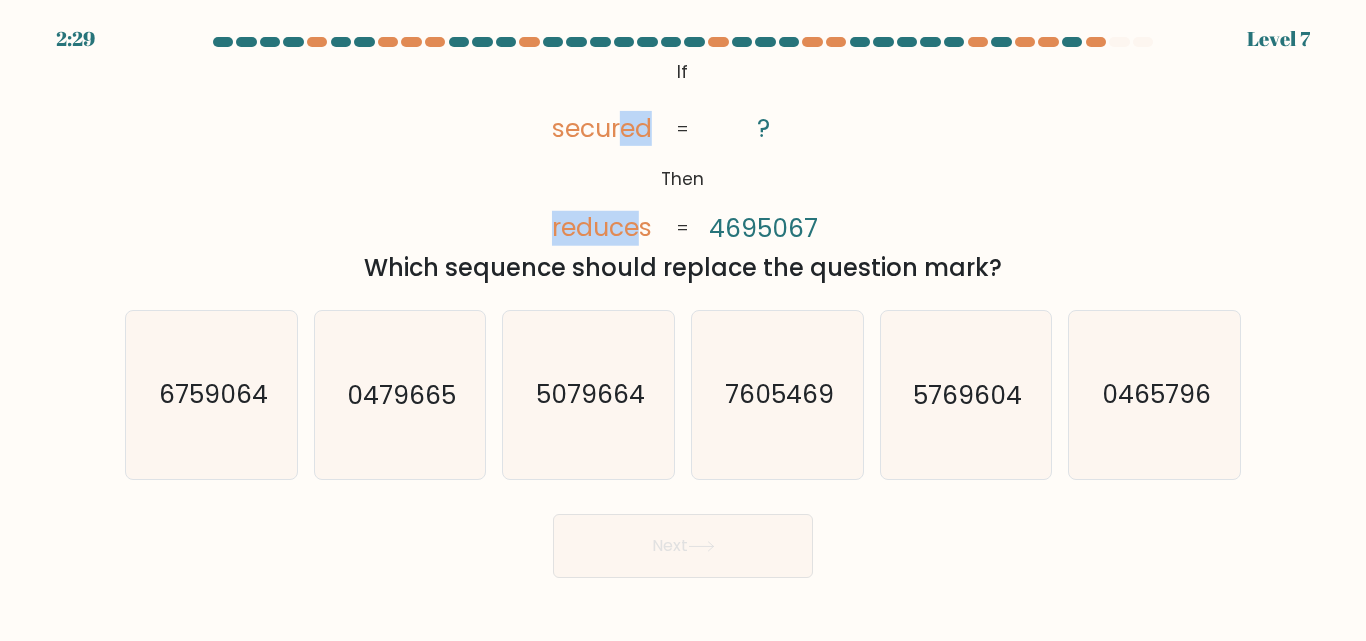 drag, startPoint x: 617, startPoint y: 131, endPoint x: 625, endPoint y: 223, distance: 92.34717 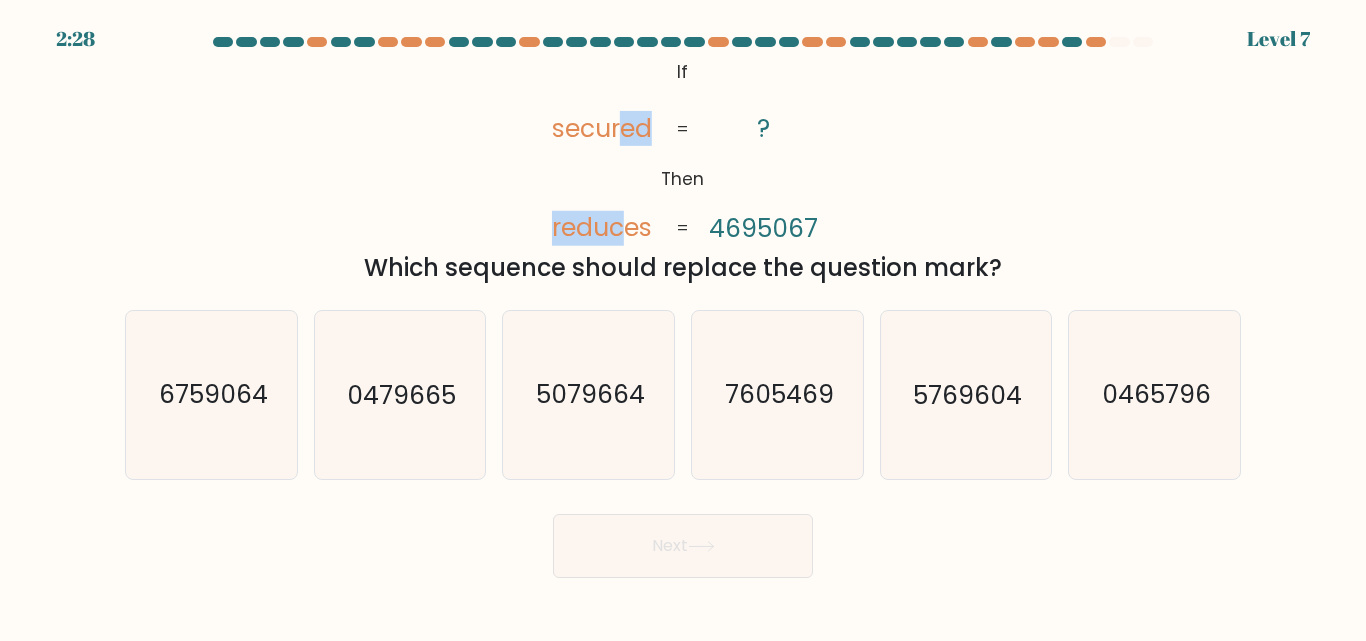 click on "reduces" 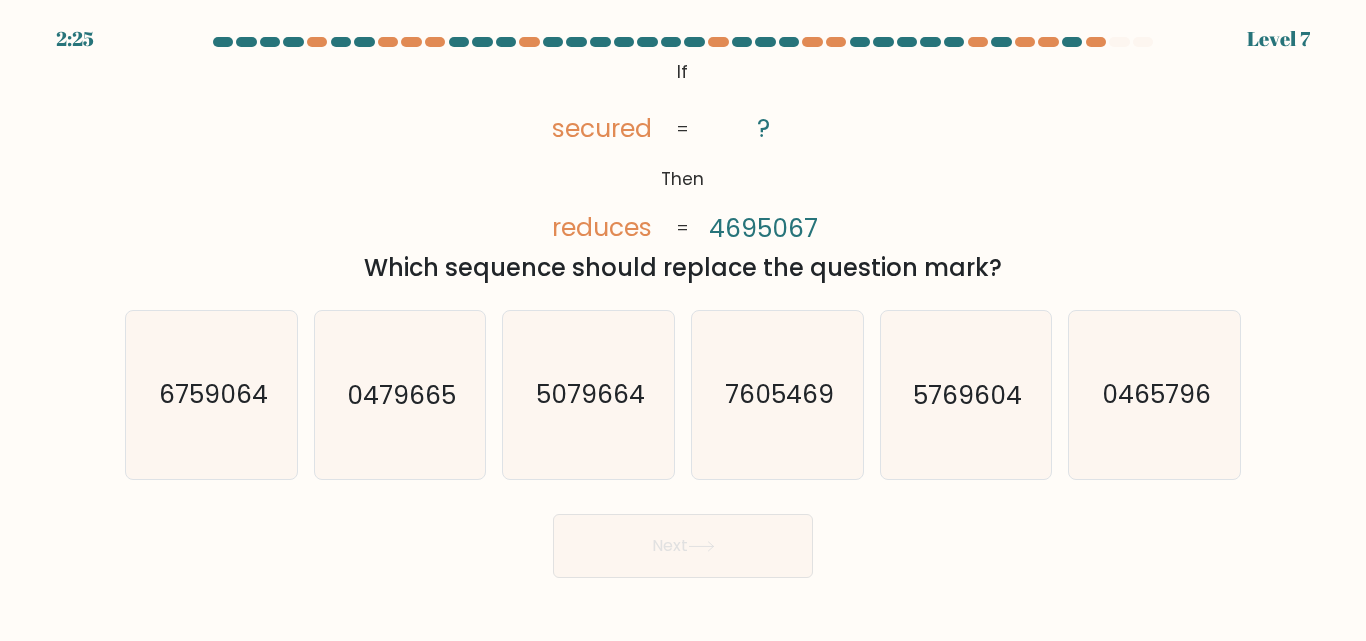 drag, startPoint x: 555, startPoint y: 233, endPoint x: 544, endPoint y: 234, distance: 11.045361 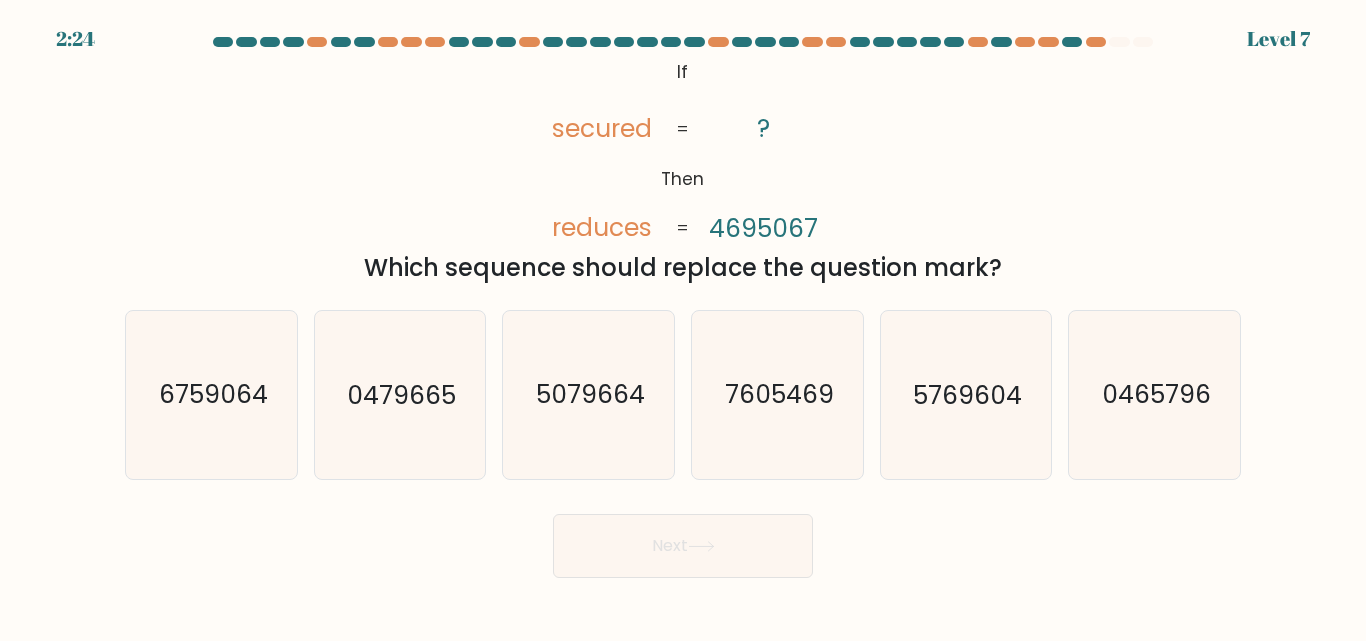 click on "@import url('https://fonts.googleapis.com/css?family=Abril+Fatface:400,100,100italic,300,300italic,400italic,500,500italic,700,700italic,900,900italic');           If       Then       secured       reduces       ?       4695067       =       =" 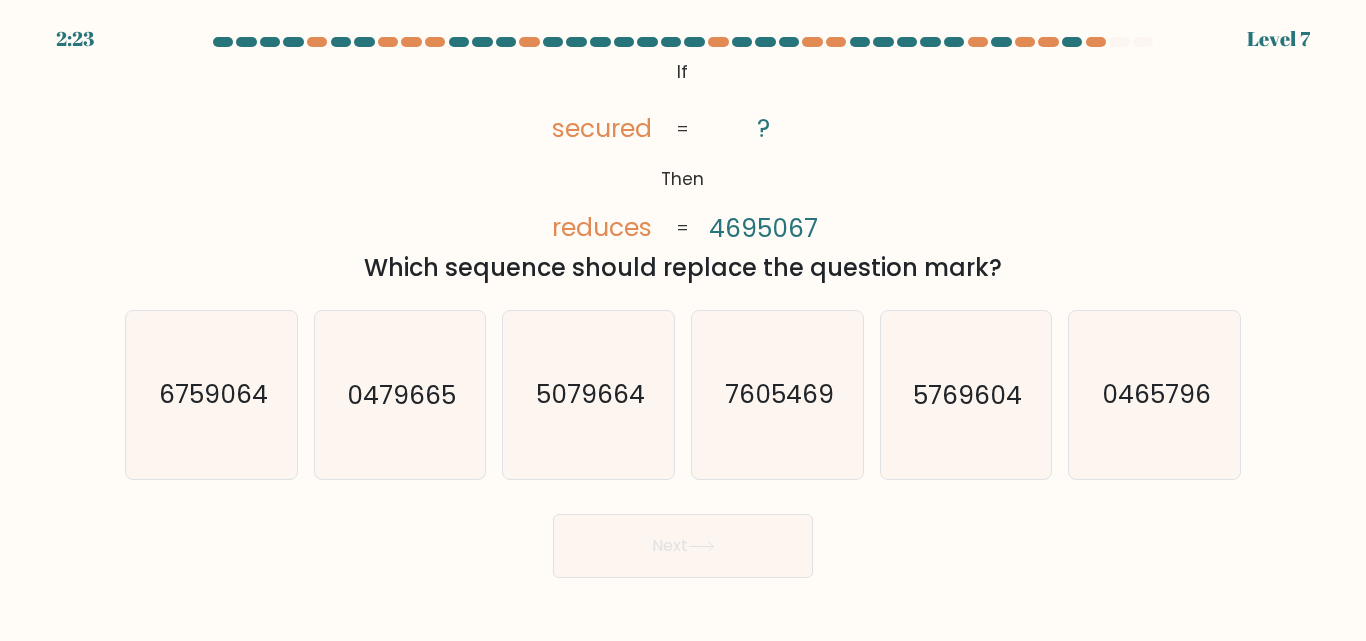 click on "@import url('https://fonts.googleapis.com/css?family=Abril+Fatface:400,100,100italic,300,300italic,400italic,500,500italic,700,700italic,900,900italic');           If       Then       secured       reduces       ?       4695067       =       =" 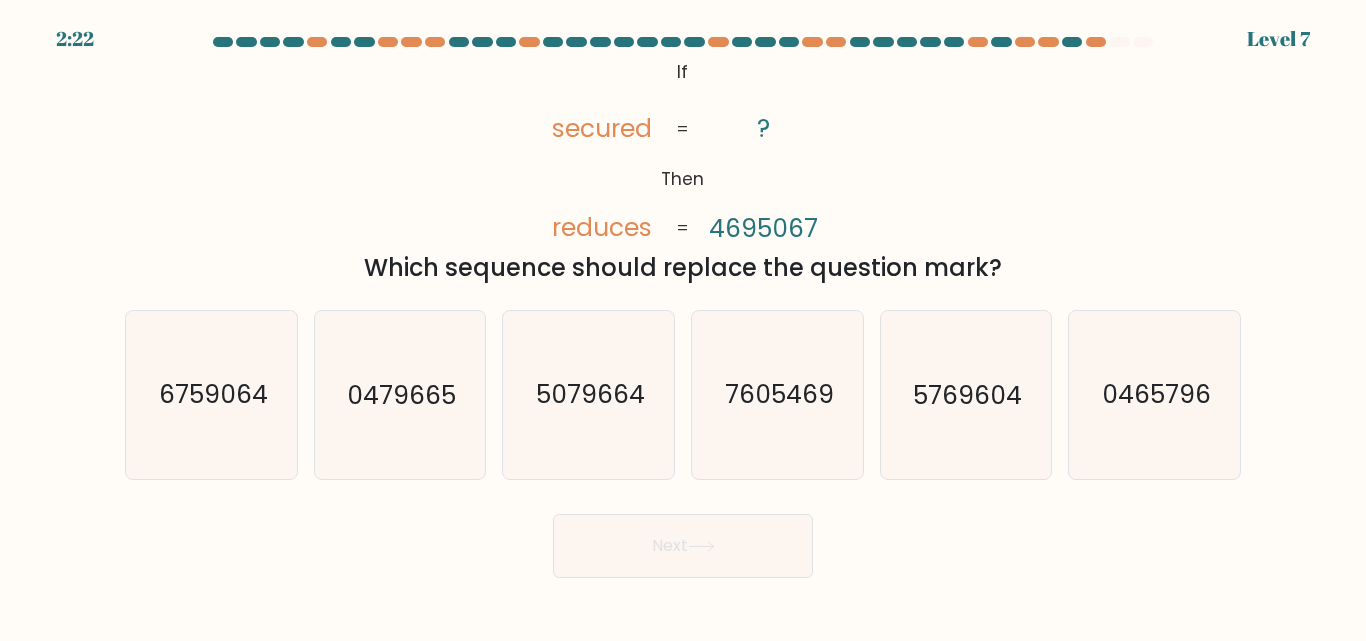 click on "secured" 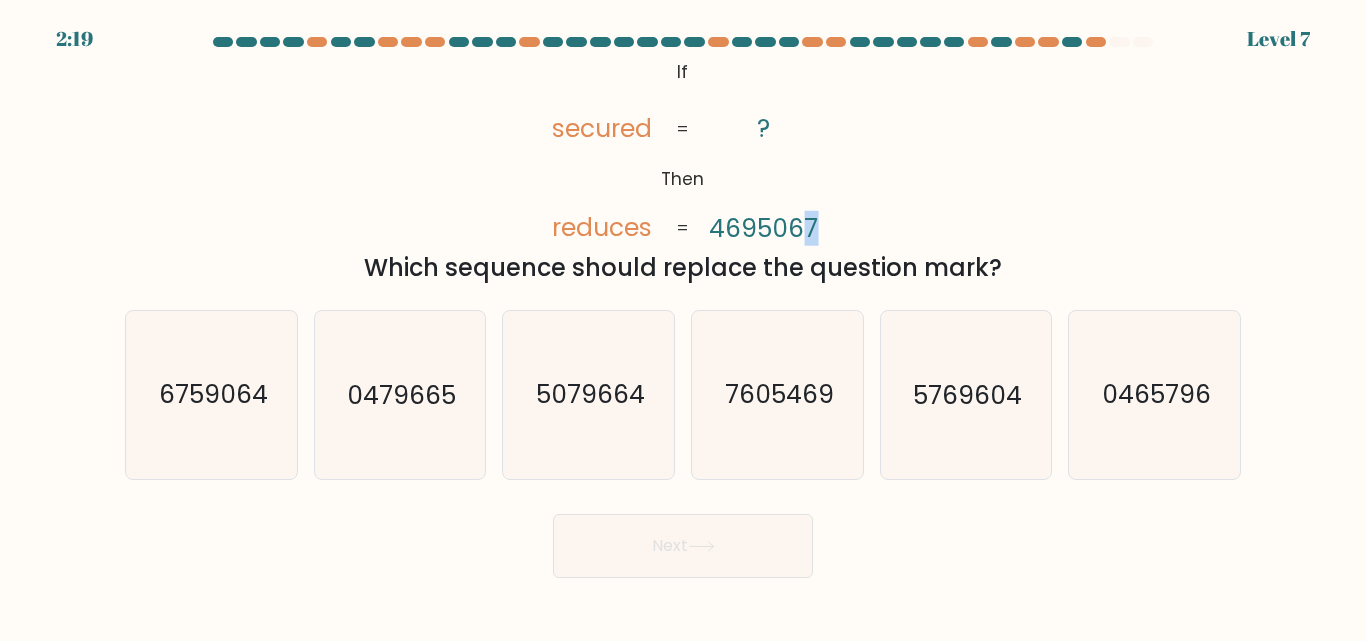 drag, startPoint x: 803, startPoint y: 224, endPoint x: 814, endPoint y: 236, distance: 16.27882 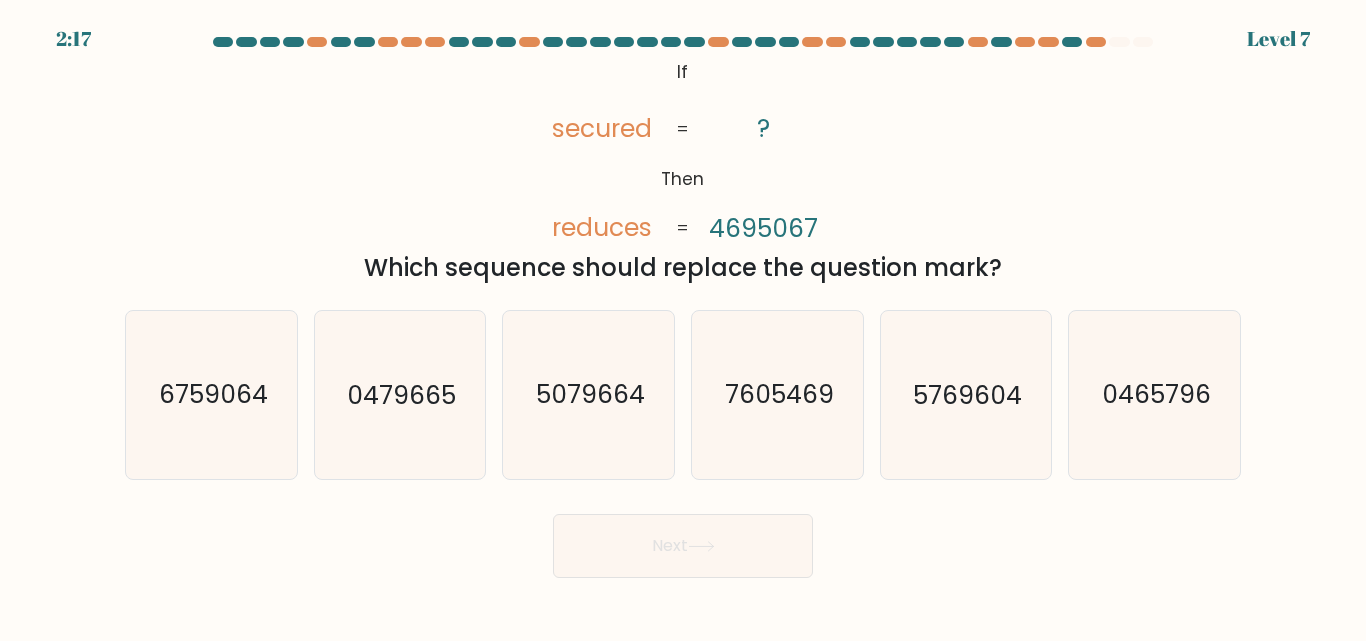 click on "reduces" 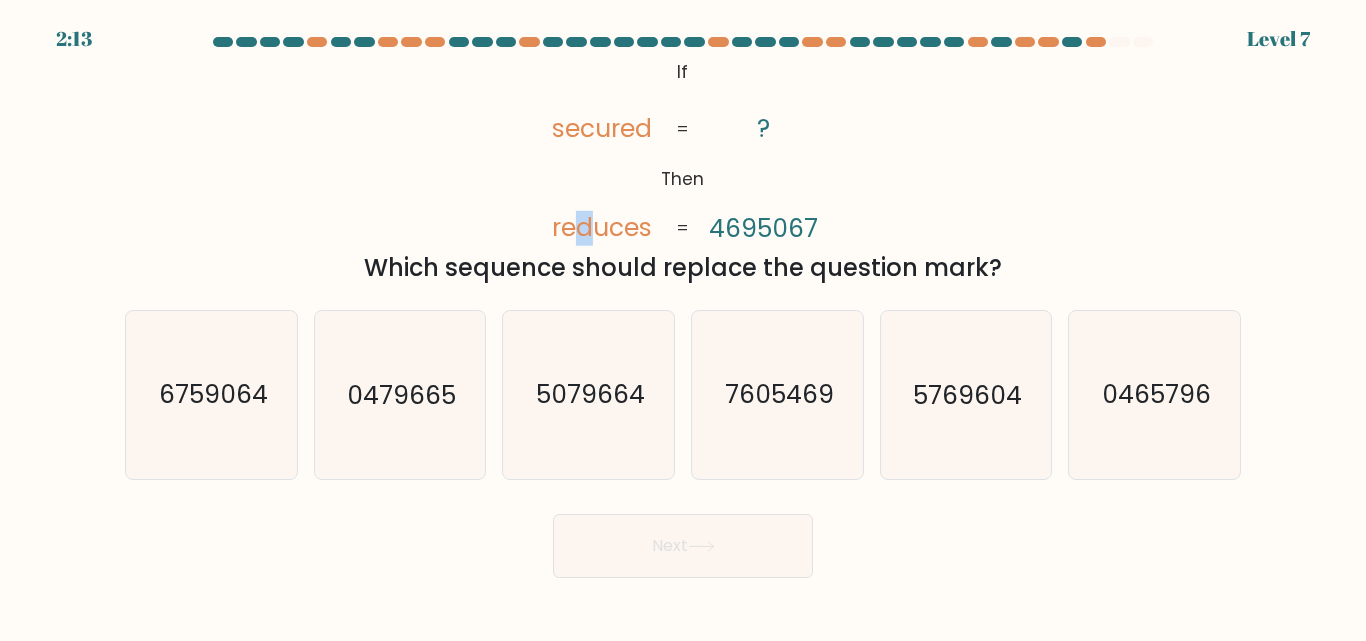 click on "reduces" 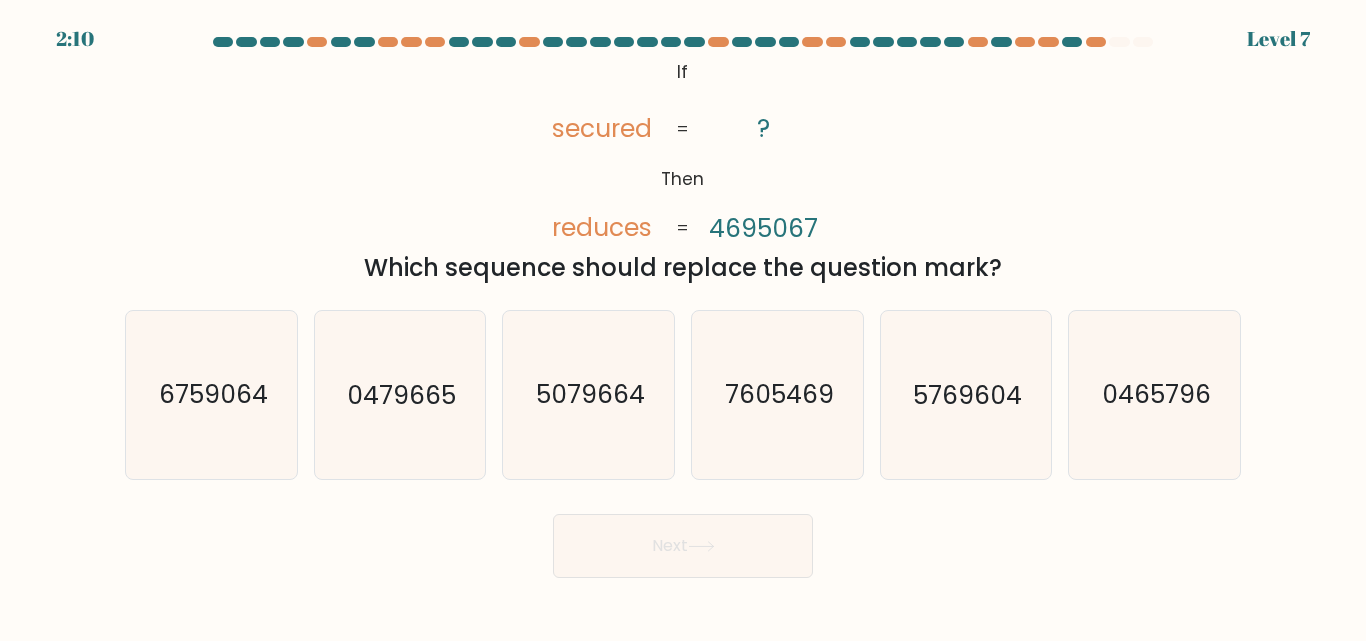 click on "reduces" 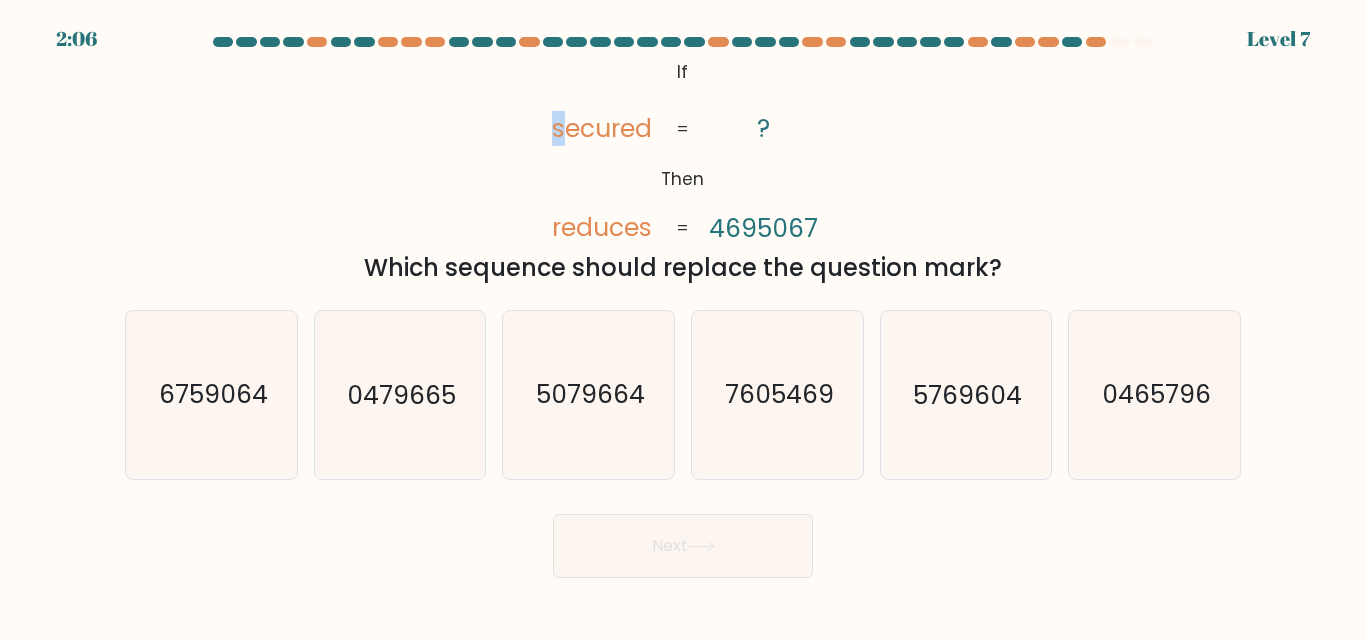 click on "secured" 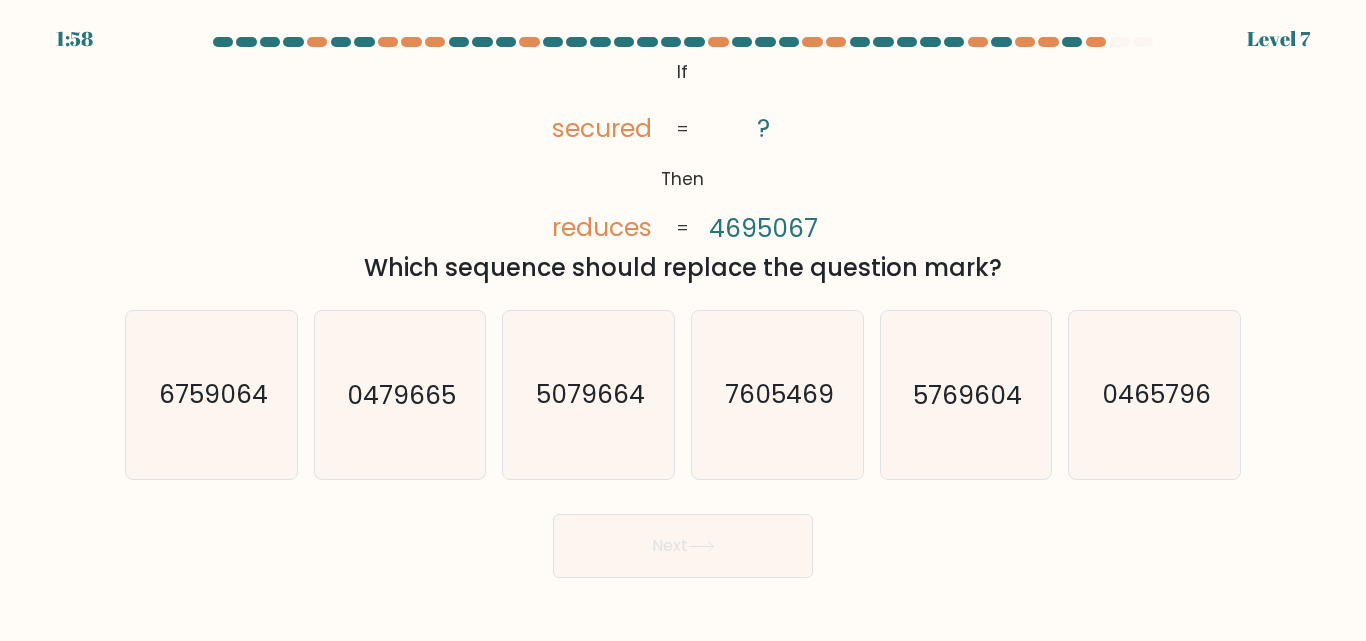 click on "reduces" 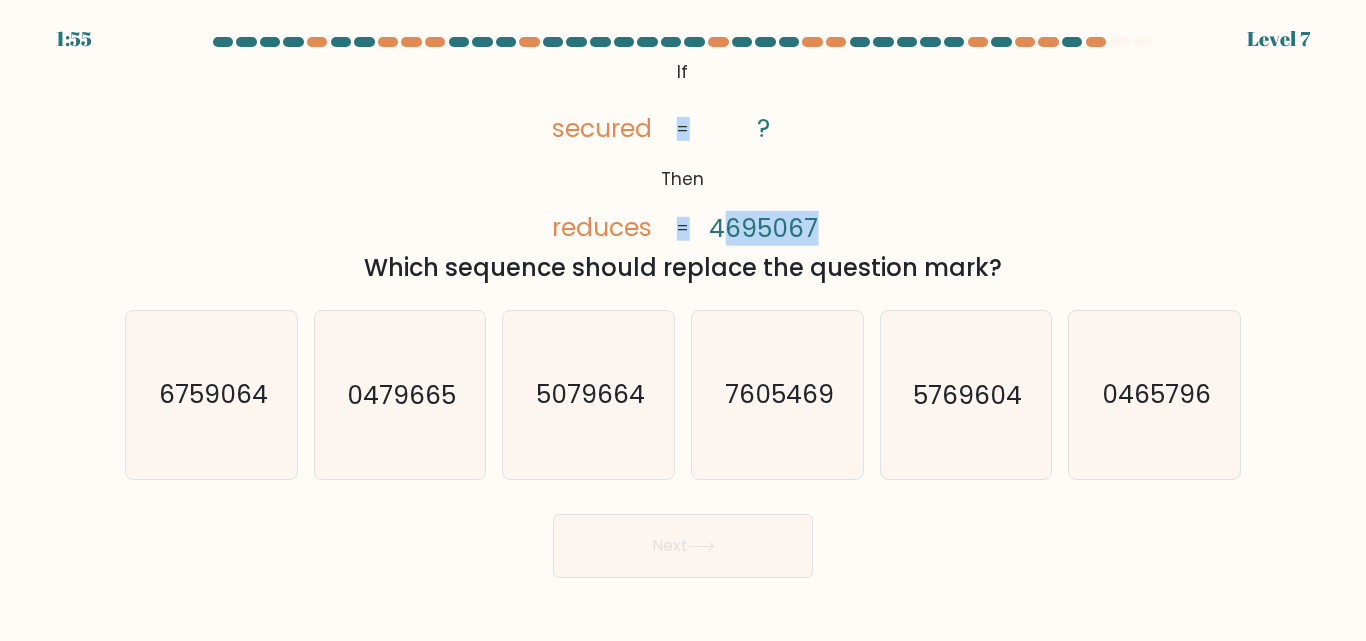 drag, startPoint x: 726, startPoint y: 230, endPoint x: 699, endPoint y: 232, distance: 27.073973 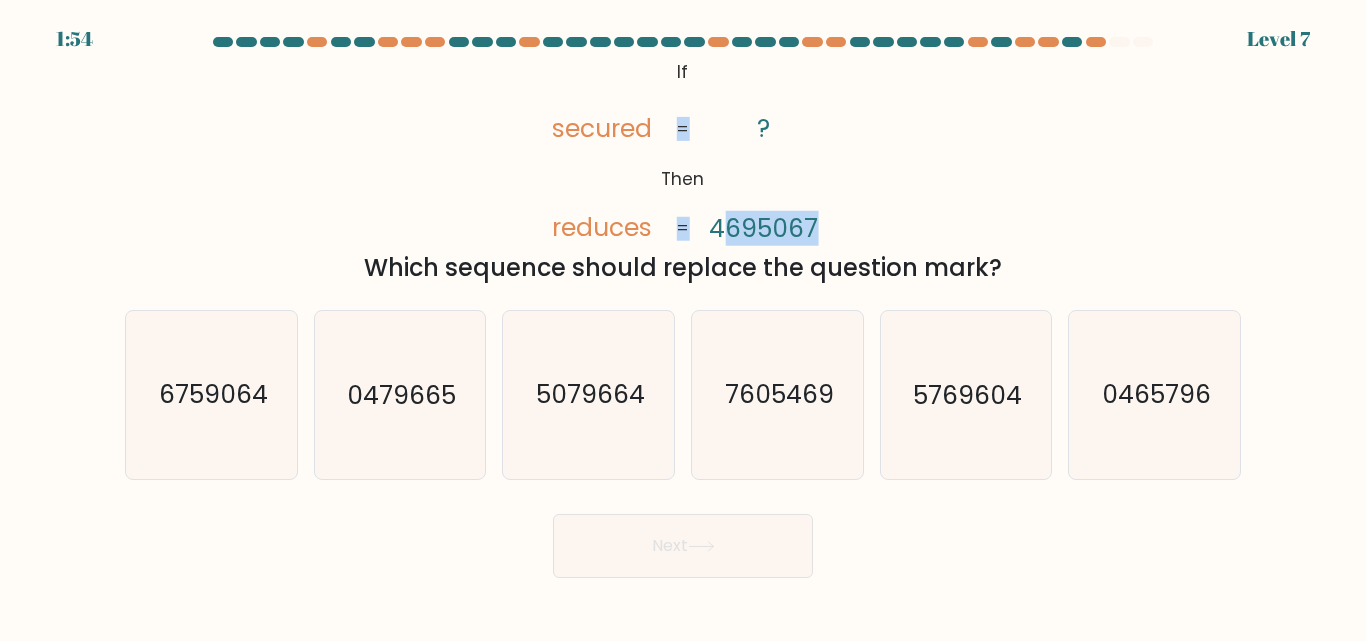click on "4695067" 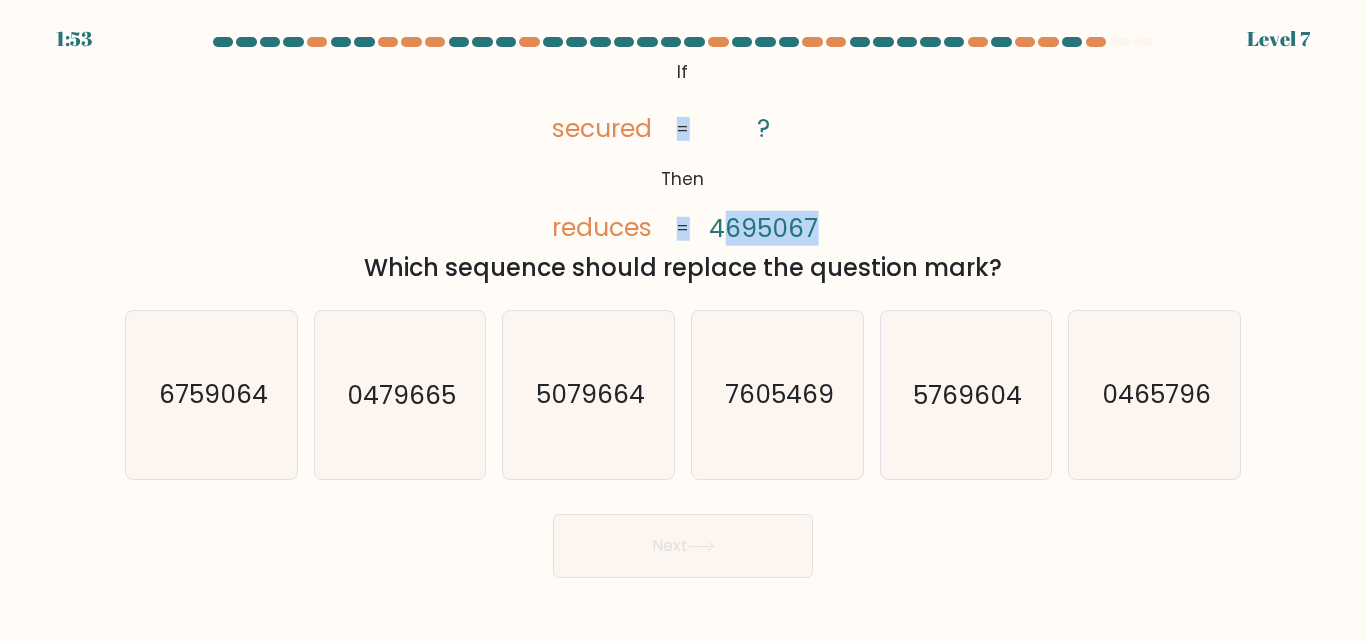 click on "4695067" 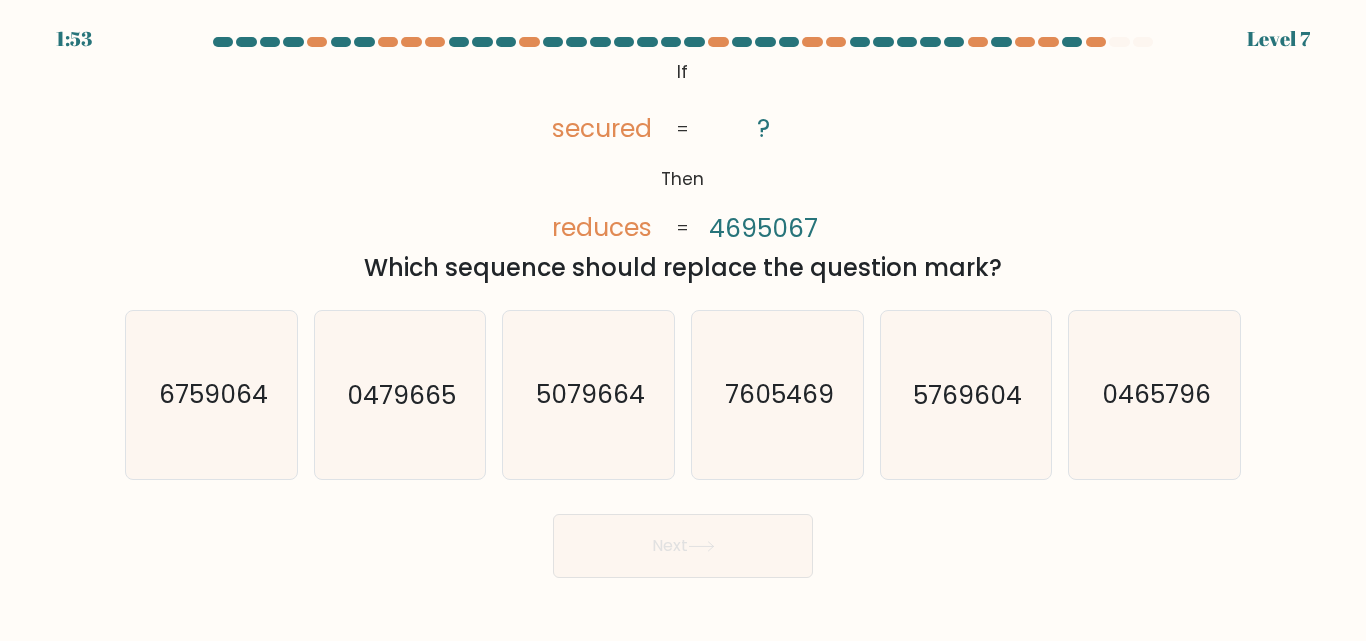 click on "4695067" 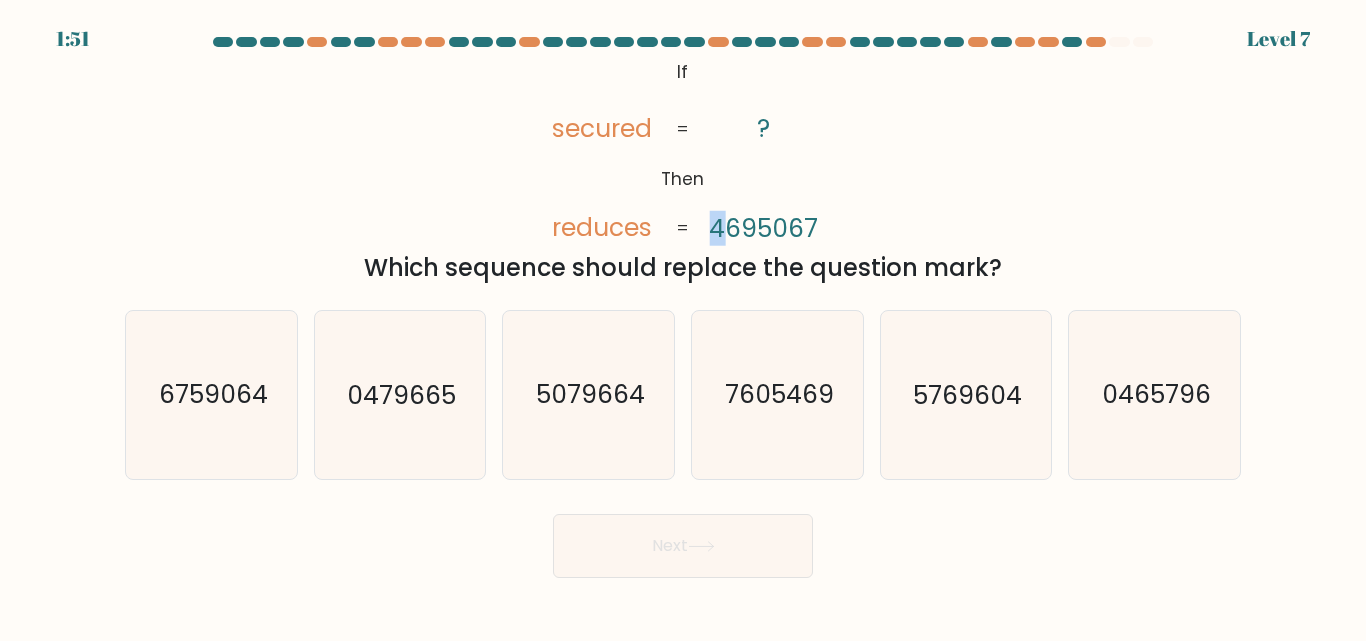 drag, startPoint x: 720, startPoint y: 231, endPoint x: 707, endPoint y: 231, distance: 13 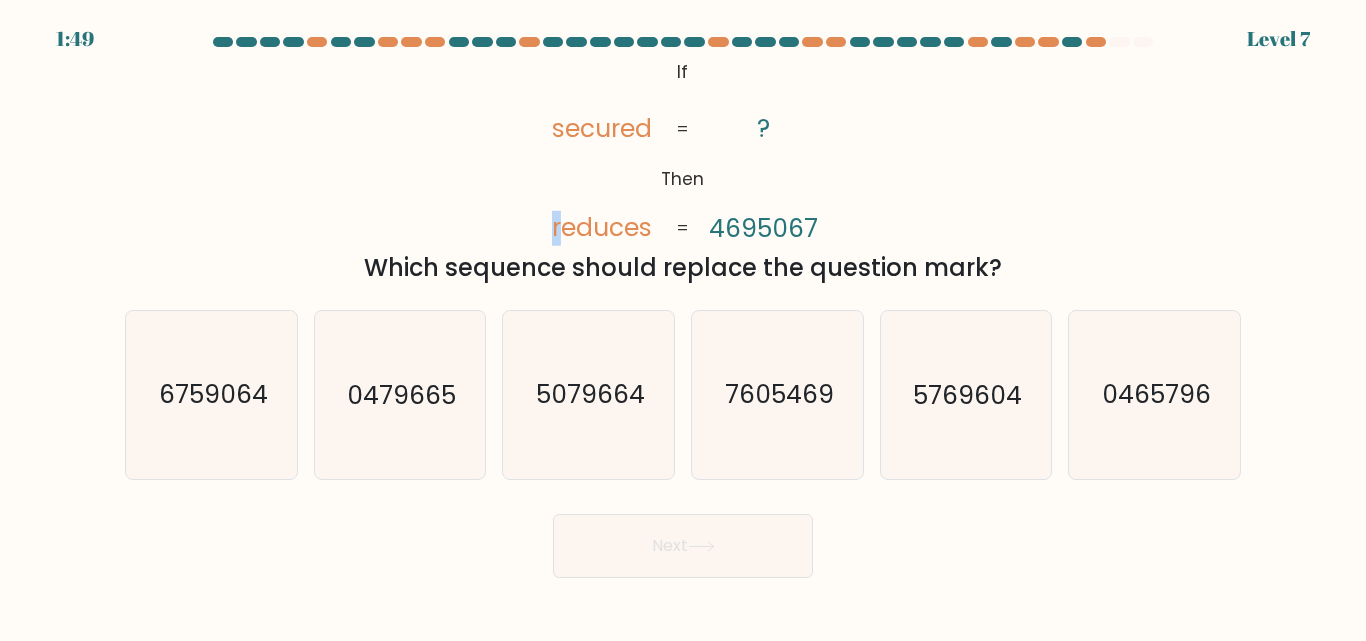 drag, startPoint x: 562, startPoint y: 235, endPoint x: 544, endPoint y: 235, distance: 18 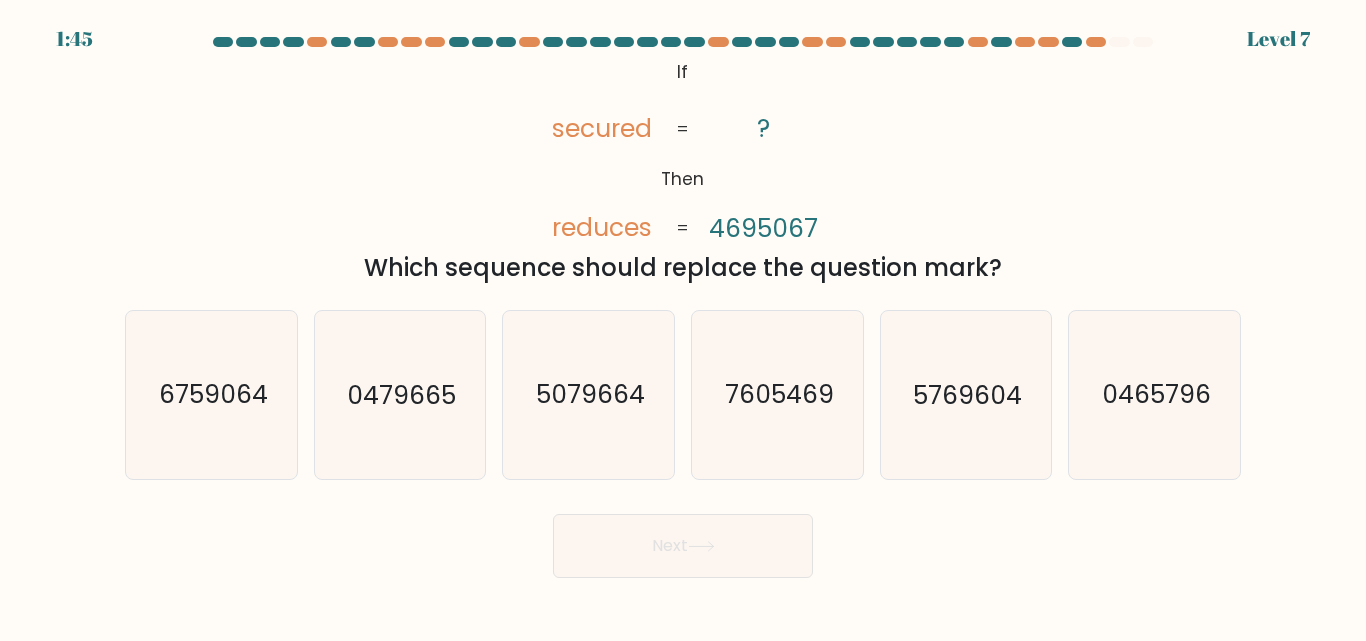 click on "secured" 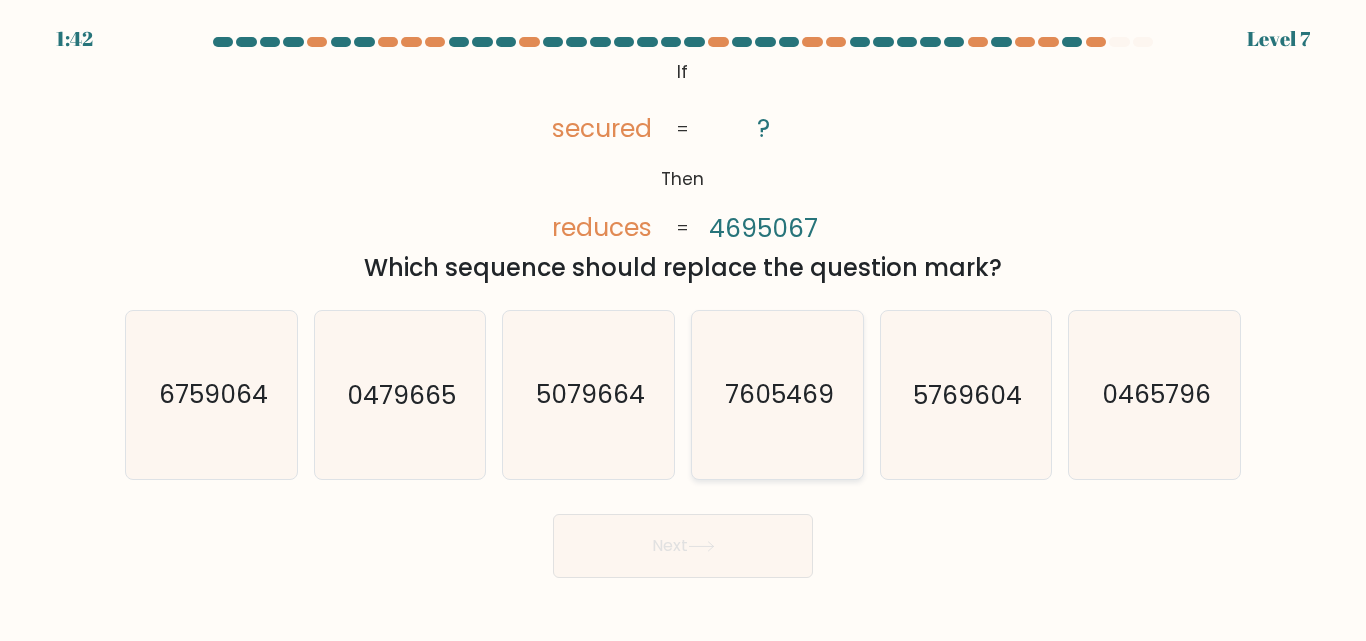 click on "7605469" 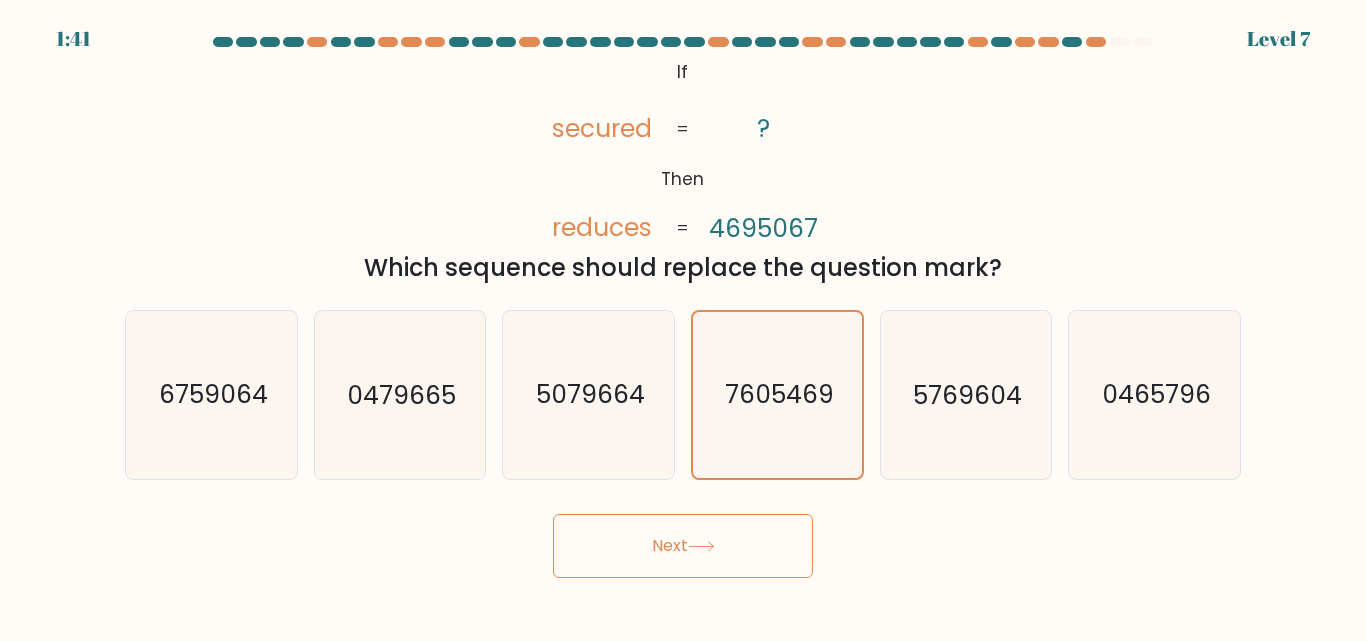 click on "Next" at bounding box center (683, 546) 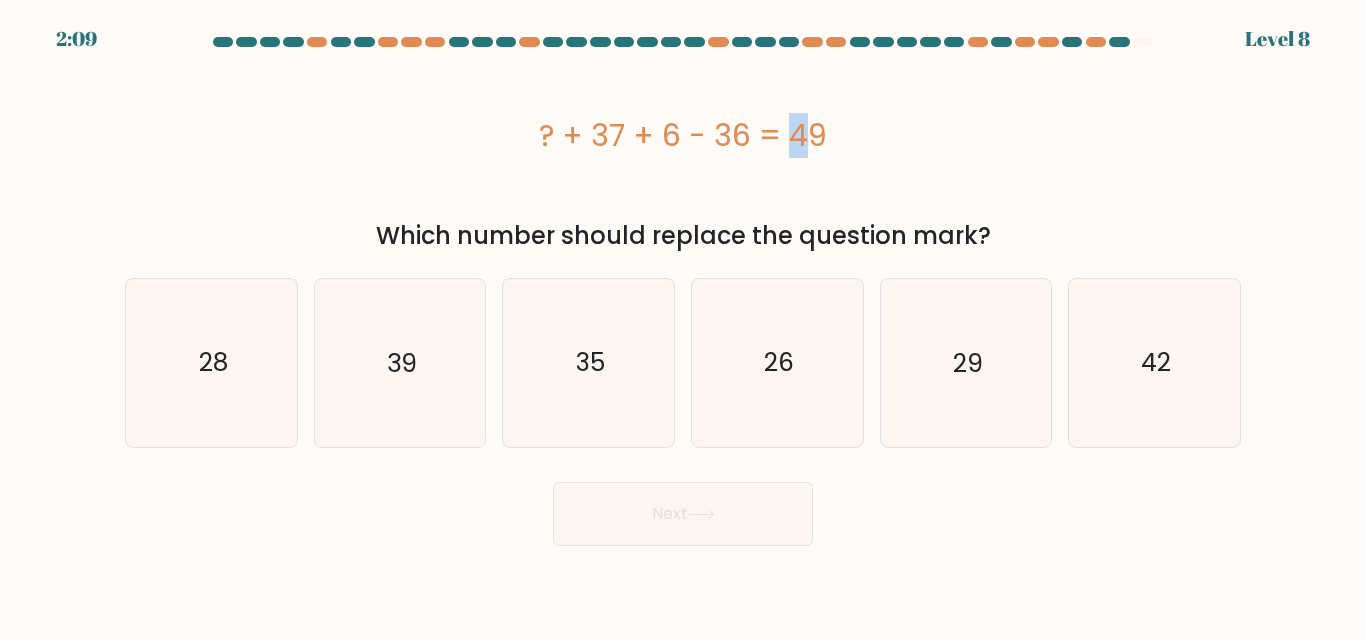 click on "? + 37 + 6 - 36 = 49" at bounding box center [683, 135] 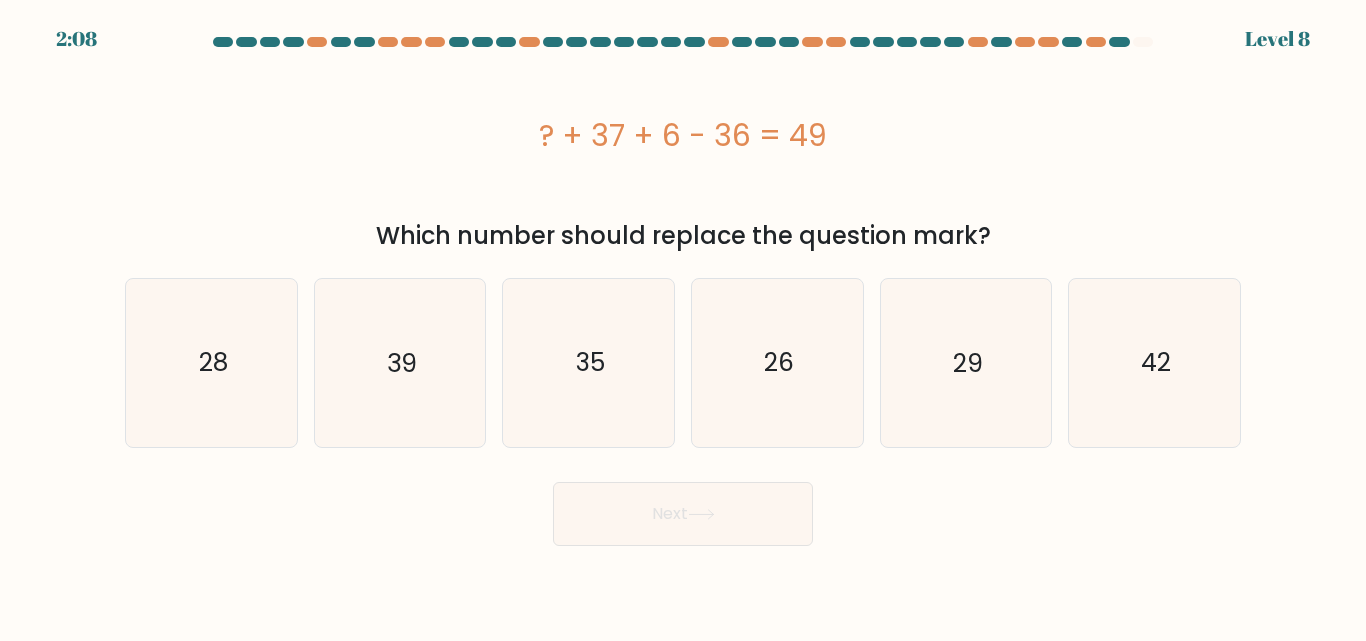 click on "? + 37 + 6 - 36 = 49" at bounding box center (683, 135) 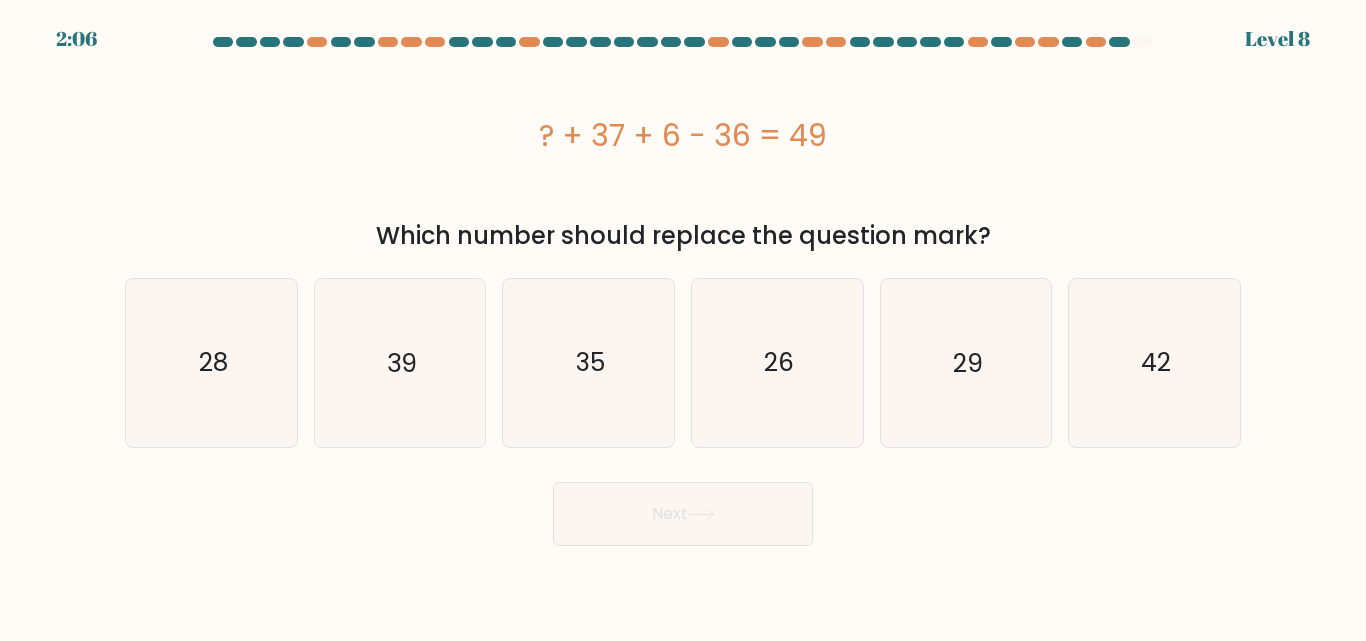 click on "? + 37 + 6 - 36 = 49" at bounding box center [683, 135] 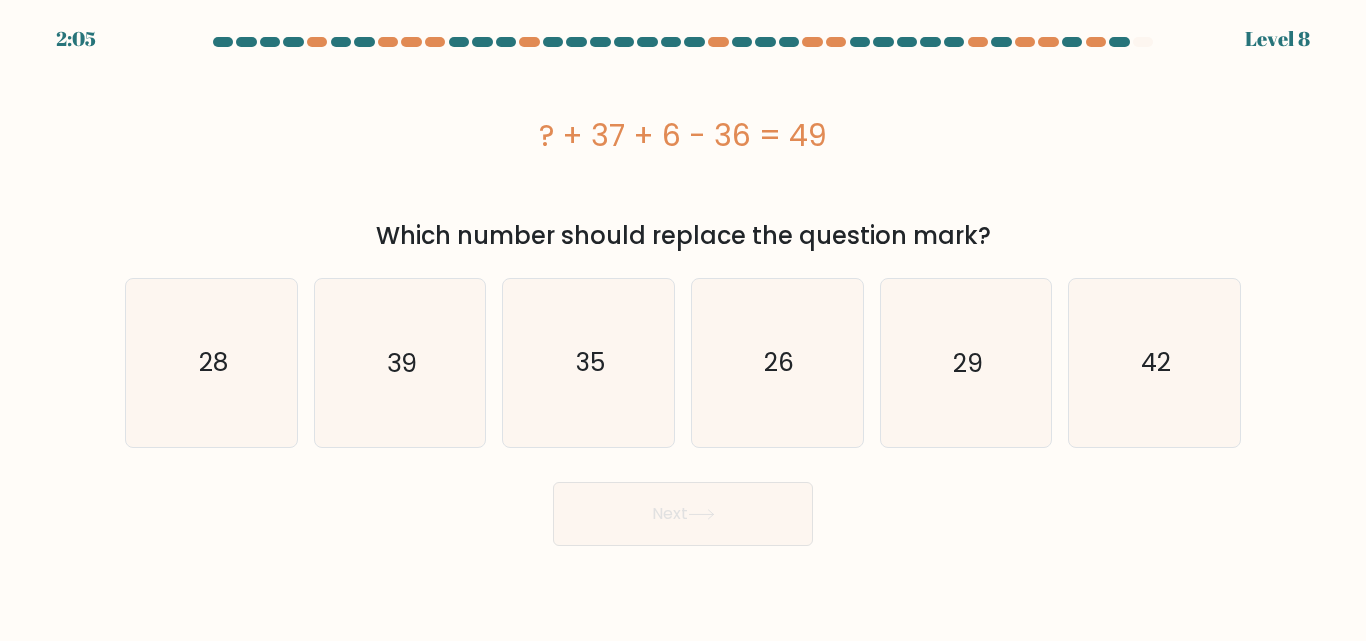 drag, startPoint x: 655, startPoint y: 142, endPoint x: 726, endPoint y: 139, distance: 71.063354 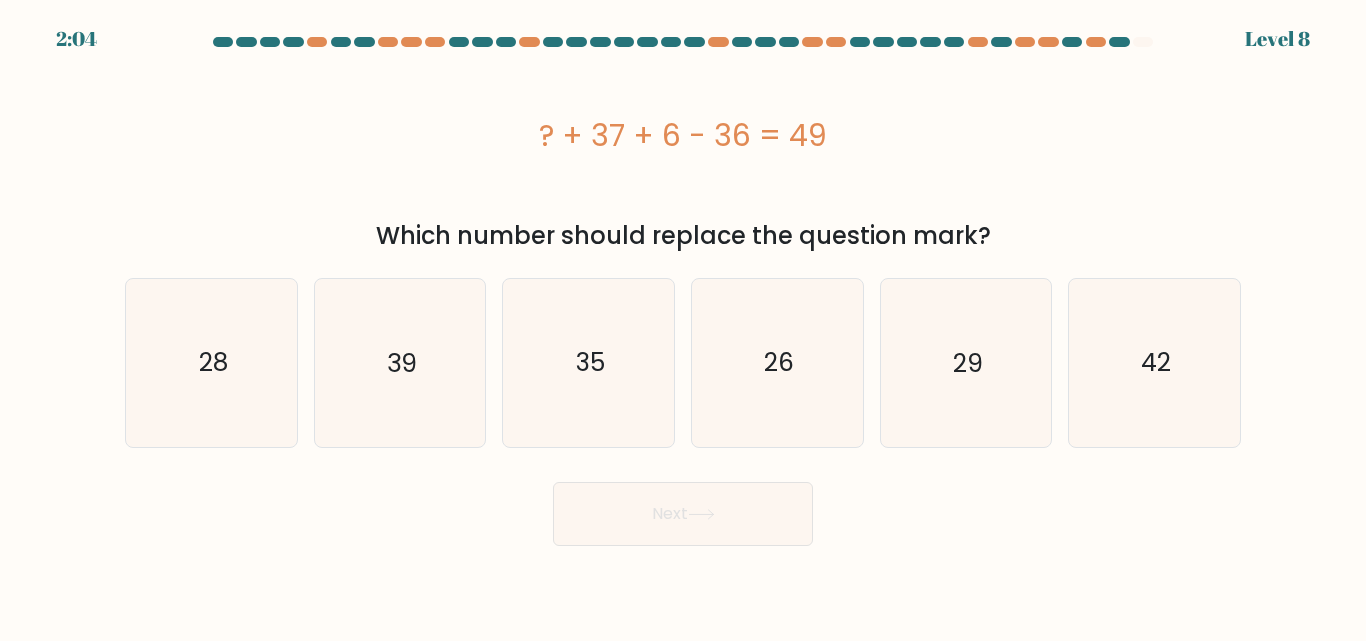 click on "? + 37 + 6 - 36 = 49" at bounding box center [683, 135] 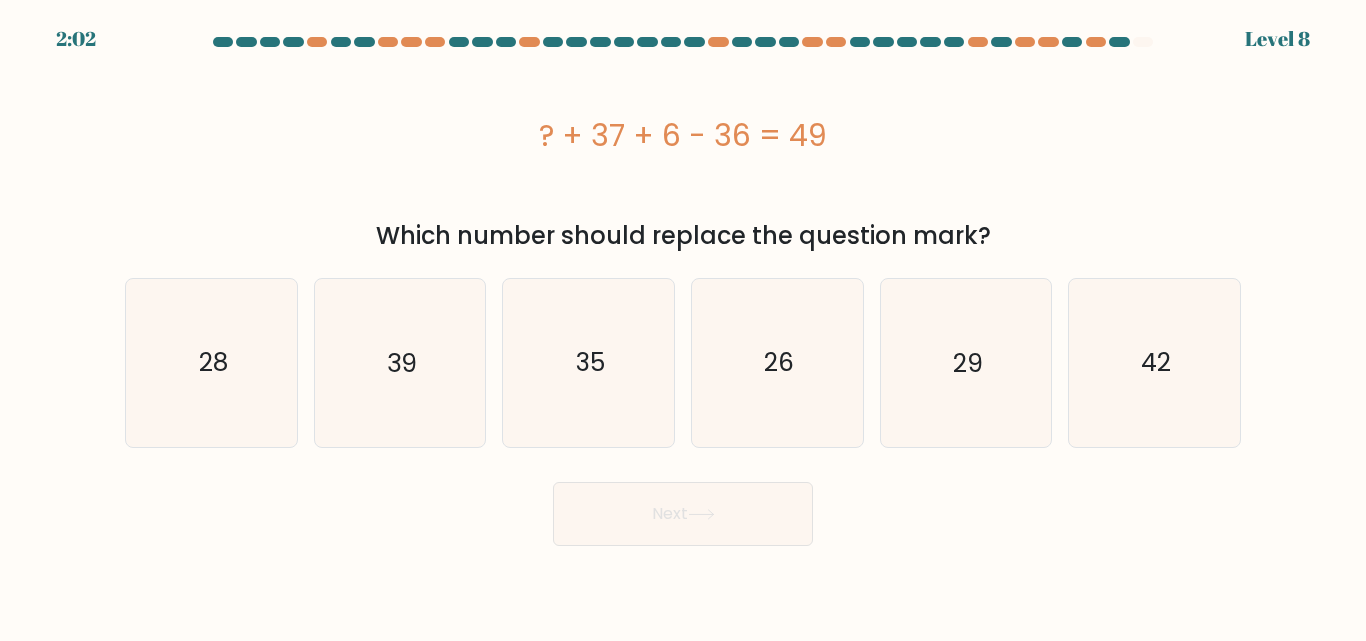drag, startPoint x: 669, startPoint y: 142, endPoint x: 722, endPoint y: 148, distance: 53.338543 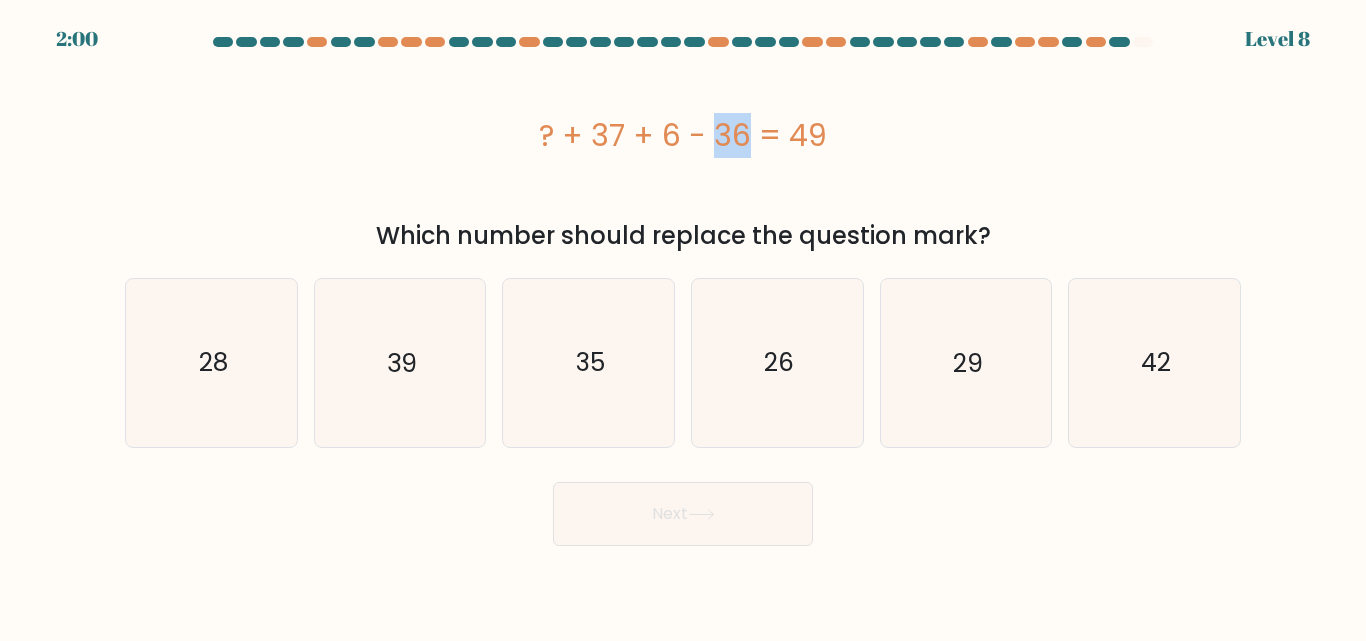 drag, startPoint x: 591, startPoint y: 139, endPoint x: 628, endPoint y: 142, distance: 37.12142 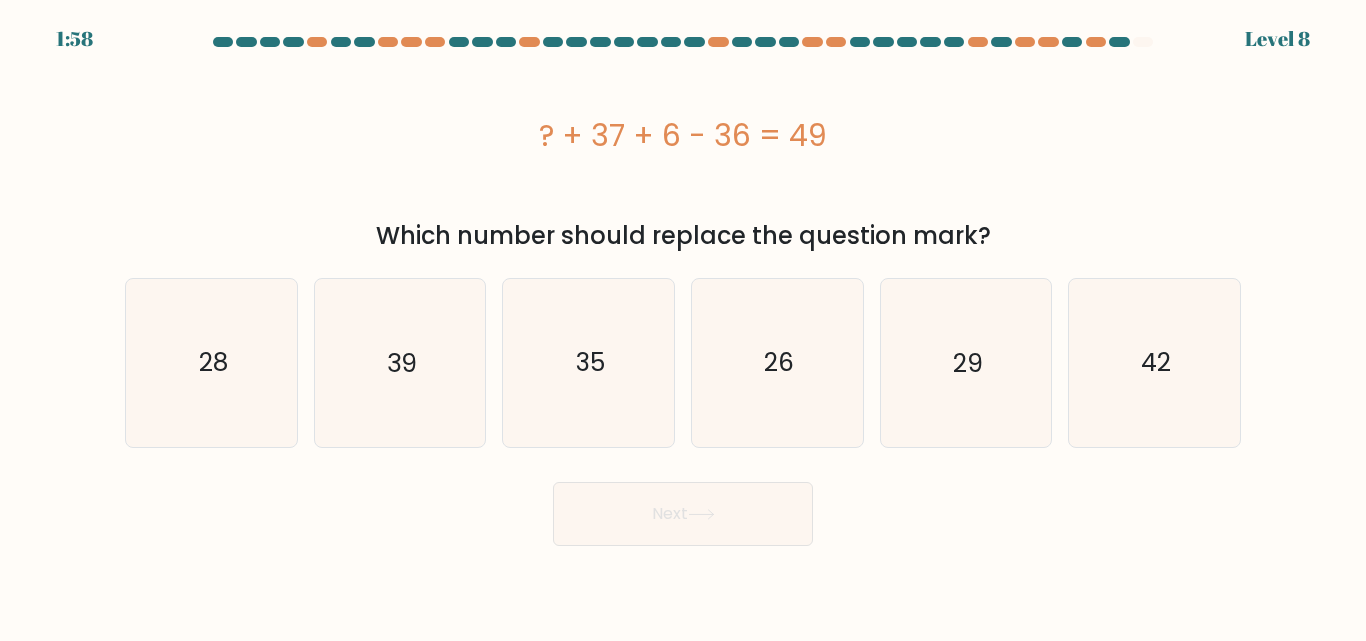 click on "? + 37 + 6 - 36 = 49" at bounding box center (683, 135) 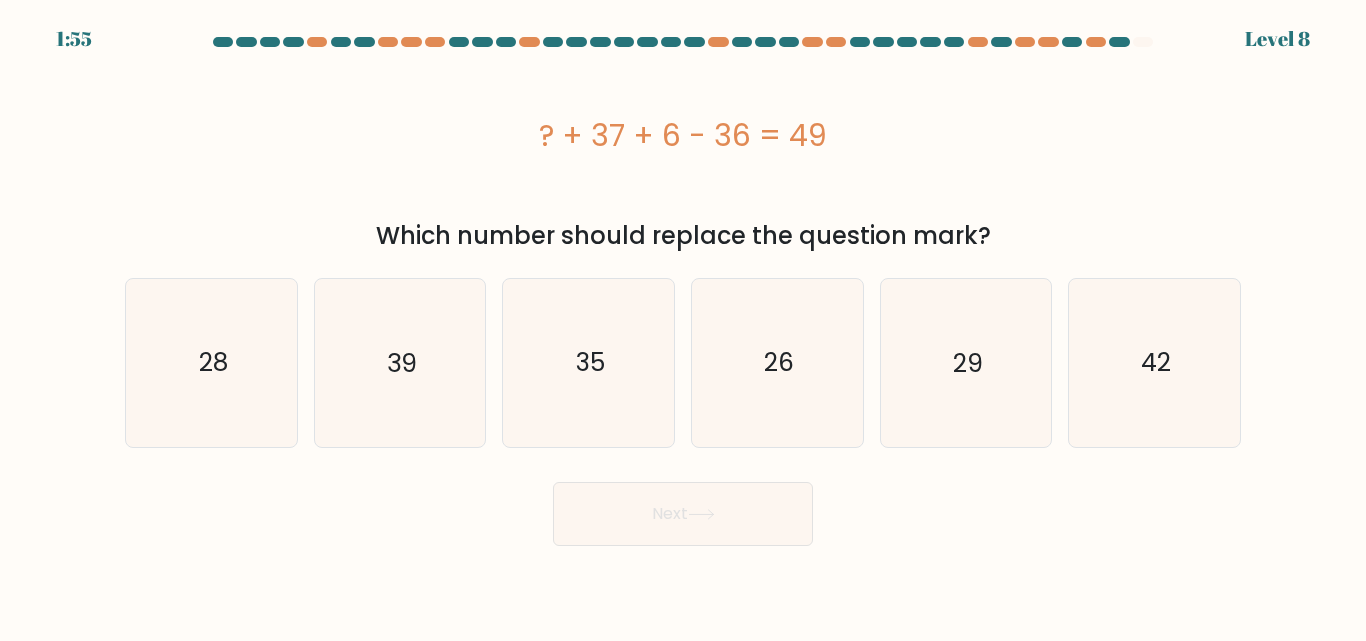 drag, startPoint x: 668, startPoint y: 144, endPoint x: 715, endPoint y: 140, distance: 47.169907 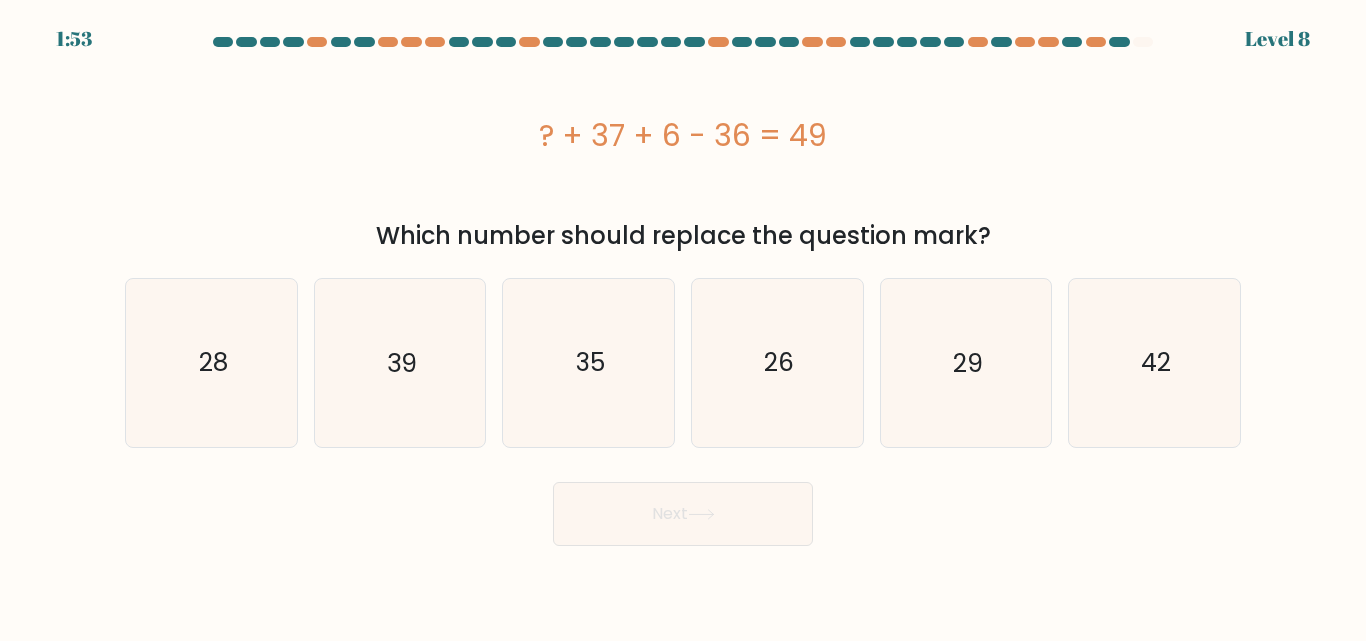 drag, startPoint x: 659, startPoint y: 143, endPoint x: 745, endPoint y: 136, distance: 86.28442 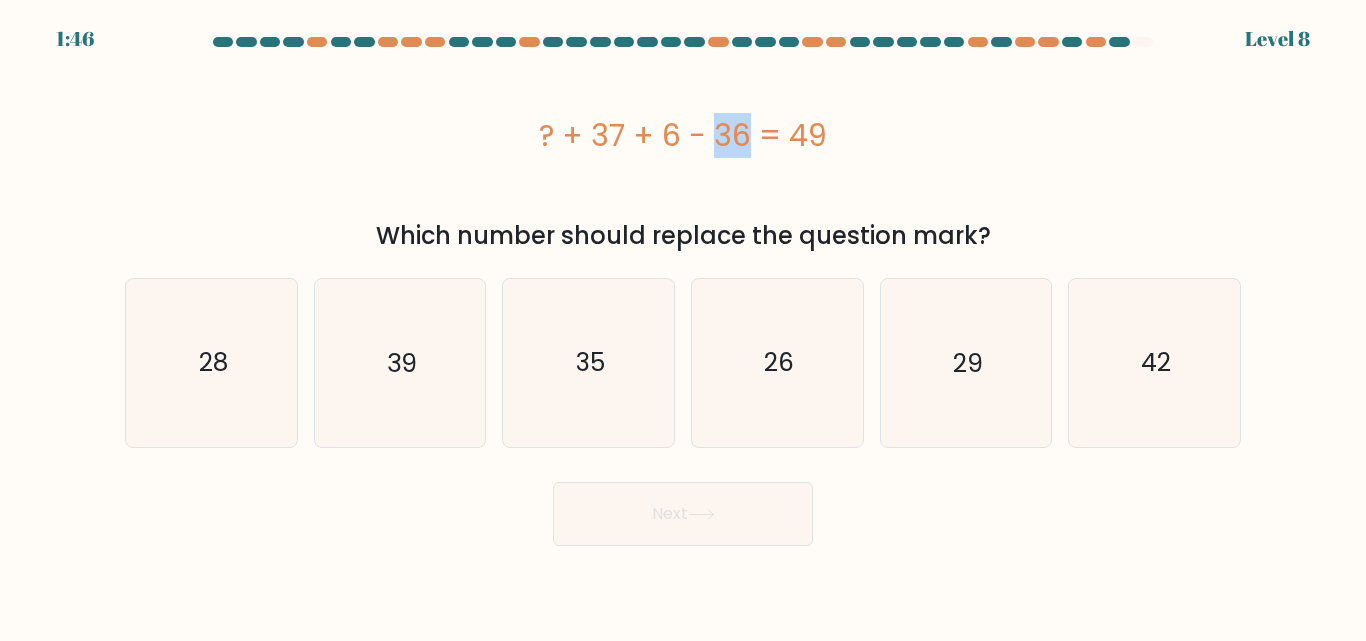 drag, startPoint x: 597, startPoint y: 137, endPoint x: 627, endPoint y: 146, distance: 31.320919 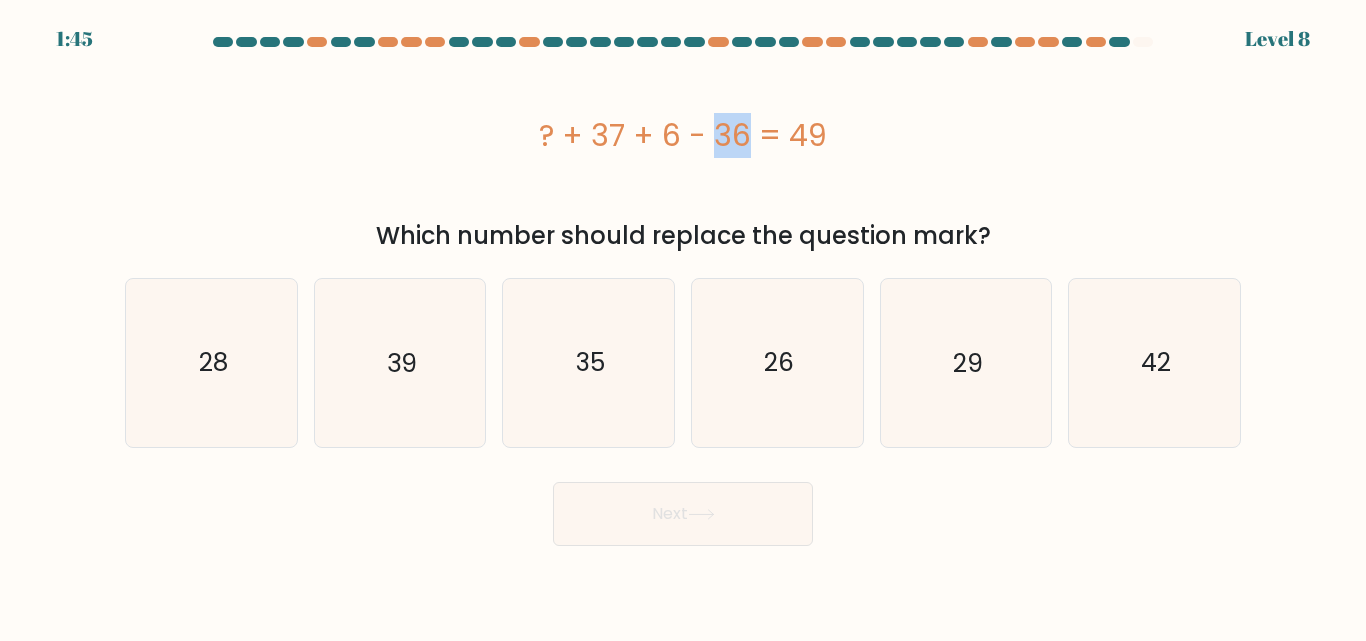 click on "? + 37 + 6 - 36 = 49" at bounding box center (683, 135) 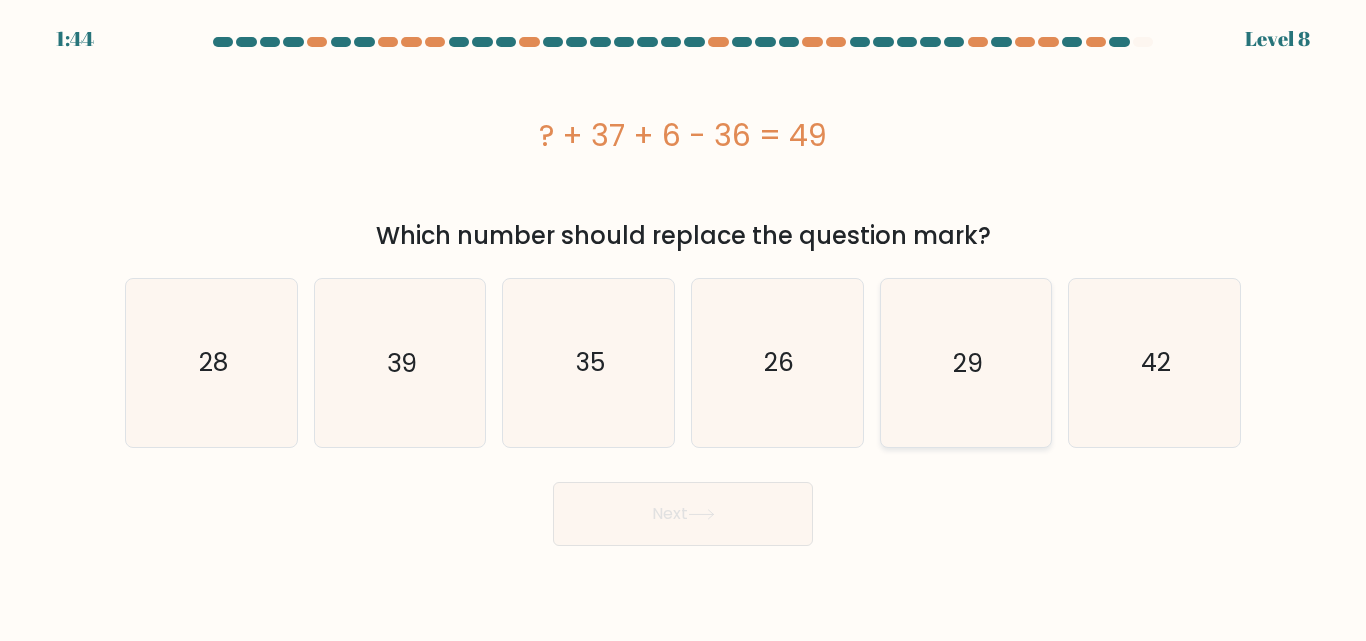drag, startPoint x: 1137, startPoint y: 374, endPoint x: 1007, endPoint y: 435, distance: 143.60014 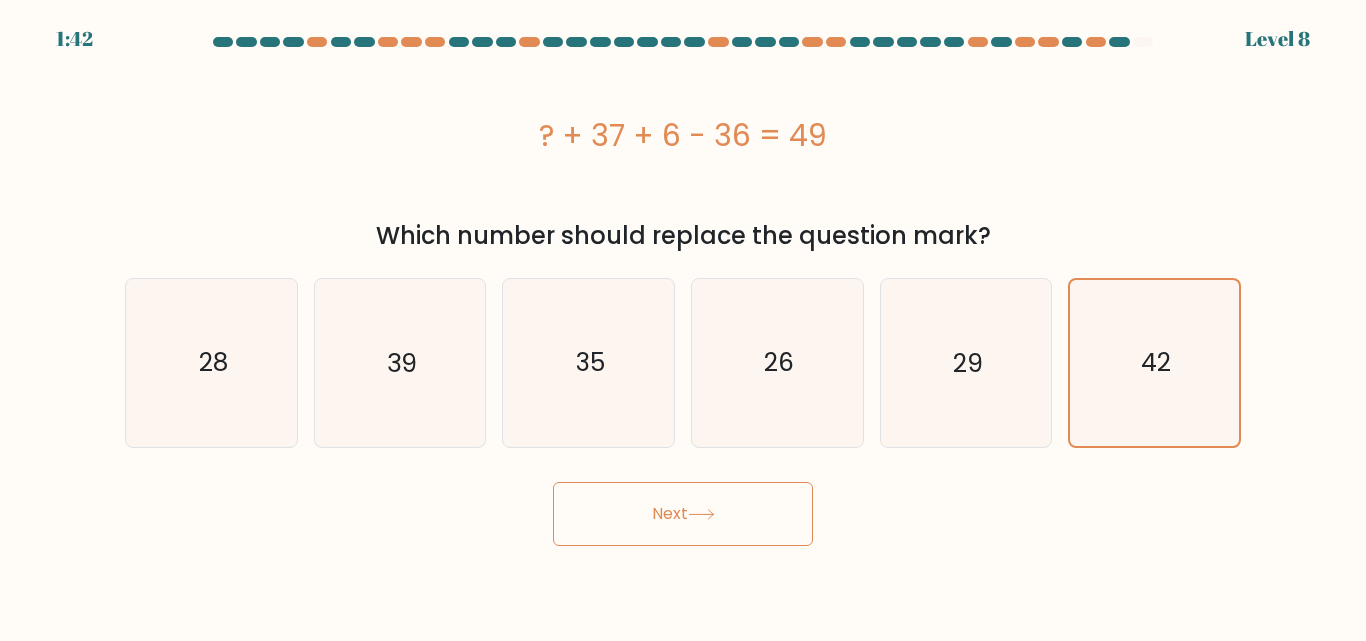 click on "Next" at bounding box center [683, 514] 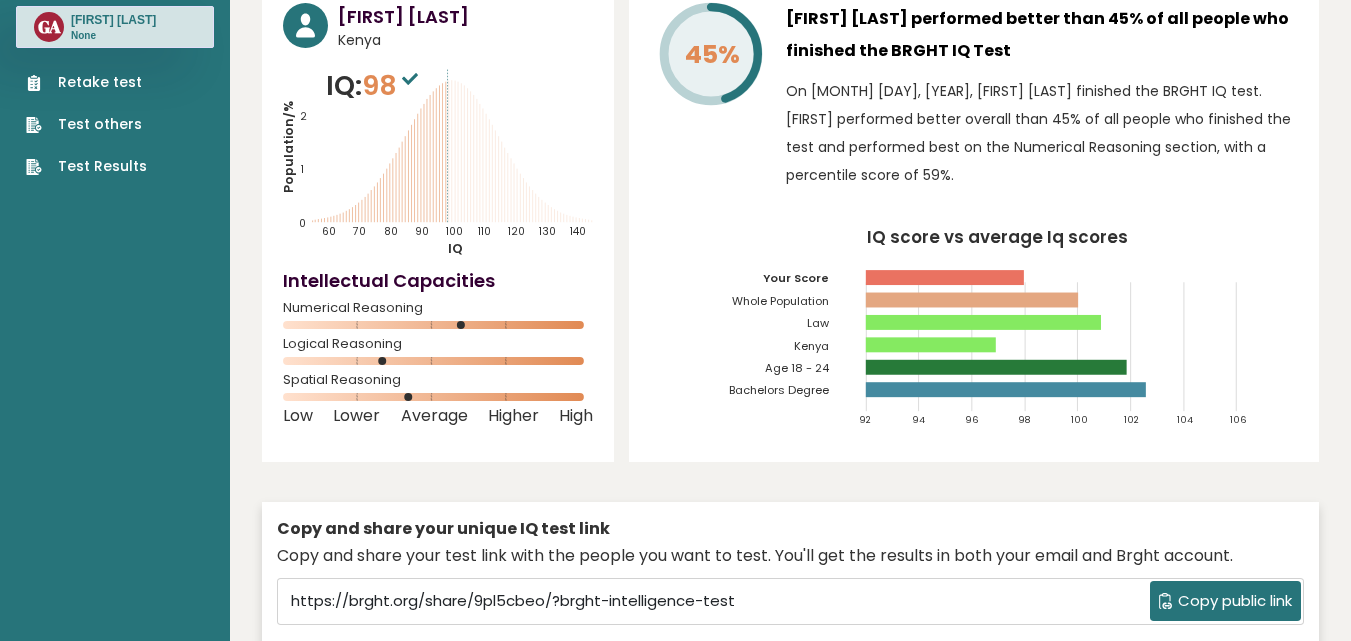 scroll, scrollTop: 0, scrollLeft: 0, axis: both 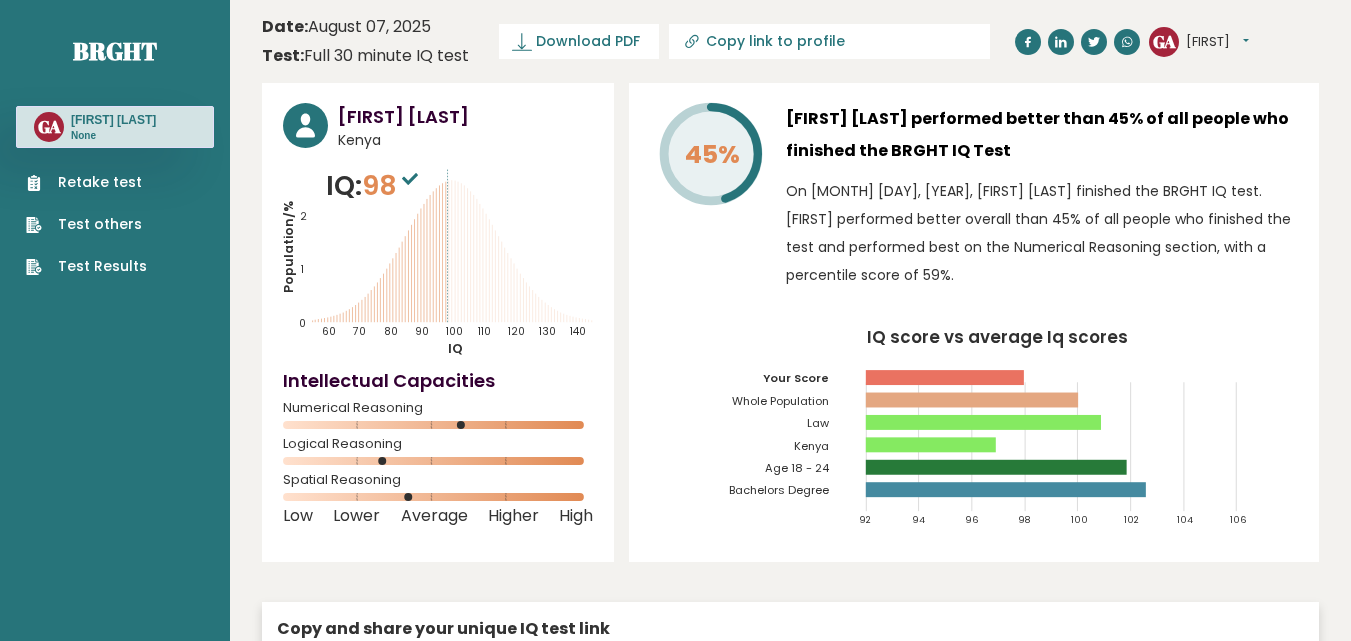 click on "Population/%
IQ
0
1
2
60
70
80
90
100
110
120
130
140" 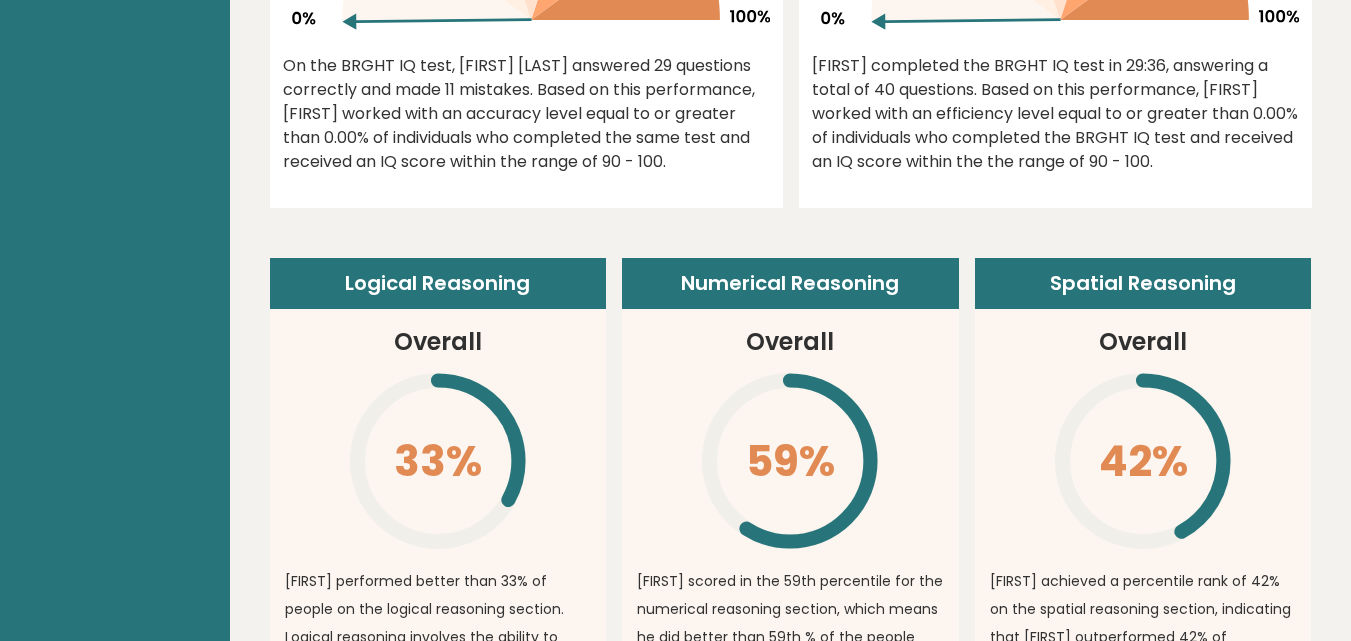 scroll, scrollTop: 1200, scrollLeft: 0, axis: vertical 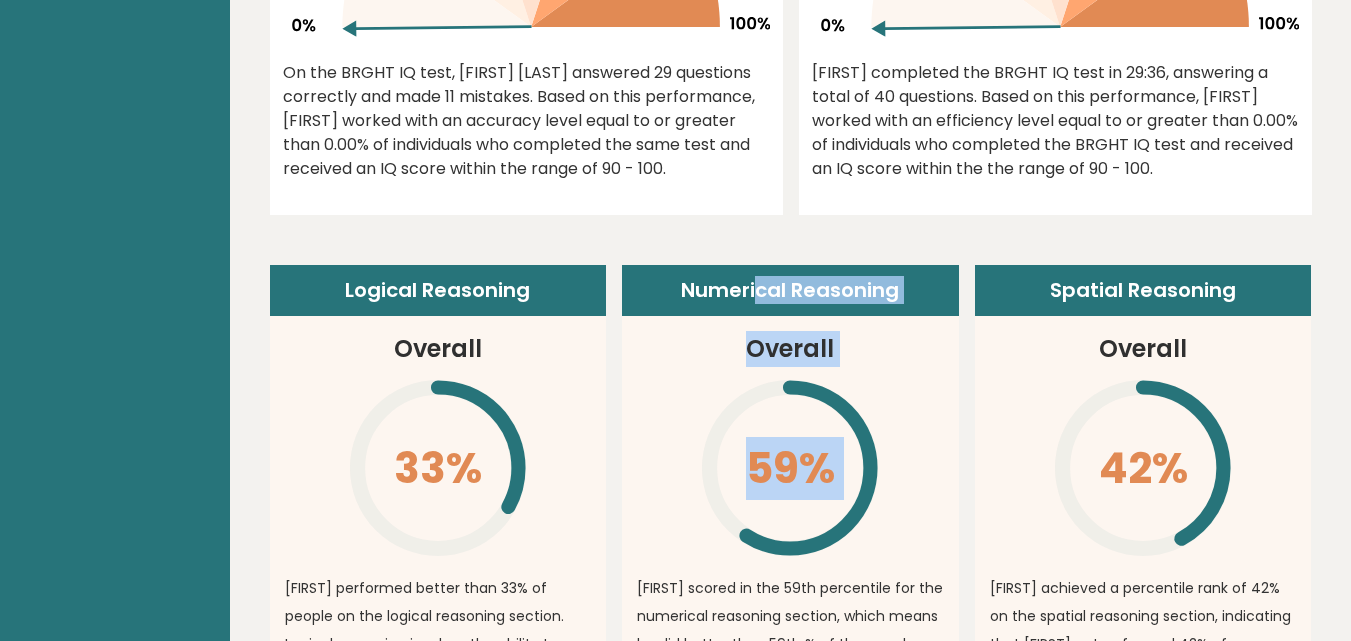 drag, startPoint x: 761, startPoint y: 291, endPoint x: 804, endPoint y: 443, distance: 157.96518 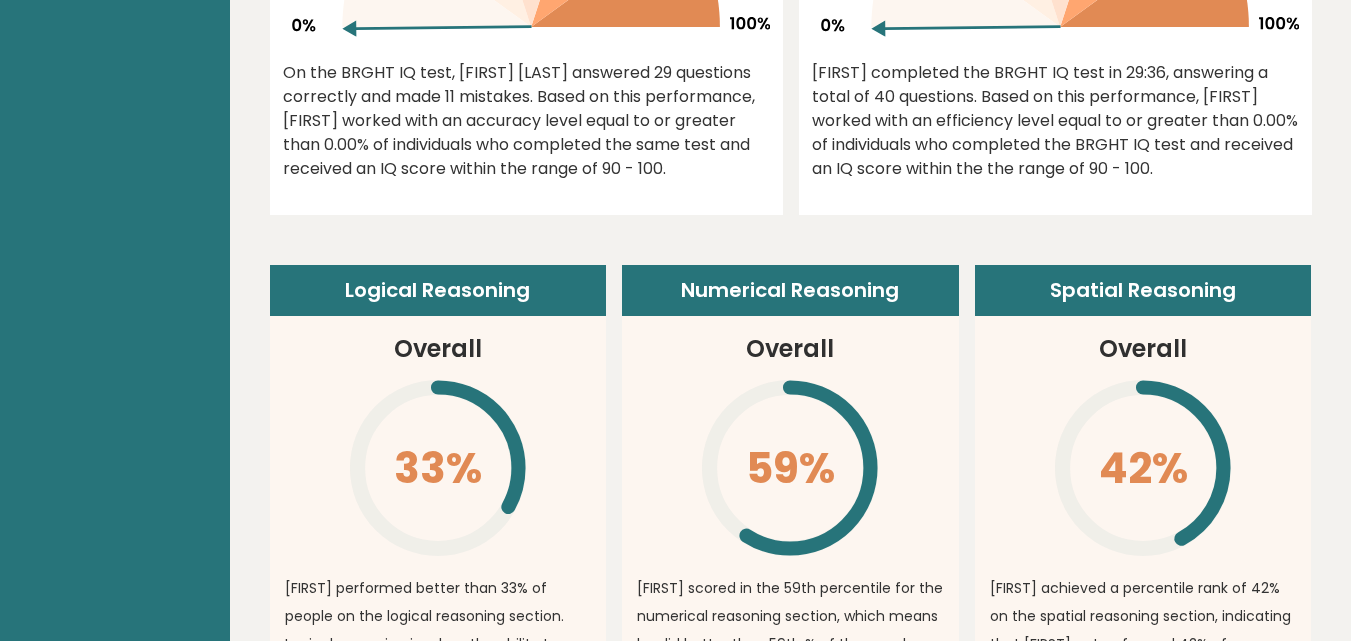 click on "\" 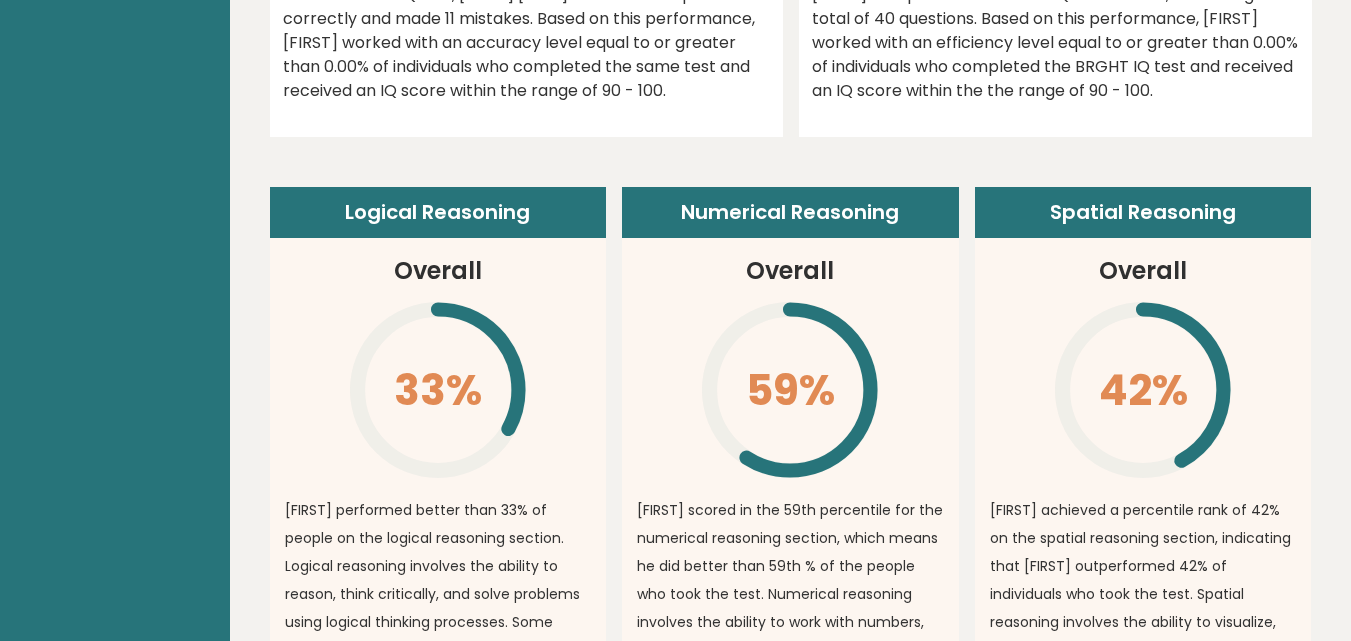 scroll, scrollTop: 1300, scrollLeft: 0, axis: vertical 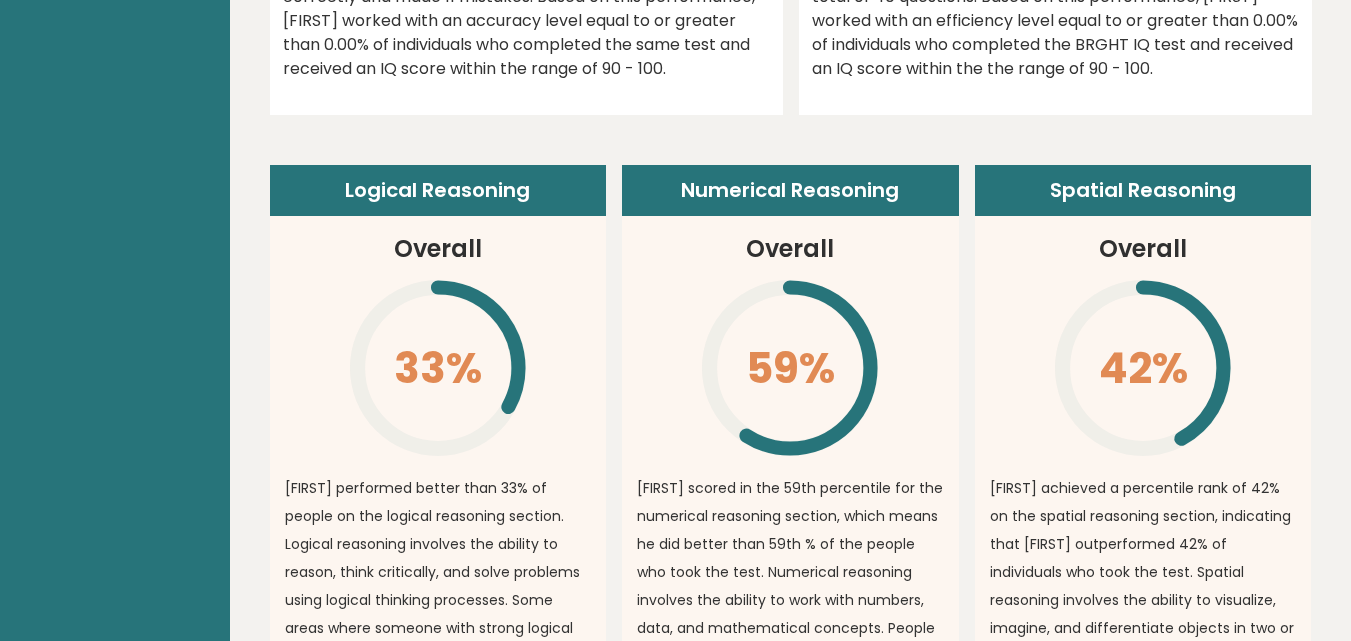 drag, startPoint x: 778, startPoint y: 297, endPoint x: 794, endPoint y: 427, distance: 130.98091 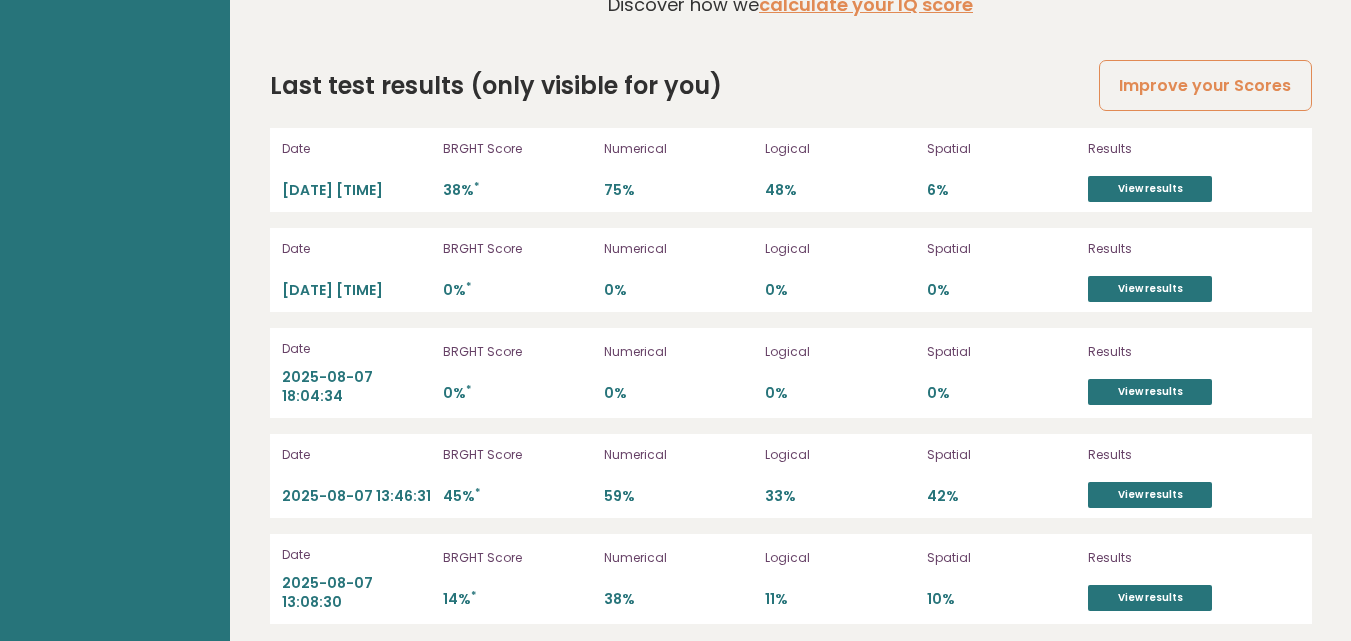 scroll, scrollTop: 5581, scrollLeft: 0, axis: vertical 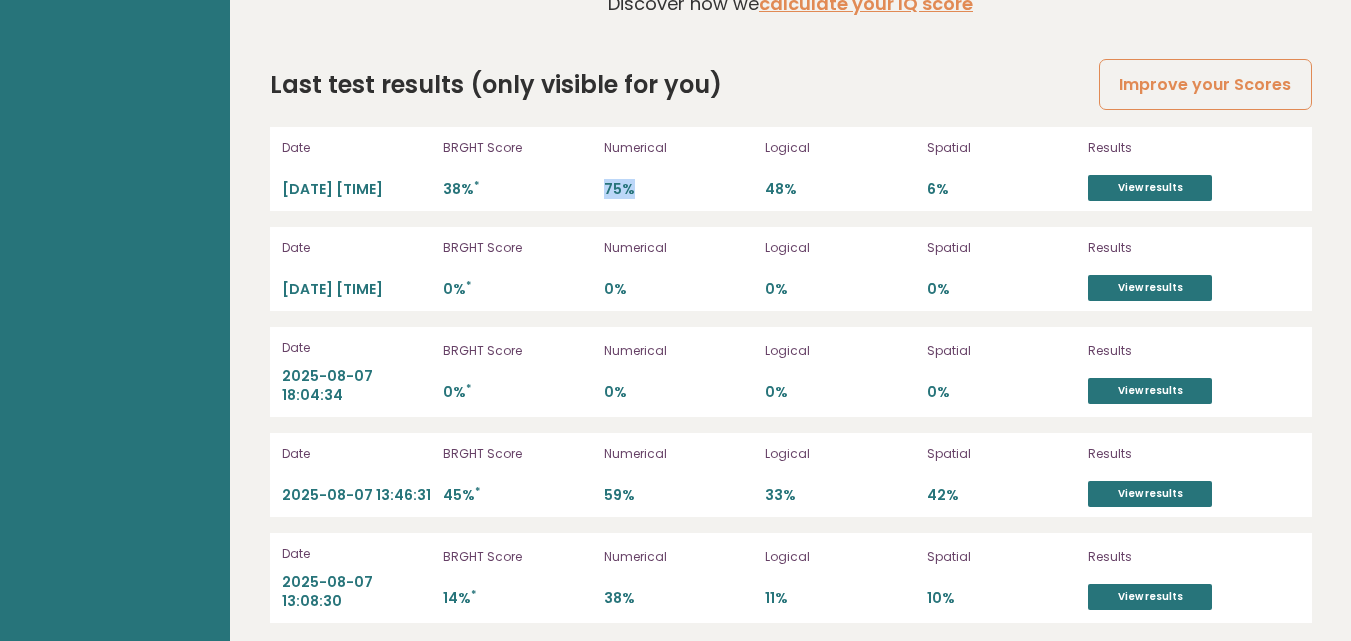 drag, startPoint x: 598, startPoint y: 197, endPoint x: 669, endPoint y: 190, distance: 71.34424 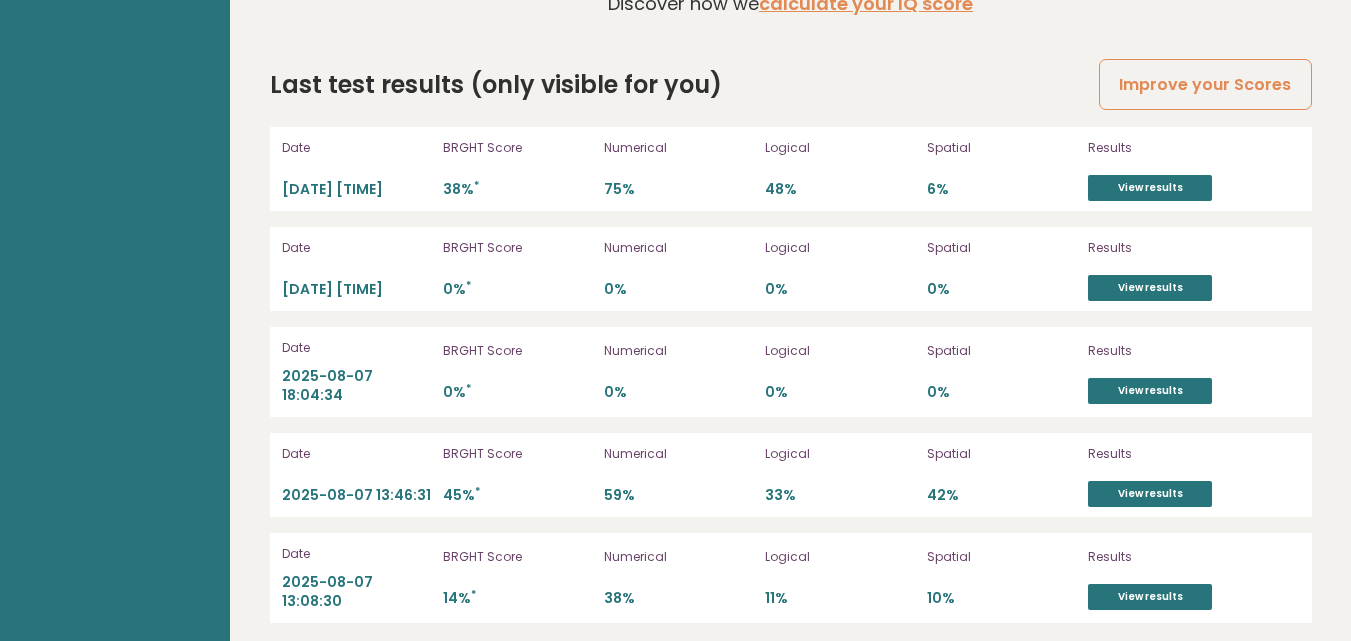 click on "2025-08-07 18:48:18" at bounding box center (356, 189) 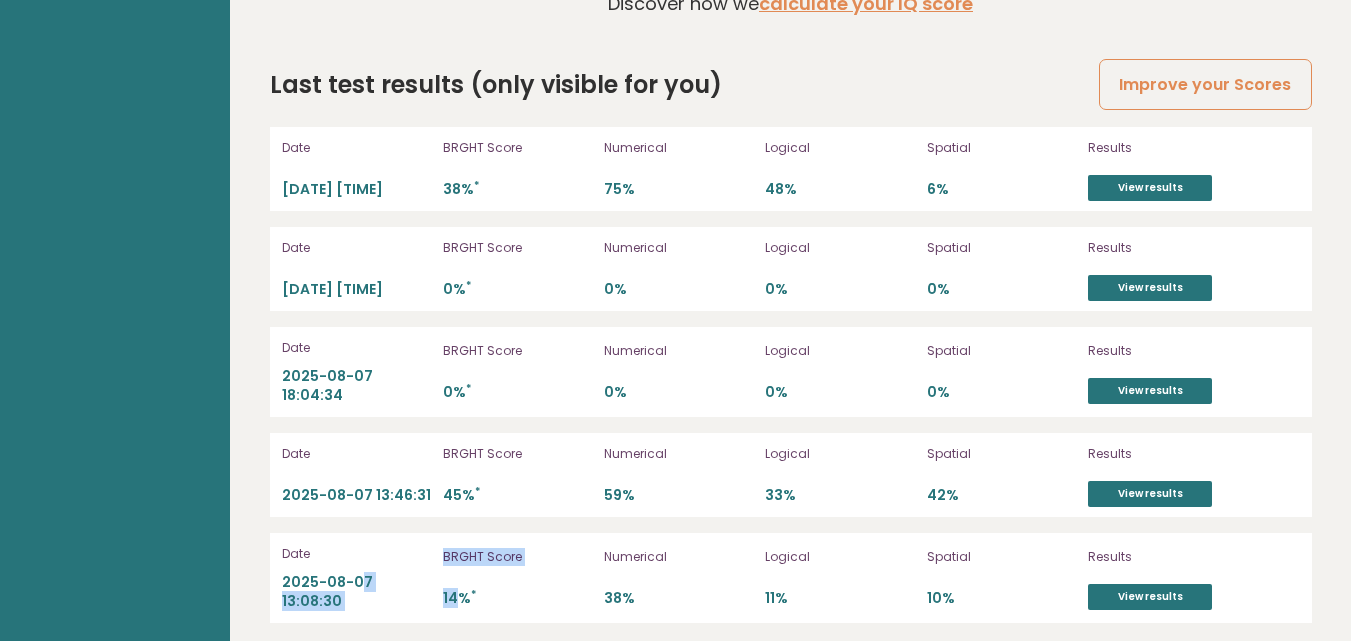 drag, startPoint x: 362, startPoint y: 592, endPoint x: 502, endPoint y: 662, distance: 156.52477 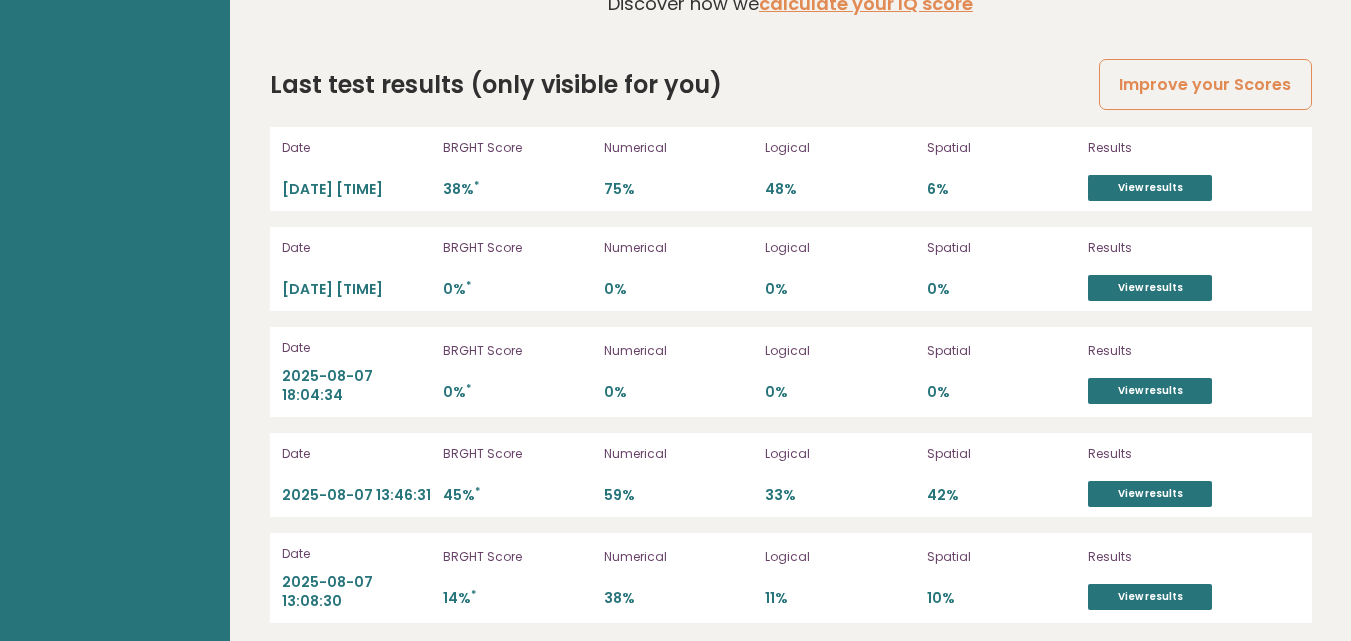 click on "45%
*" at bounding box center (517, 495) 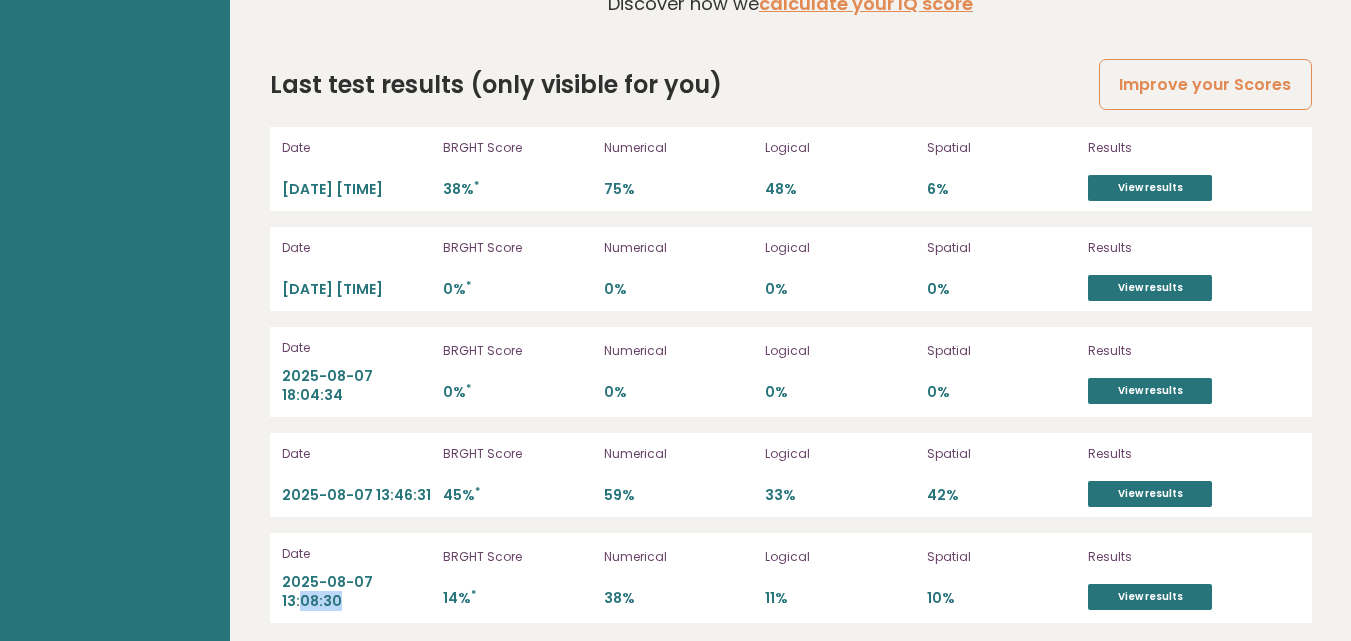 drag, startPoint x: 389, startPoint y: 582, endPoint x: 455, endPoint y: 581, distance: 66.007576 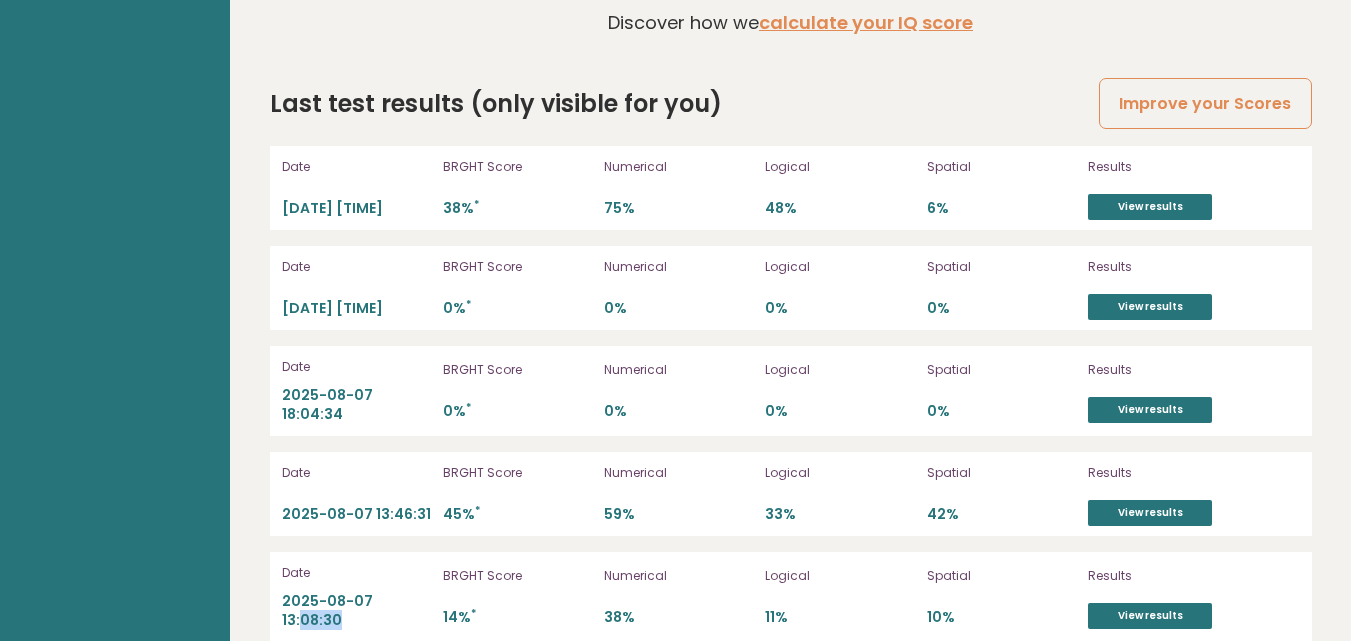 scroll, scrollTop: 5581, scrollLeft: 0, axis: vertical 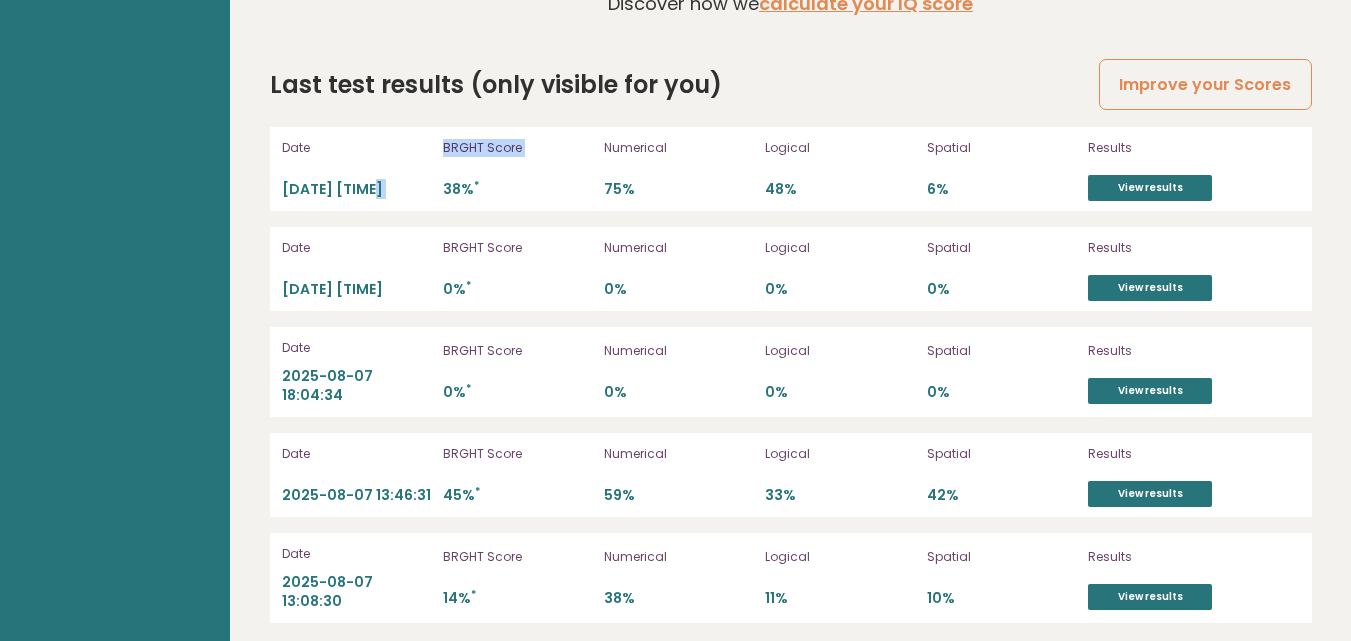 drag, startPoint x: 374, startPoint y: 188, endPoint x: 445, endPoint y: 190, distance: 71.02816 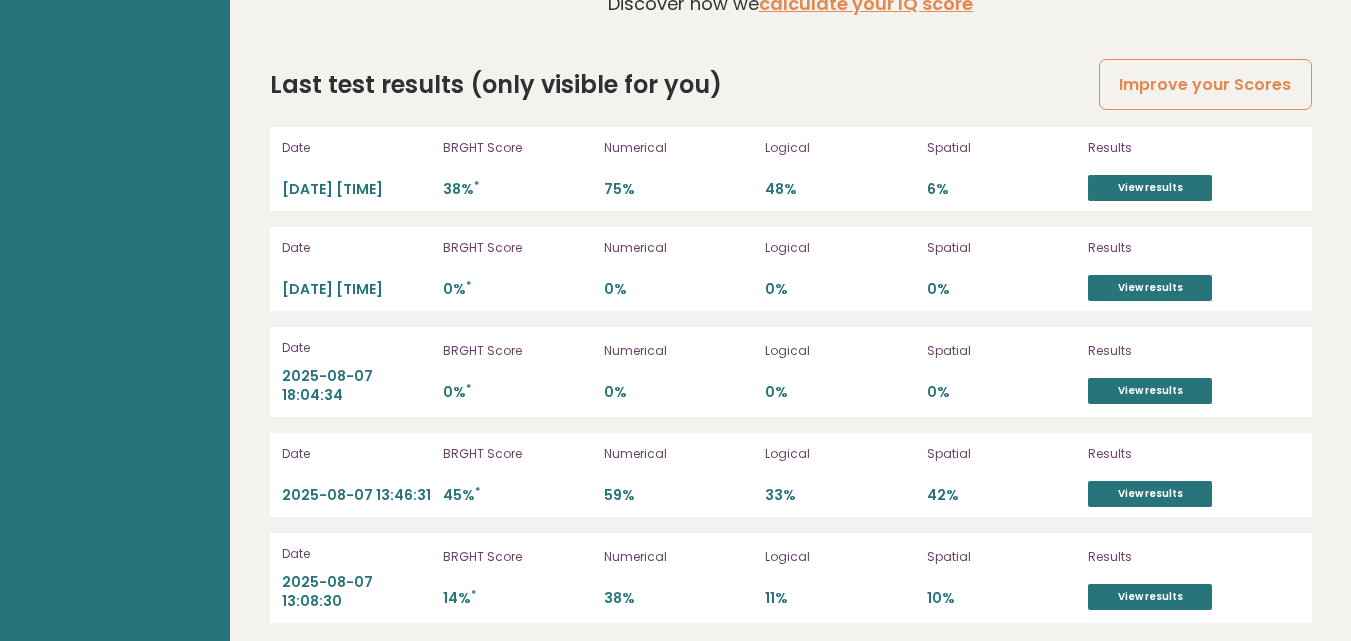 click on "Date" at bounding box center [356, 248] 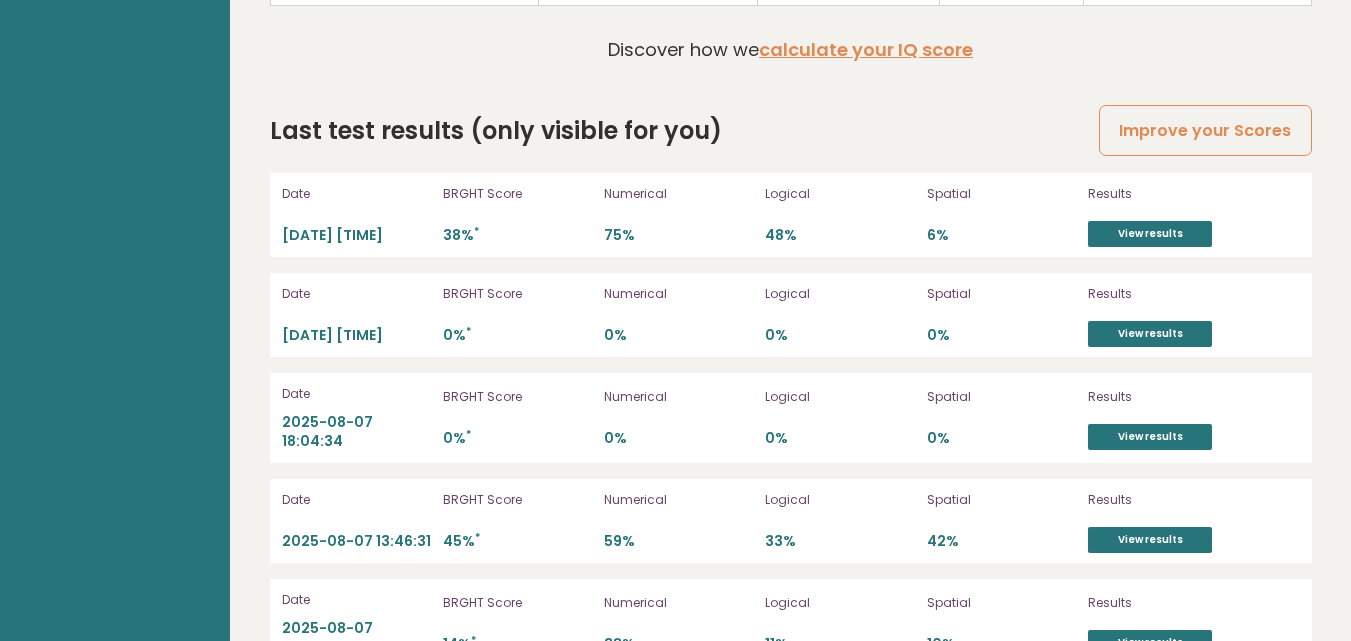 scroll, scrollTop: 5581, scrollLeft: 0, axis: vertical 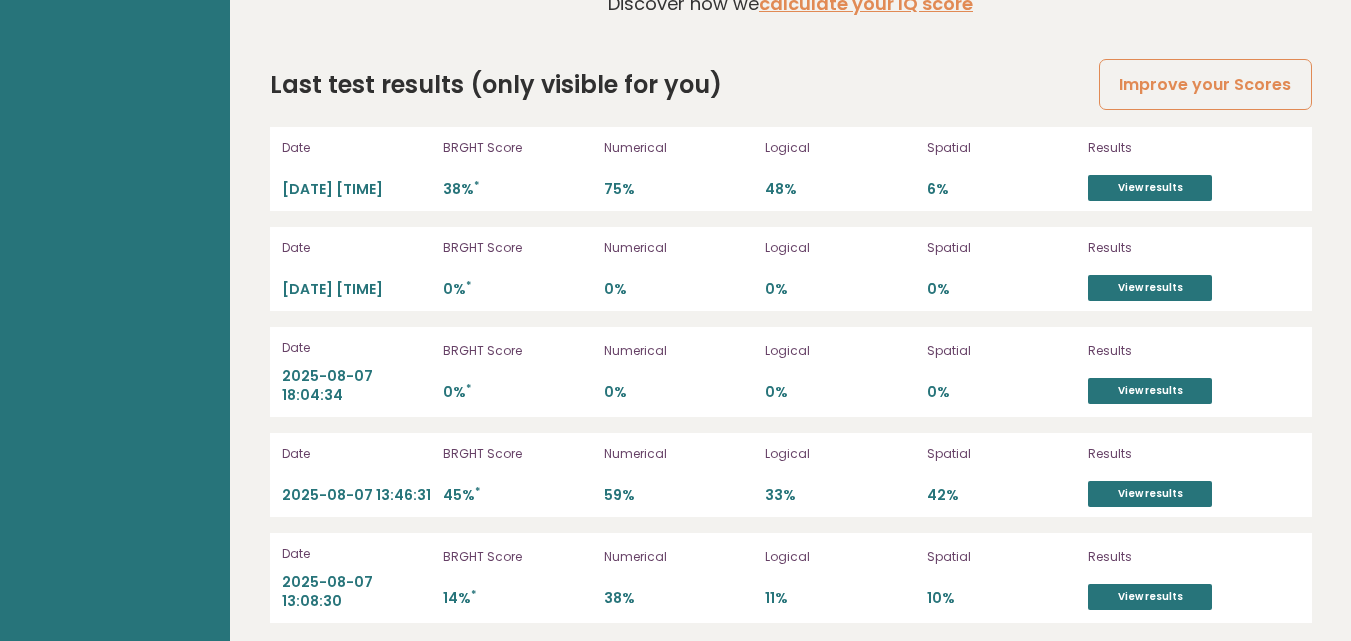 drag, startPoint x: 368, startPoint y: 290, endPoint x: 420, endPoint y: 286, distance: 52.153618 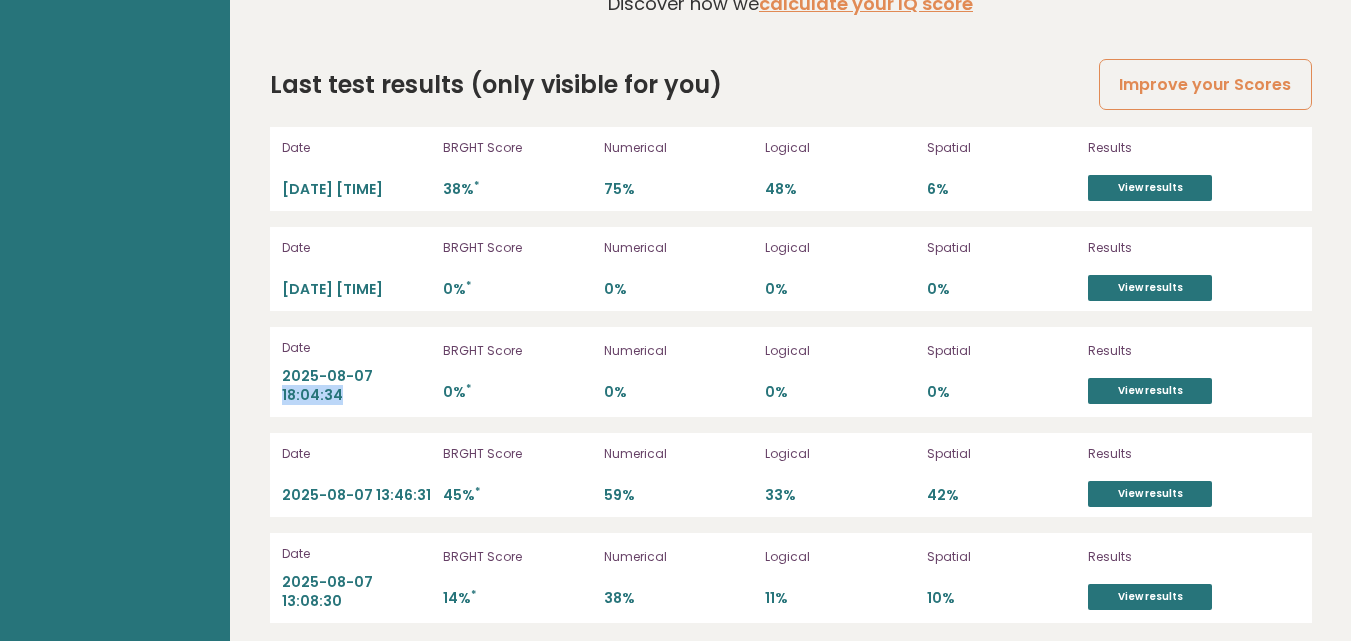 drag, startPoint x: 370, startPoint y: 392, endPoint x: 392, endPoint y: 411, distance: 29.068884 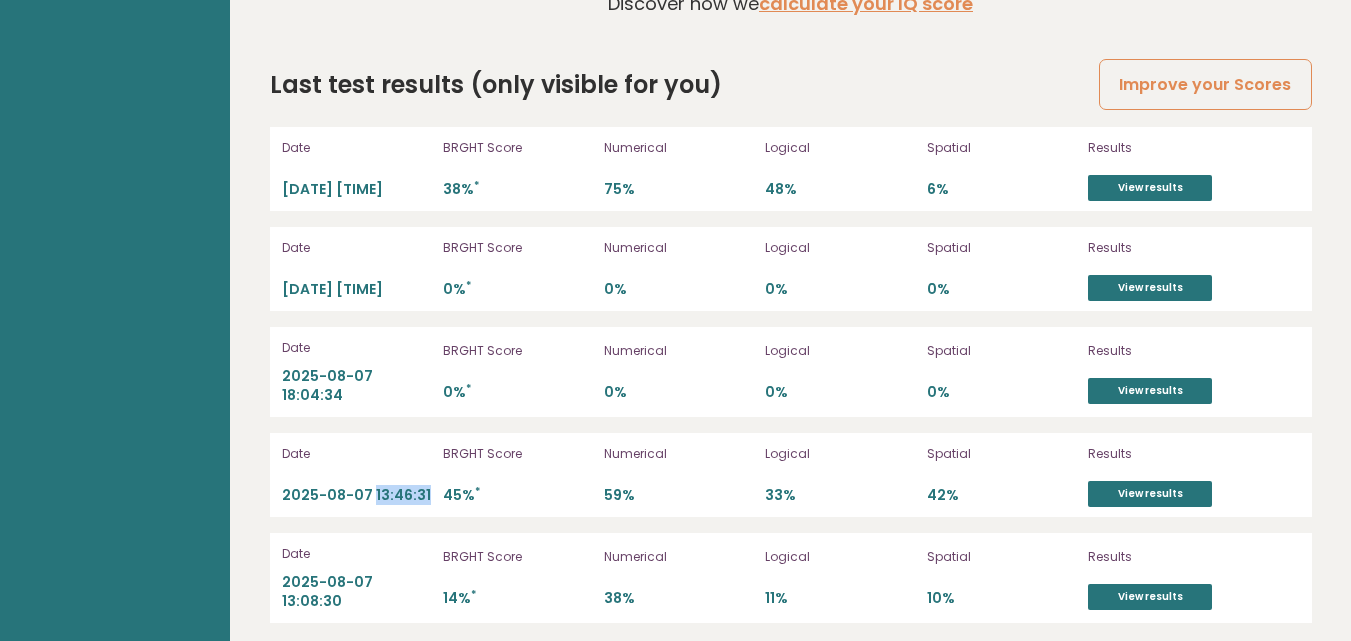 drag, startPoint x: 369, startPoint y: 491, endPoint x: 505, endPoint y: 490, distance: 136.00368 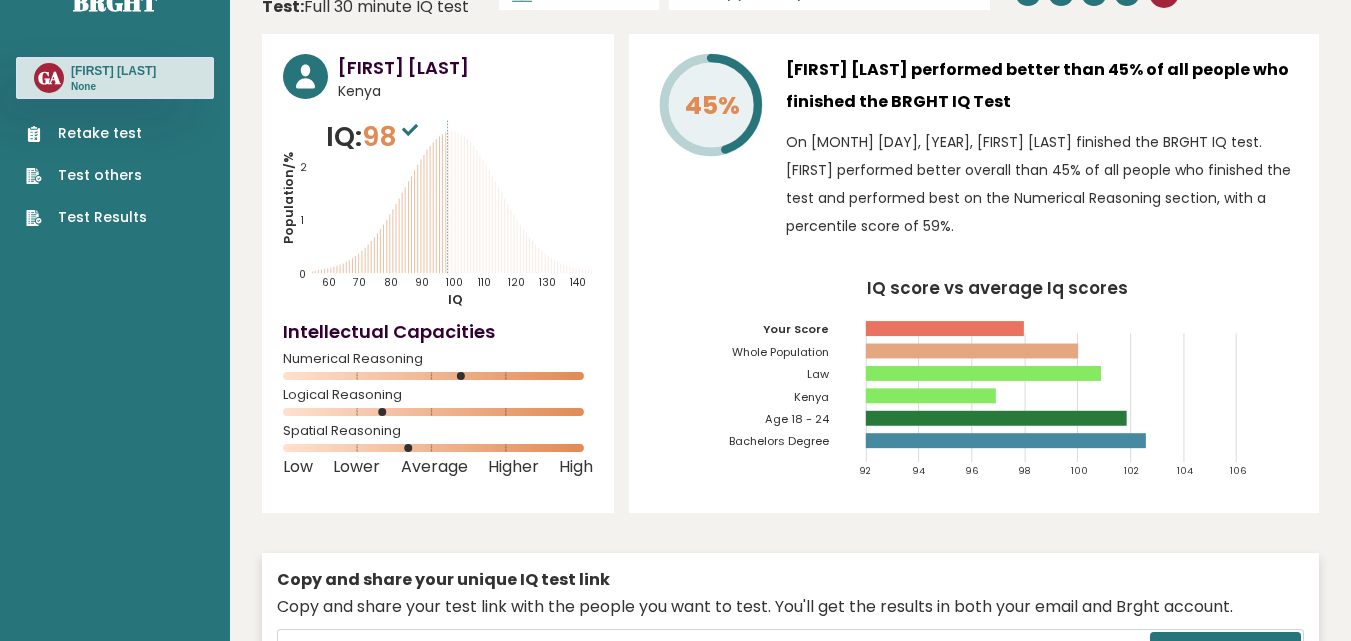 scroll, scrollTop: 0, scrollLeft: 0, axis: both 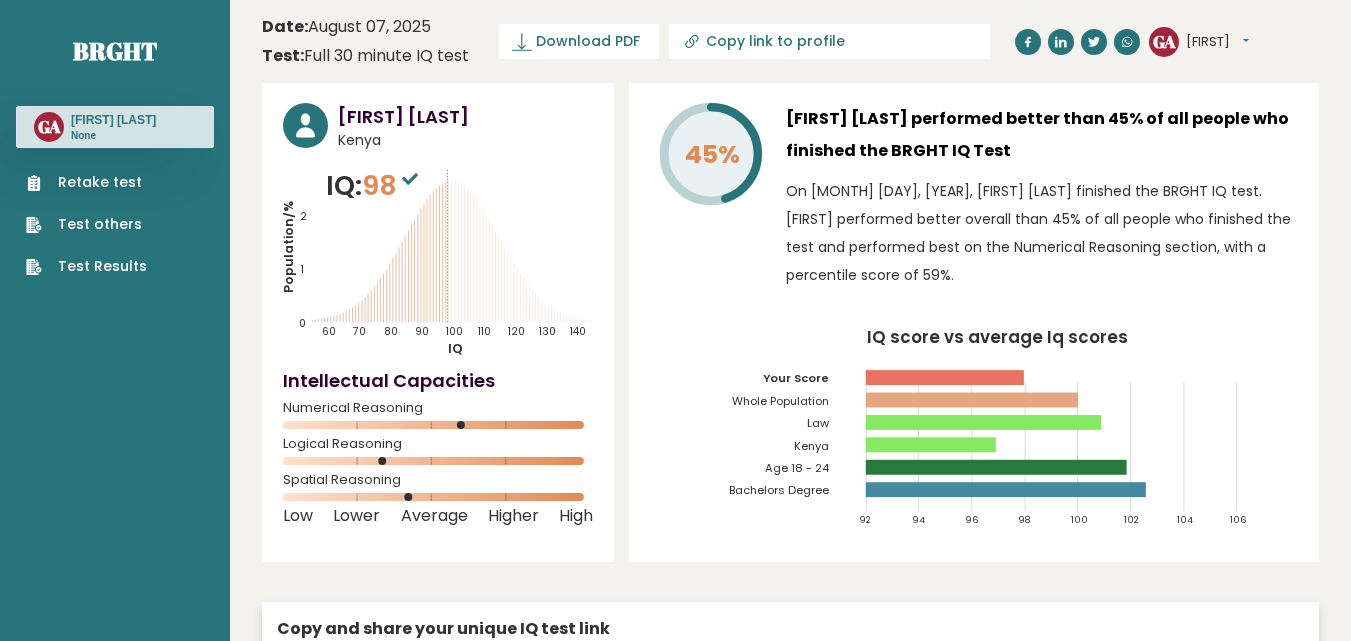 drag, startPoint x: 374, startPoint y: 132, endPoint x: 1182, endPoint y: 574, distance: 920.9929 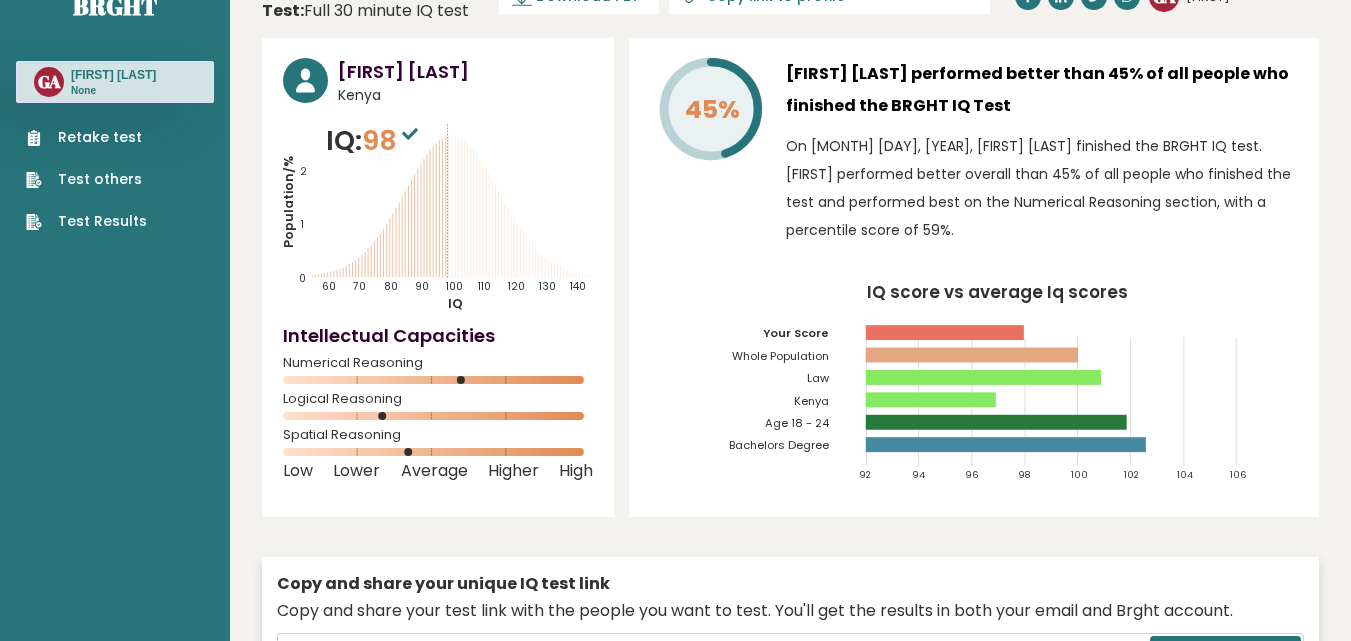 scroll, scrollTop: 0, scrollLeft: 0, axis: both 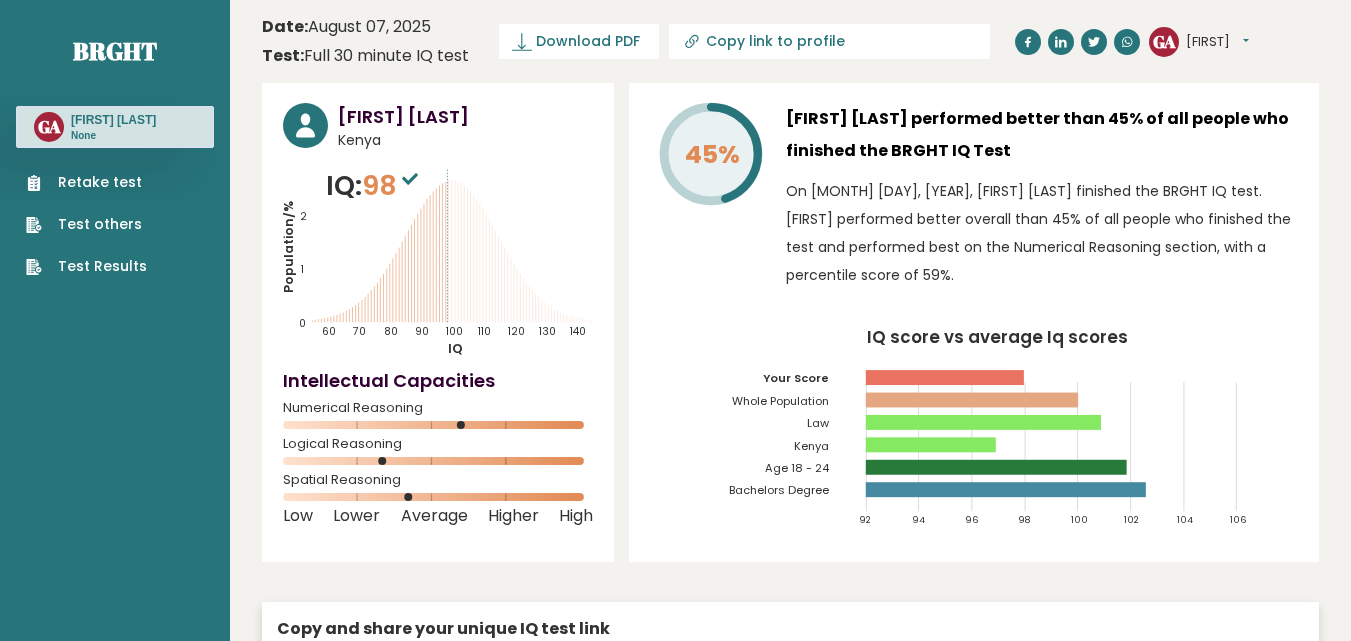 click on "Test Results" at bounding box center (86, 266) 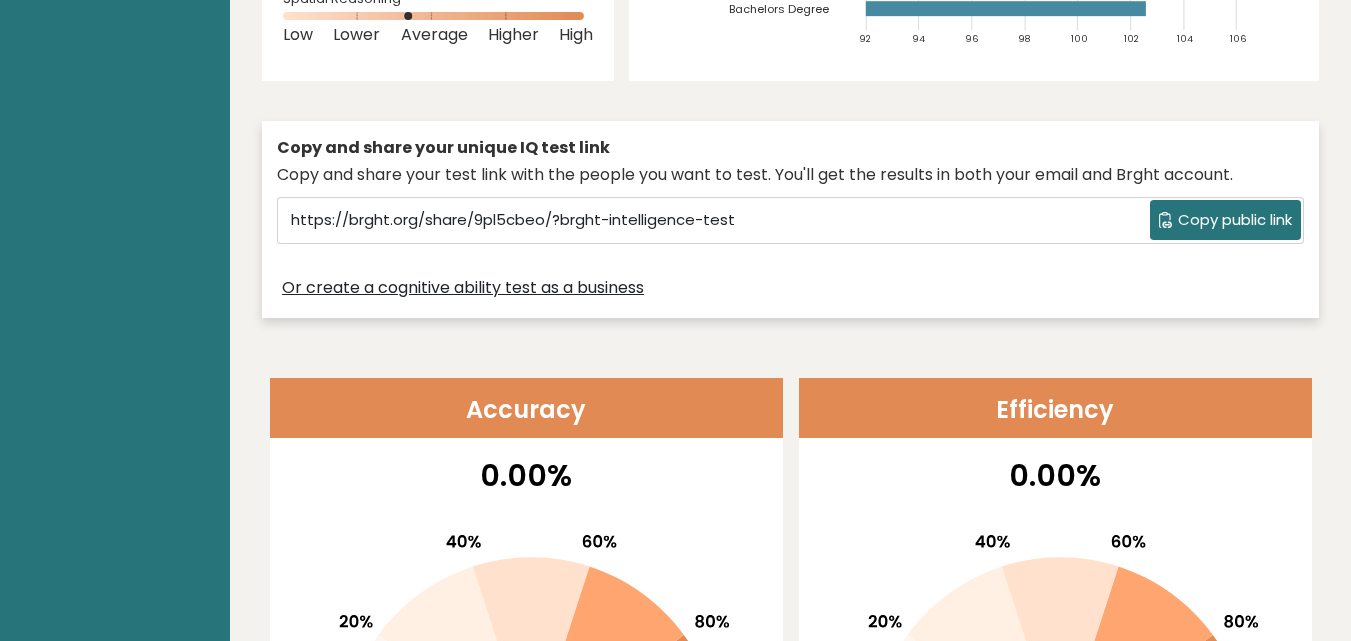 scroll, scrollTop: 0, scrollLeft: 0, axis: both 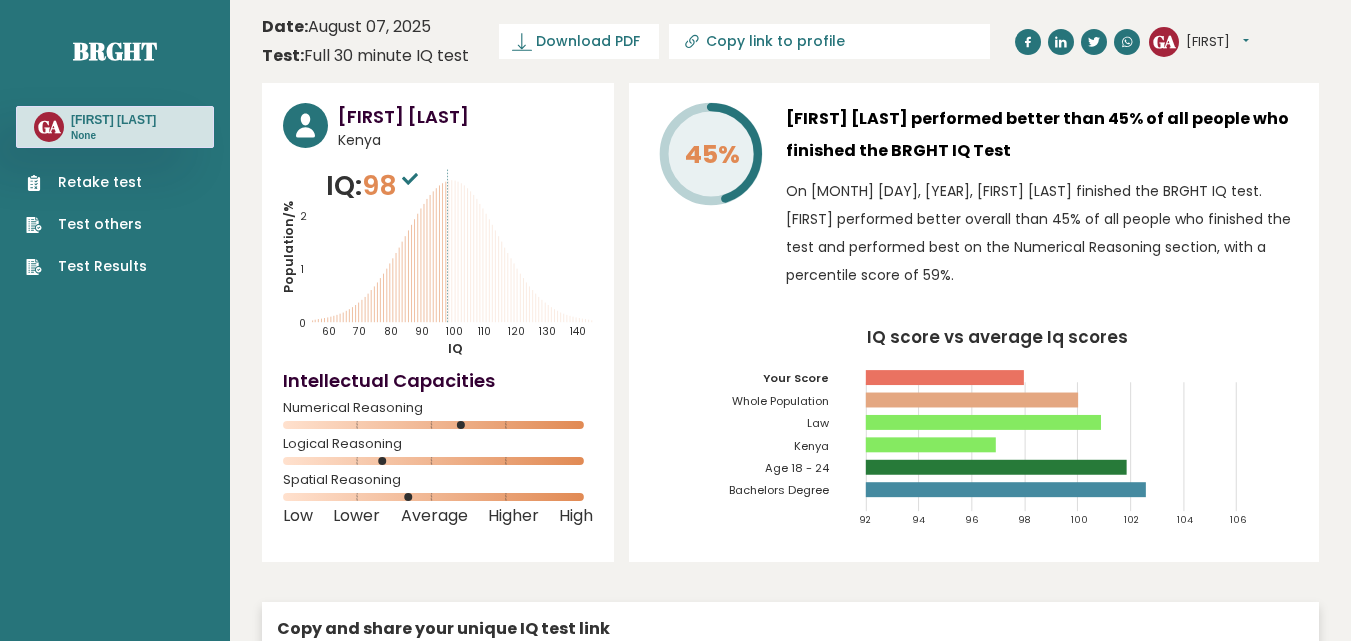 drag, startPoint x: 382, startPoint y: 25, endPoint x: 437, endPoint y: 90, distance: 85.146935 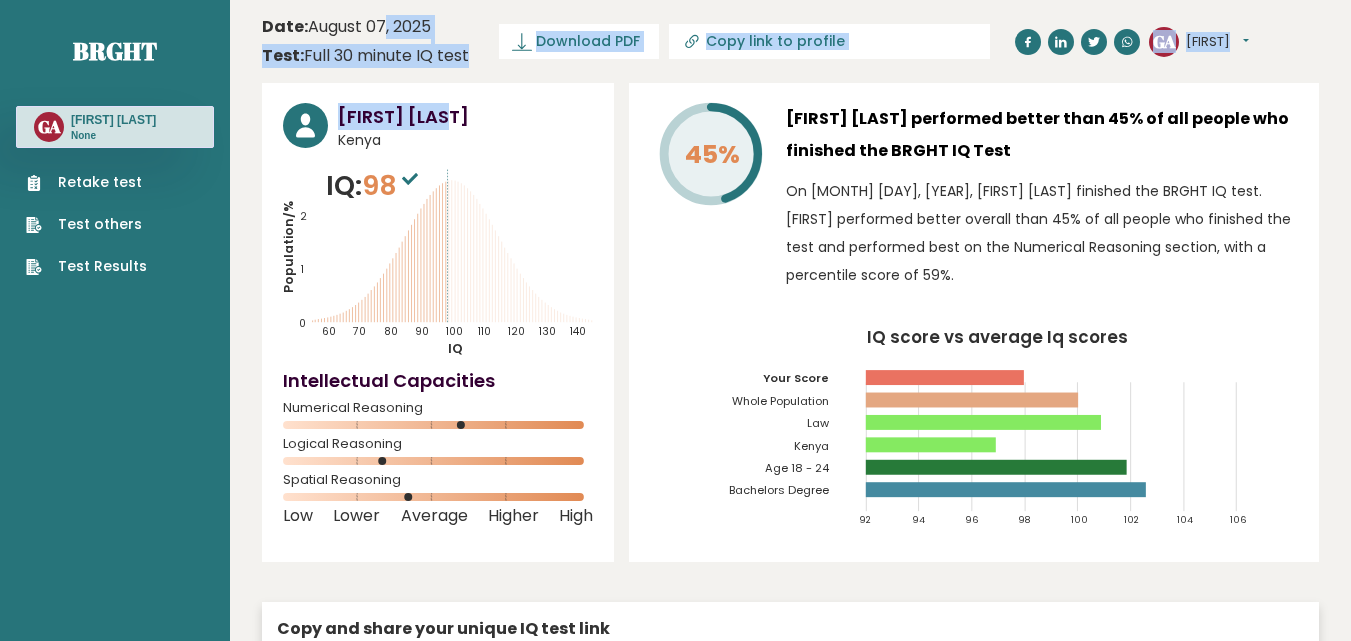 click on "Test:   Full 30 minute IQ test" at bounding box center (365, 56) 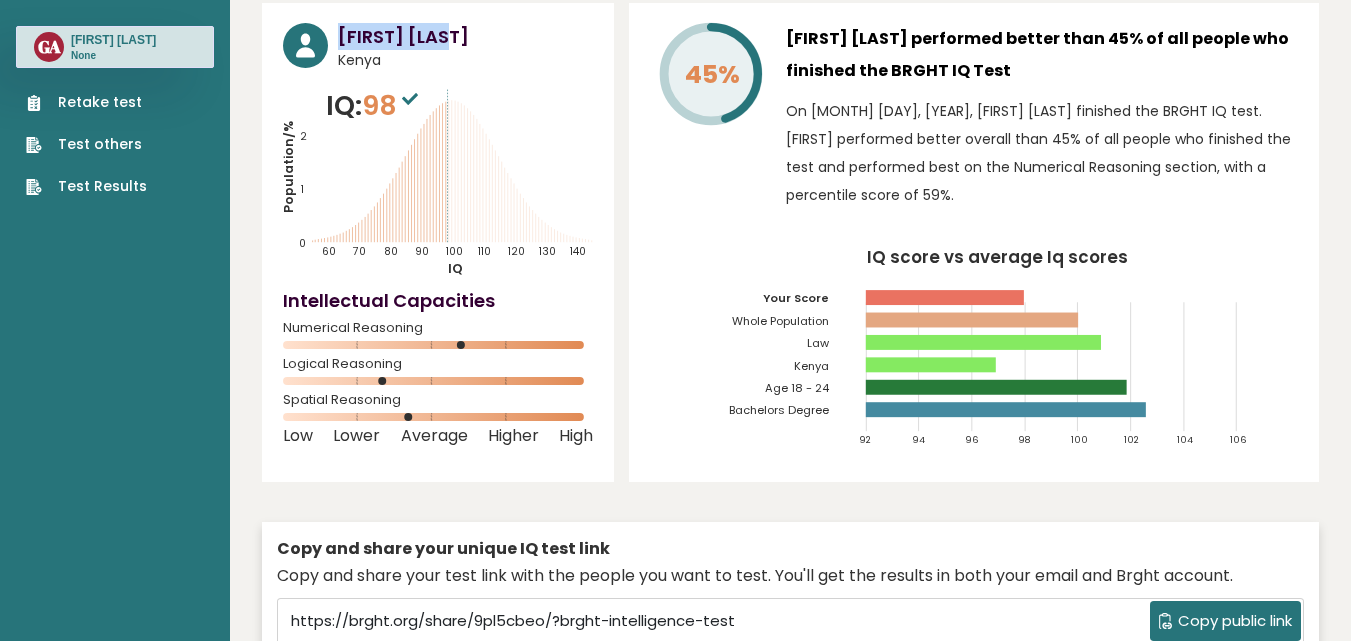 scroll, scrollTop: 0, scrollLeft: 0, axis: both 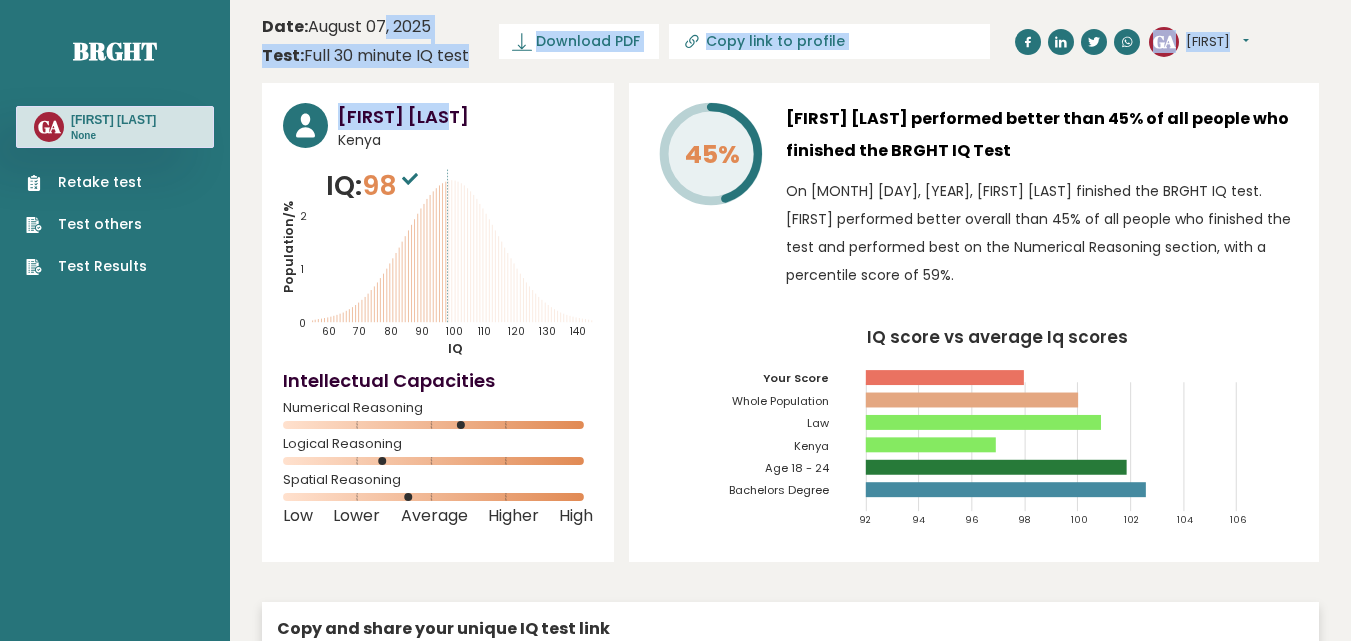 click on "Retake test" at bounding box center (86, 182) 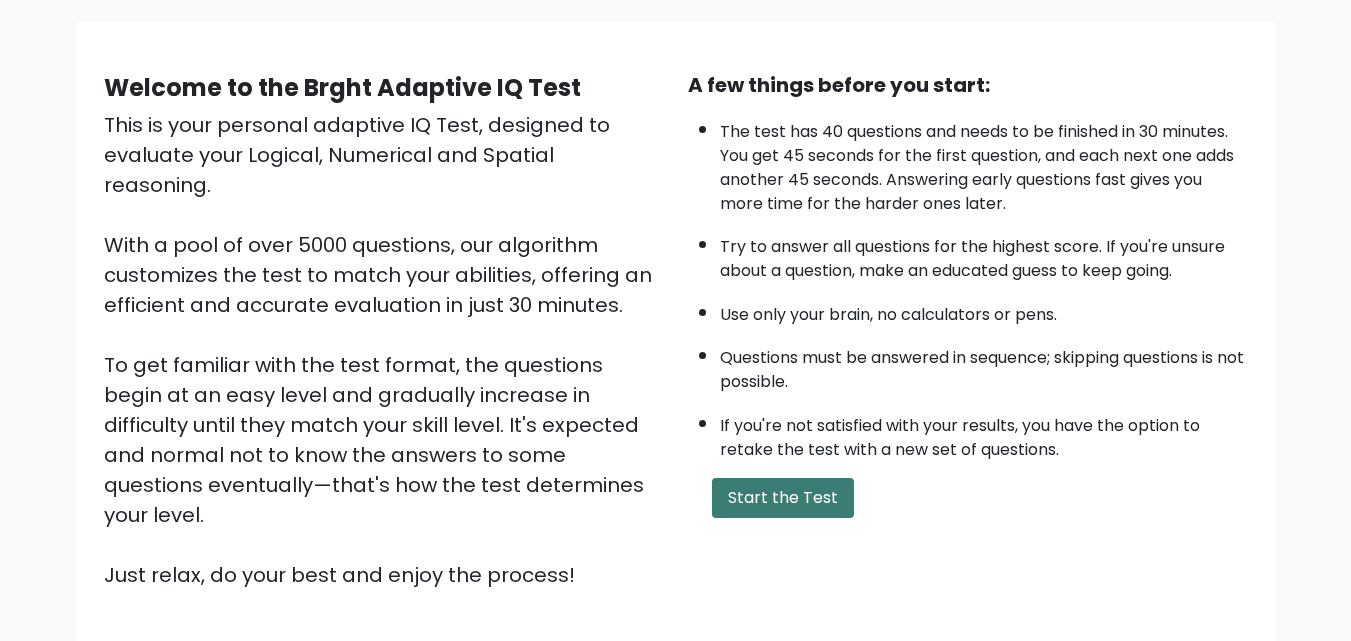 scroll, scrollTop: 275, scrollLeft: 0, axis: vertical 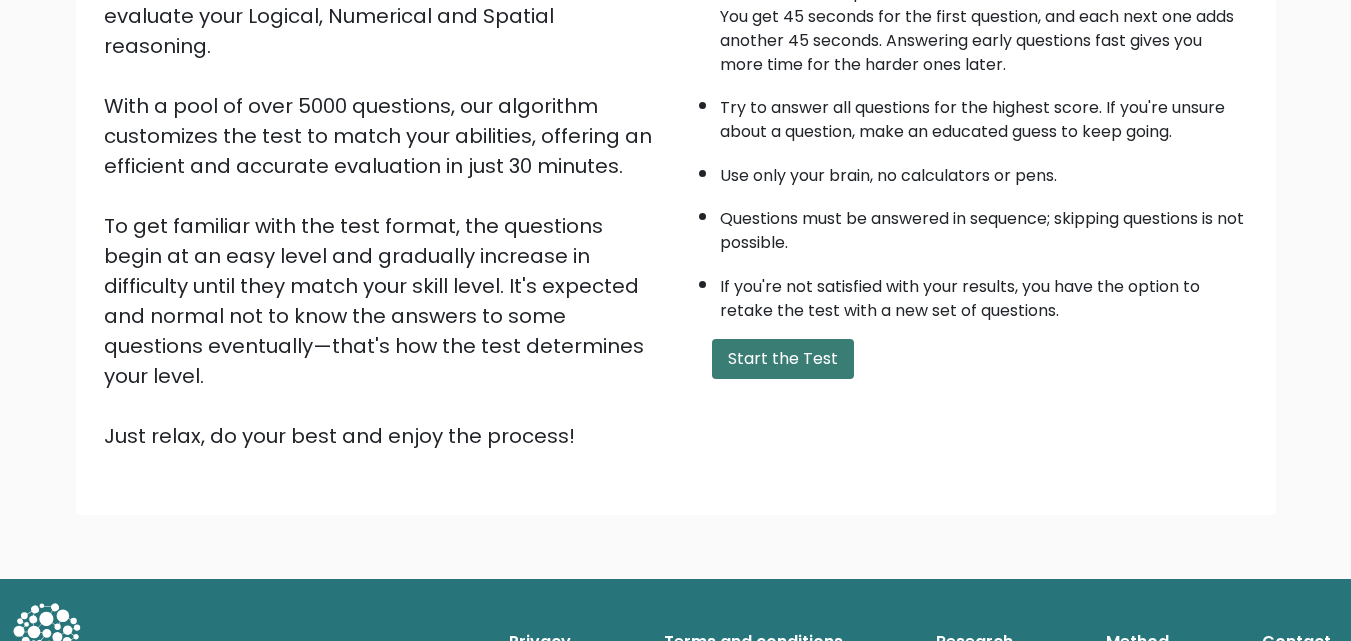 click on "Start the Test" at bounding box center [783, 359] 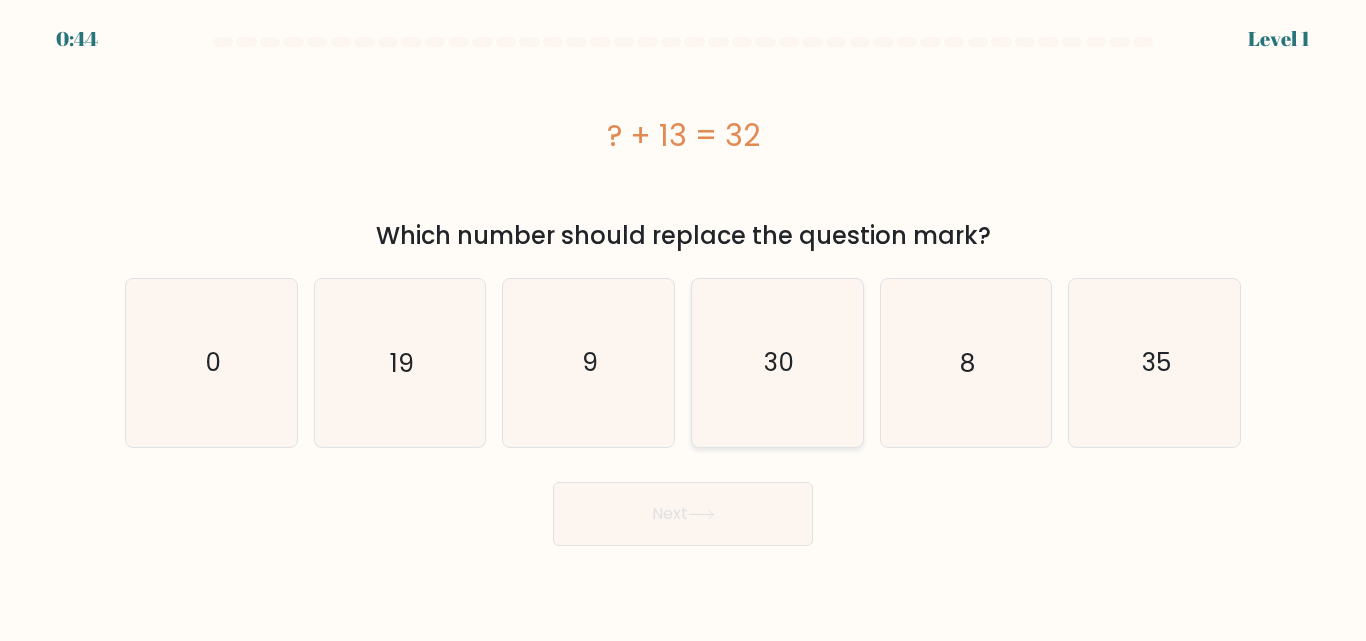 scroll, scrollTop: 0, scrollLeft: 0, axis: both 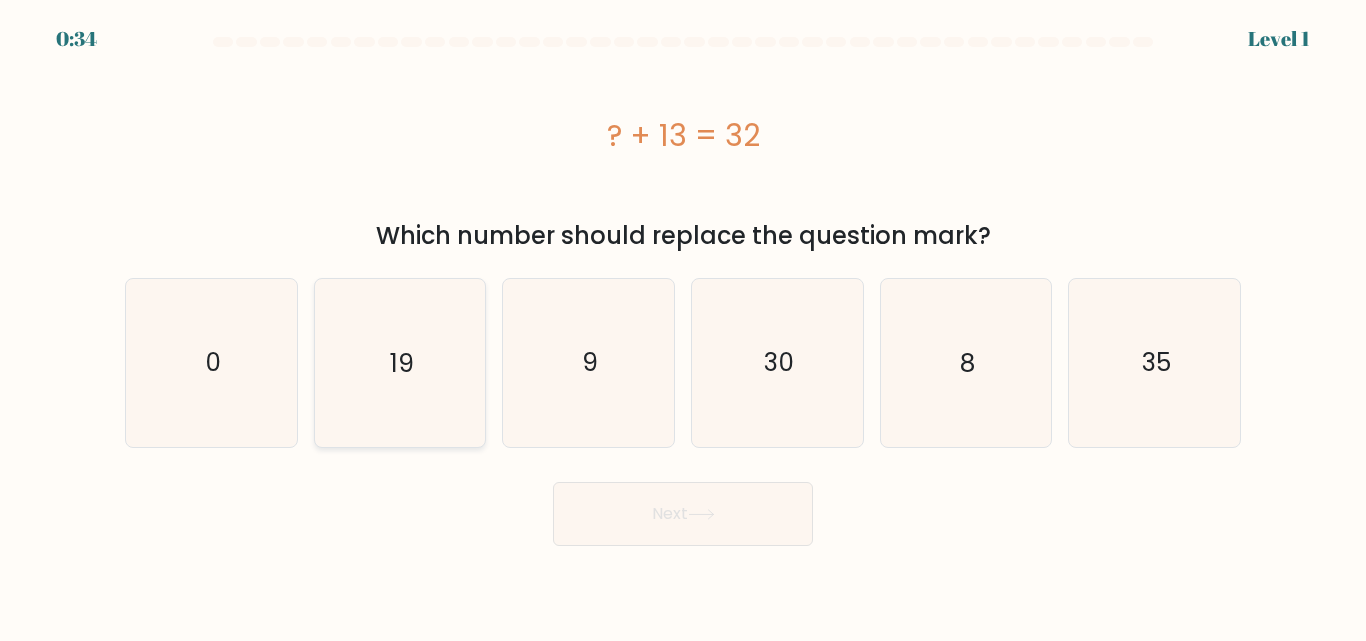 click on "19" 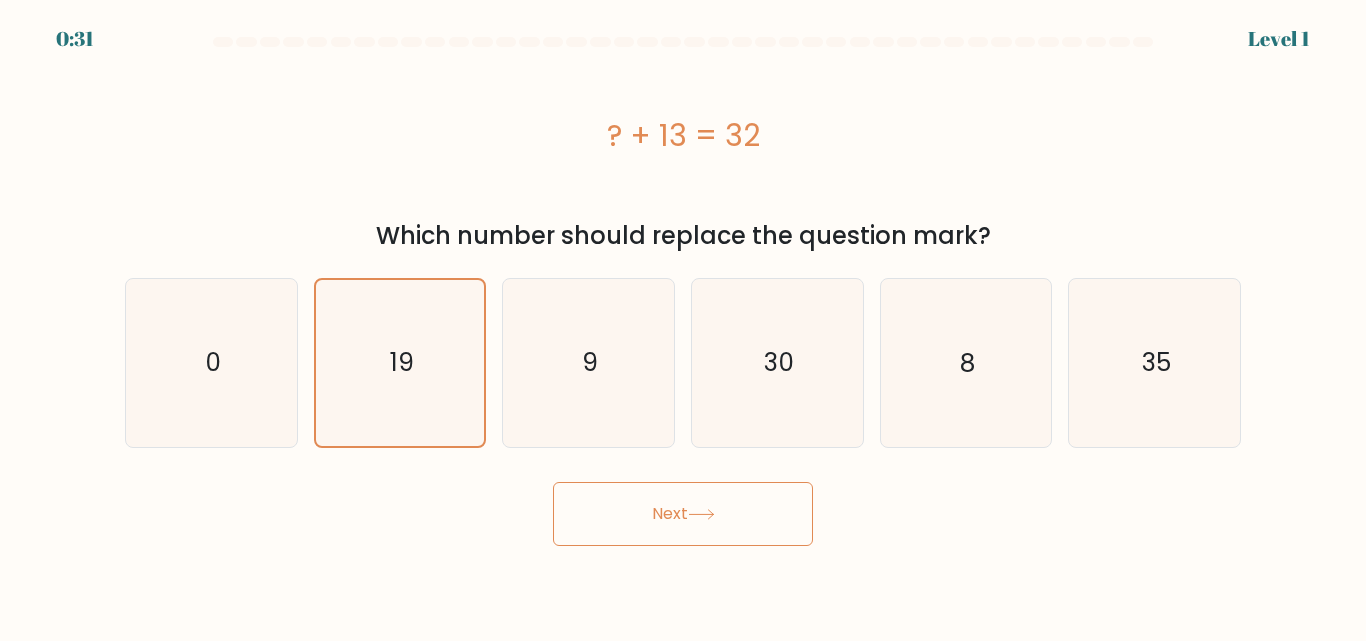 click on "Next" at bounding box center (683, 514) 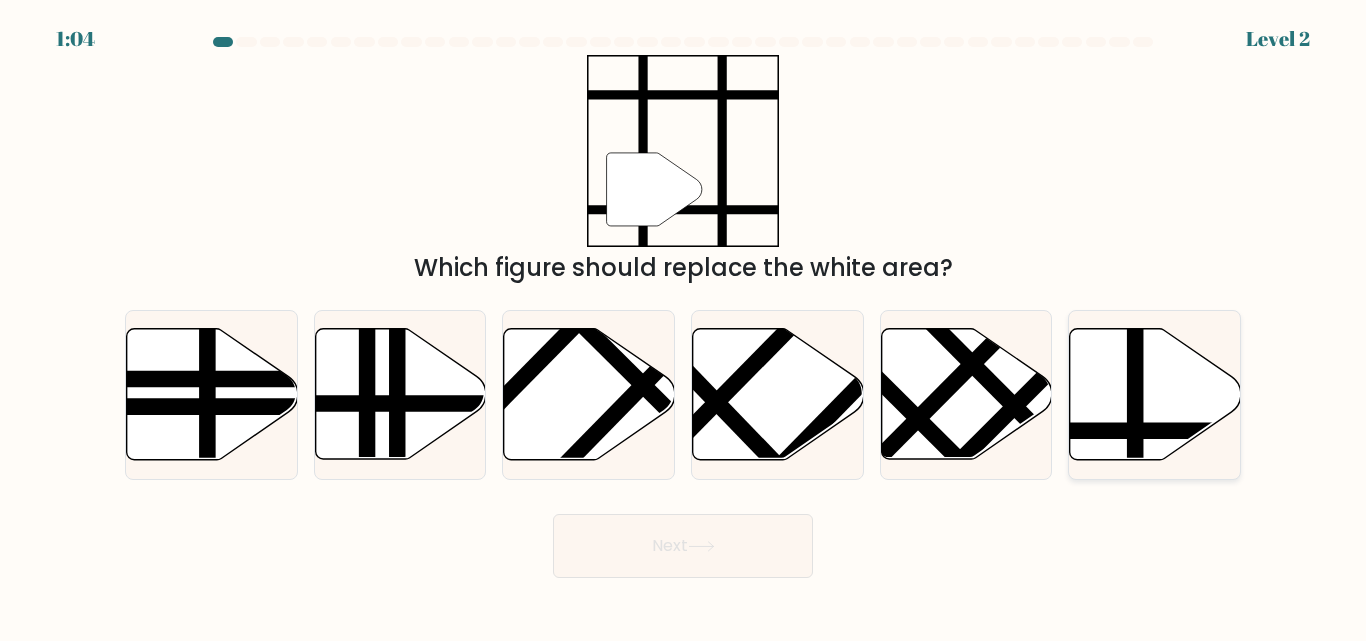 click 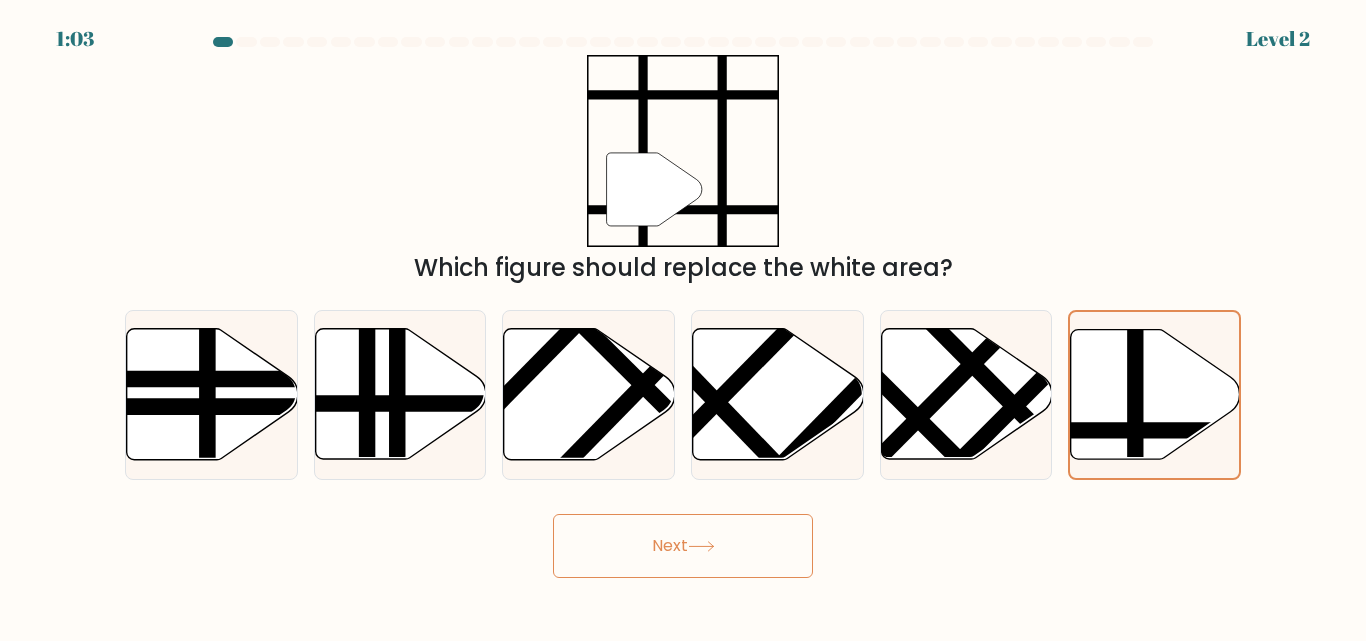 click on "Next" at bounding box center [683, 546] 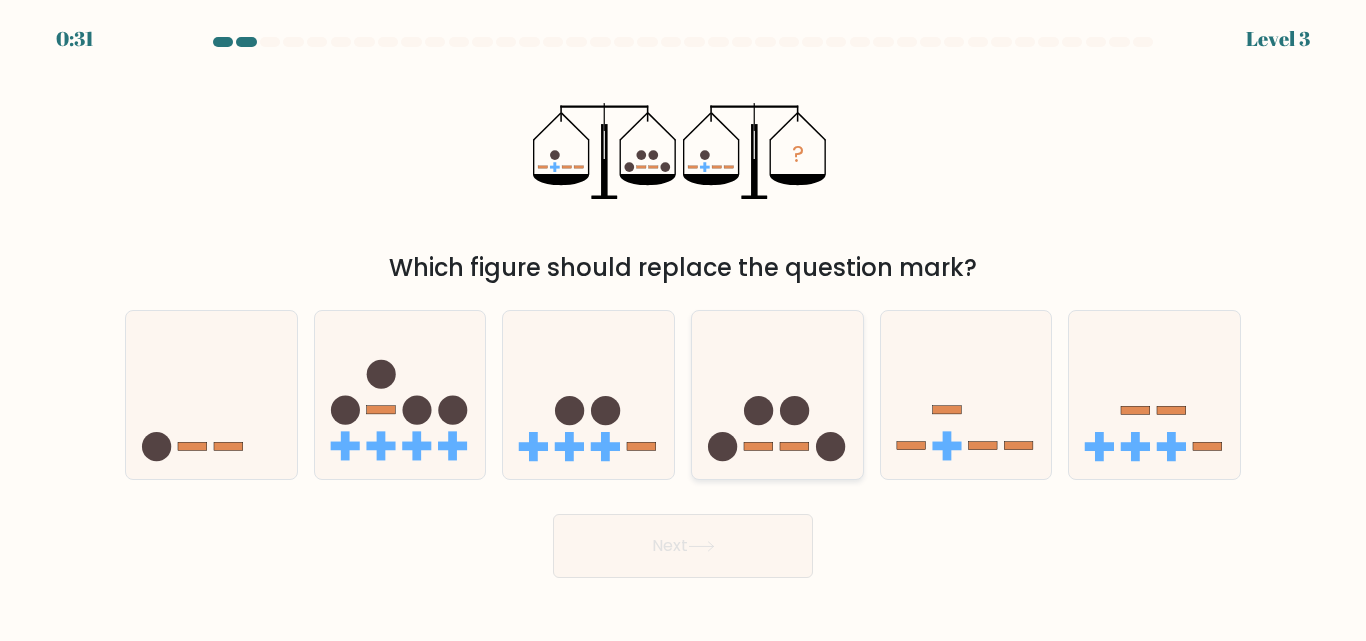 click 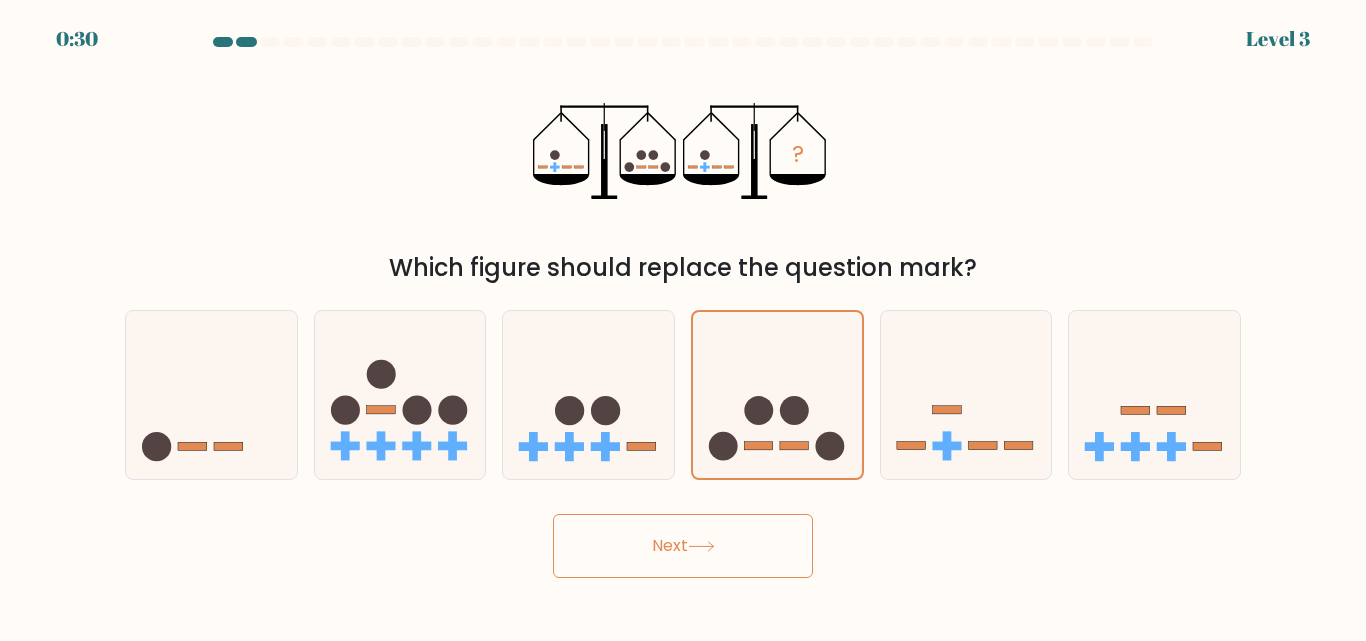 click on "Next" at bounding box center (683, 546) 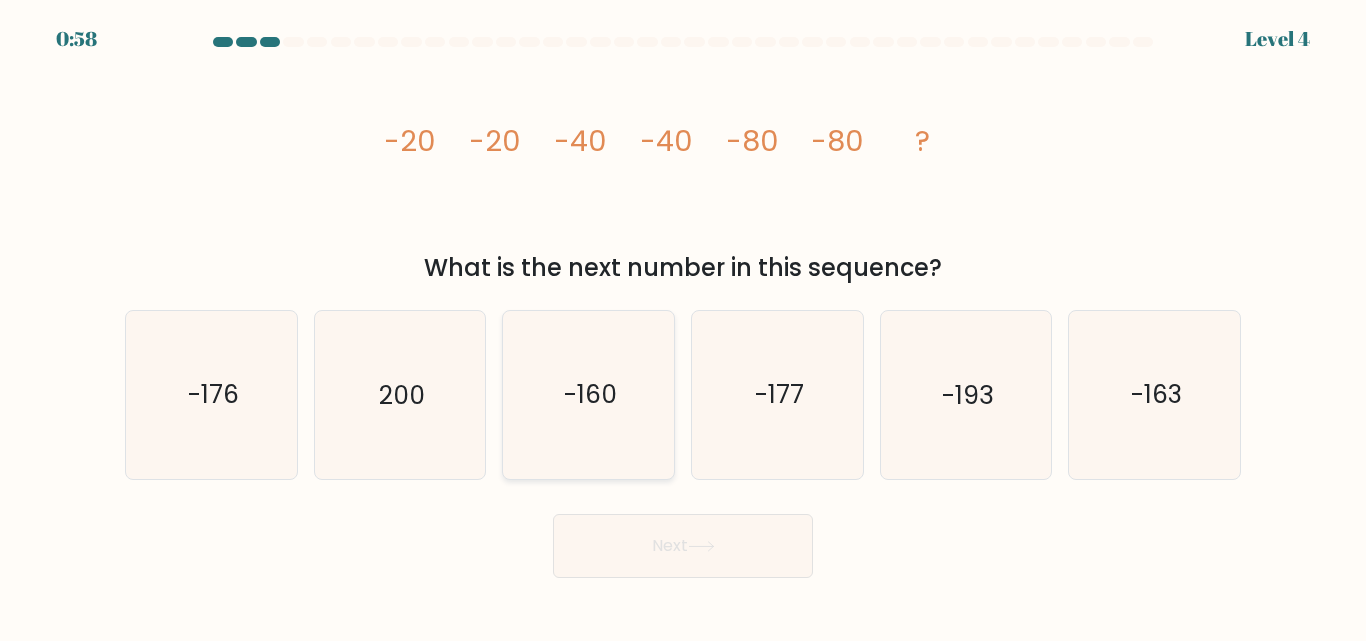 click on "-160" 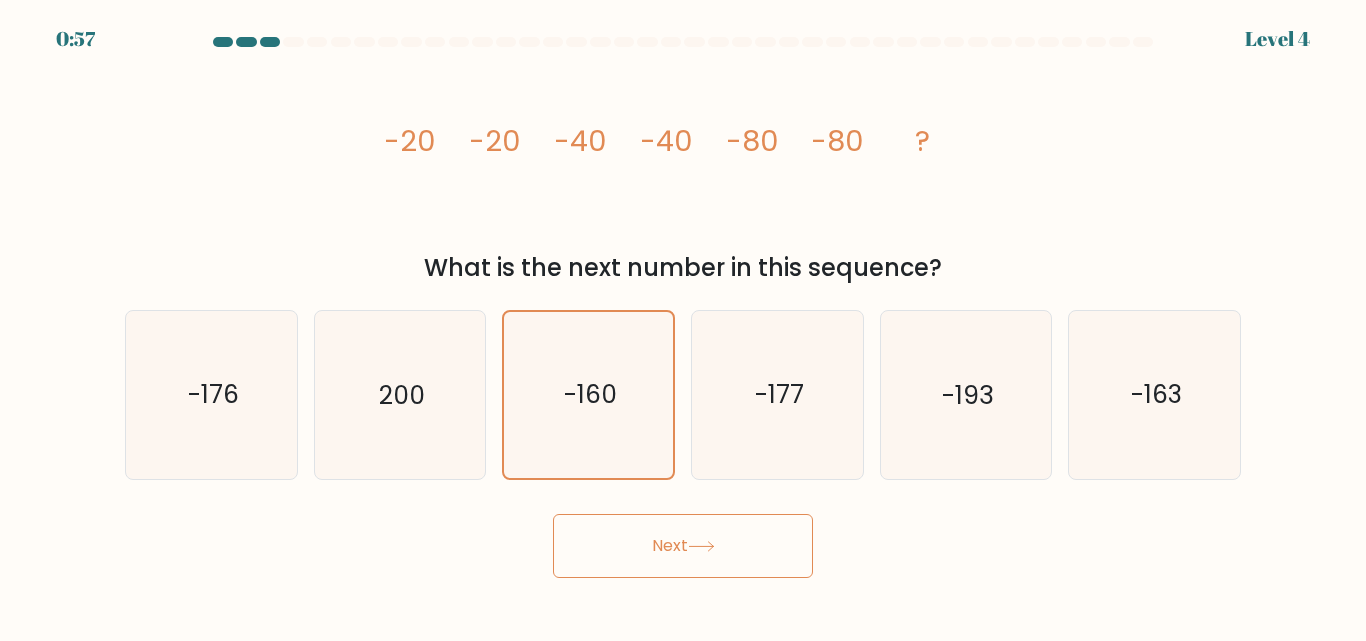 click on "Next" at bounding box center [683, 546] 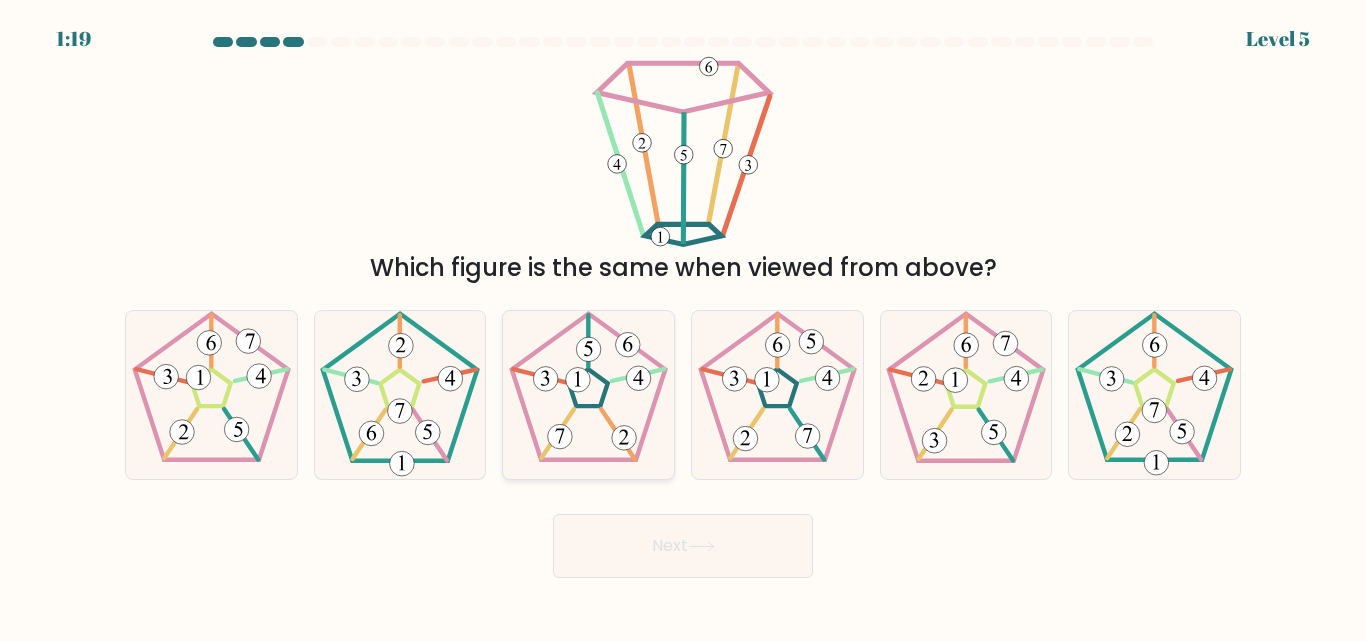 click 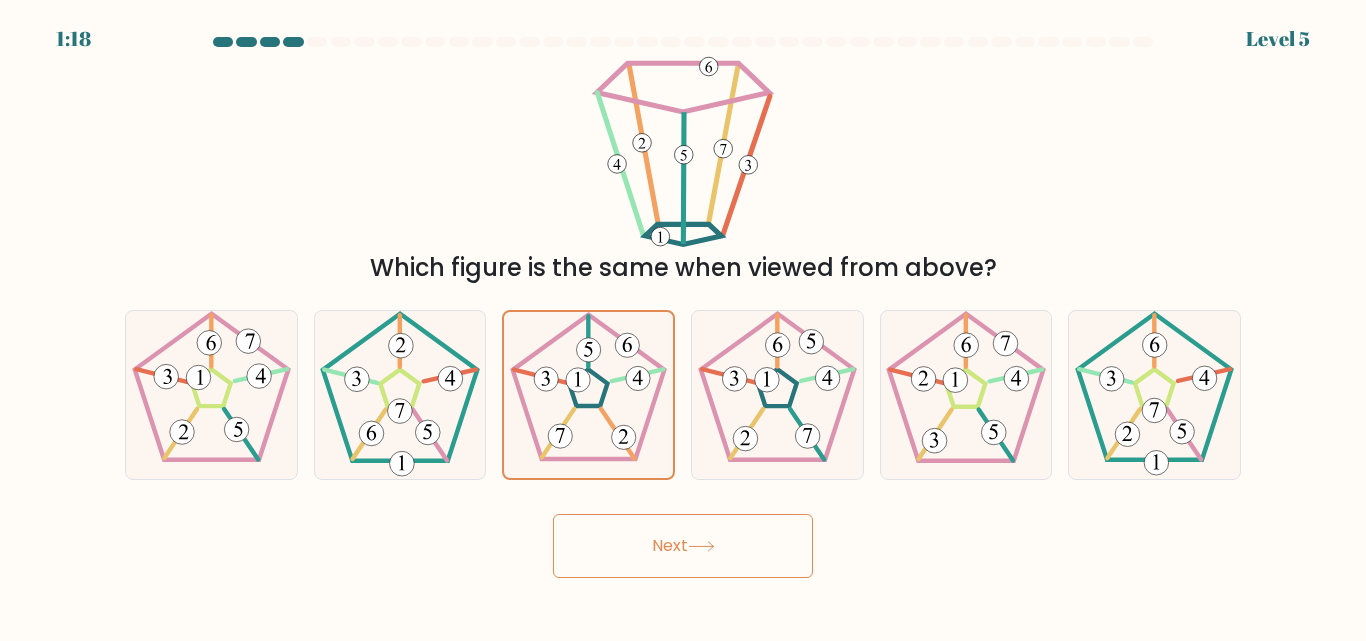 click on "Next" at bounding box center [683, 546] 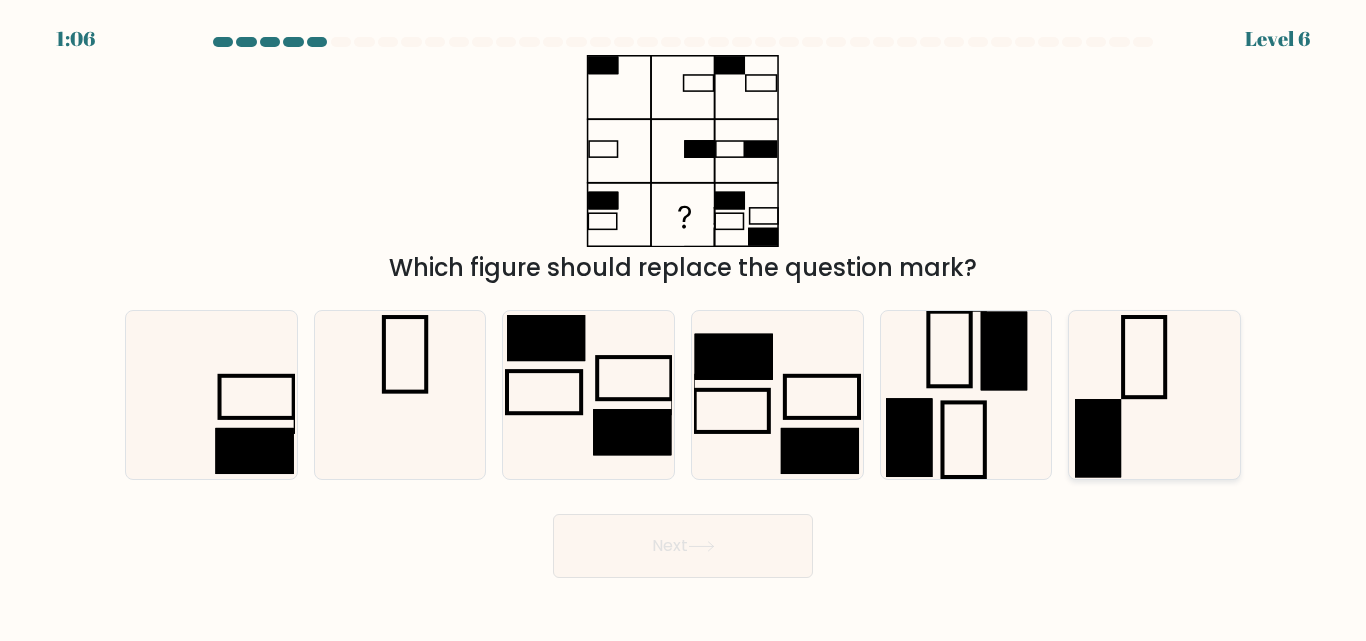 click 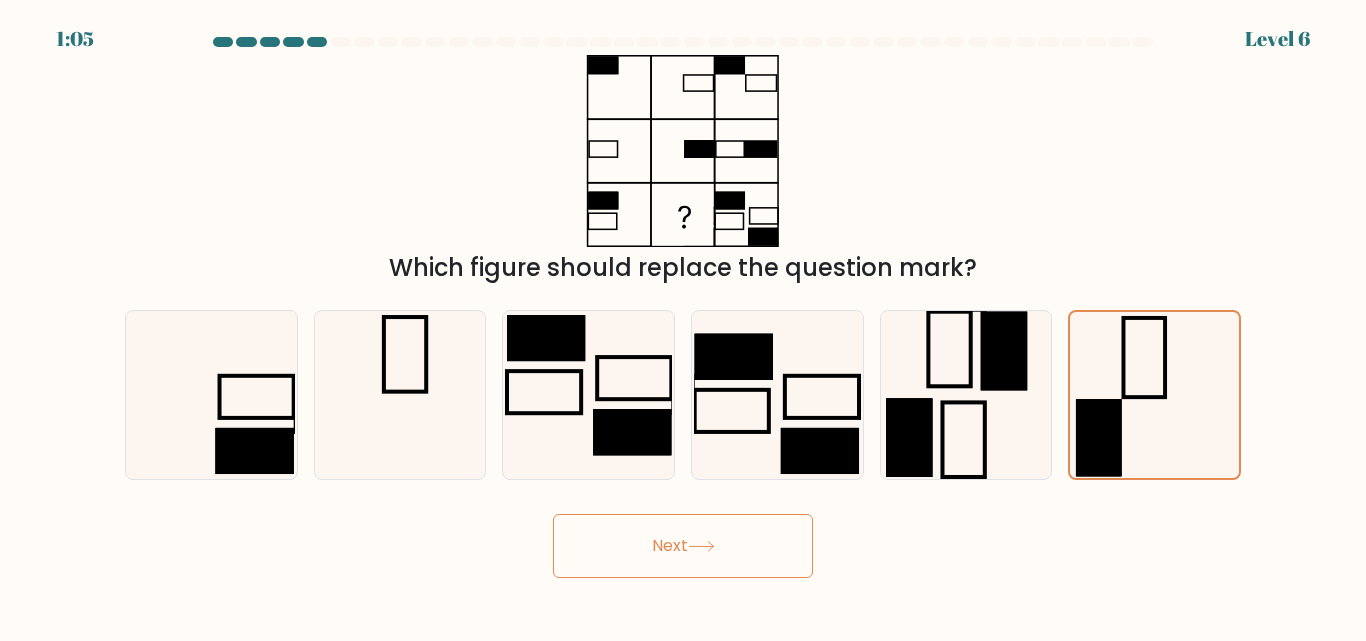 click on "Next" at bounding box center [683, 546] 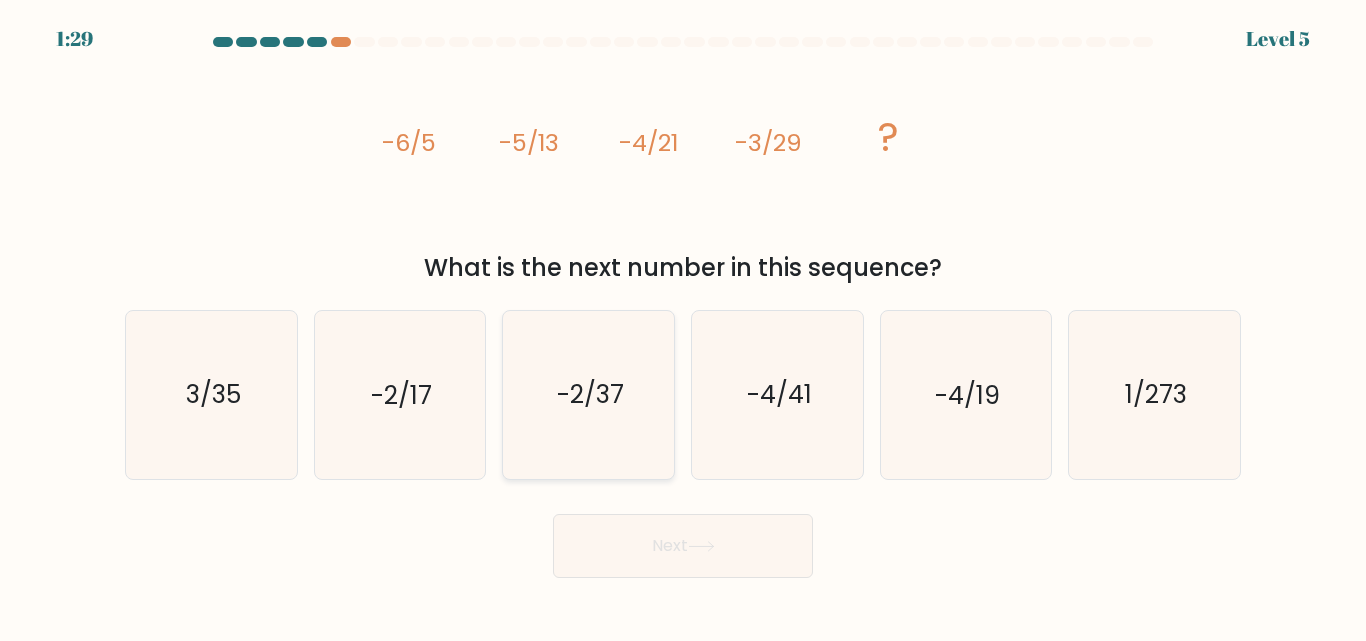 click on "-2/37" 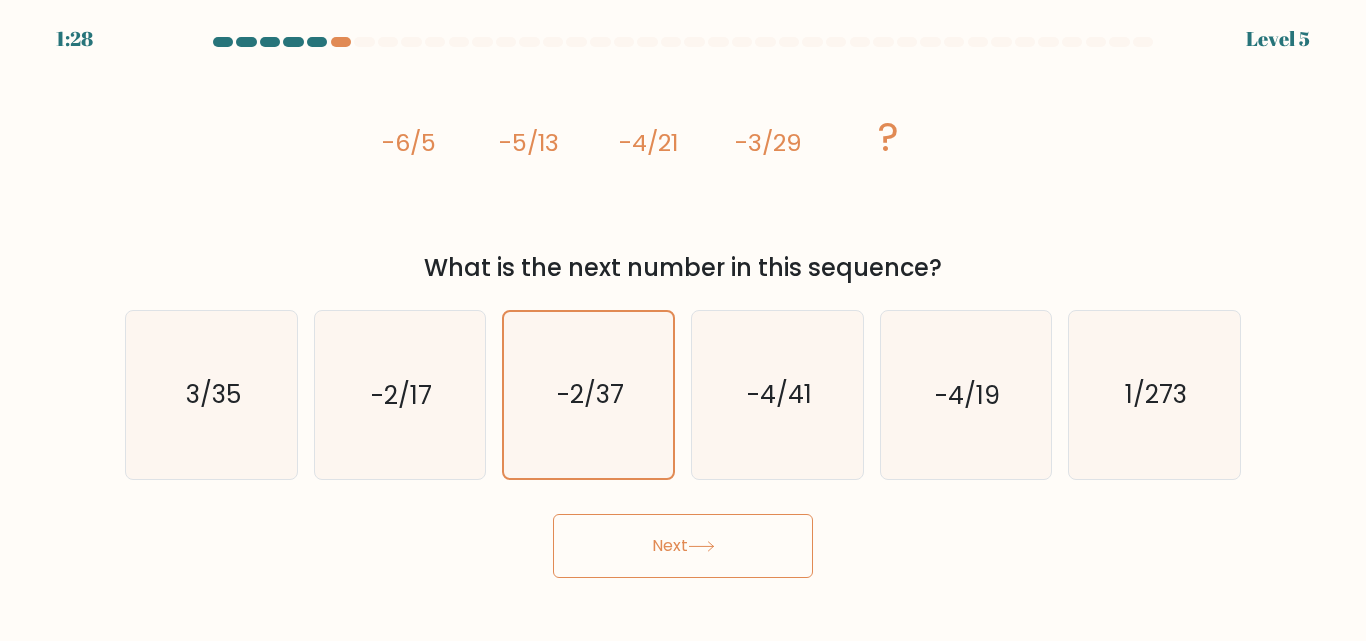 click on "Next" at bounding box center (683, 546) 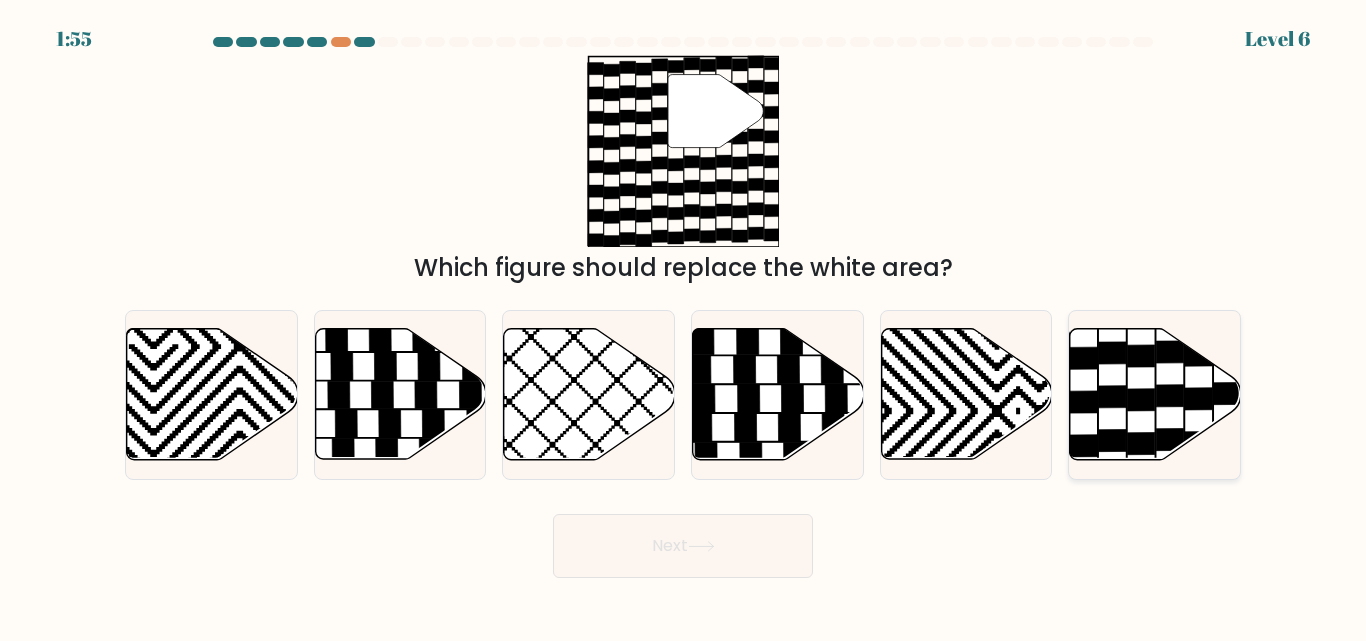 click 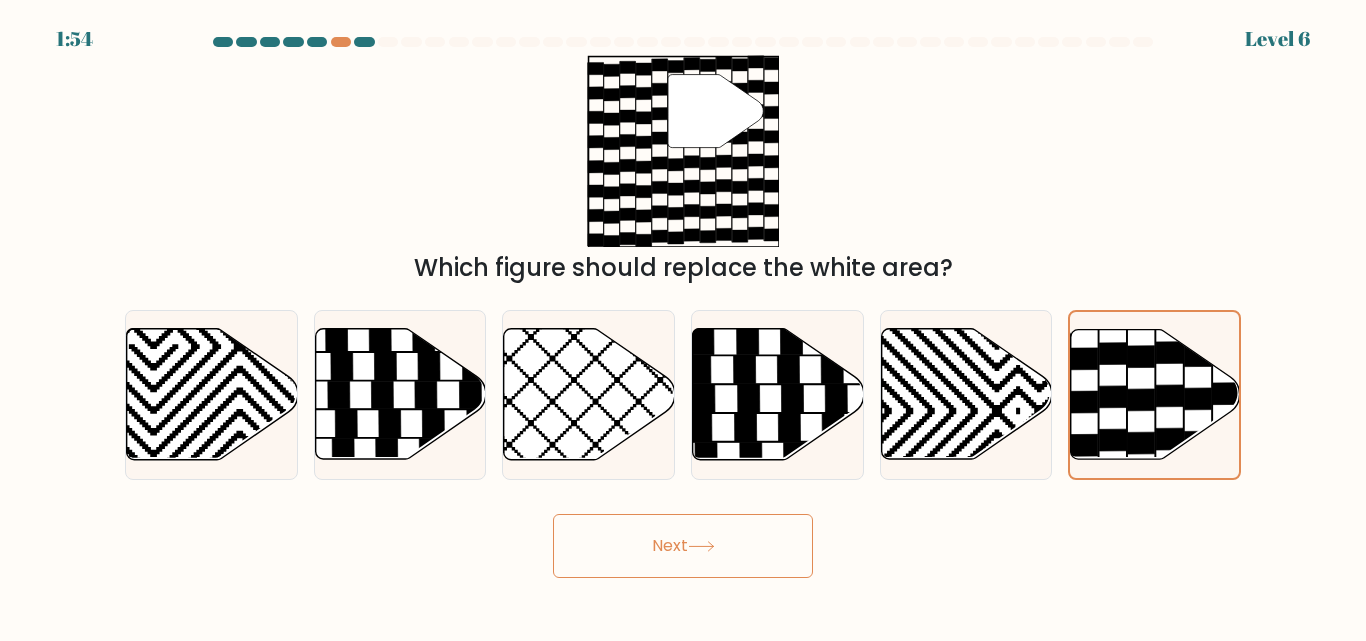 click on "Next" at bounding box center [683, 546] 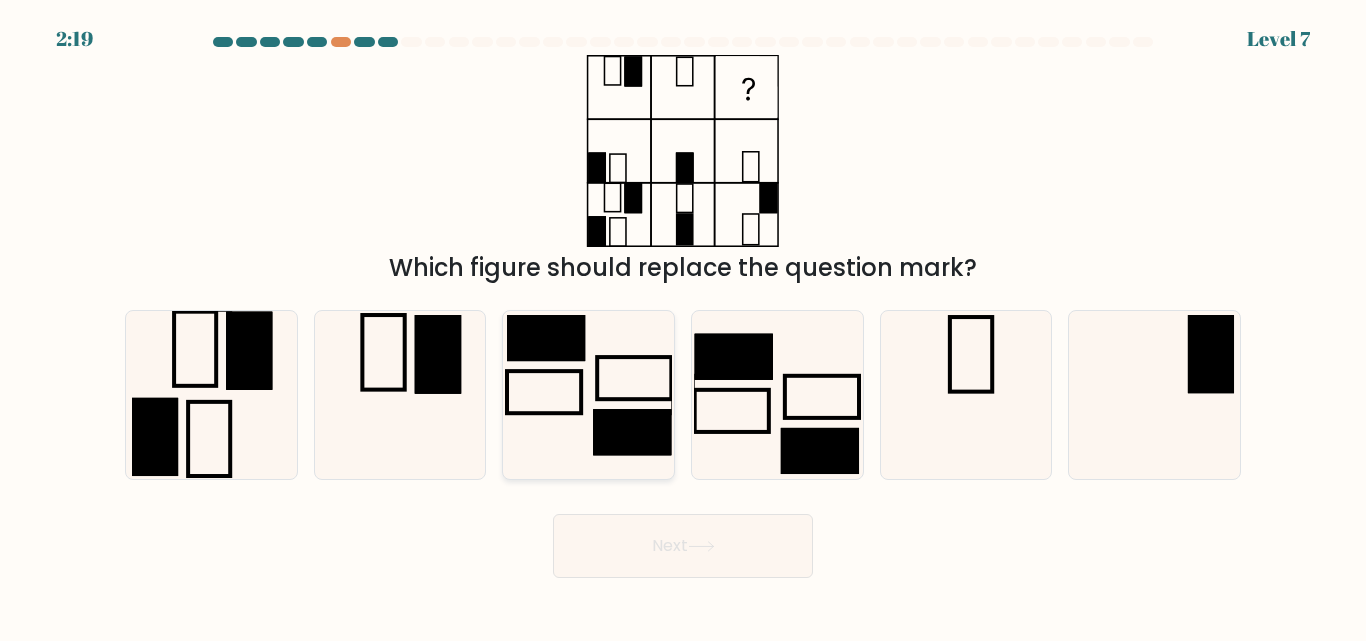 click 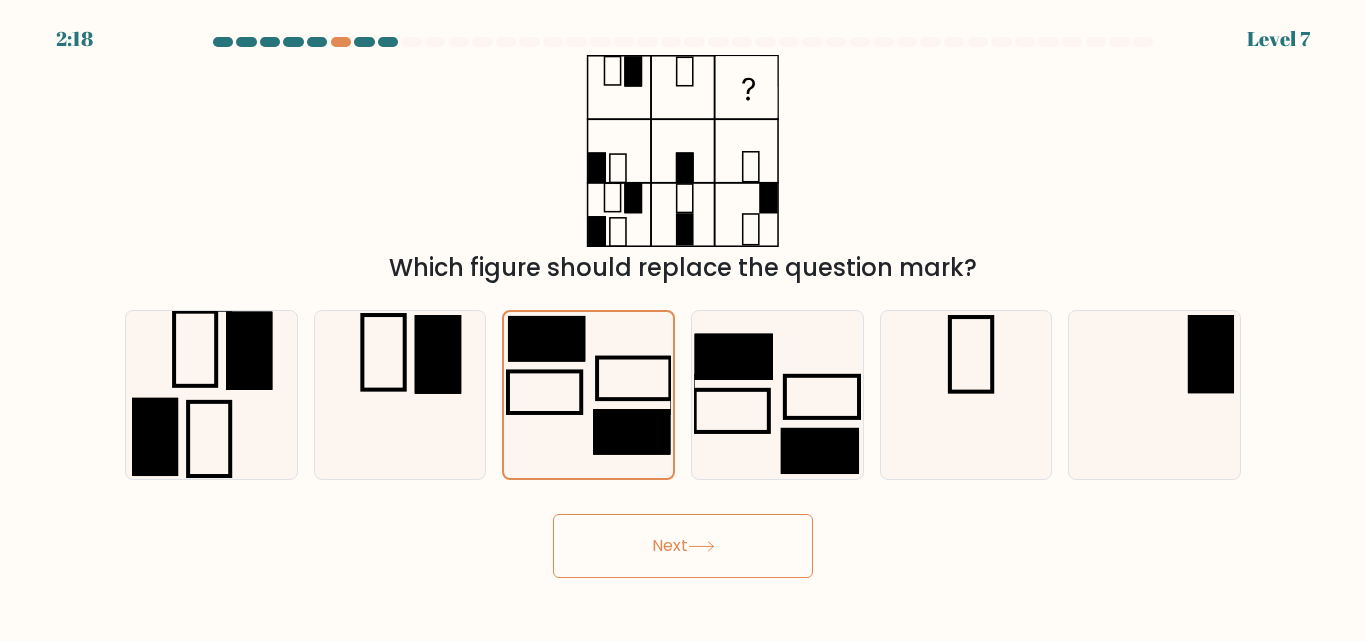 click on "Next" at bounding box center [683, 546] 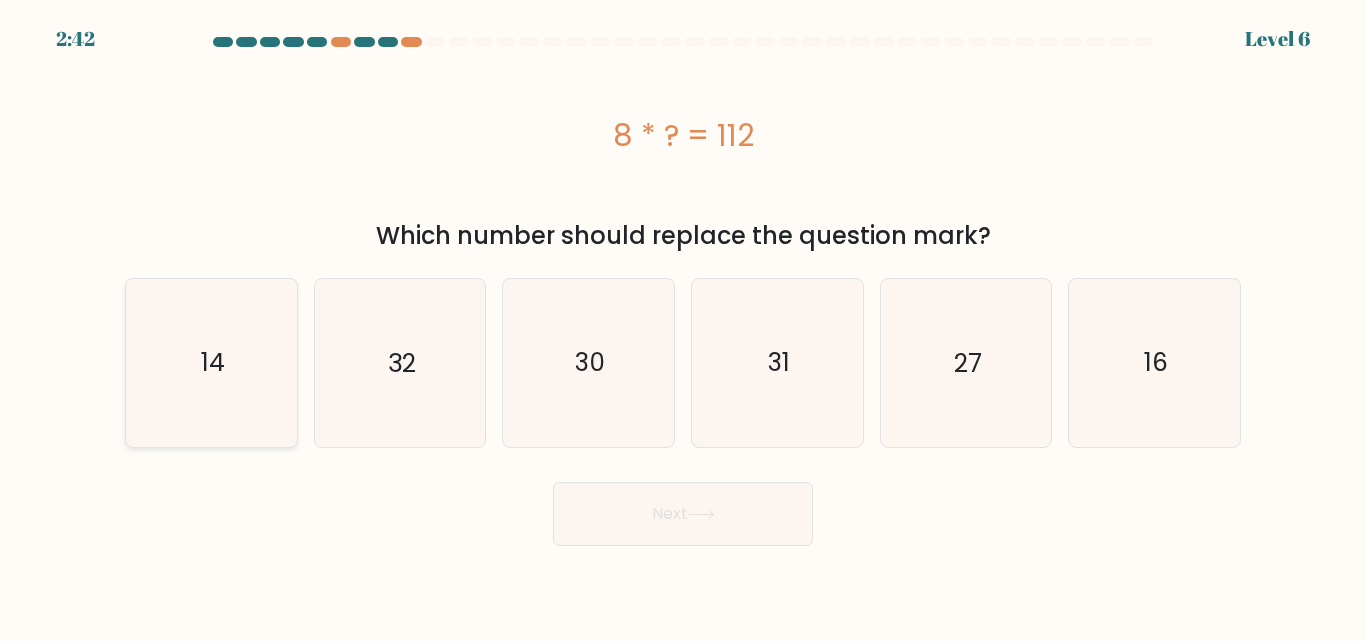 click on "14" 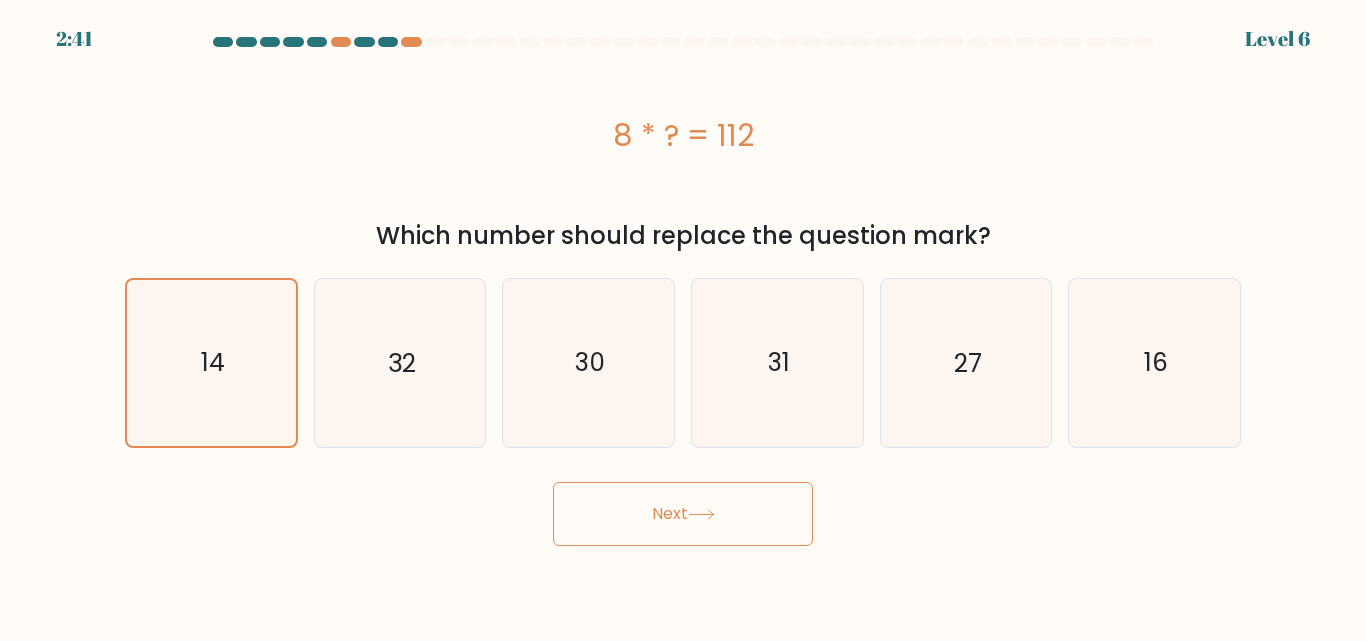 click on "Next" at bounding box center (683, 514) 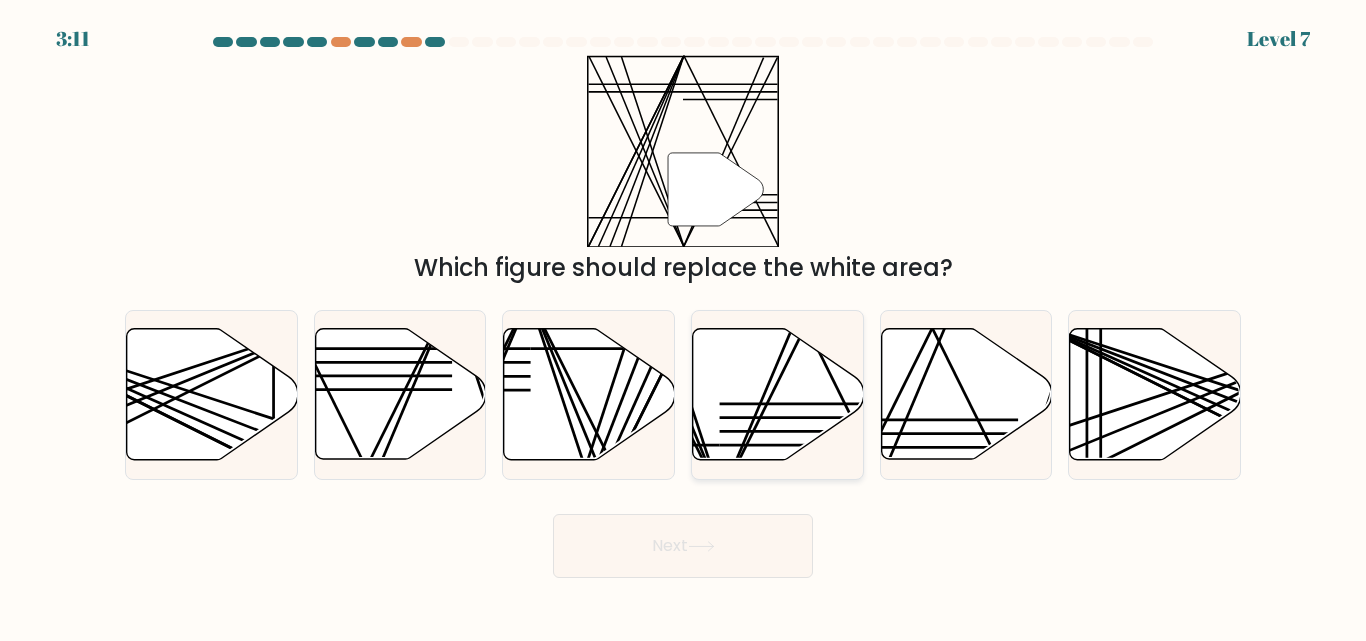 click 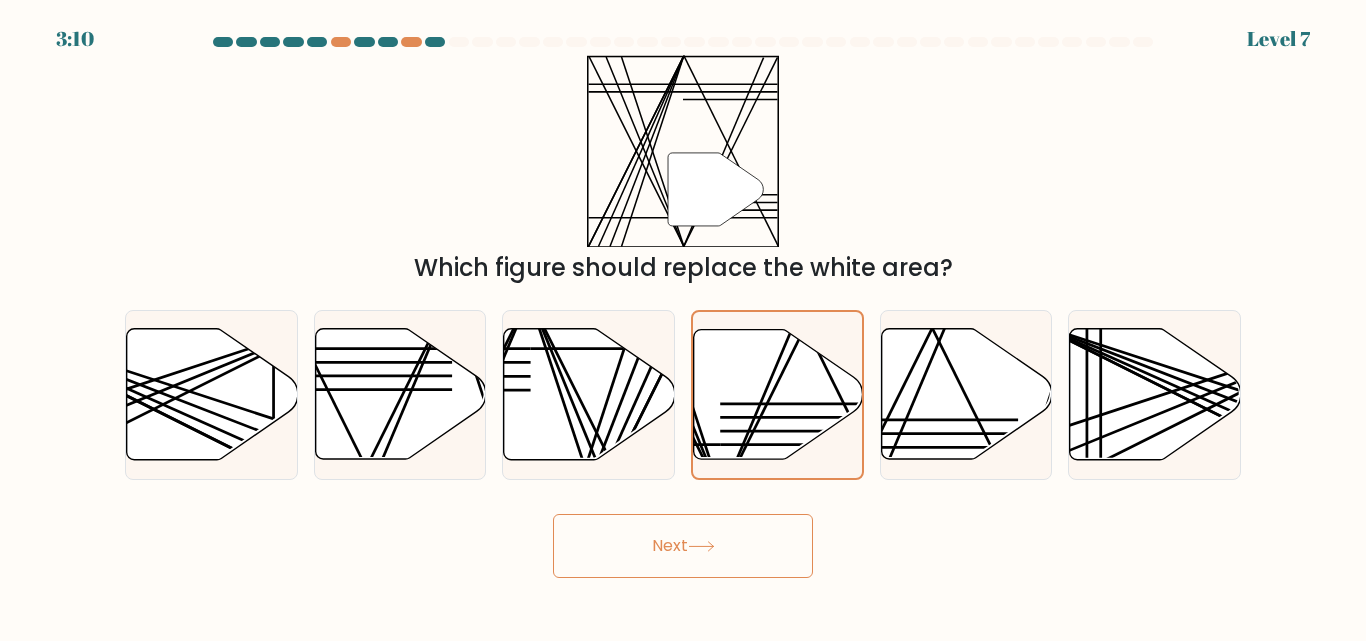click on "Next" at bounding box center [683, 546] 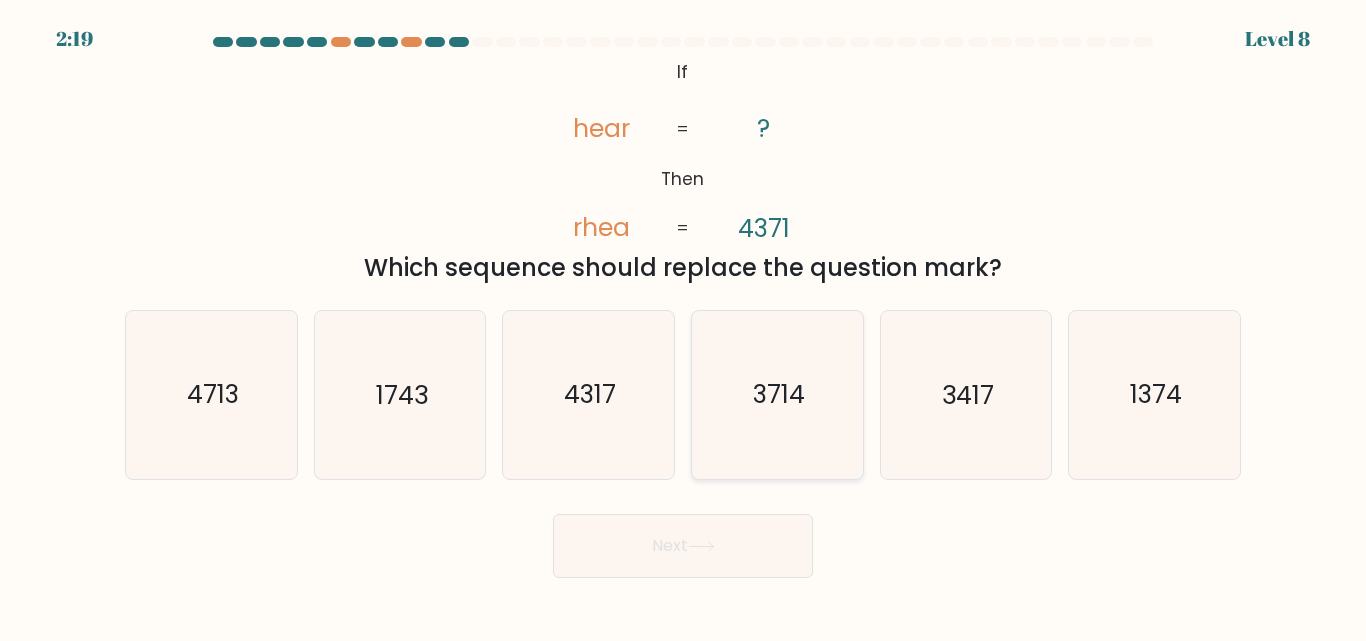 click on "3714" 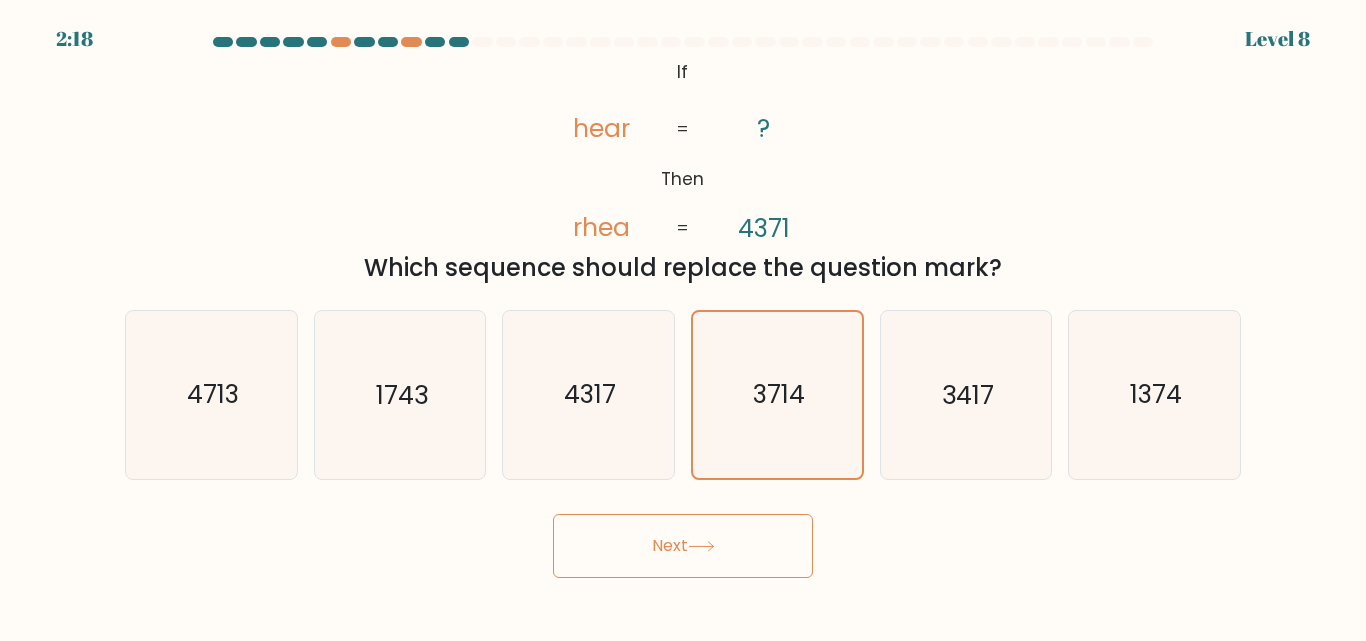 click on "Next" at bounding box center [683, 546] 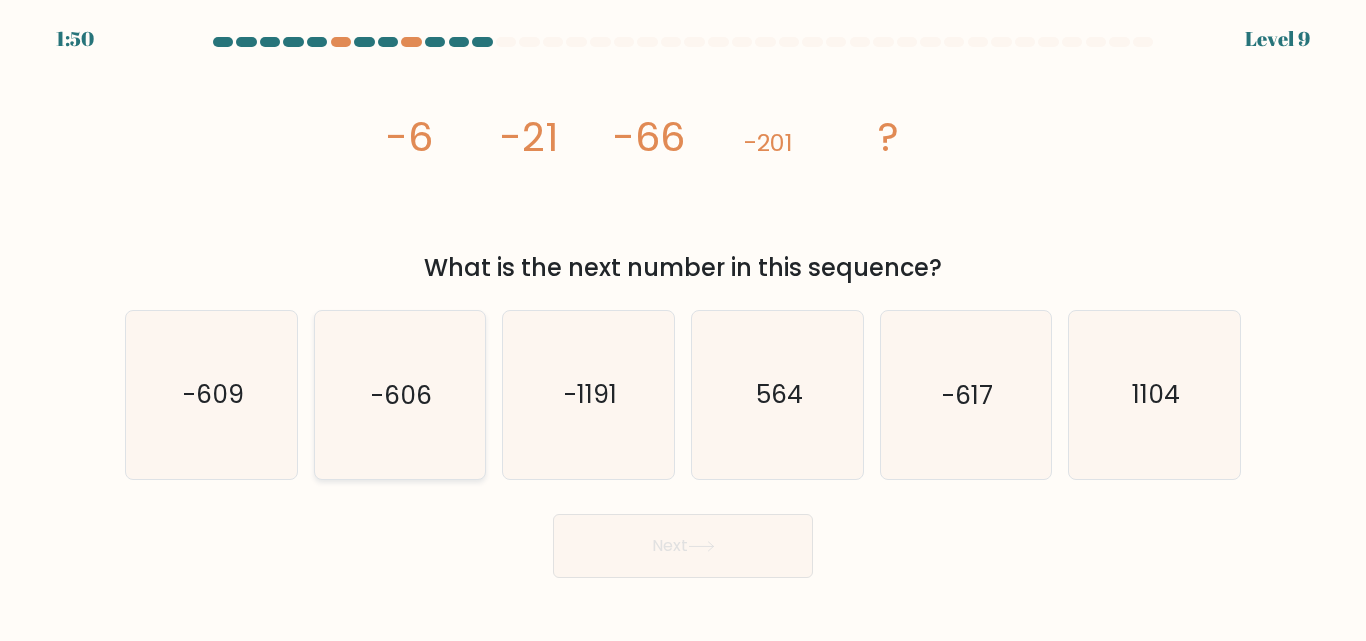 click on "-606" 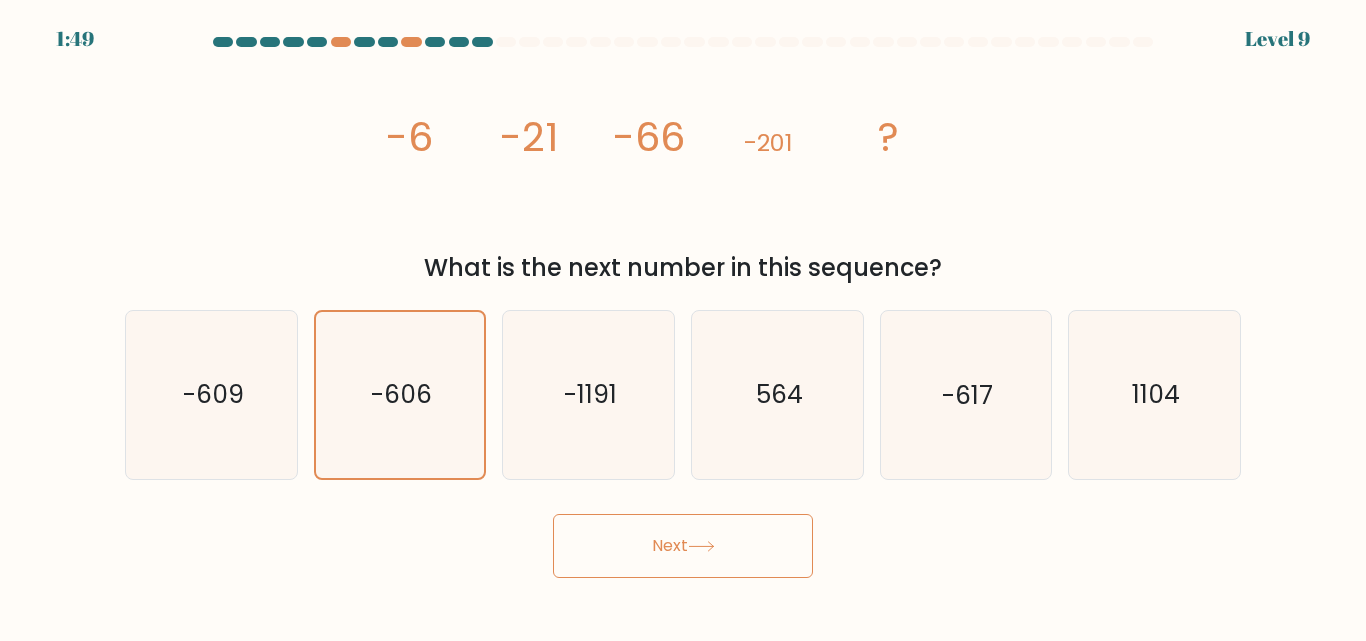 click on "Next" at bounding box center (683, 546) 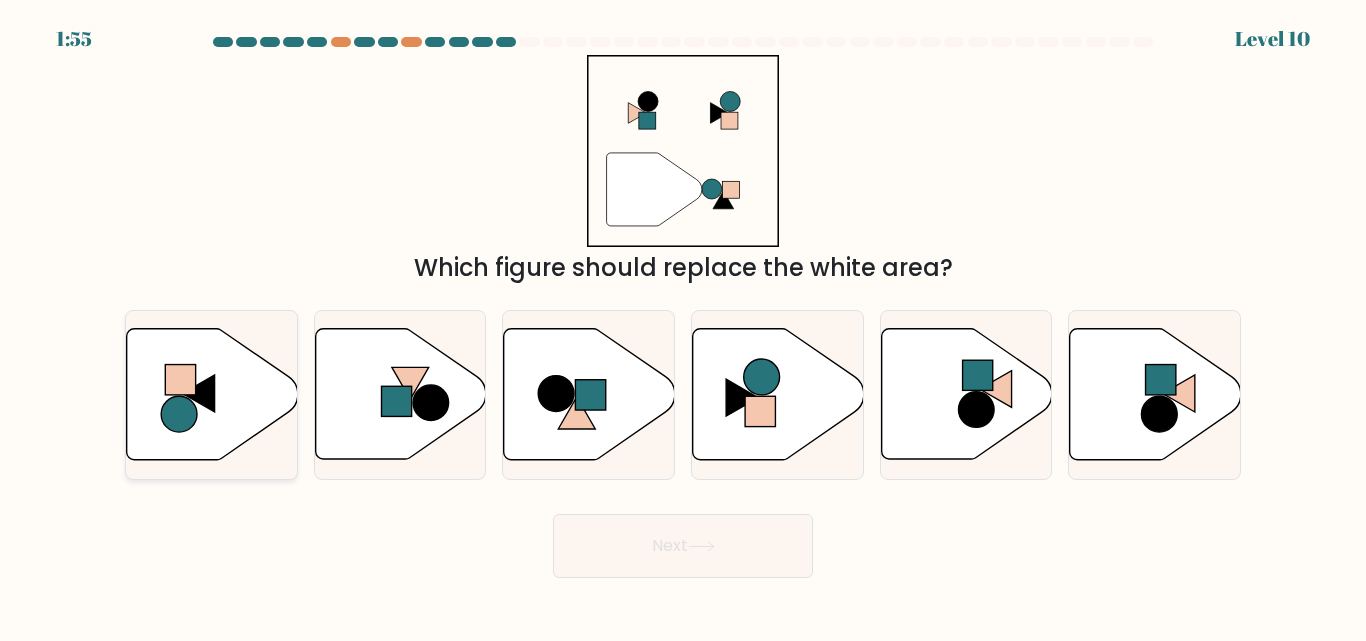 click 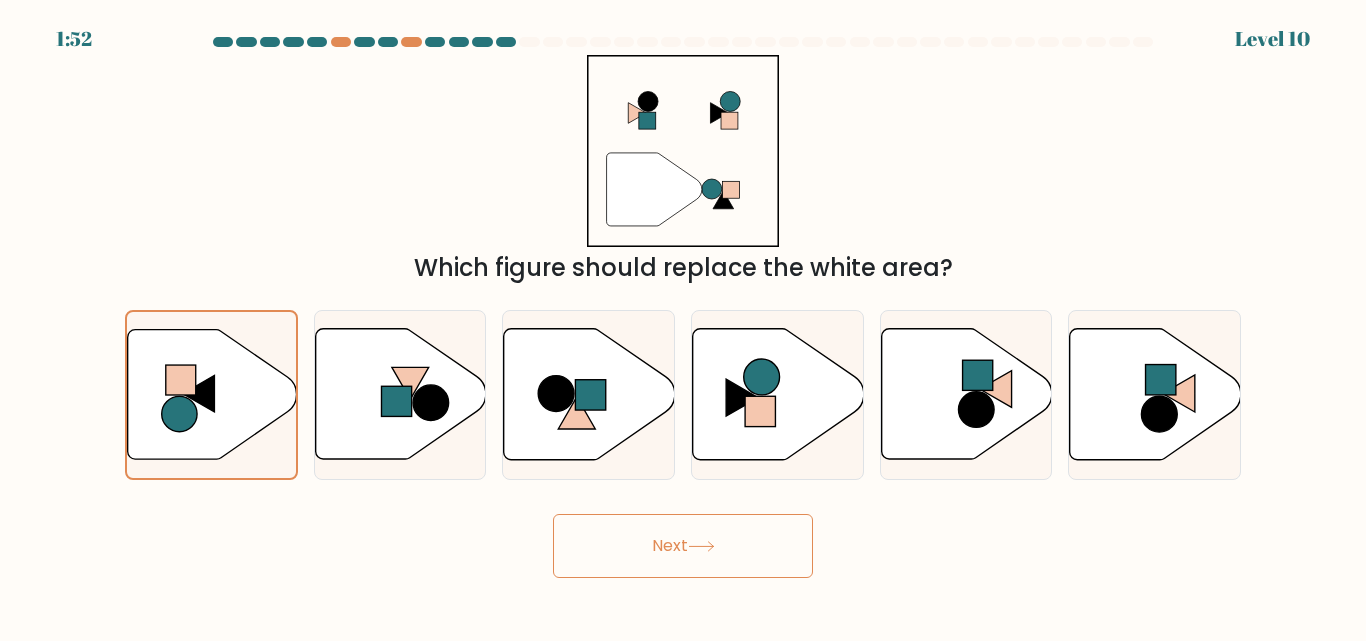 click on "Next" at bounding box center [683, 546] 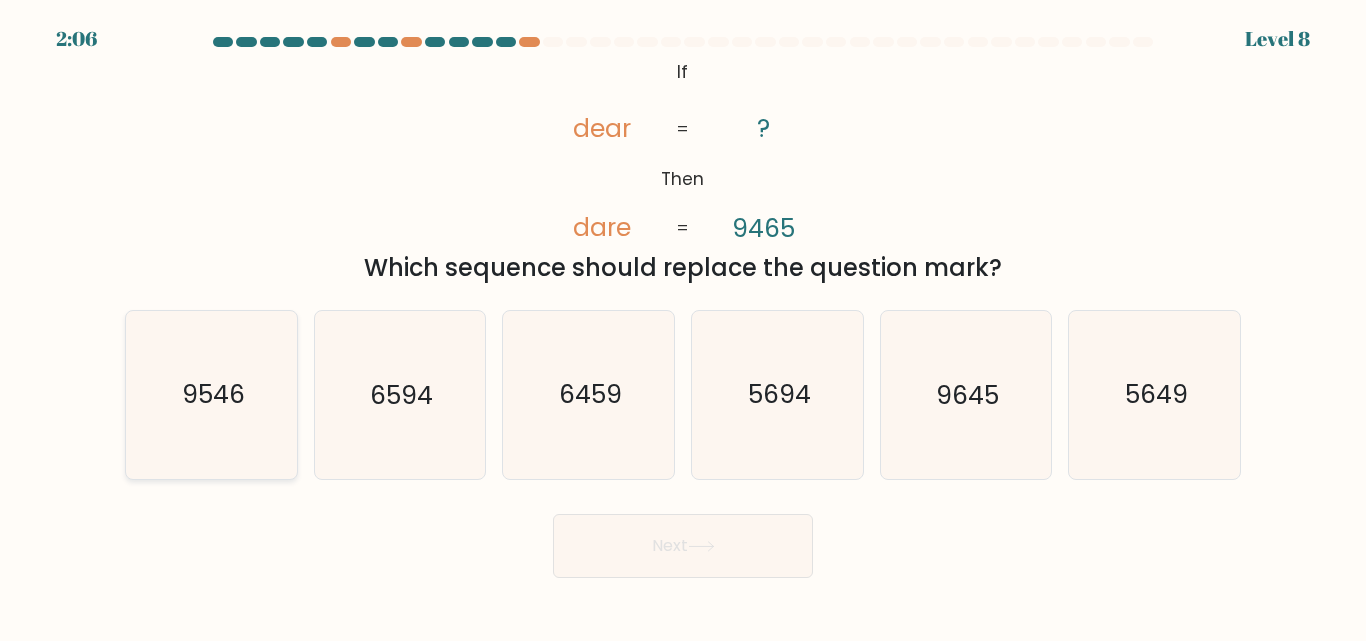 click on "9546" 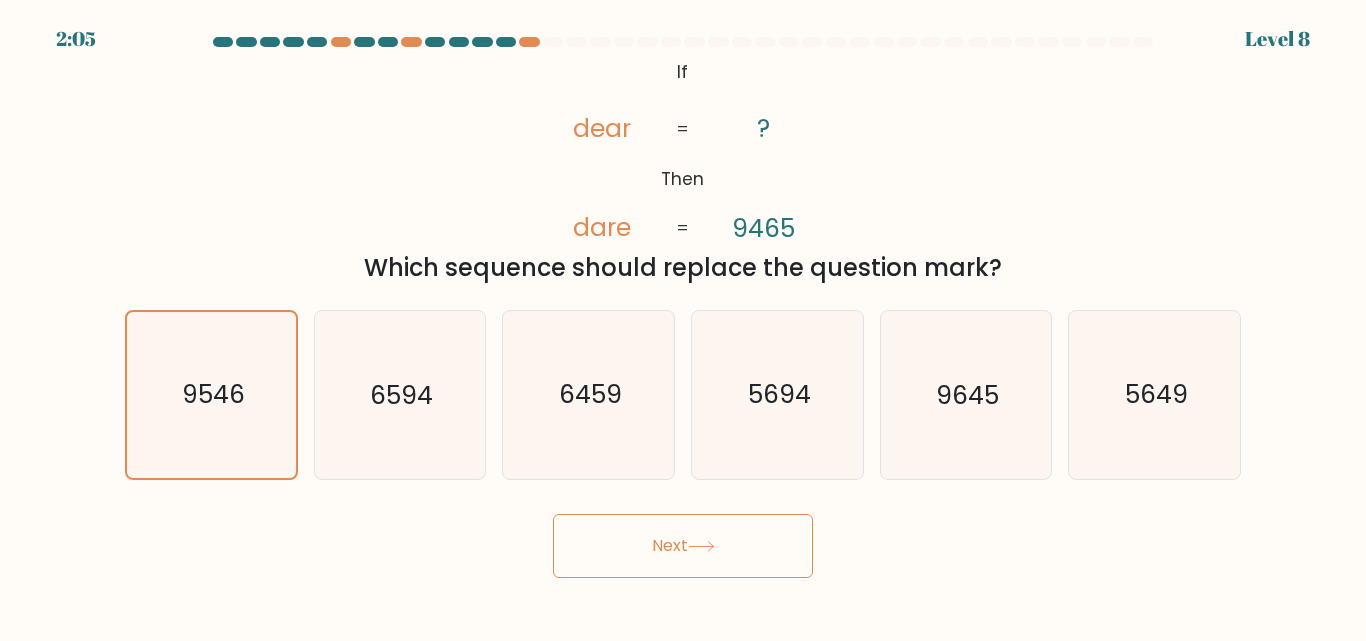 click on "Next" at bounding box center [683, 546] 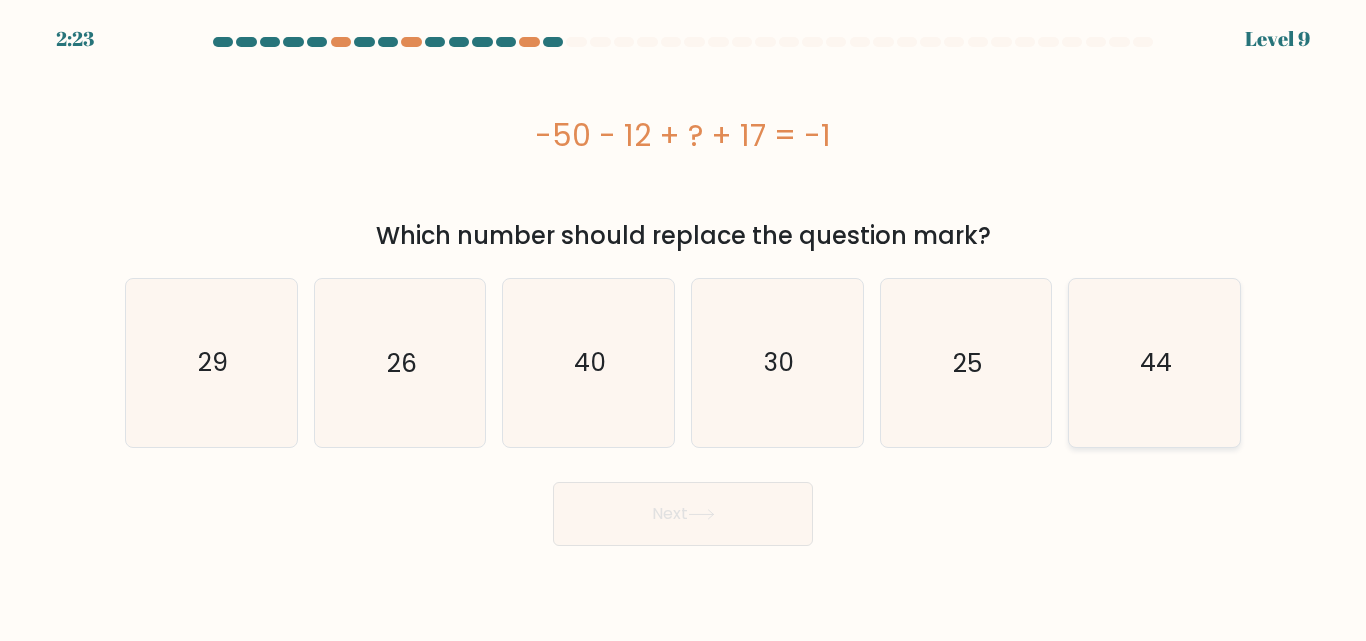 click on "44" 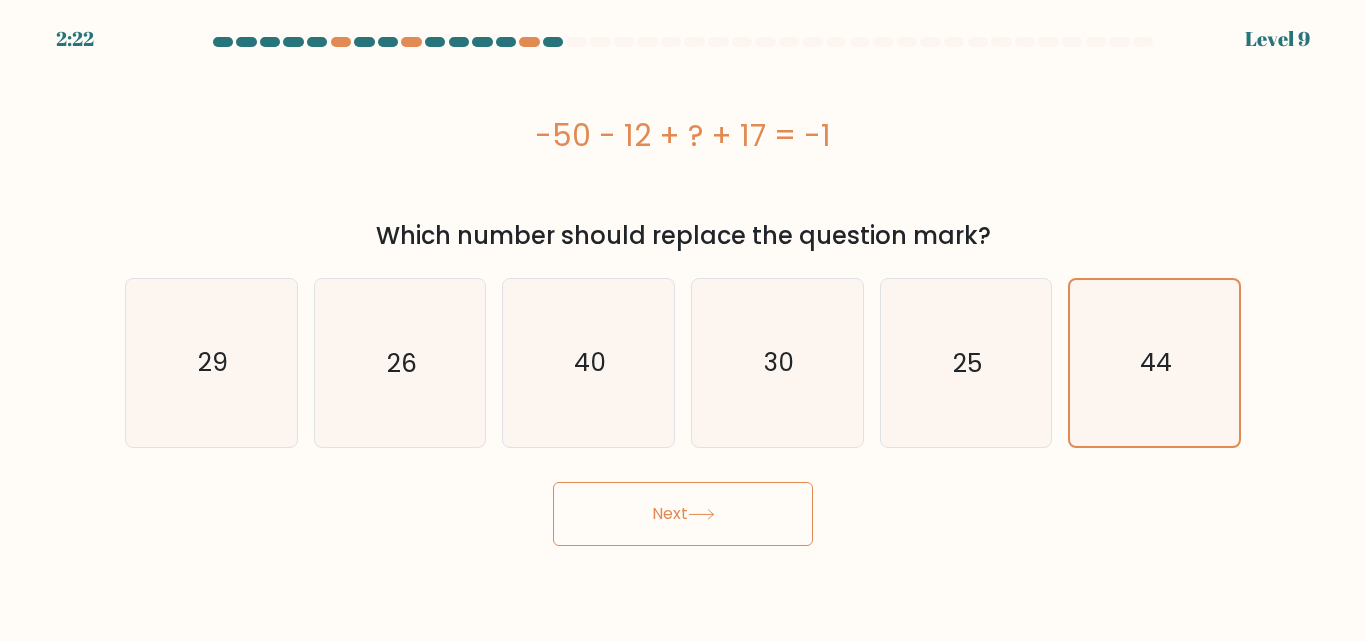 click on "Next" at bounding box center [683, 514] 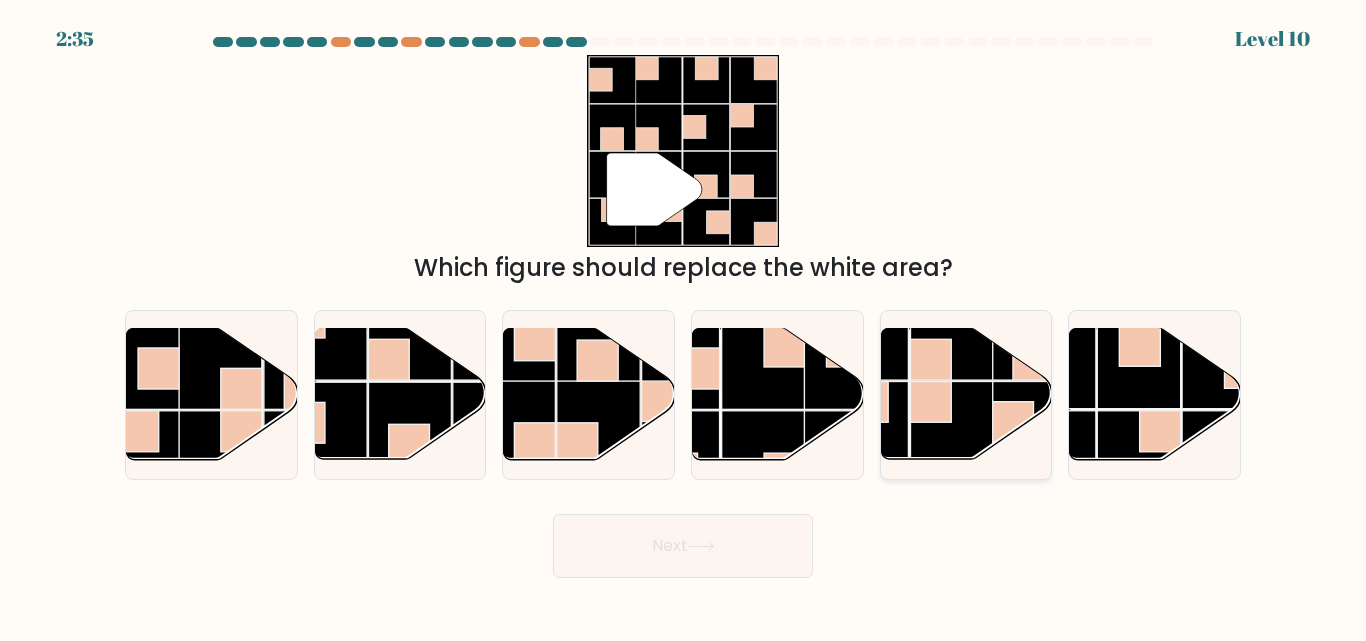 click 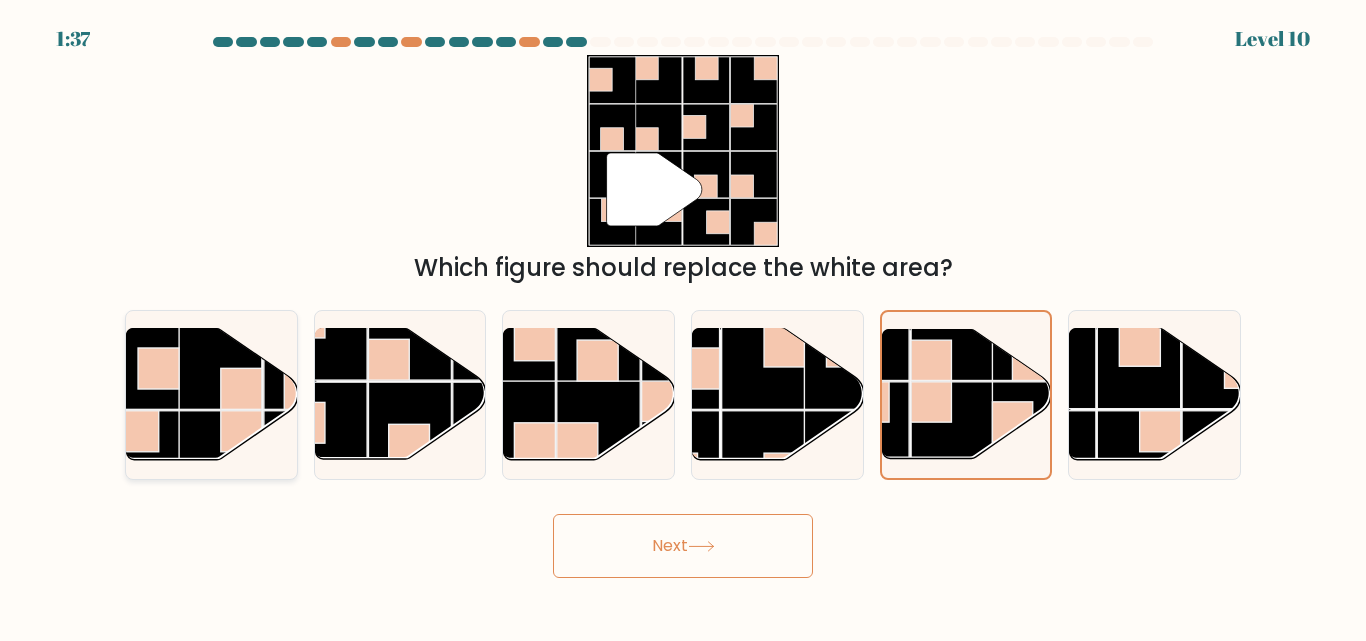 click 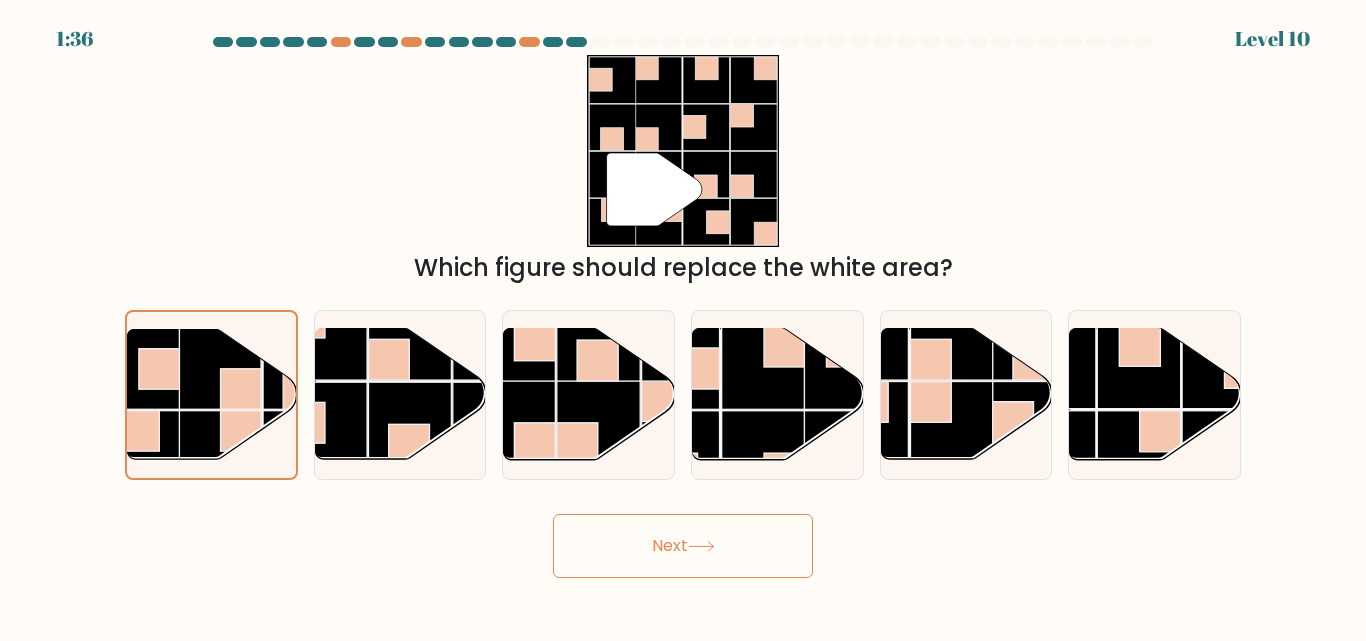 click on "Next" at bounding box center (683, 546) 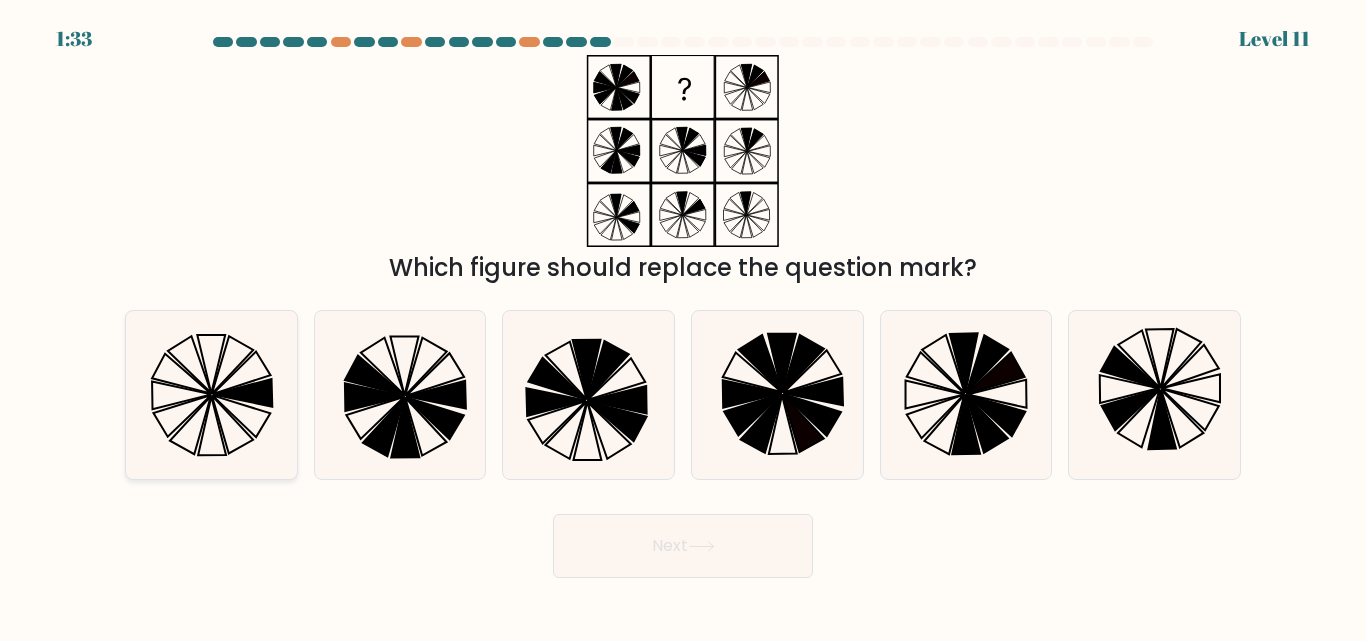 click 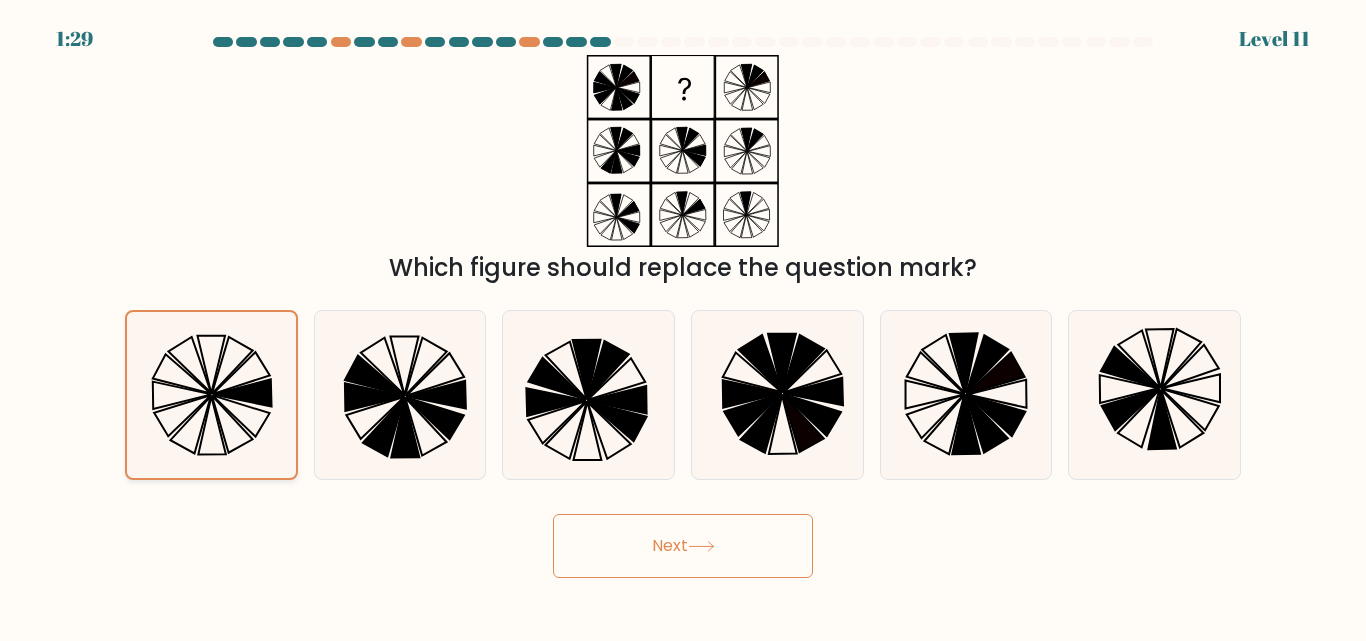 click 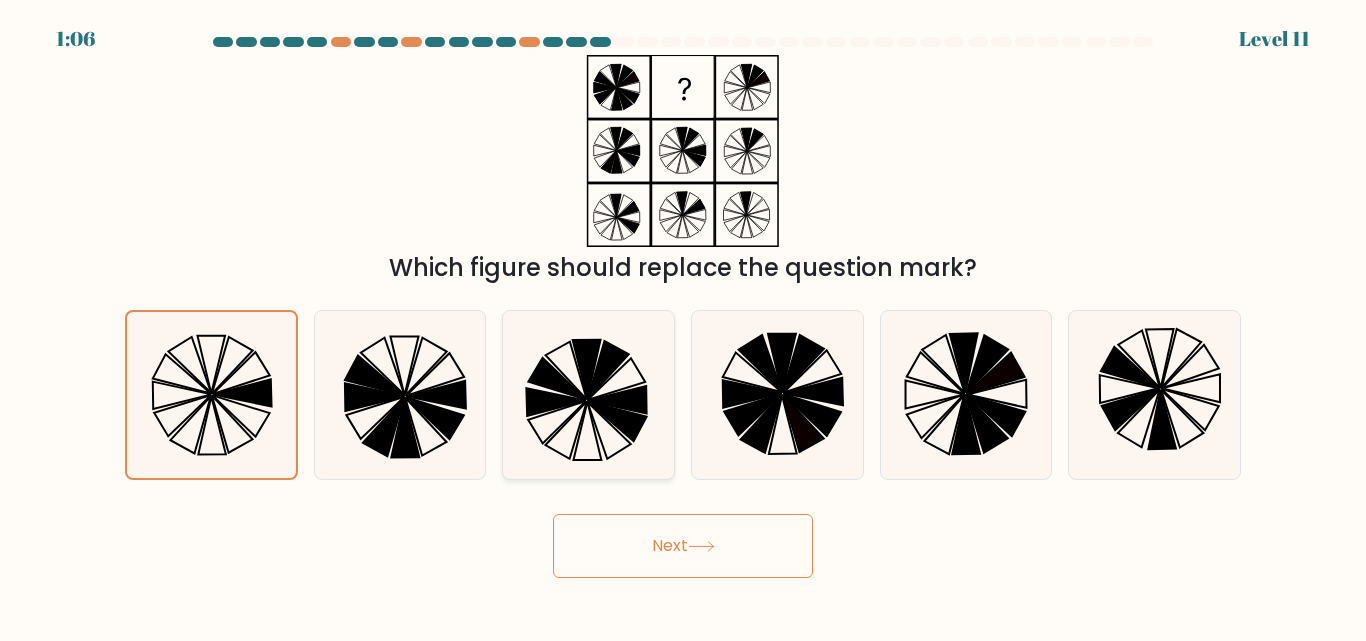click 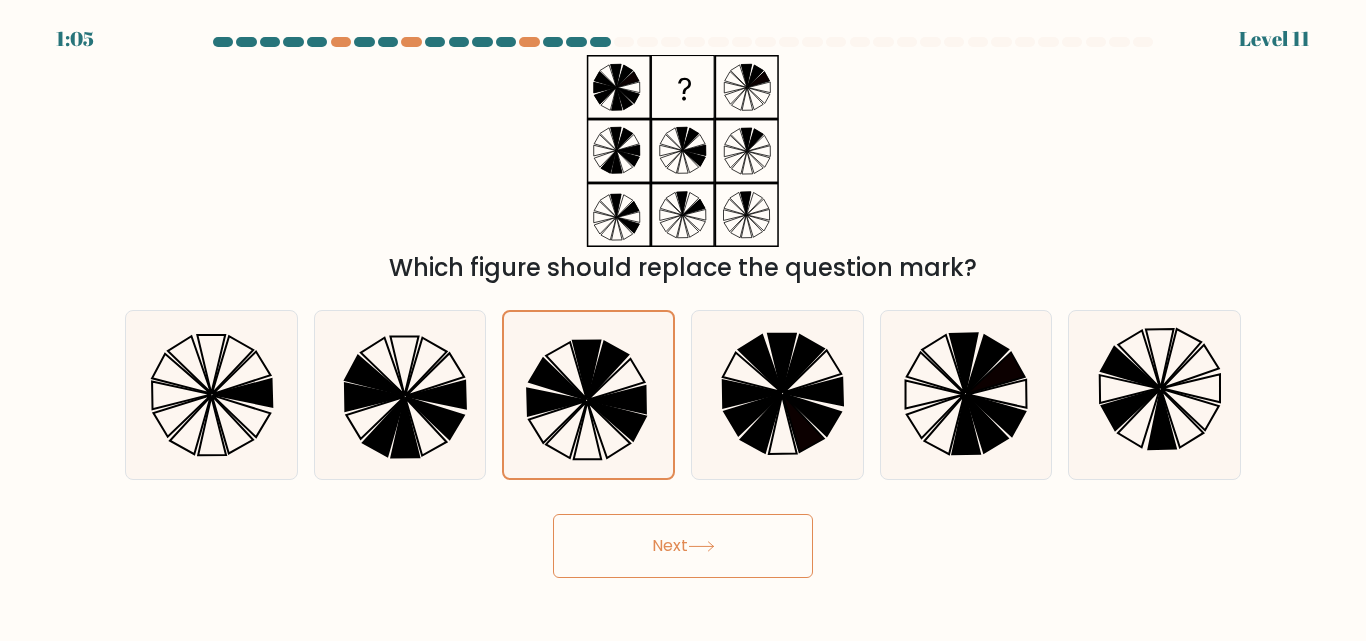 click on "Next" at bounding box center [683, 546] 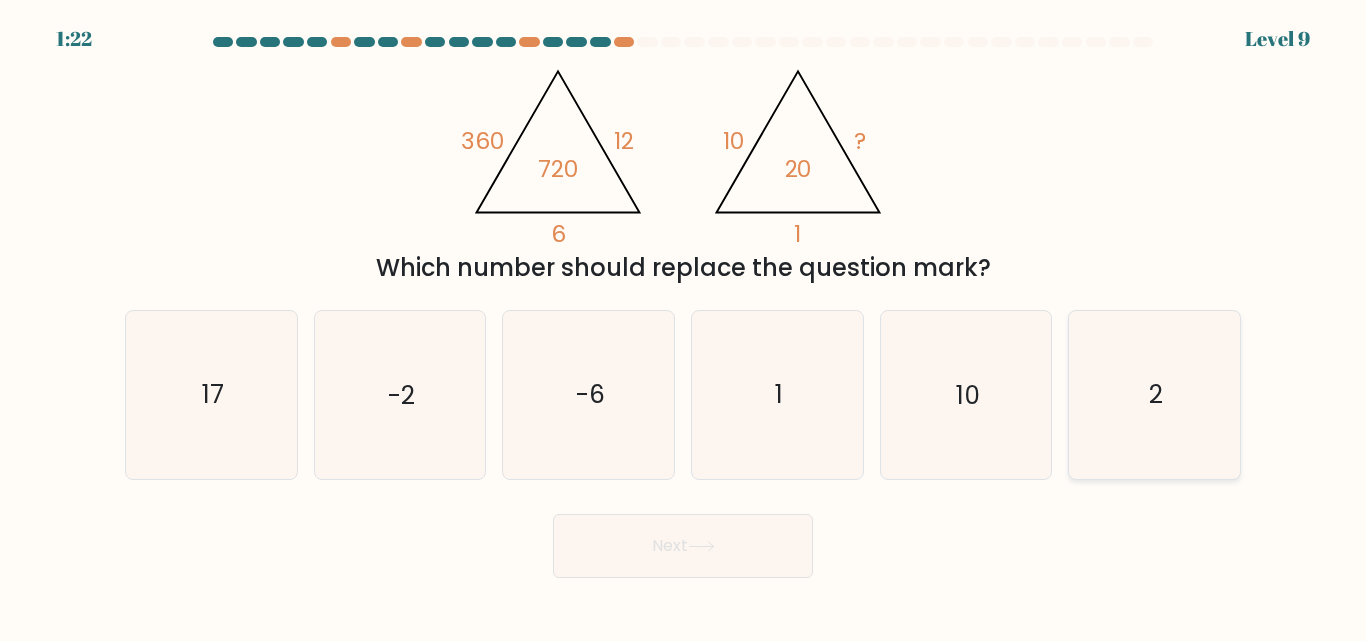 click on "2" 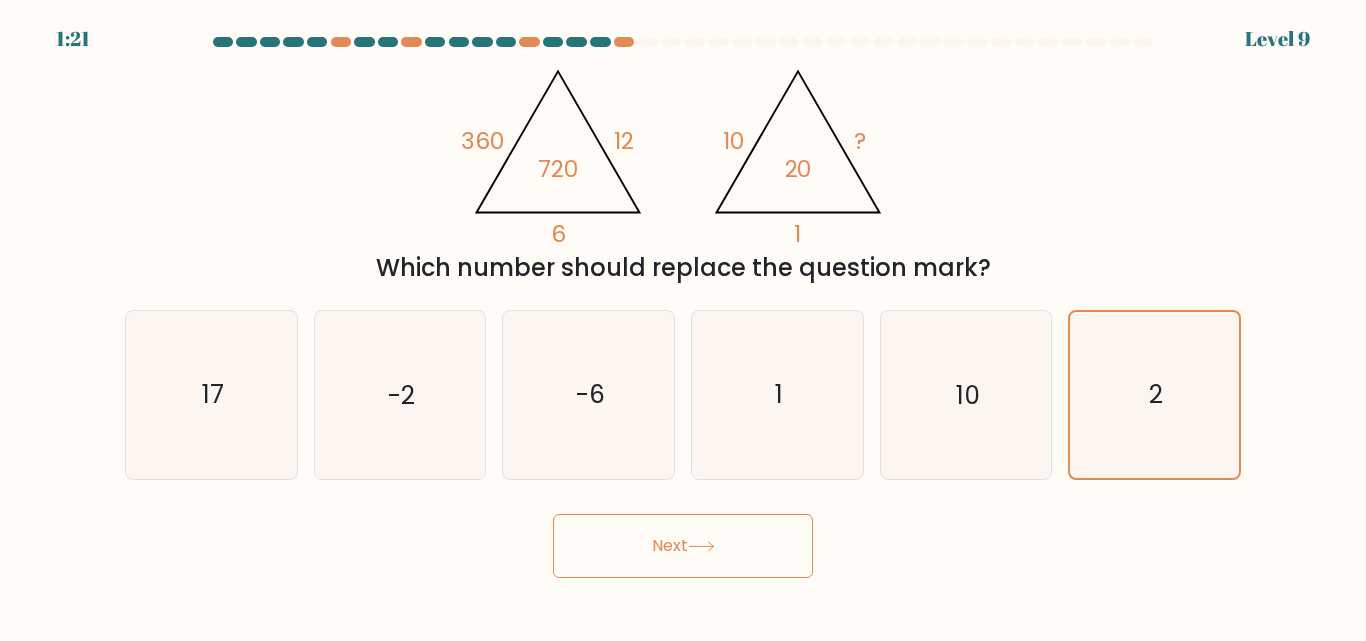 click on "Next" at bounding box center (683, 546) 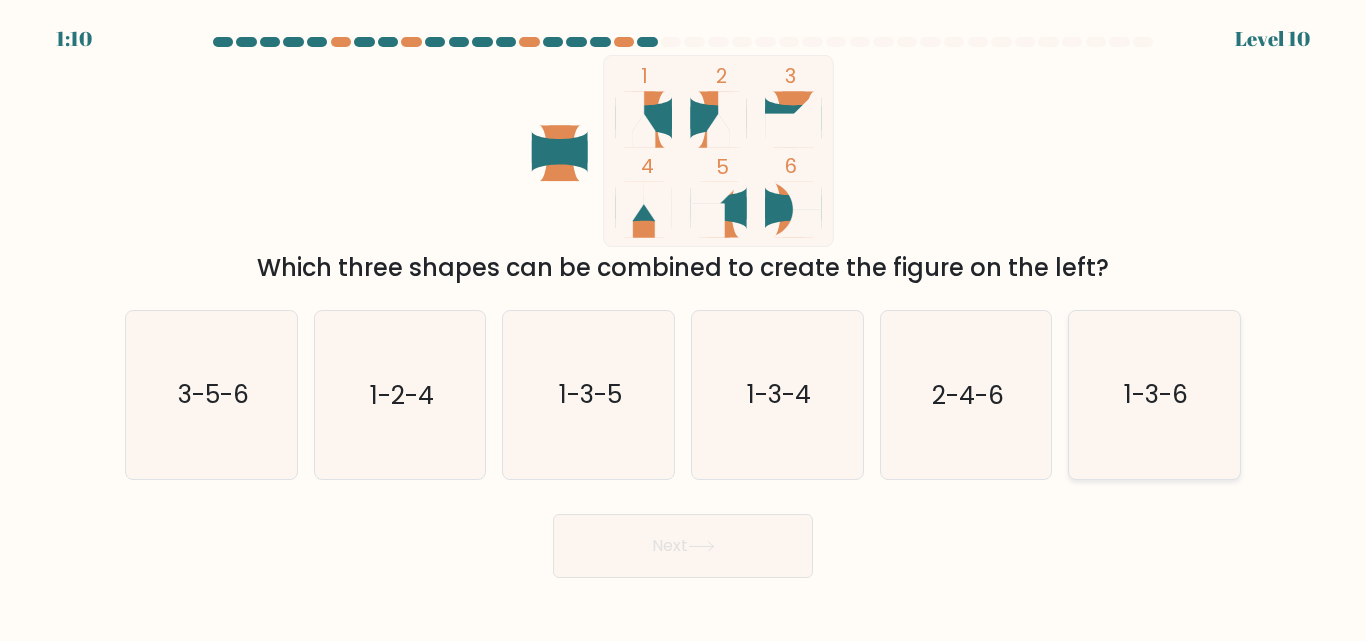 drag, startPoint x: 1139, startPoint y: 400, endPoint x: 1138, endPoint y: 410, distance: 10.049875 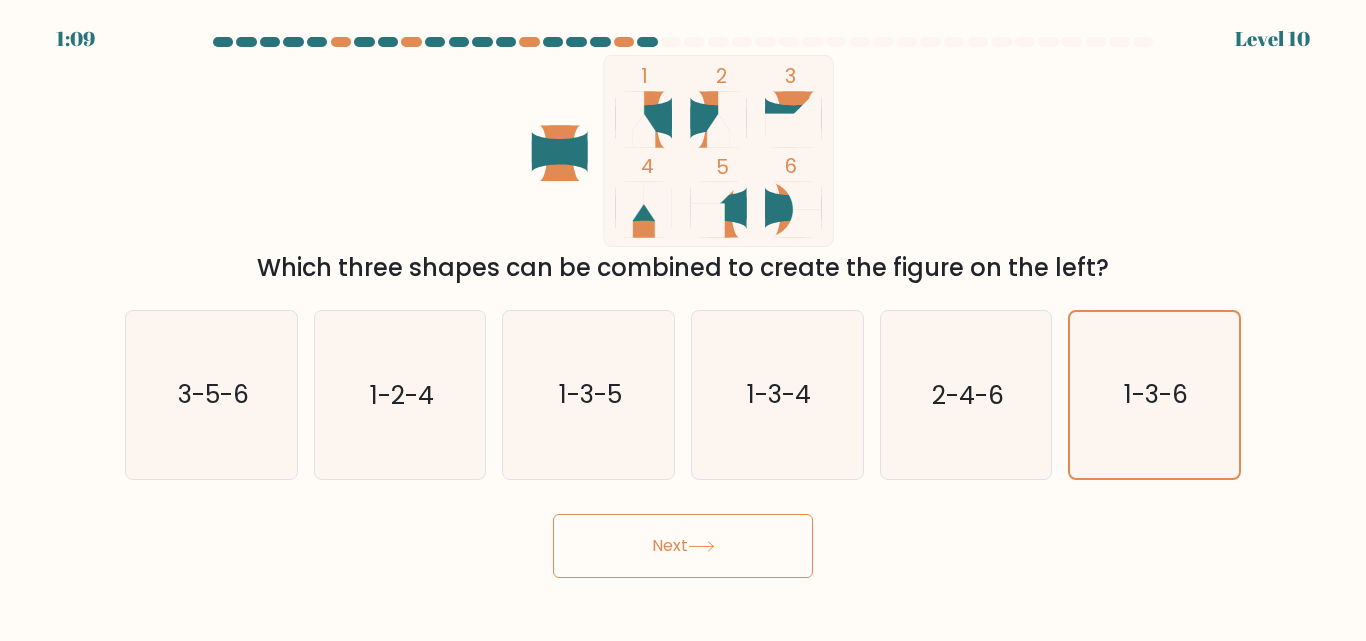 click on "Next" at bounding box center (683, 546) 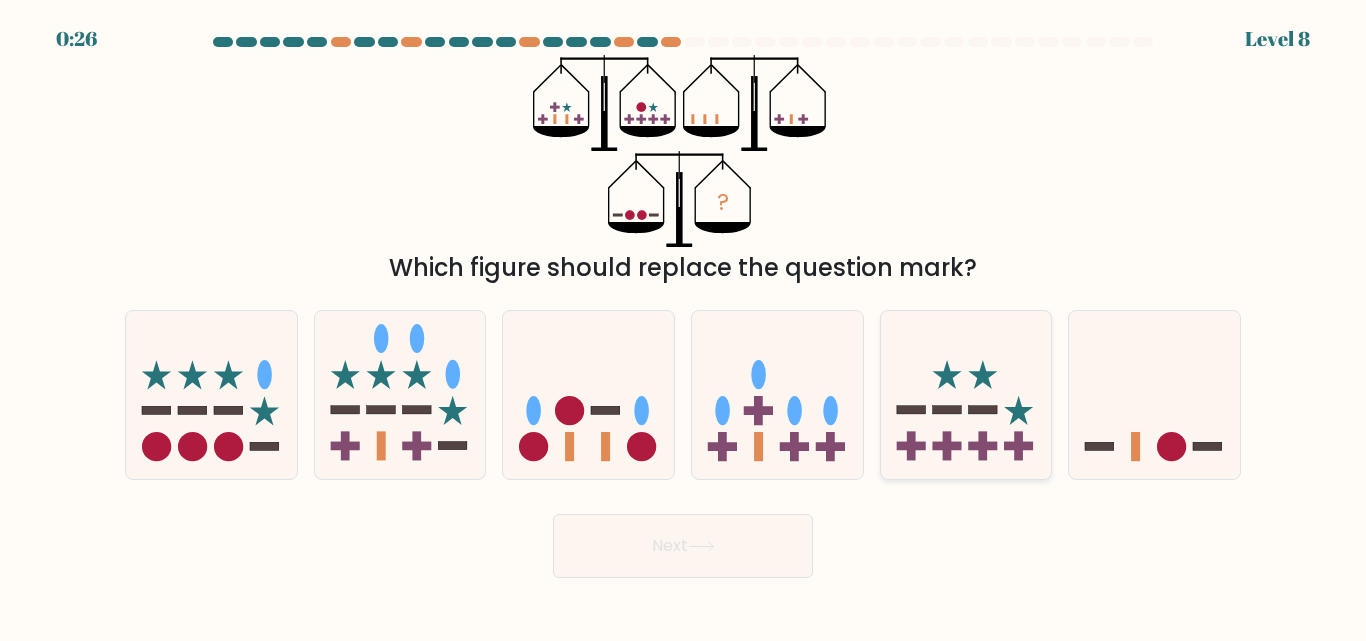 click 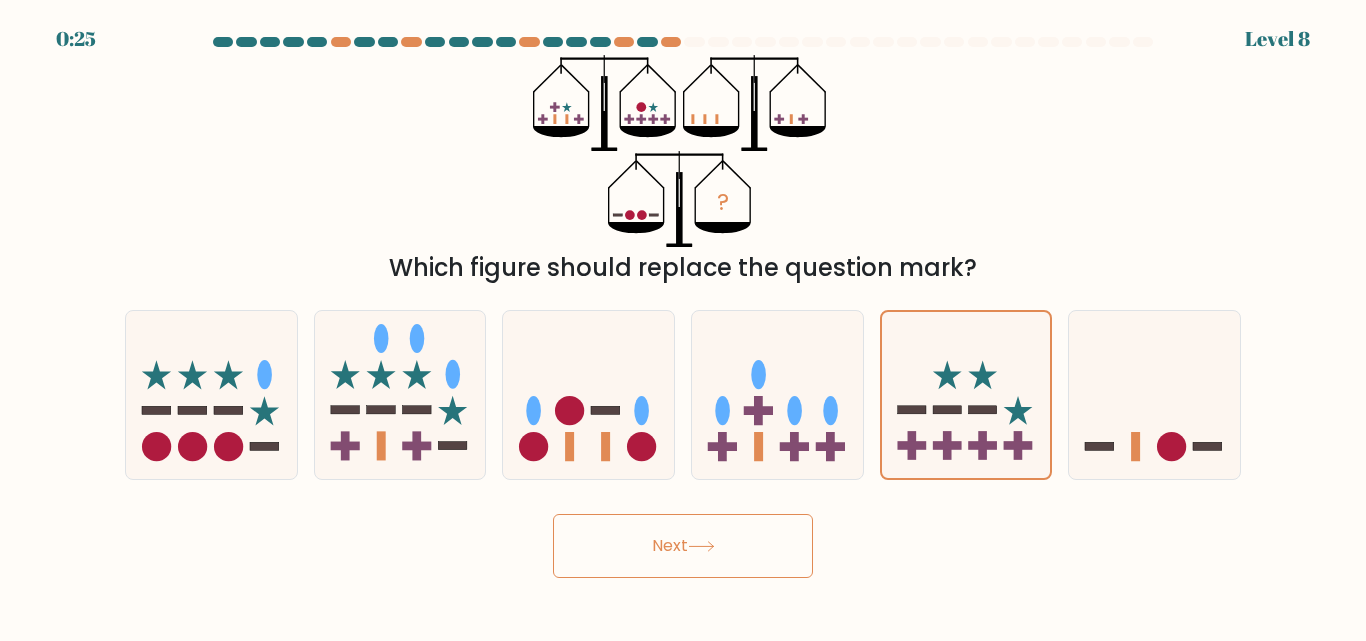 click on "Next" at bounding box center (683, 541) 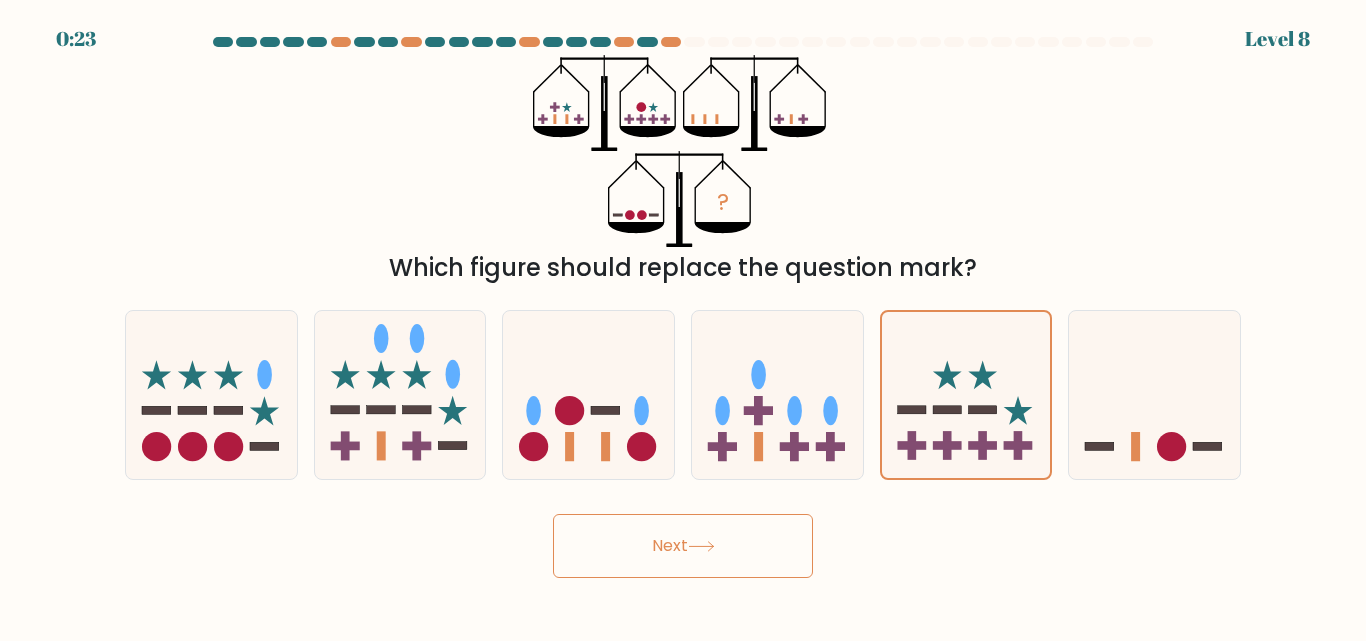 click on "Next" at bounding box center (683, 546) 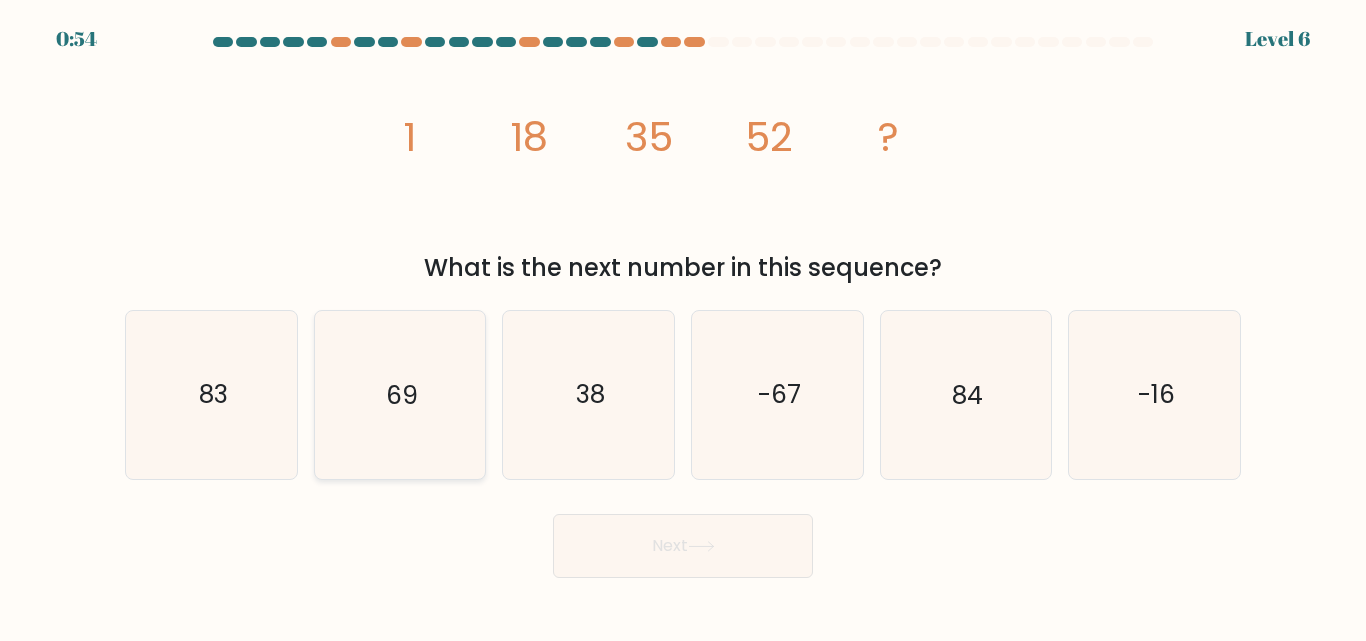 click on "69" 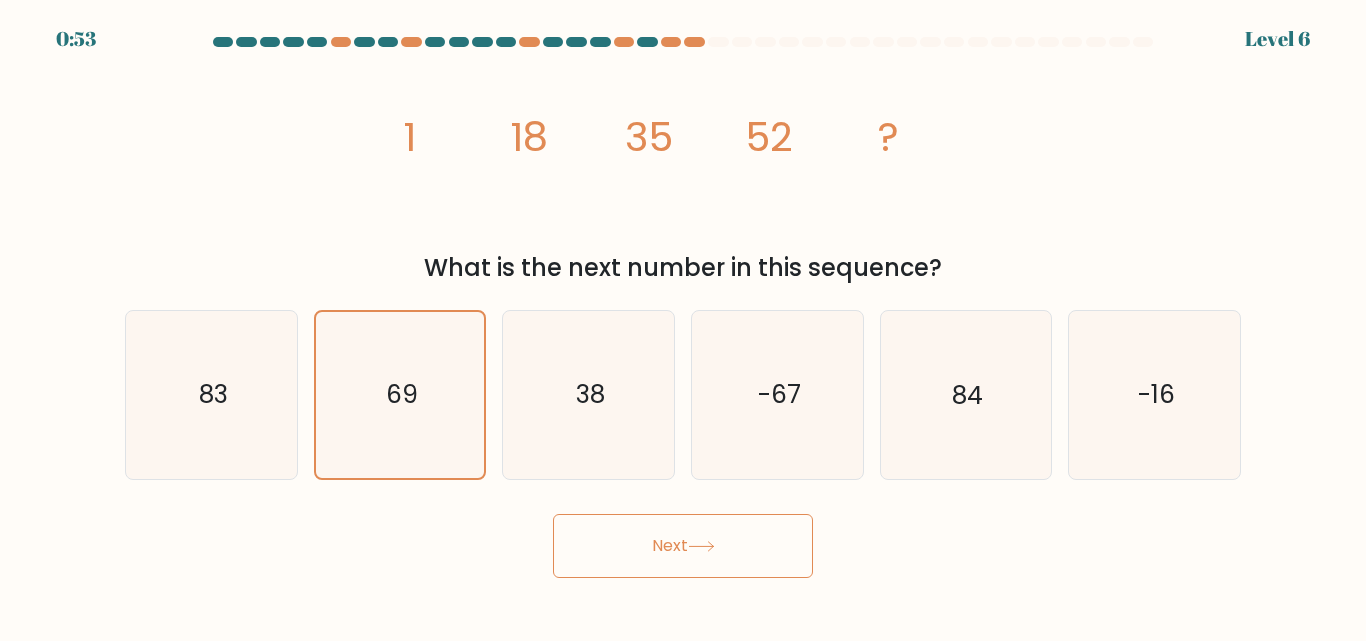 click on "Next" at bounding box center [683, 546] 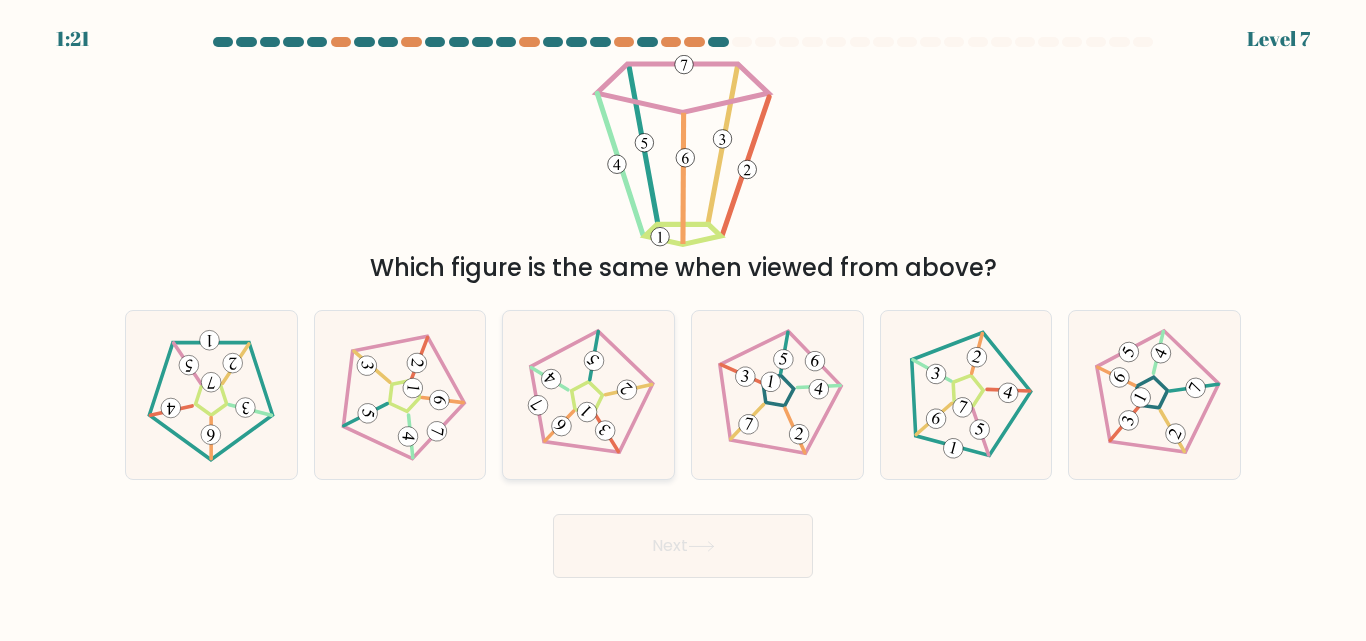 click 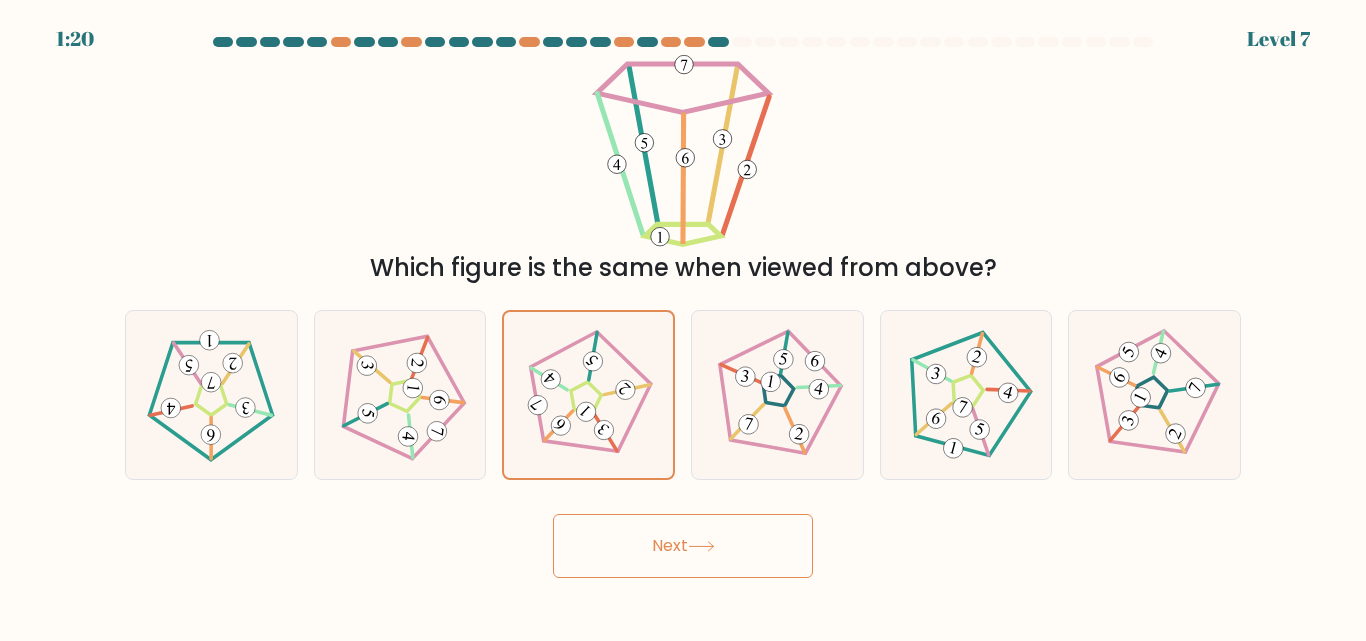 click on "Next" at bounding box center [683, 546] 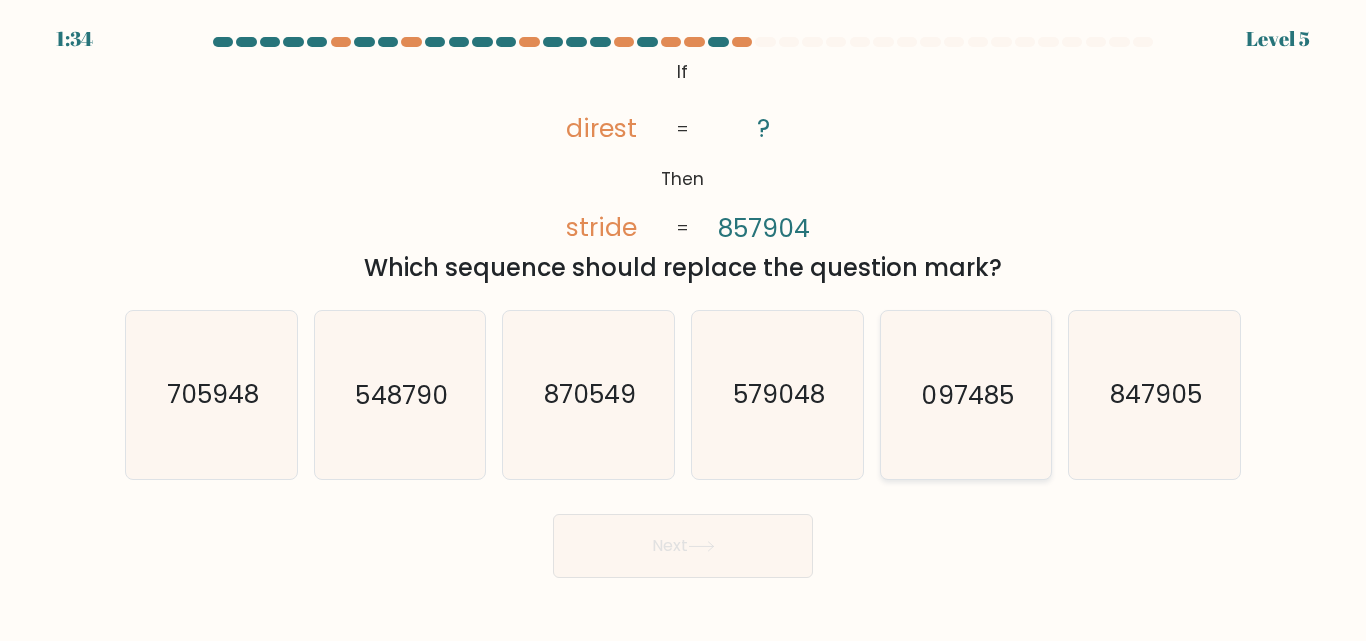 click on "097485" 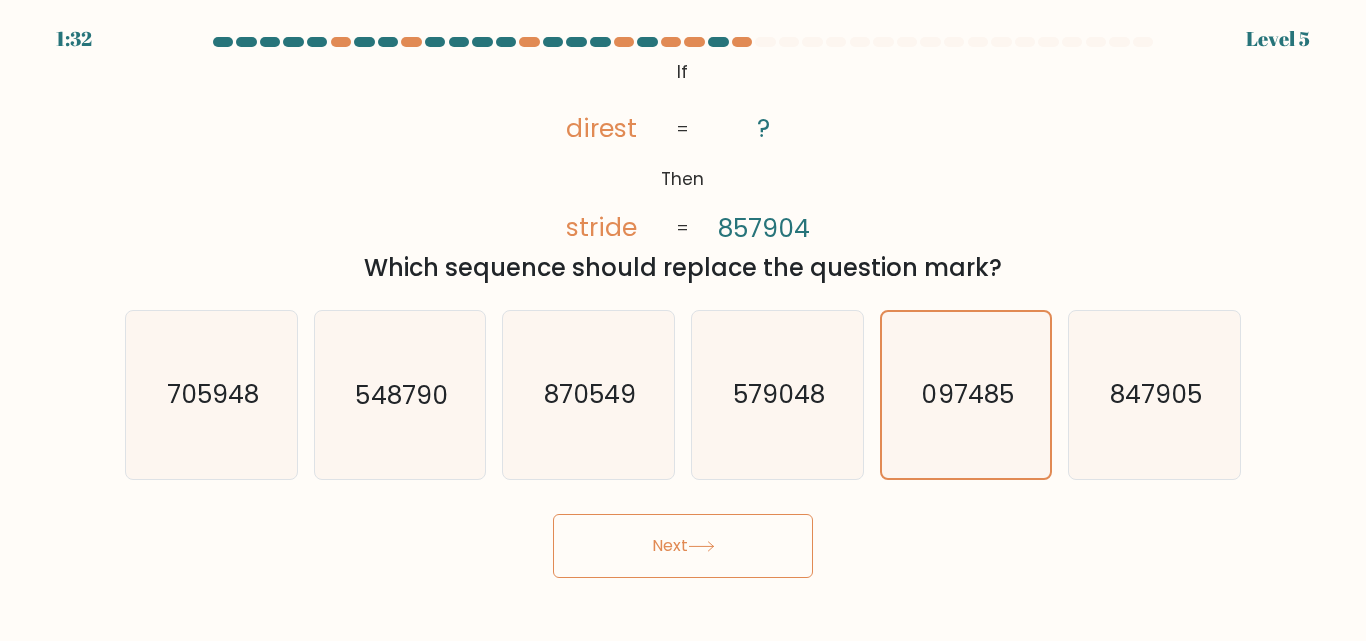 click on "Next" at bounding box center (683, 546) 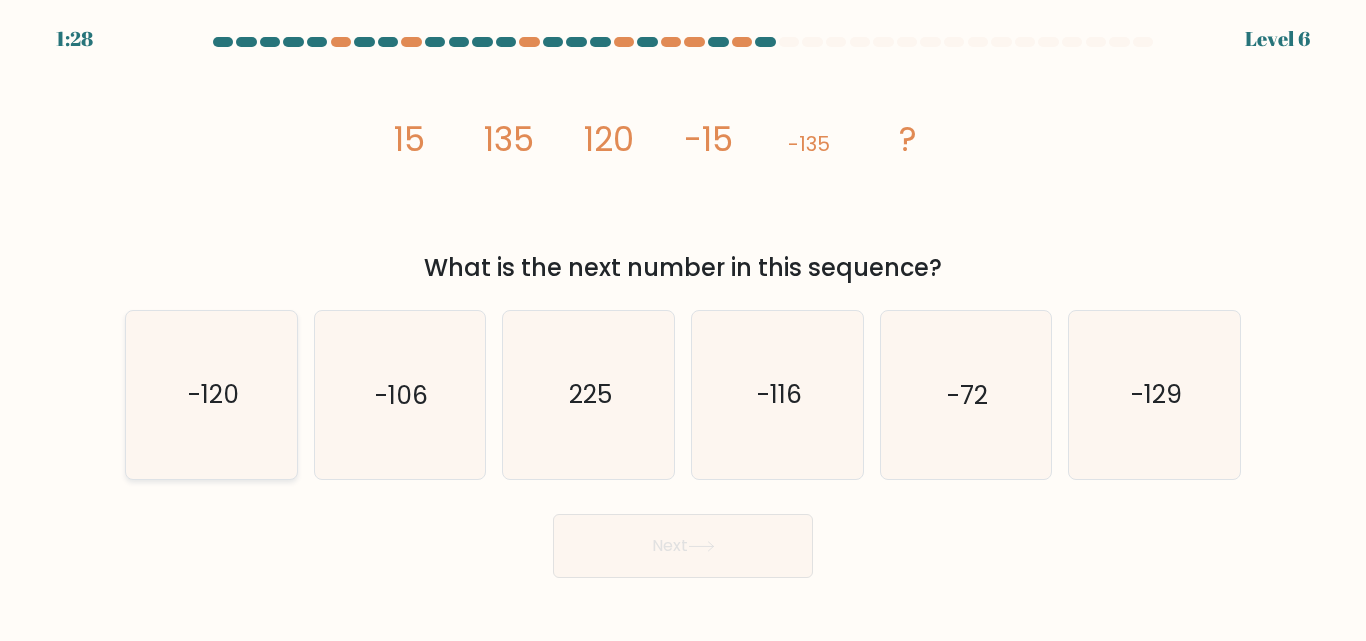 click on "-120" 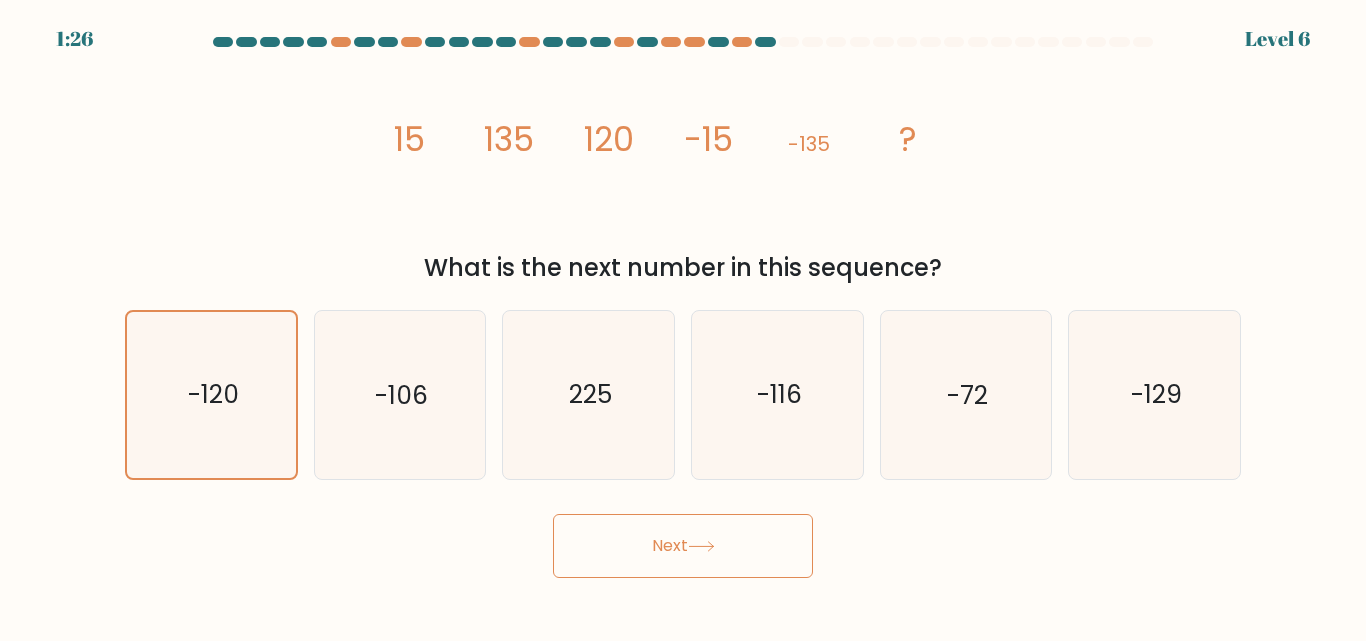 click on "Next" at bounding box center [683, 546] 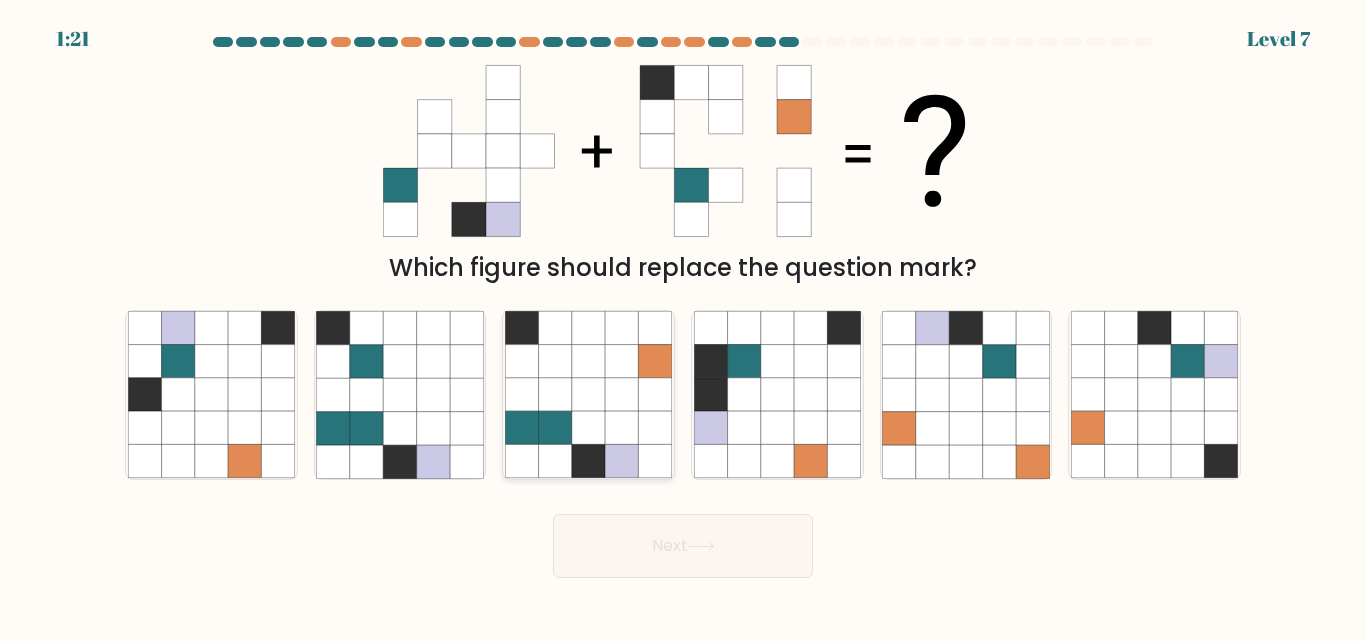 click 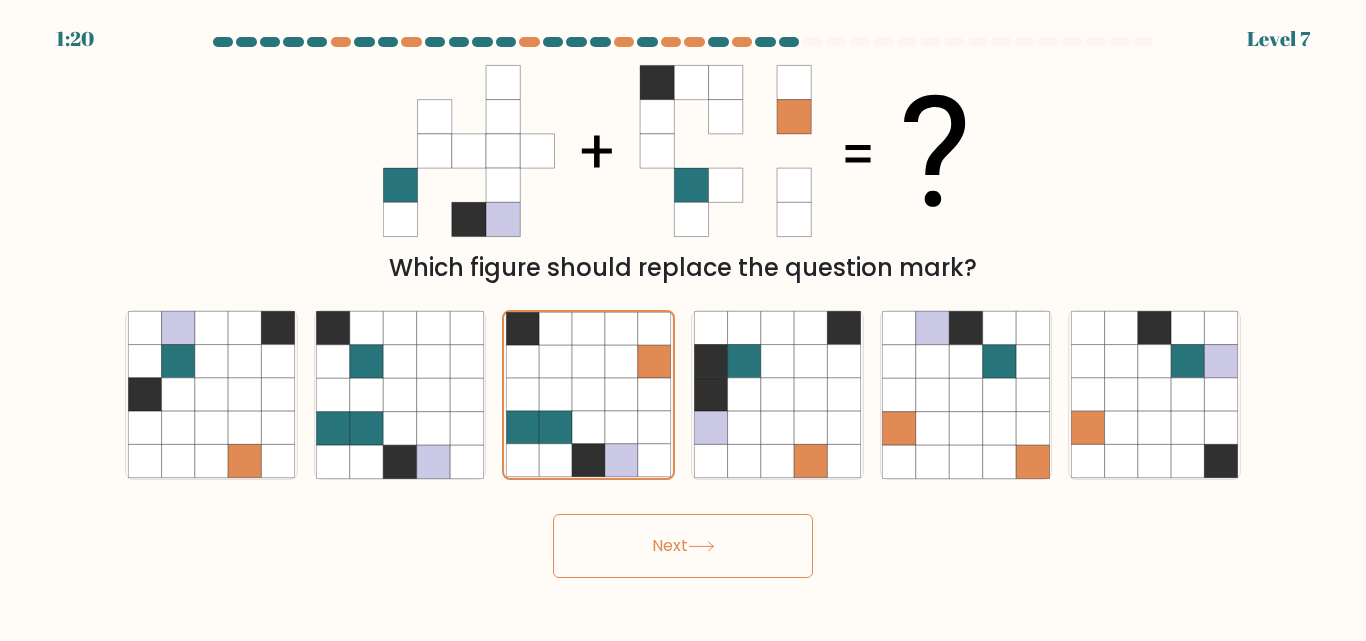 click on "Next" at bounding box center (683, 546) 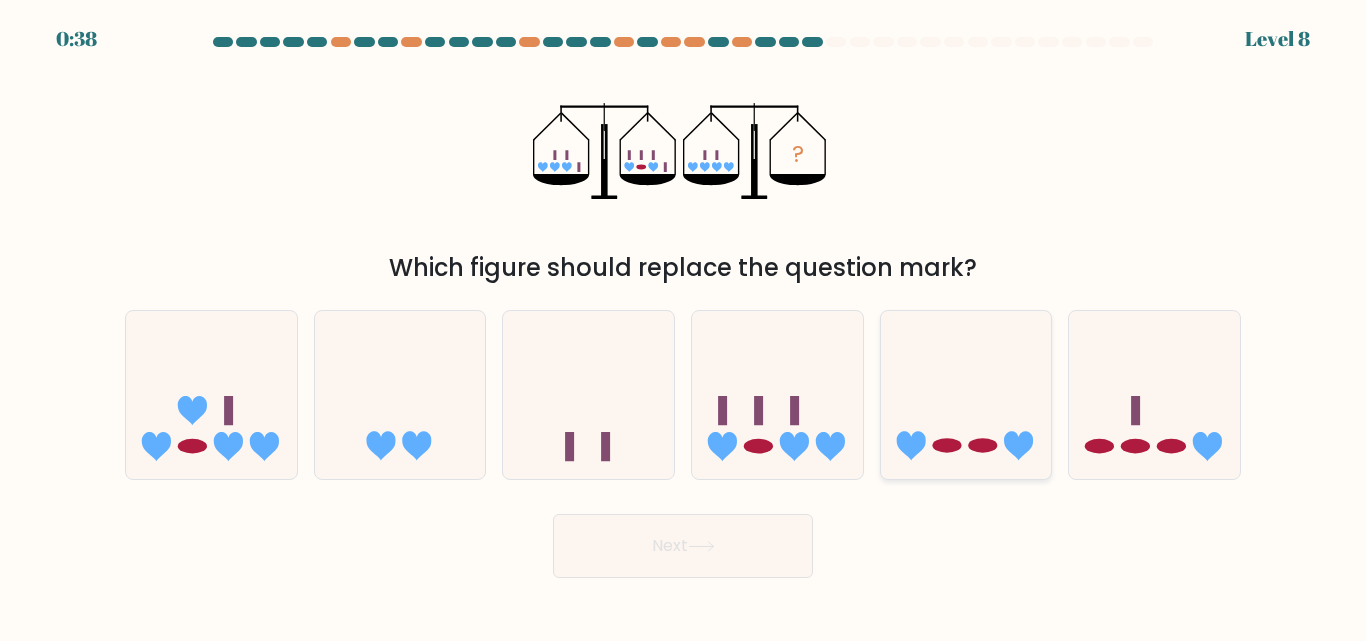 click 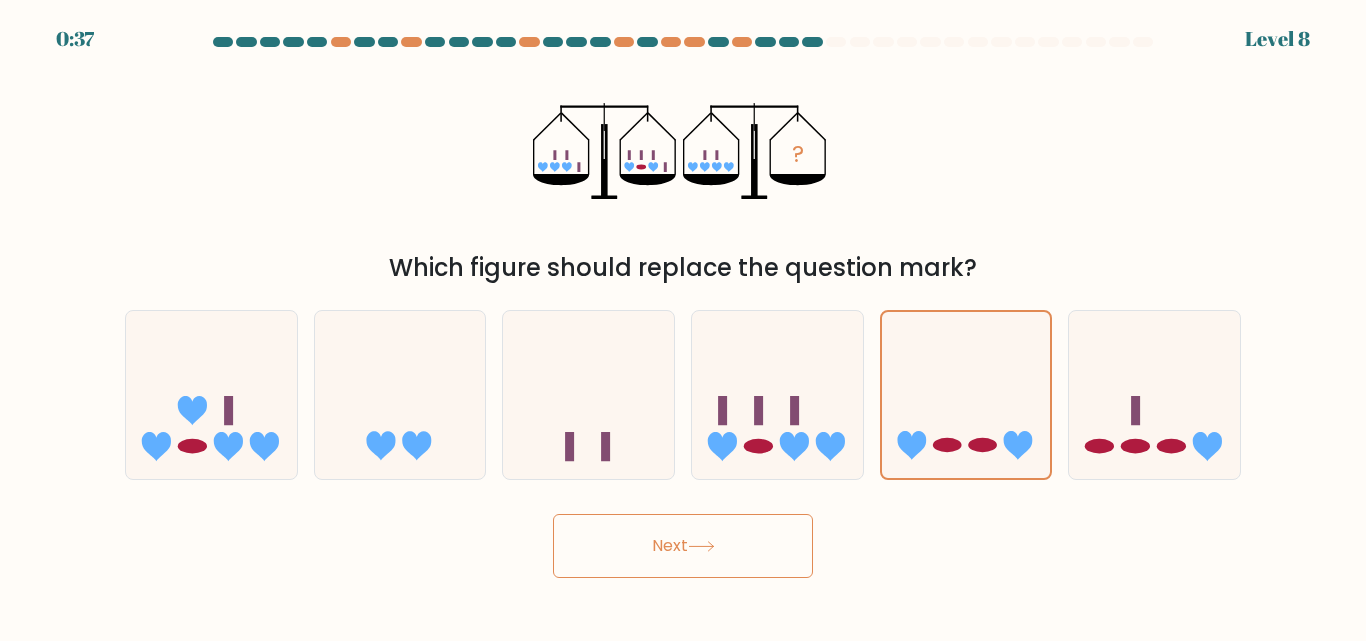 click on "Next" at bounding box center [683, 546] 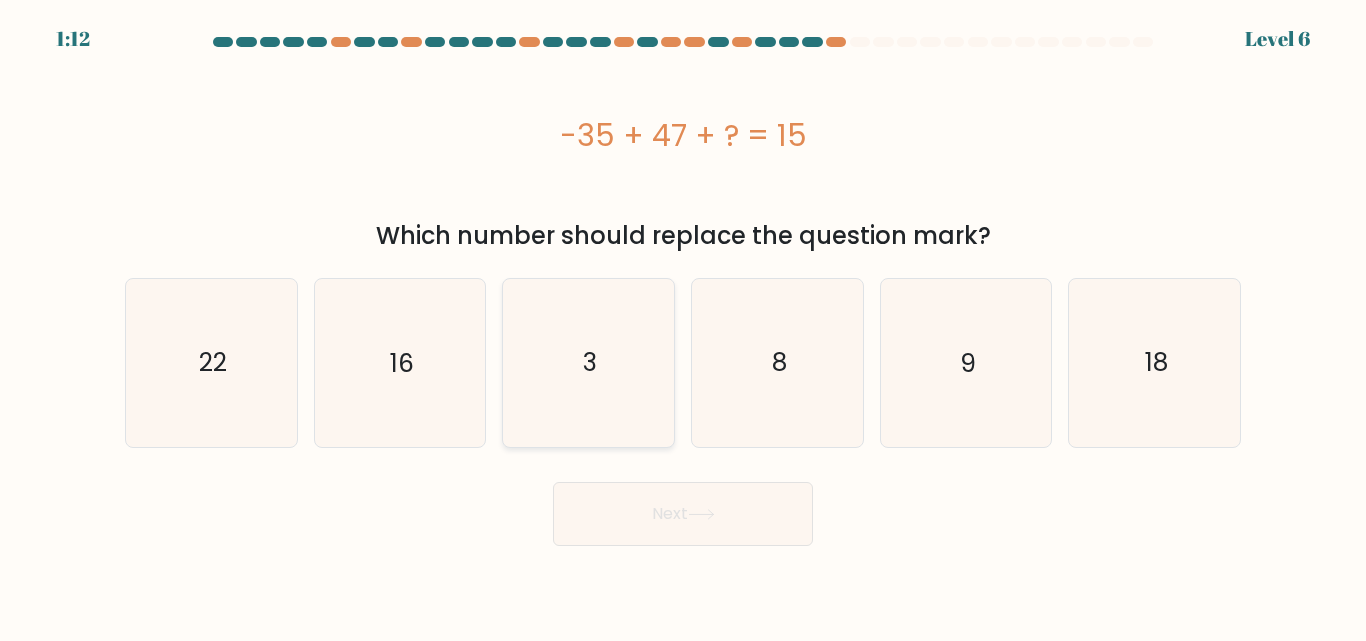 click on "3" 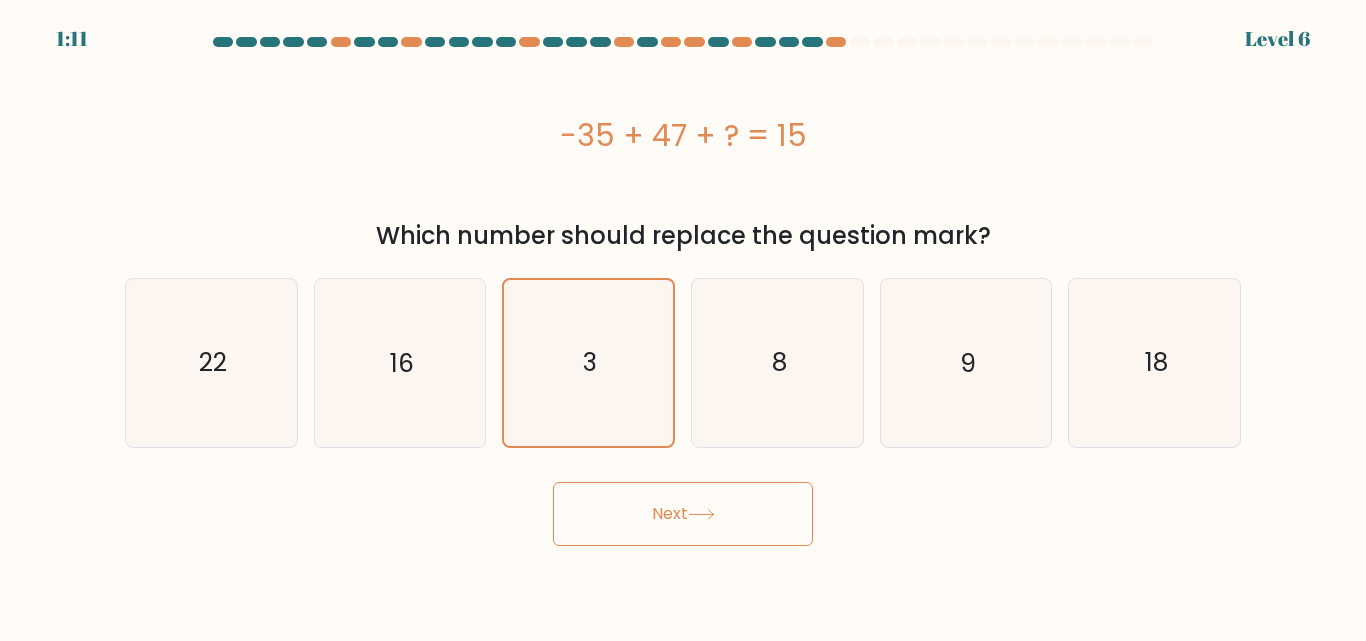 click on "Next" at bounding box center [683, 514] 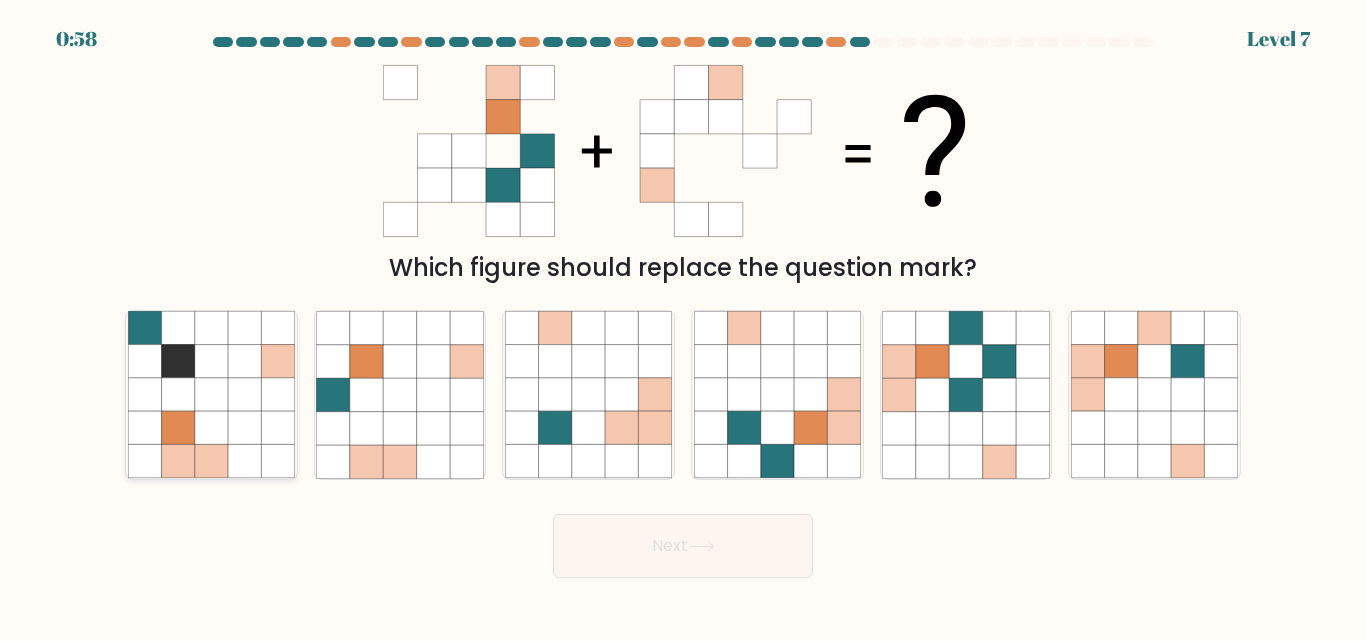 click 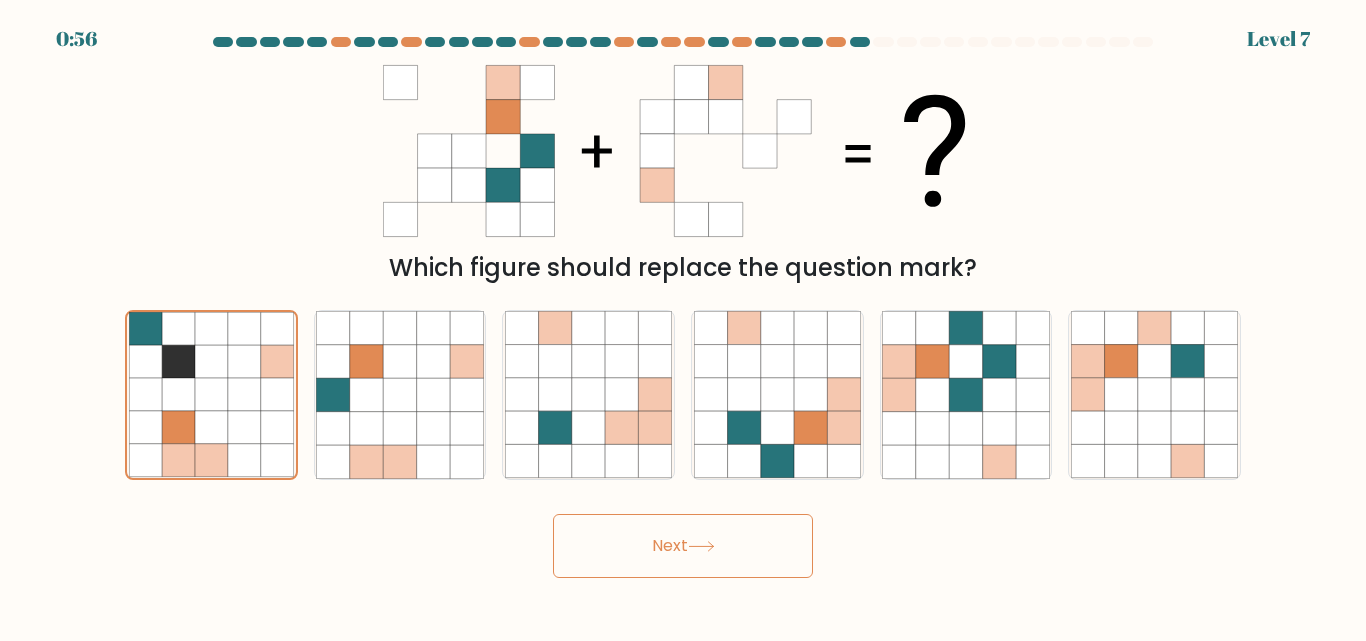click on "Next" at bounding box center [683, 546] 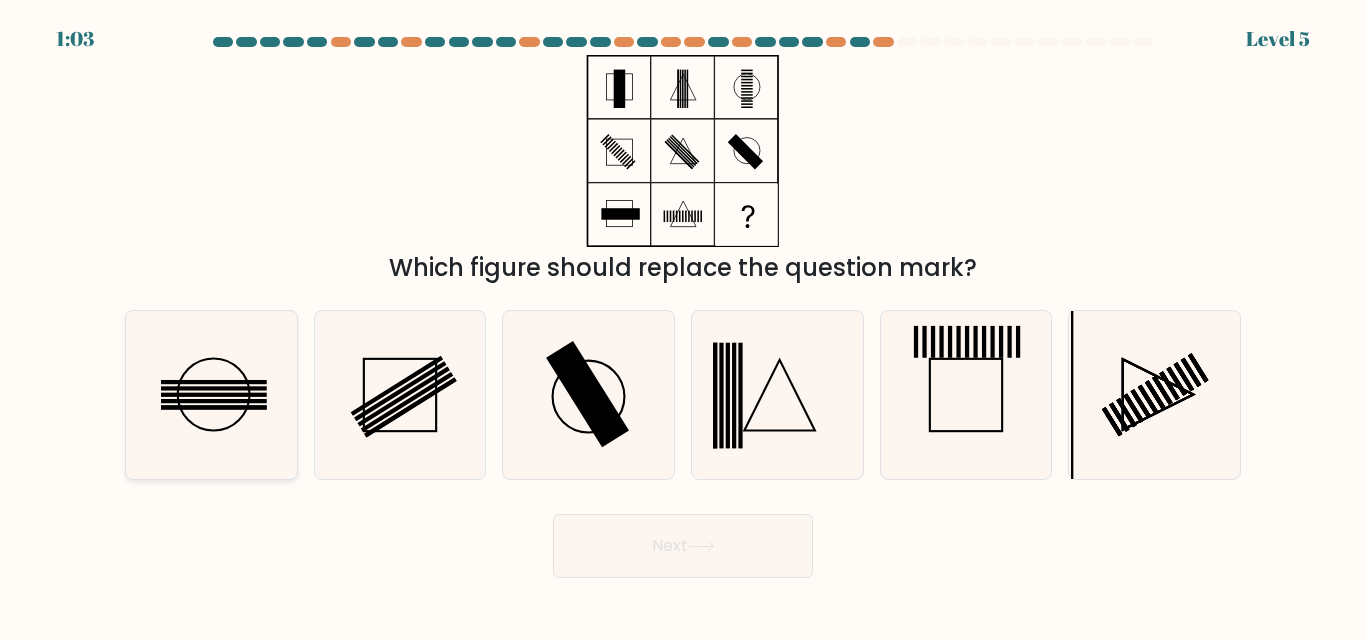 click 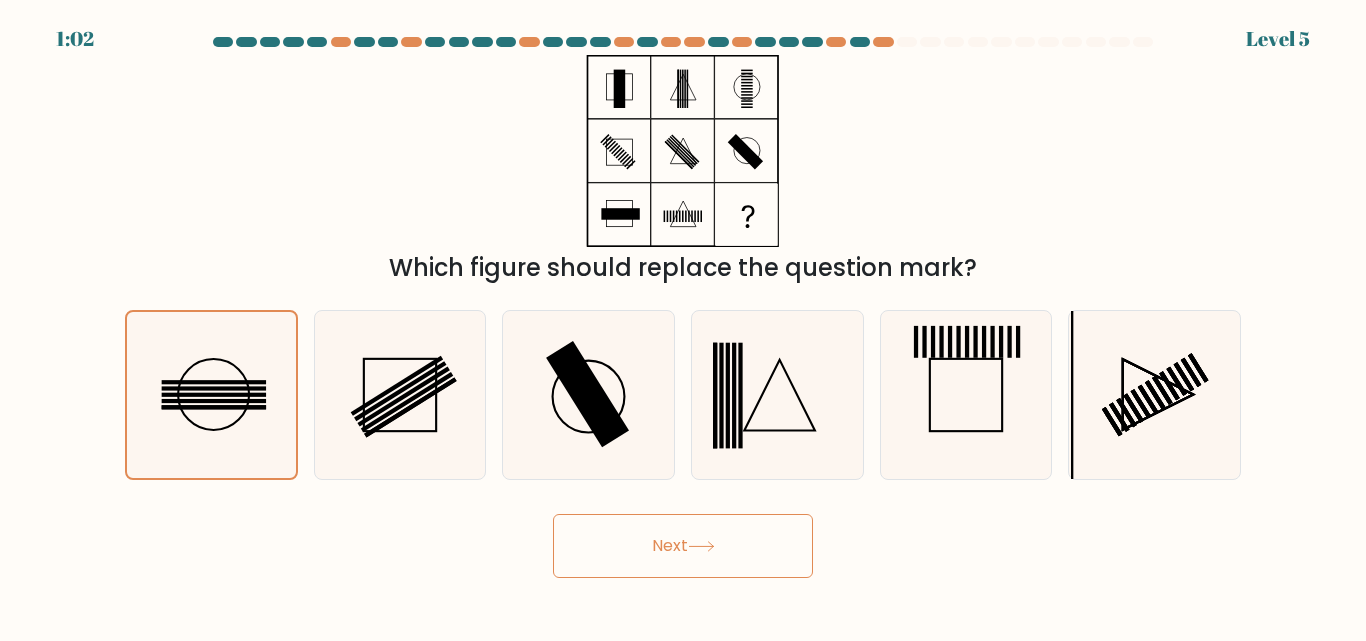 click on "Next" at bounding box center [683, 546] 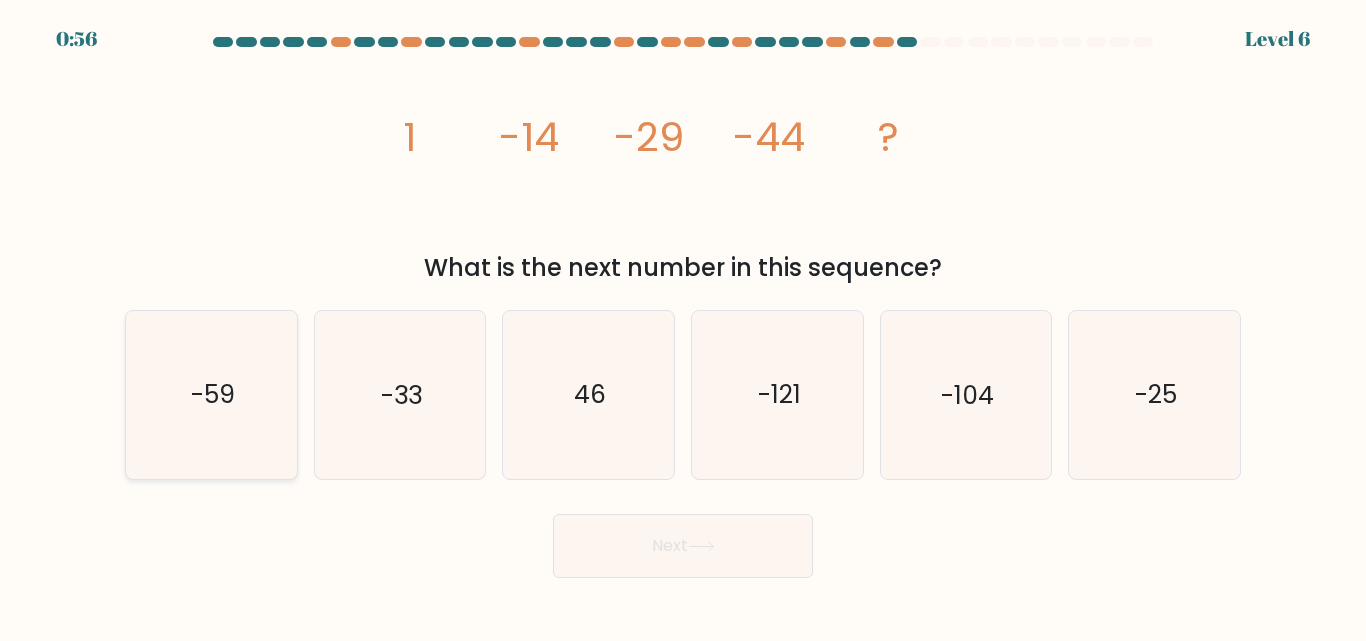 click on "-59" 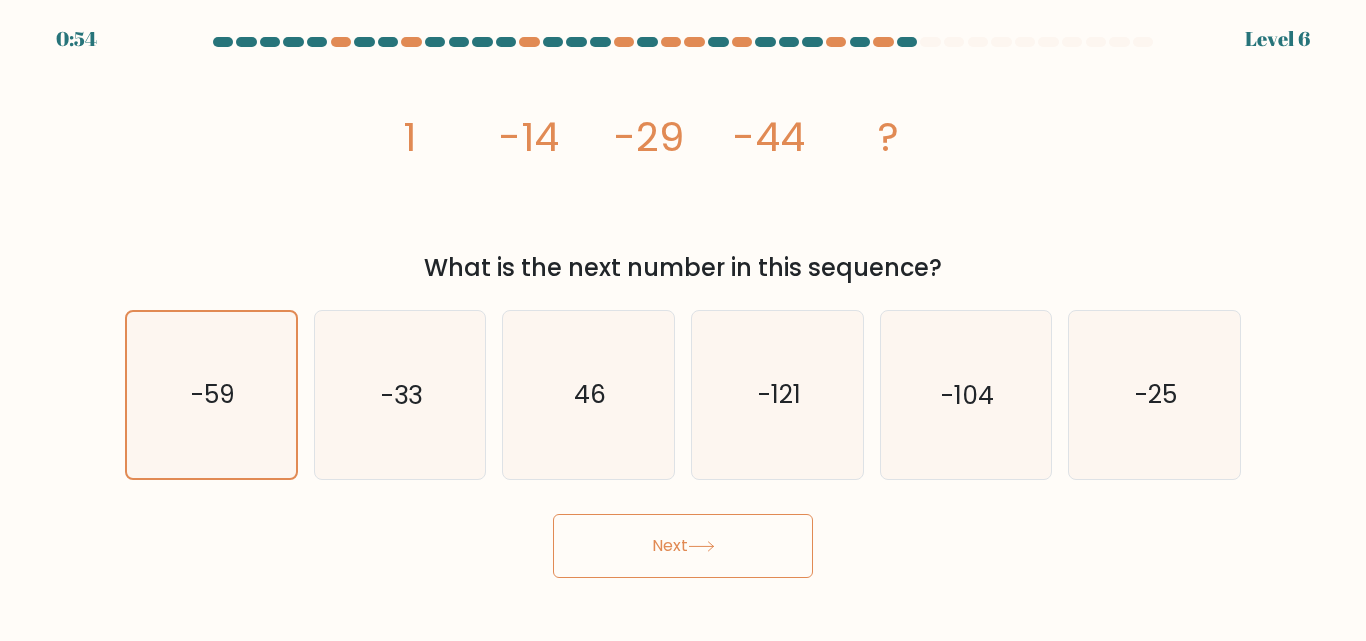 click on "Next" at bounding box center (683, 546) 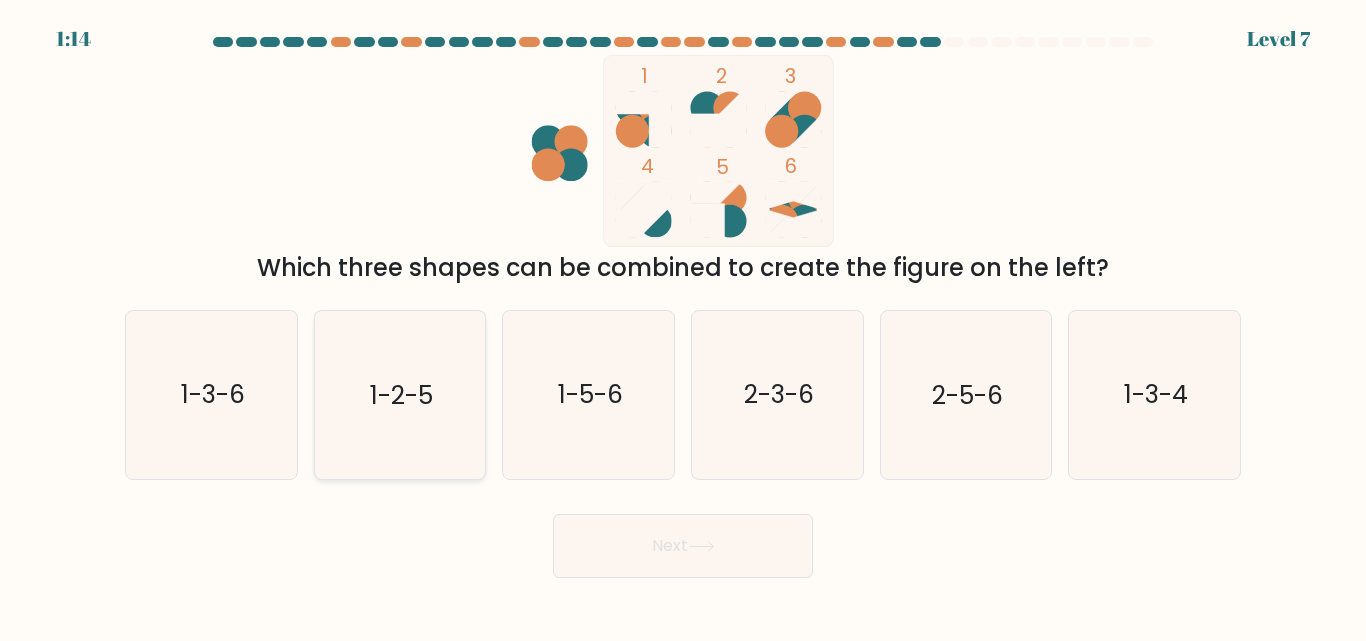 click on "1-2-5" 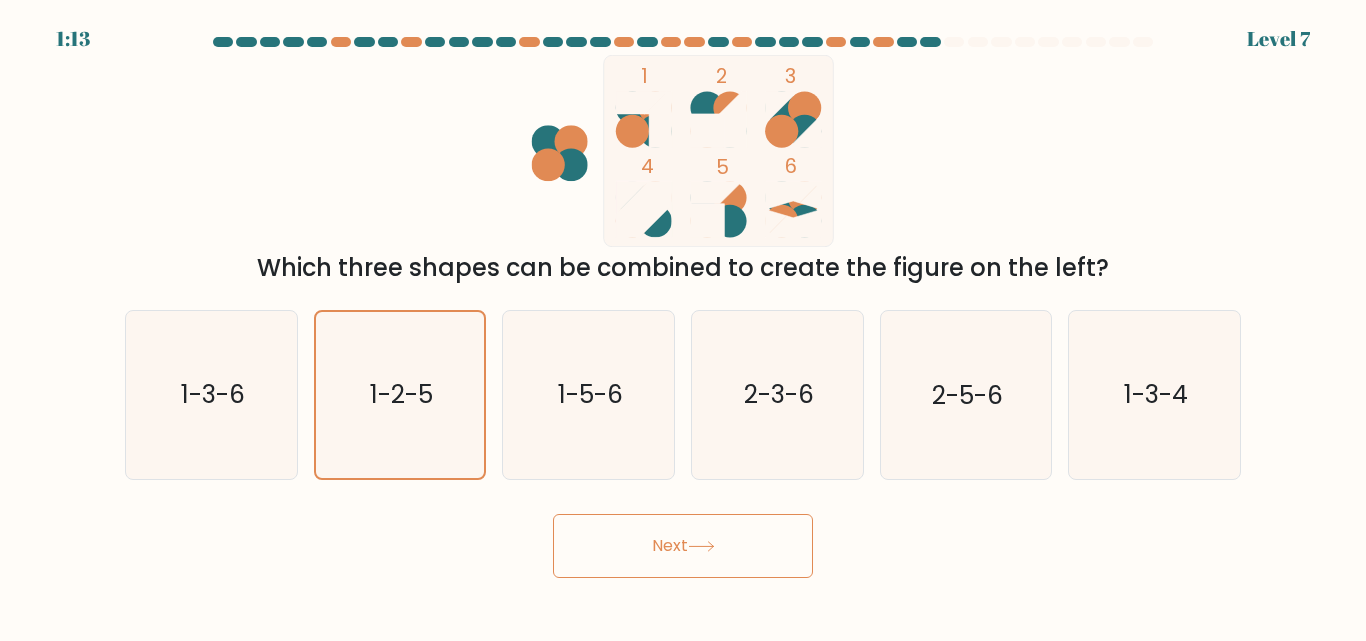 click on "Next" at bounding box center [683, 546] 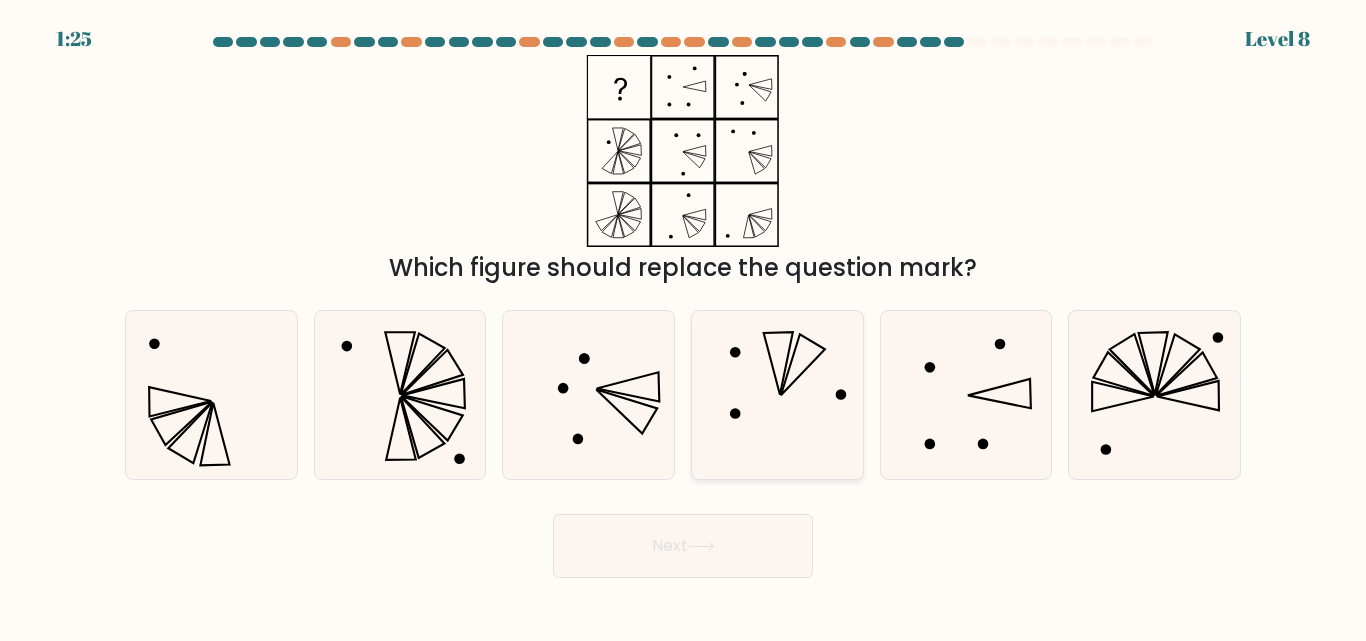 click 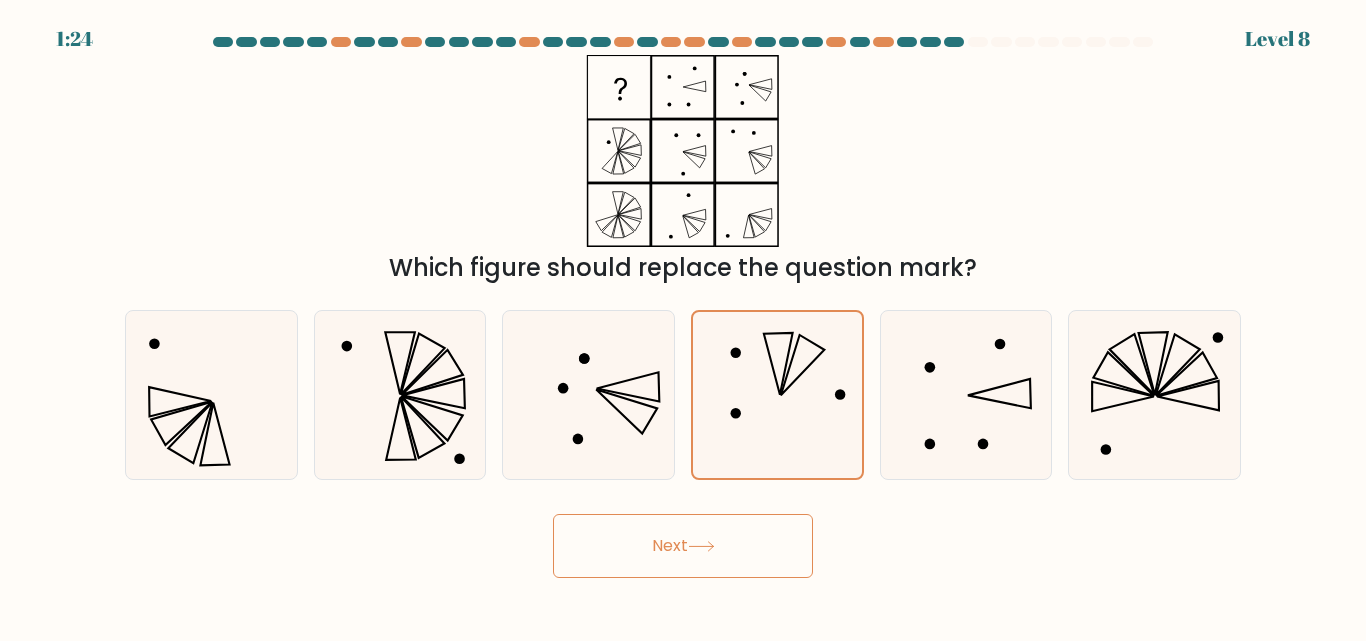 click on "Next" at bounding box center (683, 546) 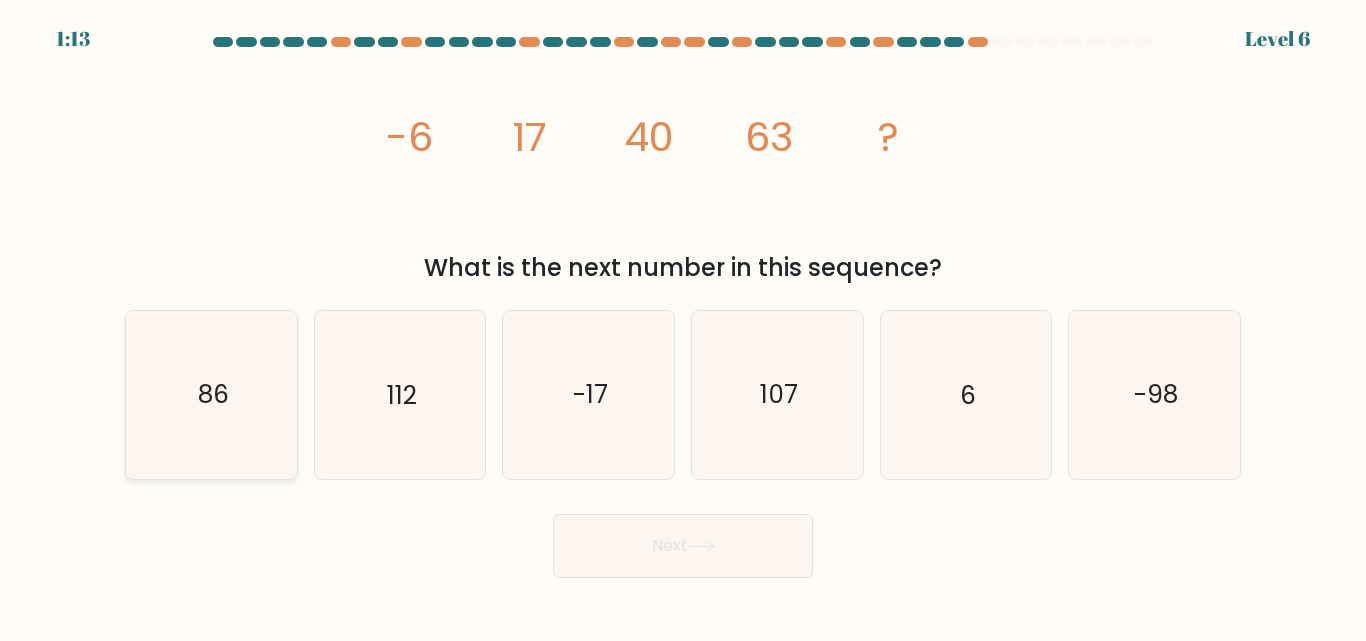 click on "86" 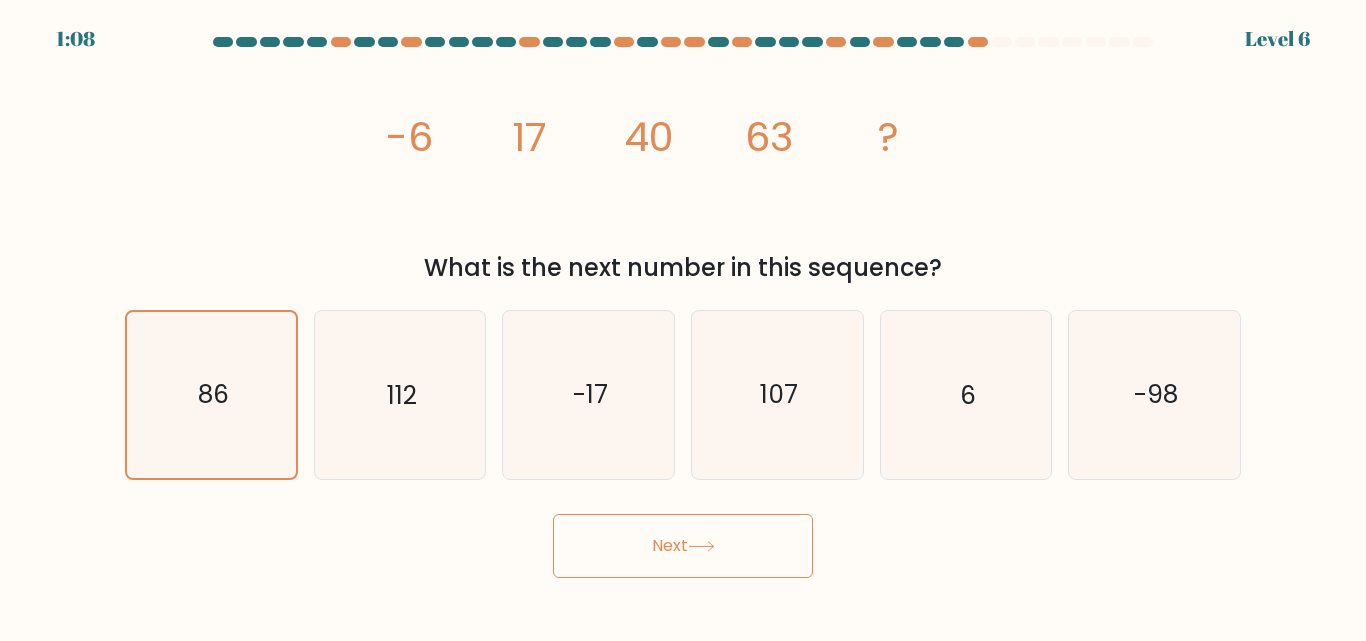 click on "Next" at bounding box center (683, 546) 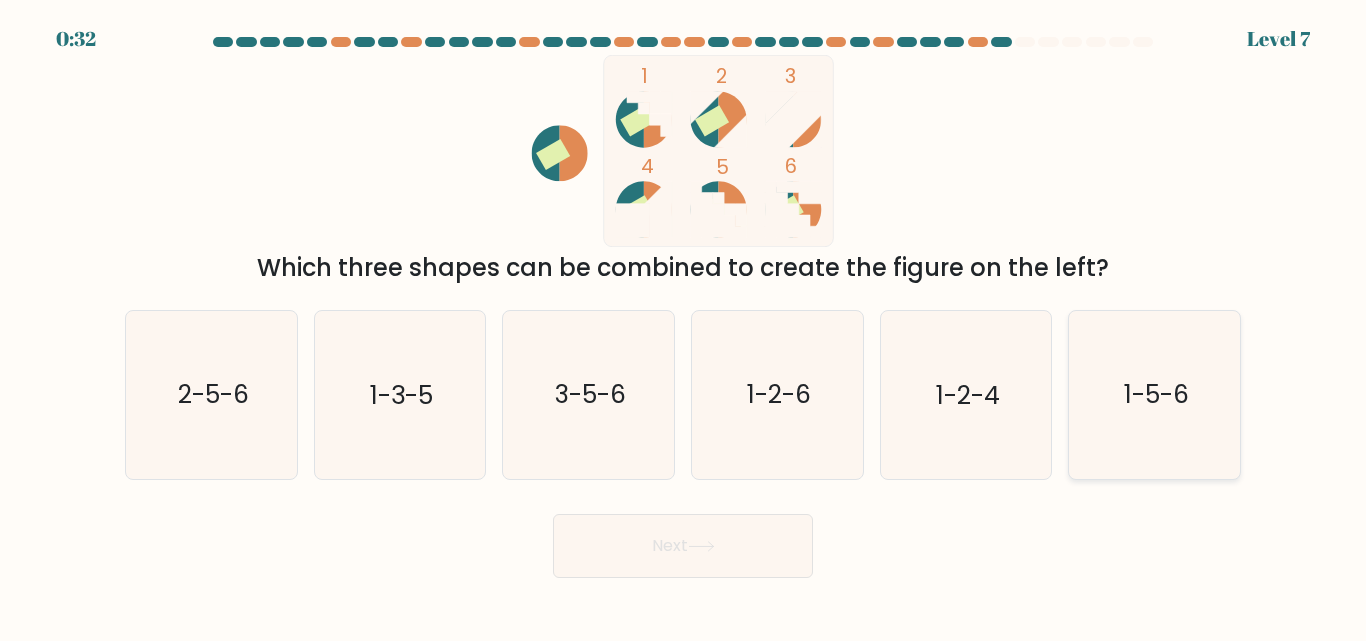 click on "1-5-6" 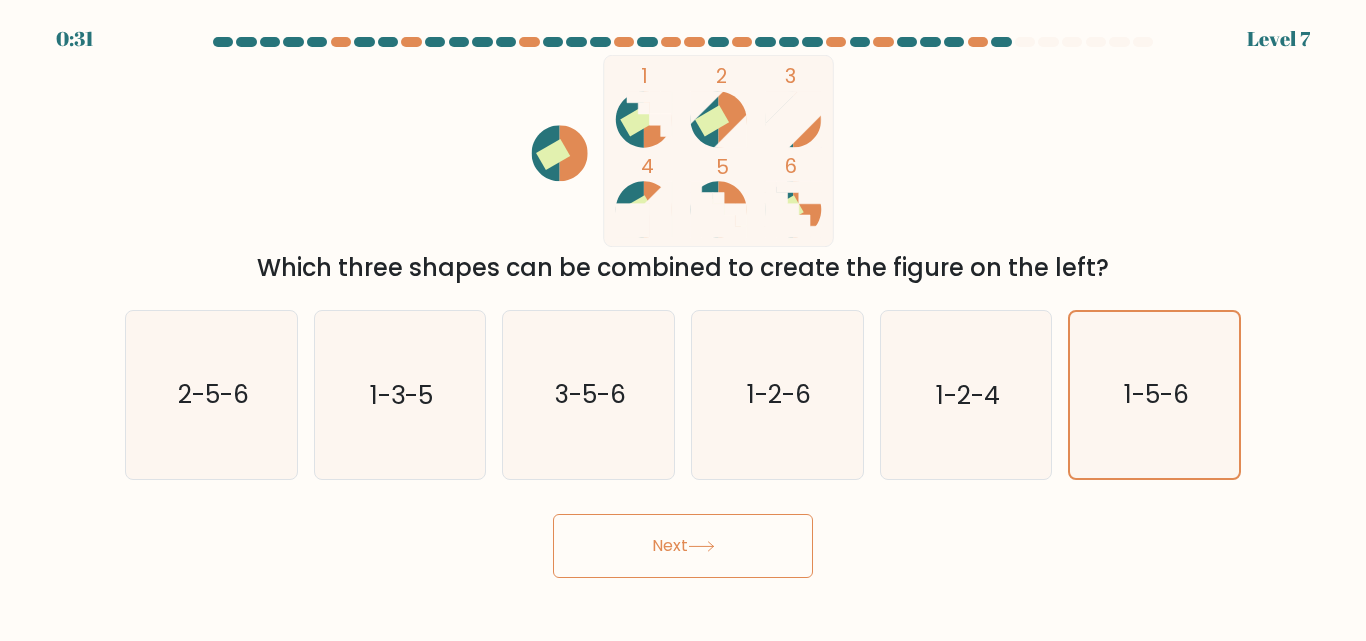 click on "Next" at bounding box center [683, 546] 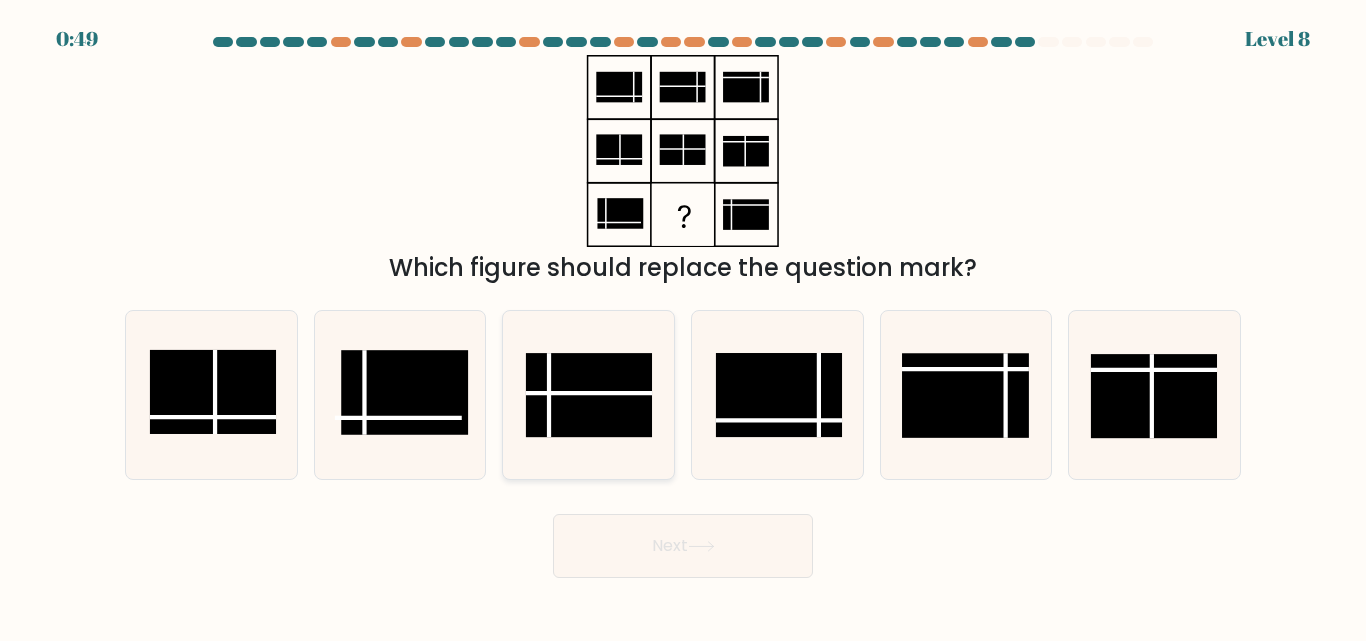 click 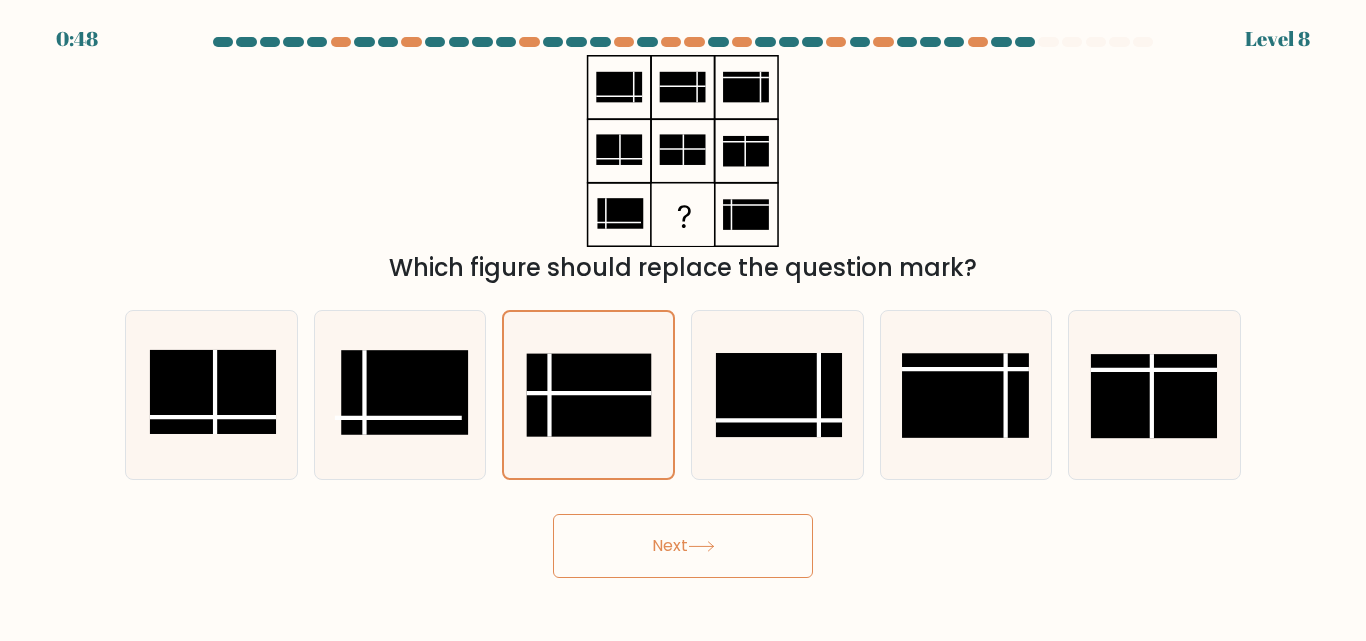 click on "Next" at bounding box center (683, 546) 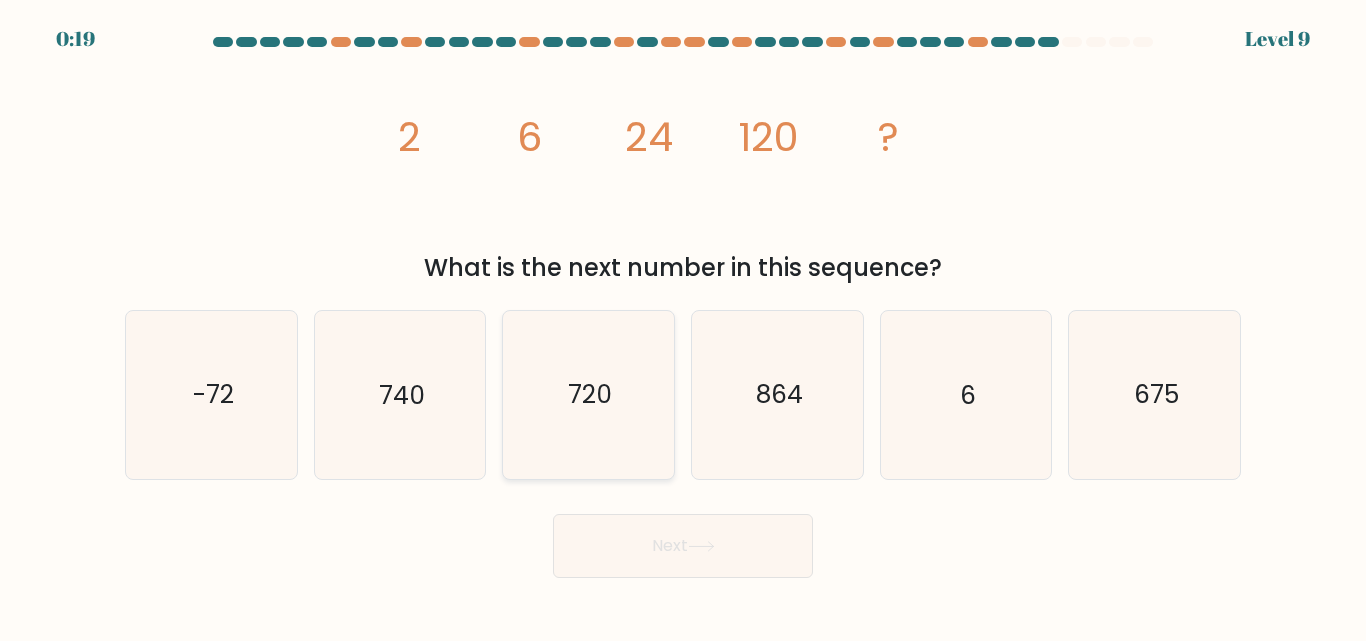 click on "720" 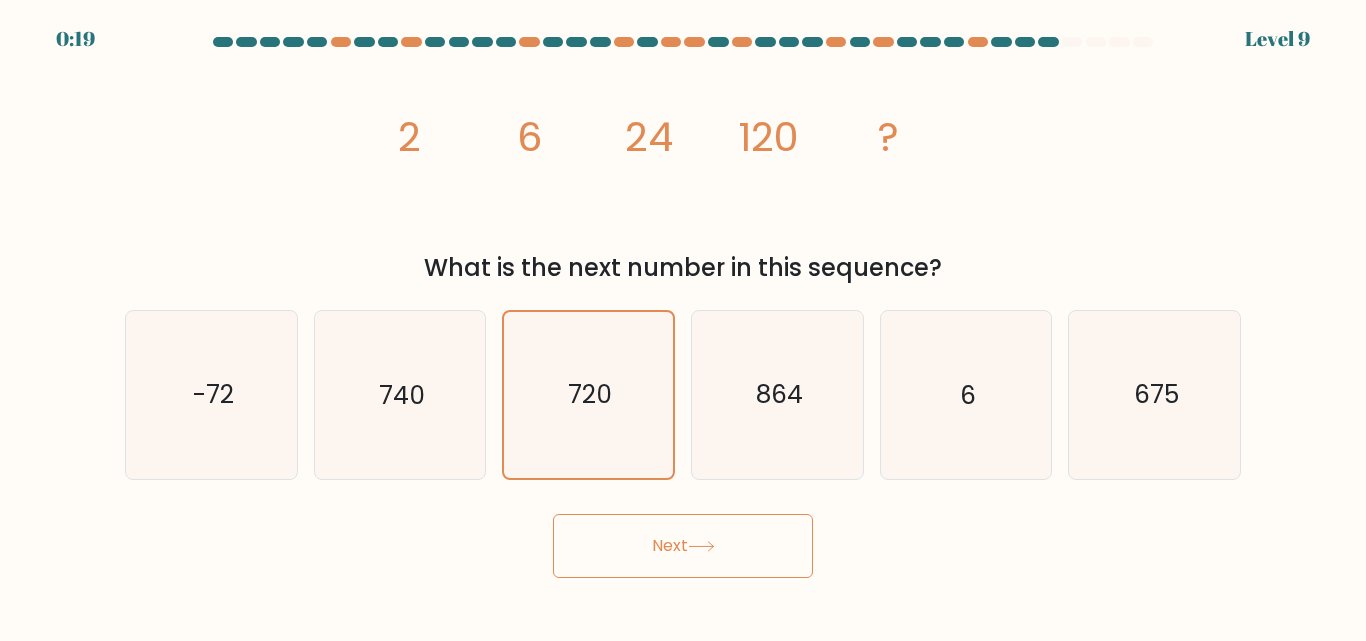 click on "Next" at bounding box center (683, 546) 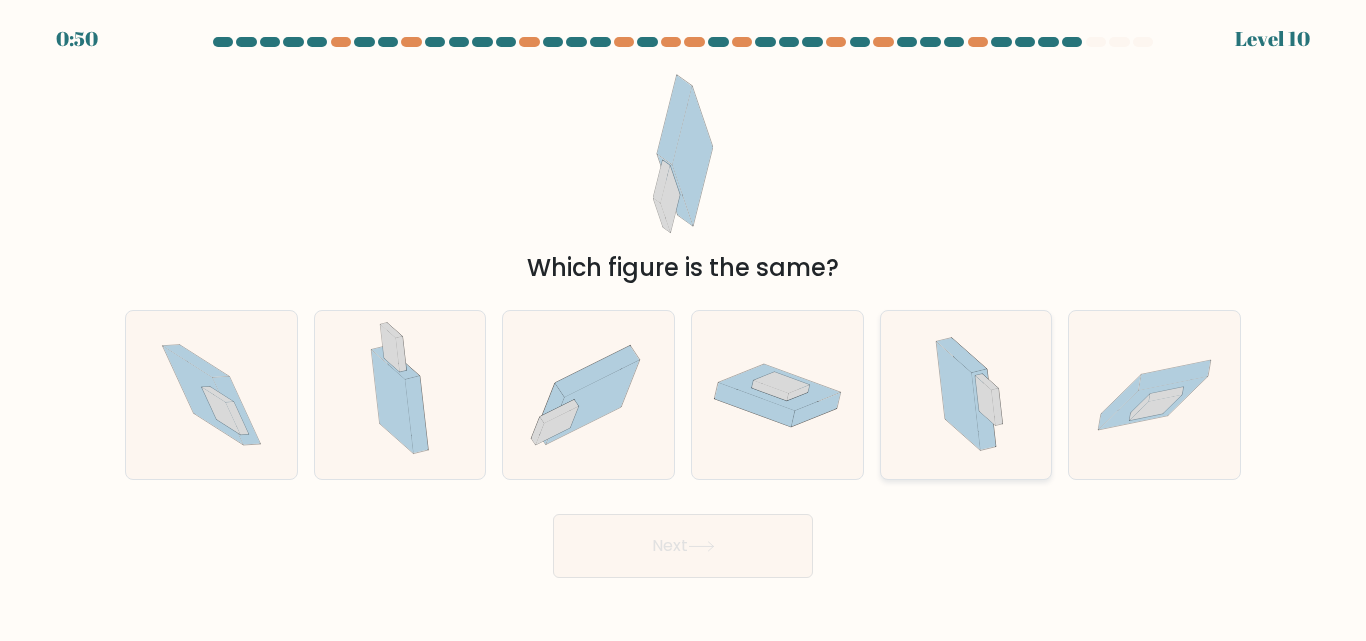 click 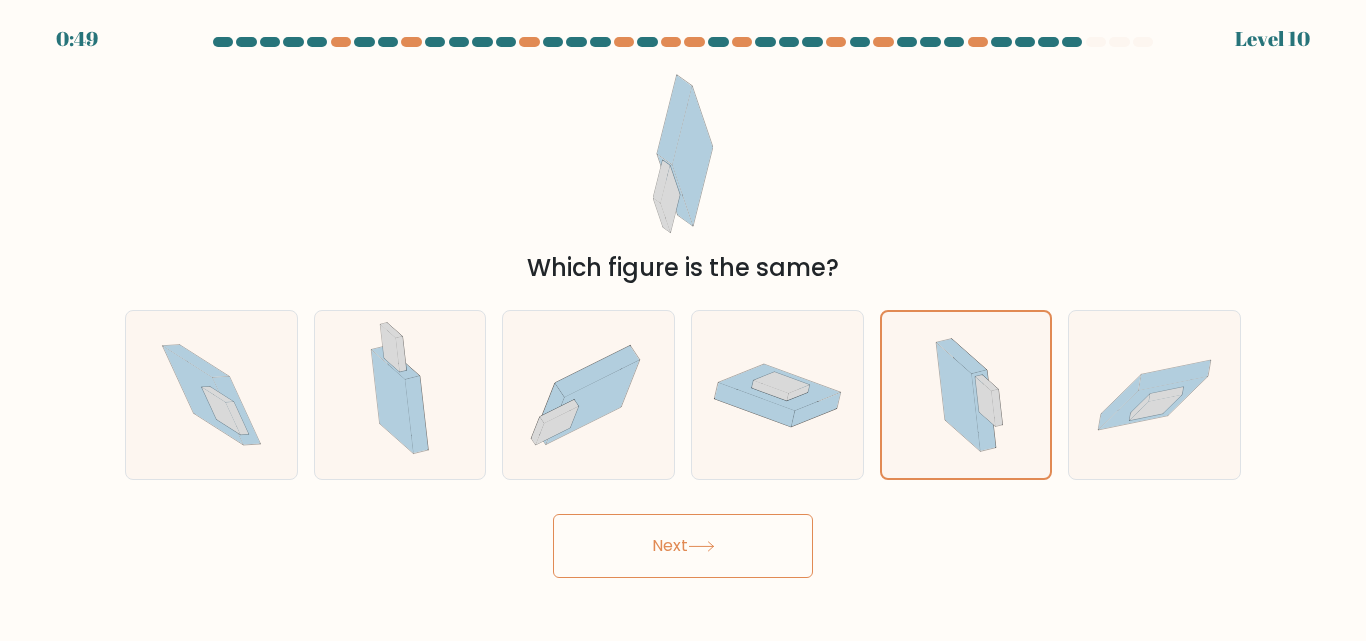 click on "Next" at bounding box center [683, 546] 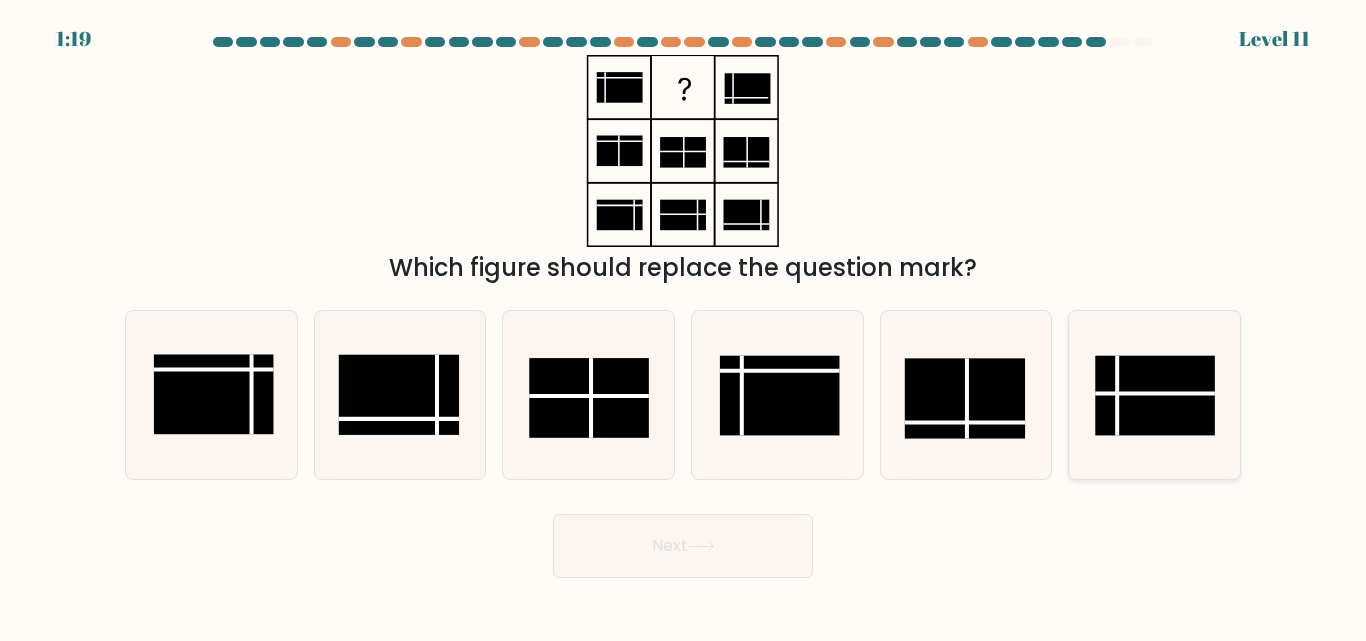 click 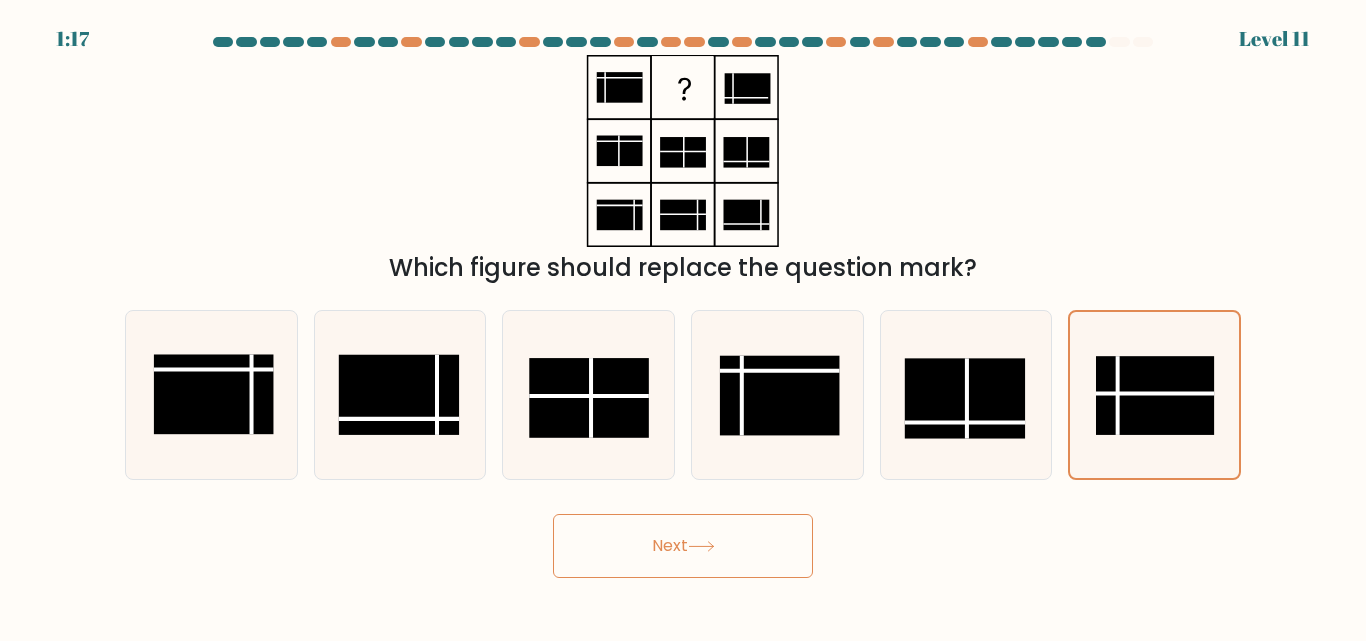 click on "Next" at bounding box center [683, 546] 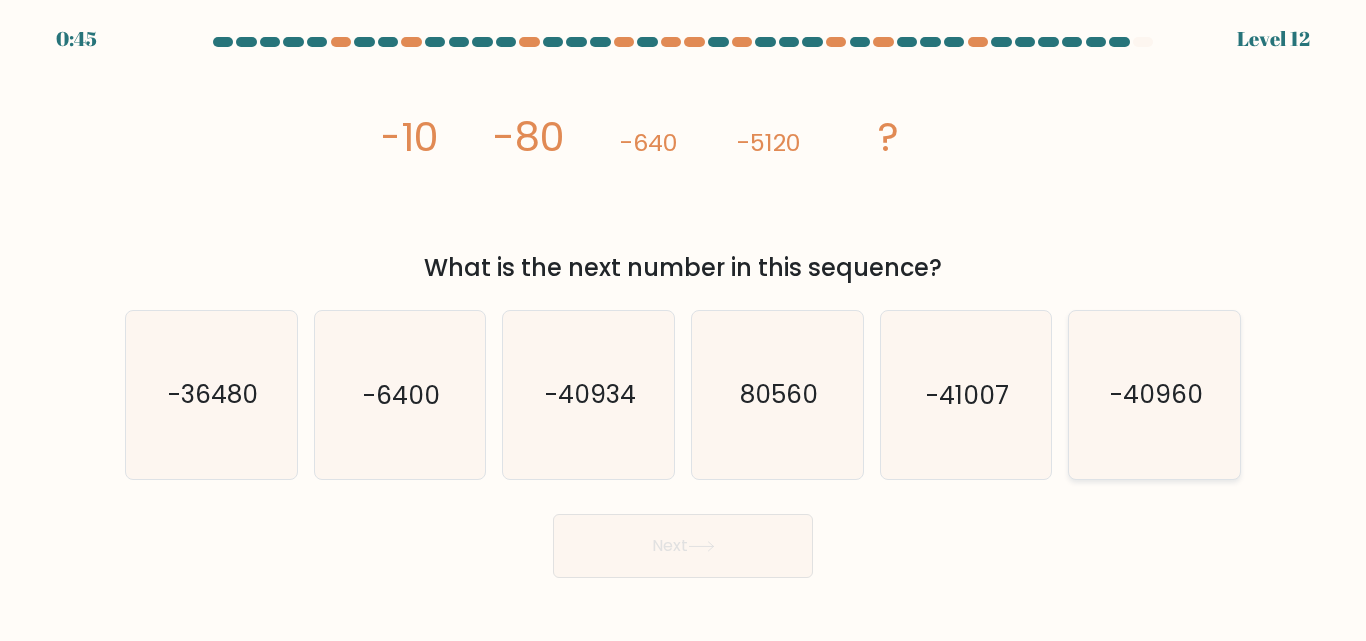 click on "-40960" 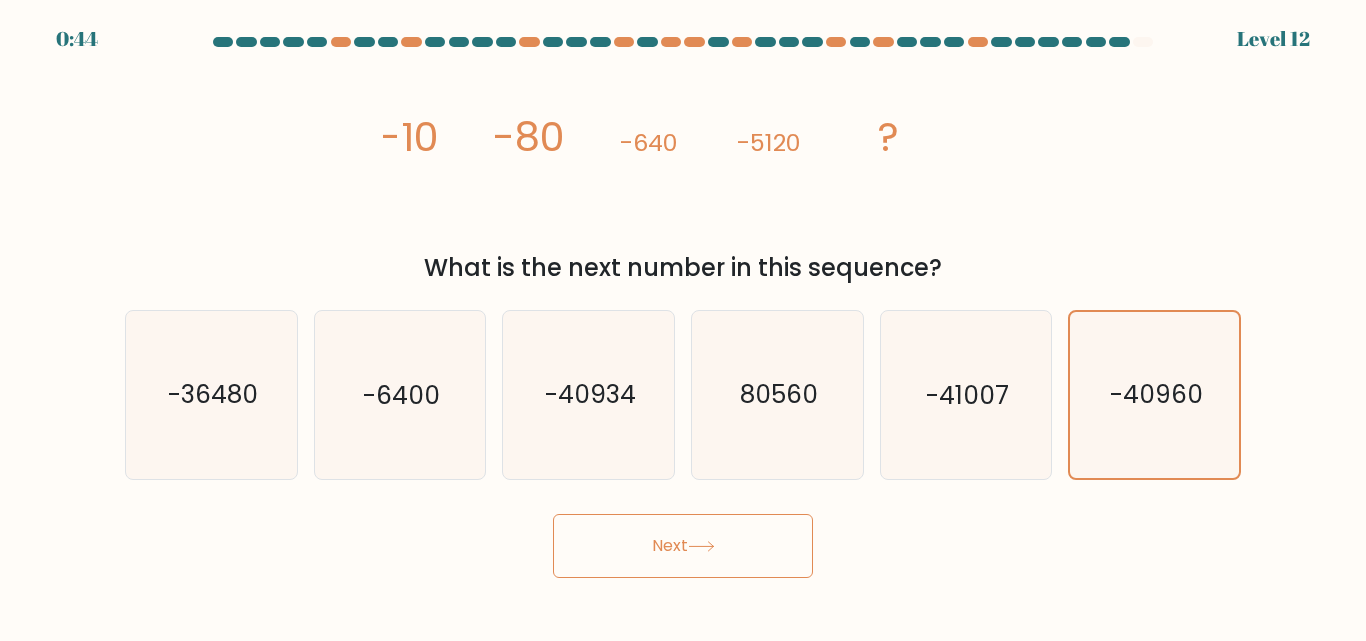 click on "Next" at bounding box center (683, 546) 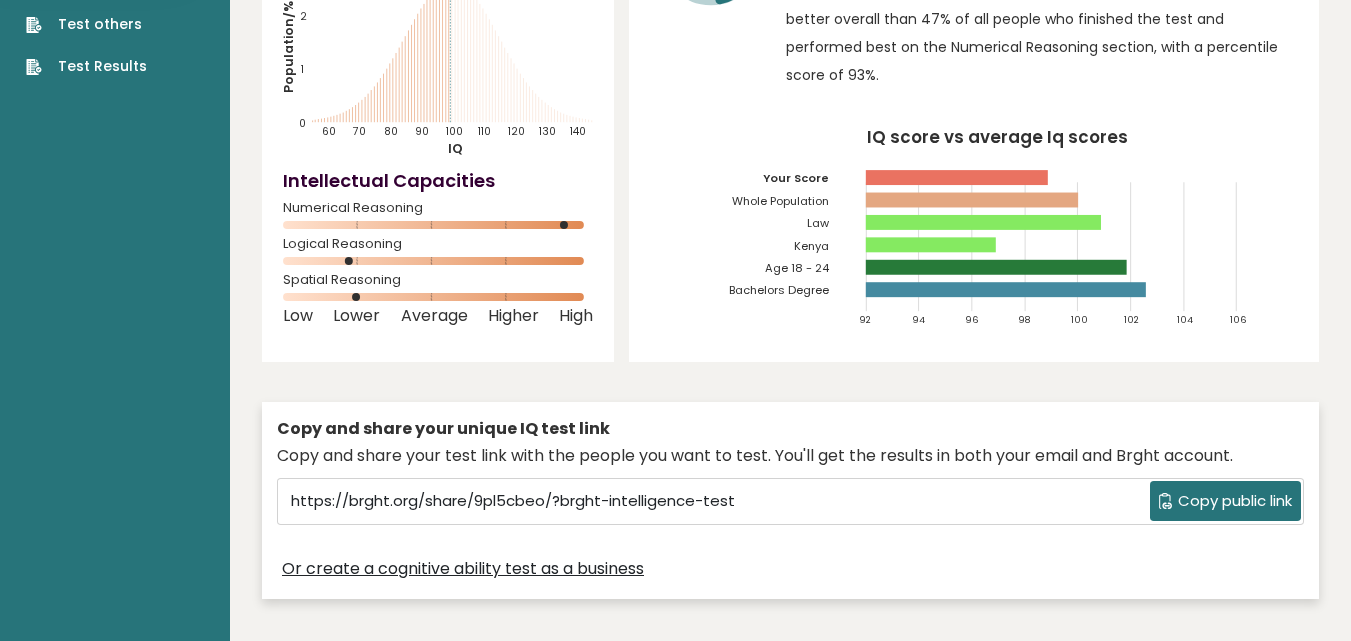 scroll, scrollTop: 0, scrollLeft: 0, axis: both 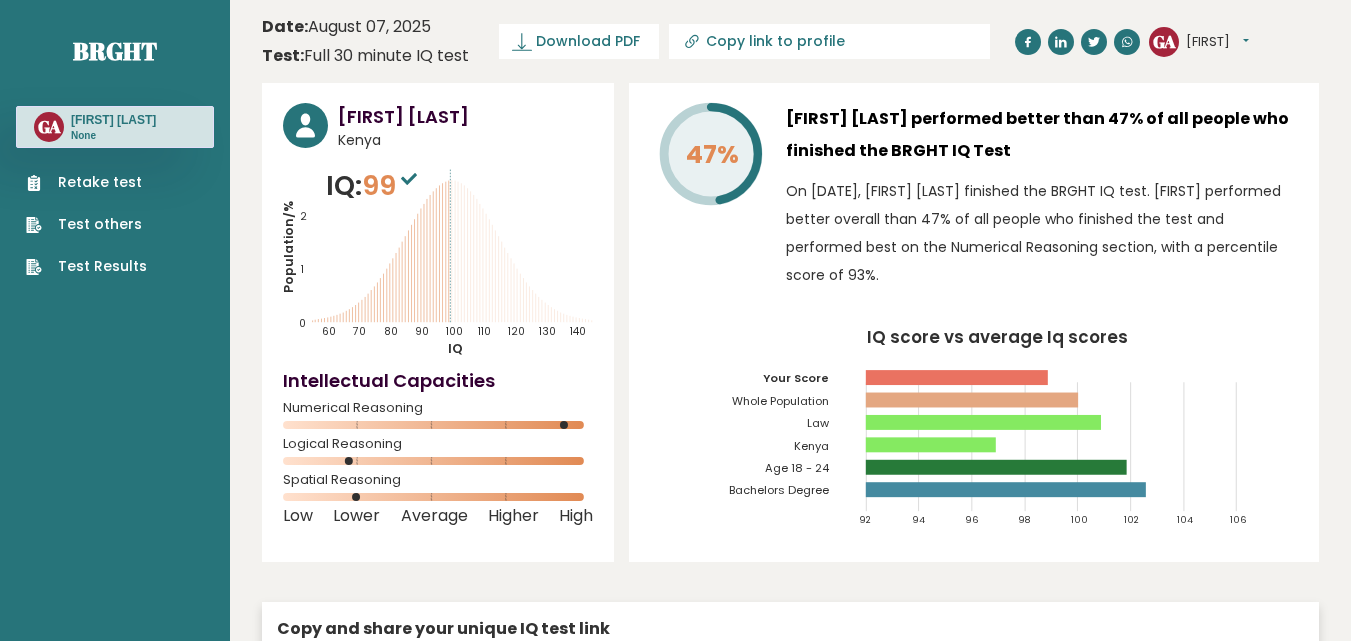 click on "Retake test" at bounding box center (86, 182) 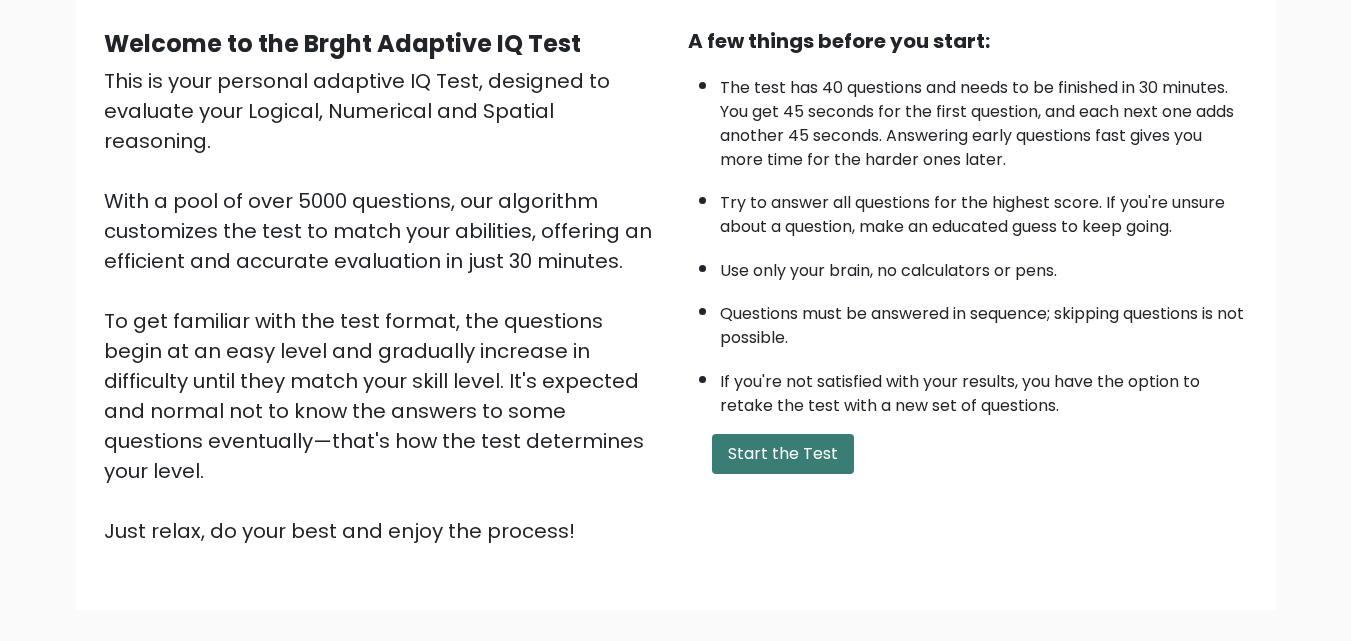 scroll, scrollTop: 275, scrollLeft: 0, axis: vertical 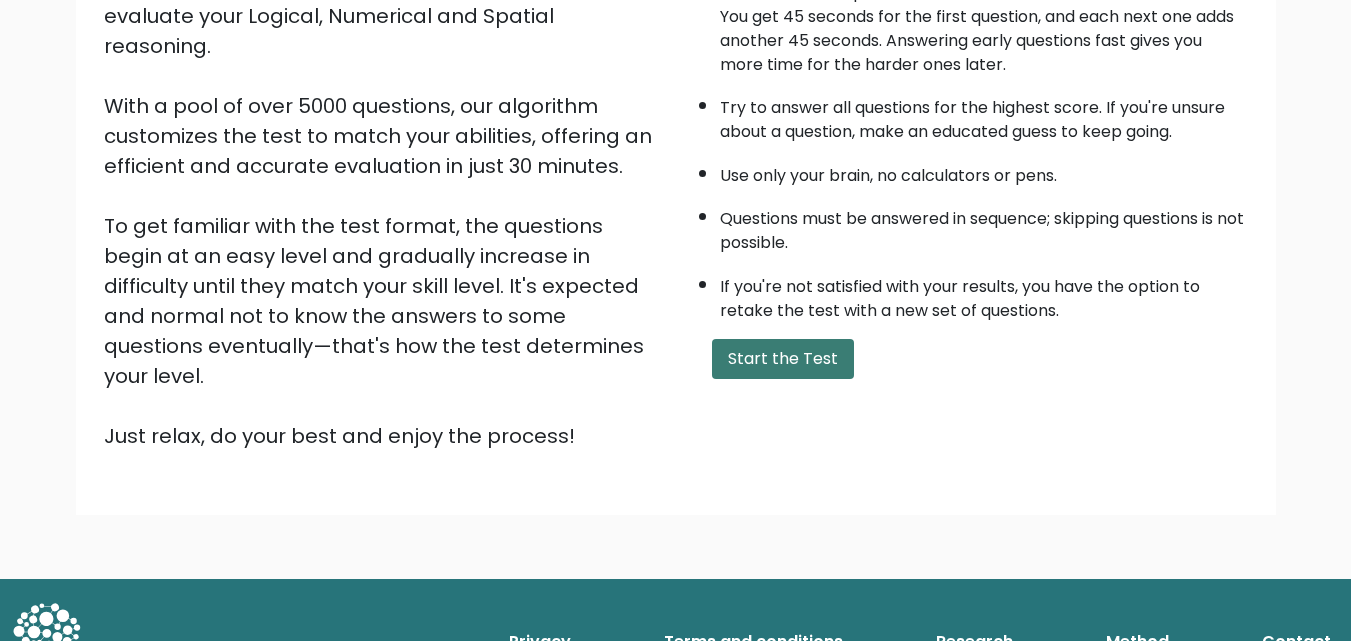 click on "Start the Test" at bounding box center (783, 359) 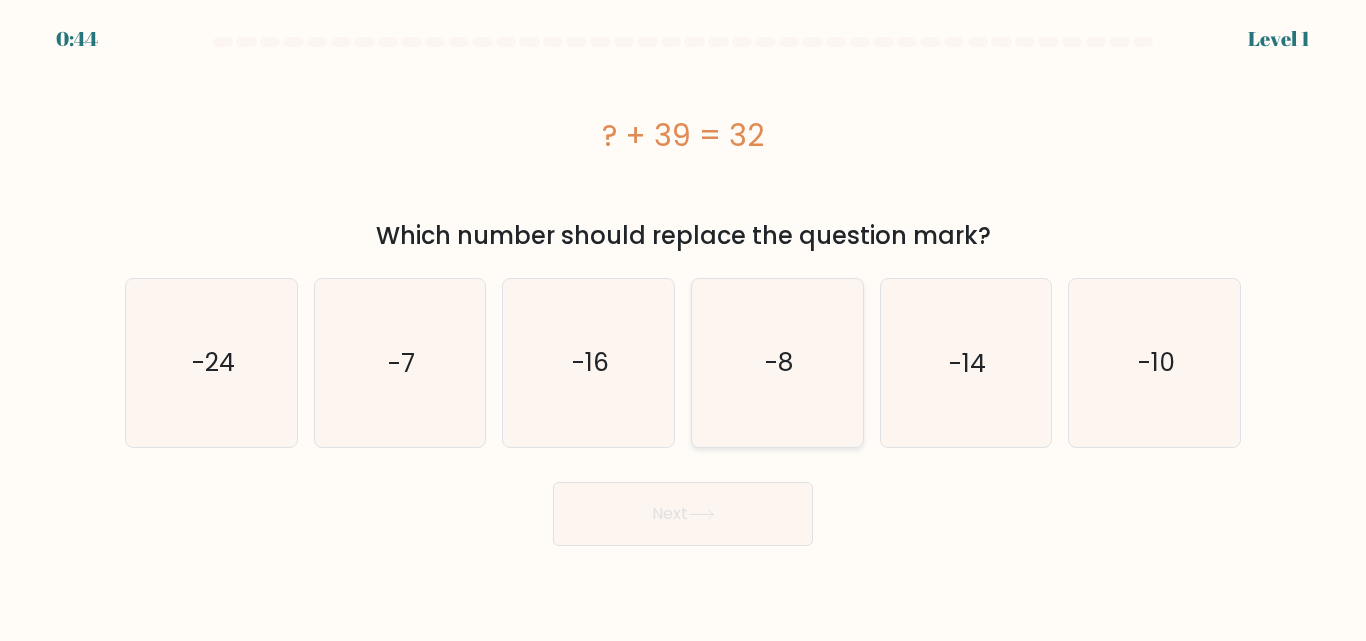 scroll, scrollTop: 0, scrollLeft: 0, axis: both 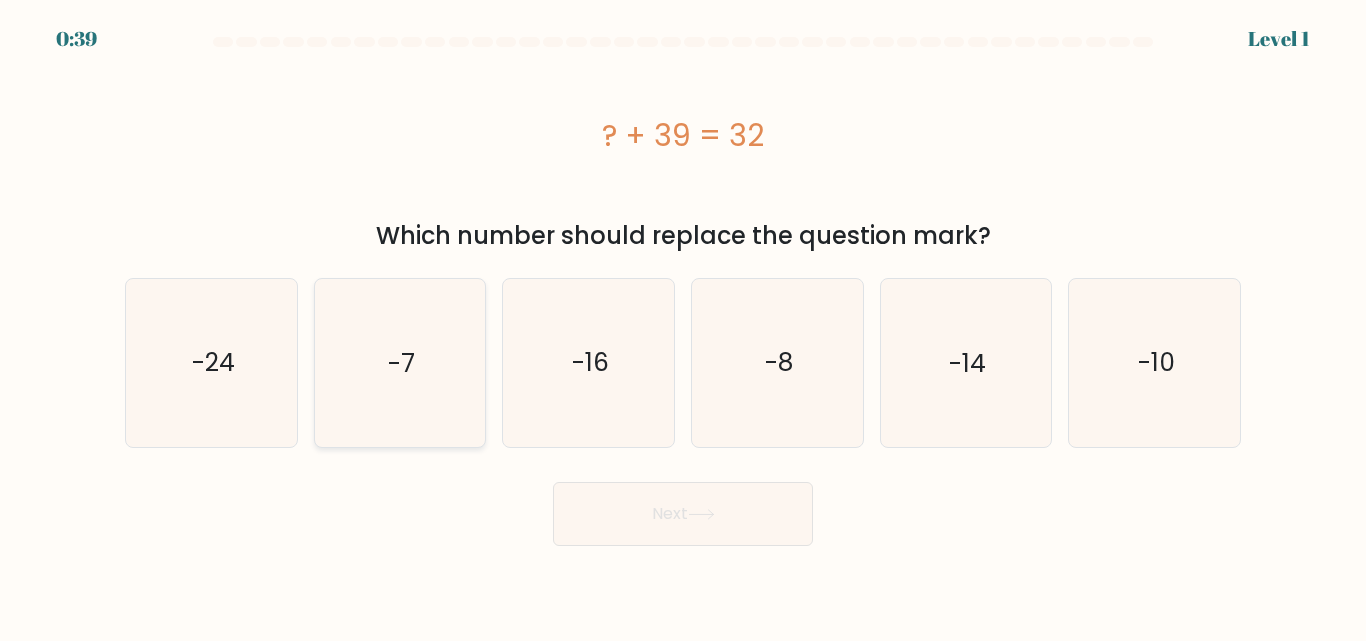 click on "-7" 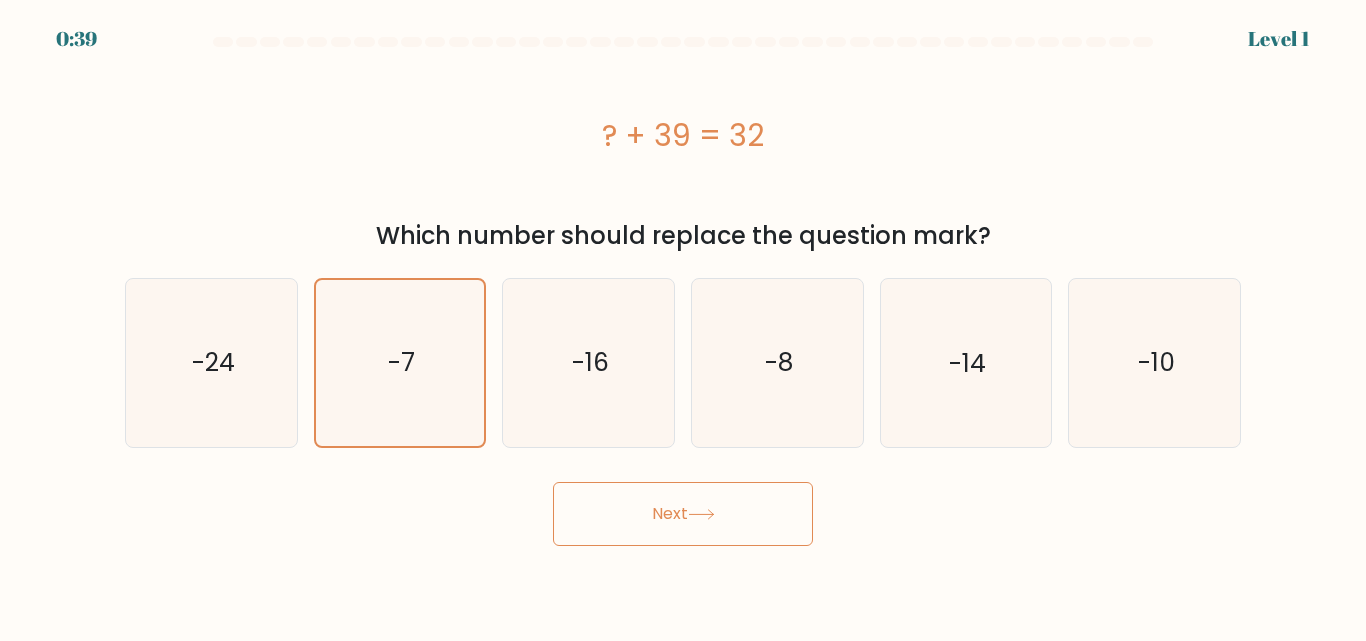 click on "Next" at bounding box center [683, 514] 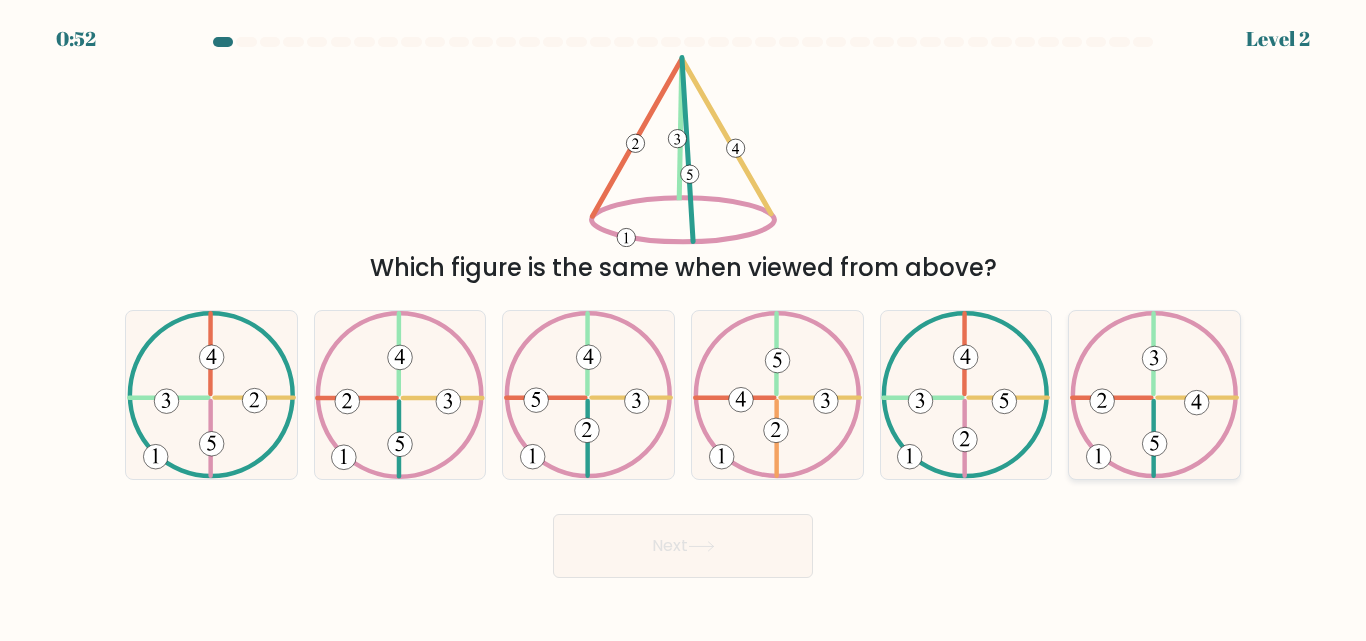 click 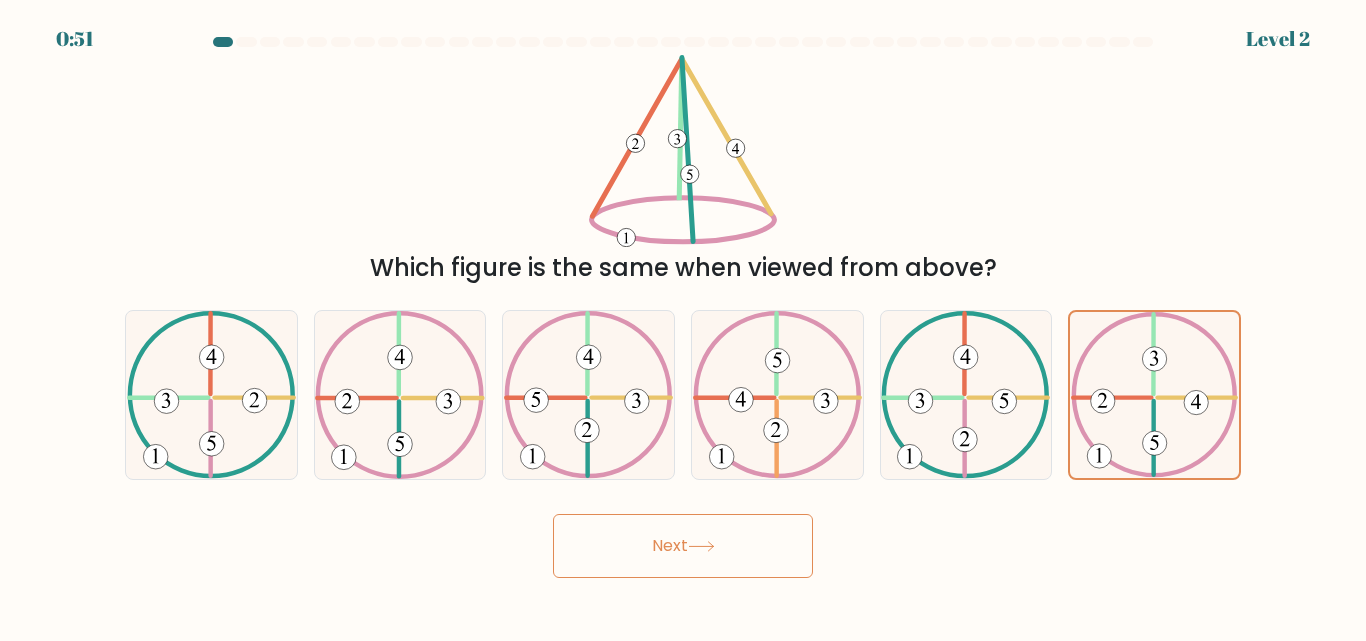 click on "Next" at bounding box center [683, 546] 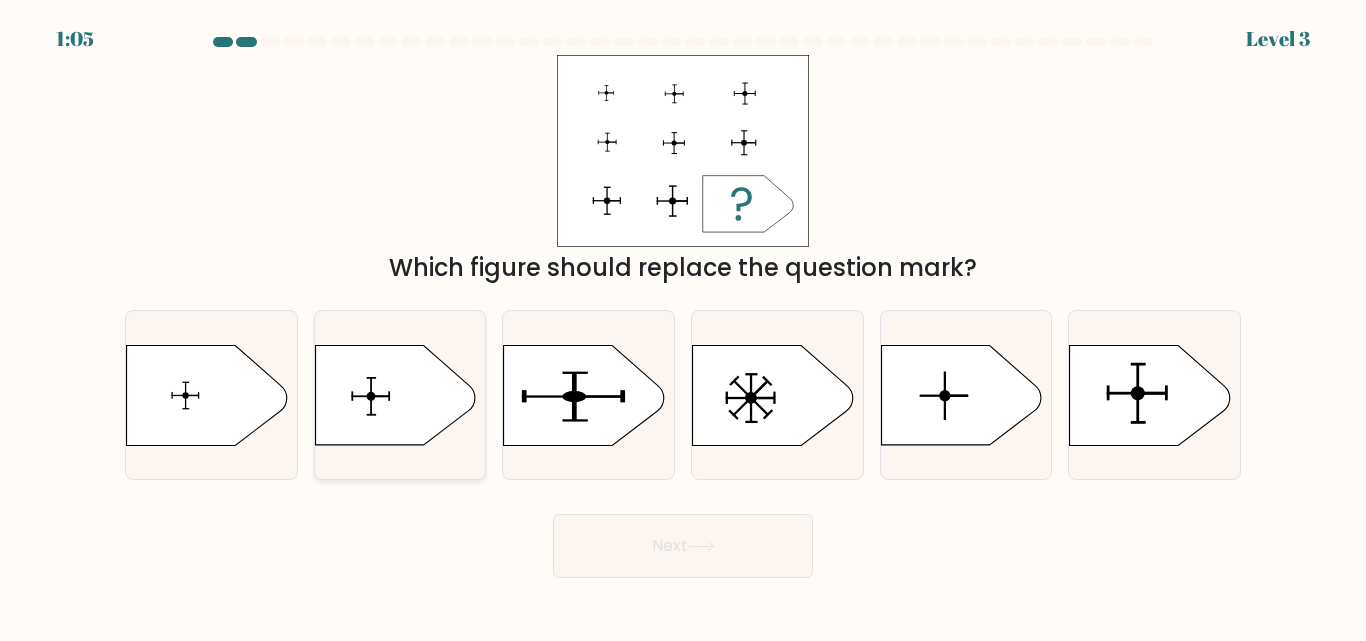 click 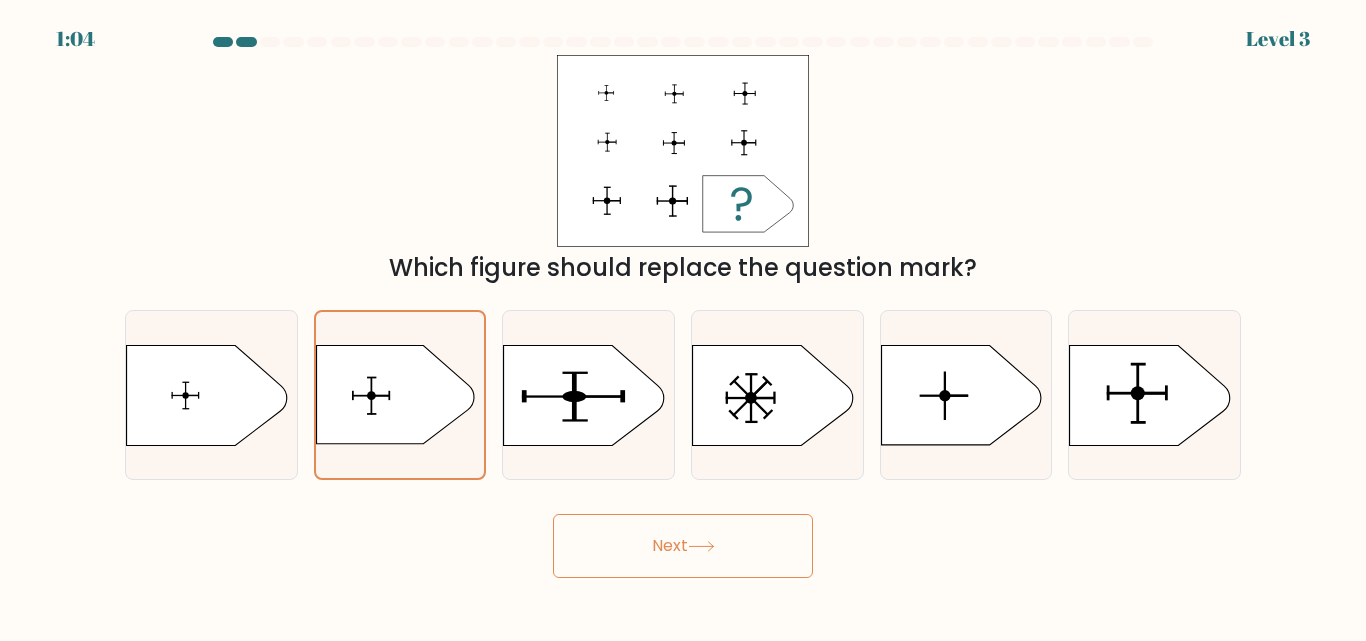 click on "Next" at bounding box center (683, 546) 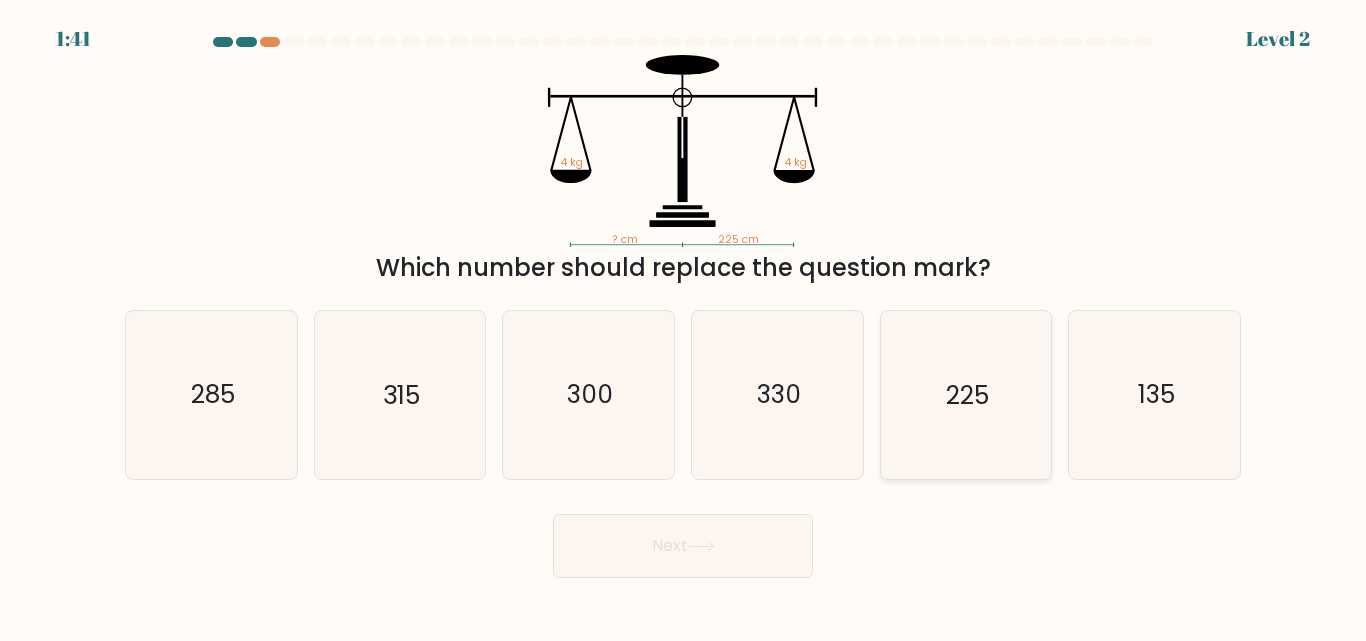 click on "225" 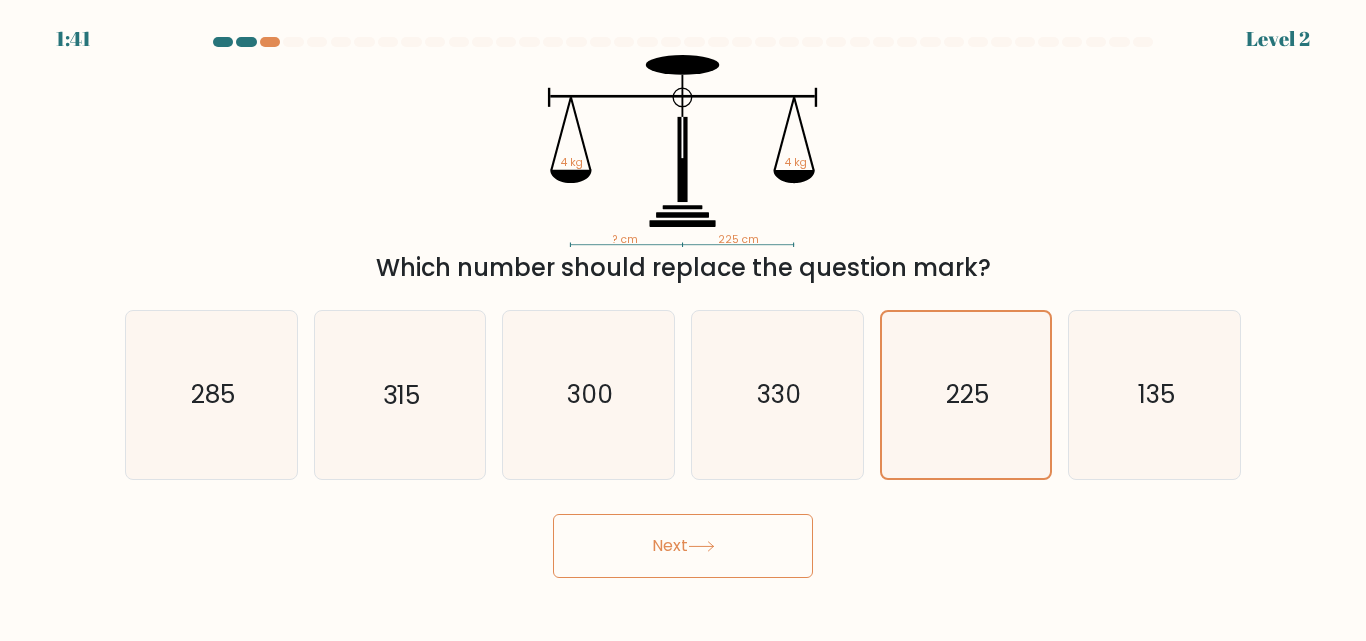 click on "Next" at bounding box center [683, 546] 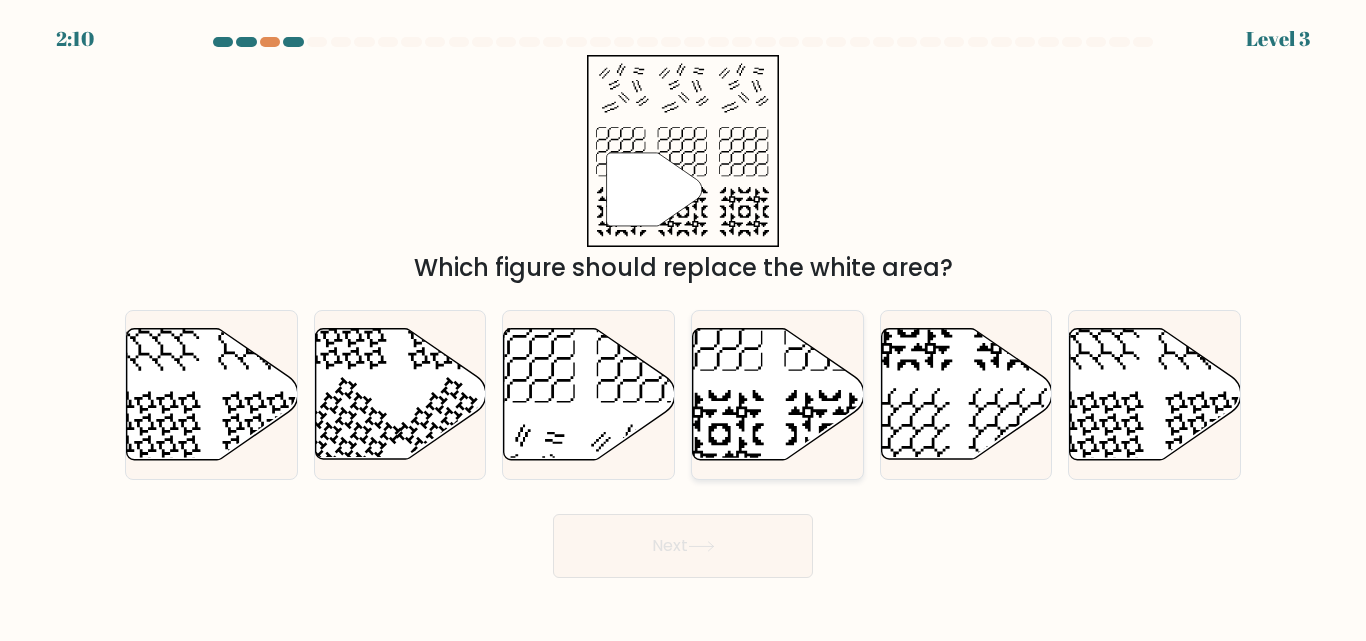 click 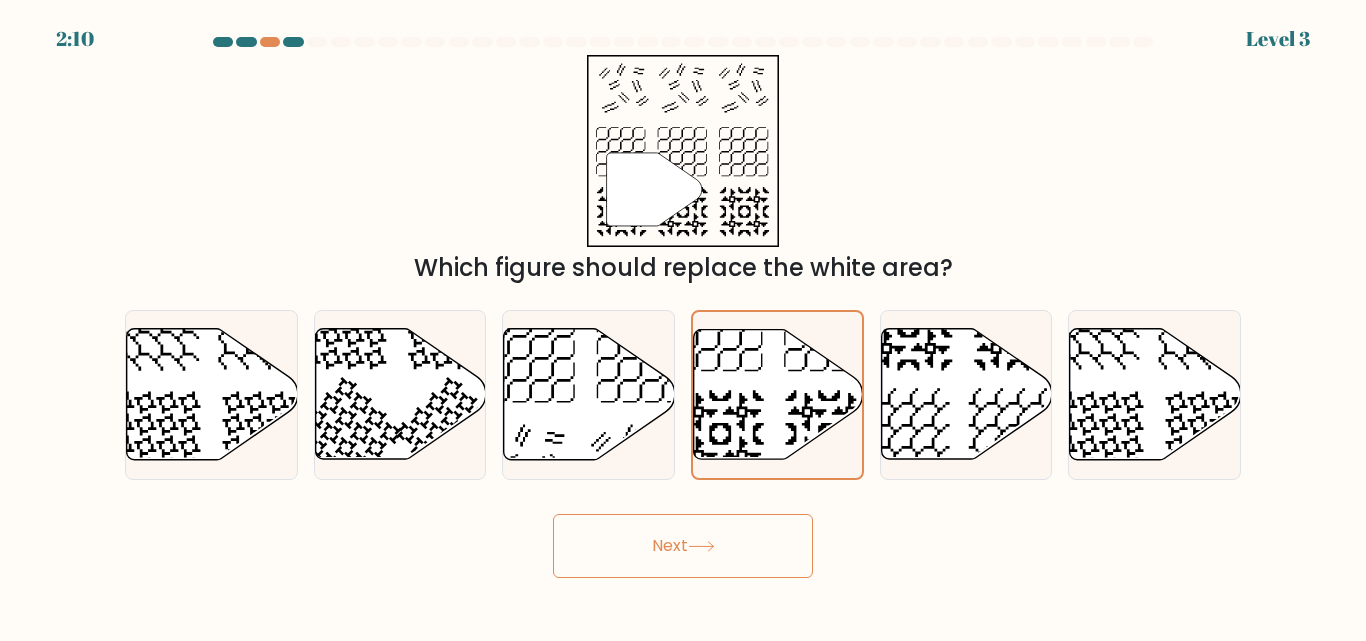click on "Next" at bounding box center (683, 546) 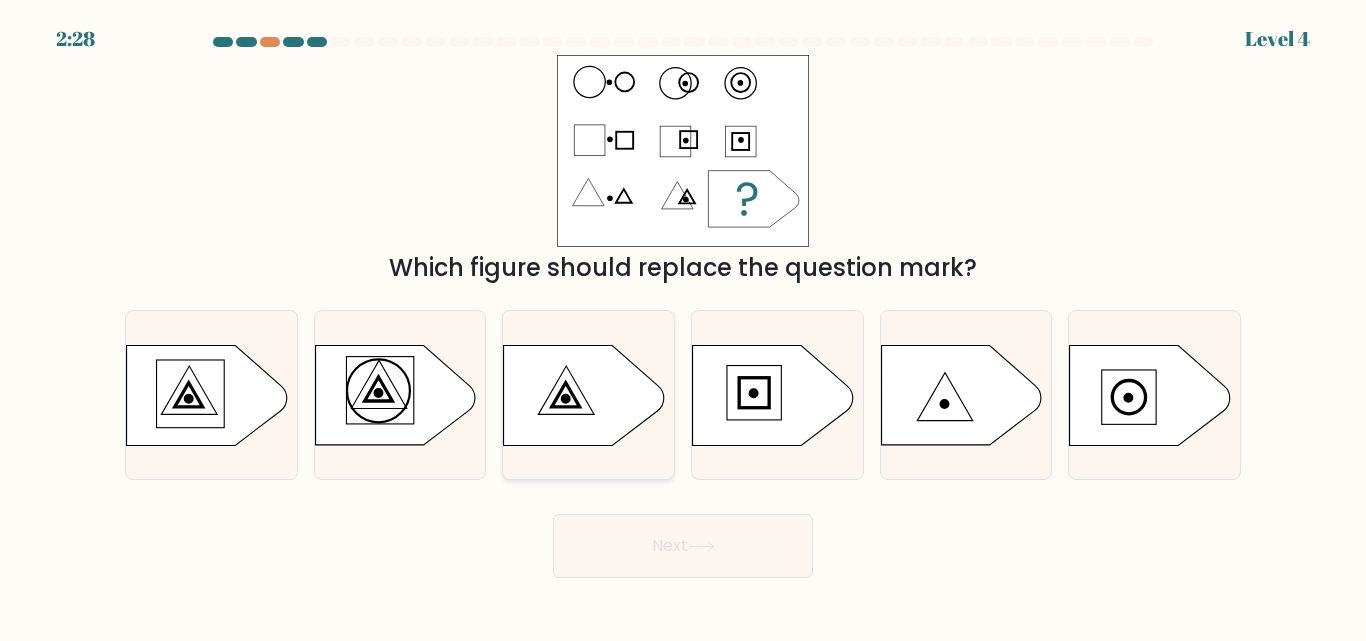 click 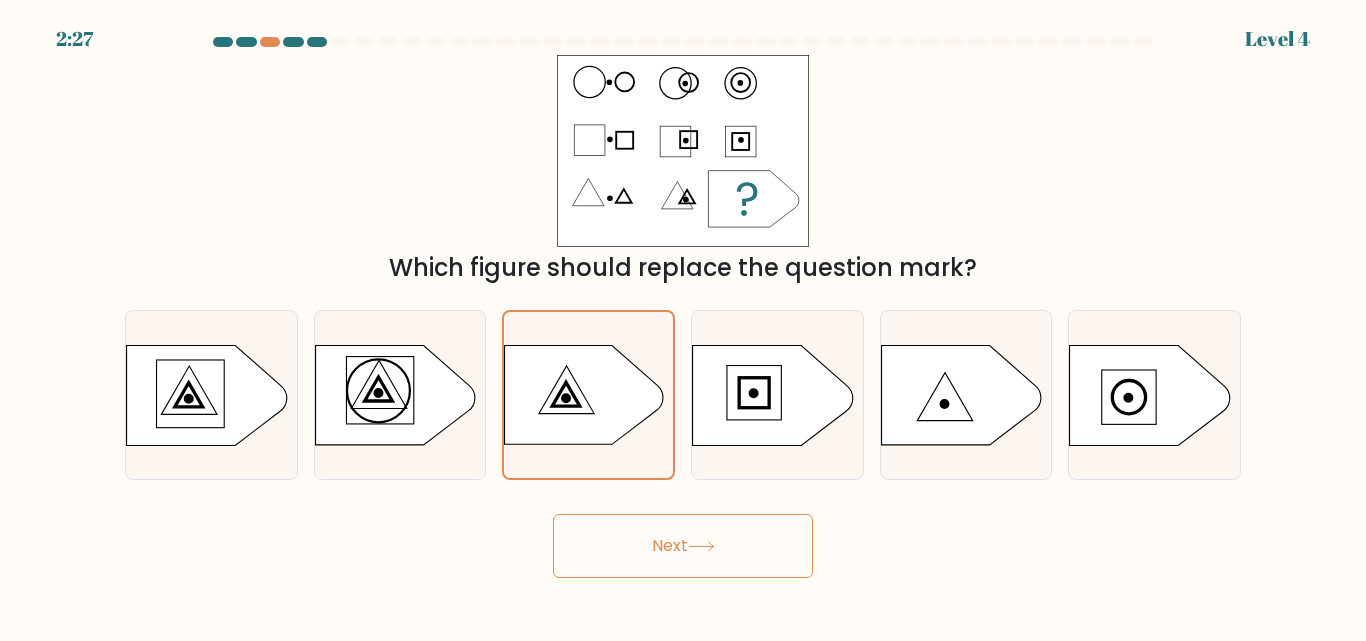 click on "Next" at bounding box center (683, 546) 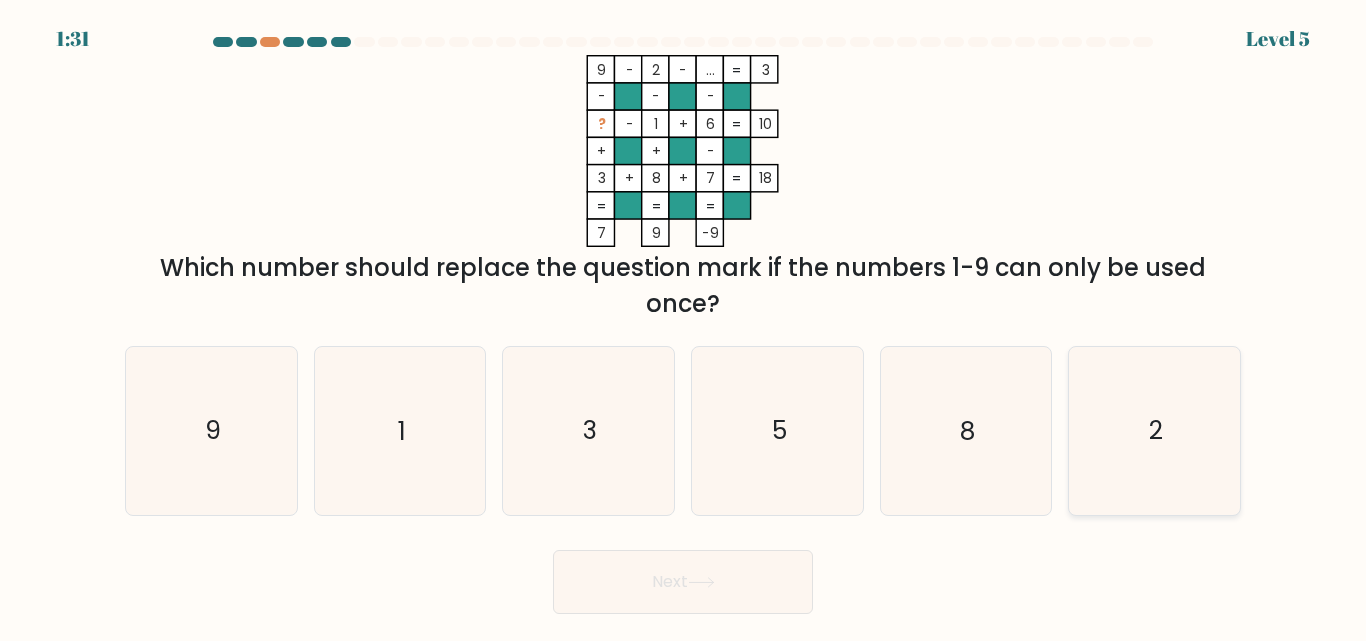 click on "2" 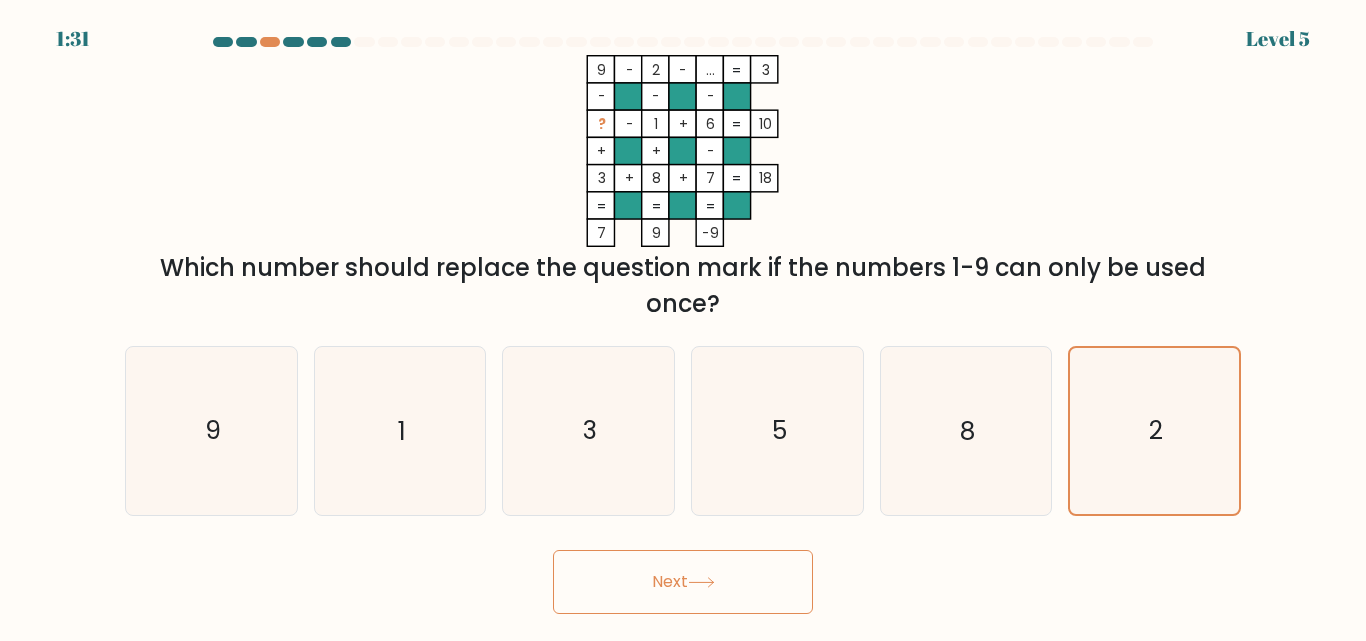 click on "Next" at bounding box center (683, 582) 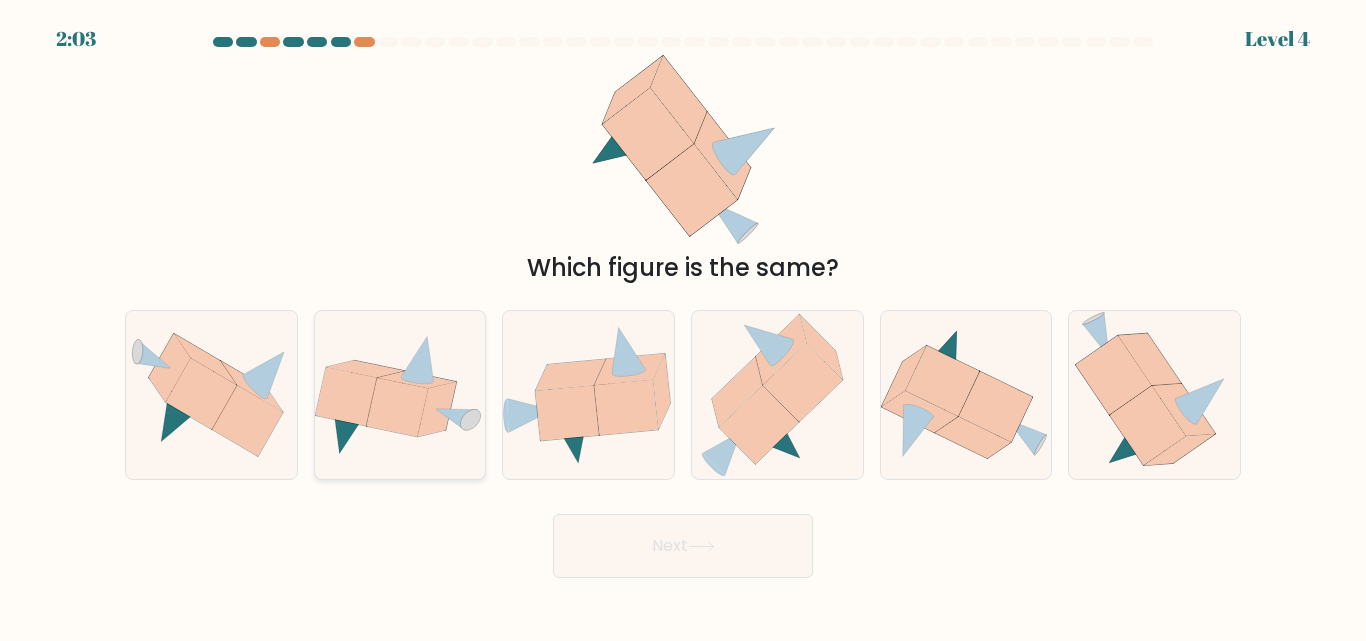 click 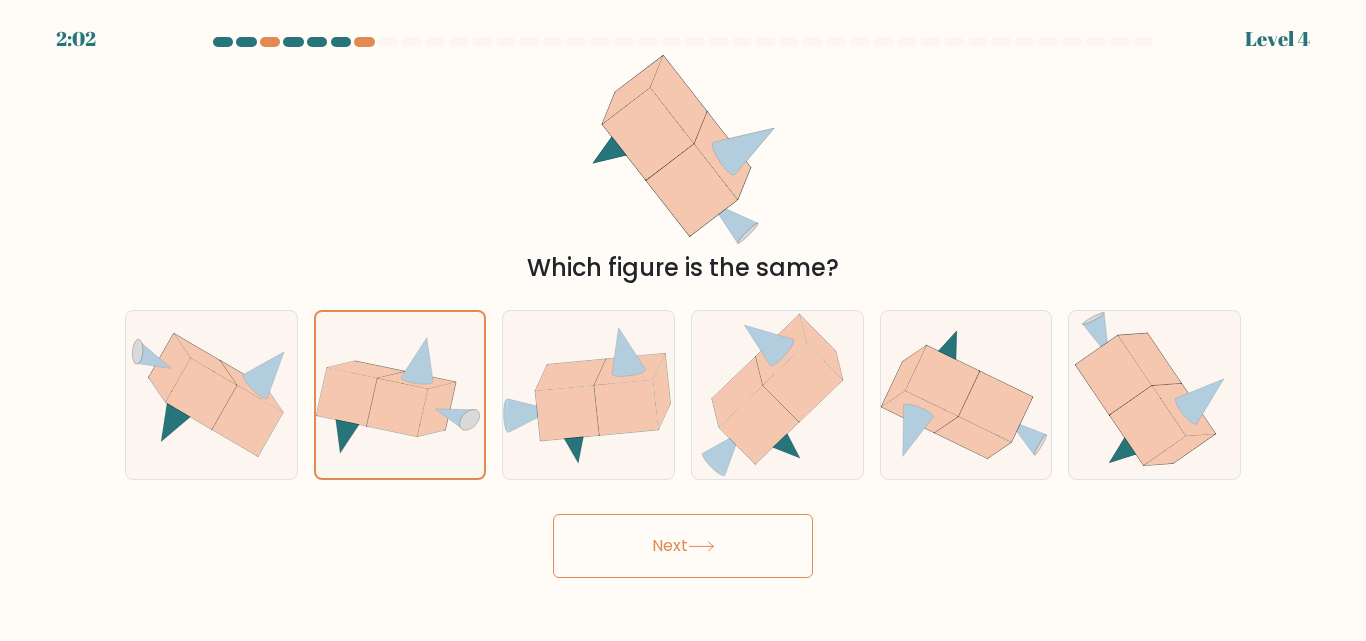 click on "Next" at bounding box center (683, 546) 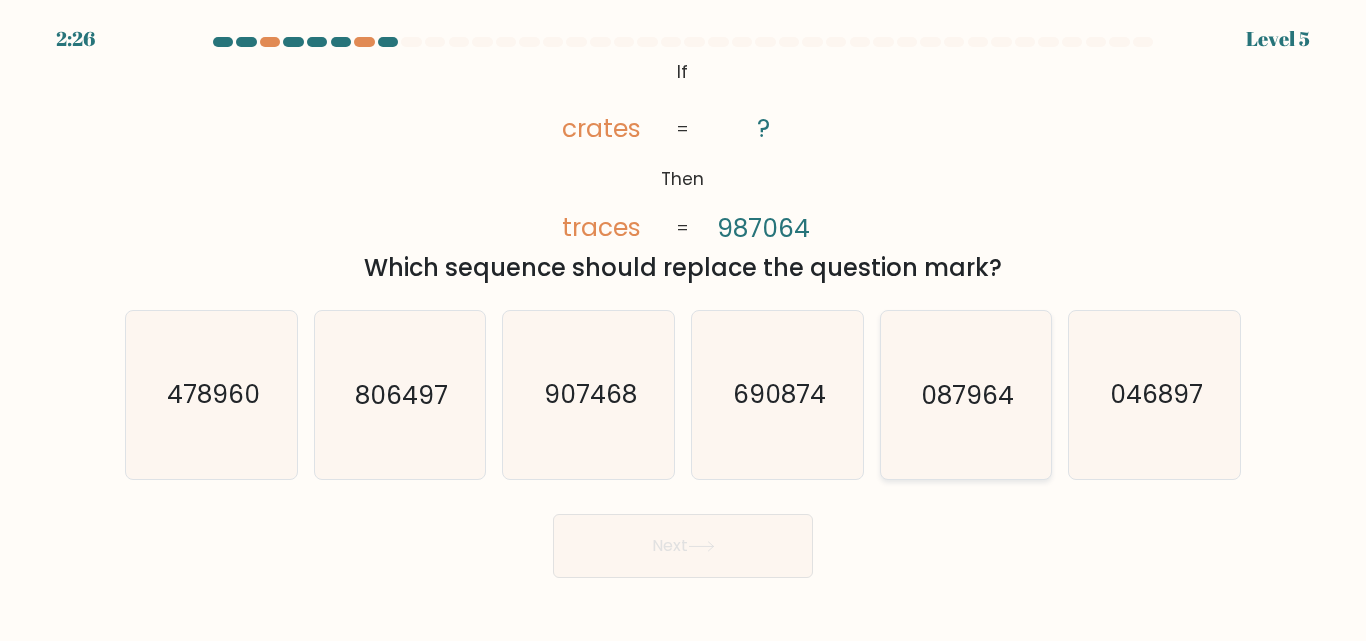 click on "087964" 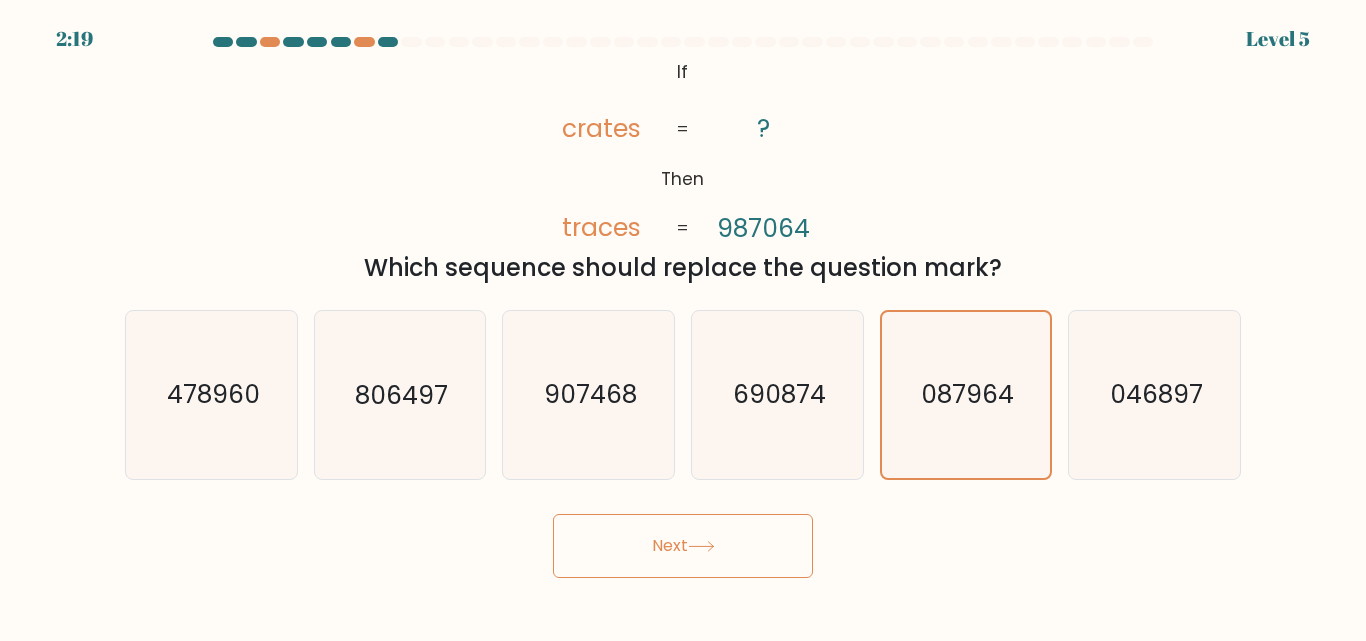 click on "Next" at bounding box center [683, 546] 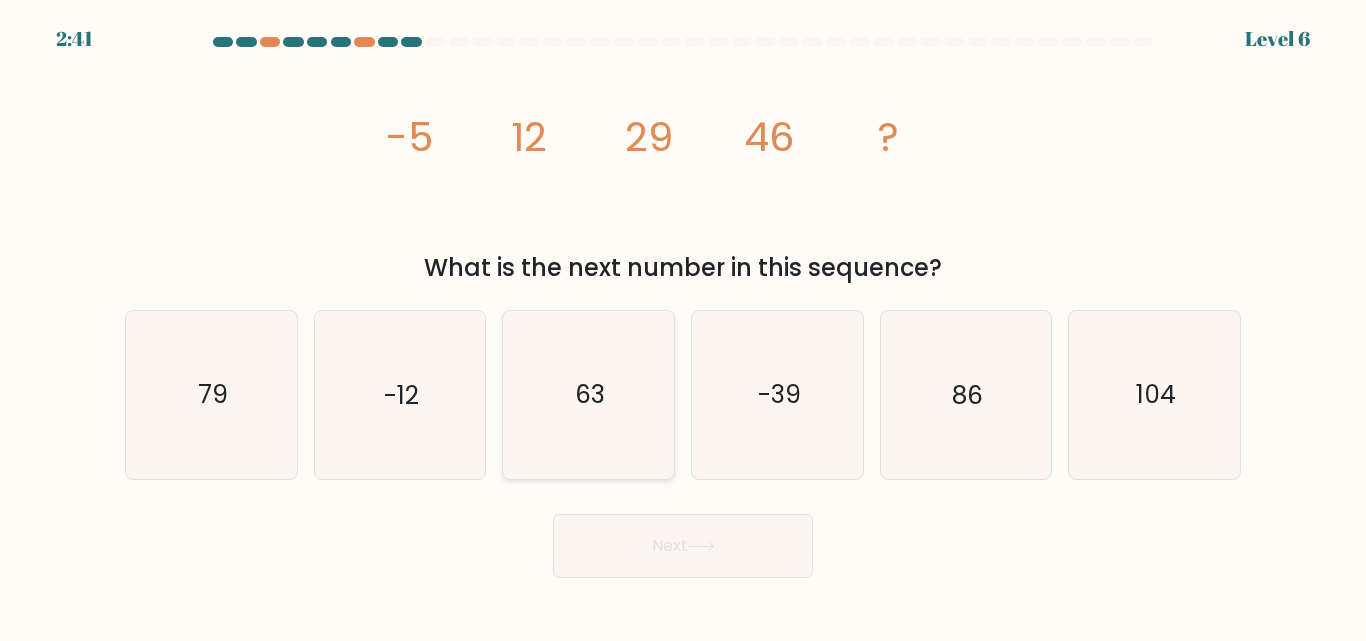 click on "63" 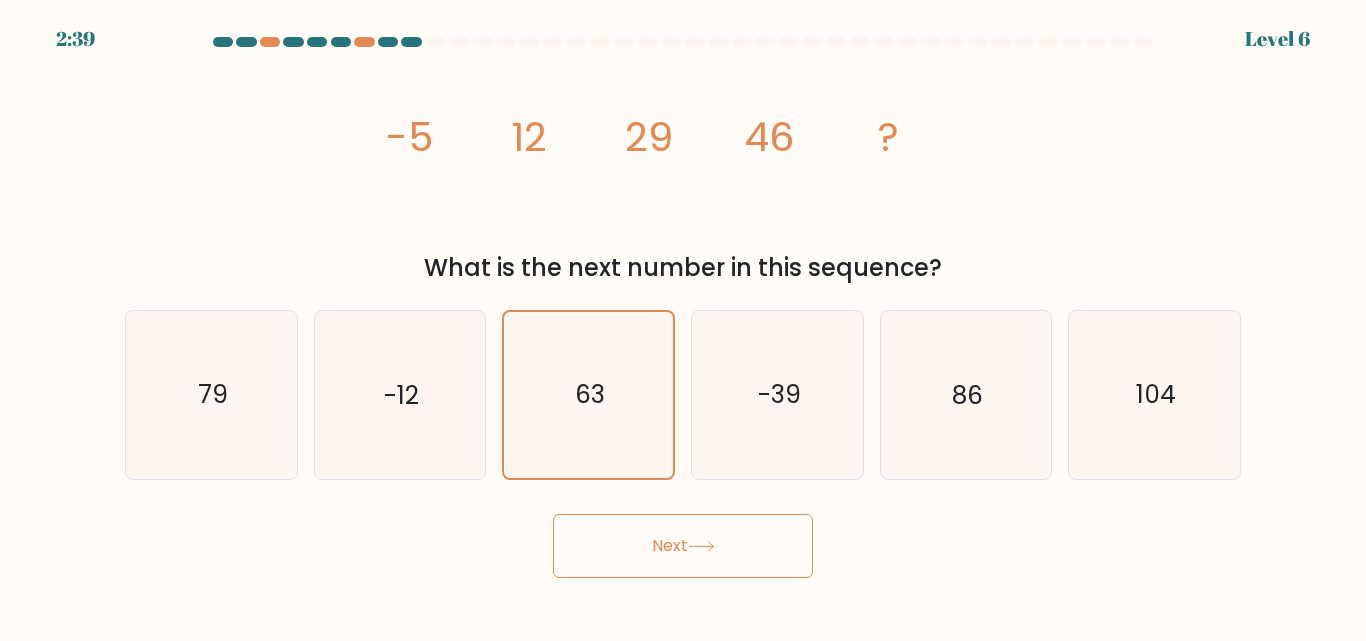 click on "Next" at bounding box center (683, 546) 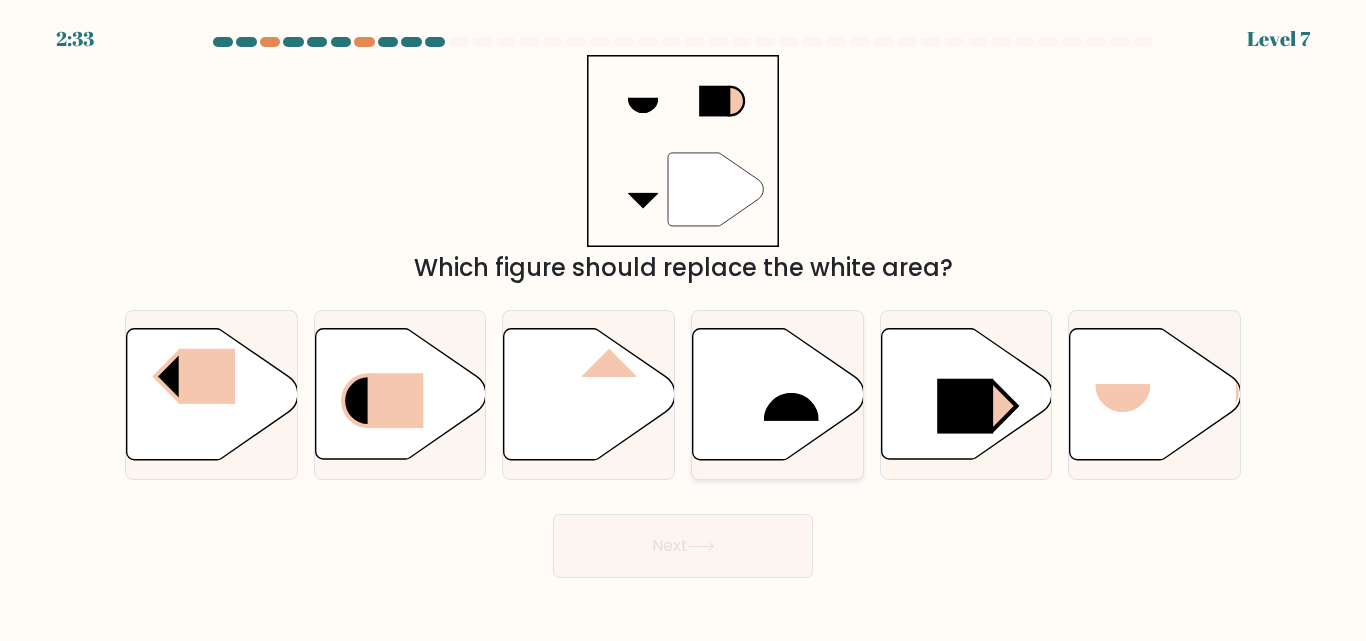 click 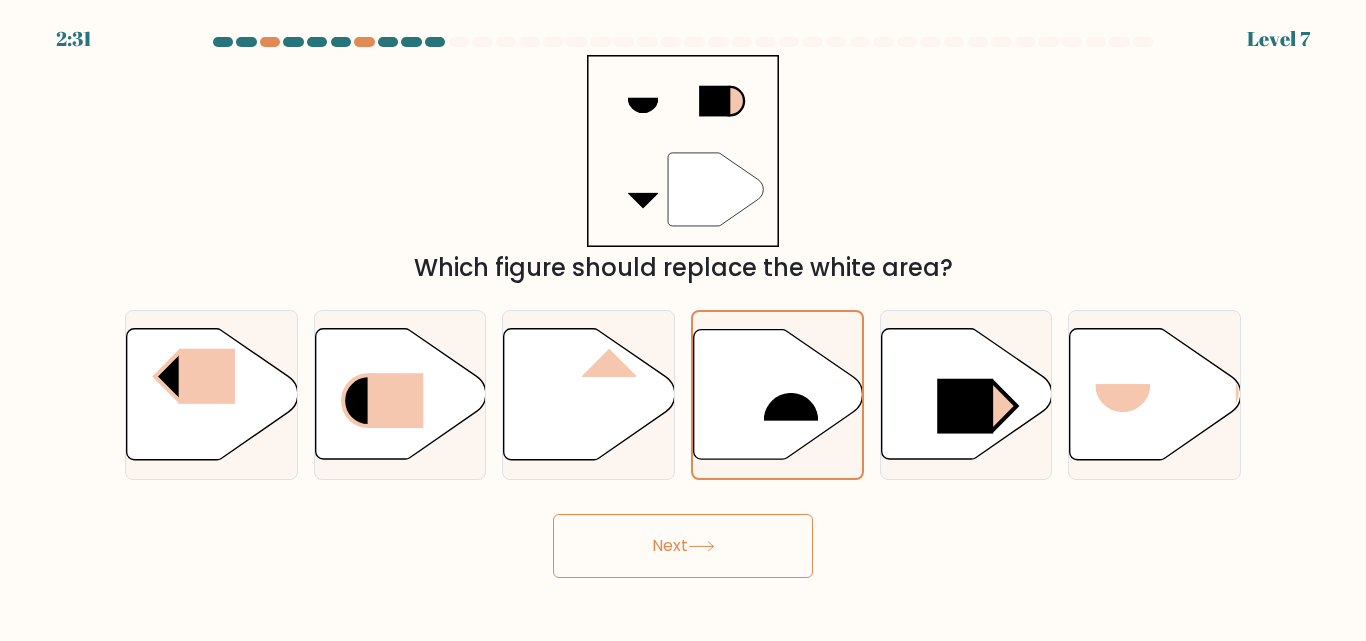 click 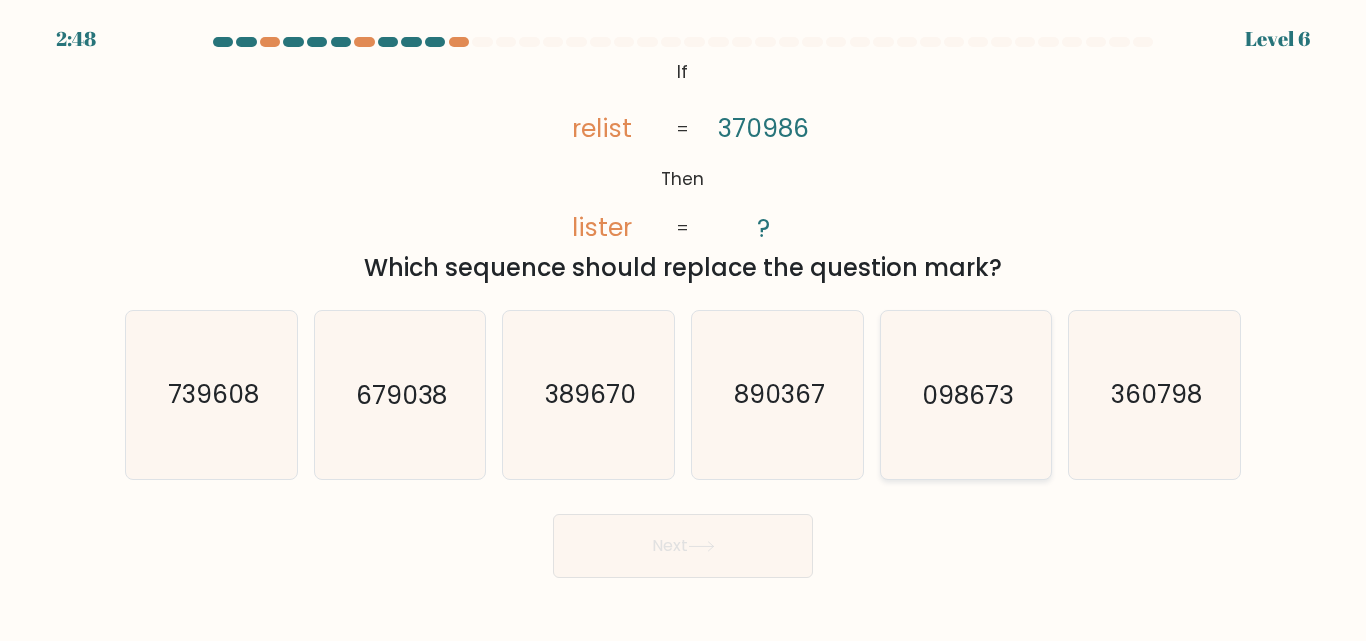 click on "098673" 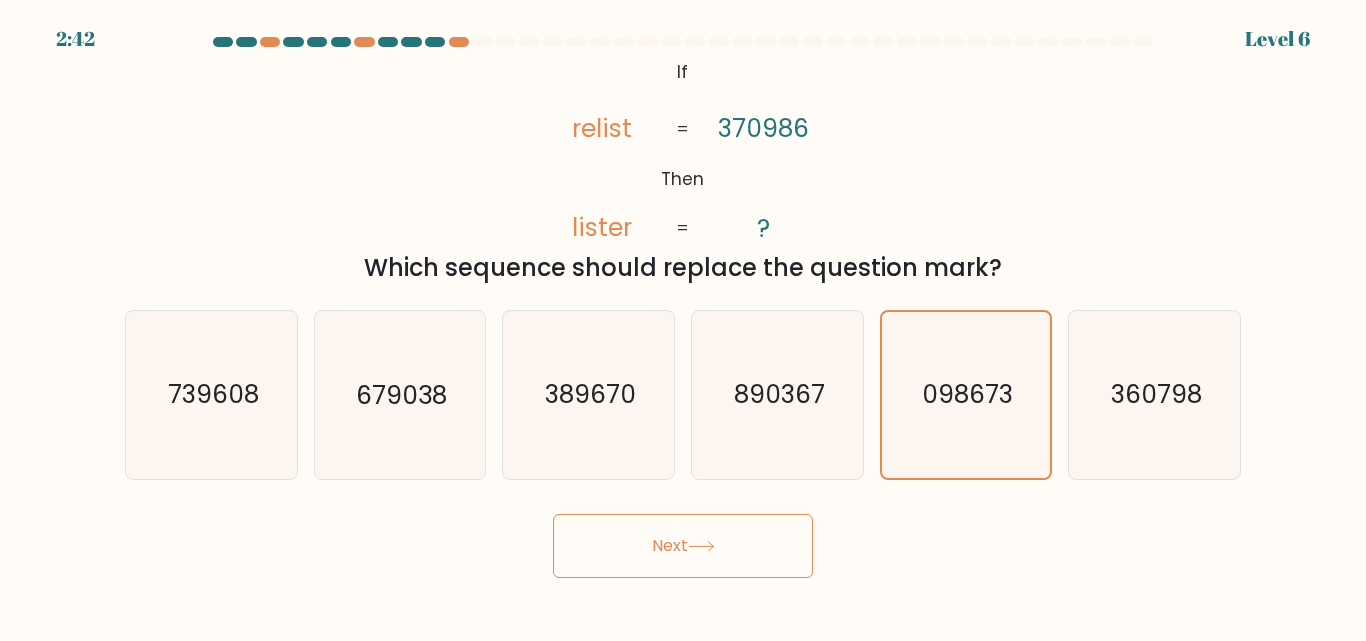 click on "Next" at bounding box center [683, 546] 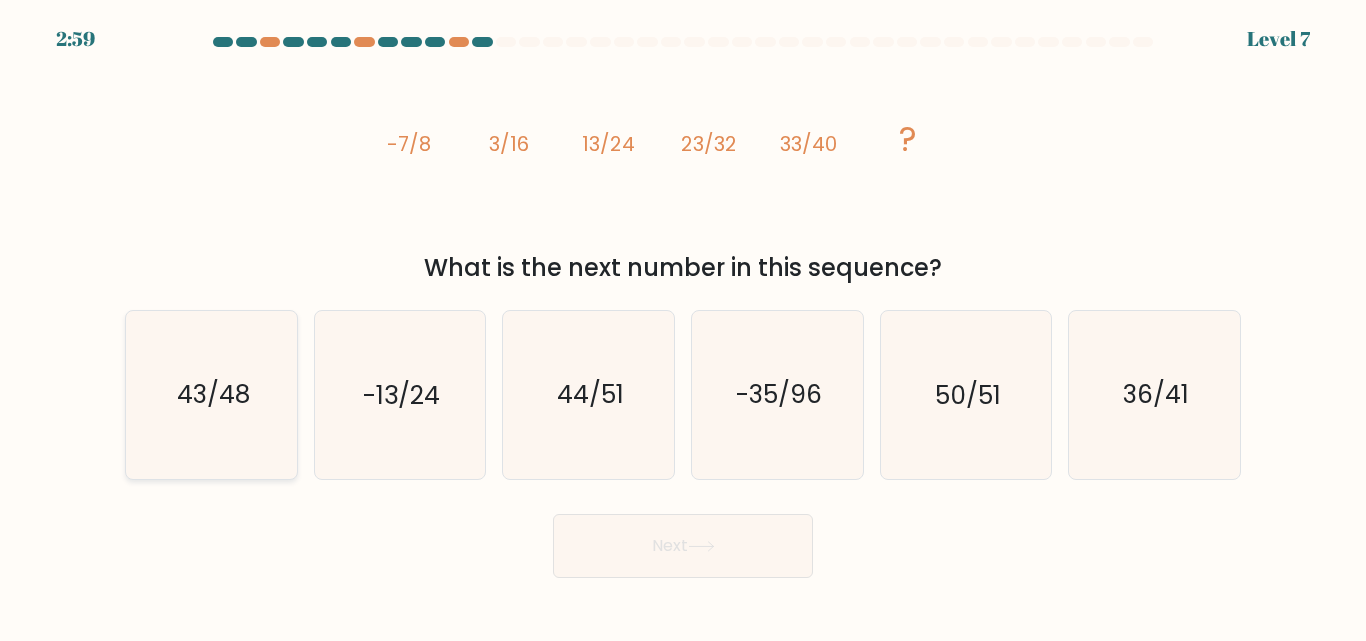 click on "43/48" 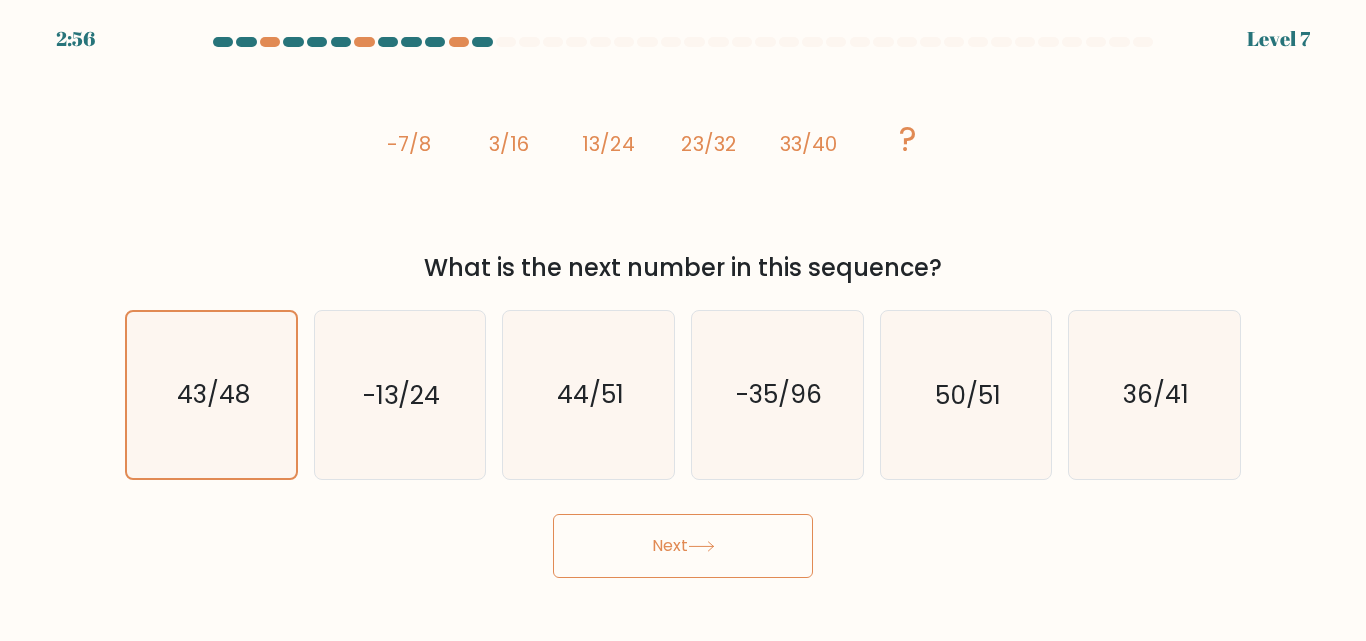 click on "Next" at bounding box center (683, 546) 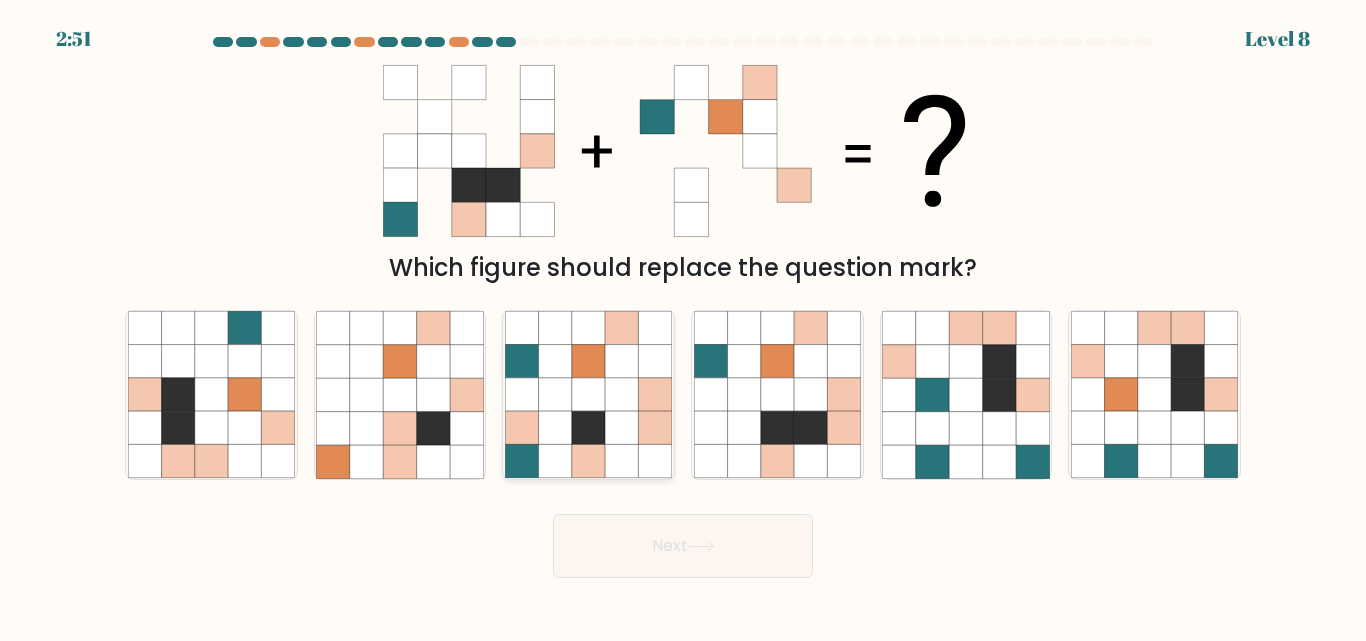 click 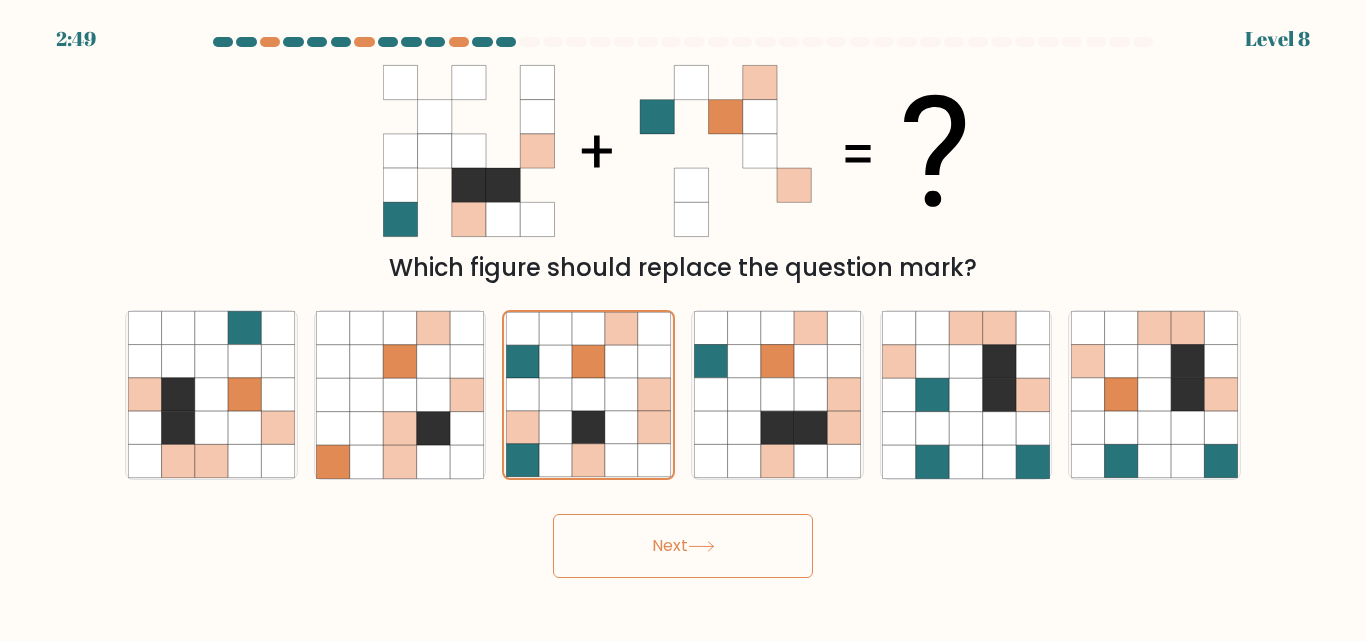 click on "Next" at bounding box center (683, 546) 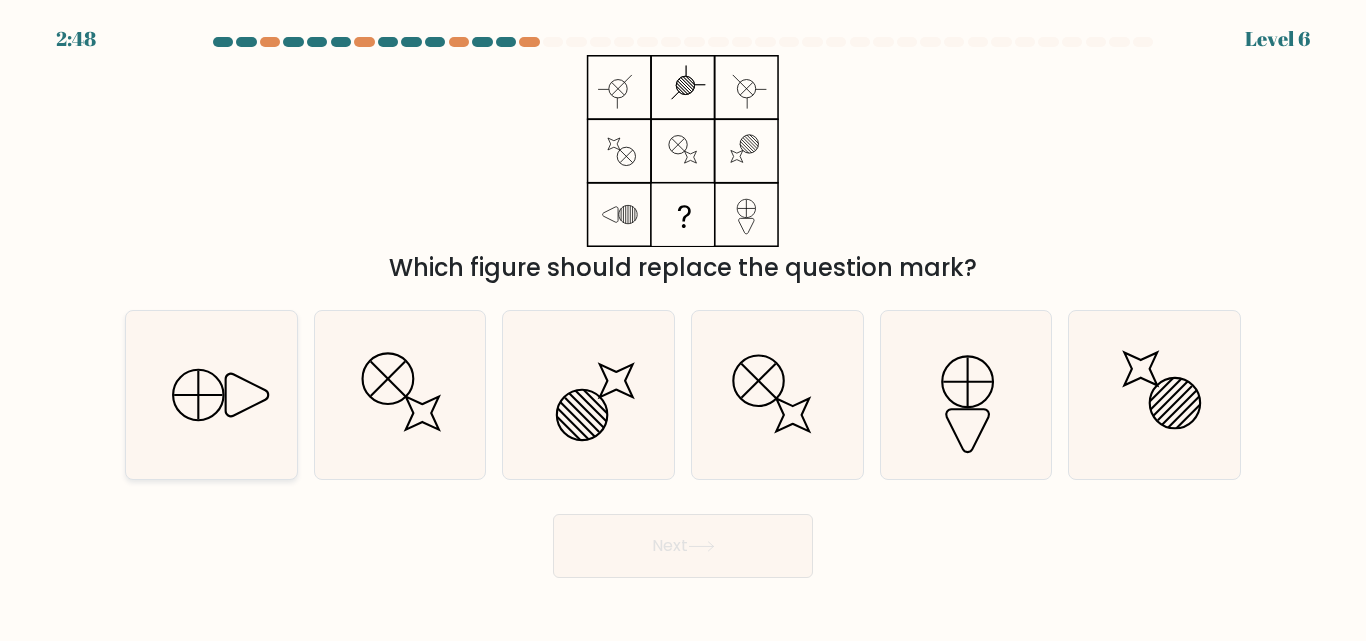 click 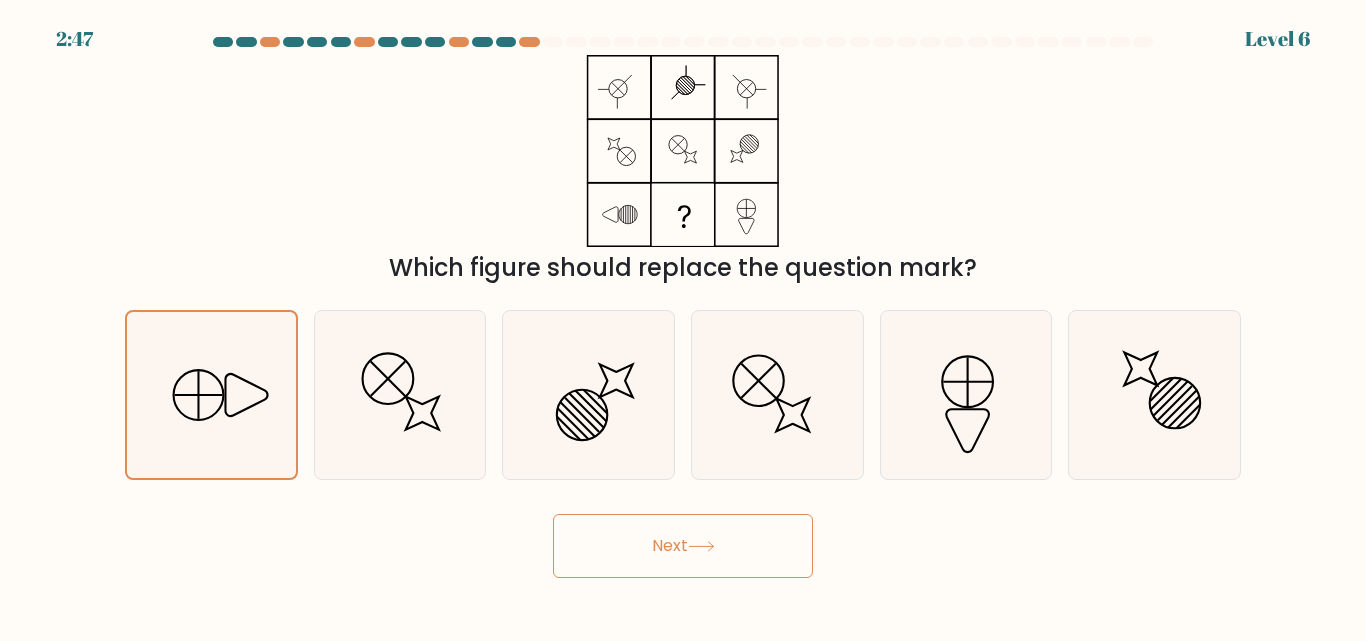click on "Next" at bounding box center (683, 546) 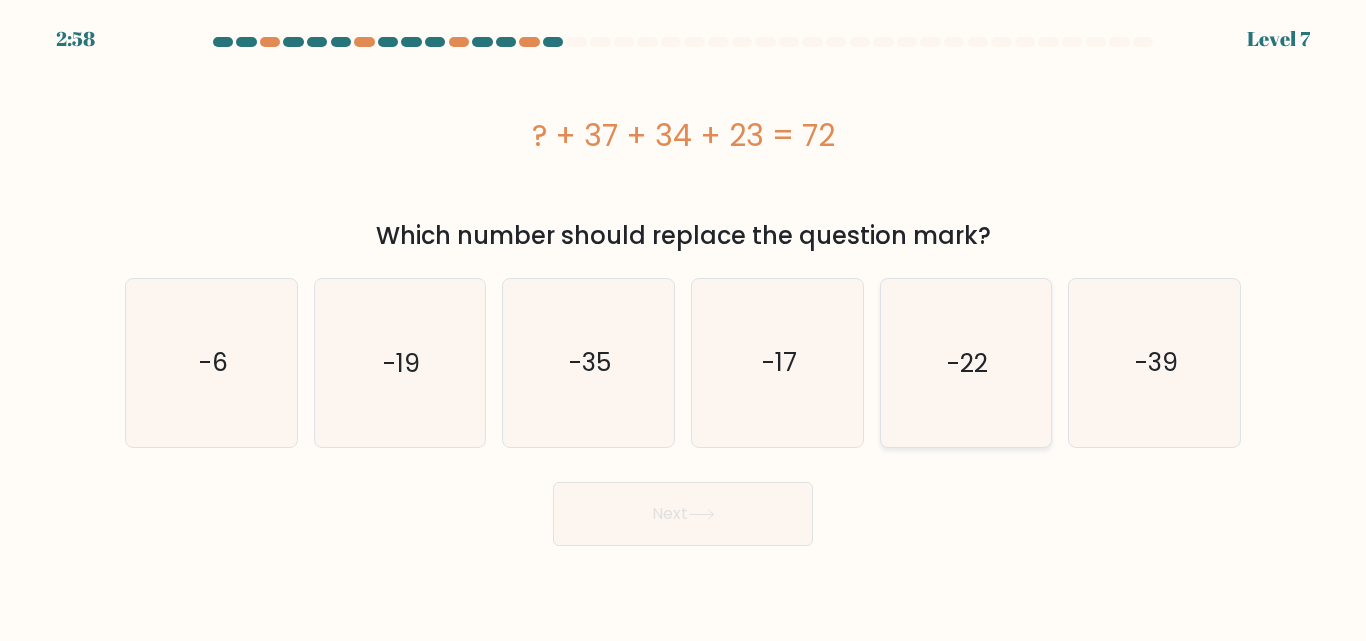 click on "-22" 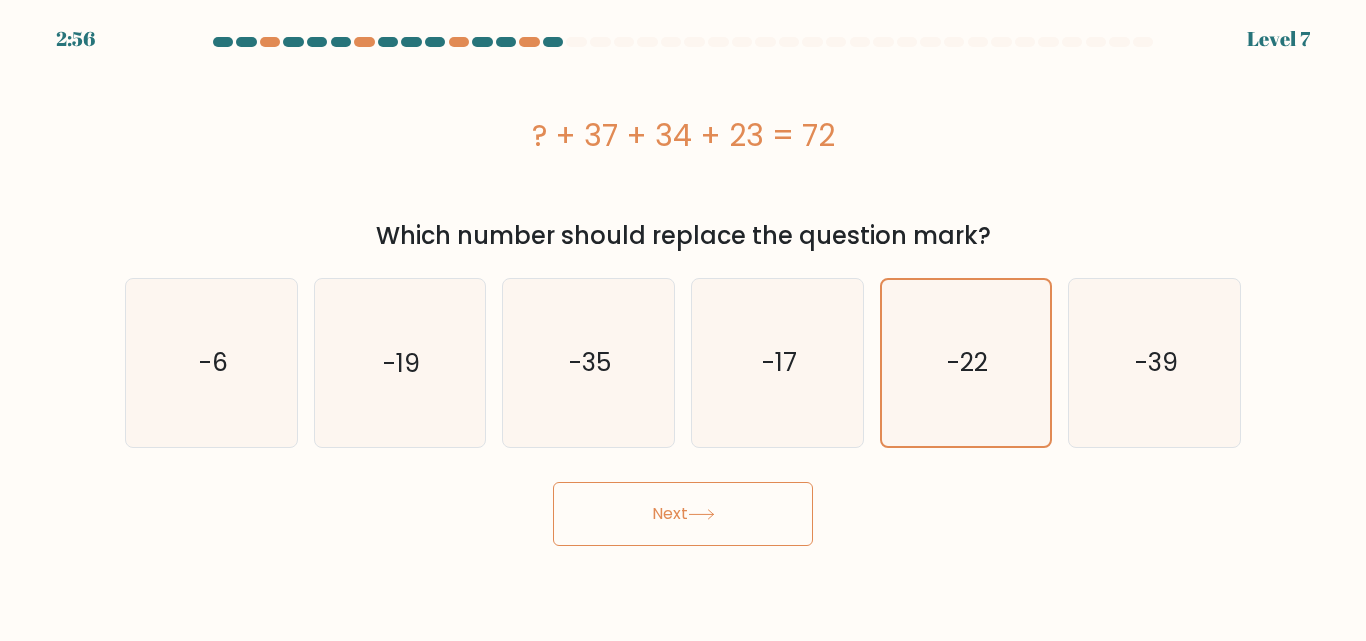 click on "Next" at bounding box center [683, 514] 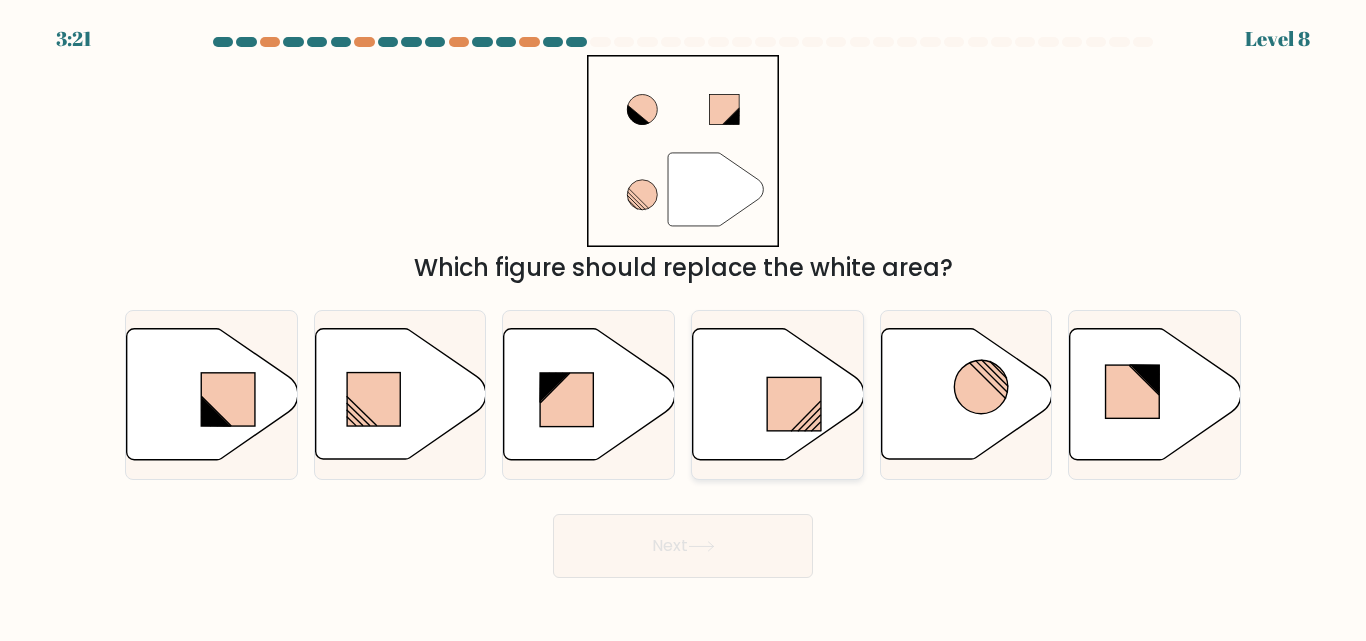 click 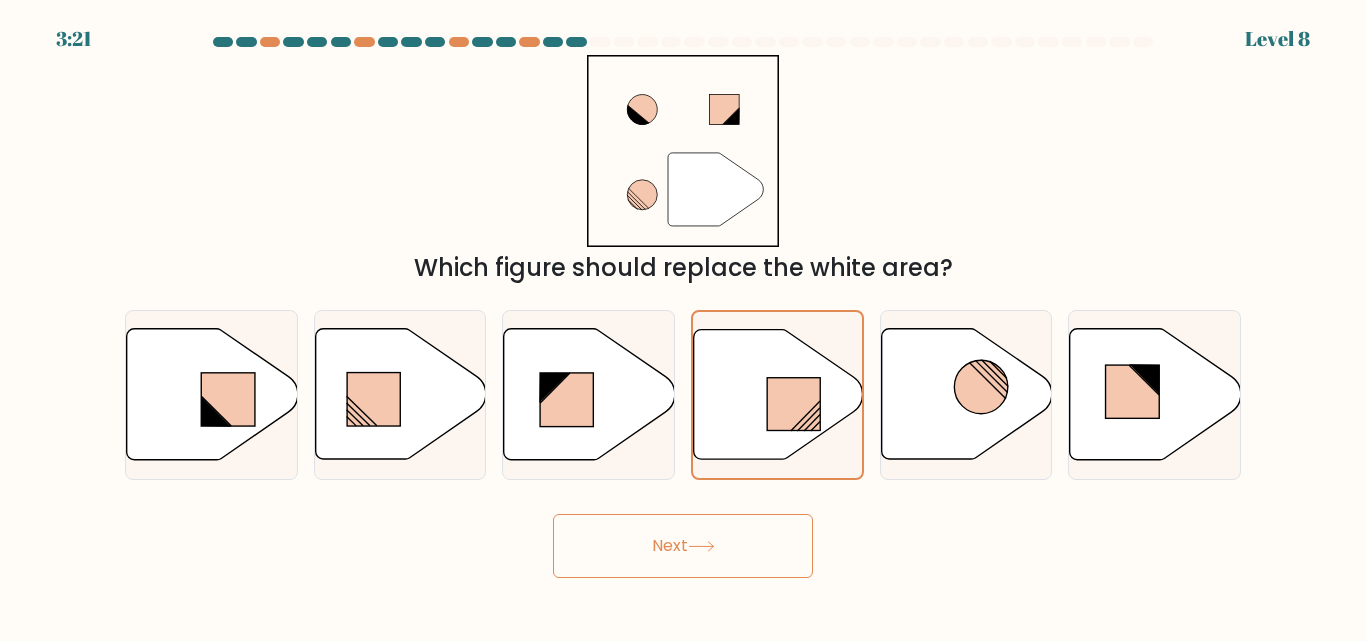 click on "Next" at bounding box center (683, 546) 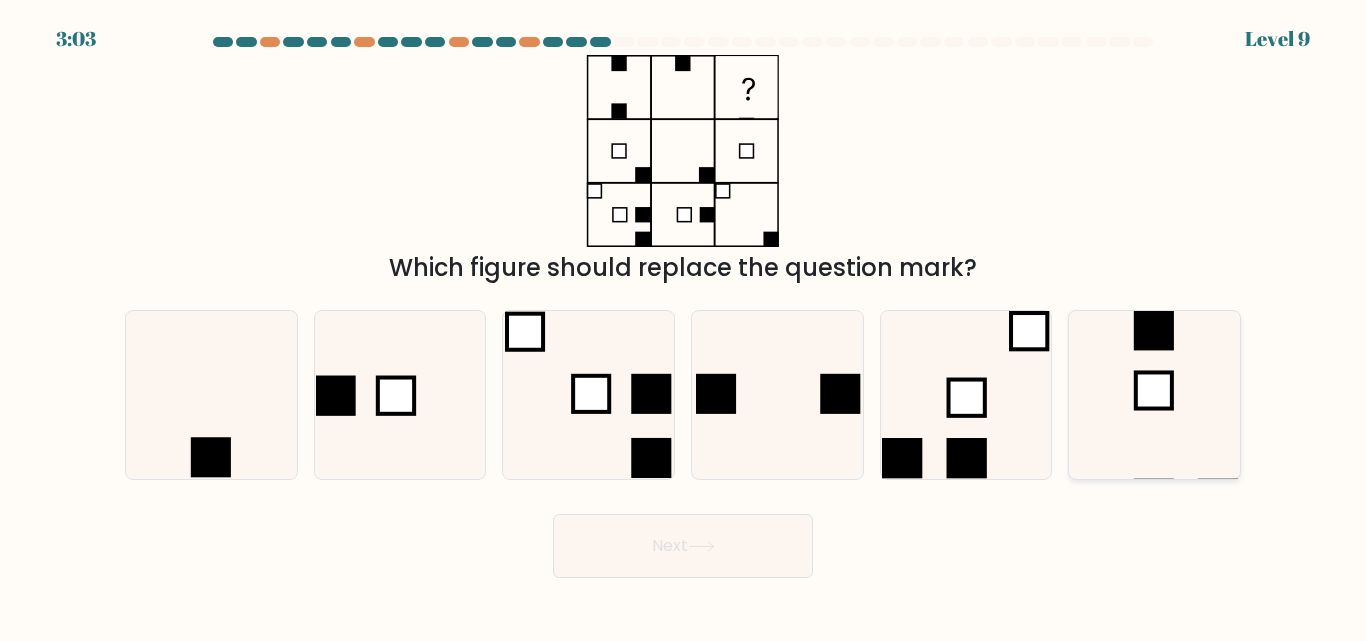 click 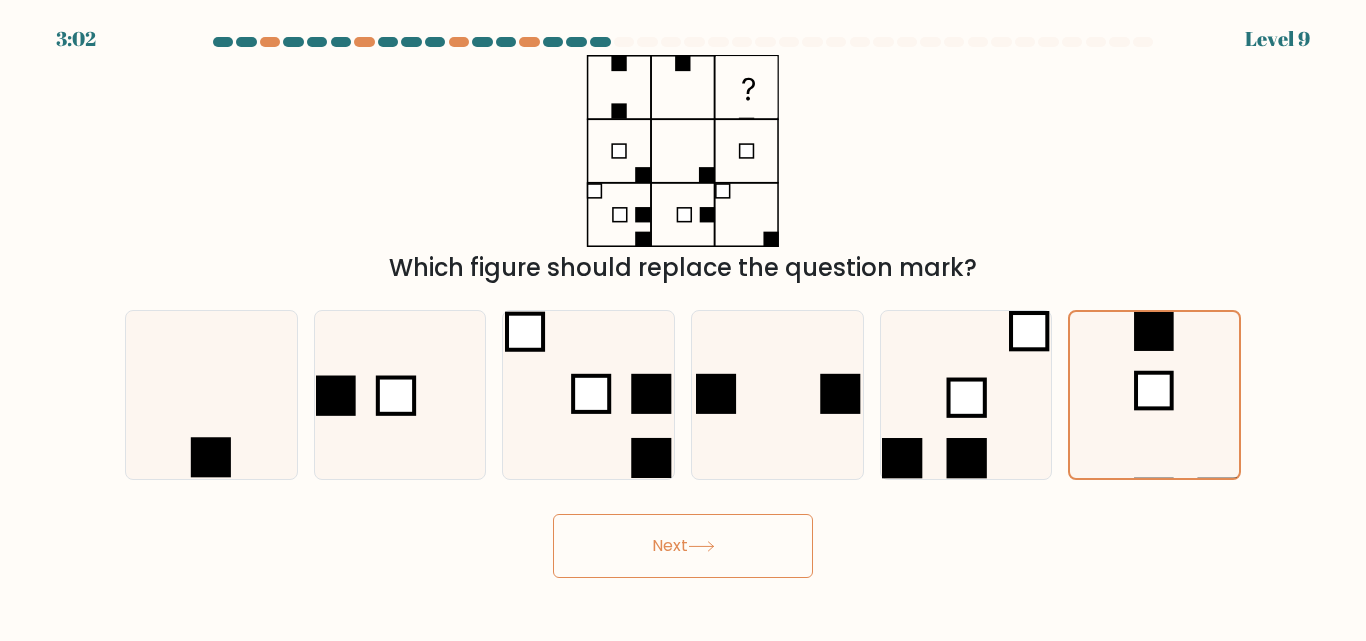 click on "Next" at bounding box center (683, 546) 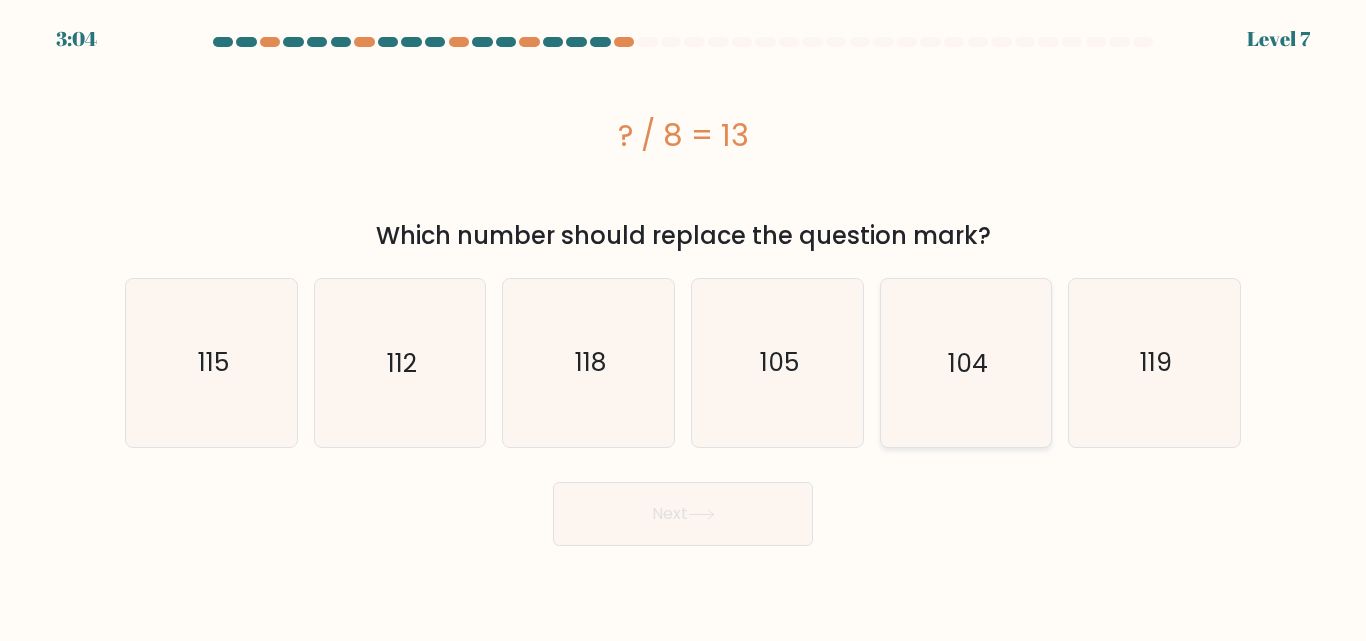 click on "104" 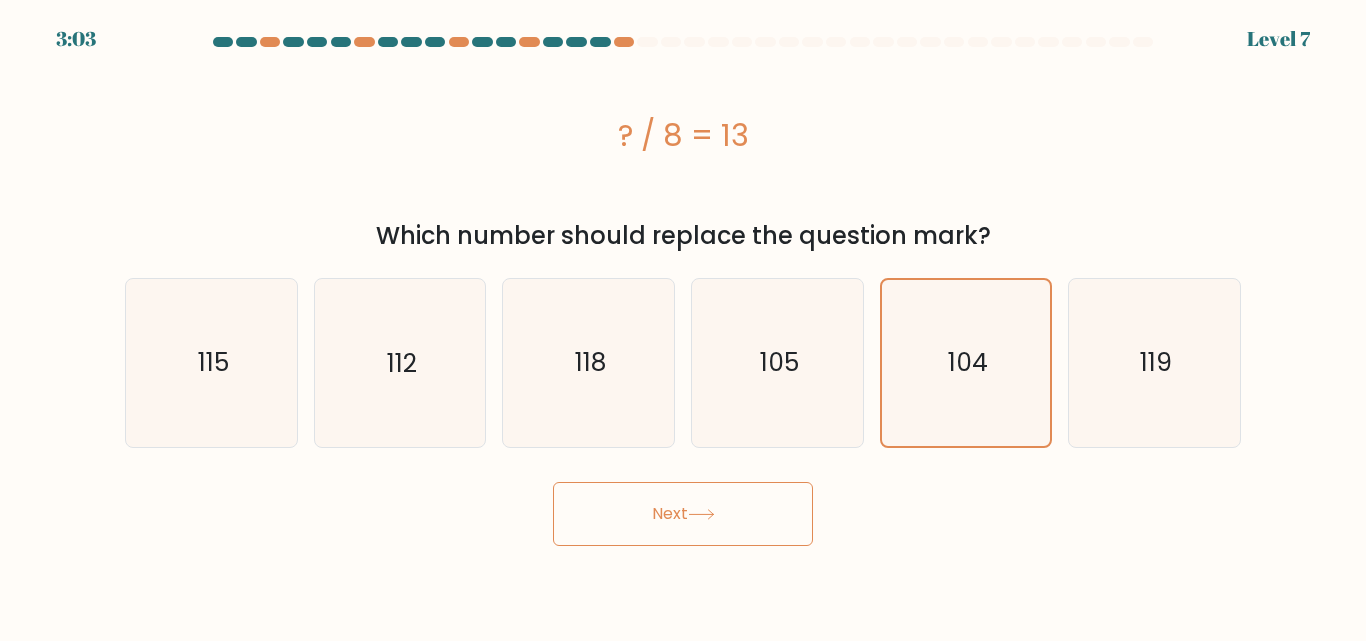 click on "Next" at bounding box center (683, 514) 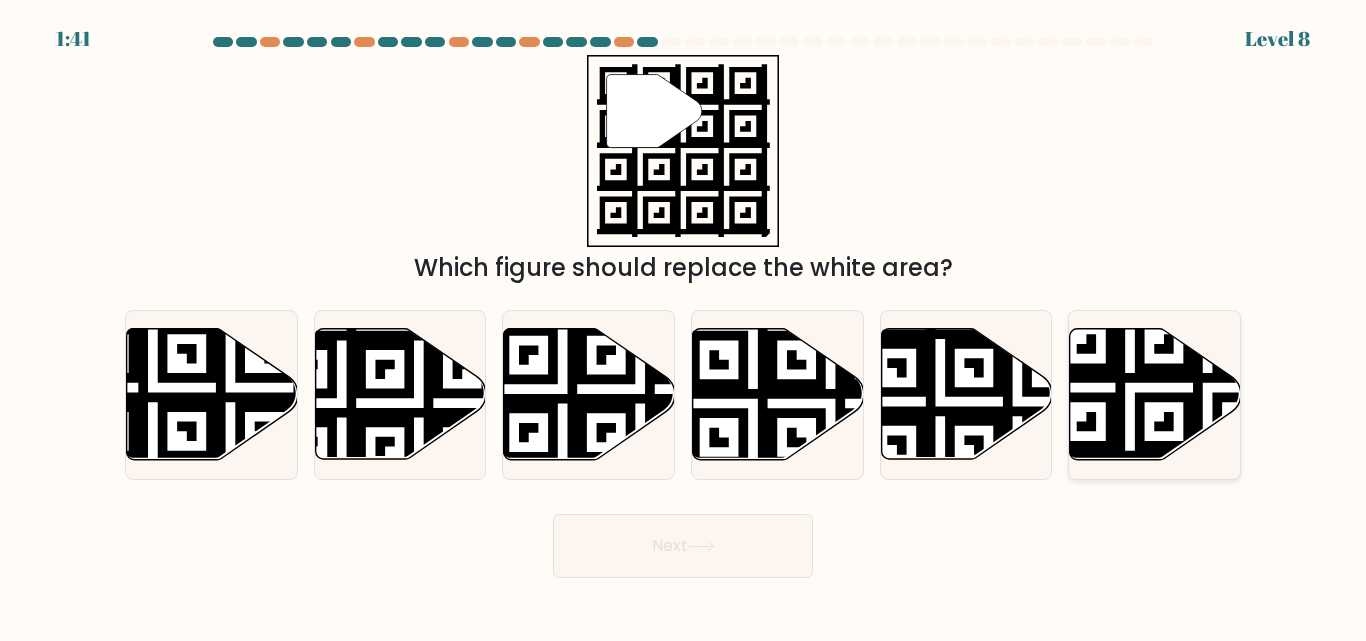 click 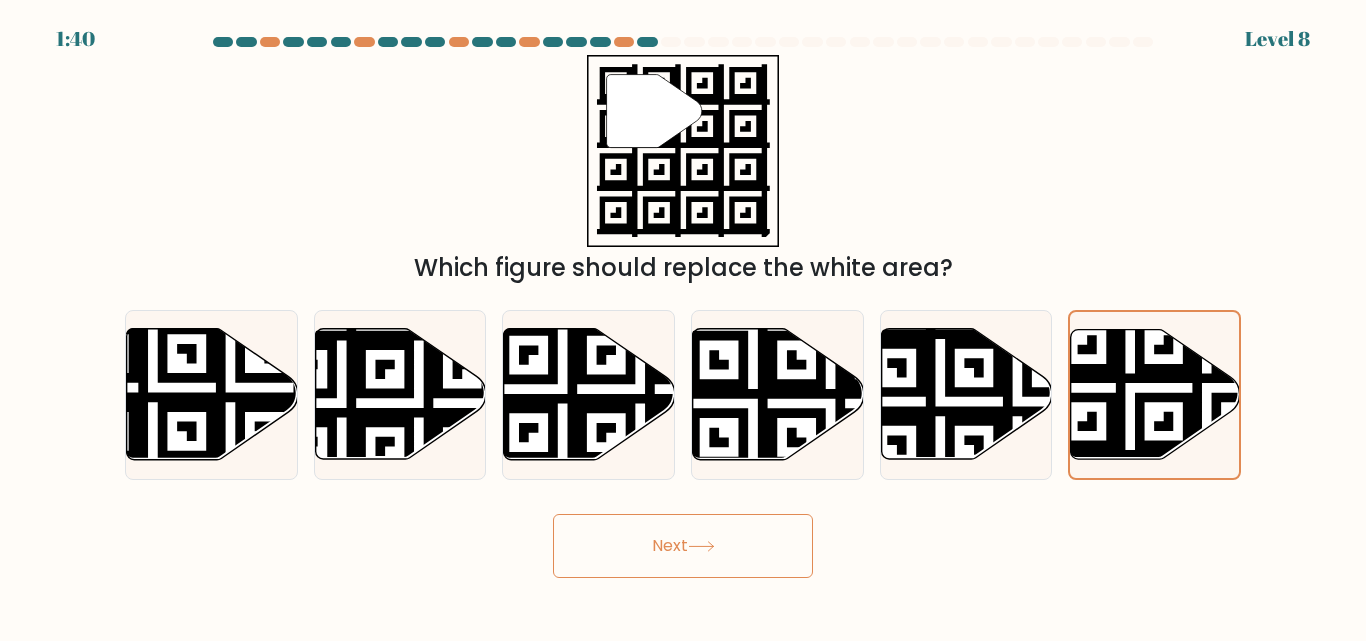 click on "Next" at bounding box center (683, 546) 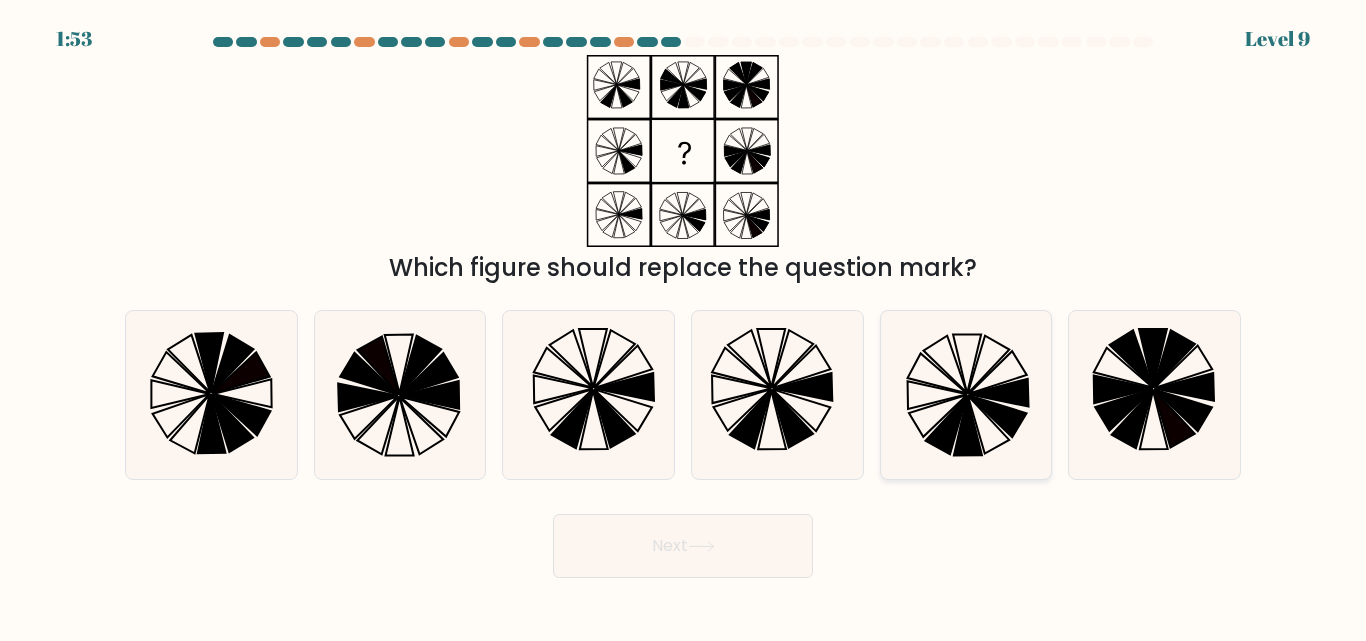 click 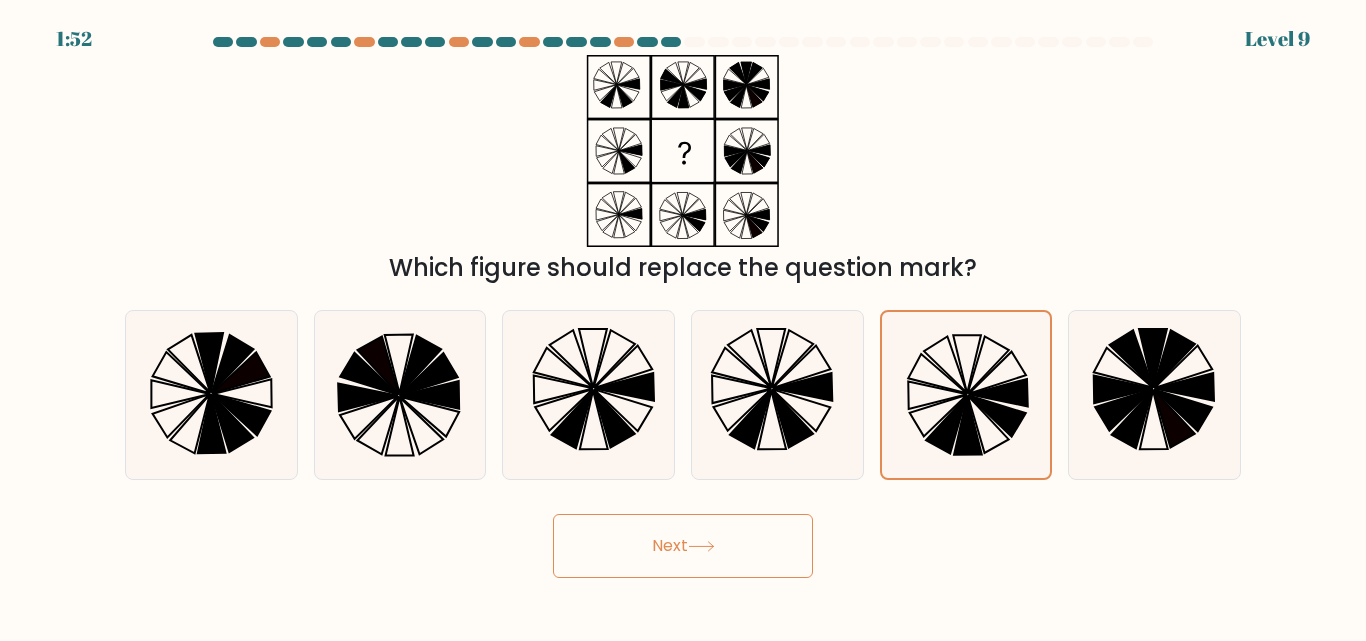 click on "Next" at bounding box center (683, 546) 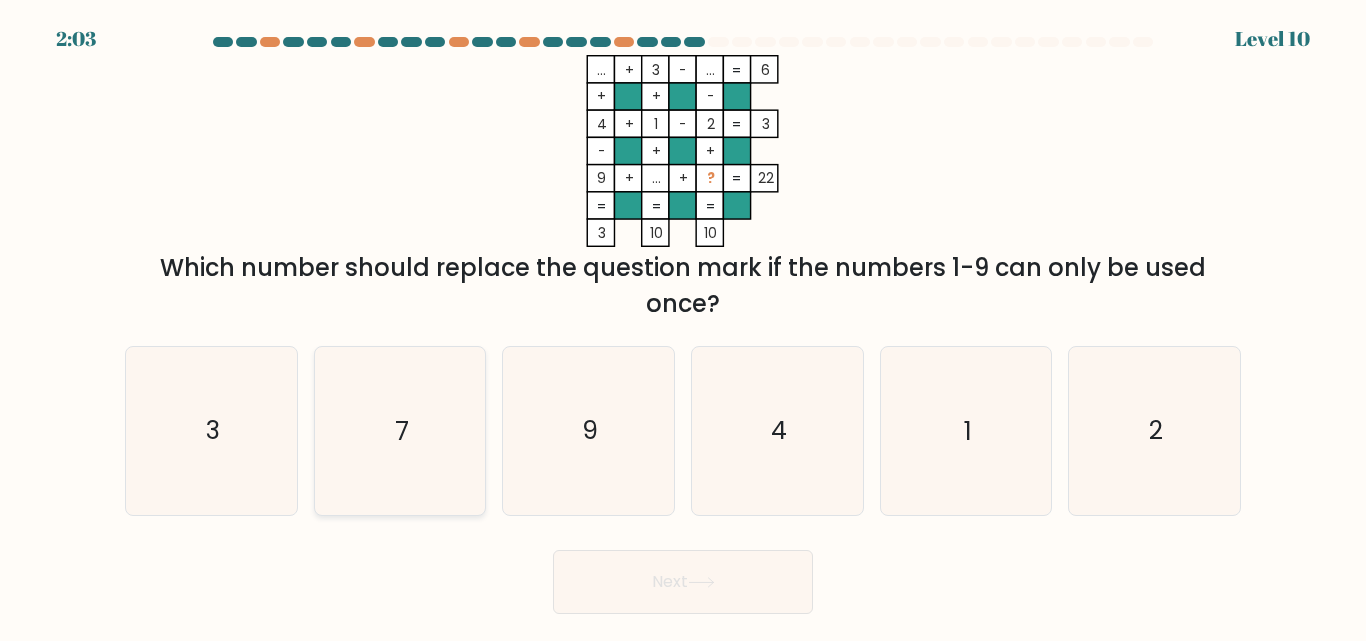click on "7" 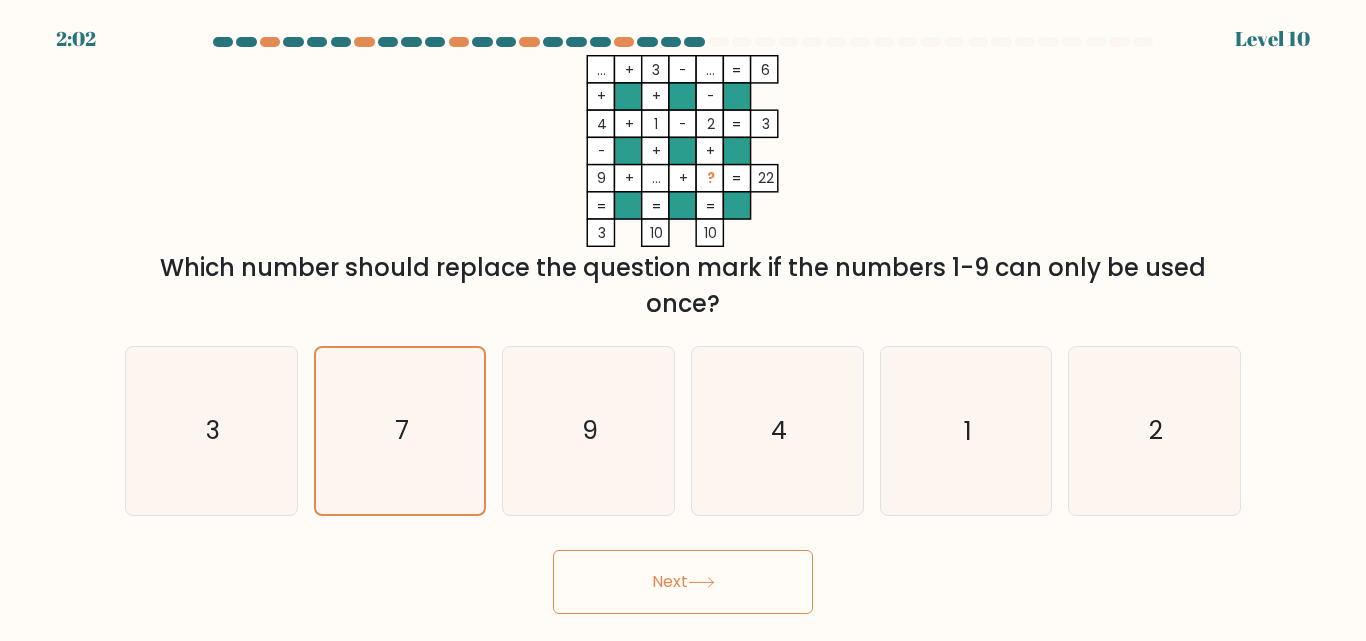 click on "Next" at bounding box center [683, 582] 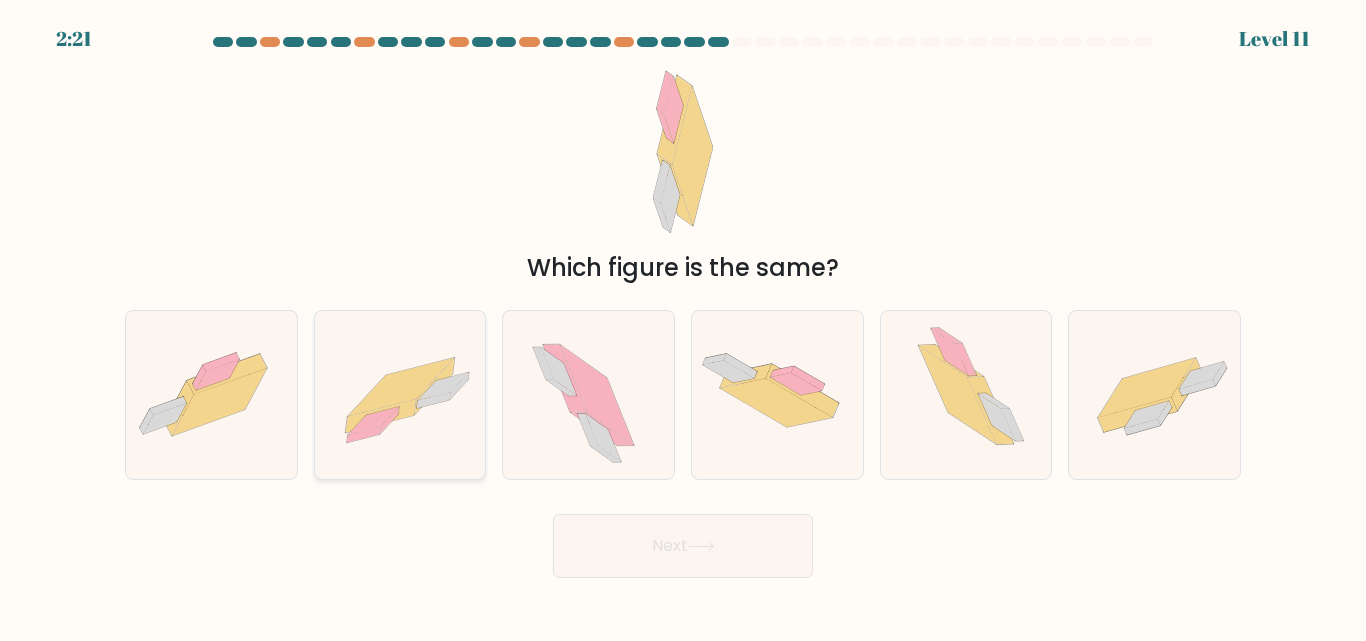 click 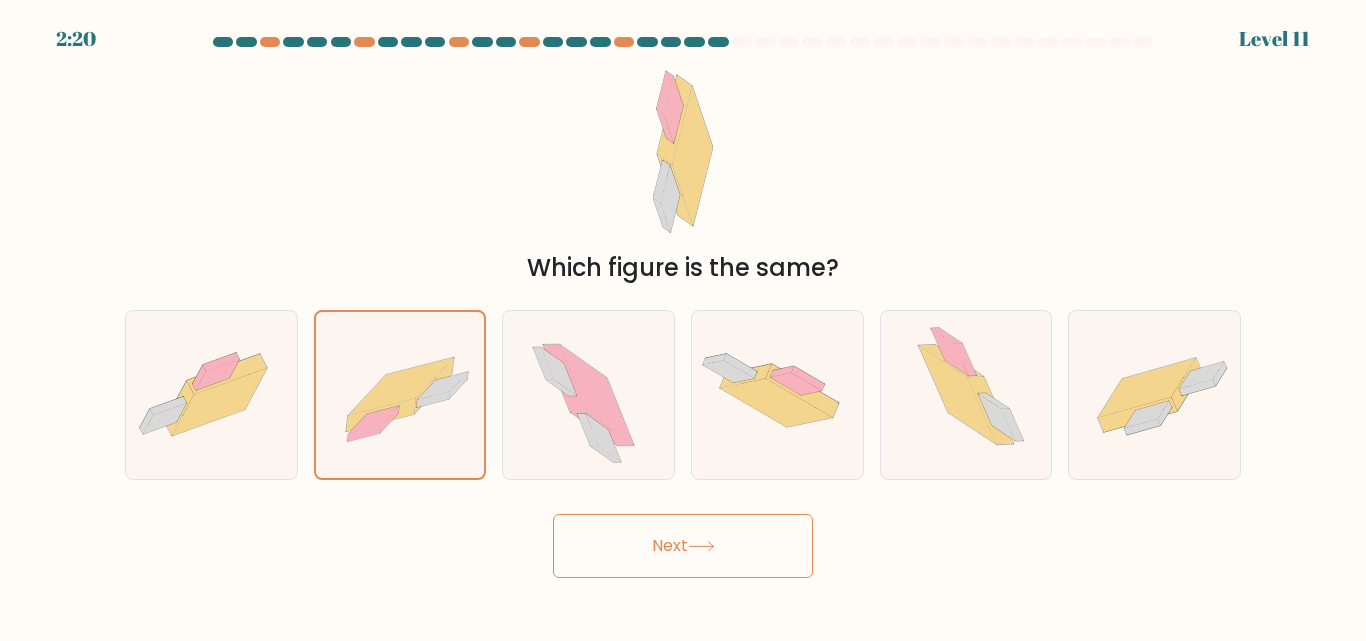 click on "Next" at bounding box center (683, 546) 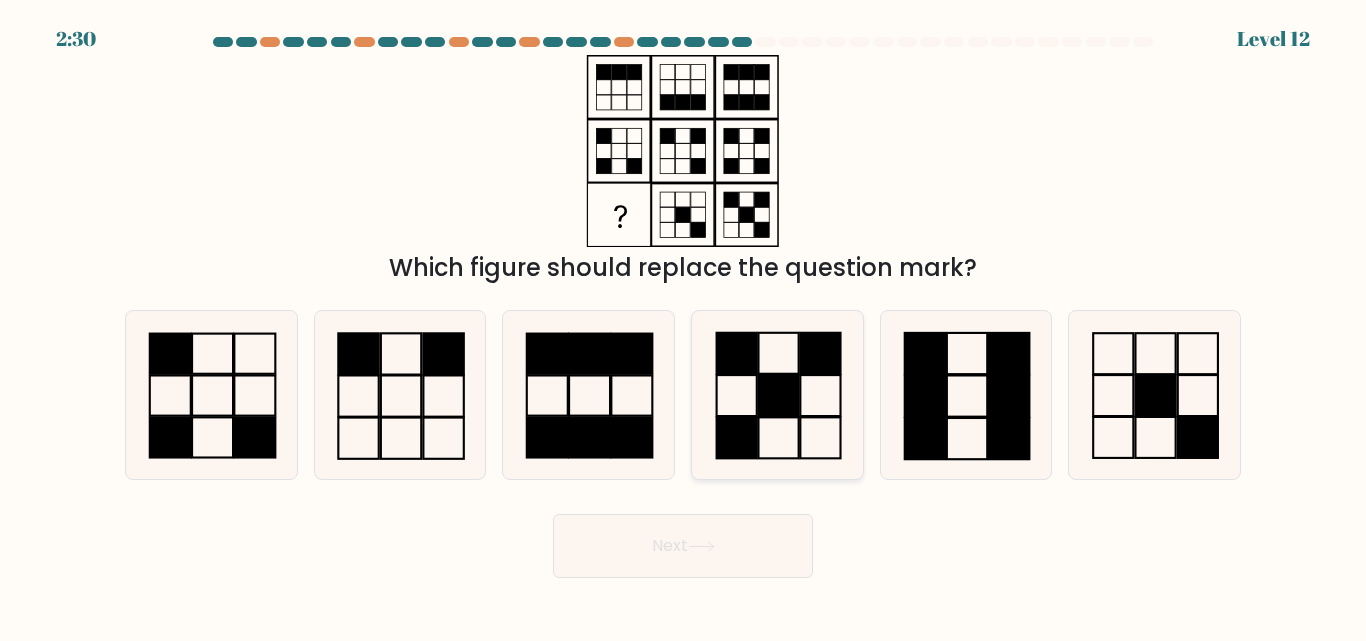 click 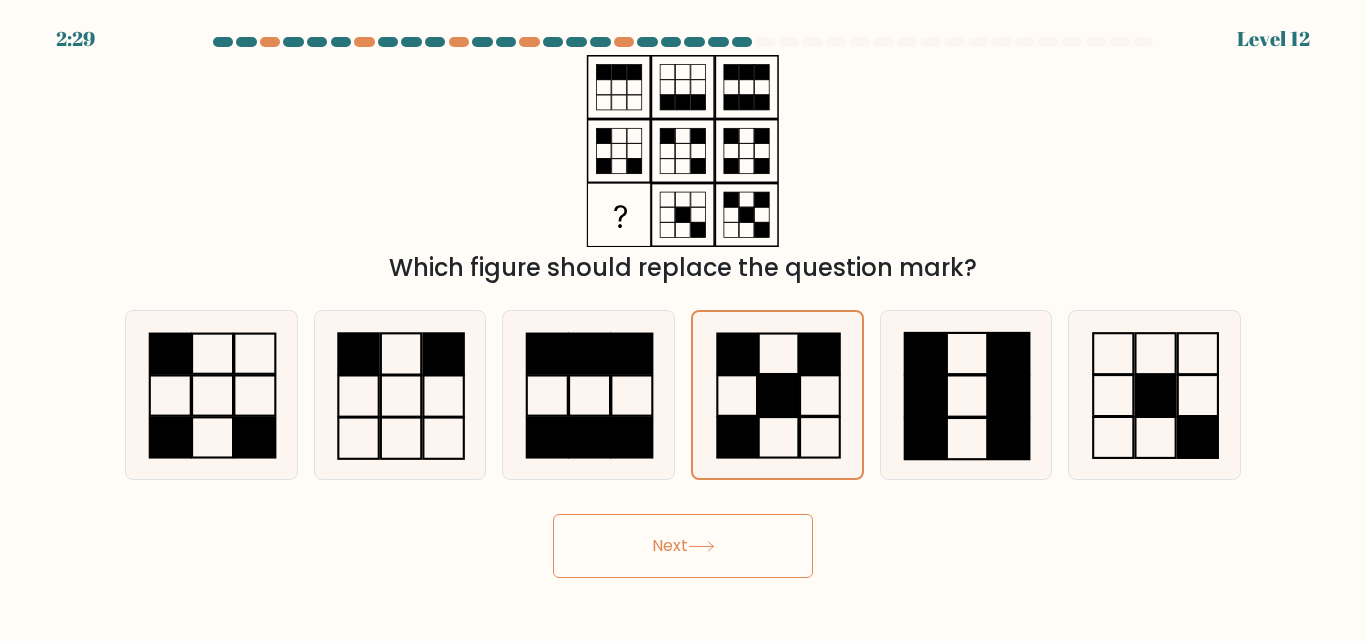 click on "Next" at bounding box center [683, 546] 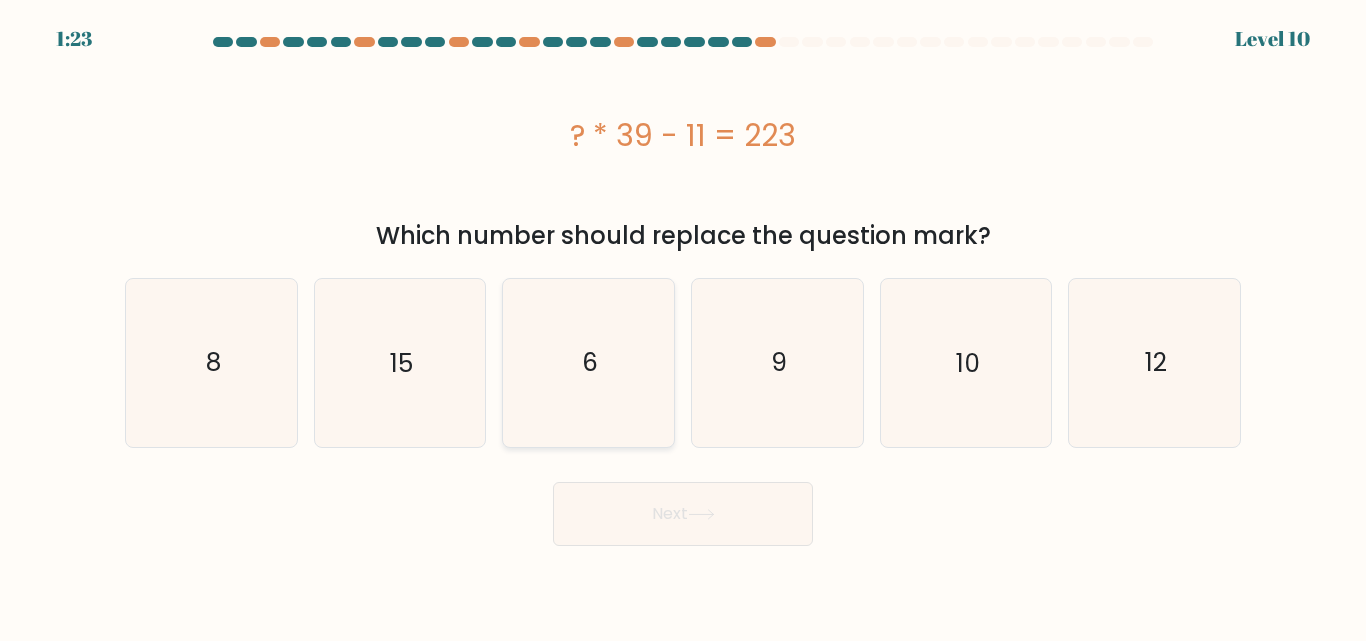click on "6" 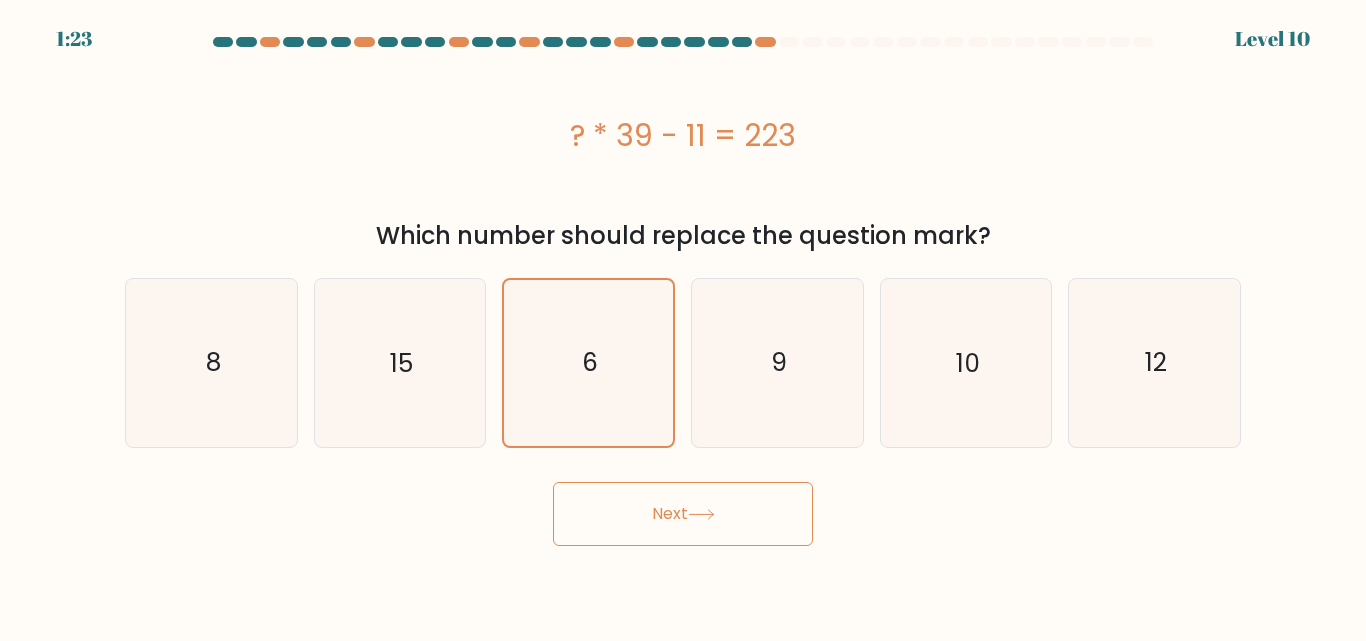 click on "Next" at bounding box center (683, 514) 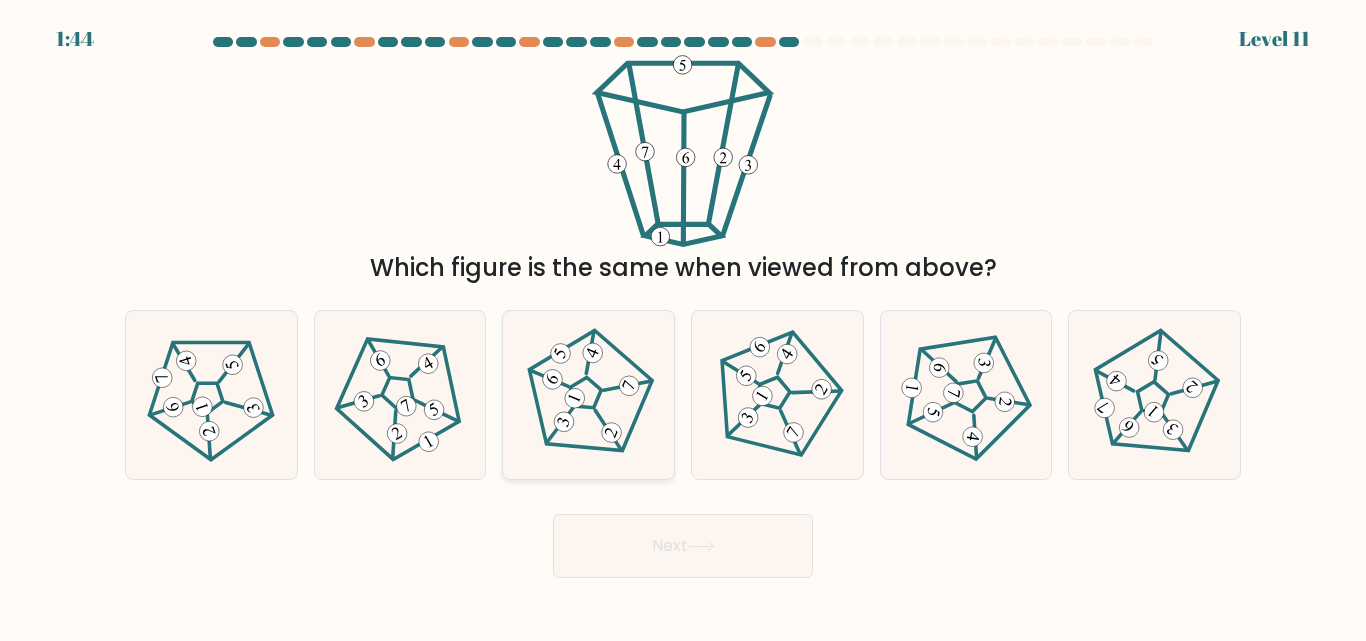 click 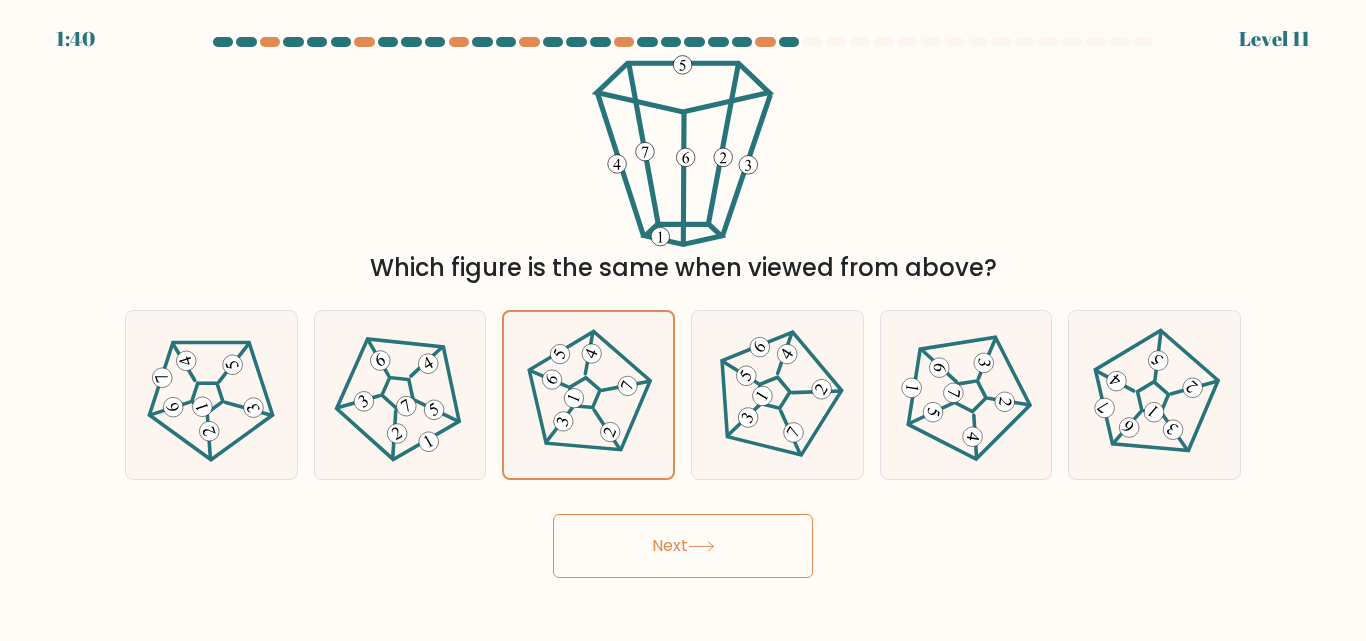 click on "Next" at bounding box center [683, 546] 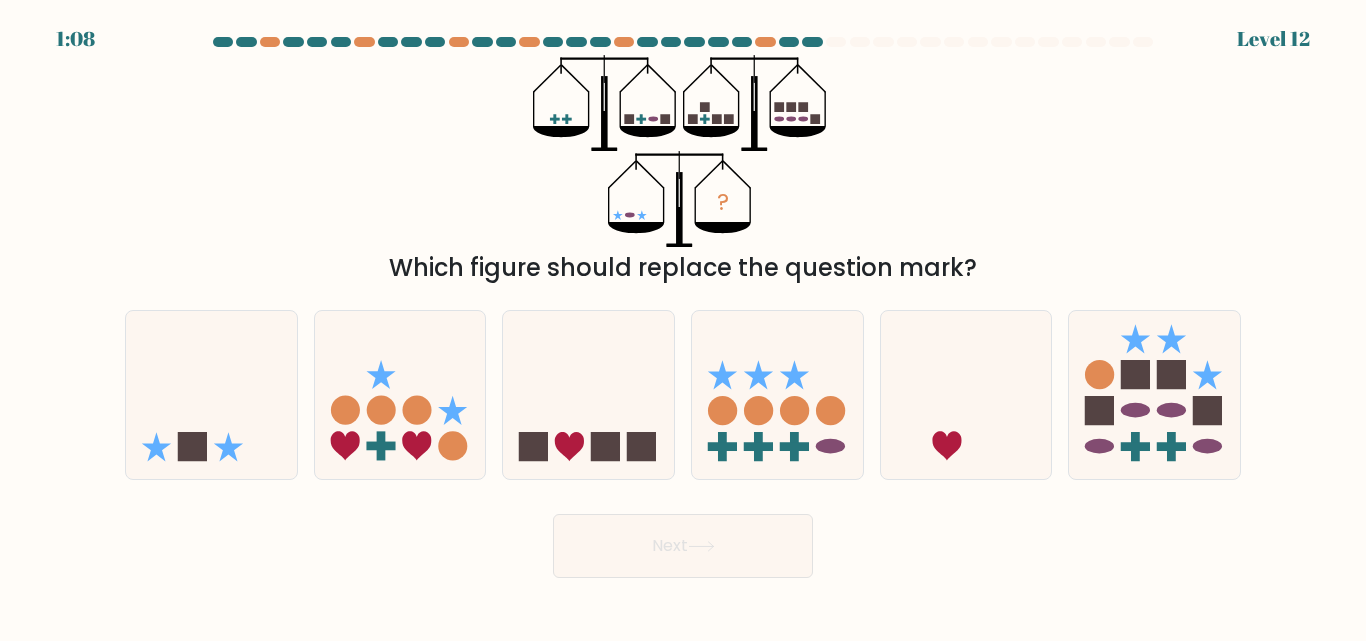 type 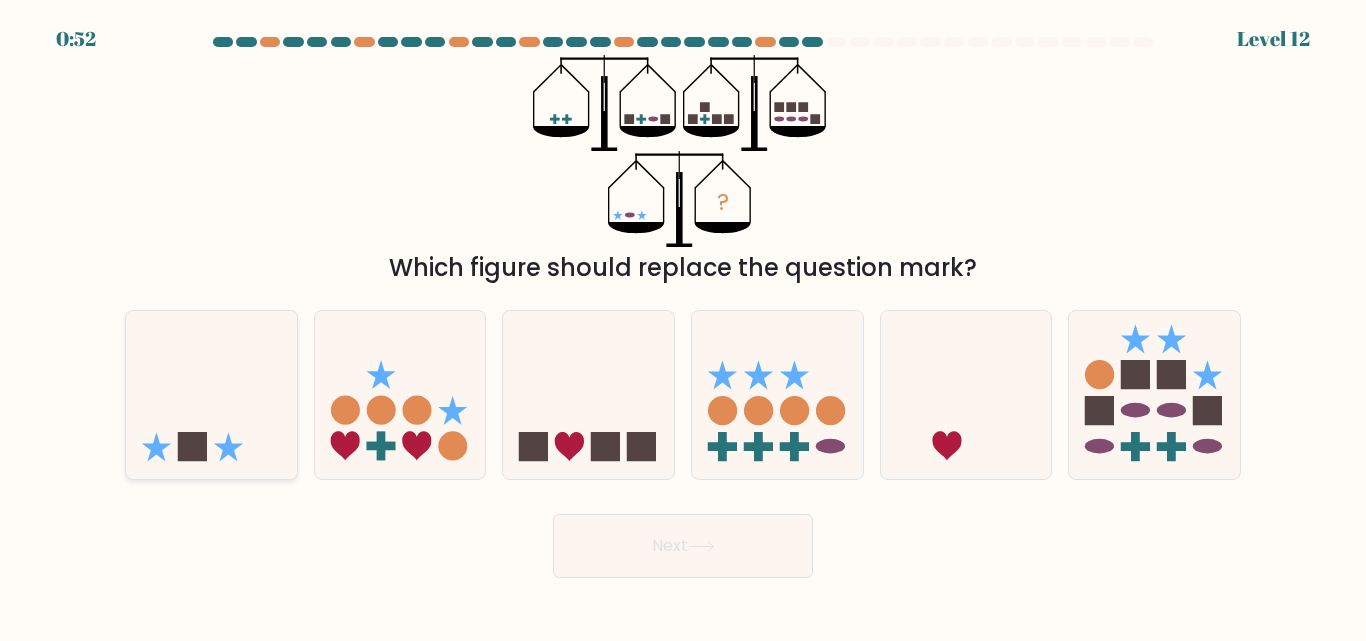 click 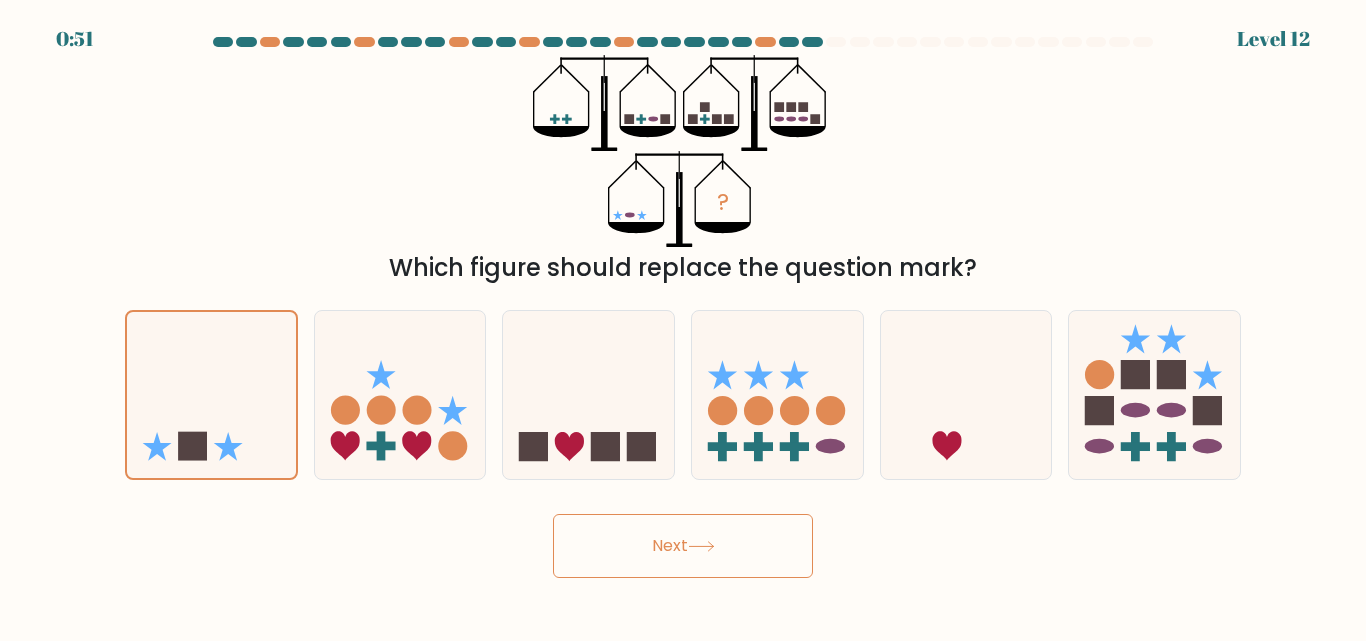 click 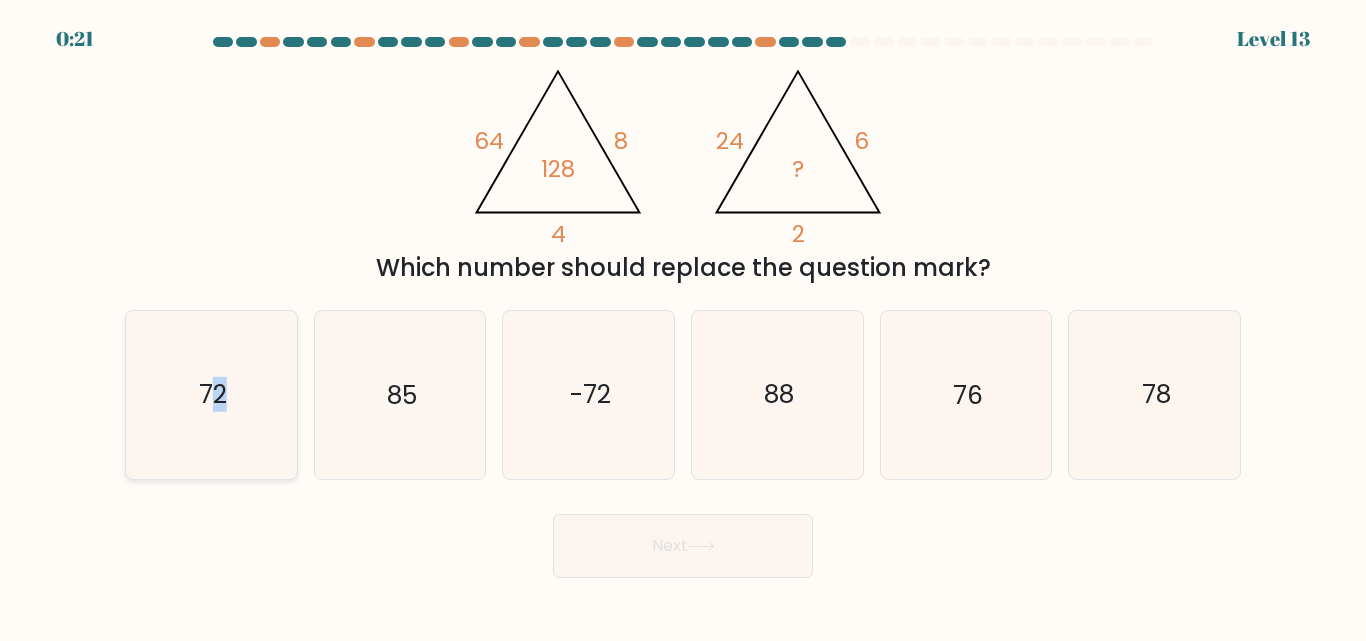 click on "72" 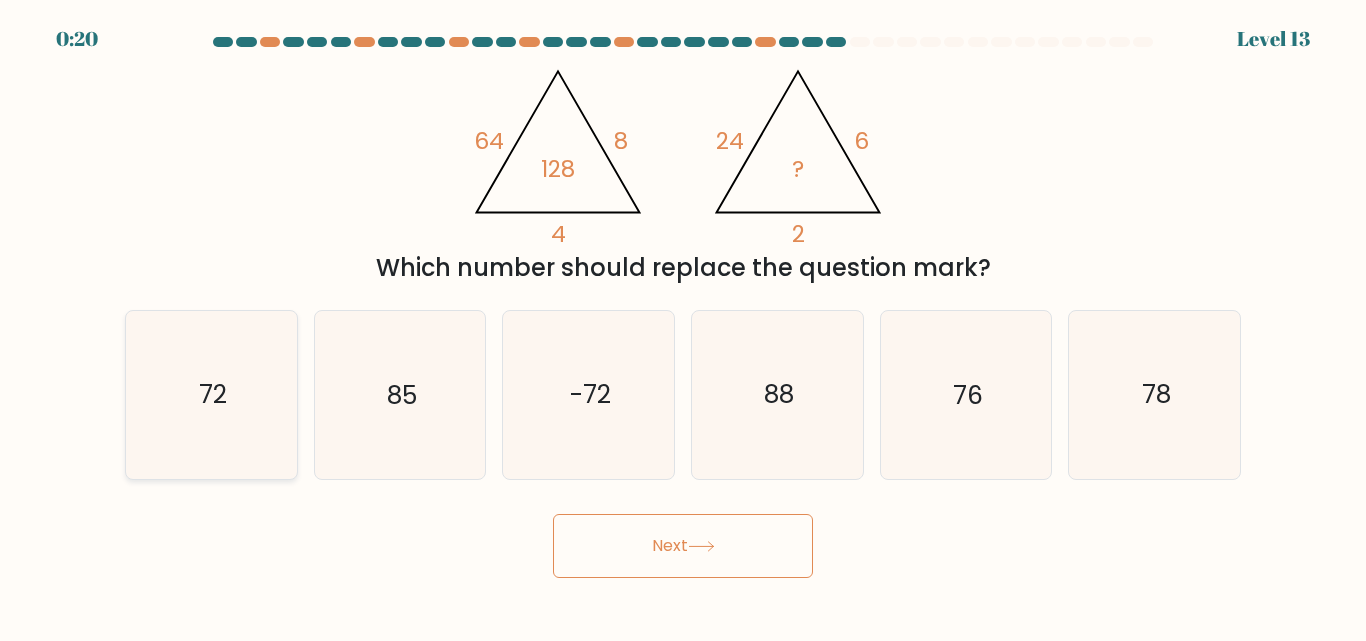 click on "72" 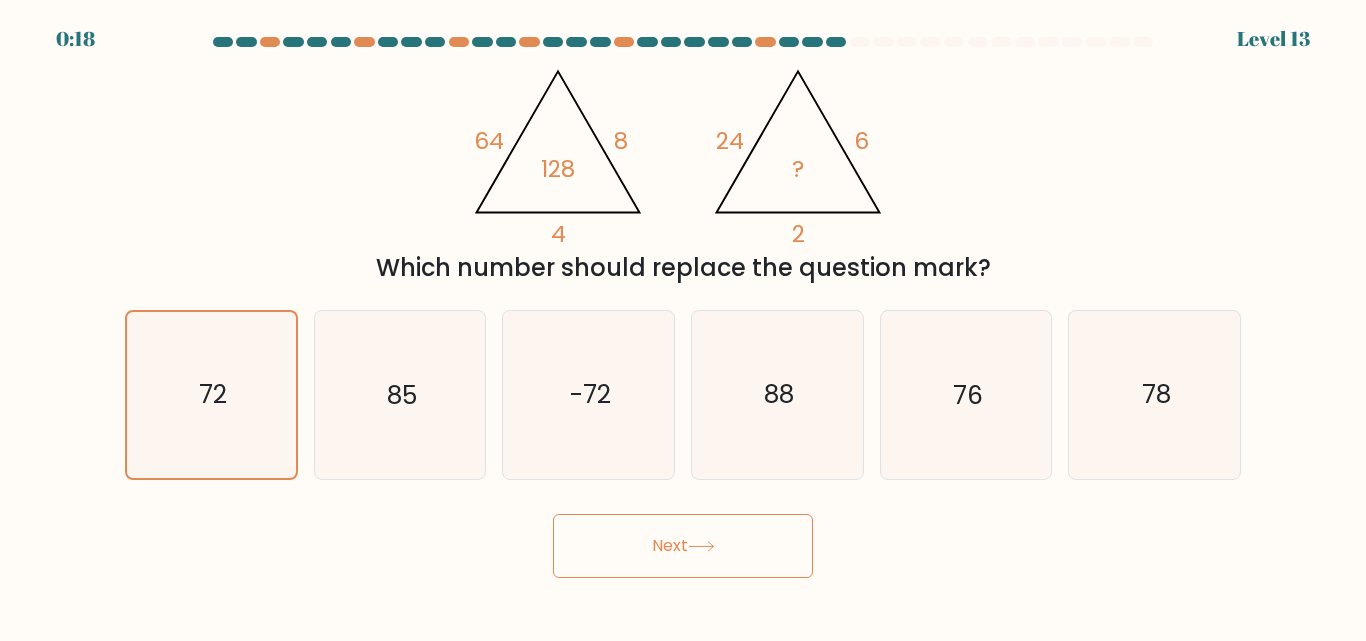 click on "Next" at bounding box center [683, 546] 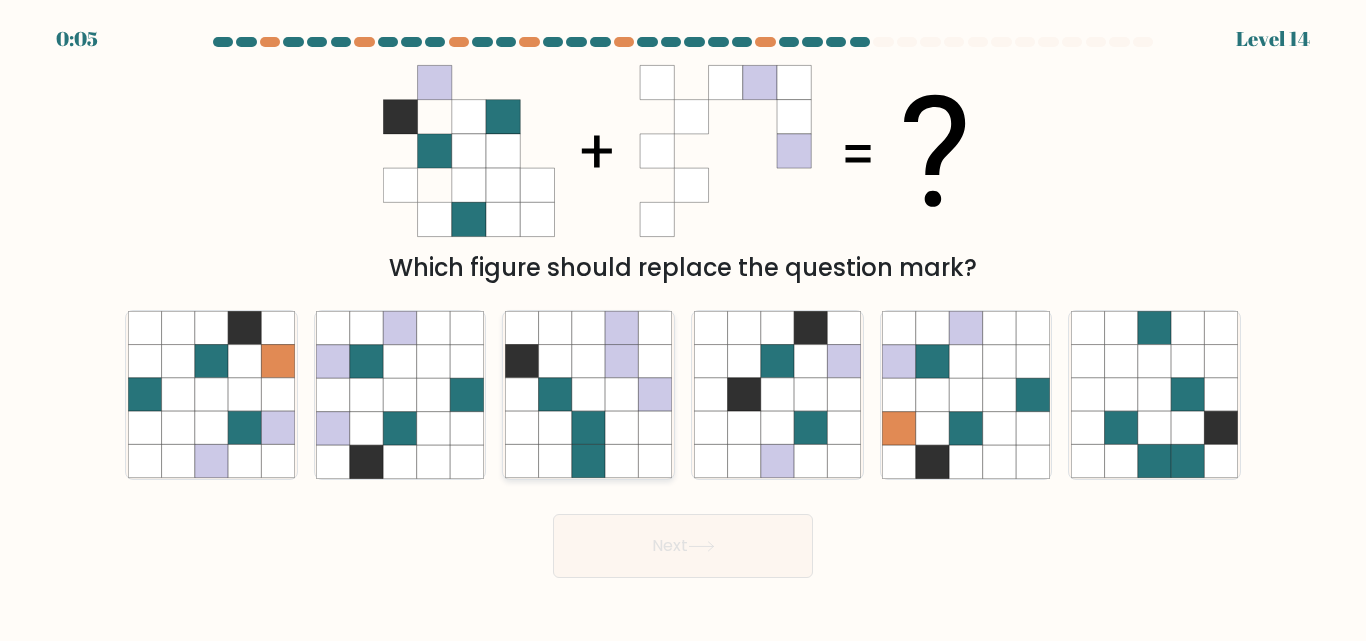 click 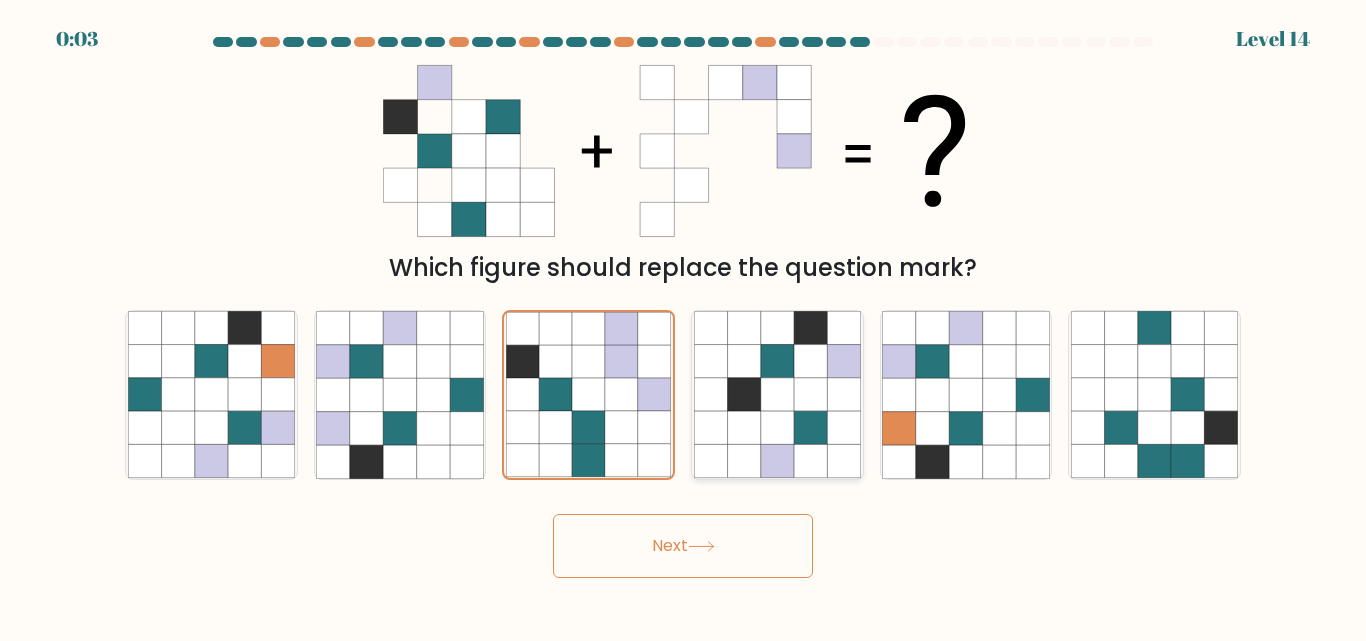 click 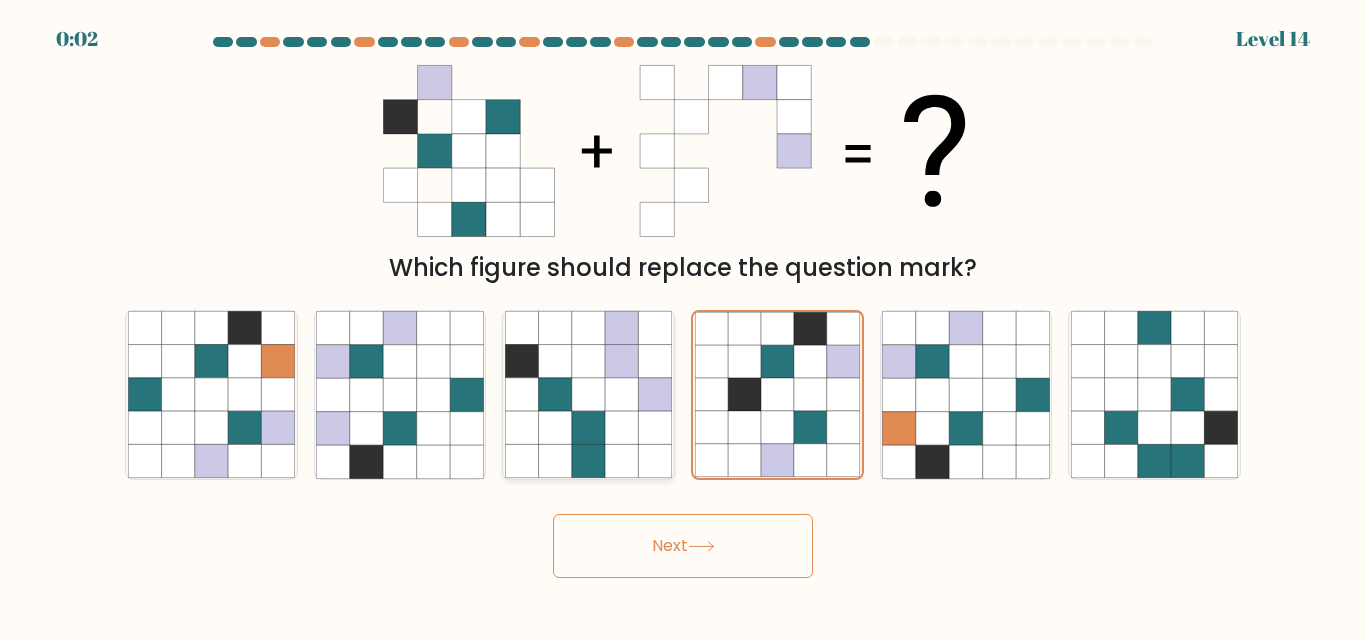 click 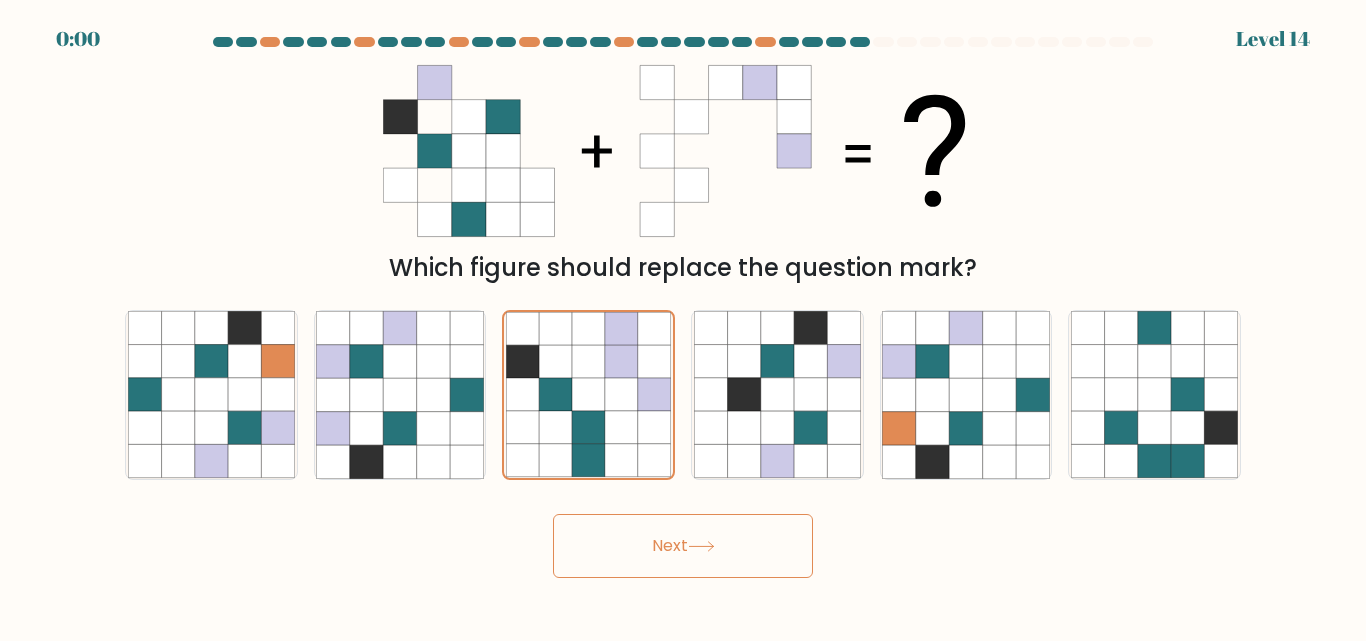 click on "Next" at bounding box center [683, 546] 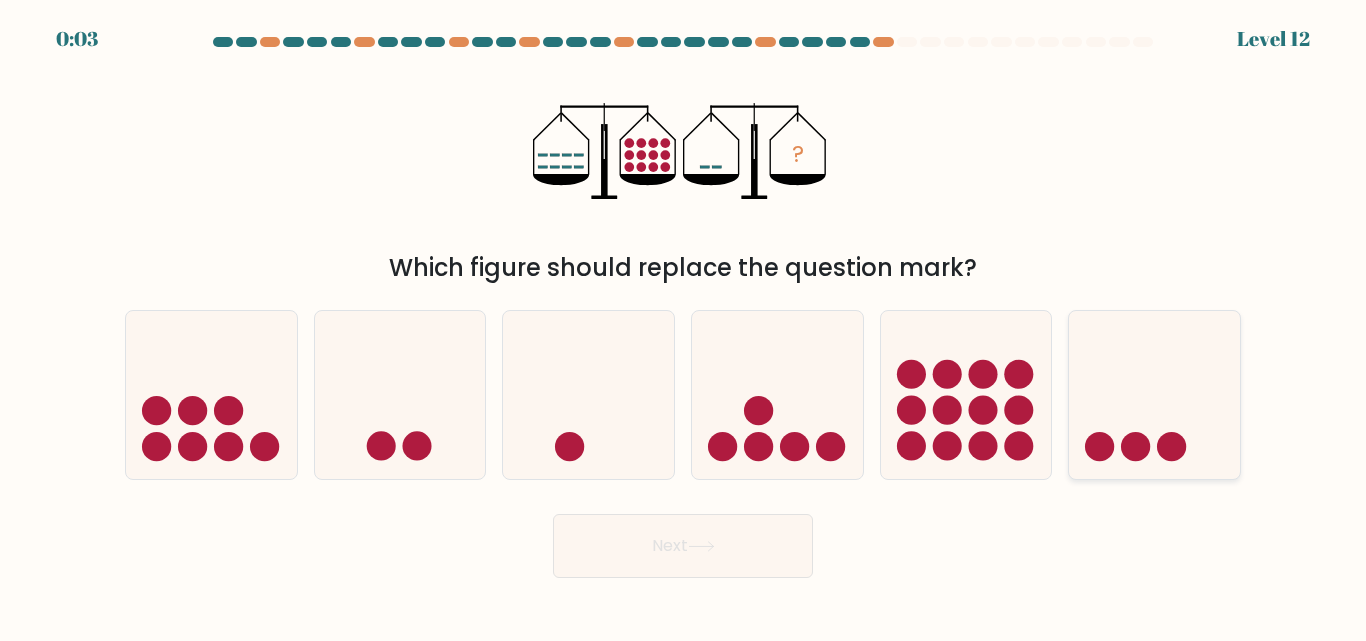 click 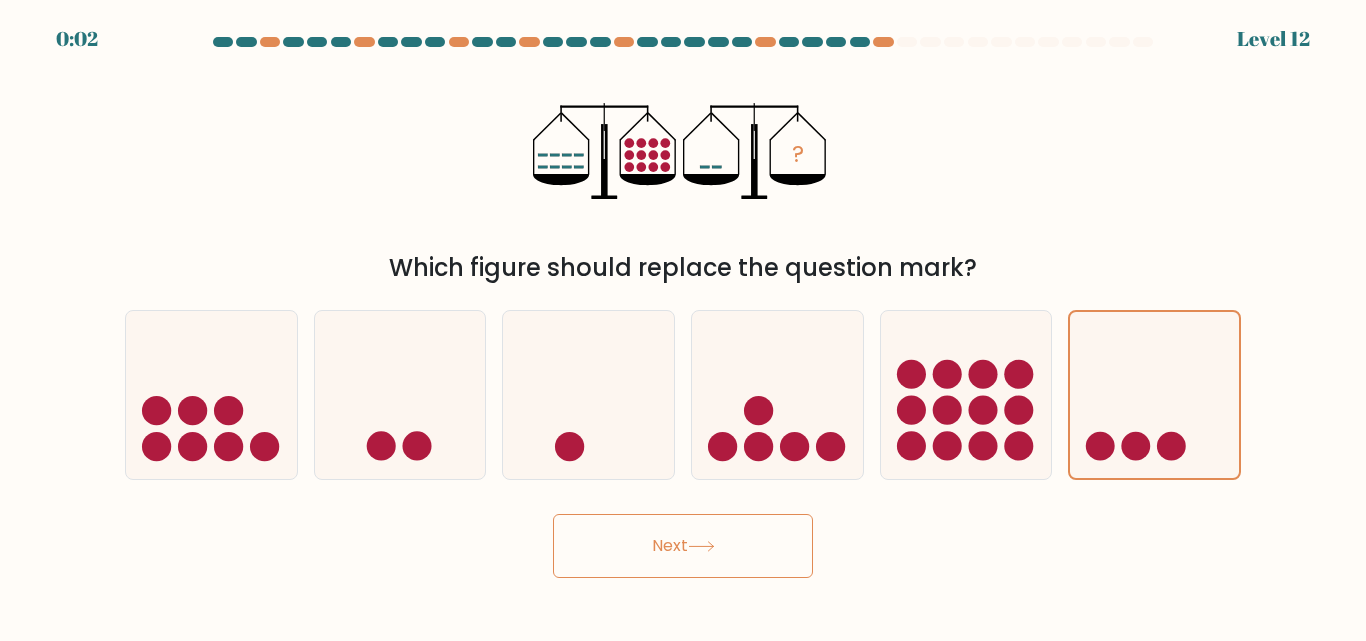 click on "Next" at bounding box center [683, 546] 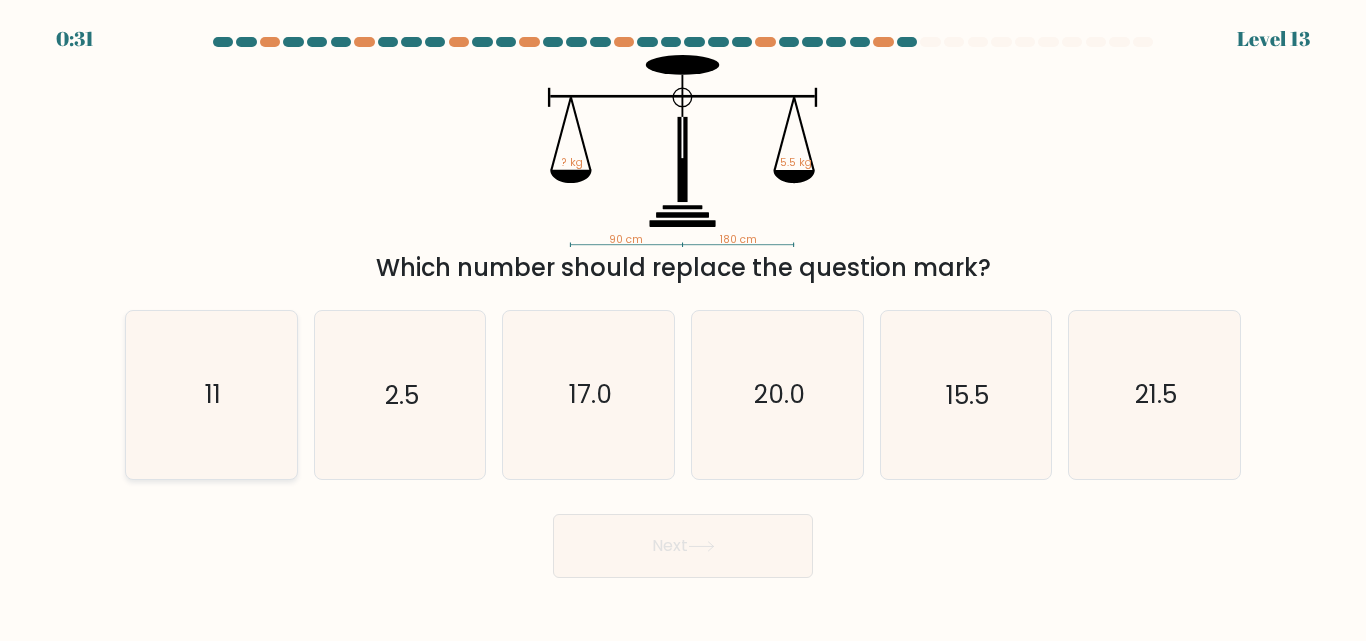 click on "11" 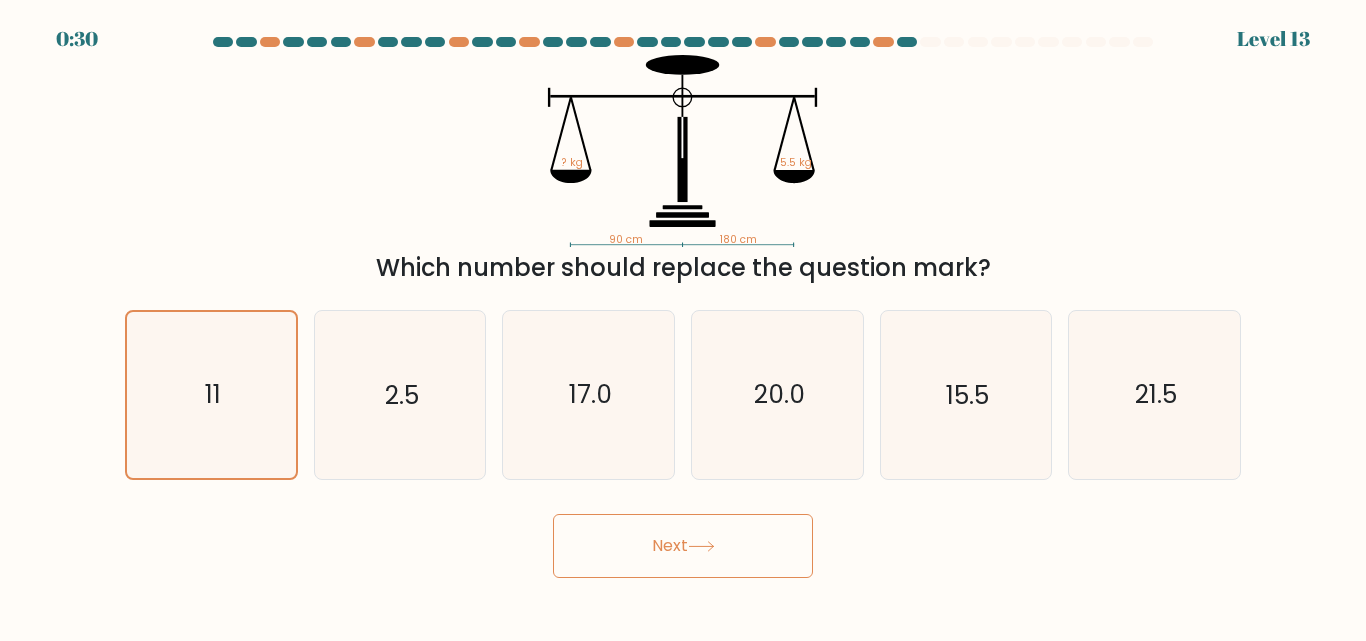 click on "Next" at bounding box center [683, 546] 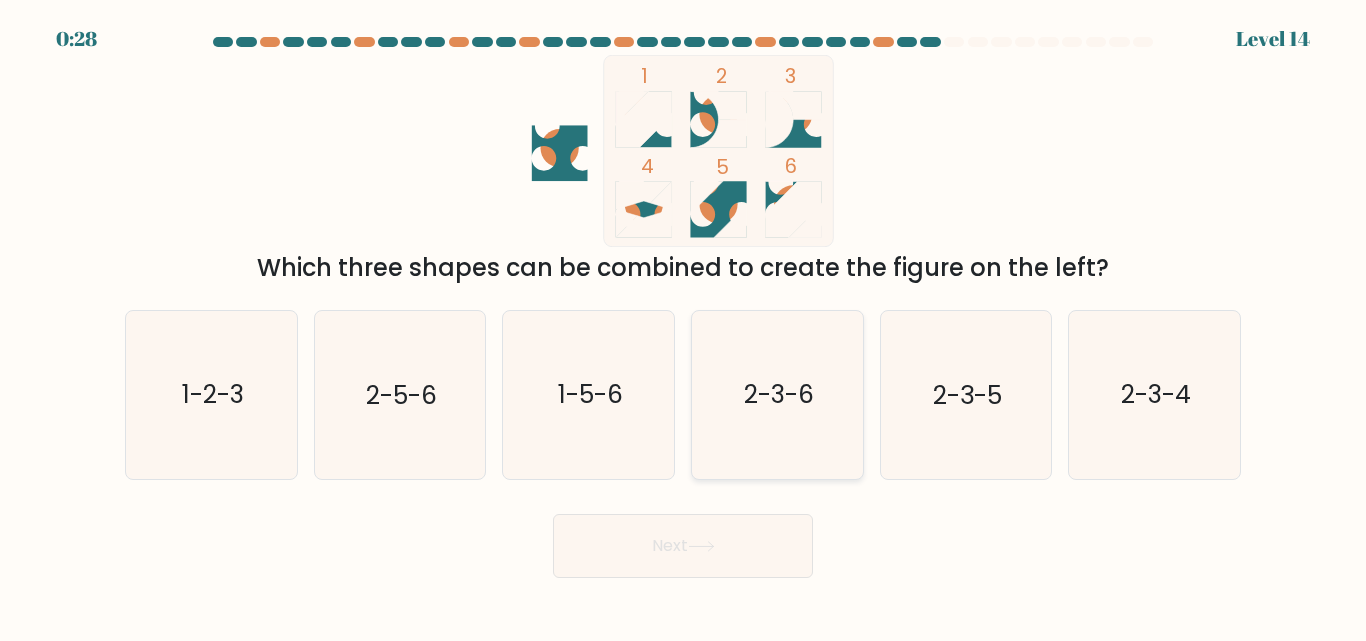 click on "2-3-6" 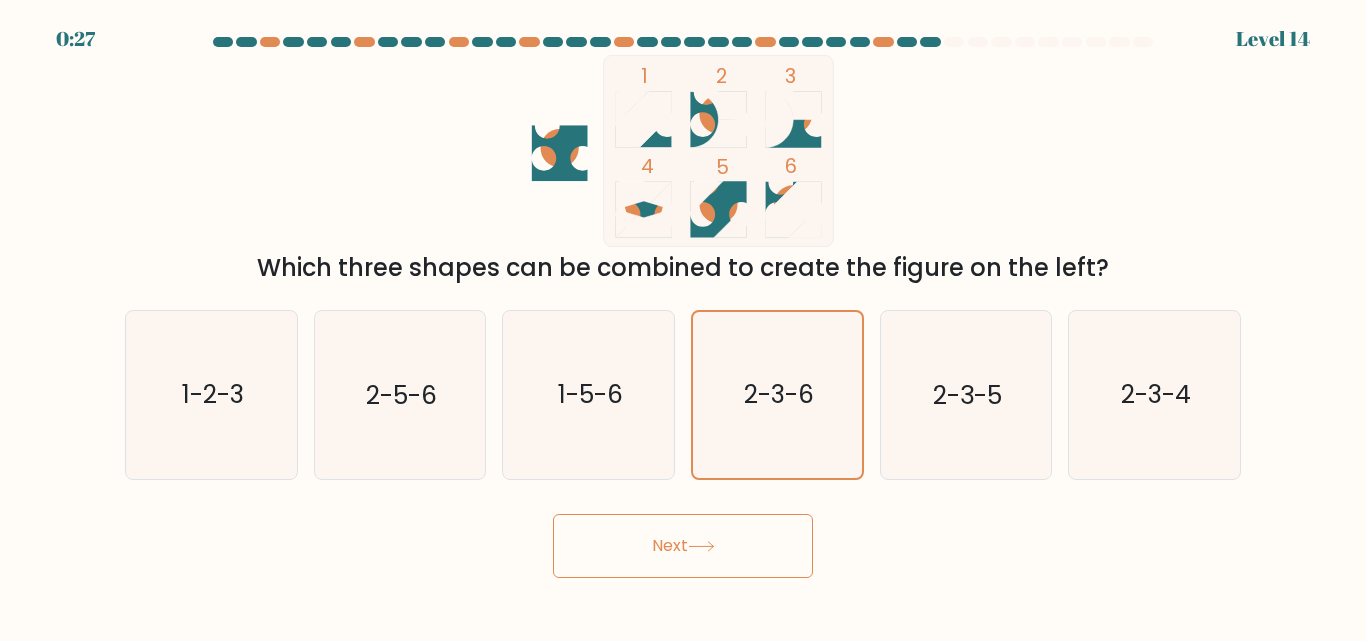 click on "Next" at bounding box center (683, 546) 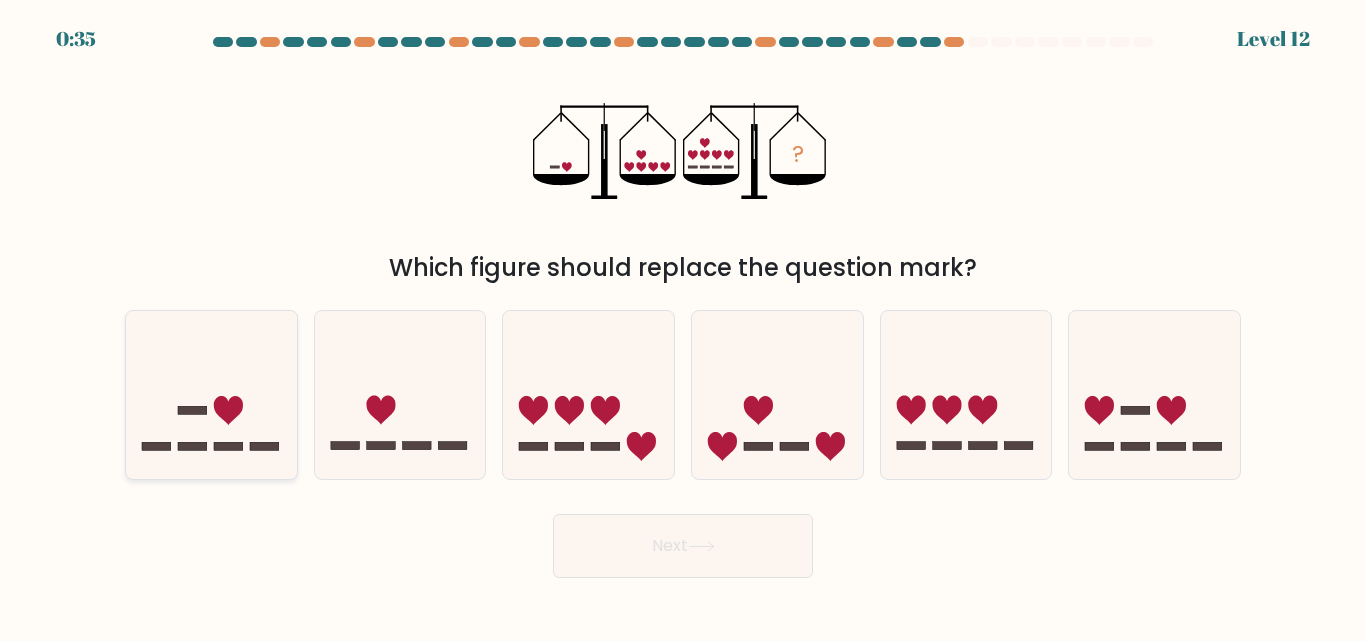 click 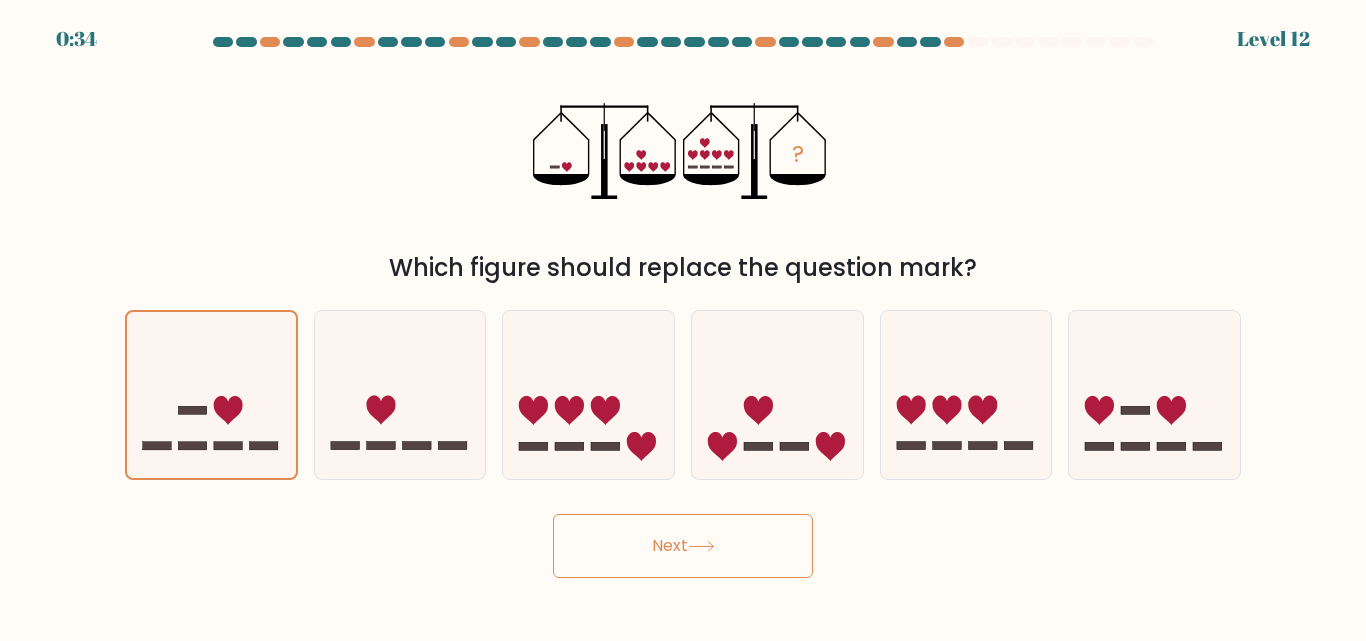 click on "Next" at bounding box center (683, 546) 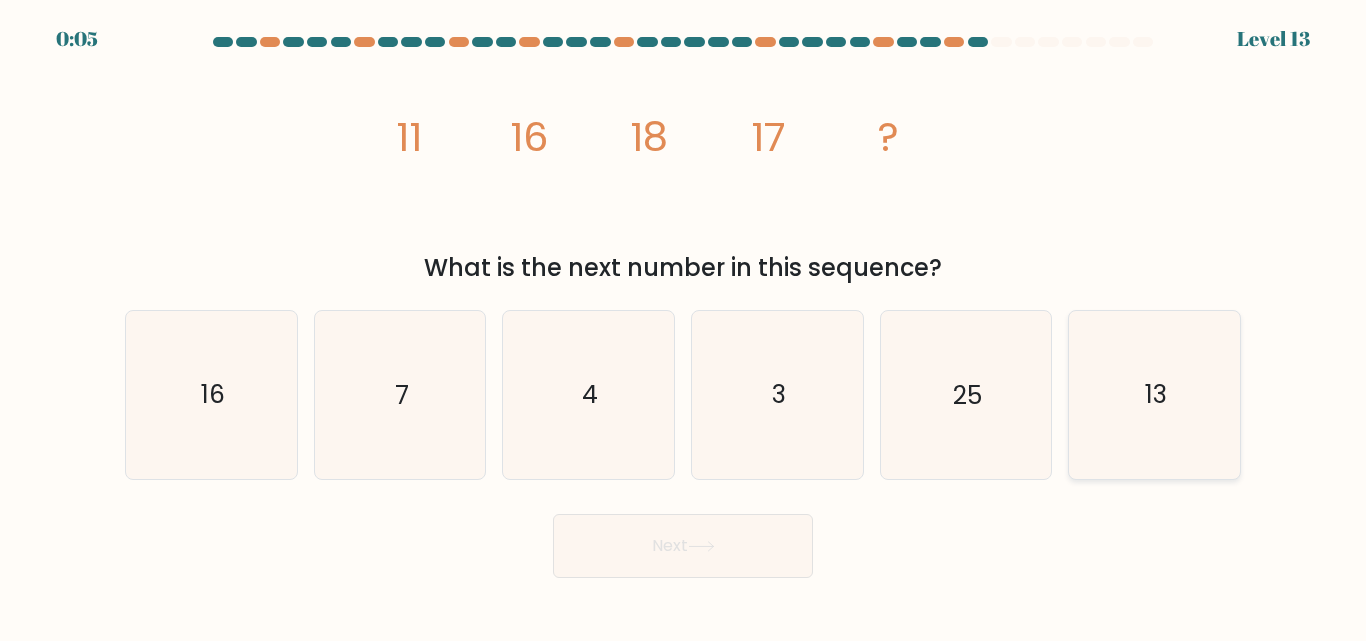 click on "13" 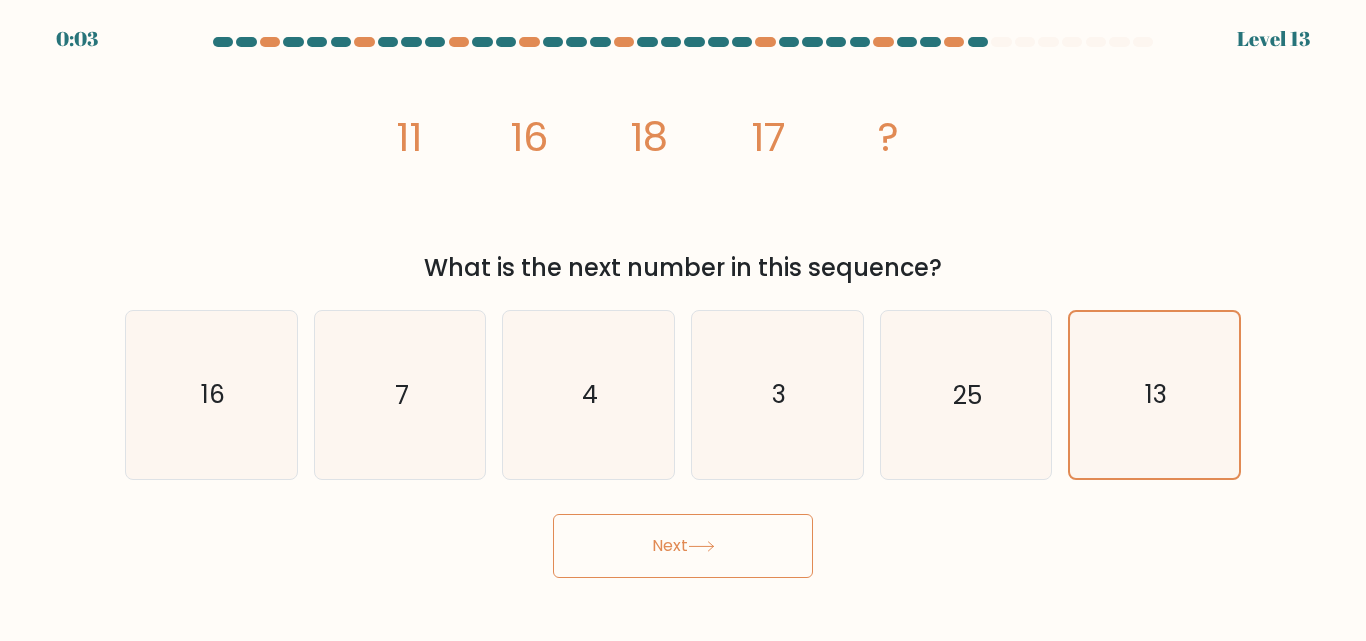 click on "Next" at bounding box center (683, 546) 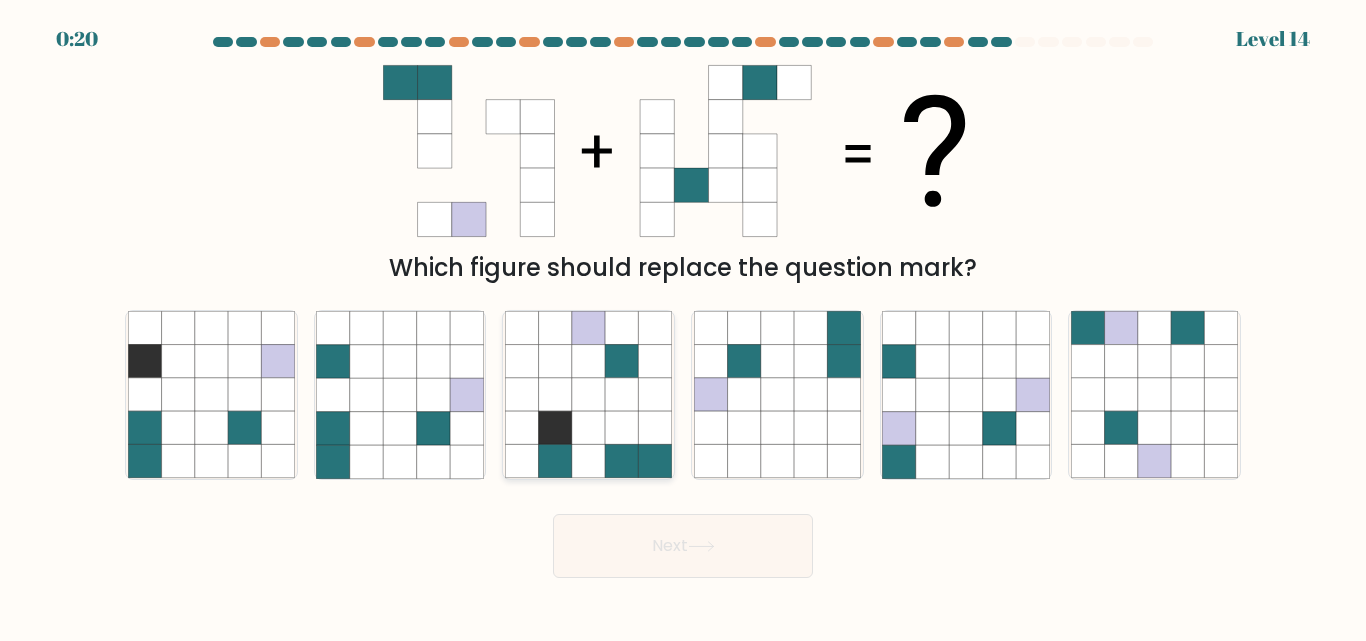 click 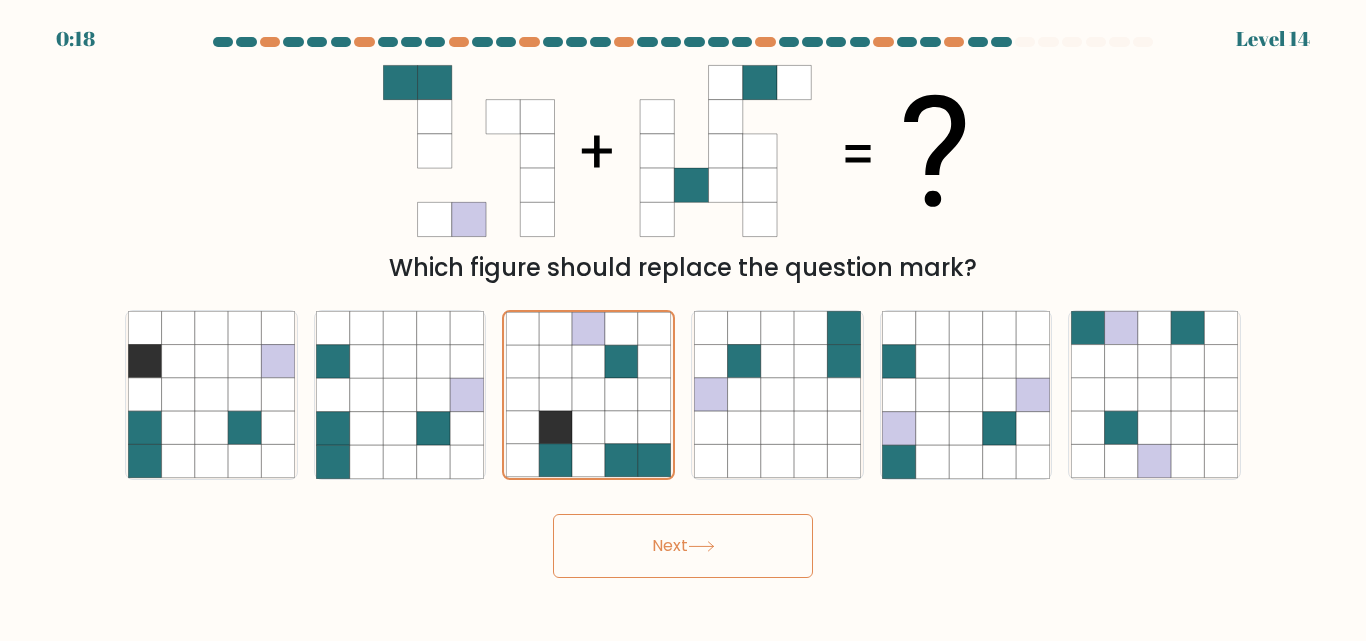 click on "Next" at bounding box center (683, 546) 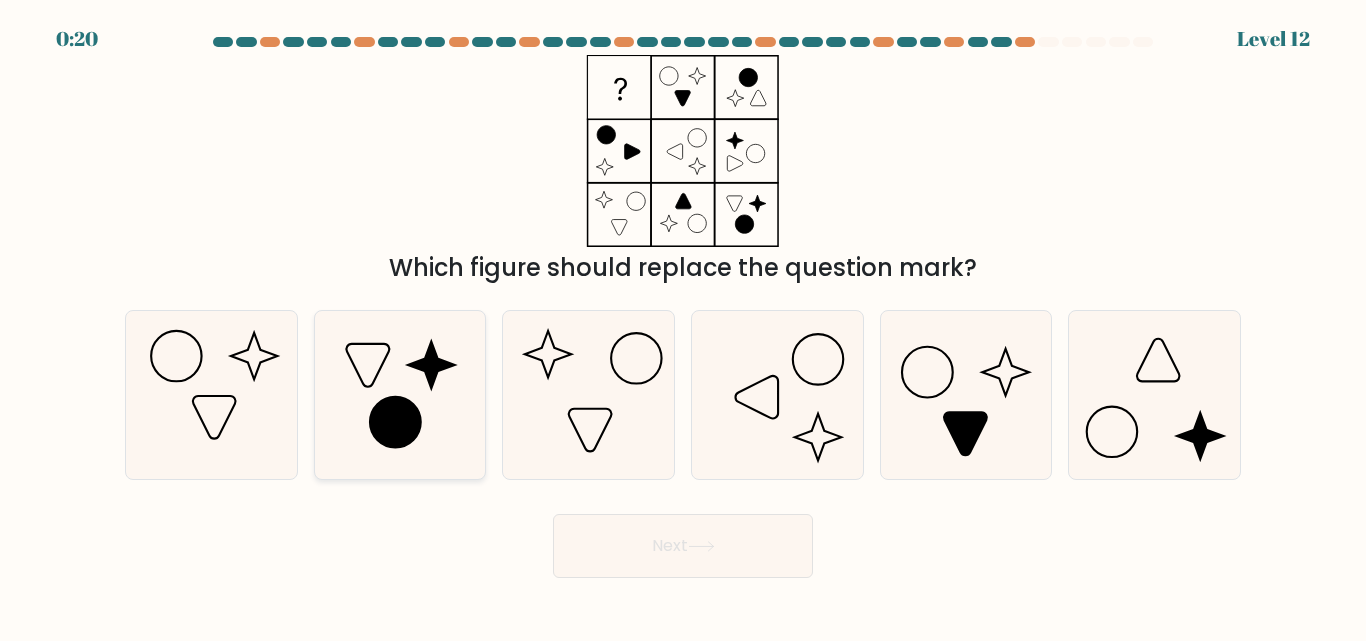 click 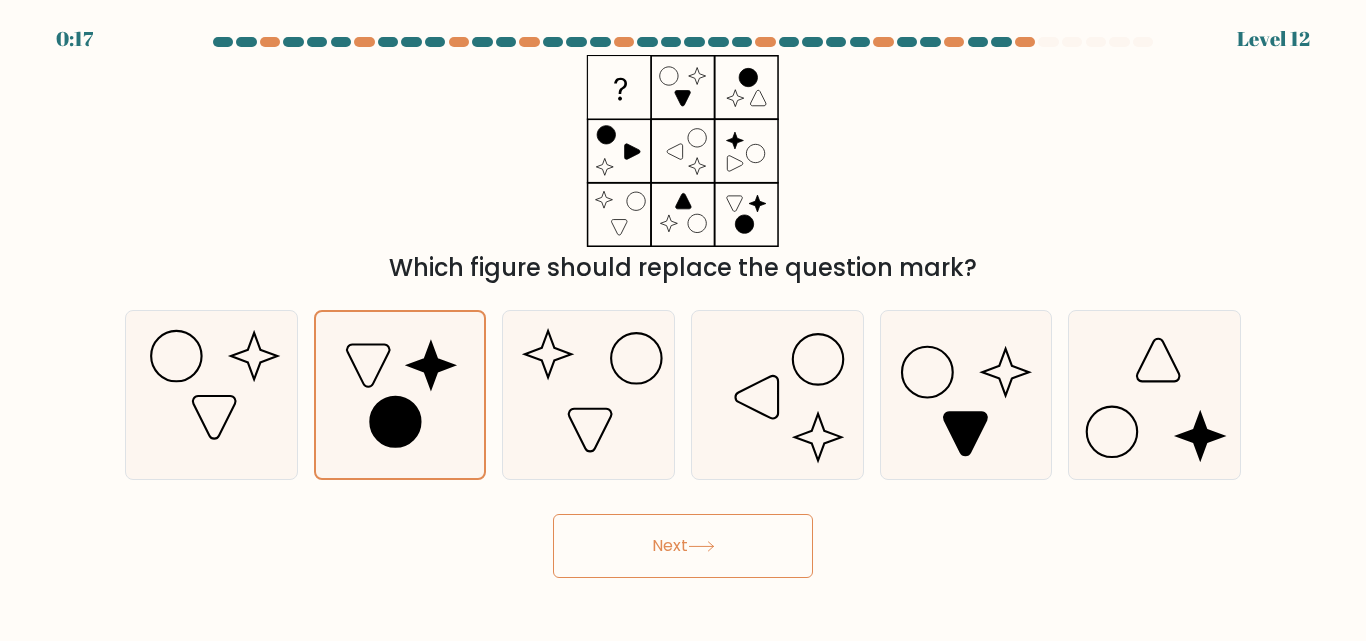 click on "Next" at bounding box center [683, 546] 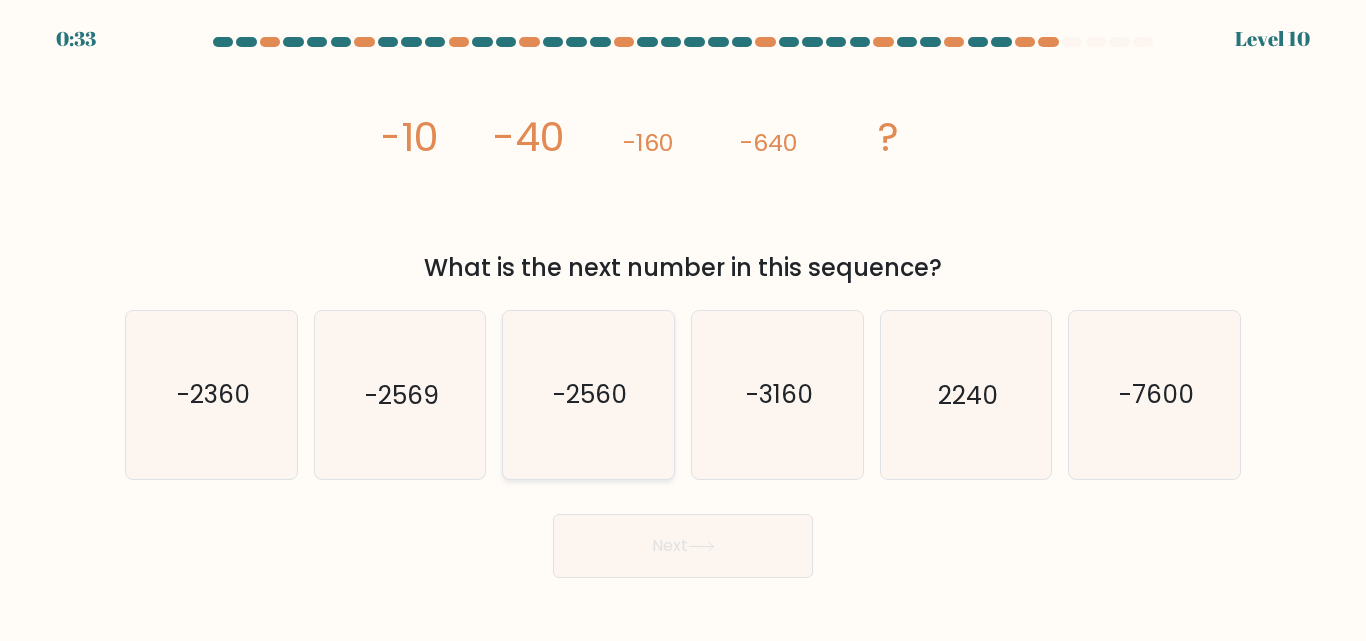 click on "-2560" 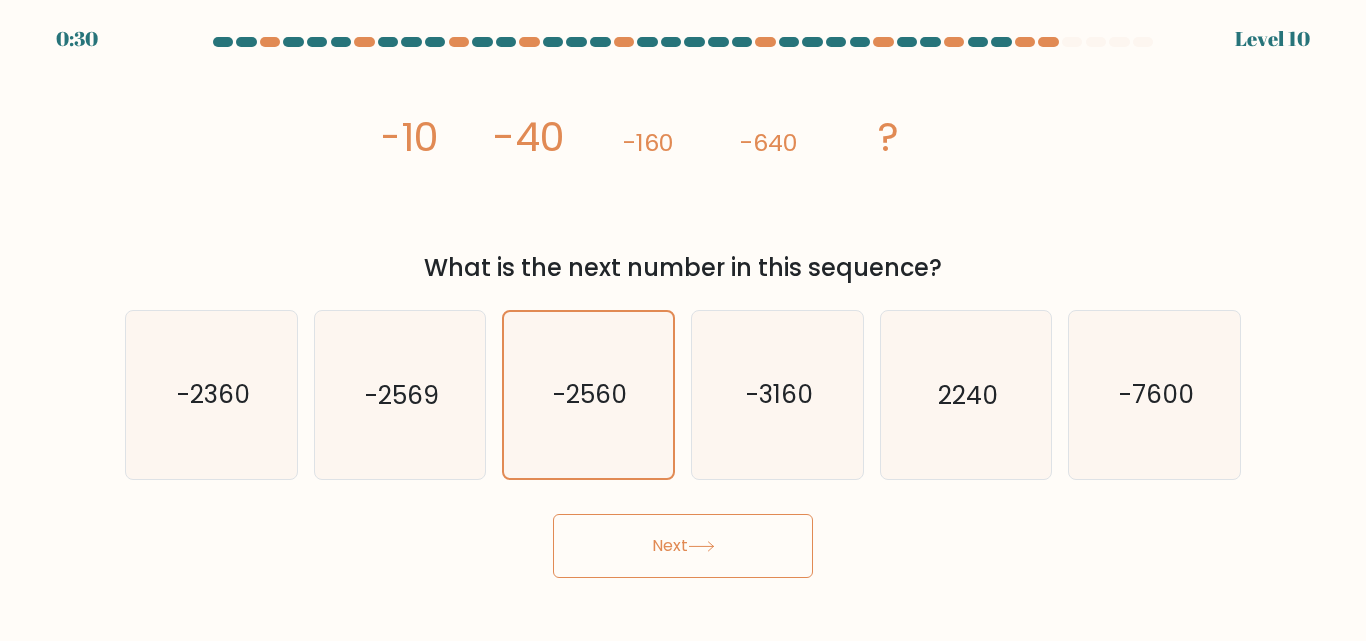 click on "Next" at bounding box center [683, 546] 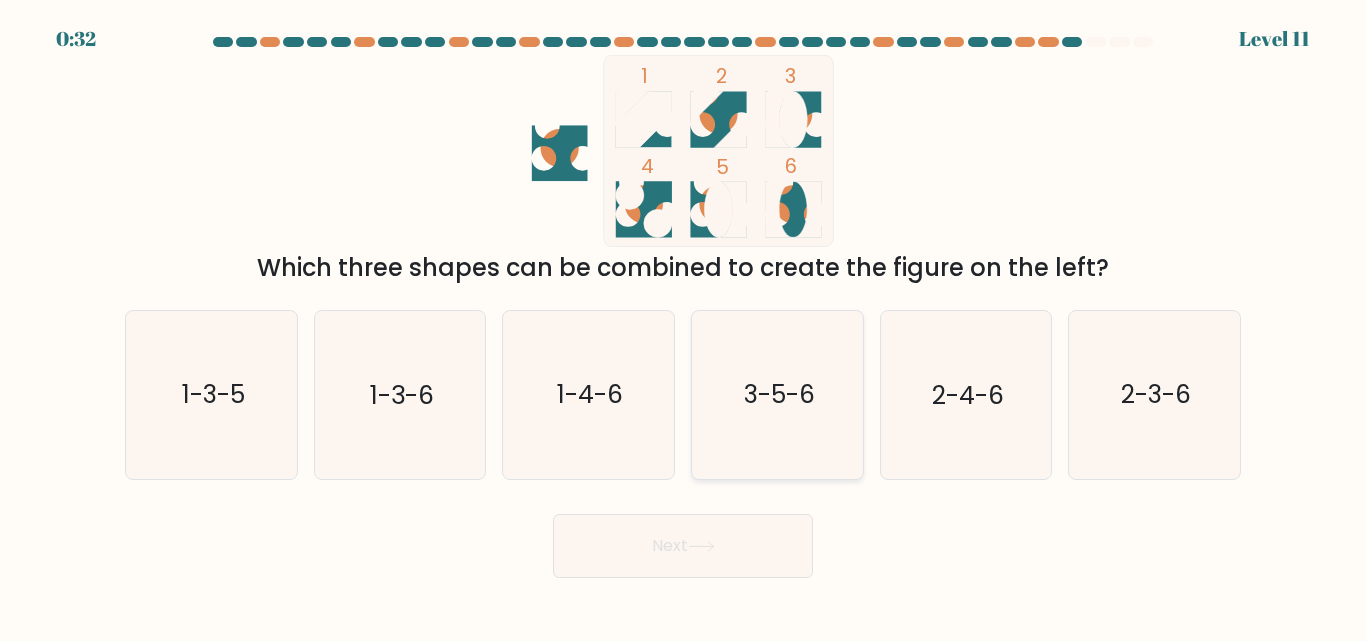 click on "3-5-6" 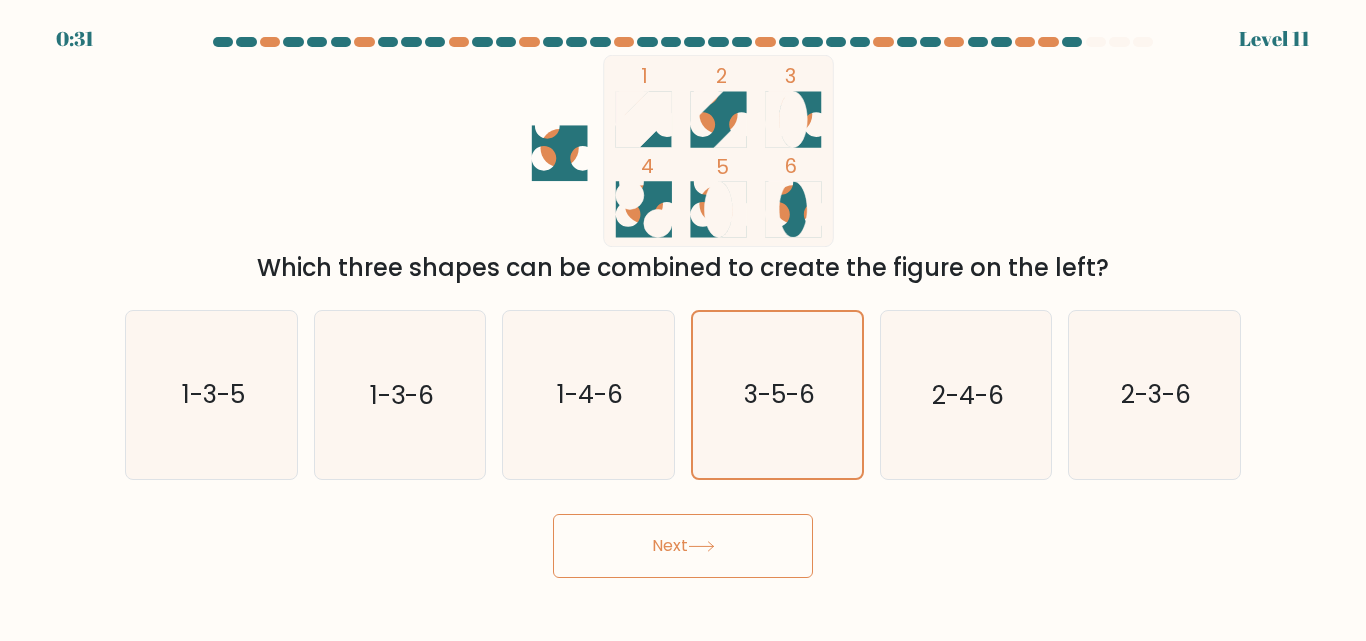 click on "Next" at bounding box center [683, 546] 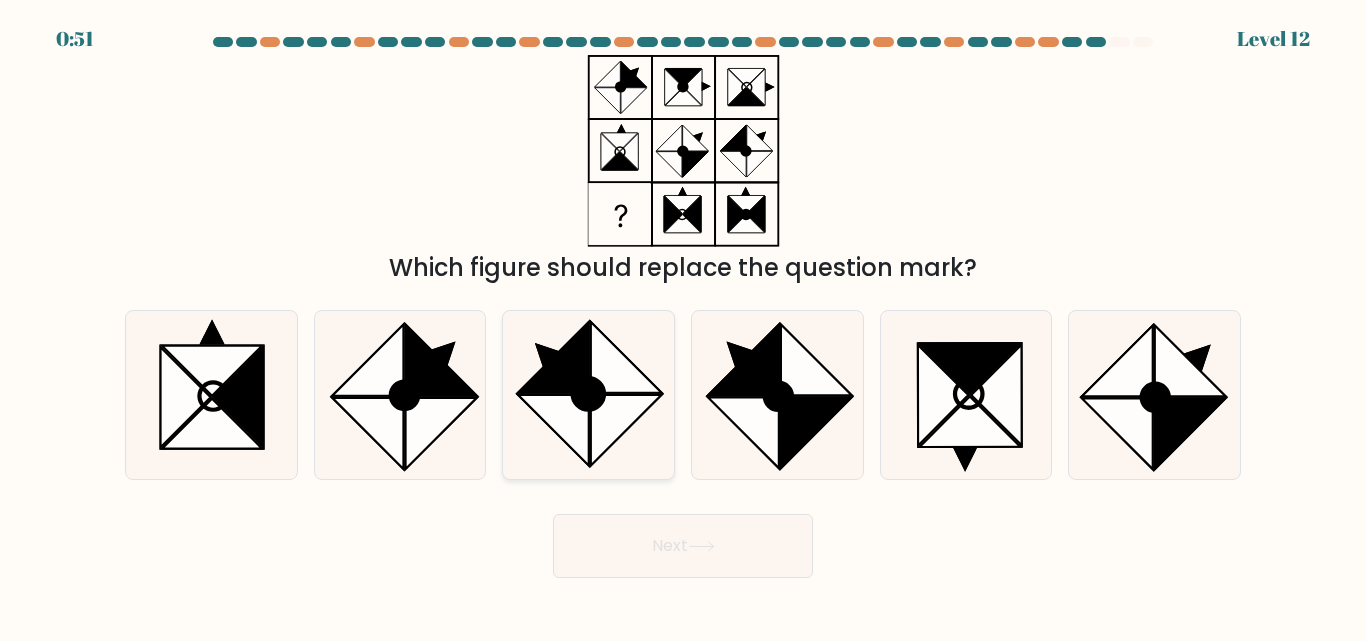 click 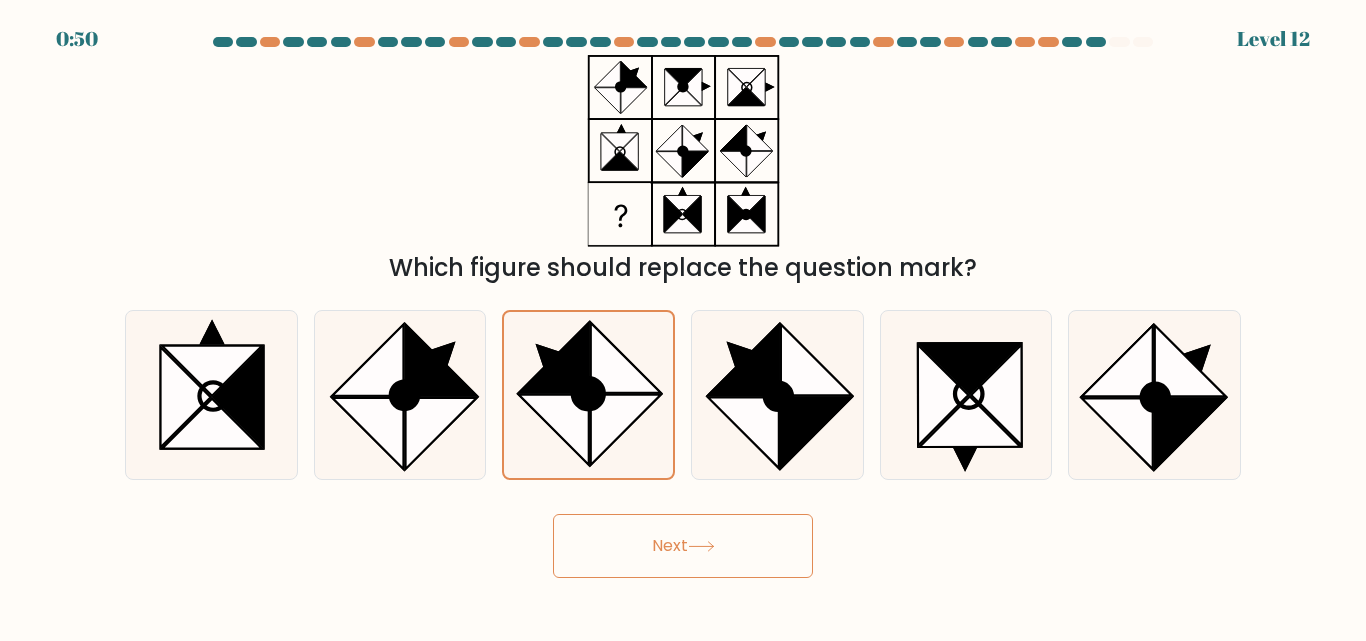 click on "Next" at bounding box center [683, 546] 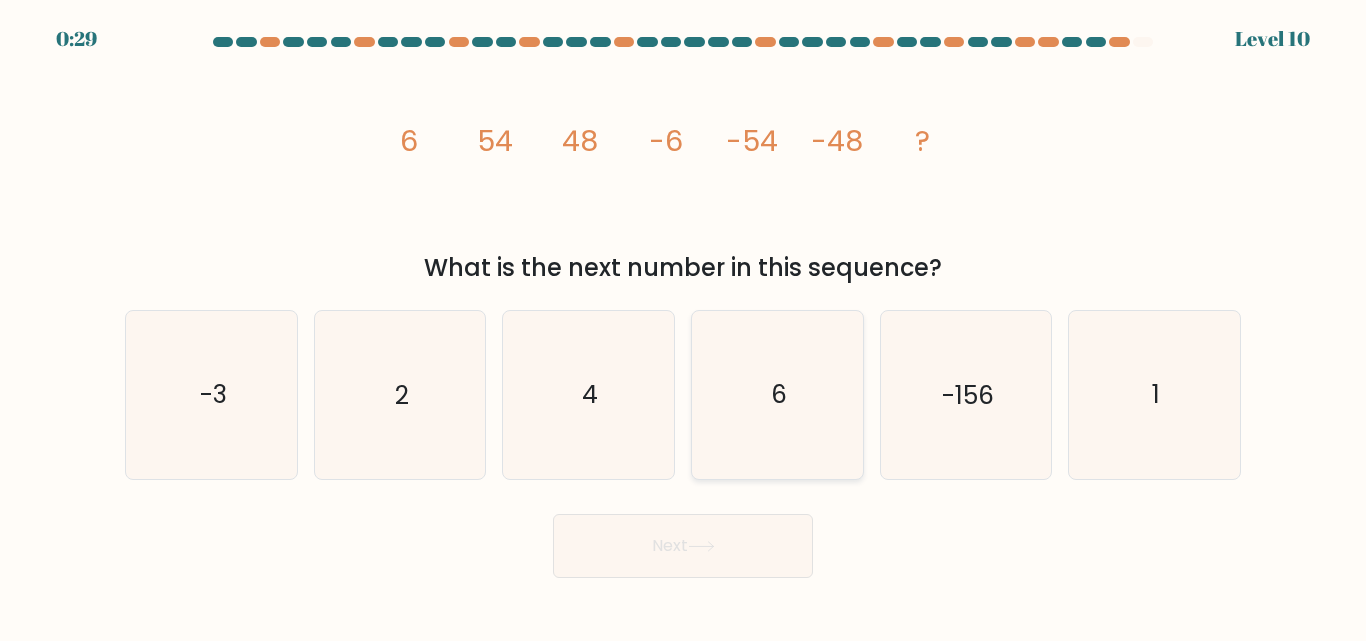 click on "6" 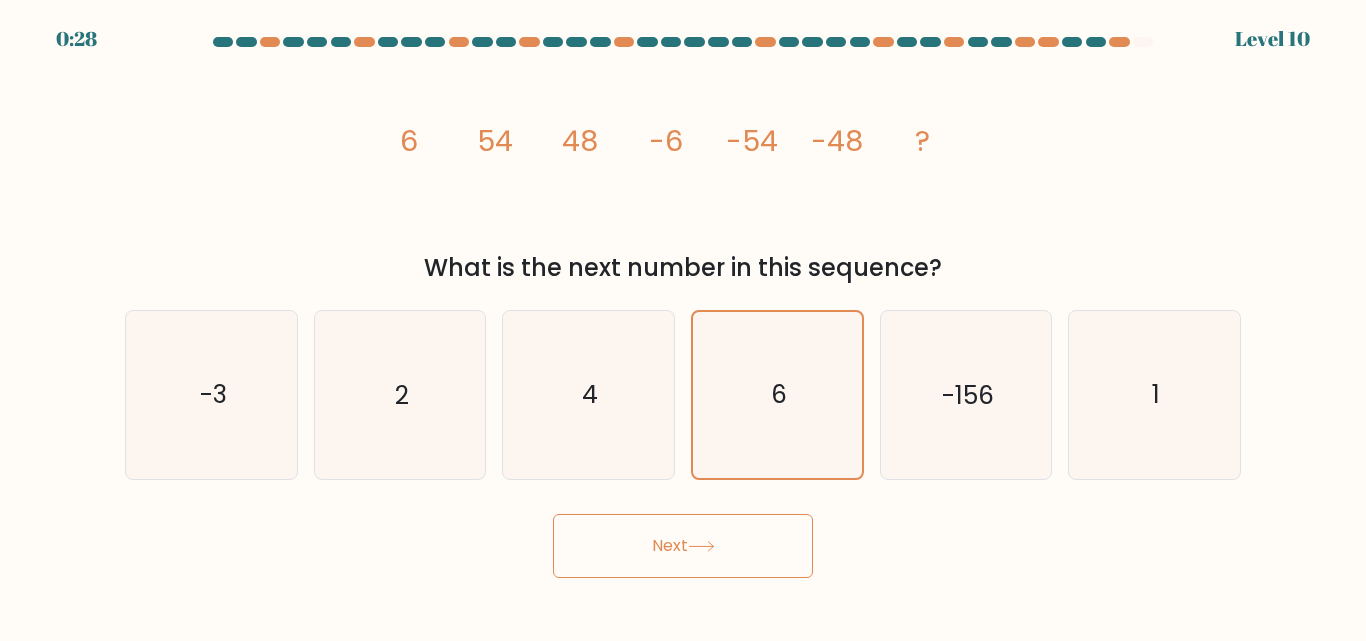 click on "Next" at bounding box center (683, 546) 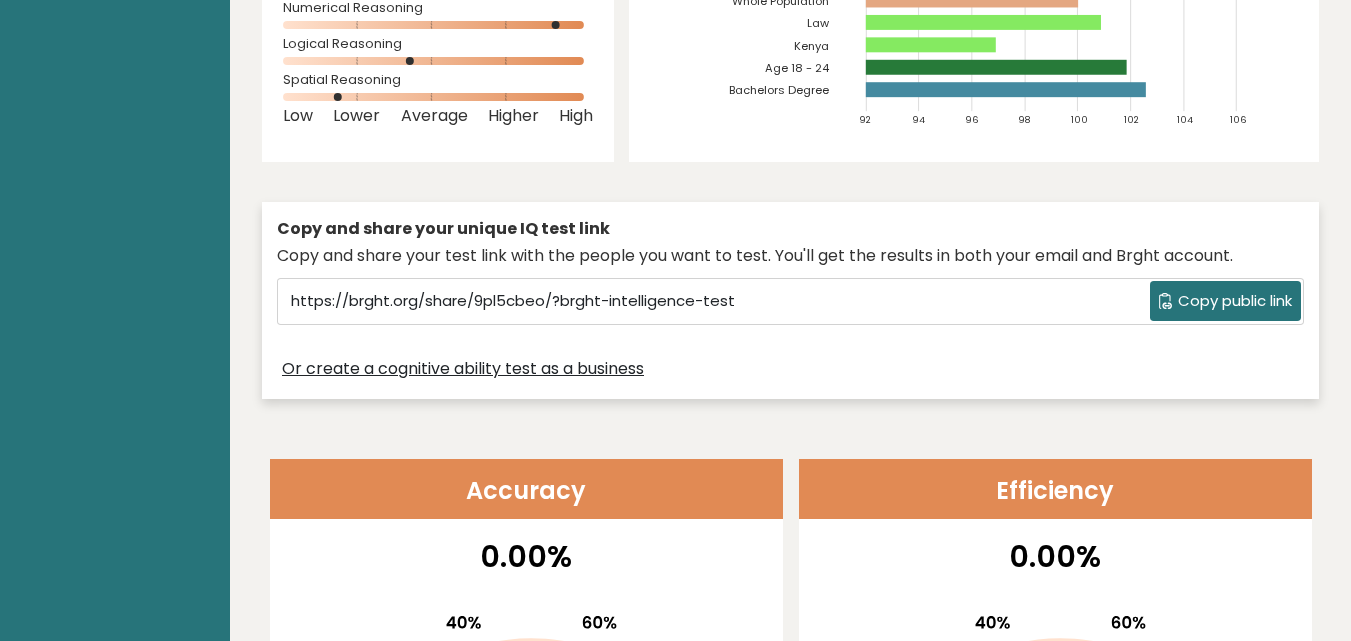 scroll, scrollTop: 0, scrollLeft: 0, axis: both 